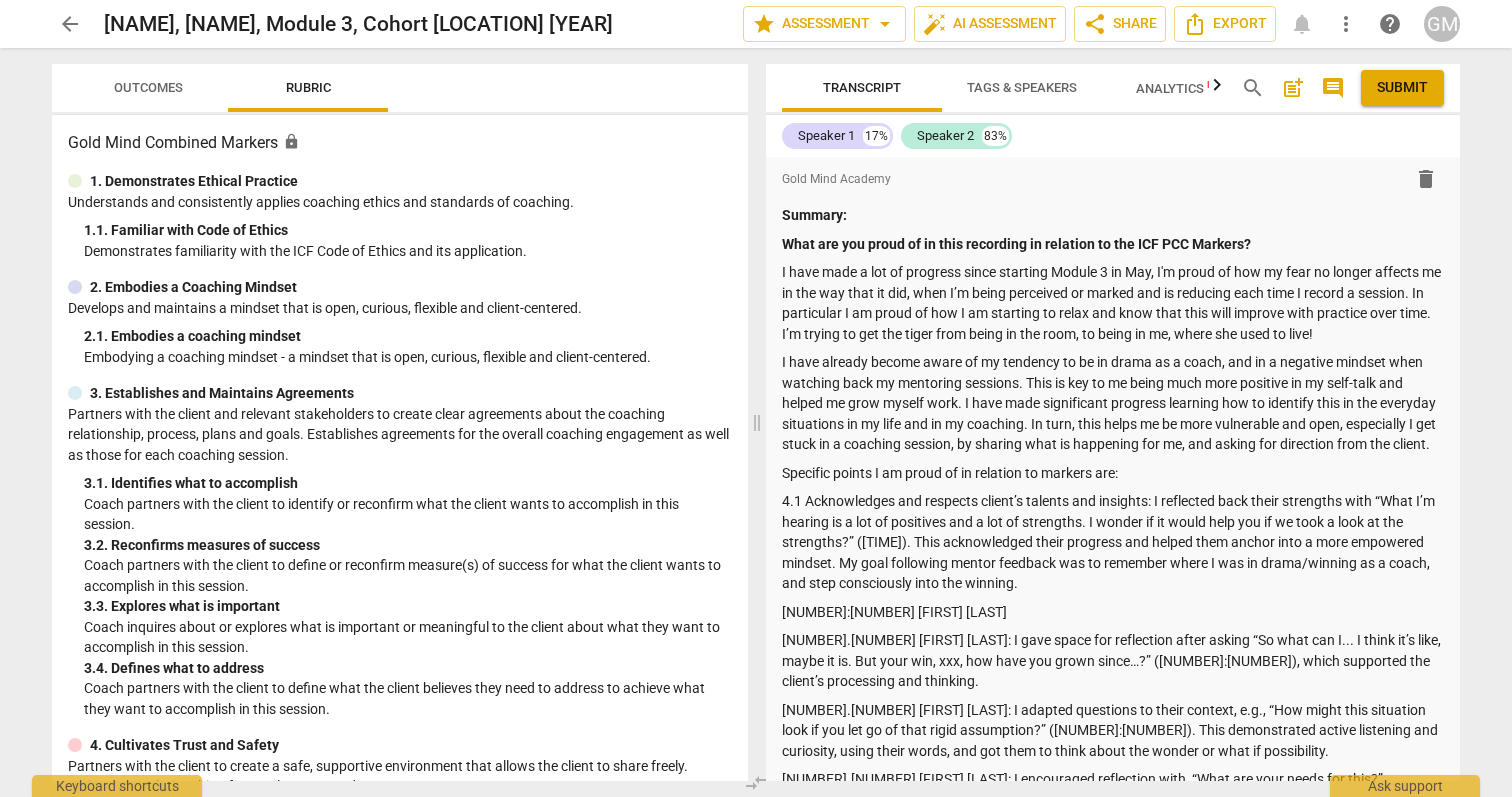 scroll, scrollTop: 0, scrollLeft: 0, axis: both 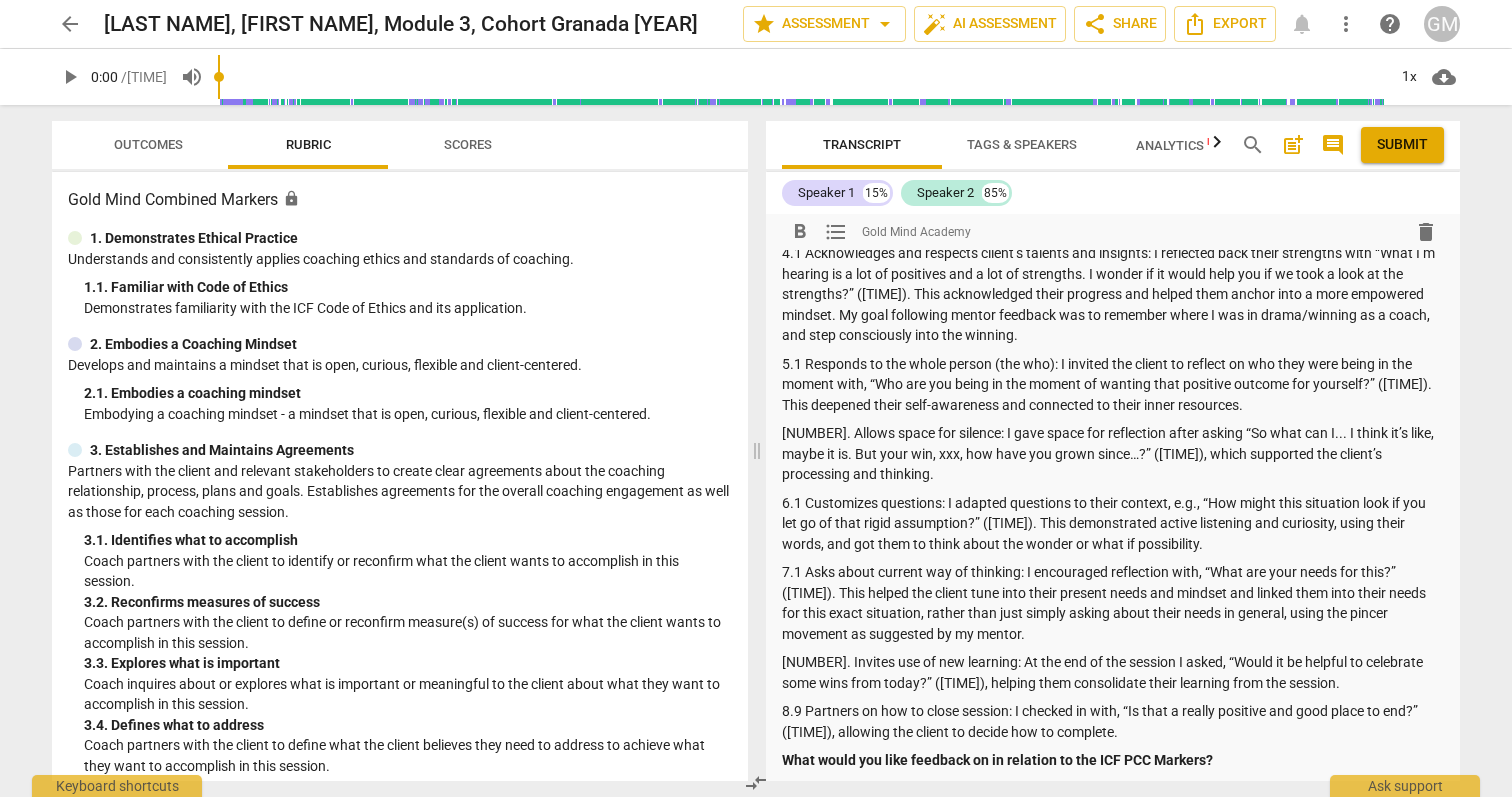 click on "7.1 Asks about current way of thinking: I encouraged reflection with, “What are your needs for this?” ([TIME]). This helped the client tune into their present needs and mindset and linked them into their needs for this exact situation, rather than just simply asking about their needs in general, using the pincer movement as suggested by my mentor." at bounding box center (1113, 603) 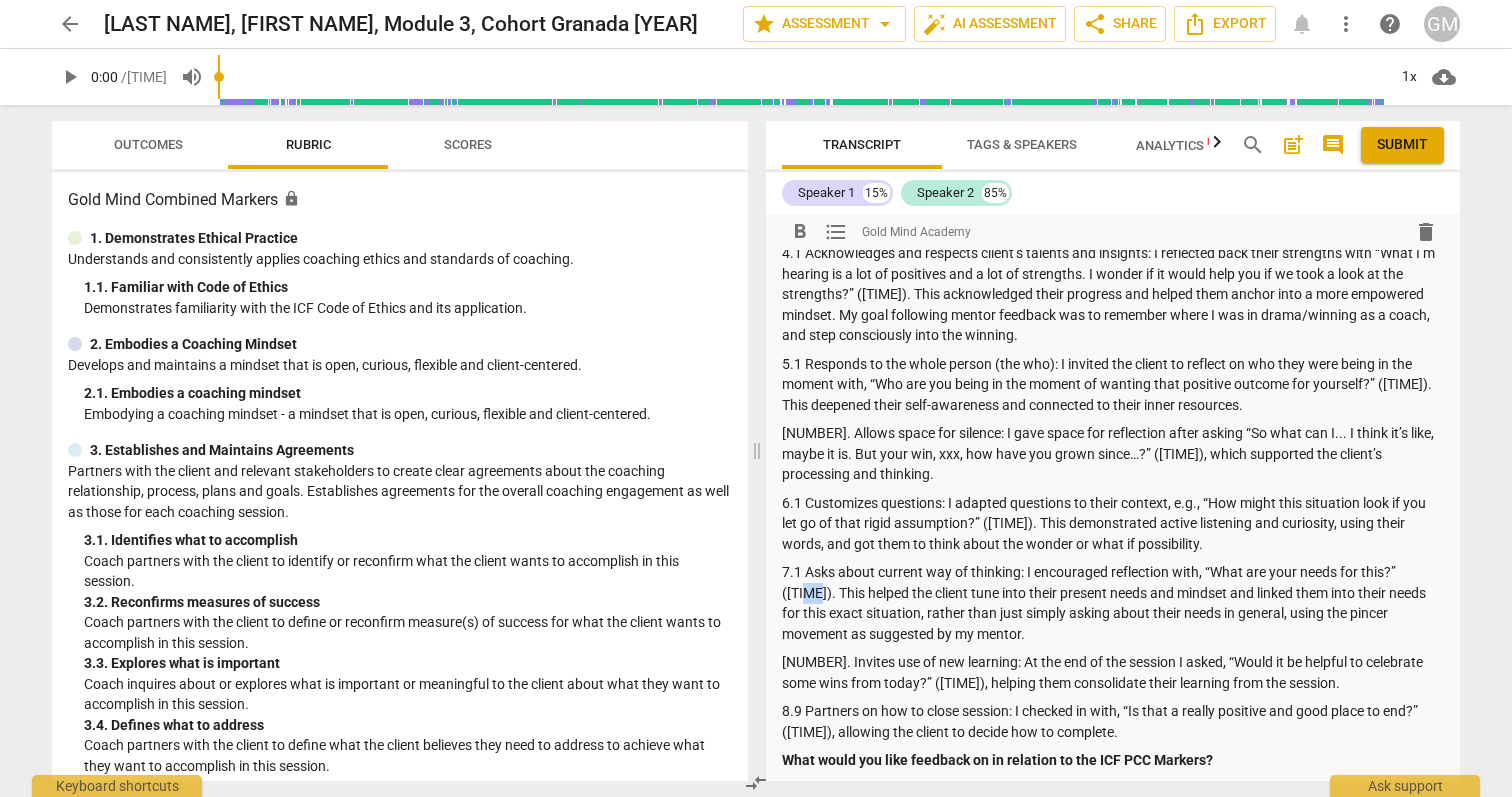 click on "7.1 Asks about current way of thinking: I encouraged reflection with, “What are your needs for this?” ([TIME]). This helped the client tune into their present needs and mindset and linked them into their needs for this exact situation, rather than just simply asking about their needs in general, using the pincer movement as suggested by my mentor." at bounding box center (1113, 603) 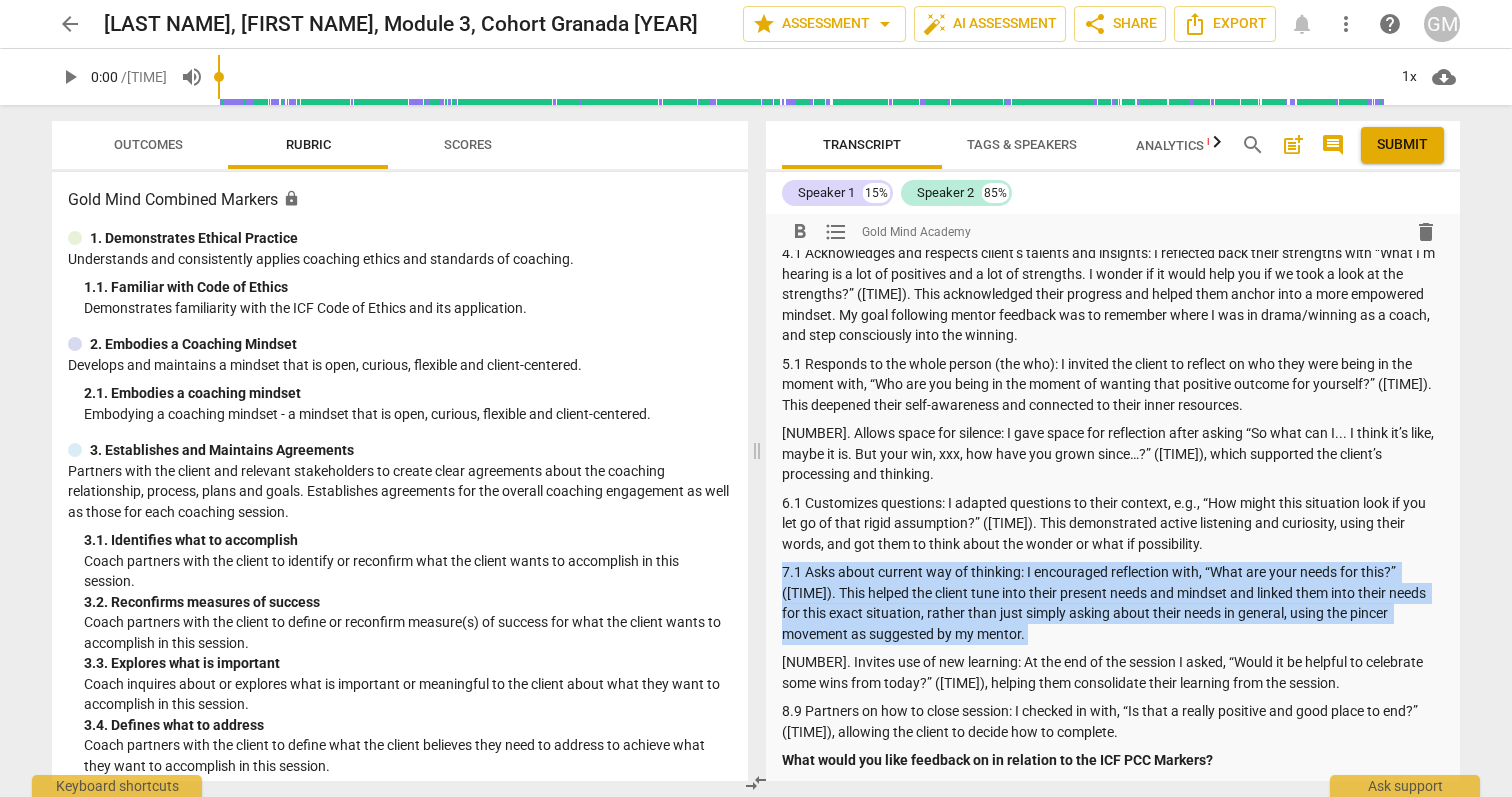 click on "7.1 Asks about current way of thinking: I encouraged reflection with, “What are your needs for this?” ([TIME]). This helped the client tune into their present needs and mindset and linked them into their needs for this exact situation, rather than just simply asking about their needs in general, using the pincer movement as suggested by my mentor." at bounding box center [1113, 603] 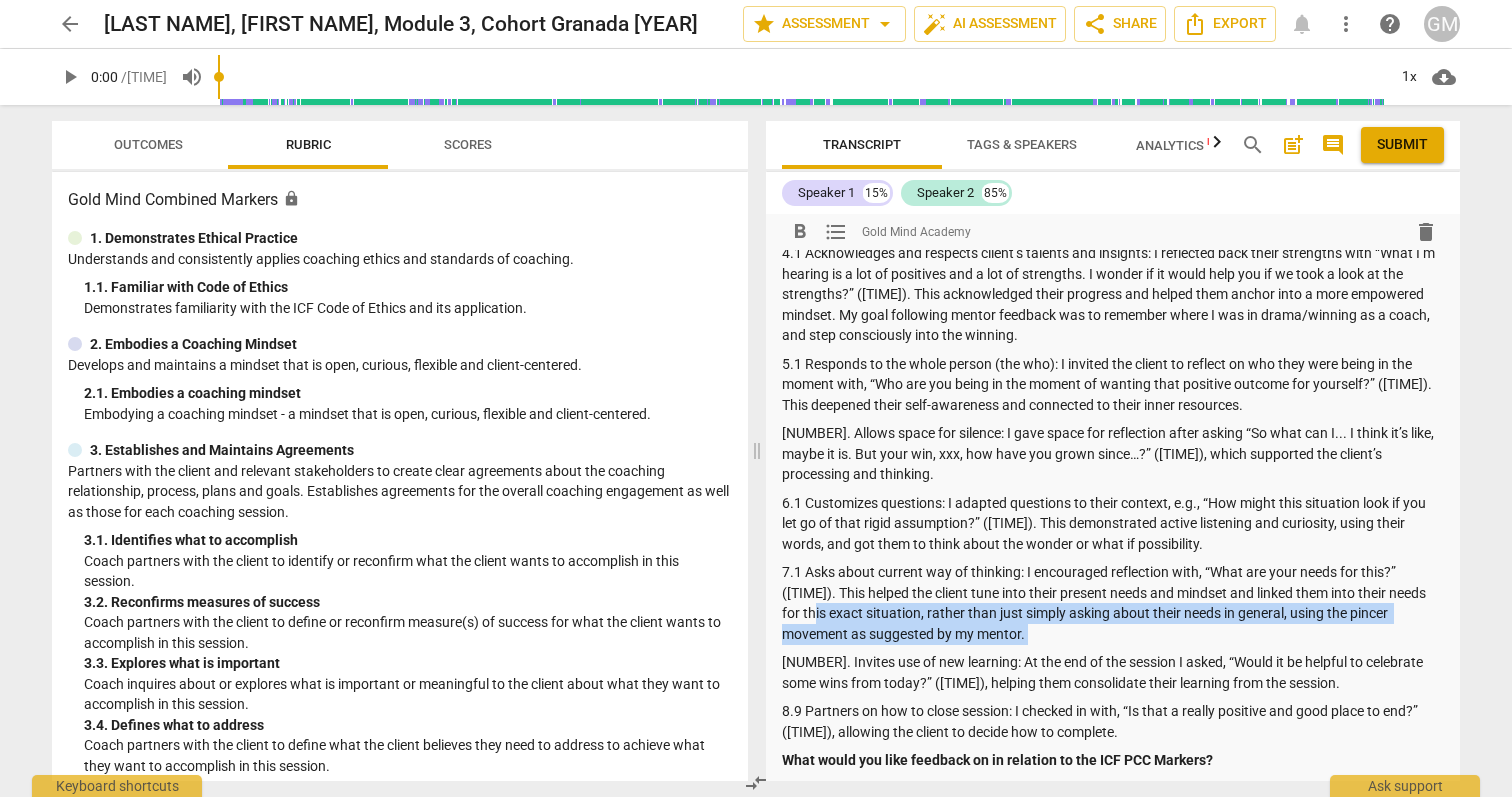 click on "7.1 Asks about current way of thinking: I encouraged reflection with, “What are your needs for this?” ([TIME]). This helped the client tune into their present needs and mindset and linked them into their needs for this exact situation, rather than just simply asking about their needs in general, using the pincer movement as suggested by my mentor." at bounding box center (1113, 603) 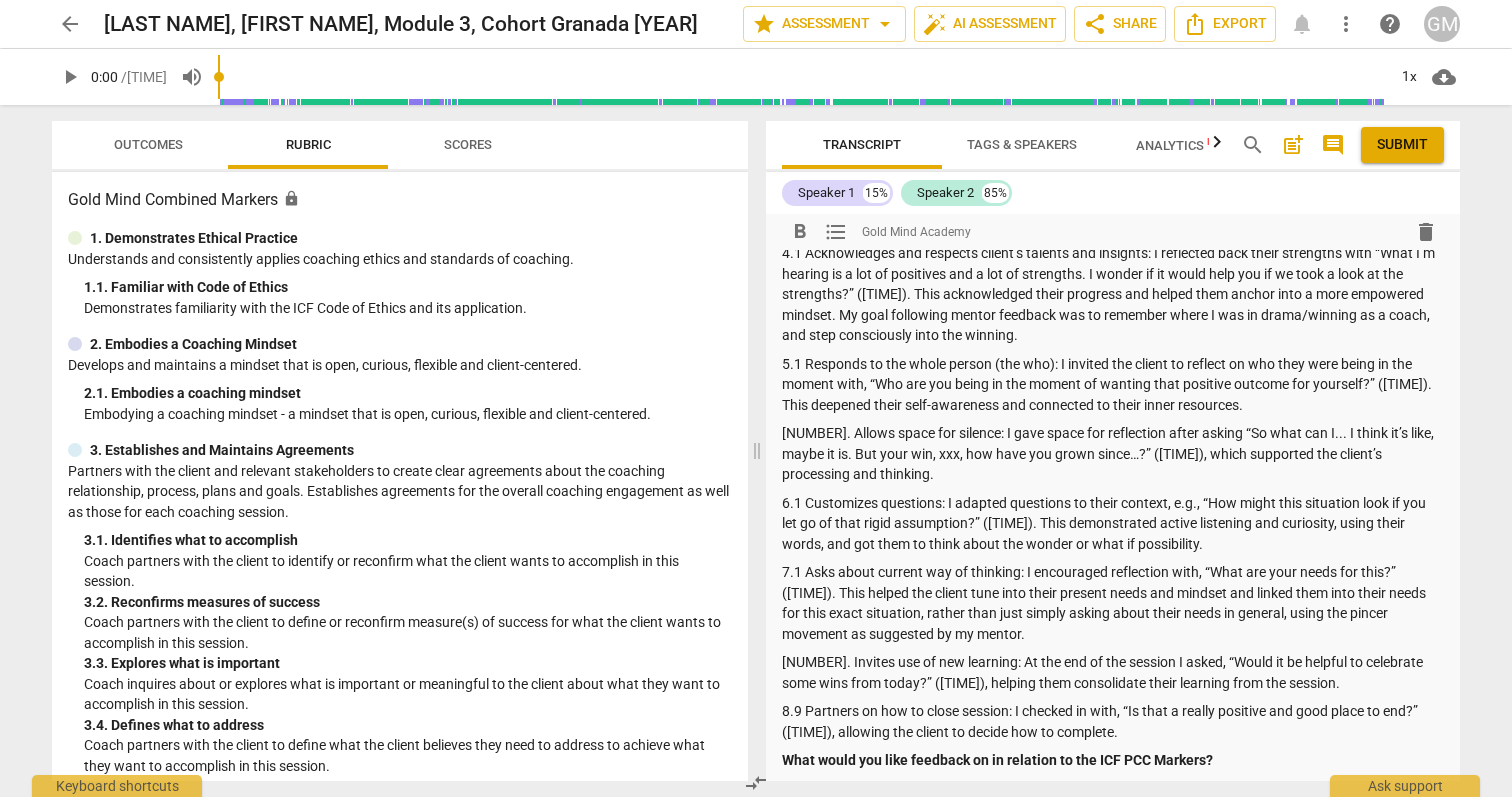 click on "7.1 Asks about current way of thinking: I encouraged reflection with, “What are your needs for this?” ([TIME]). This helped the client tune into their present needs and mindset and linked them into their needs for this exact situation, rather than just simply asking about their needs in general, using the pincer movement as suggested by my mentor." at bounding box center (1113, 603) 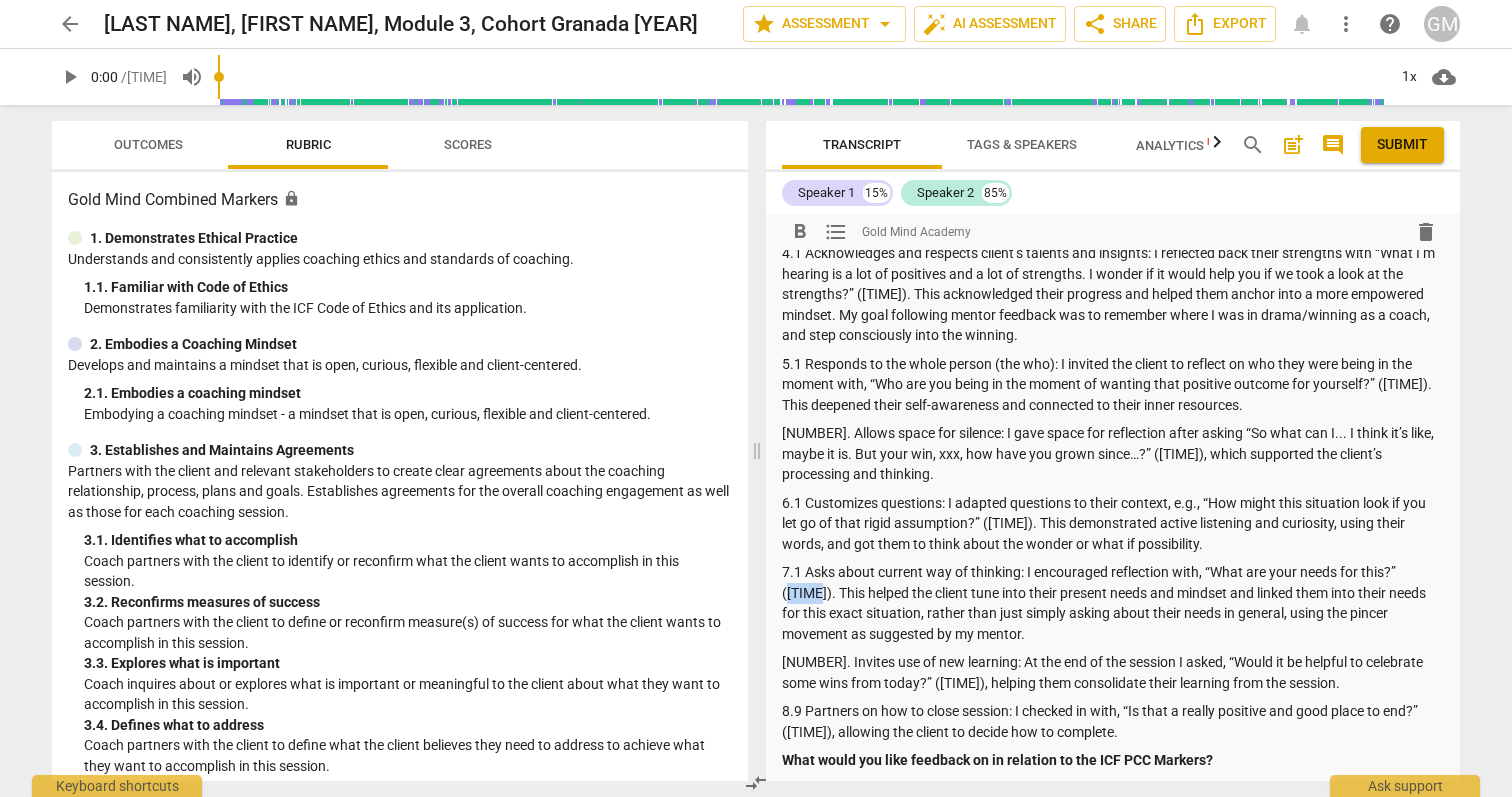 drag, startPoint x: 819, startPoint y: 633, endPoint x: 788, endPoint y: 635, distance: 31.06445 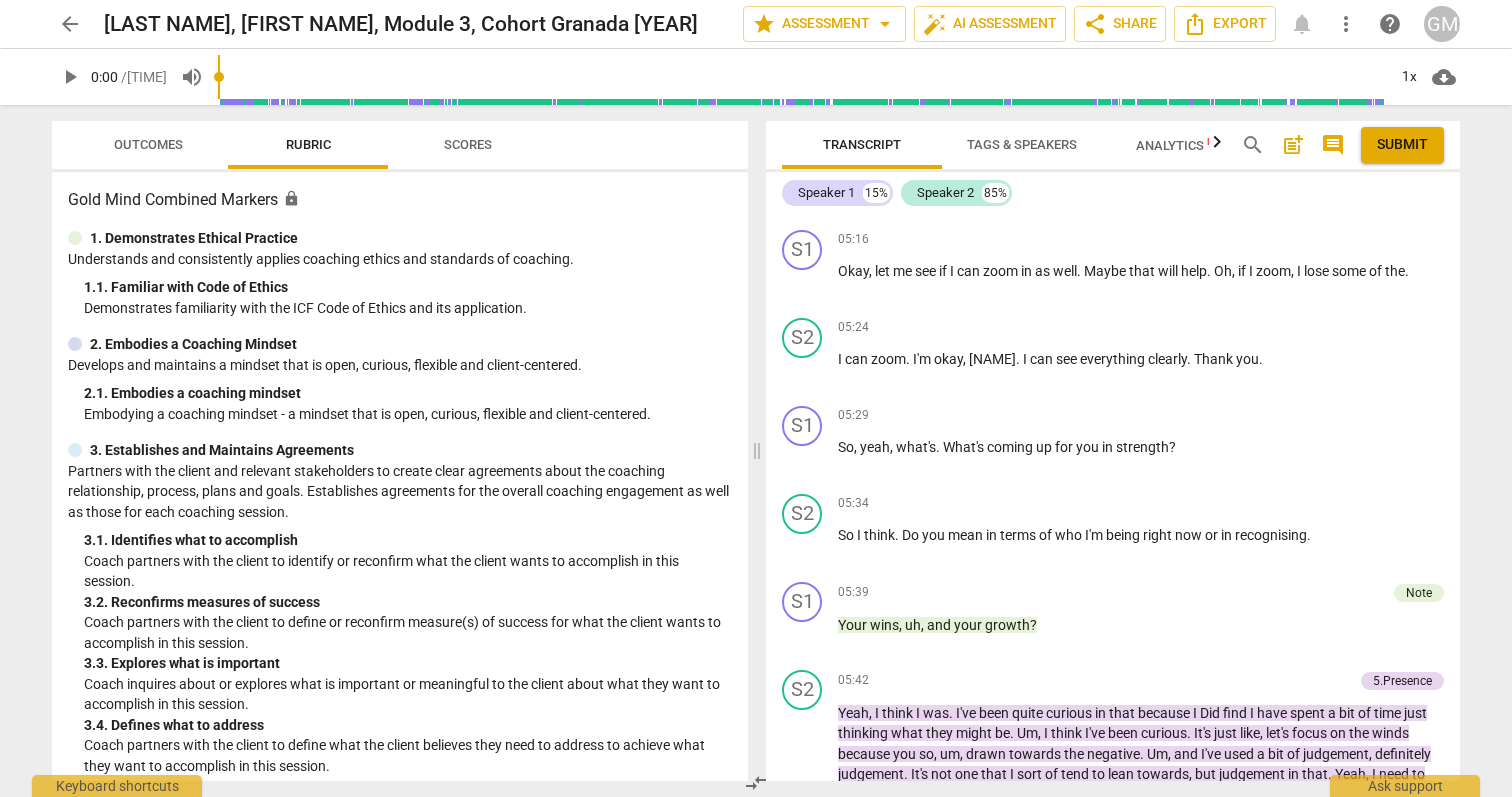 scroll, scrollTop: 8075, scrollLeft: 0, axis: vertical 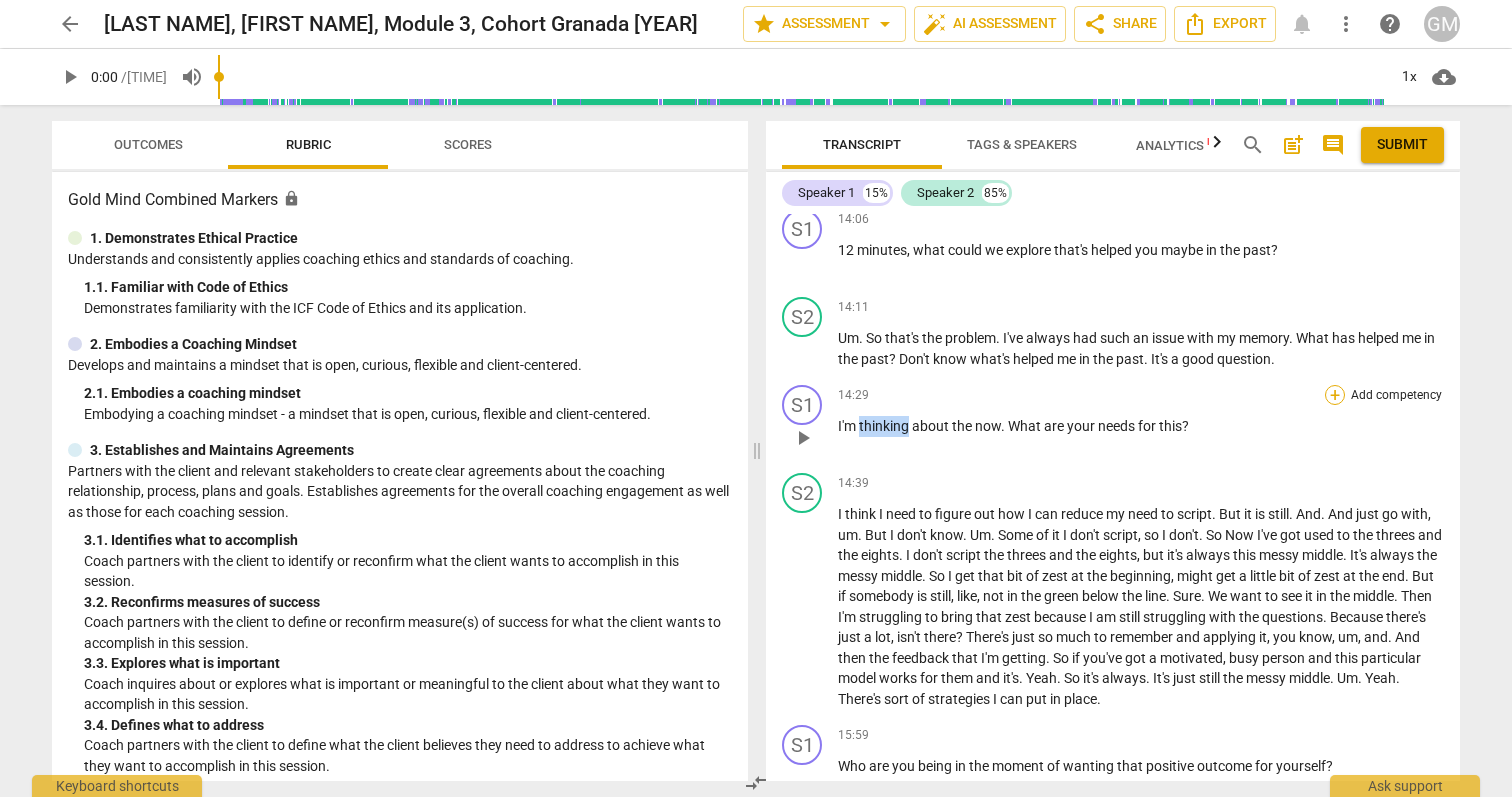 click on "+" at bounding box center [1335, 395] 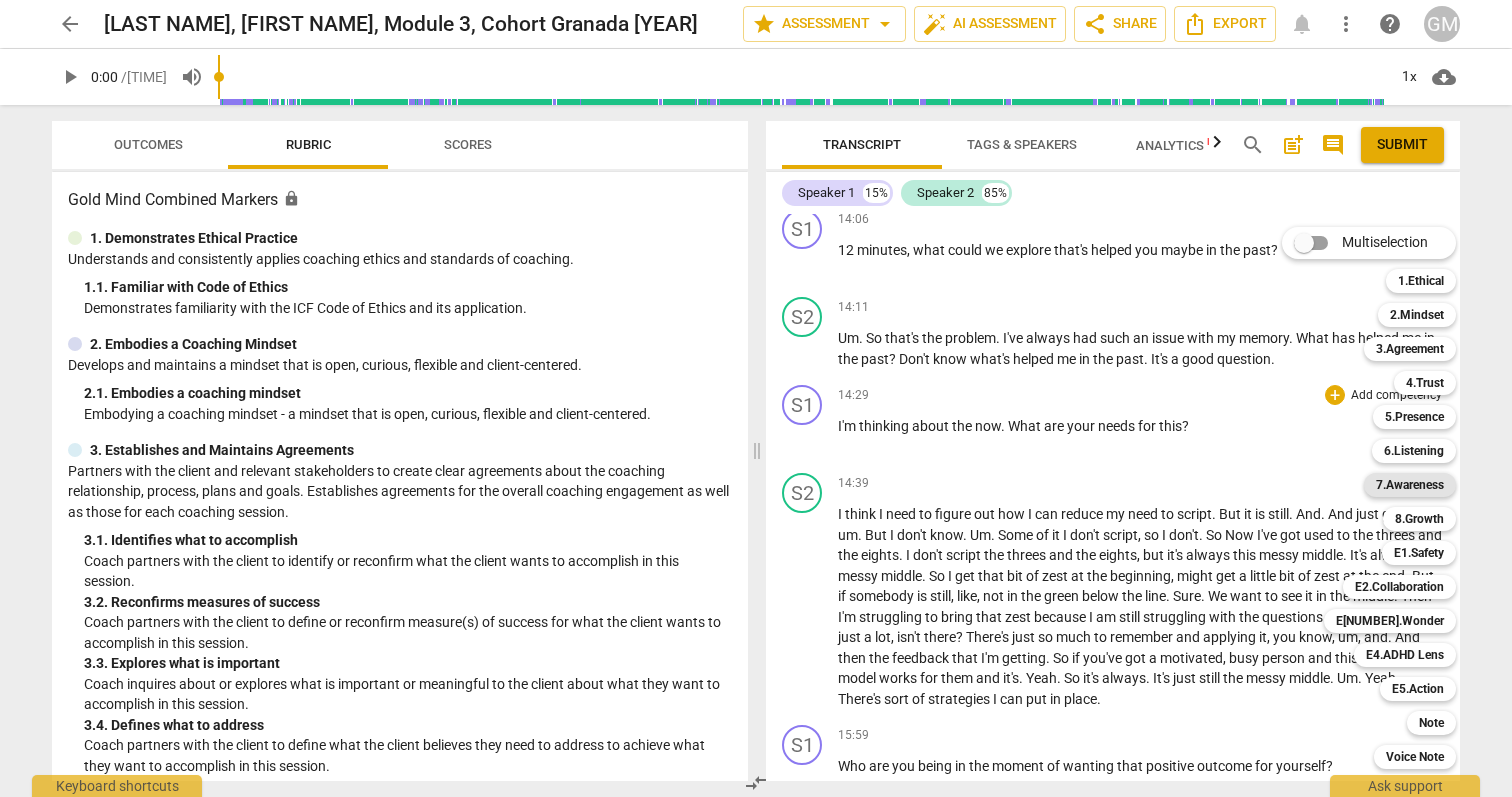 click on "7.Awareness" at bounding box center (1410, 485) 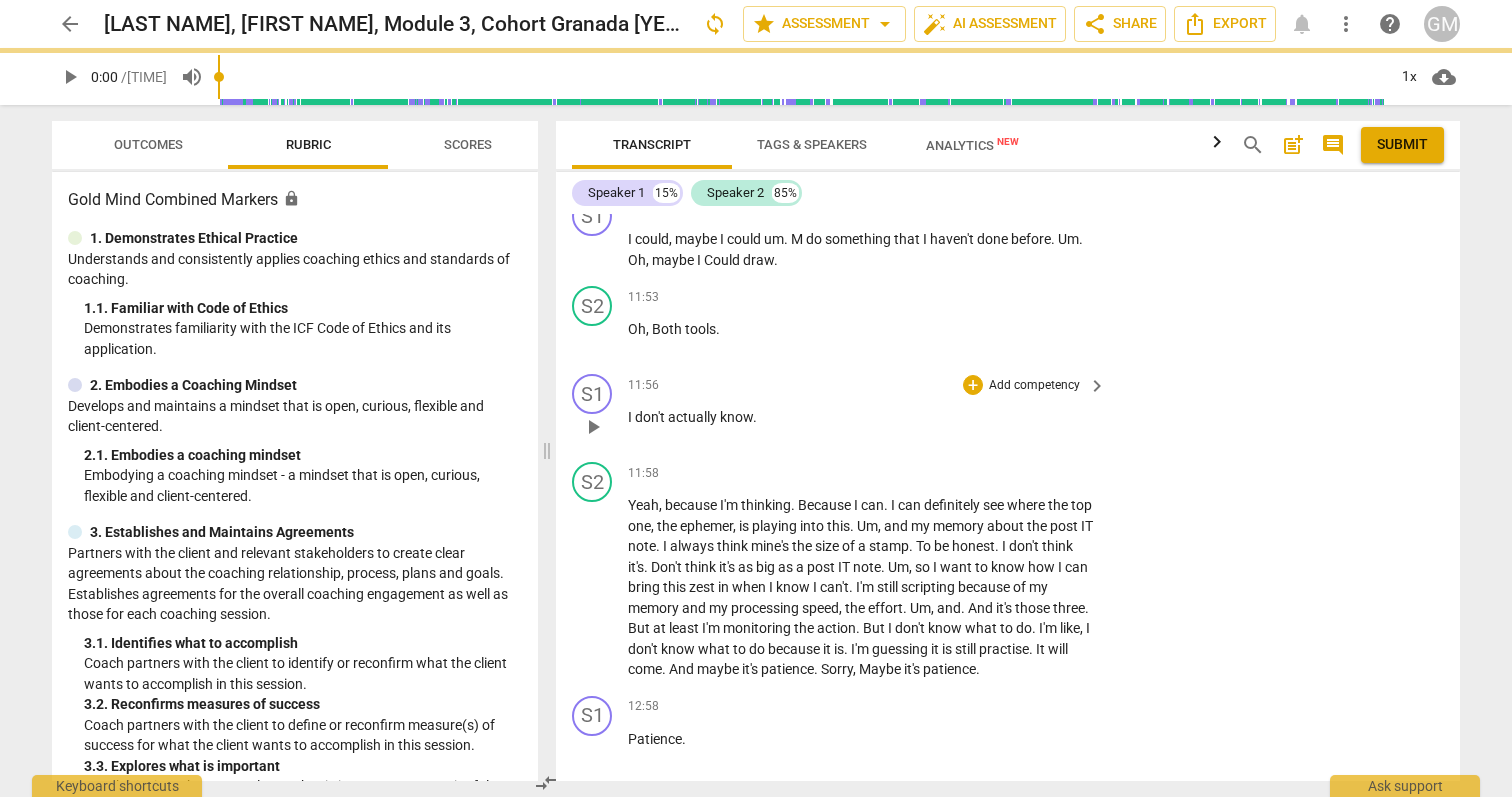 scroll, scrollTop: 8724, scrollLeft: 0, axis: vertical 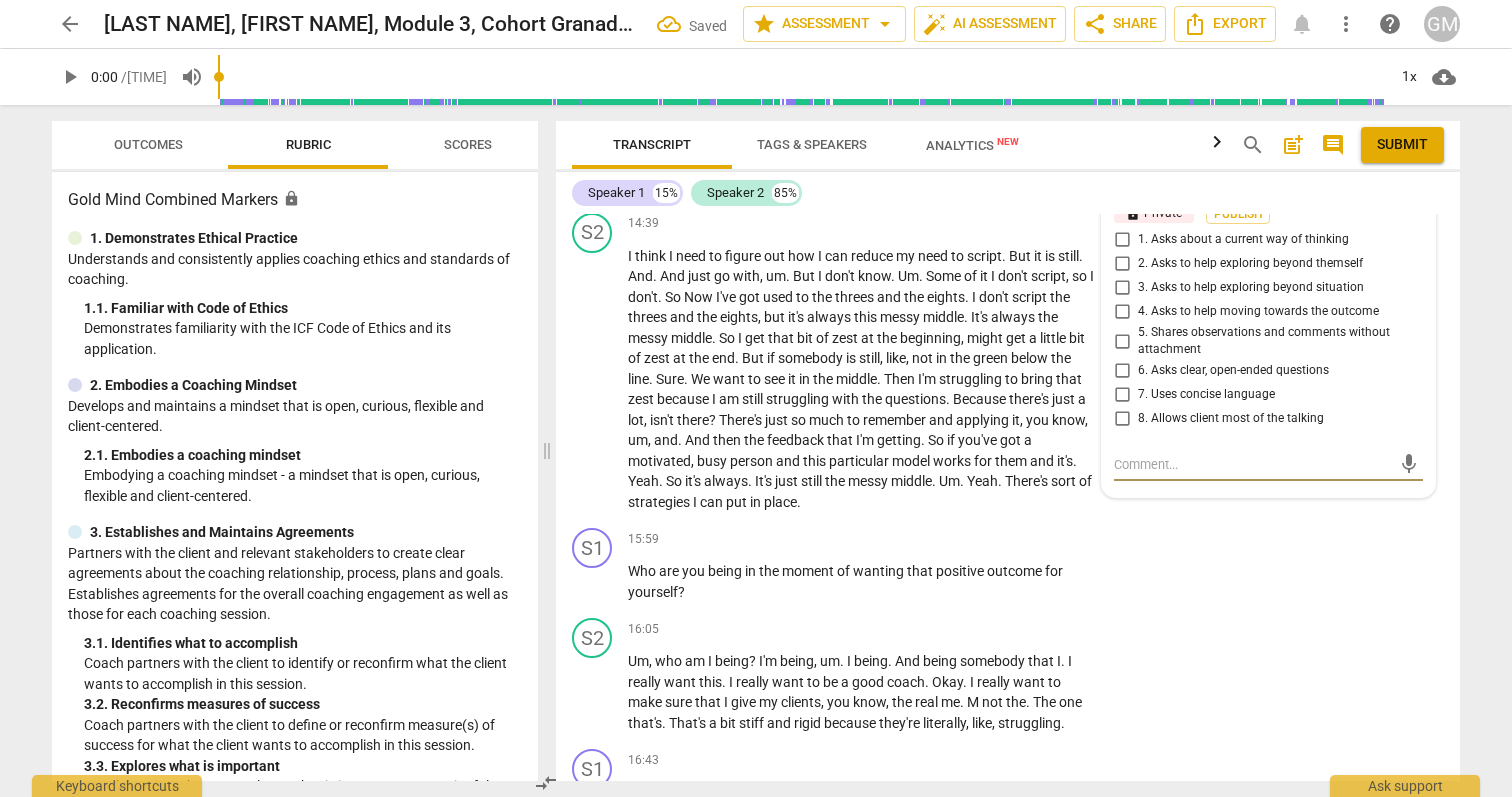 click on "1. Asks about a current way of thinking" at bounding box center [1122, 240] 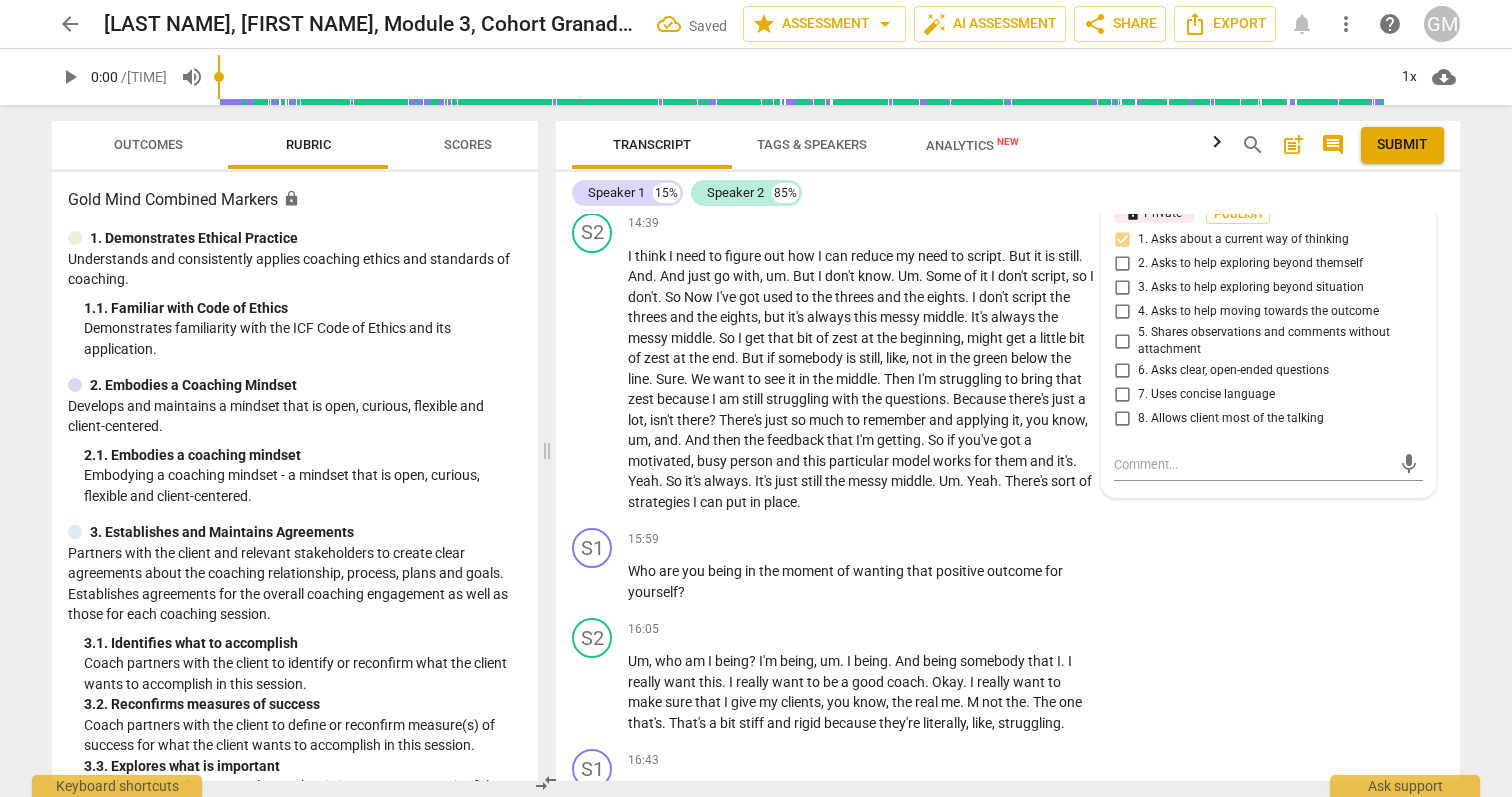 click on "Transcript Tags & Speakers Analytics New search post_add comment Submit Speaker 1 15% Speaker 2 85% format_bold format_list_bulleted Gold Mind Academy delete Summary: What are you proud of in this recording in relation to the ICF PCC Markers? I have made a lot of progress since starting Module 3 in May, I'm proud of how my fear no longer affects me in the way that it did, when I’m being perceived or marked and is reducing each time I record a session. In particular I am proud of how I am starting to relax and know that this will improve with practice over time. I’m trying to get the tiger from being in the room, to being in me, where she used to live! Specific points I am proud of in relation to markers are: 5.1 Responds to the whole person (the who): I invited the client to reflect on who they were being in the moment with, “Who are you being in the moment of wanting that positive outcome for yourself?” ([TIME]). This deepened their self-awareness and connected to their inner resources. S1 pause" at bounding box center (1012, 451) 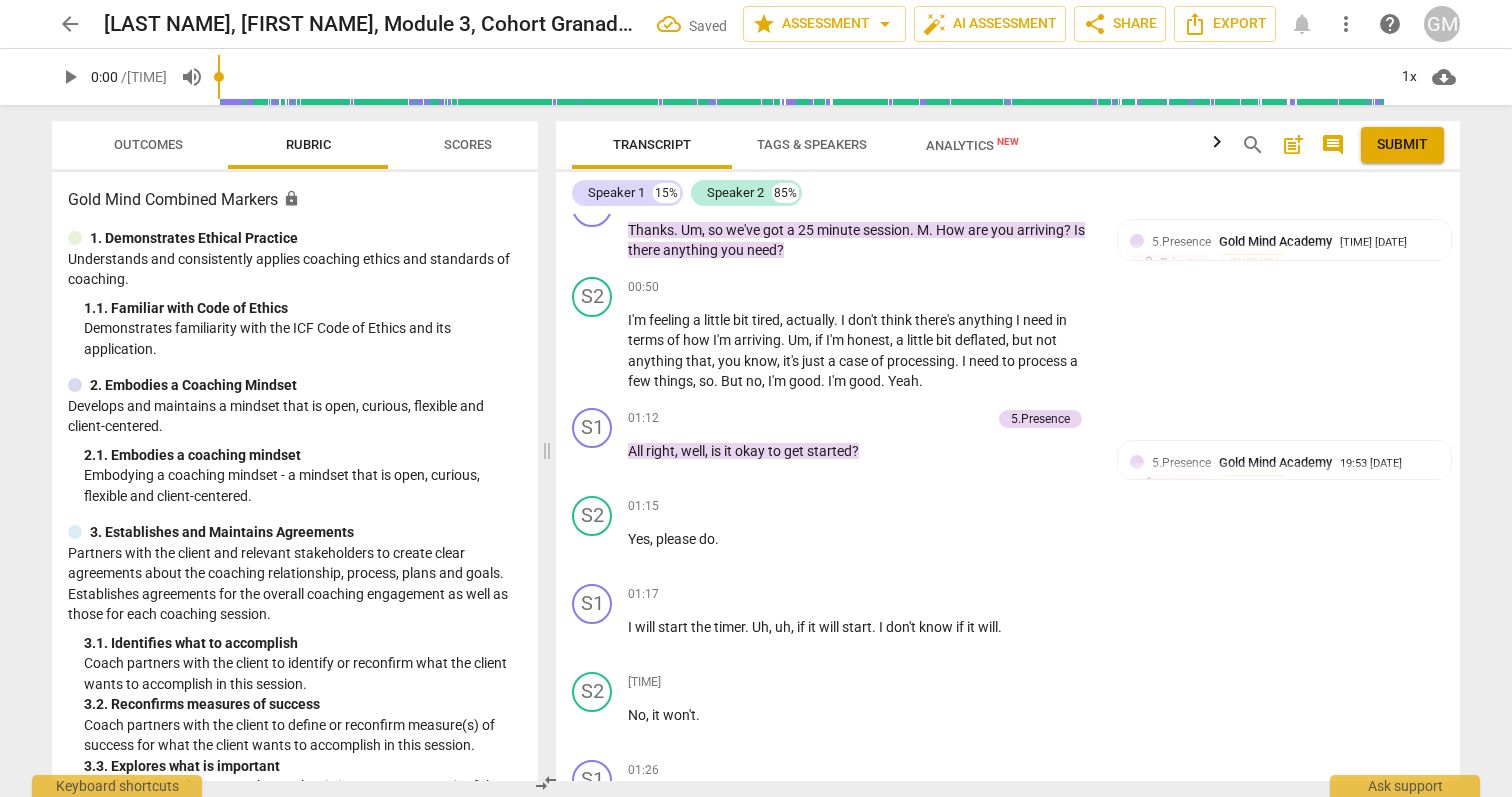 scroll, scrollTop: 0, scrollLeft: 0, axis: both 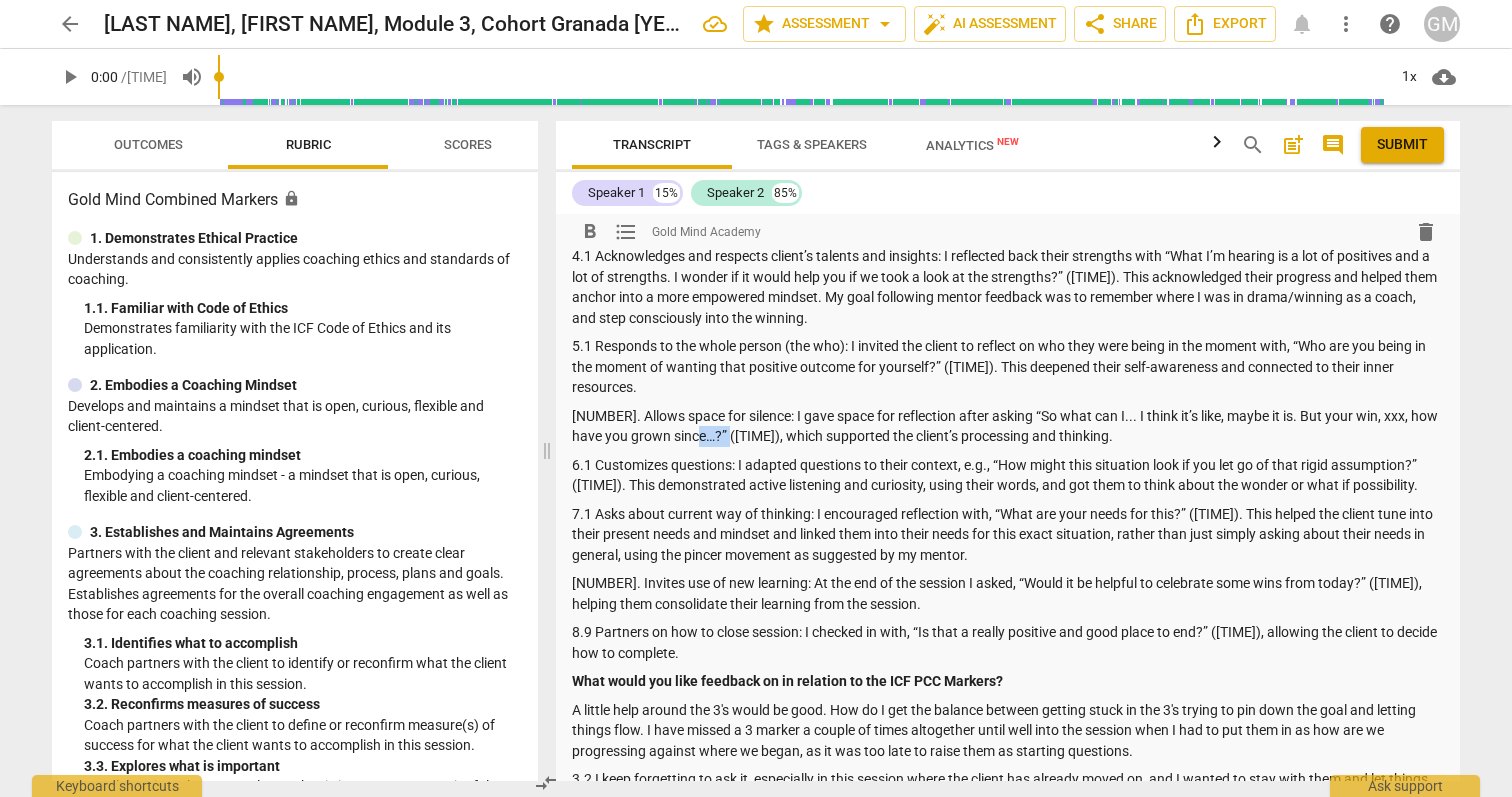 drag, startPoint x: 738, startPoint y: 435, endPoint x: 742, endPoint y: 452, distance: 17.464249 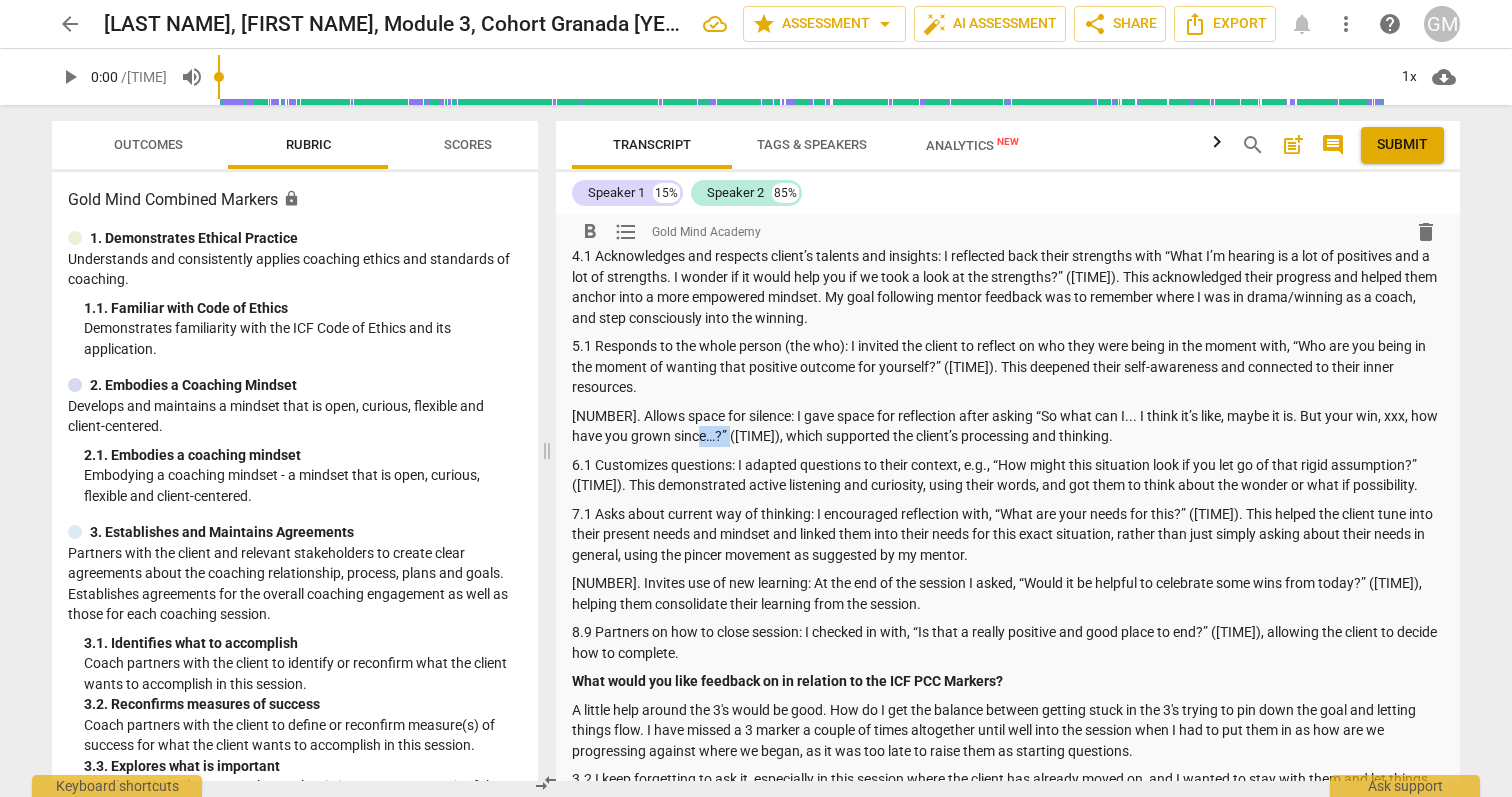 click on "[NUMBER]. Allows space for silence: I gave space for reflection after asking “So what can I... I think it’s like, maybe it is. But your win, xxx, how have you grown since…?” ([TIME]), which supported the client’s processing and thinking." at bounding box center (1008, 426) 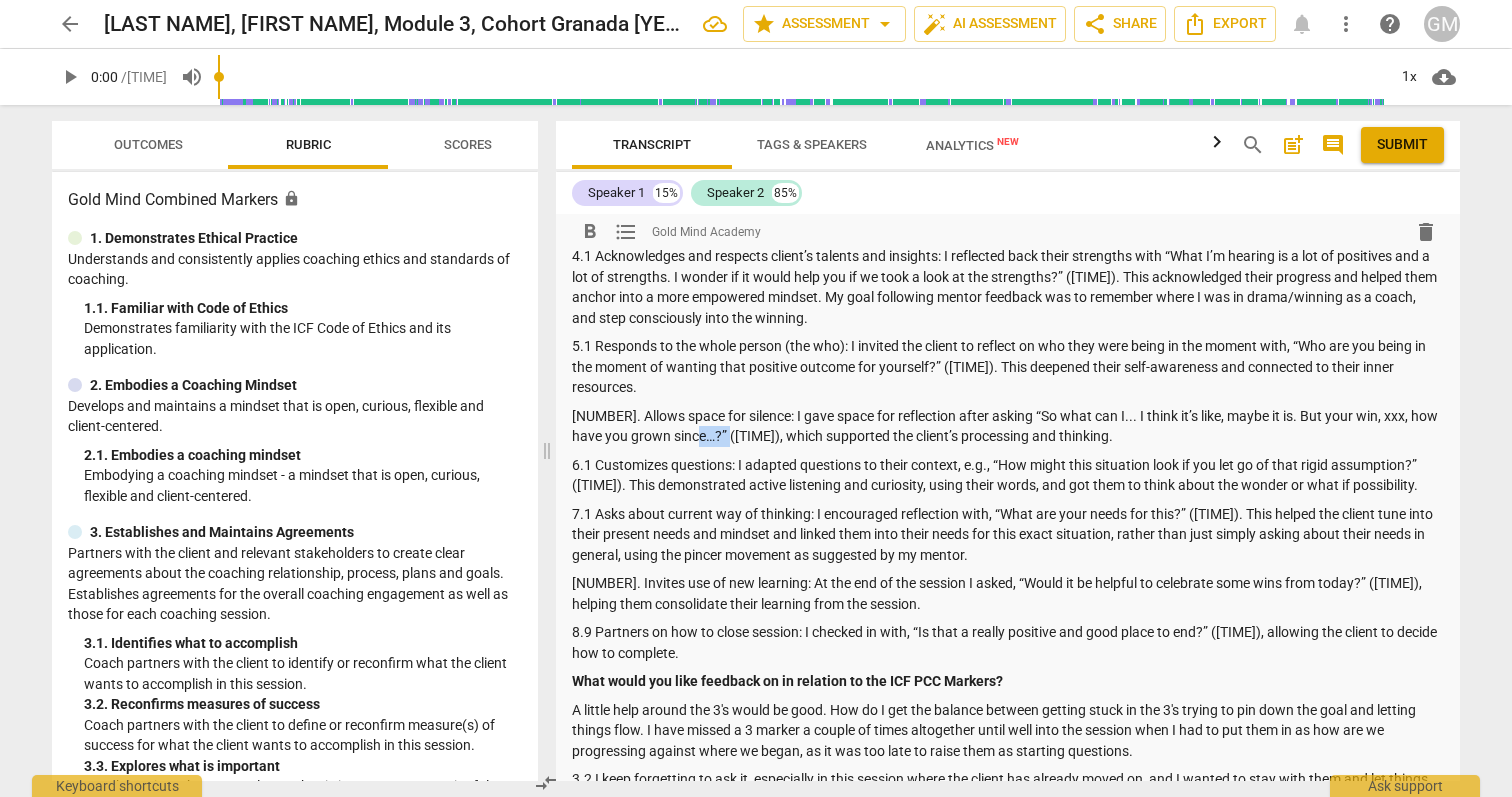 copy on "08:05" 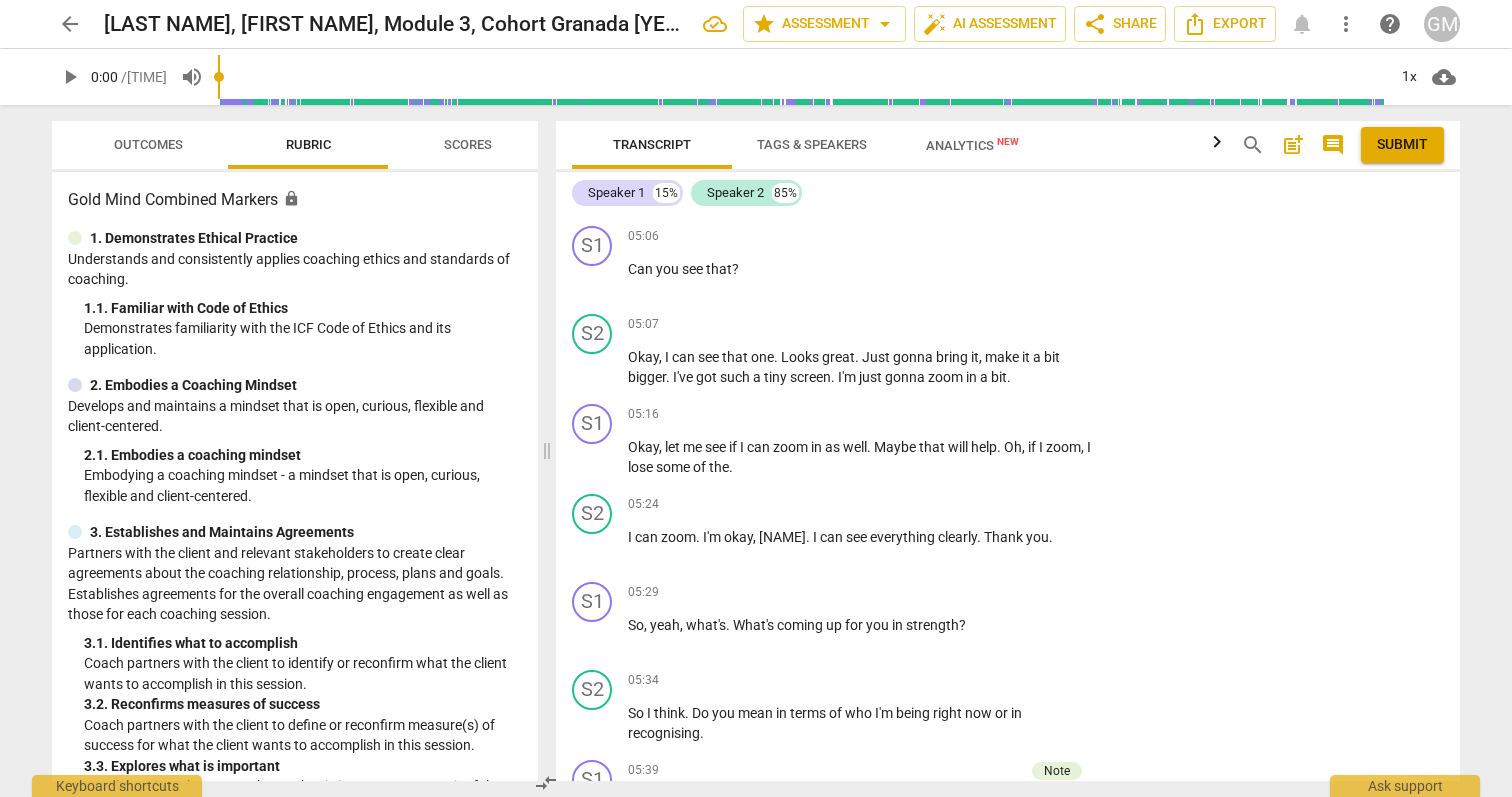 scroll, scrollTop: 3813, scrollLeft: 0, axis: vertical 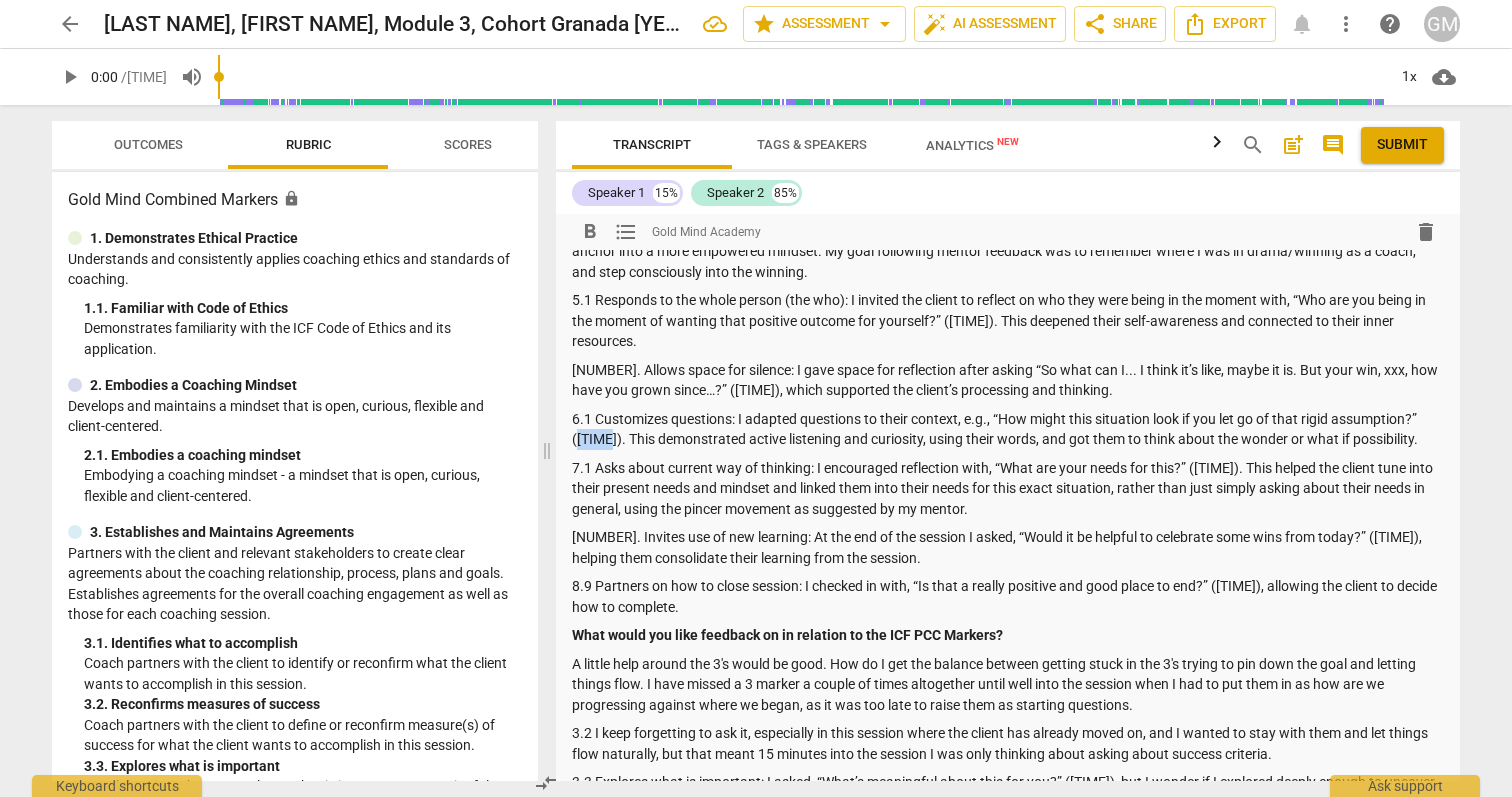 drag, startPoint x: 610, startPoint y: 438, endPoint x: 578, endPoint y: 437, distance: 32.01562 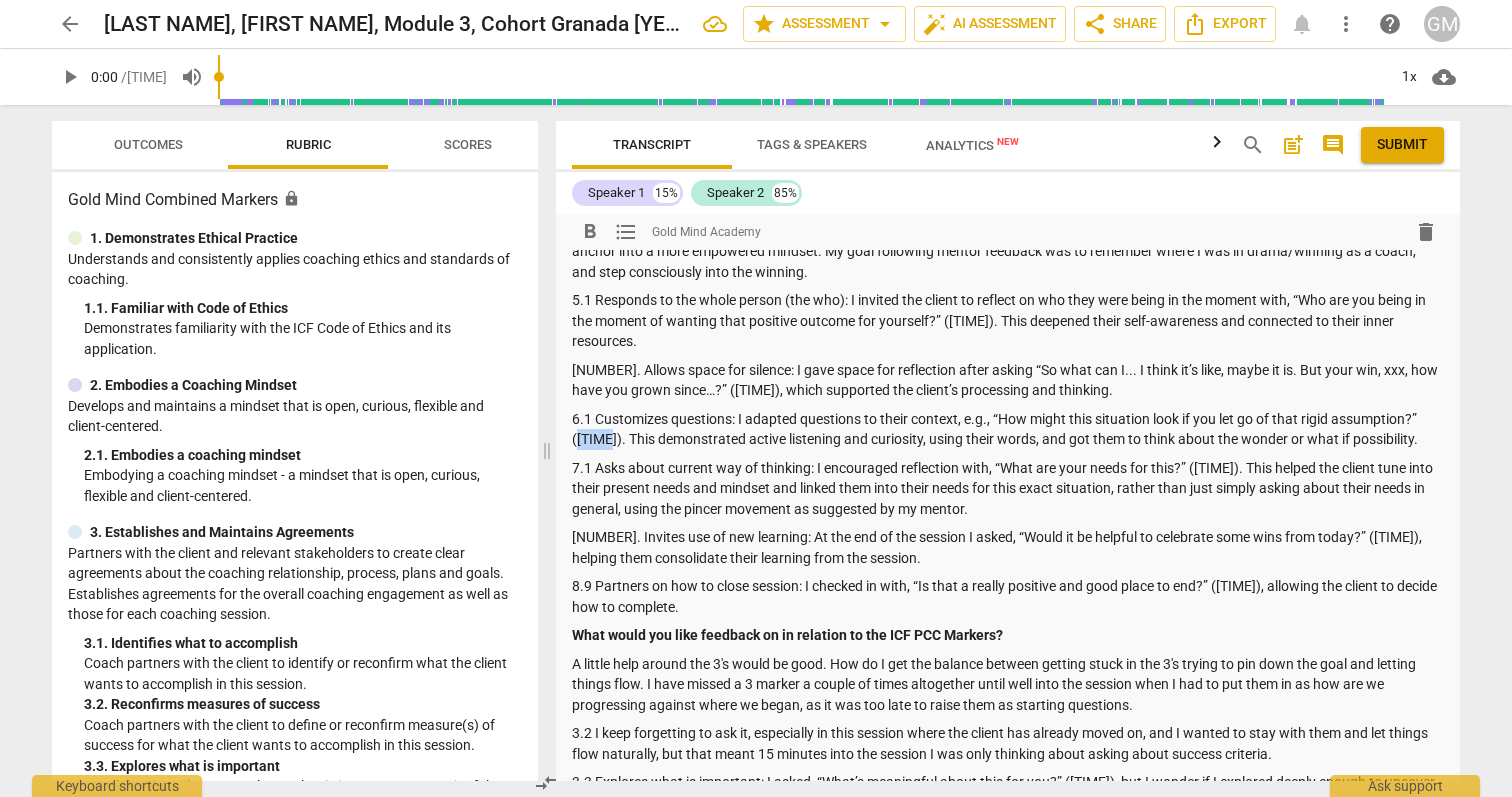 click on "6.1 Customizes questions: I adapted questions to their context, e.g., “How might this situation look if you let go of that rigid assumption?” ([TIME]). This demonstrated active listening and curiosity, using their words, and got them to think about the wonder or what if possibility." at bounding box center (1008, 429) 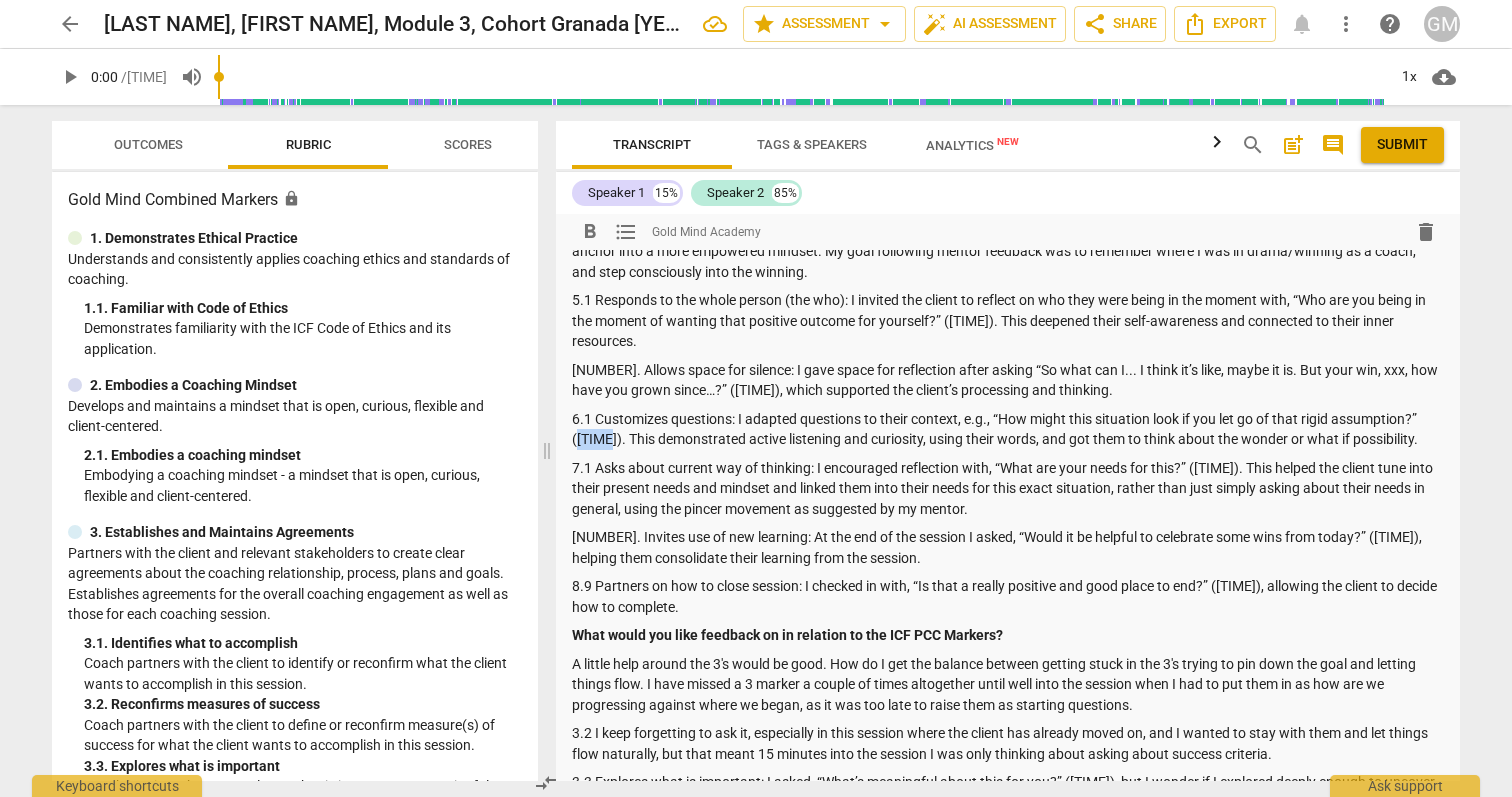copy on "16:43" 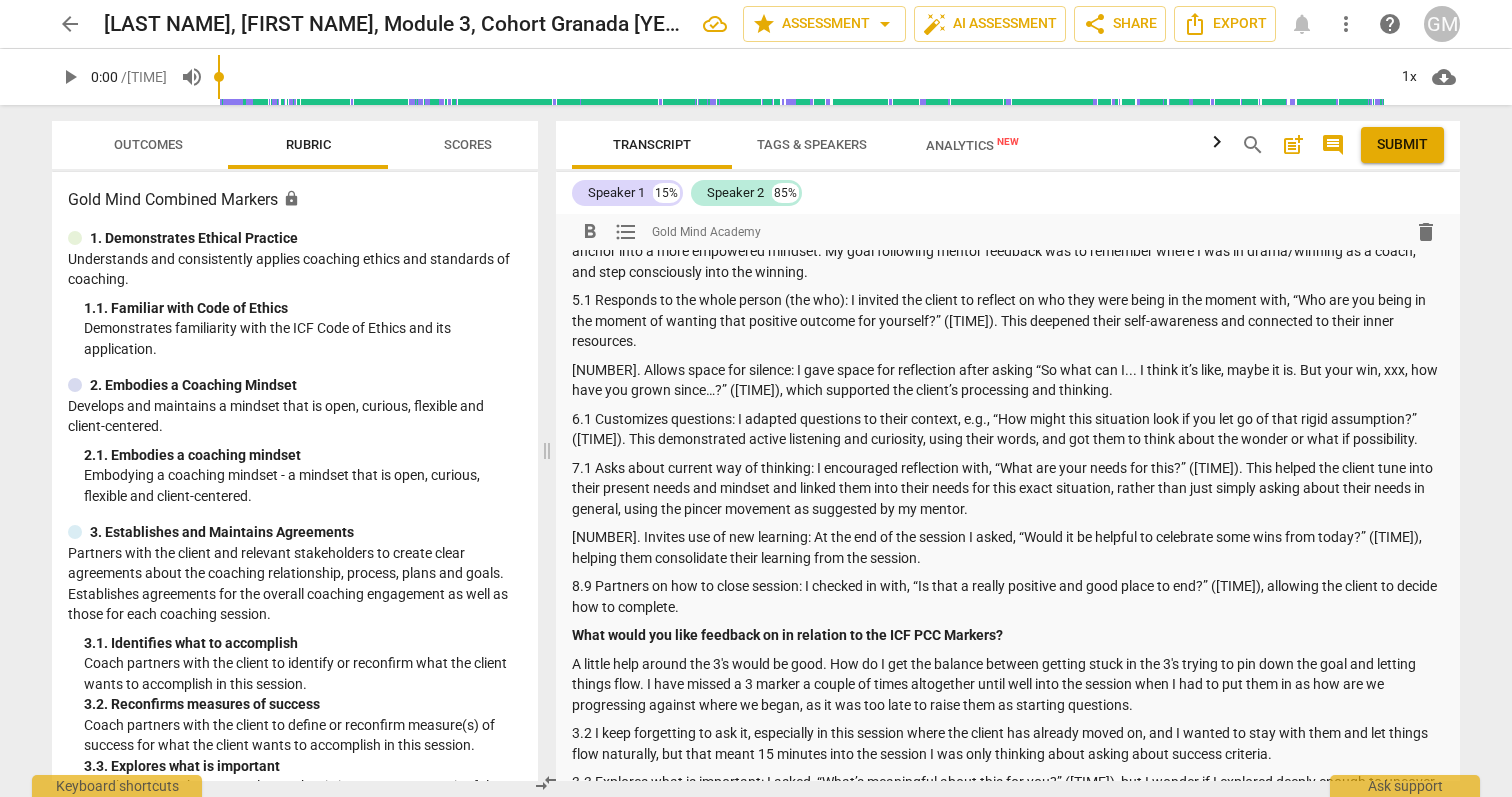 scroll, scrollTop: 9007, scrollLeft: 0, axis: vertical 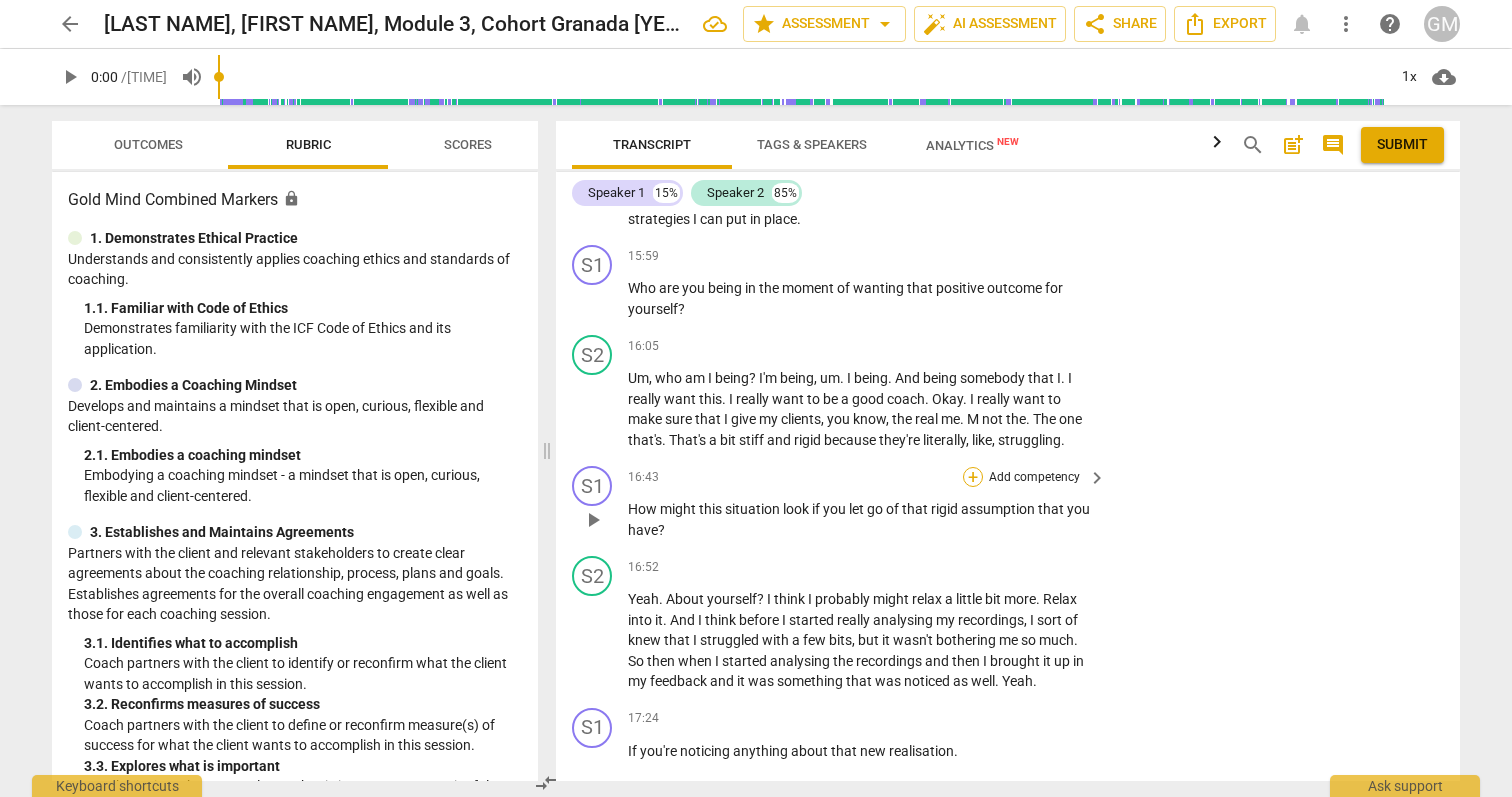 click on "+" at bounding box center (973, 477) 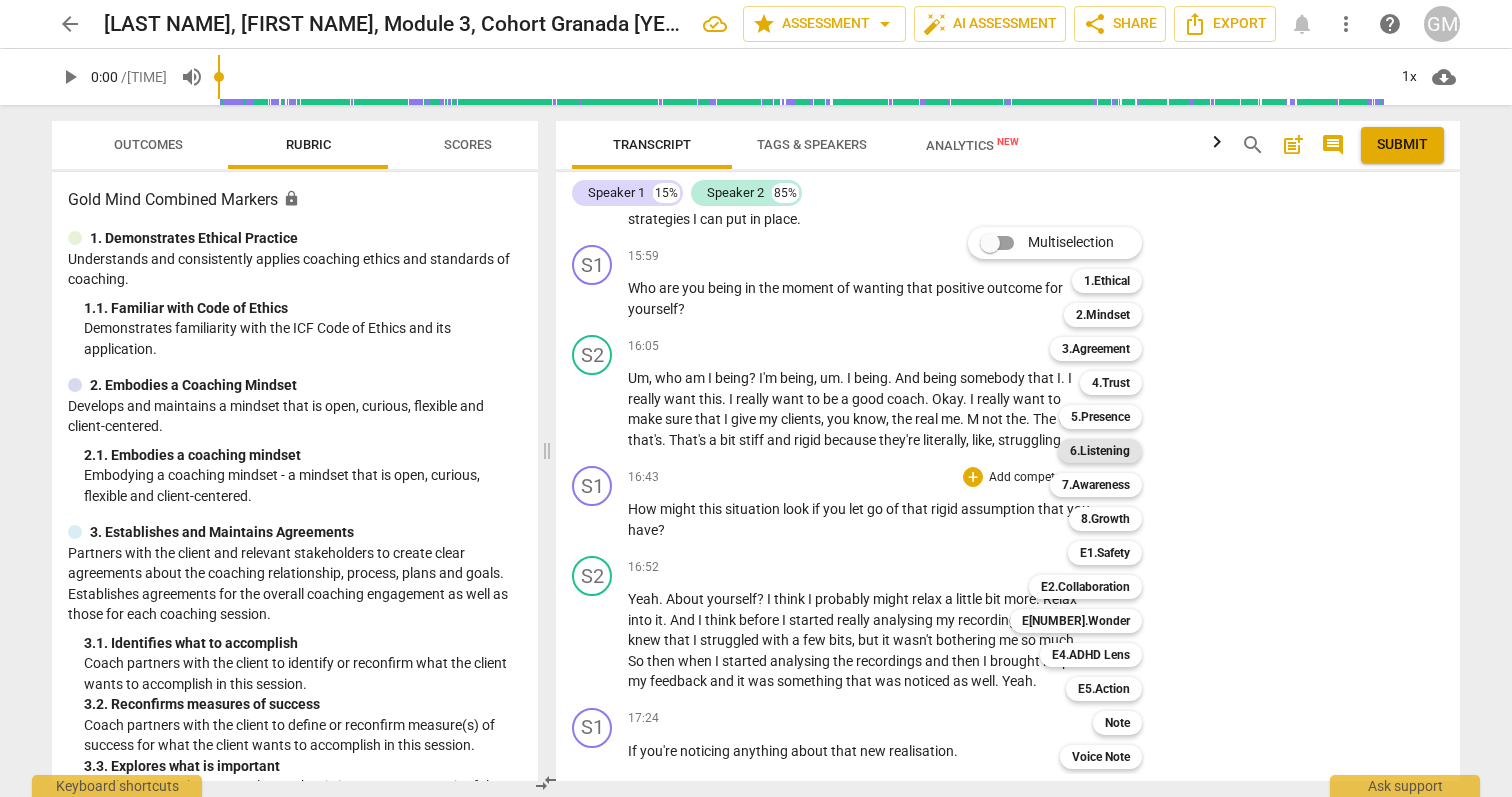 click on "6.Listening" at bounding box center (1100, 451) 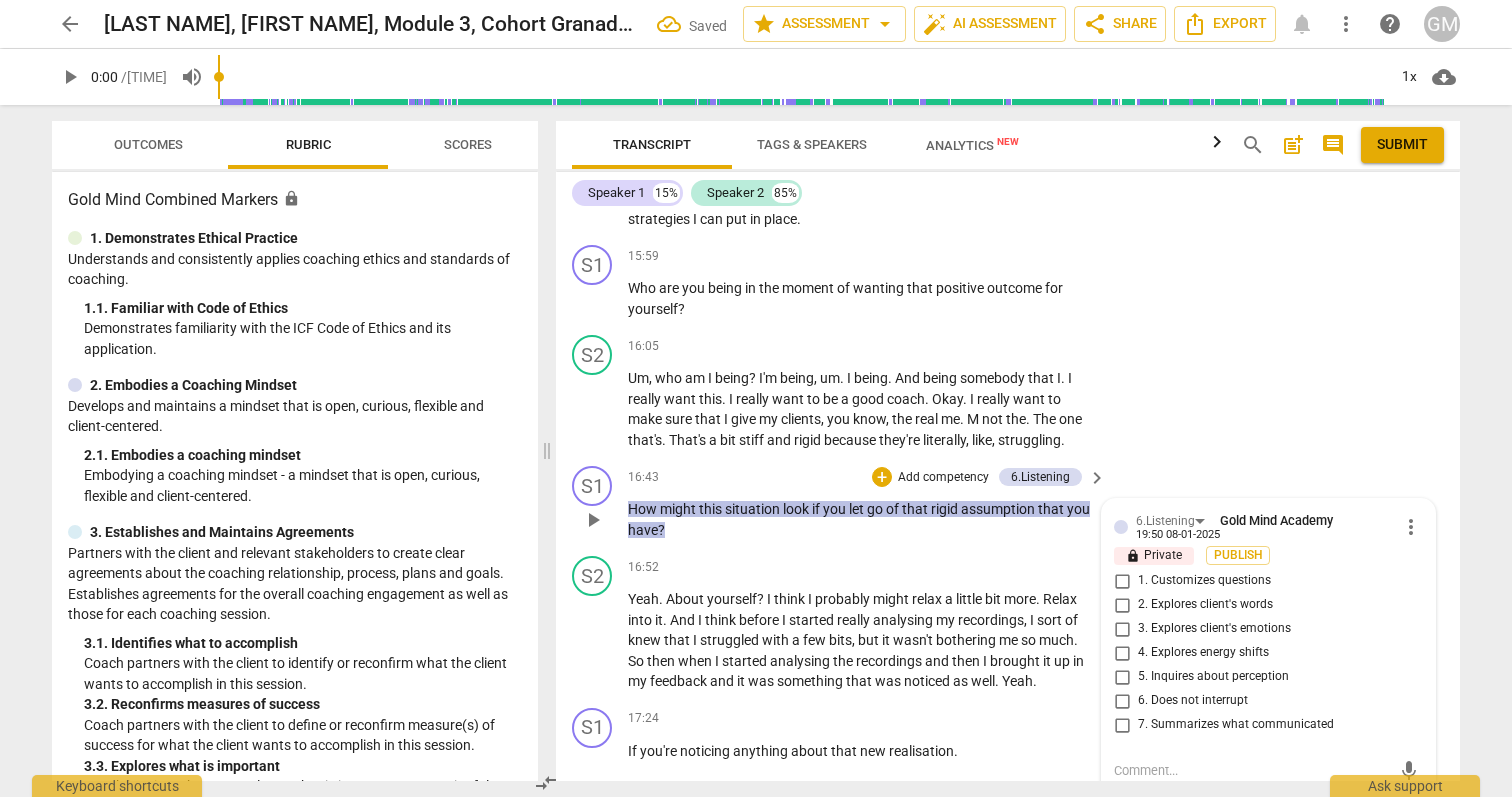 scroll, scrollTop: 9301, scrollLeft: 0, axis: vertical 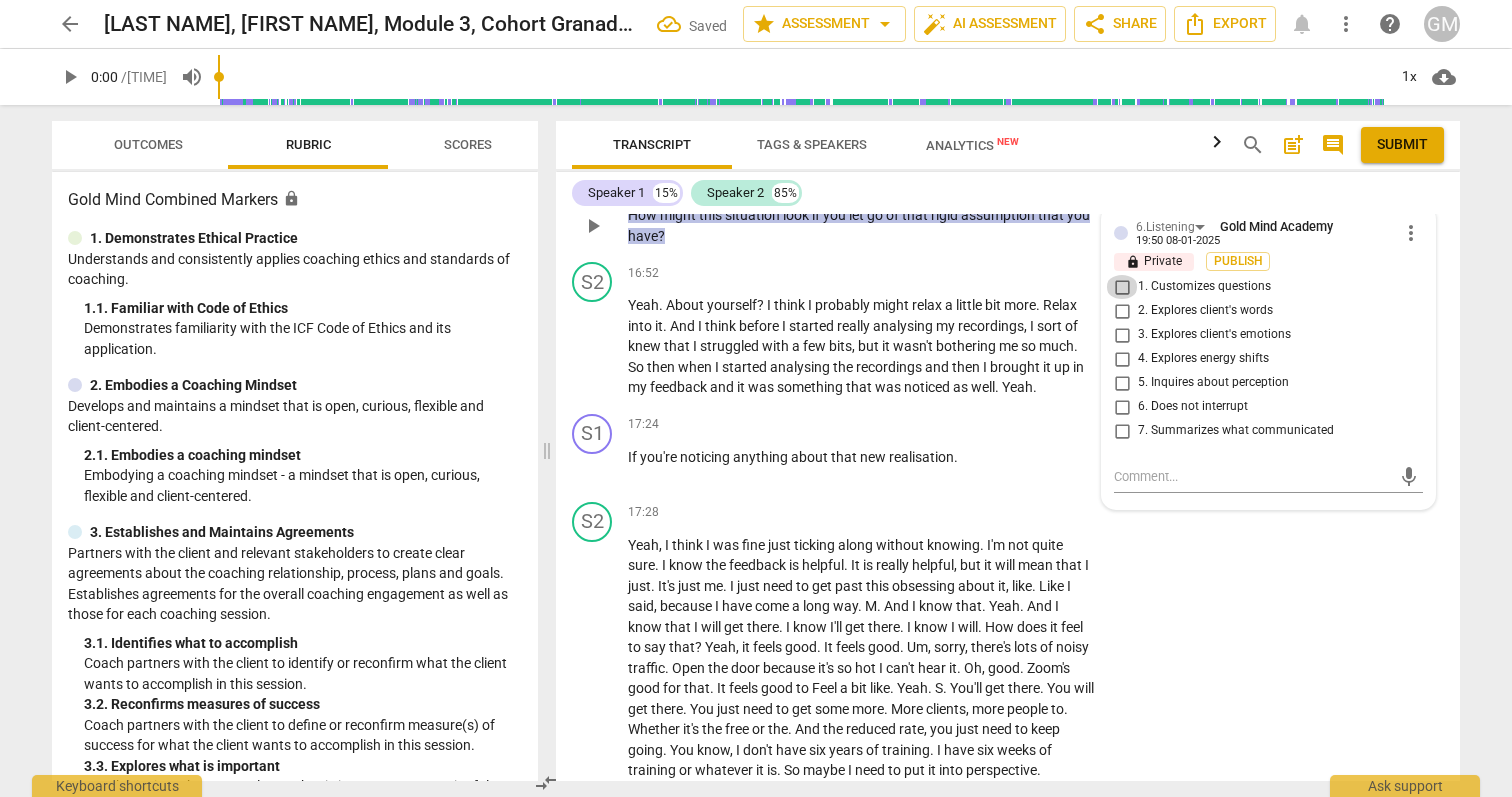 click on "1. Customizes questions" at bounding box center (1122, 287) 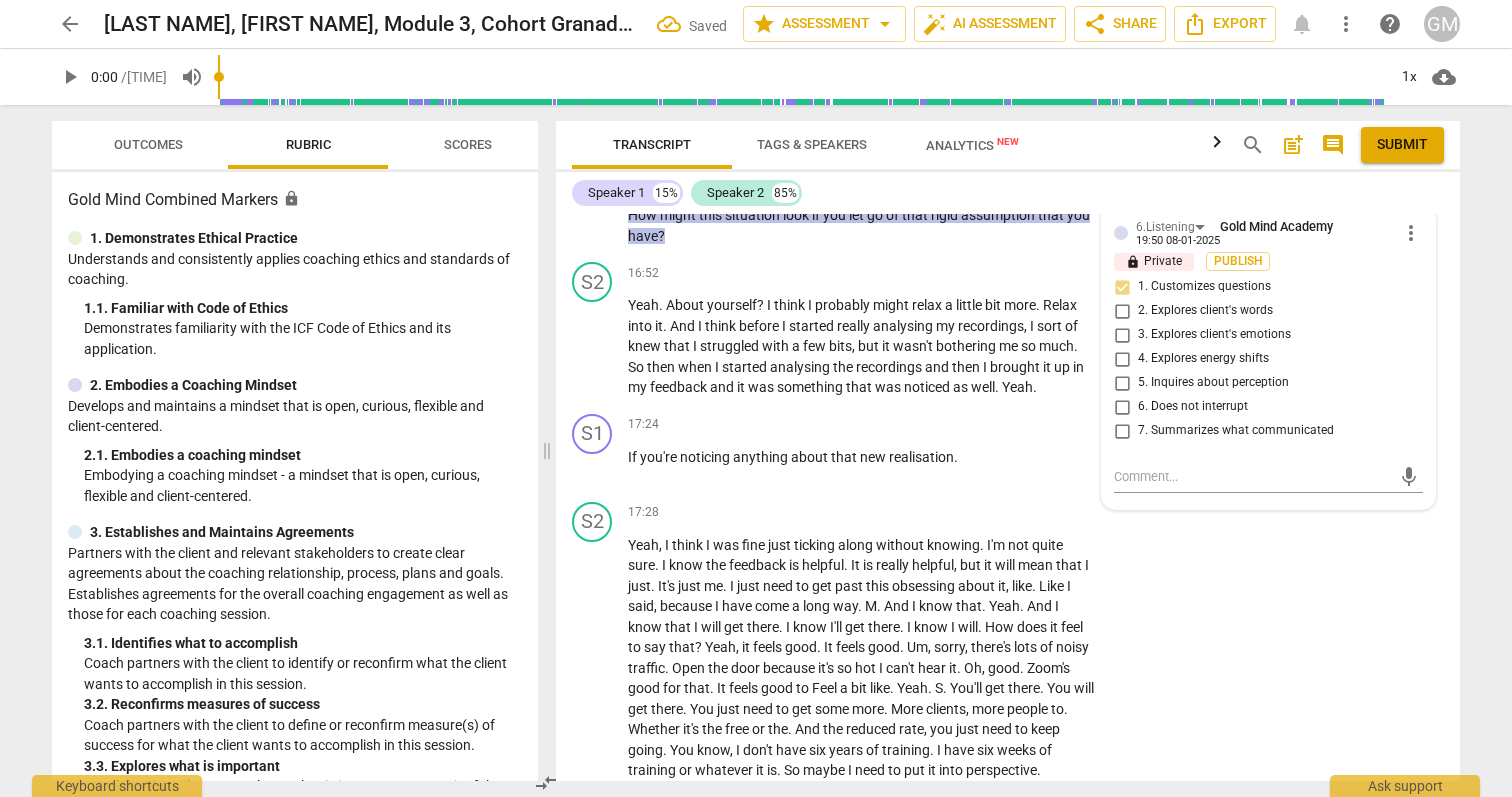 click on "arrow_back Henderson, Clair, Module 3, Cohort Granada 2025 Saved edit star    Assessment   arrow_drop_down auto_fix_high    AI Assessment share    Share    Export notifications more_vert help GM play_arrow 0:00   /  27:50 volume_up 1x cloud_download Outcomes Rubric Scores Gold Mind Combined Markers lock 1. Demonstrates Ethical Practice Understands and consistently applies coaching ethics and standards of coaching. 1. 1. Familiar with Code of Ethics Demonstrates familiarity with the ICF Code of Ethics and its application. 2. Embodies a Coaching Mindset Develops and maintains a mindset that is open, curious, flexible and client-centered. 2. 1. Embodies a coaching mindset Embodying a coaching mindset - a mindset that is open, curious, flexible and client-centered. 3. Establishes and Maintains Agreements 3. 1. Identifies what to accomplish Coach partners with the client to identify or reconfirm what the client wants to accomplish in this session. 3. 2. Reconfirms measures of success 3. 3. 4. 4. 4. 4. 5." at bounding box center (756, 398) 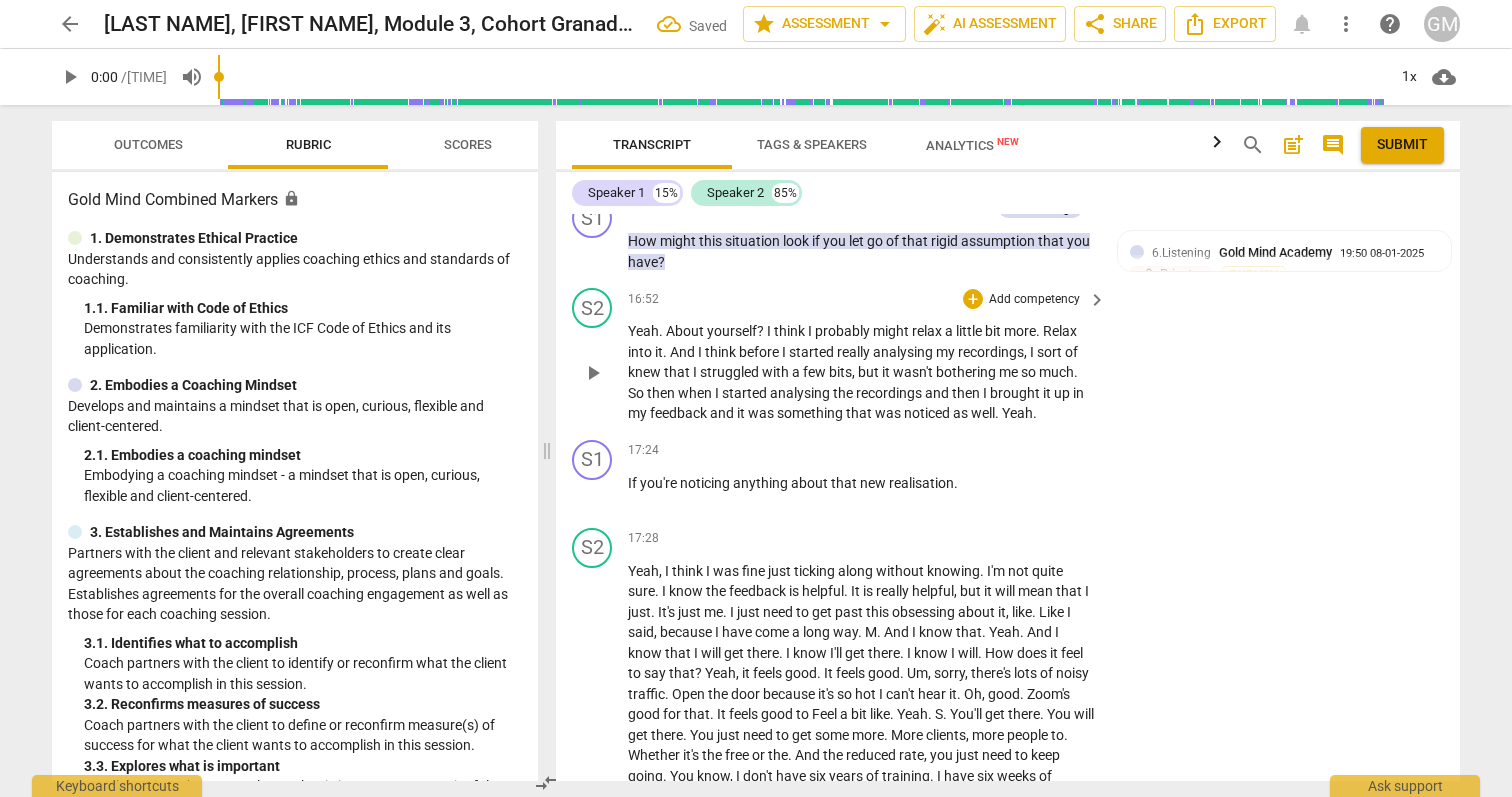 scroll, scrollTop: 9232, scrollLeft: 0, axis: vertical 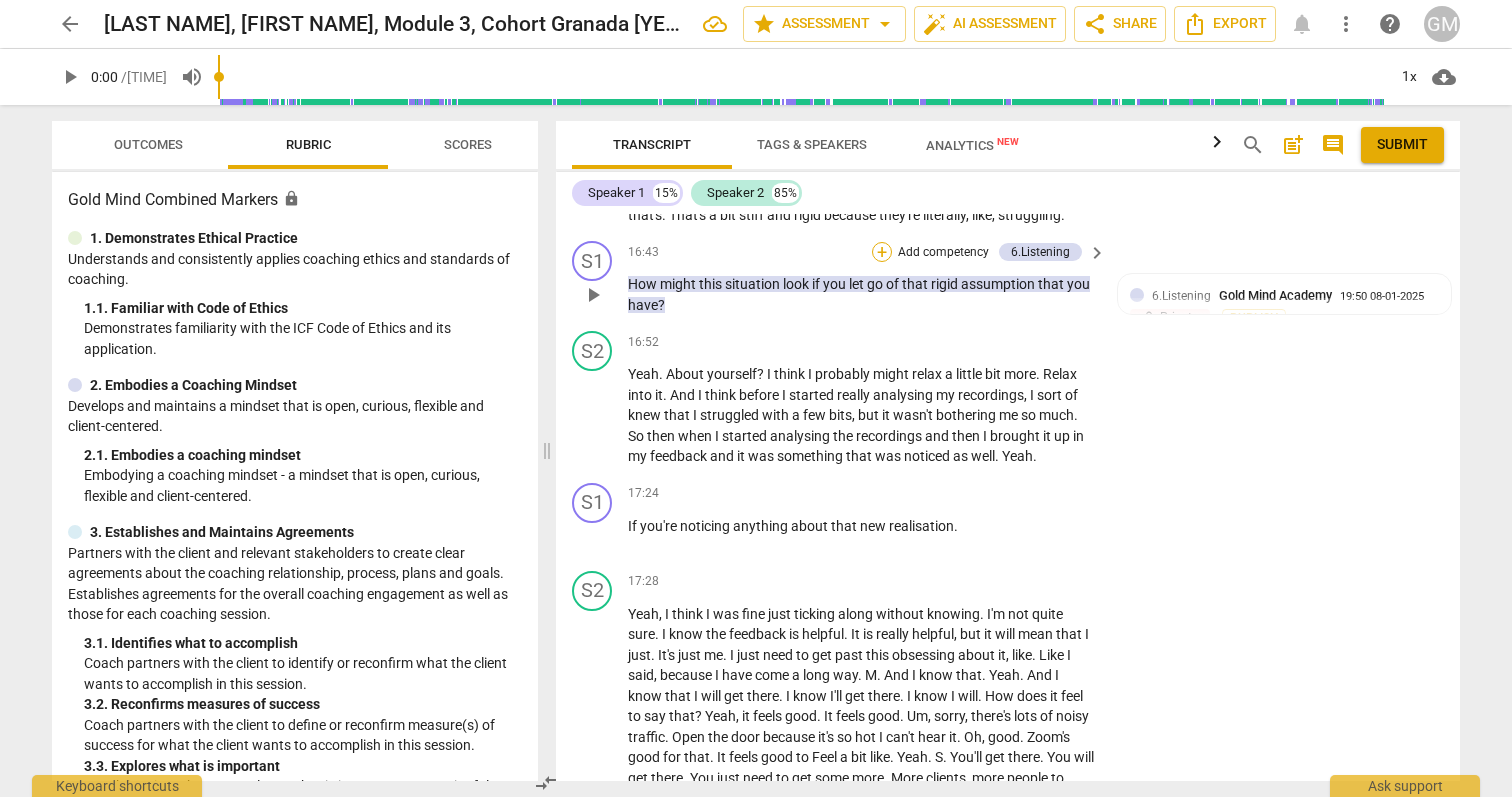 click on "+" at bounding box center [882, 252] 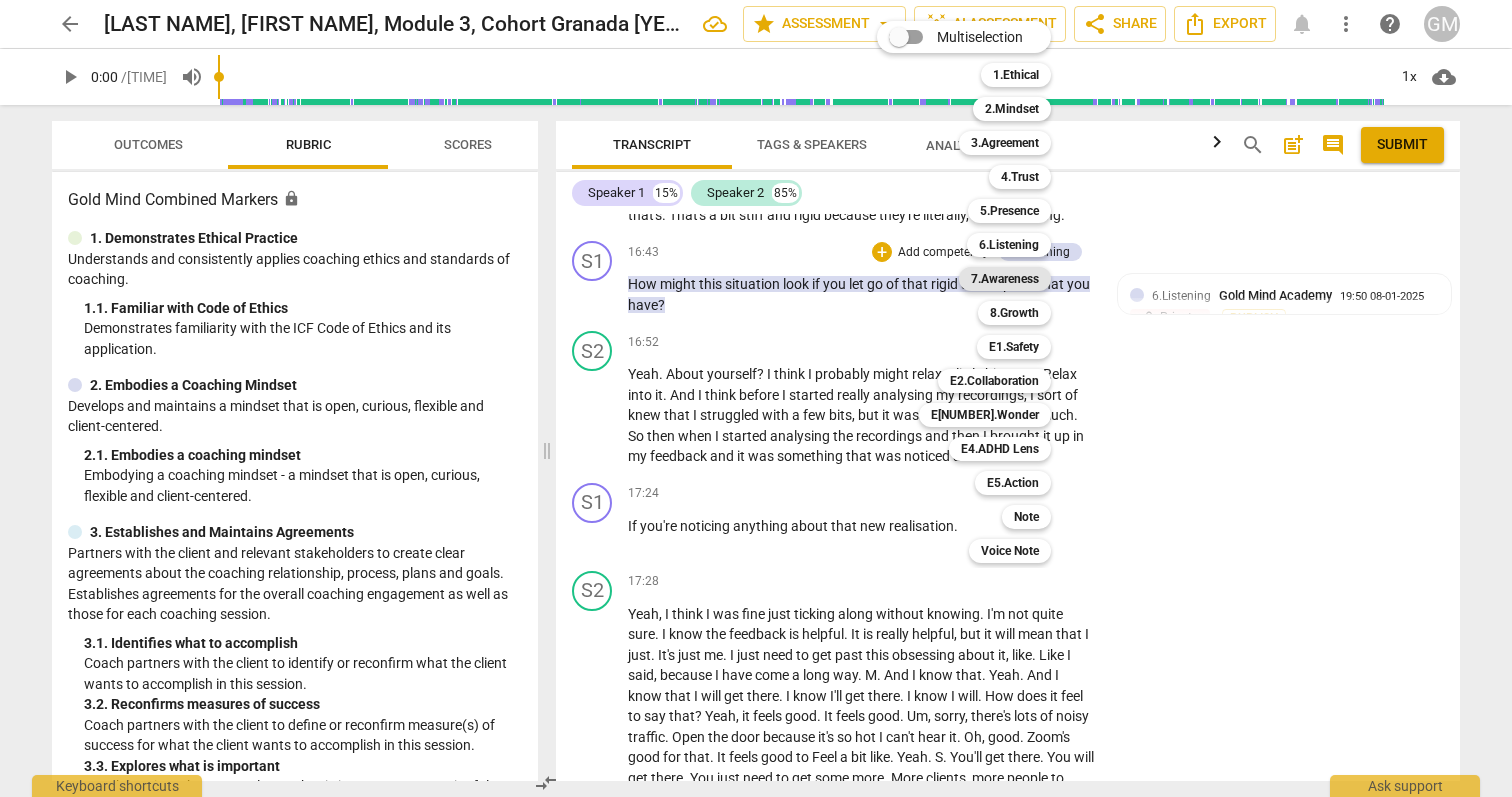 click on "7.Awareness" at bounding box center [1005, 279] 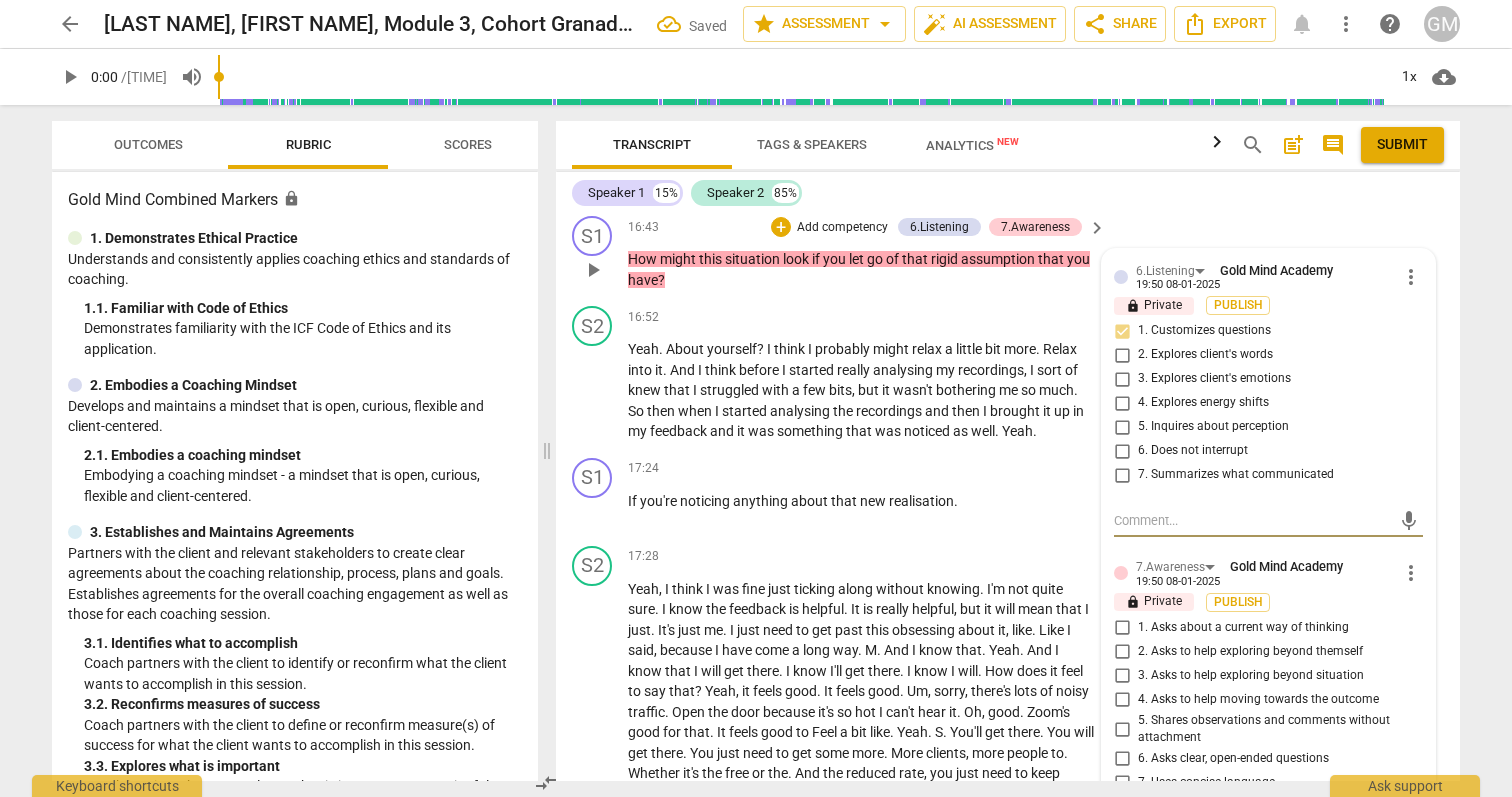 scroll, scrollTop: 9270, scrollLeft: 0, axis: vertical 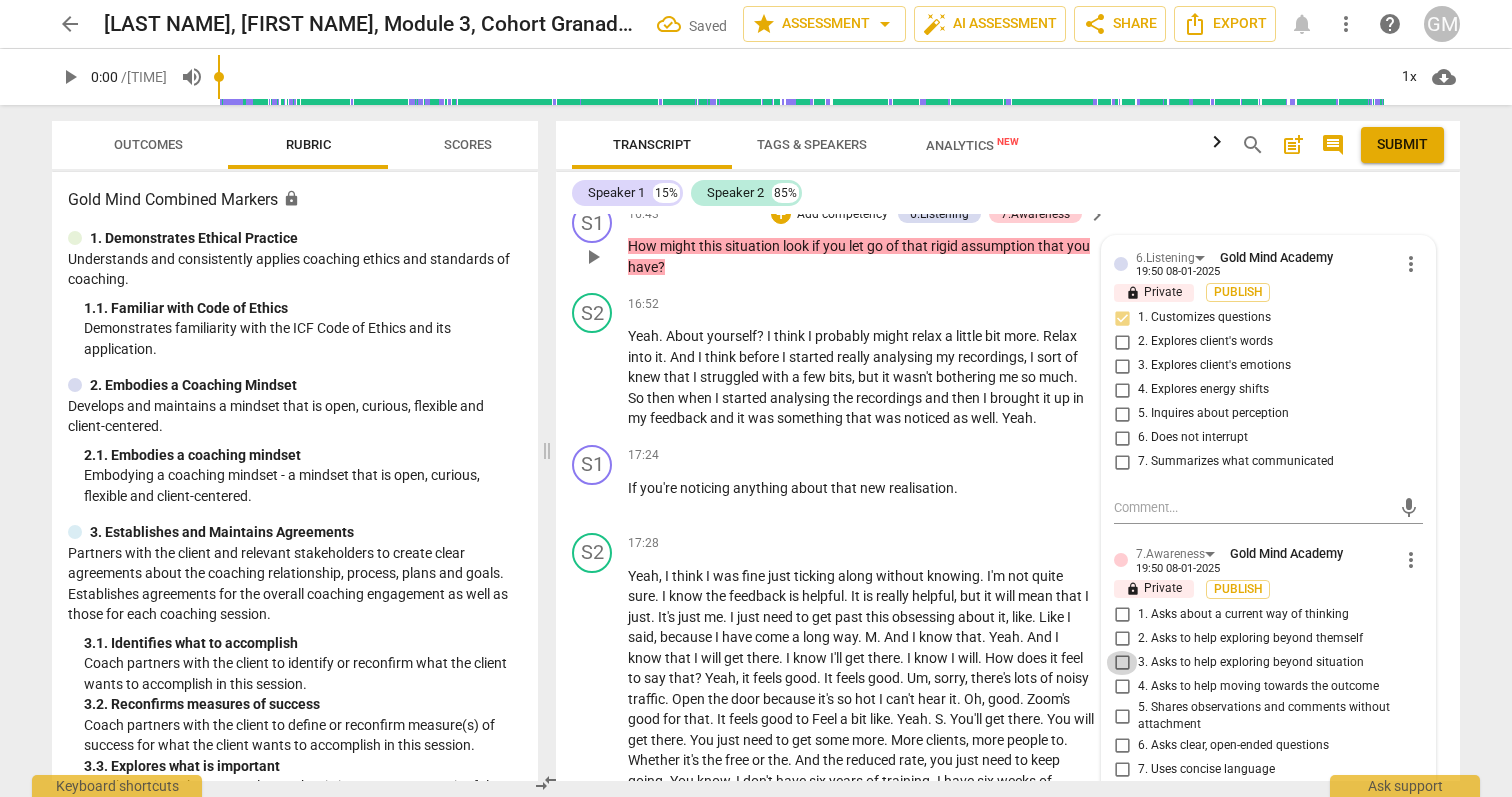 click on "3. Asks to help exploring beyond situation" at bounding box center (1122, 663) 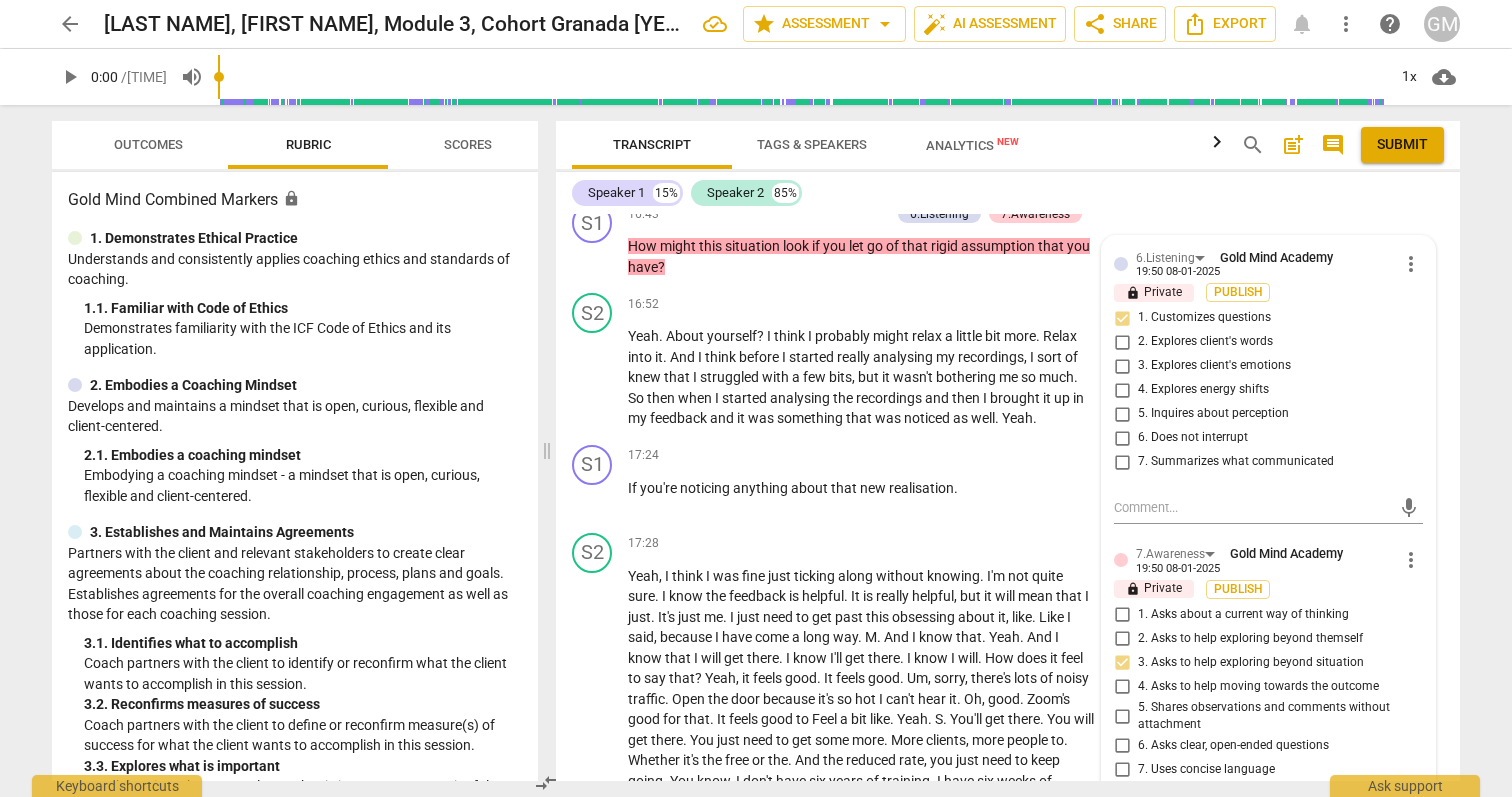 click on "Transcript Tags & Speakers Analytics New search post_add comment Submit Speaker 1 15% Speaker 2 85% format_bold format_list_bulleted Gold Mind Academy delete Summary: What are you proud of in this recording in relation to the ICF PCC Markers? I have made a lot of progress since starting Module 3 in May, I'm proud of how my fear no longer affects me in the way that it did, when I’m being perceived or marked and is reducing each time I record a session. In particular I am proud of how I am starting to relax and know that this will improve with practice over time. I’m trying to get the tiger from being in the room, to being in me, where she used to live! Specific points I am proud of in relation to markers are: 5.1 Responds to the whole person (the who): I invited the client to reflect on who they were being in the moment with, “Who are you being in the moment of wanting that positive outcome for yourself?” ([TIME]). This deepened their self-awareness and connected to their inner resources. S1 pause" at bounding box center (1012, 451) 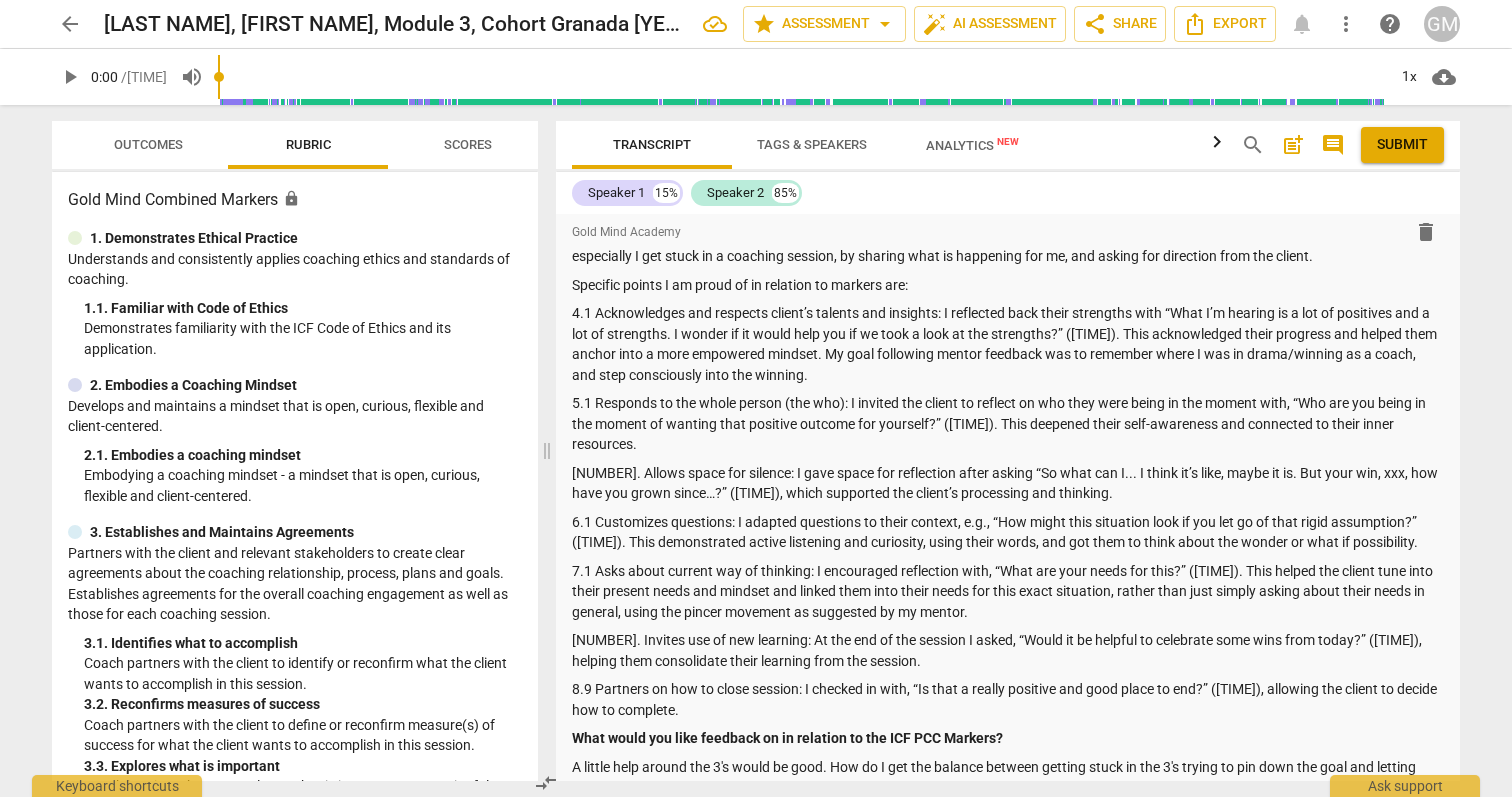 scroll, scrollTop: 256, scrollLeft: 0, axis: vertical 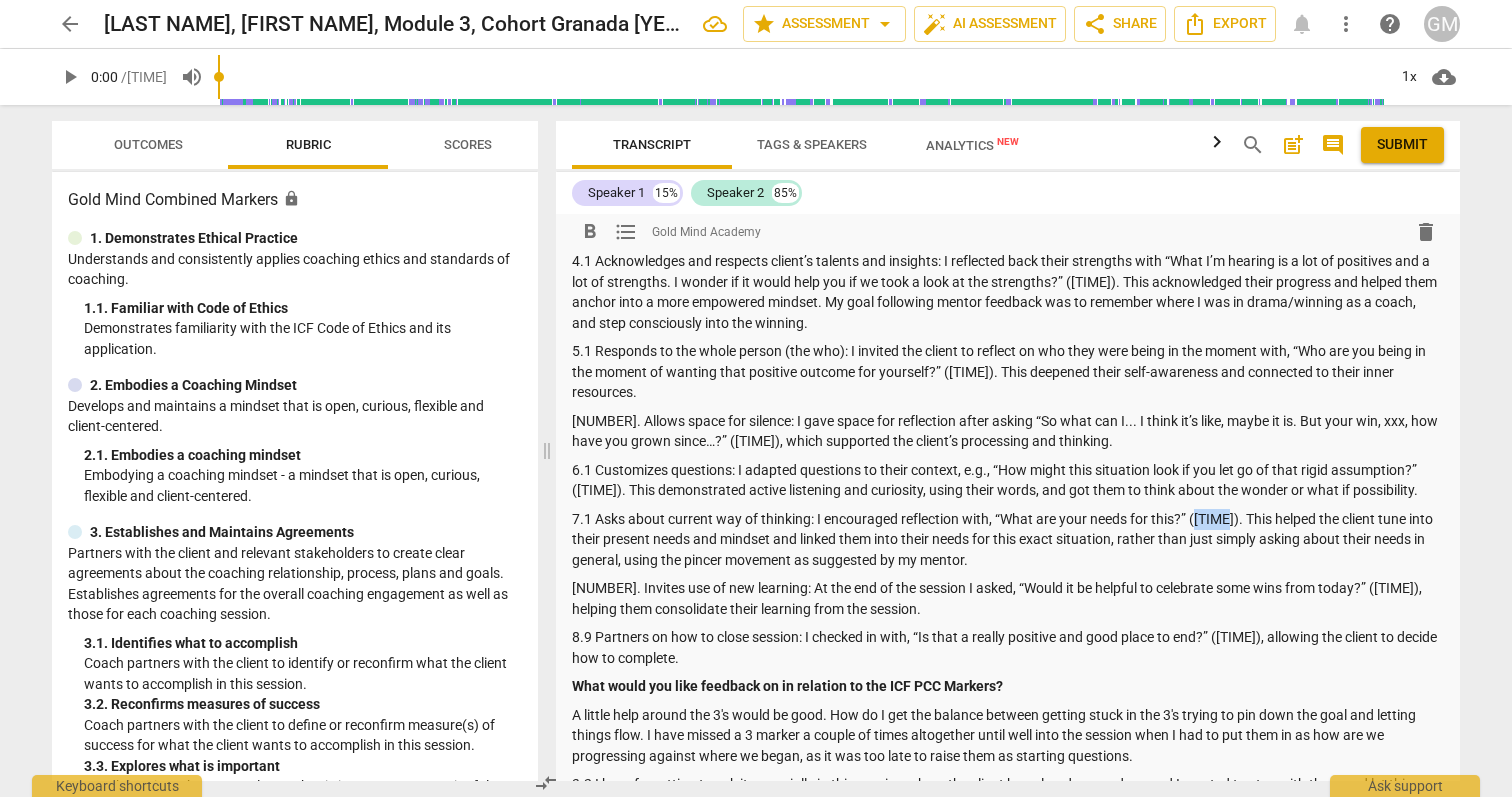 drag, startPoint x: 1229, startPoint y: 517, endPoint x: 1196, endPoint y: 516, distance: 33.01515 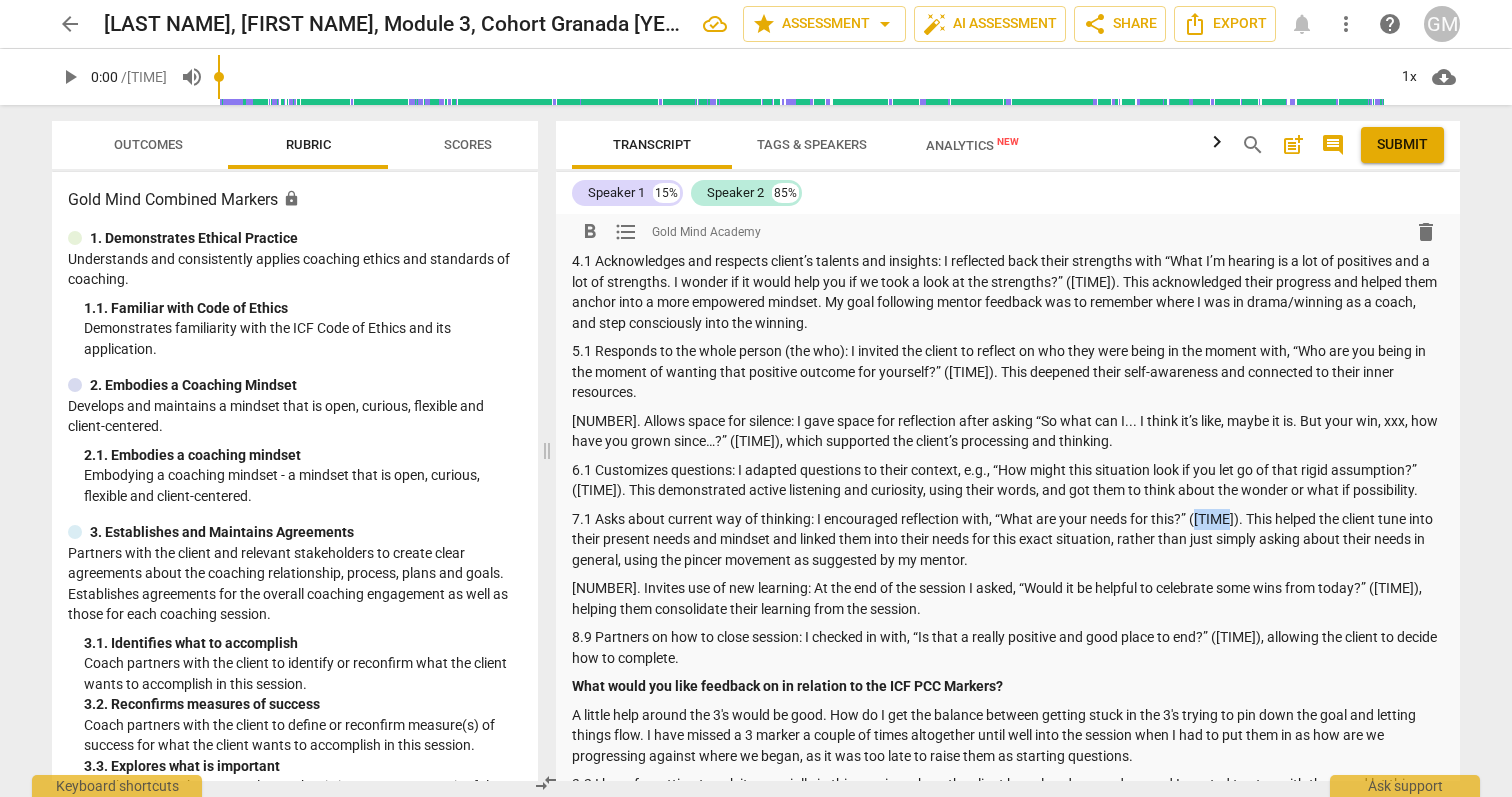 click on "7.1 Asks about current way of thinking: I encouraged reflection with, “What are your needs for this?” ([TIME]). This helped the client tune into their present needs and mindset and linked them into their needs for this exact situation, rather than just simply asking about their needs in general, using the pincer movement as suggested by my mentor." at bounding box center (1008, 540) 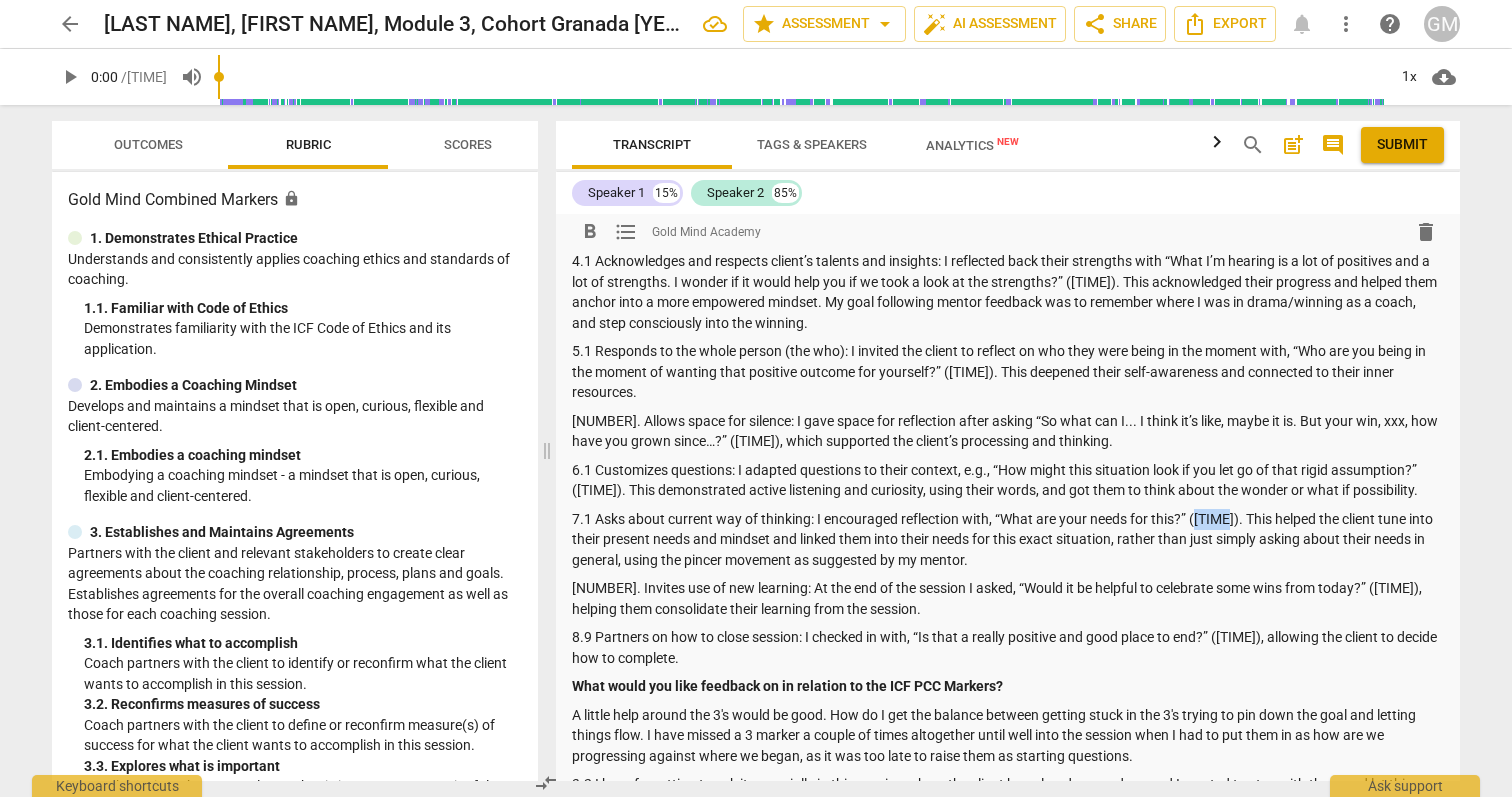 copy on "14:29" 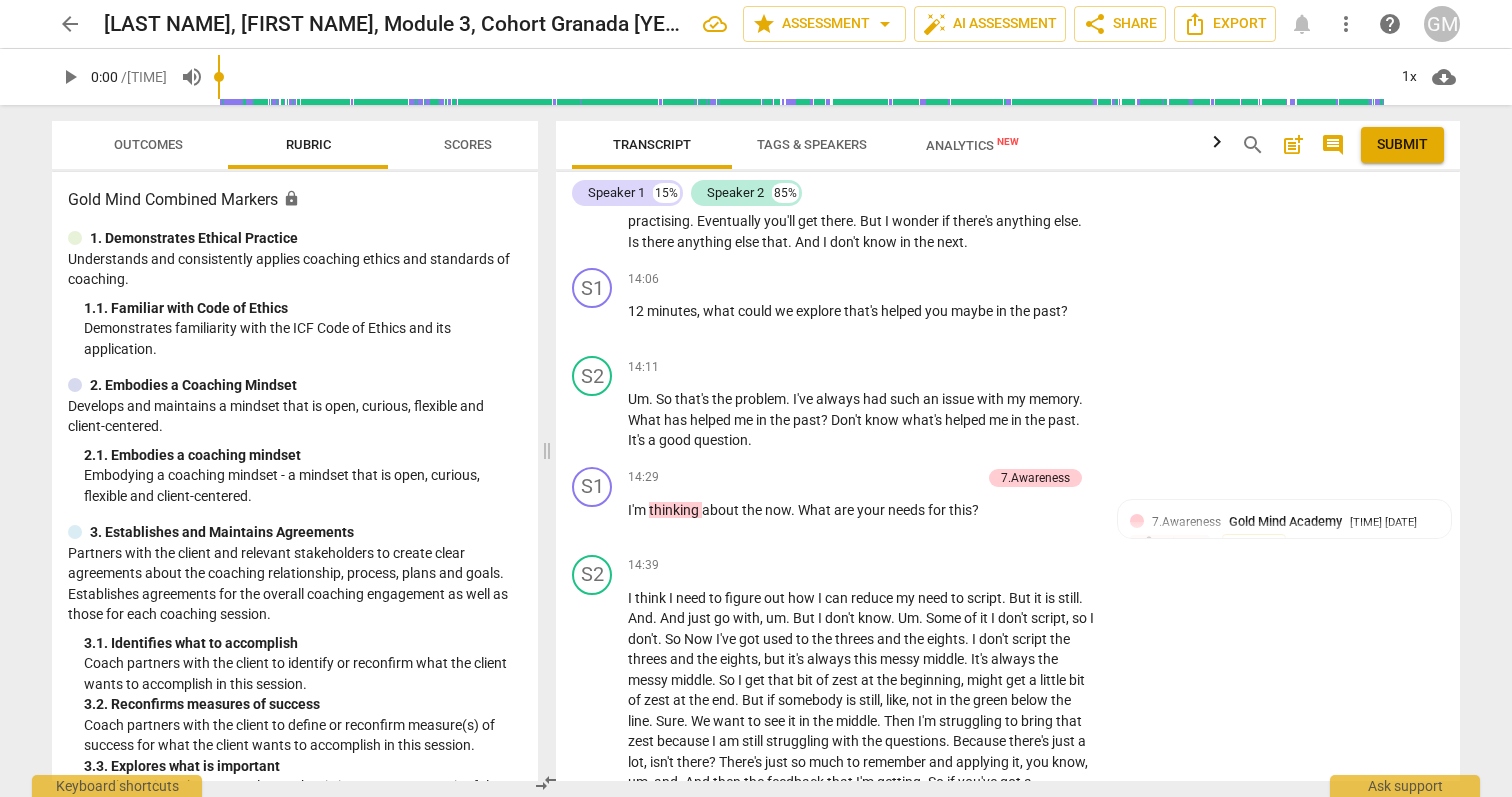 scroll, scrollTop: 277, scrollLeft: 0, axis: vertical 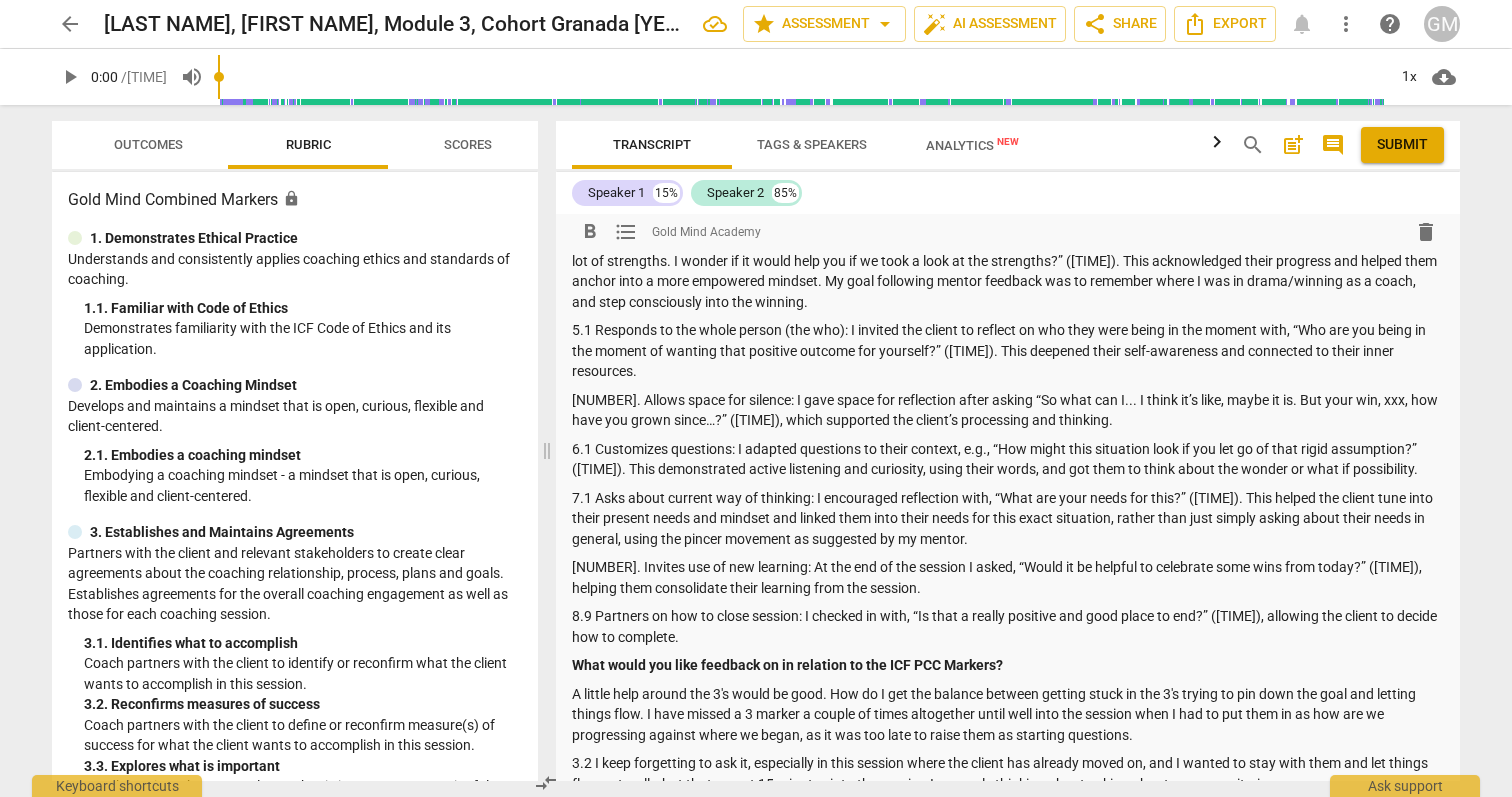 click on "[NUMBER]. Invites use of new learning: At the end of the session I asked, “Would it be helpful to celebrate some wins from today?” ([TIME]), helping them consolidate their learning from the session." at bounding box center [1008, 577] 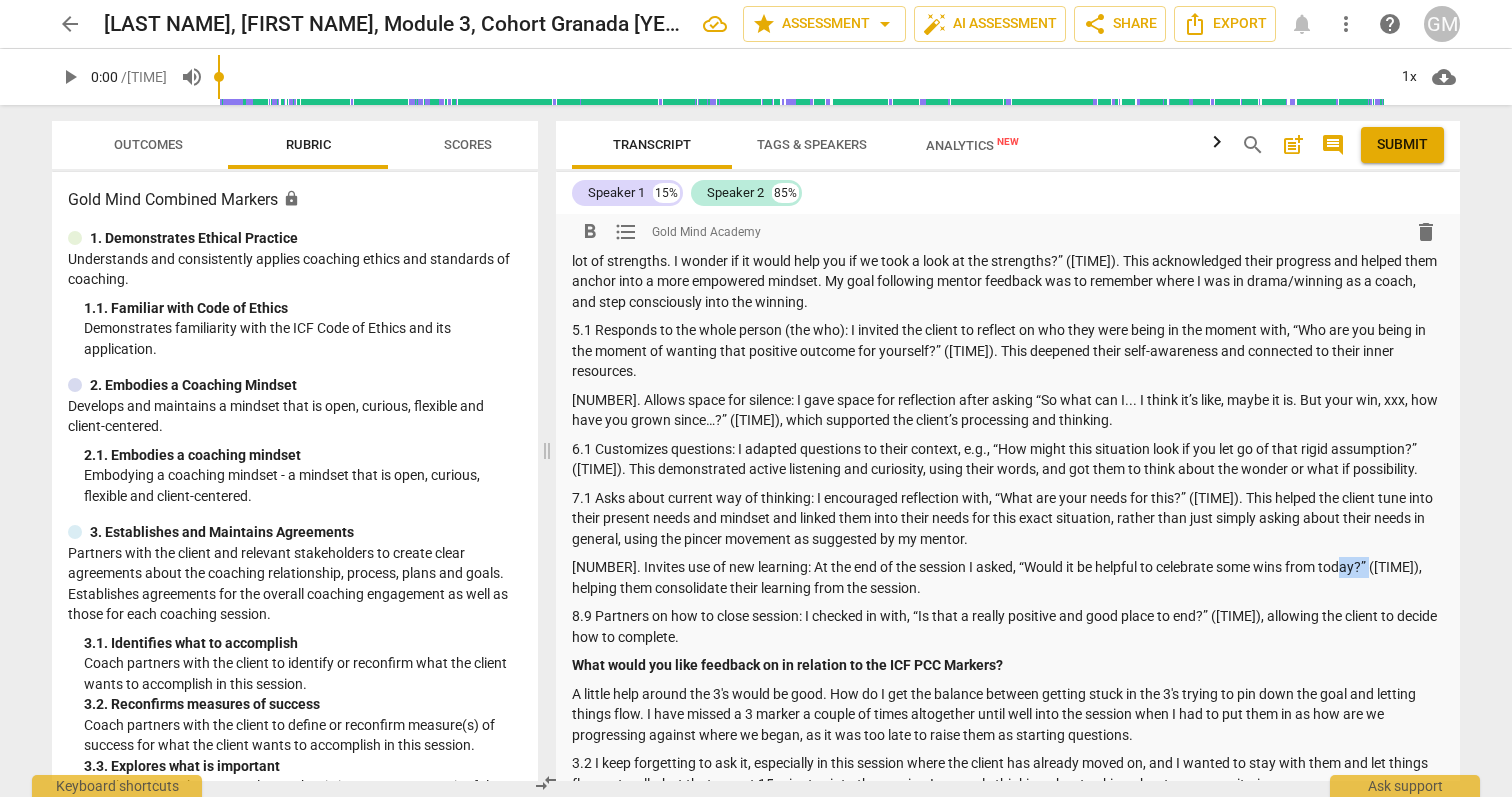 drag, startPoint x: 1369, startPoint y: 565, endPoint x: 1336, endPoint y: 566, distance: 33.01515 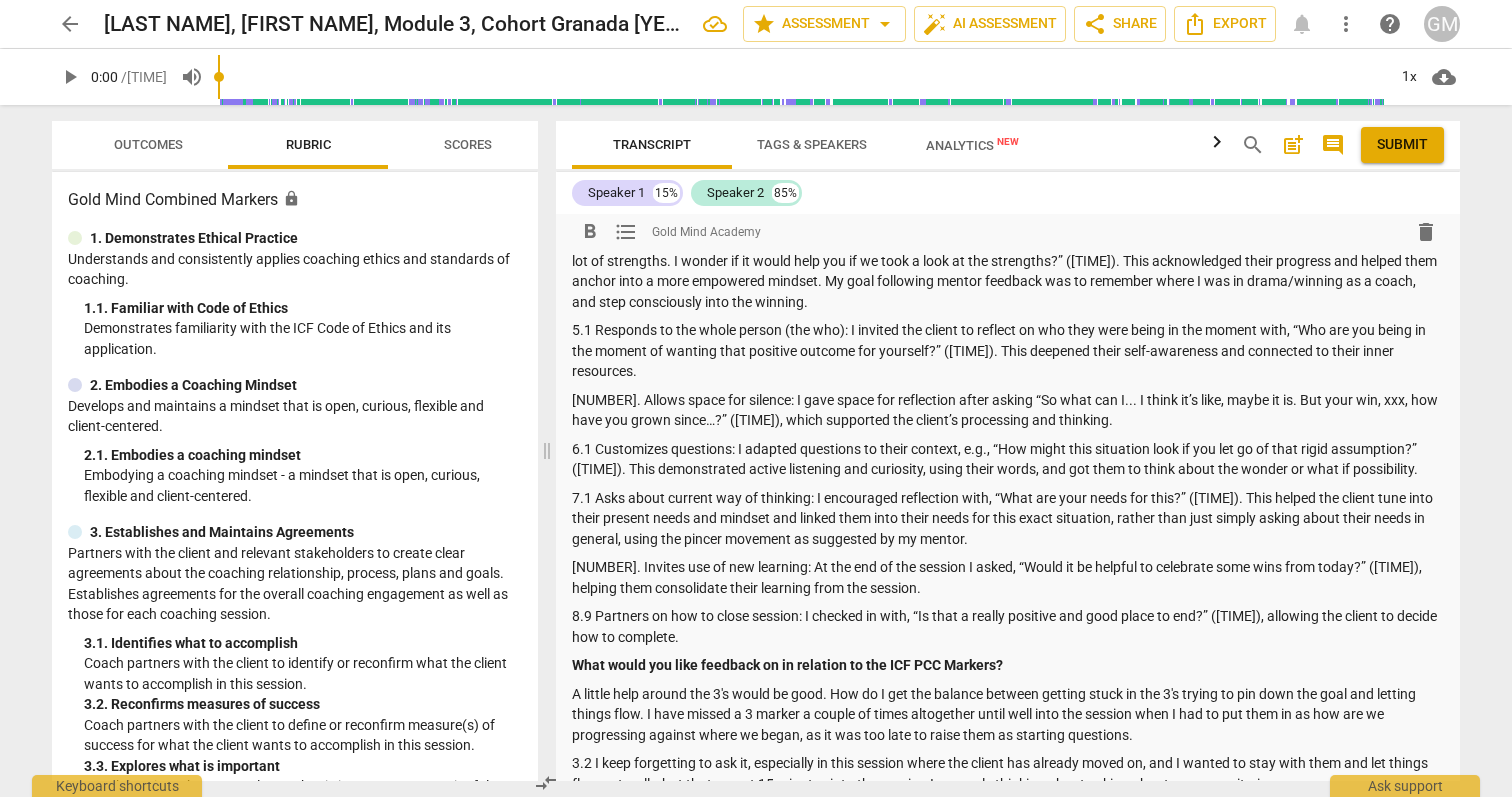 scroll, scrollTop: 12722, scrollLeft: 0, axis: vertical 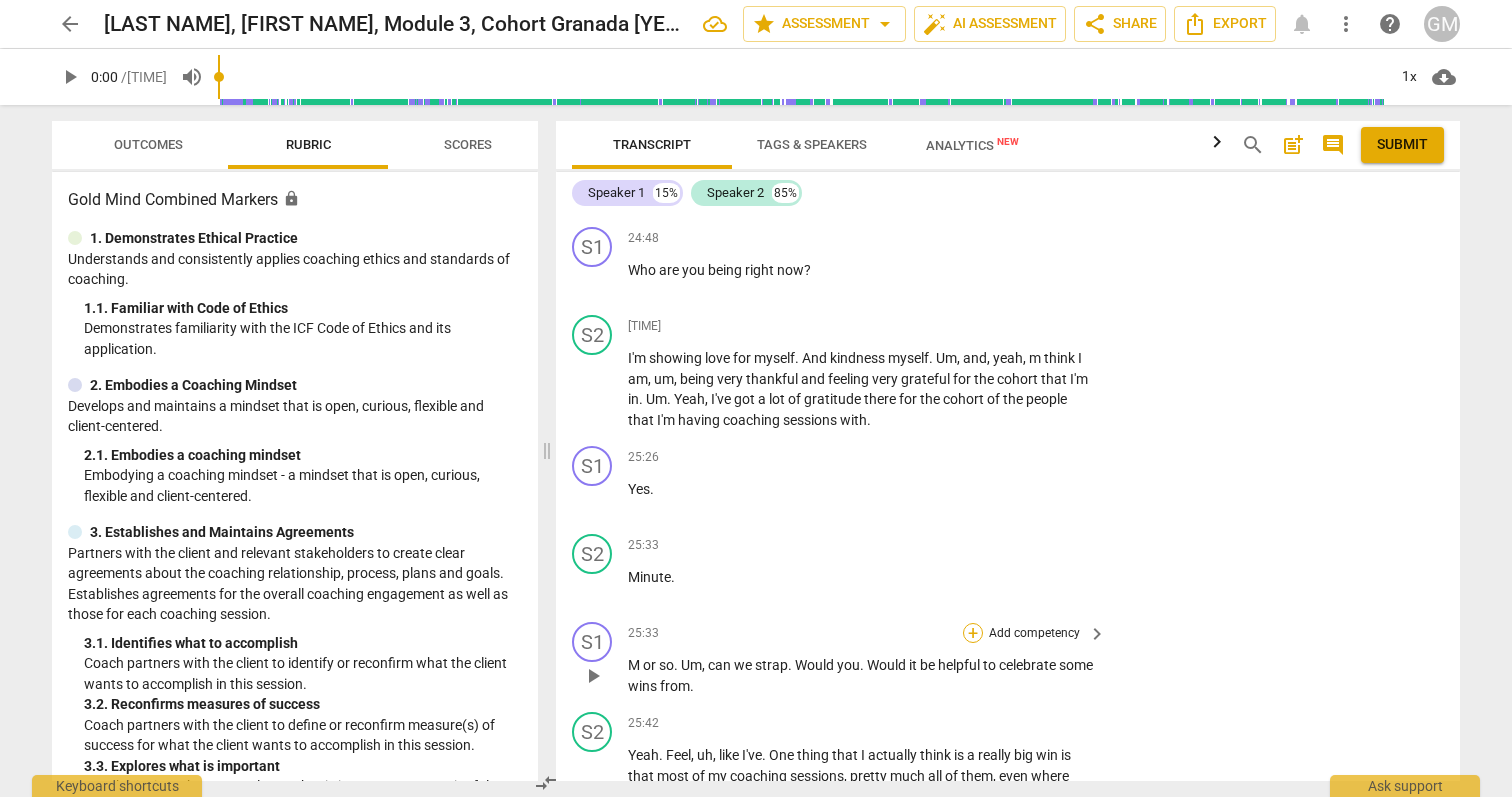 click on "+" at bounding box center (973, 633) 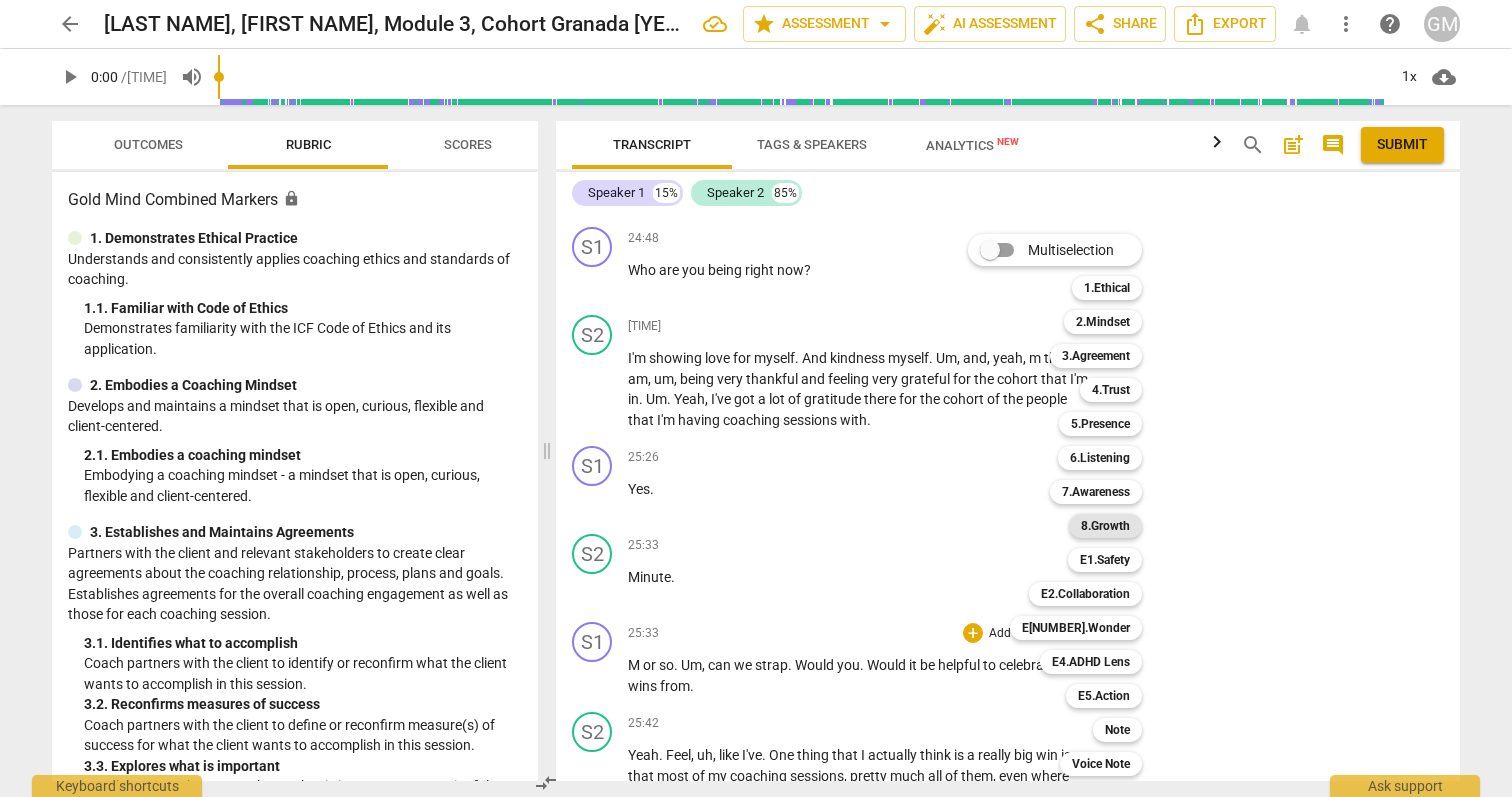 click on "8.Growth" at bounding box center [1105, 526] 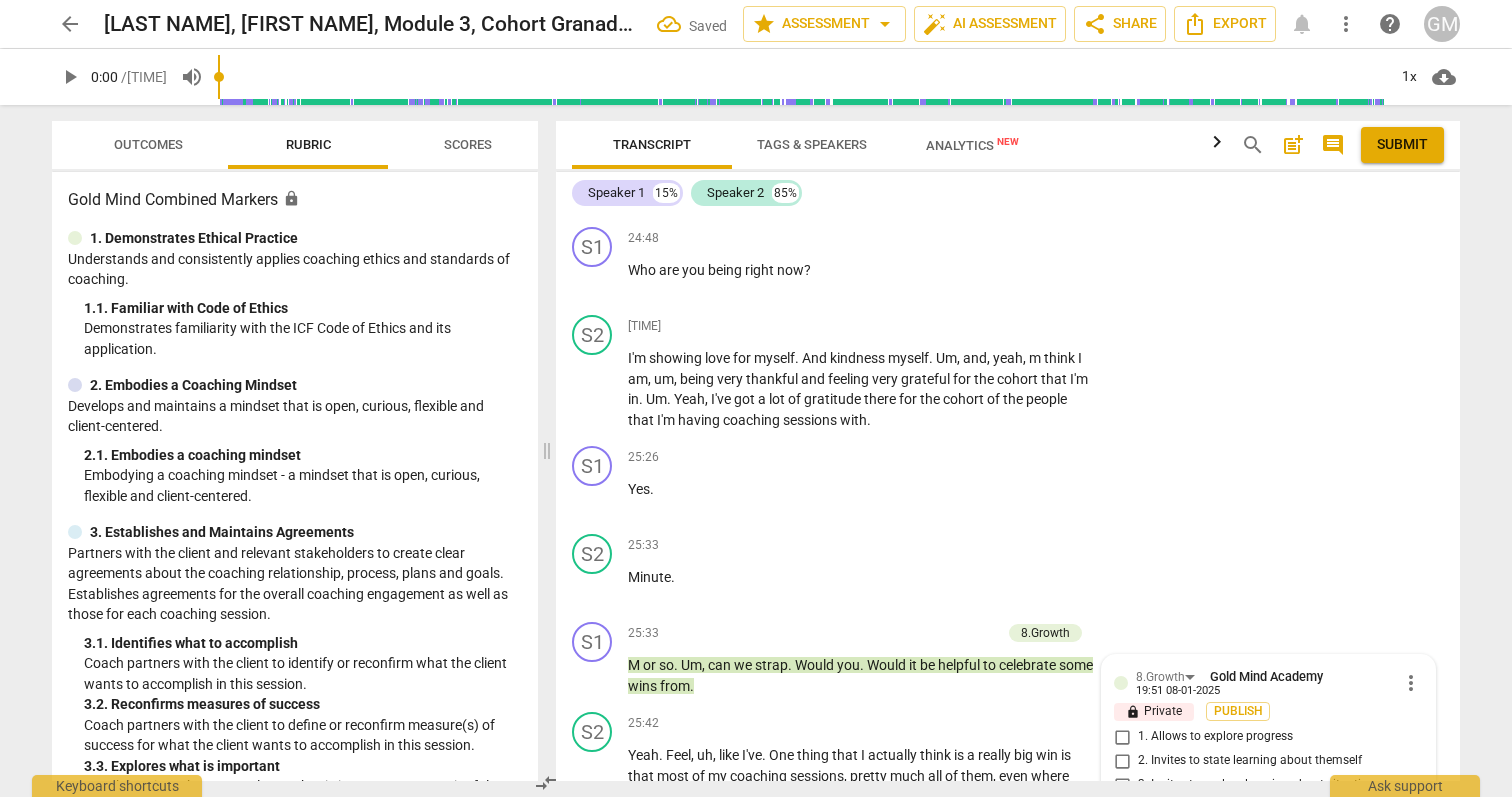 scroll, scrollTop: 13240, scrollLeft: 0, axis: vertical 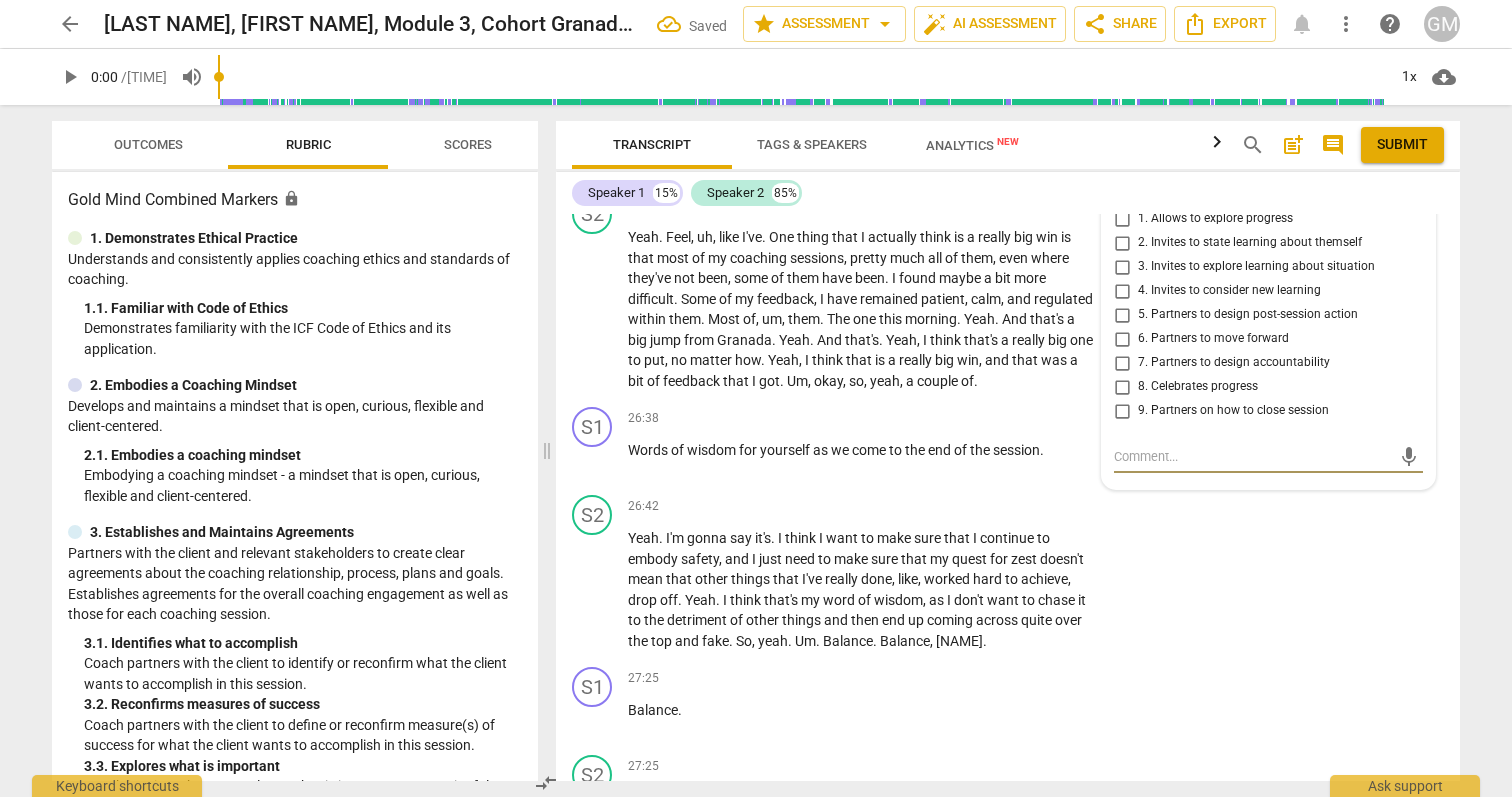 click on "4. Invites to consider new learning" at bounding box center (1229, 291) 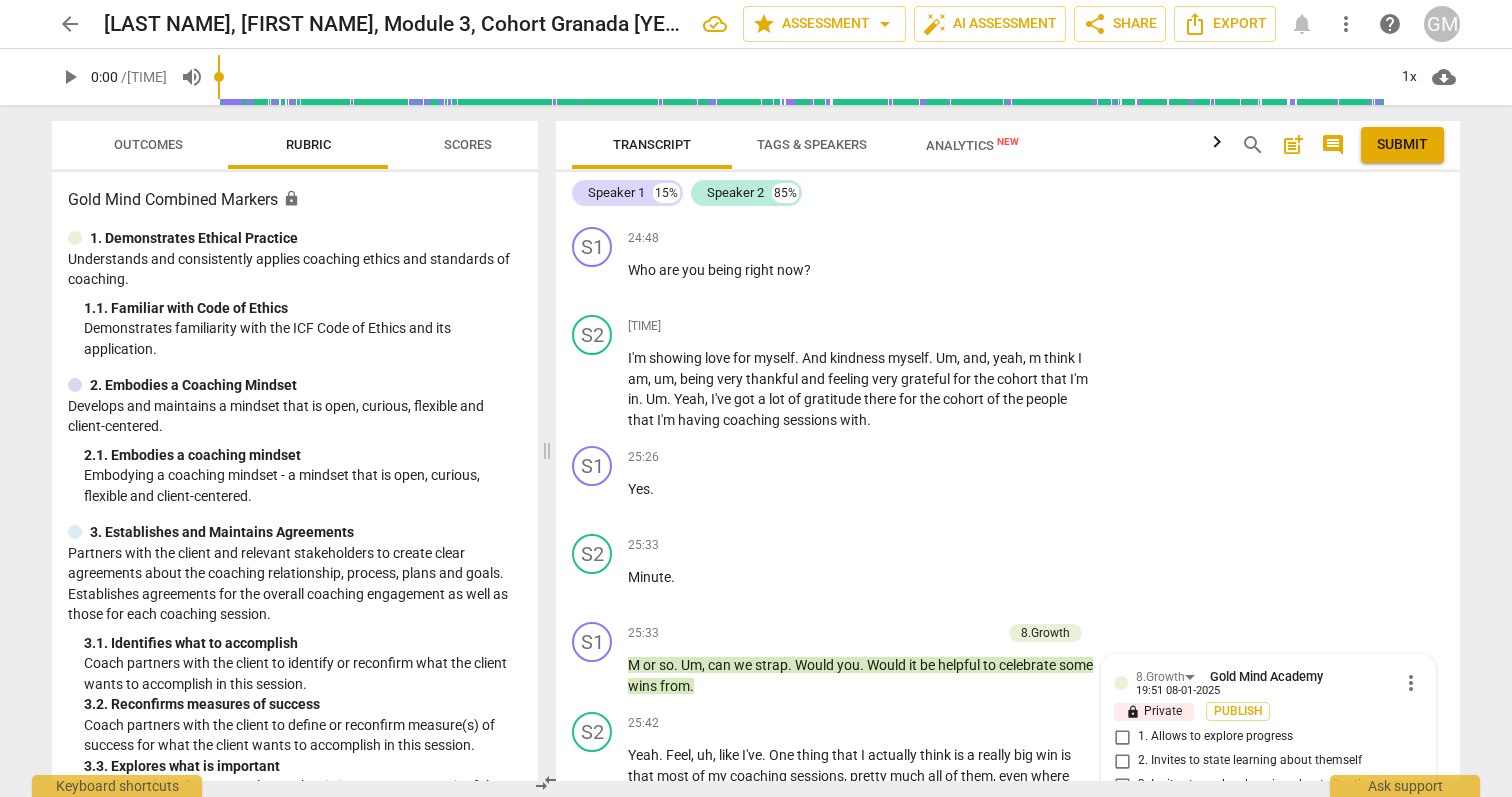 scroll, scrollTop: 347, scrollLeft: 0, axis: vertical 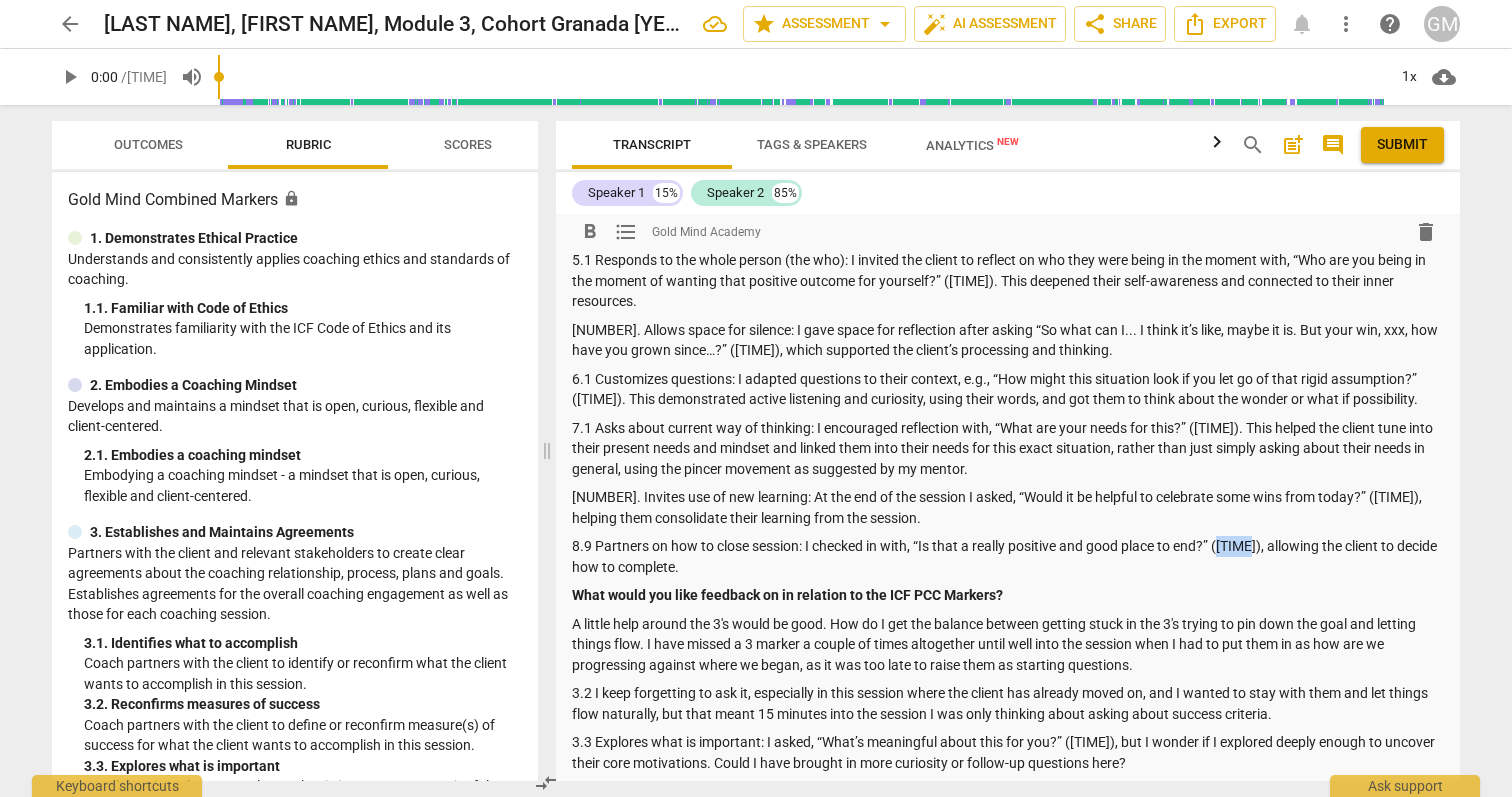 drag, startPoint x: 1256, startPoint y: 547, endPoint x: 1226, endPoint y: 546, distance: 30.016663 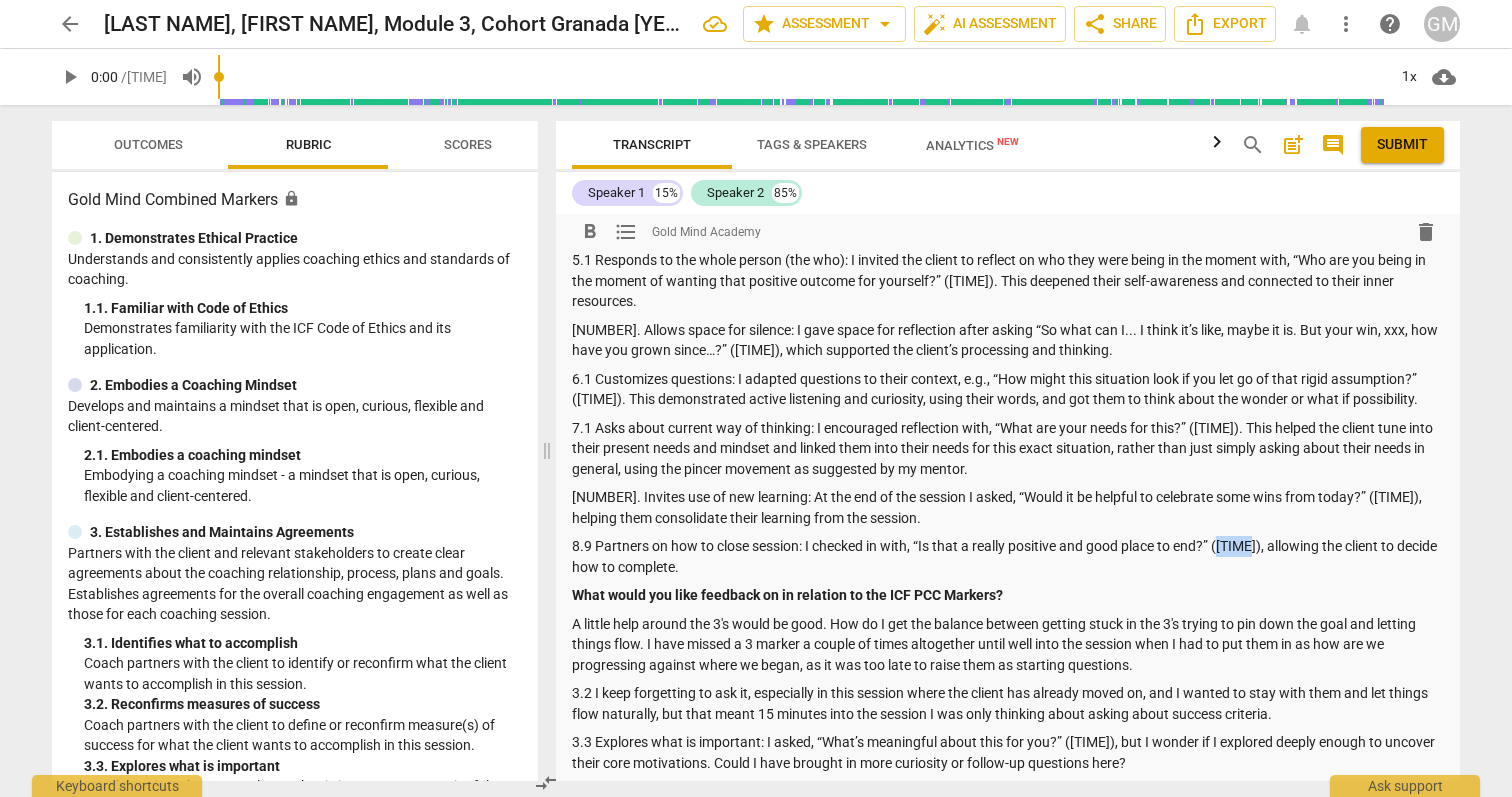 click on "8.9 Partners on how to close session: I checked in with, “Is that a really positive and good place to end?” ([TIME]), allowing the client to decide how to complete." at bounding box center (1008, 556) 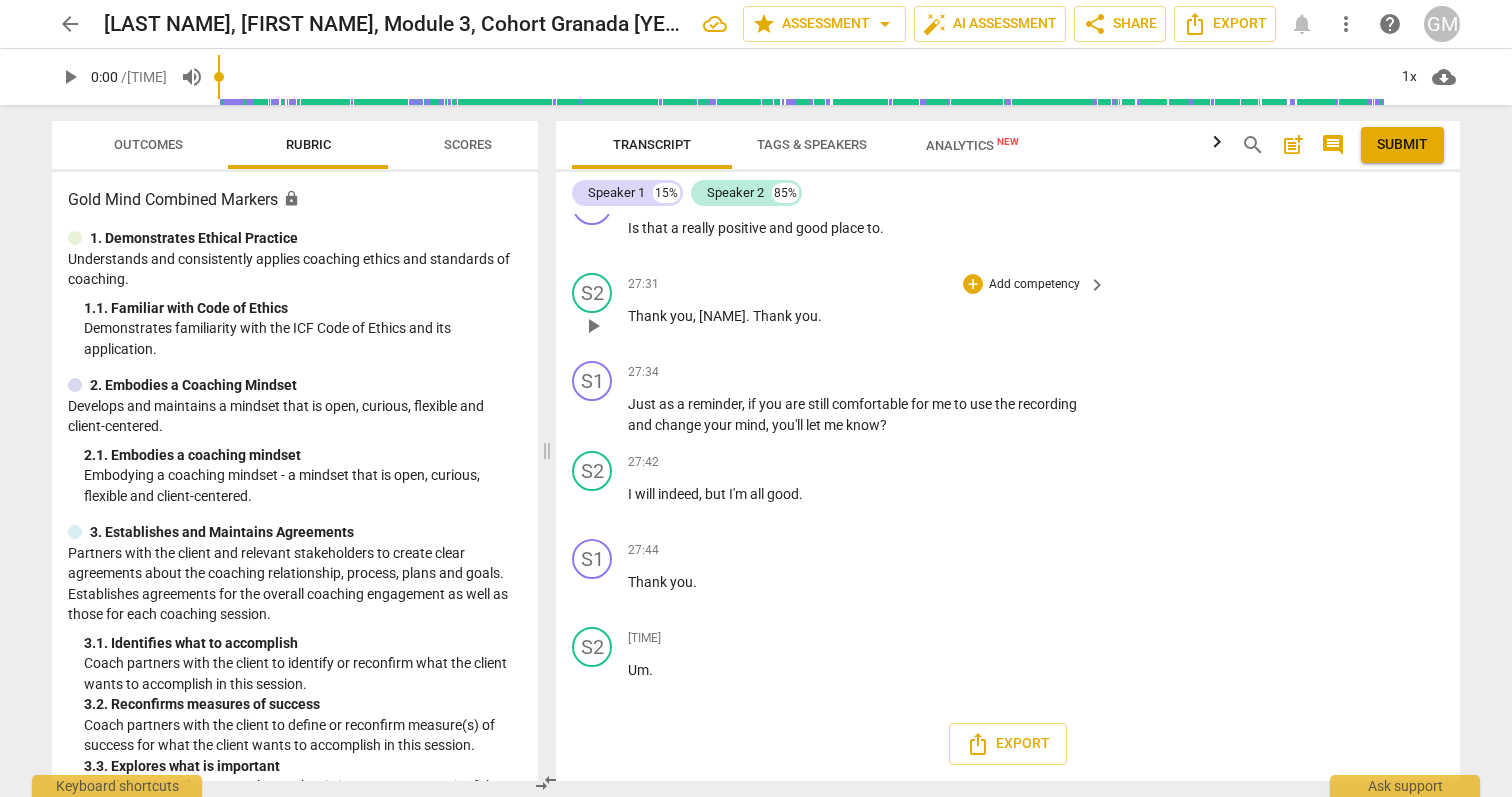 scroll, scrollTop: 13837, scrollLeft: 0, axis: vertical 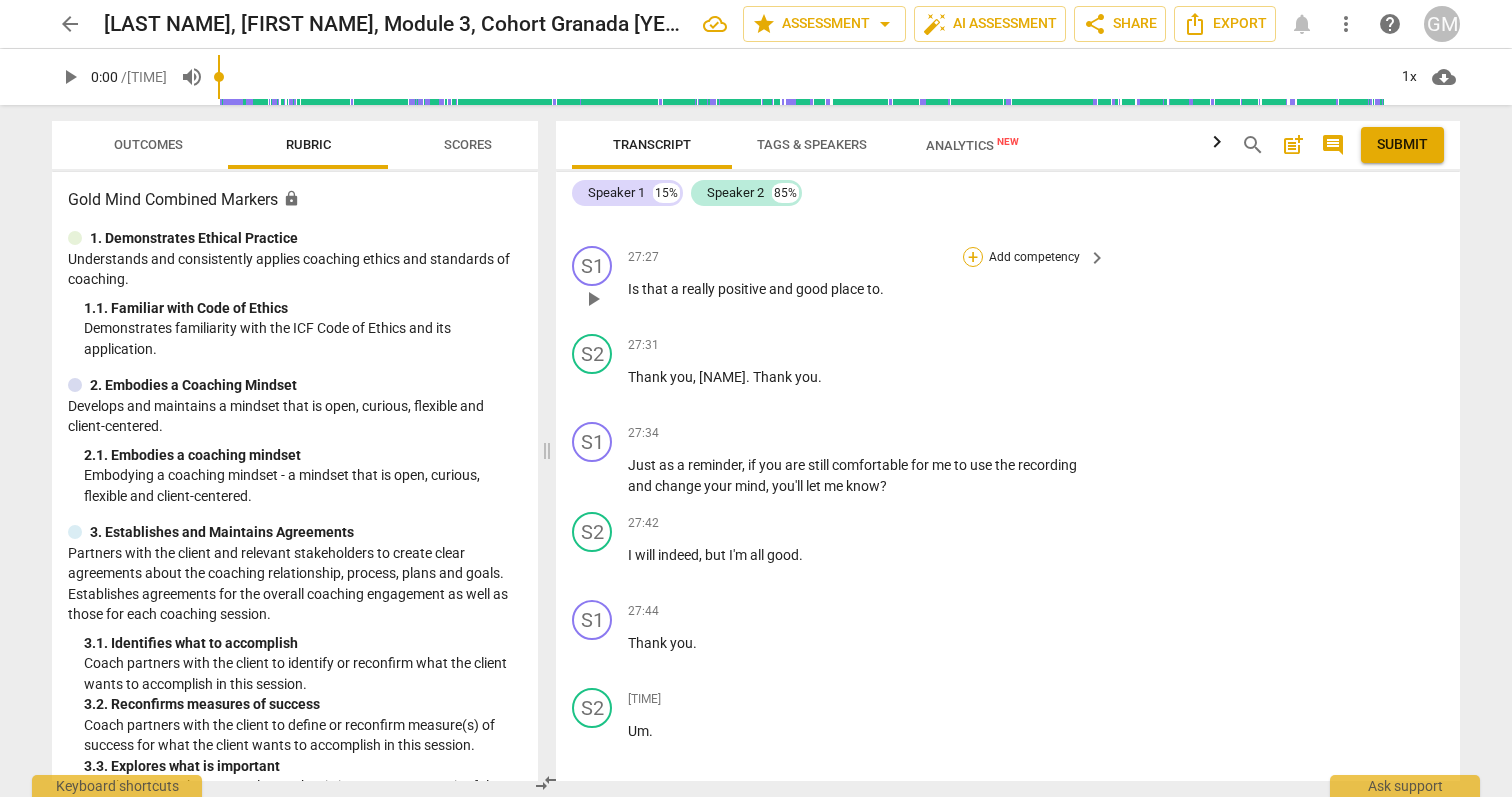 click on "+" at bounding box center [973, 257] 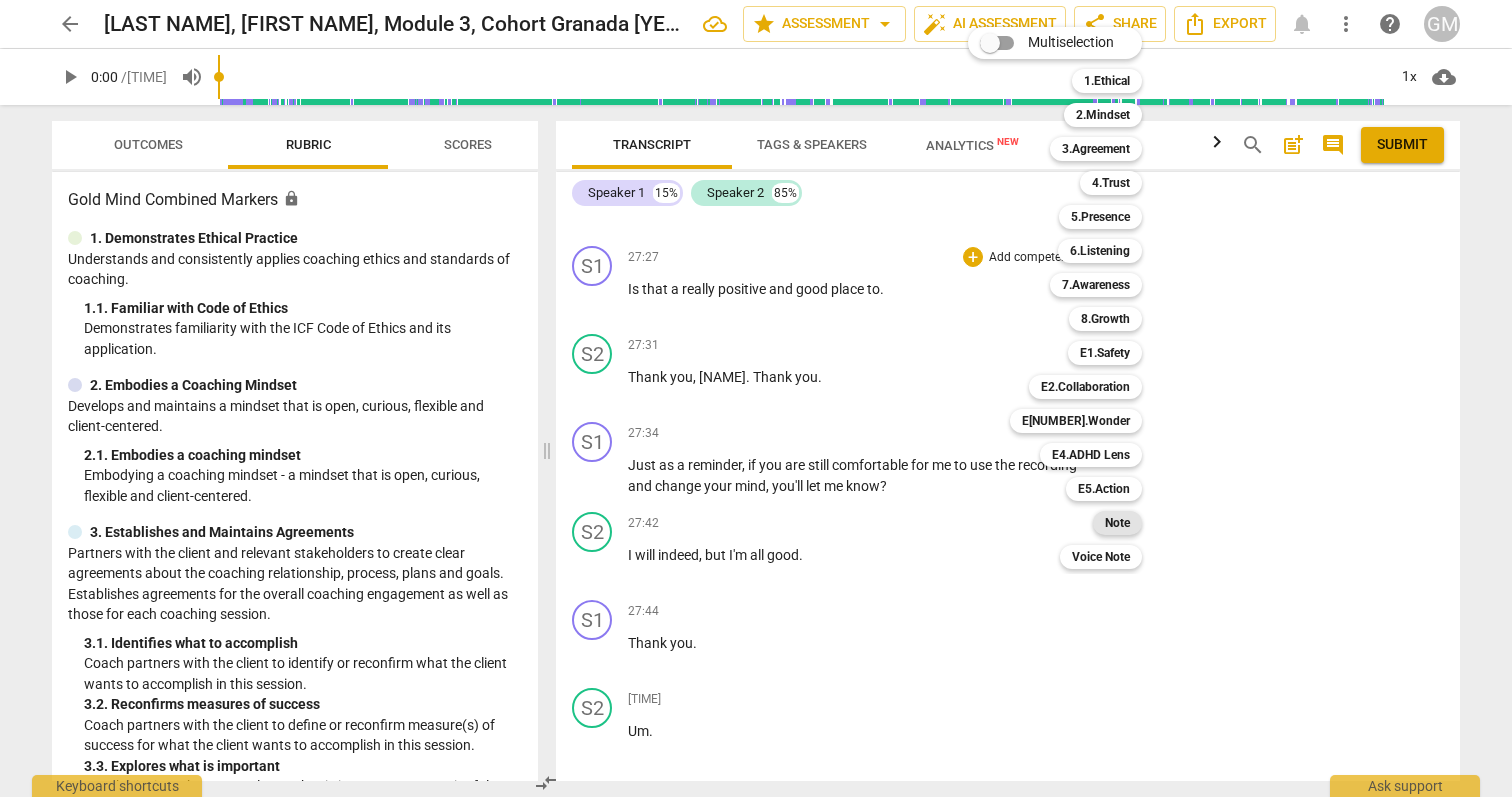 click on "Note" at bounding box center (1117, 523) 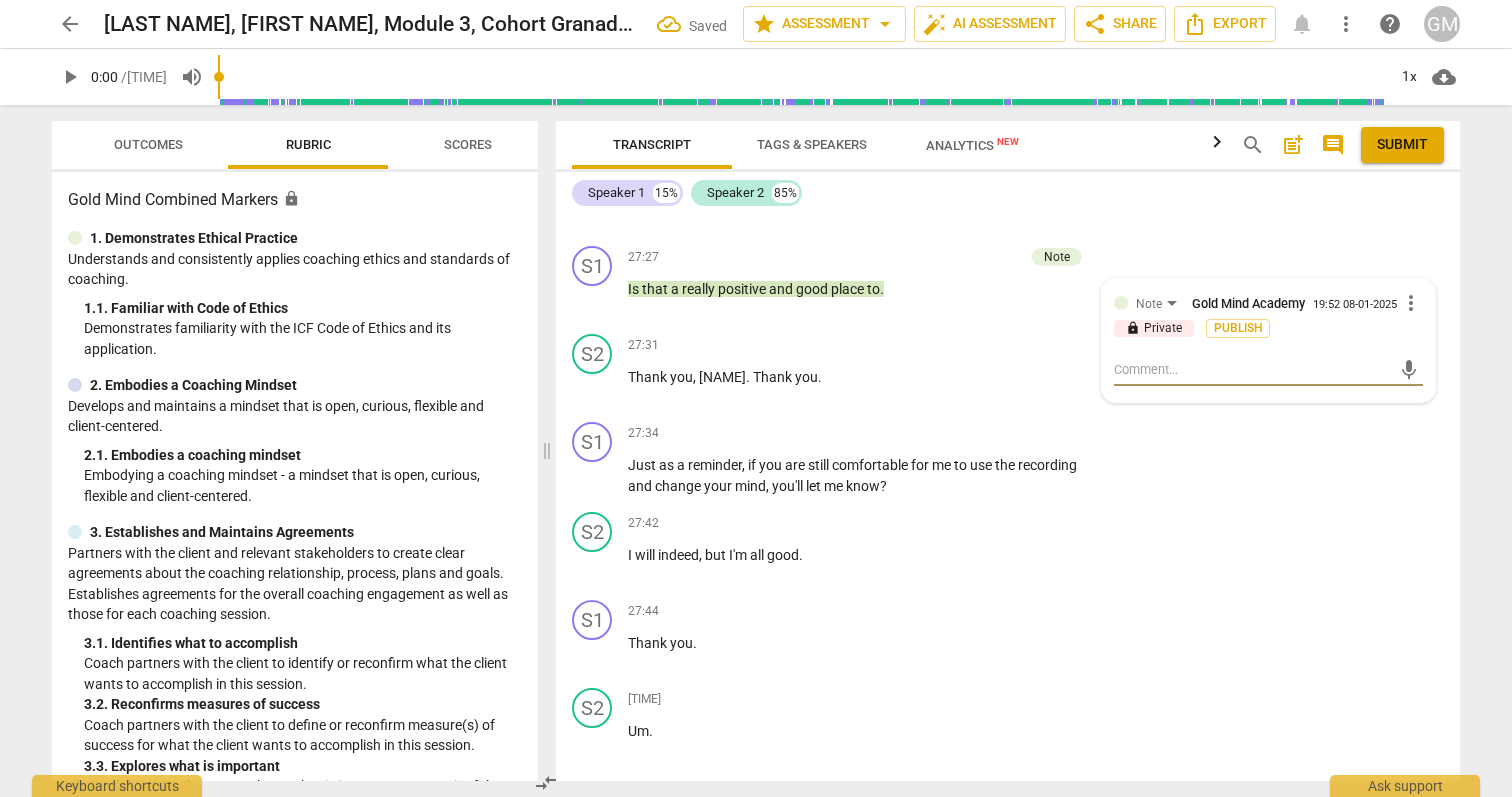 type on "O" 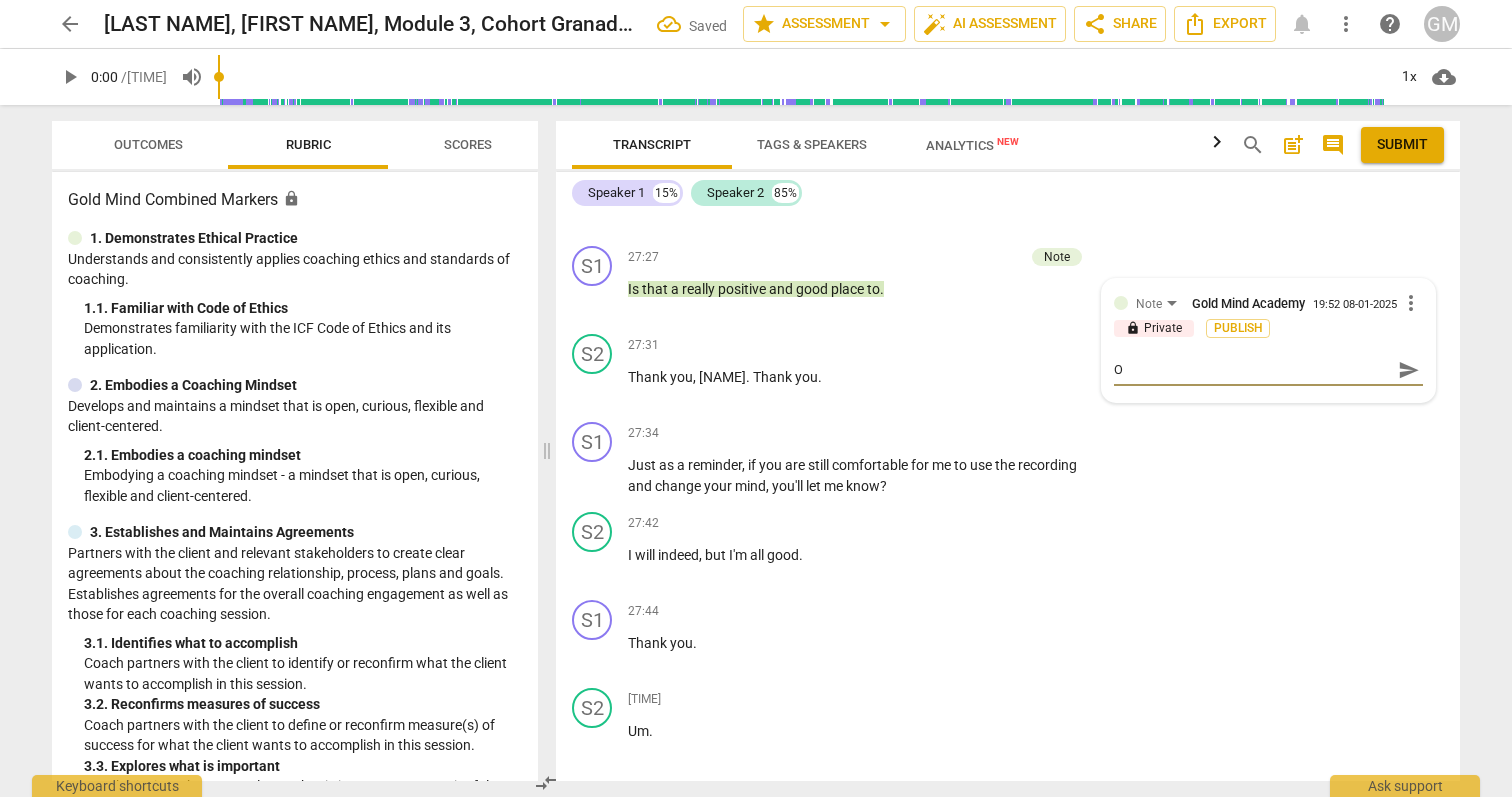 type on "Op" 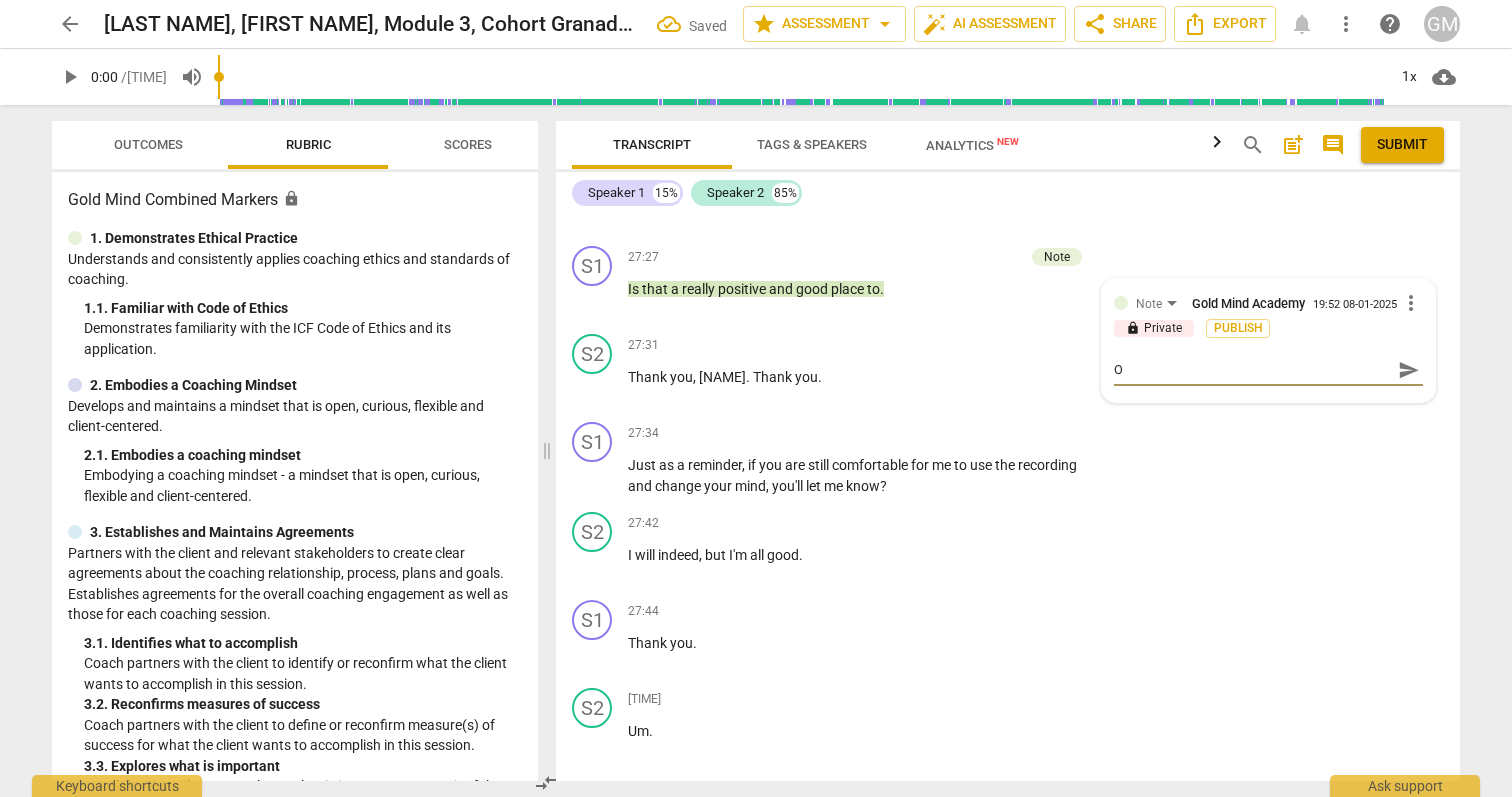 type on "Op" 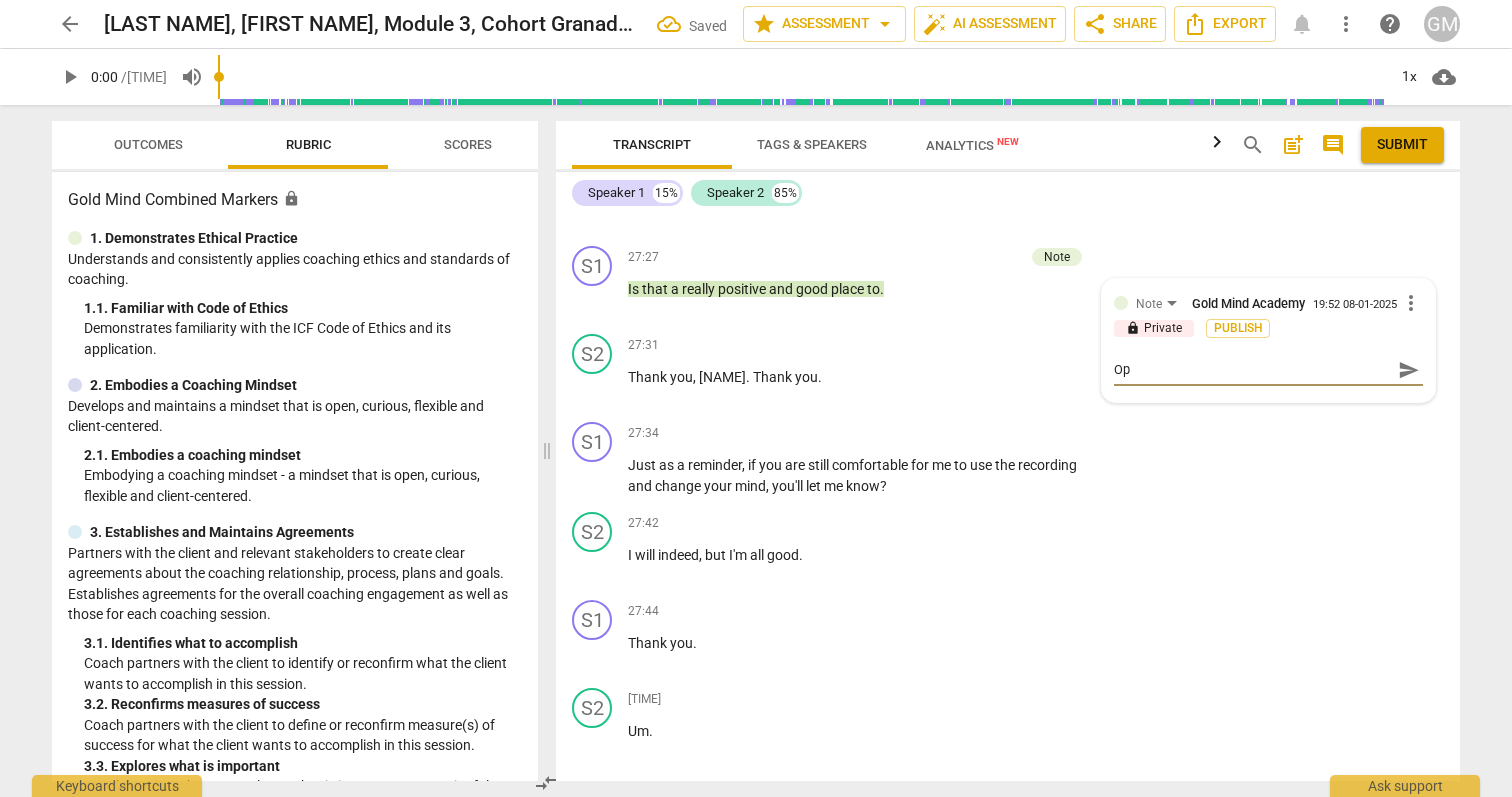 type on "Opp" 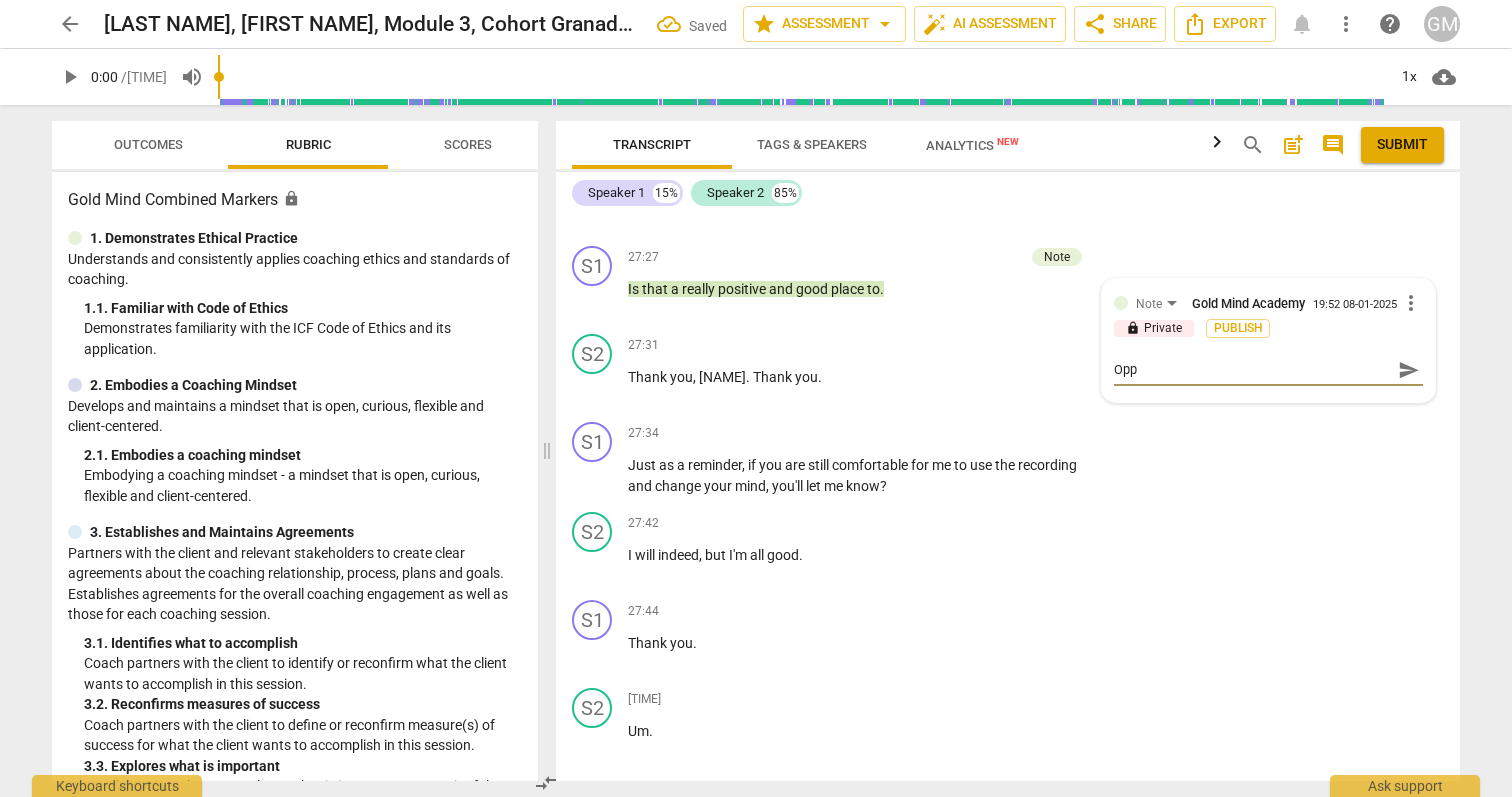 type on "Oppo" 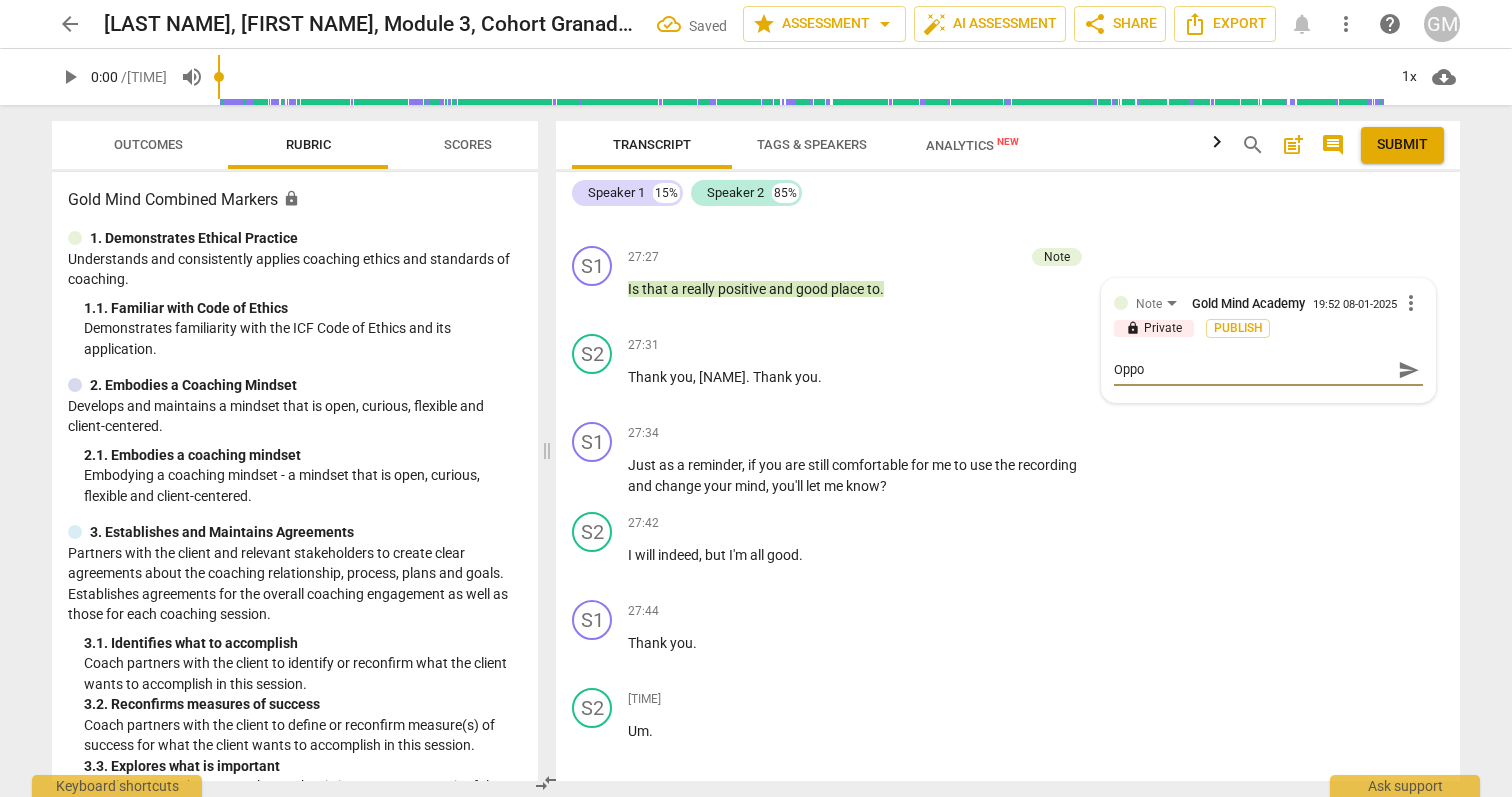 type on "Oppor" 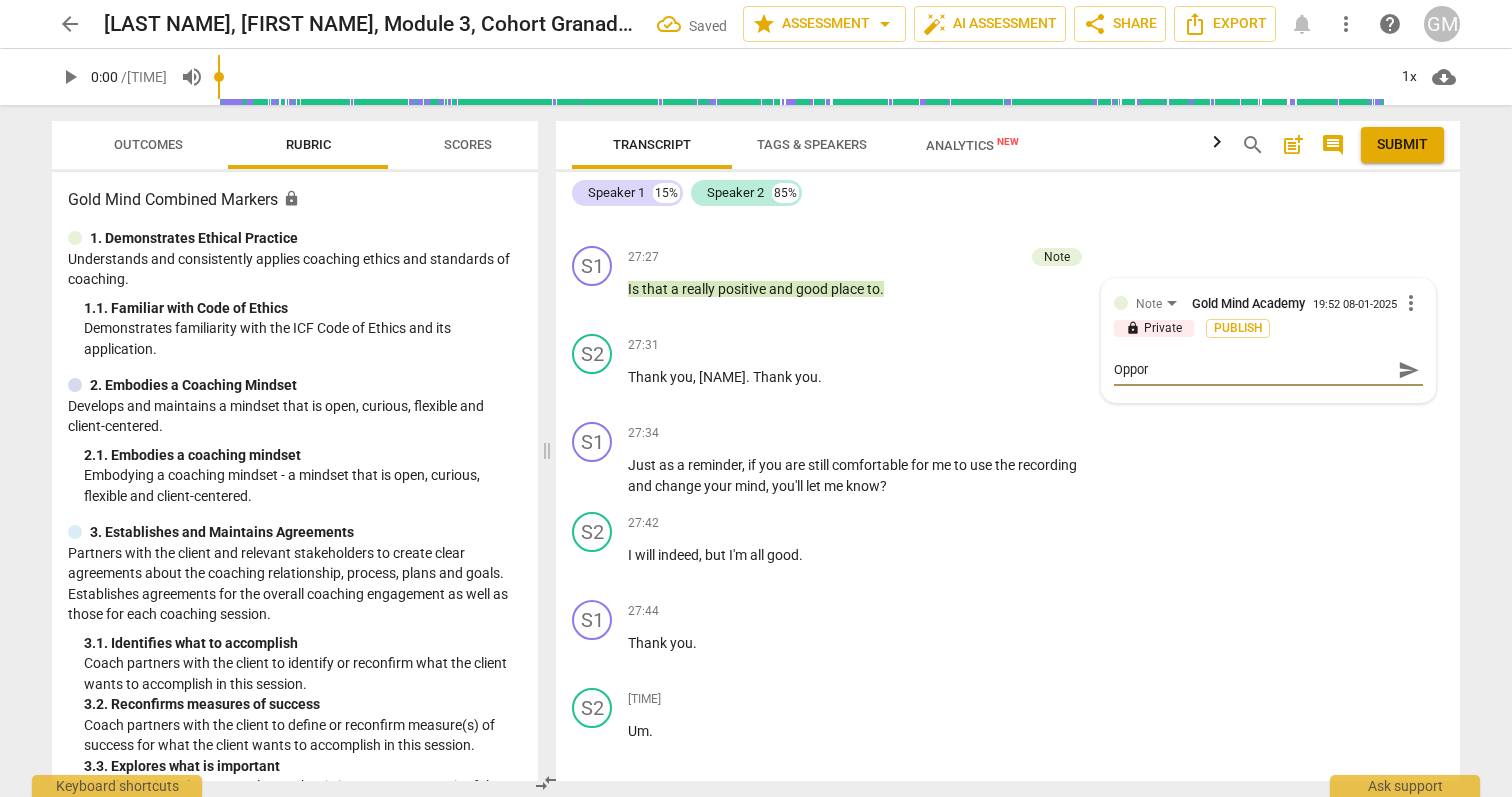 type on "Opport" 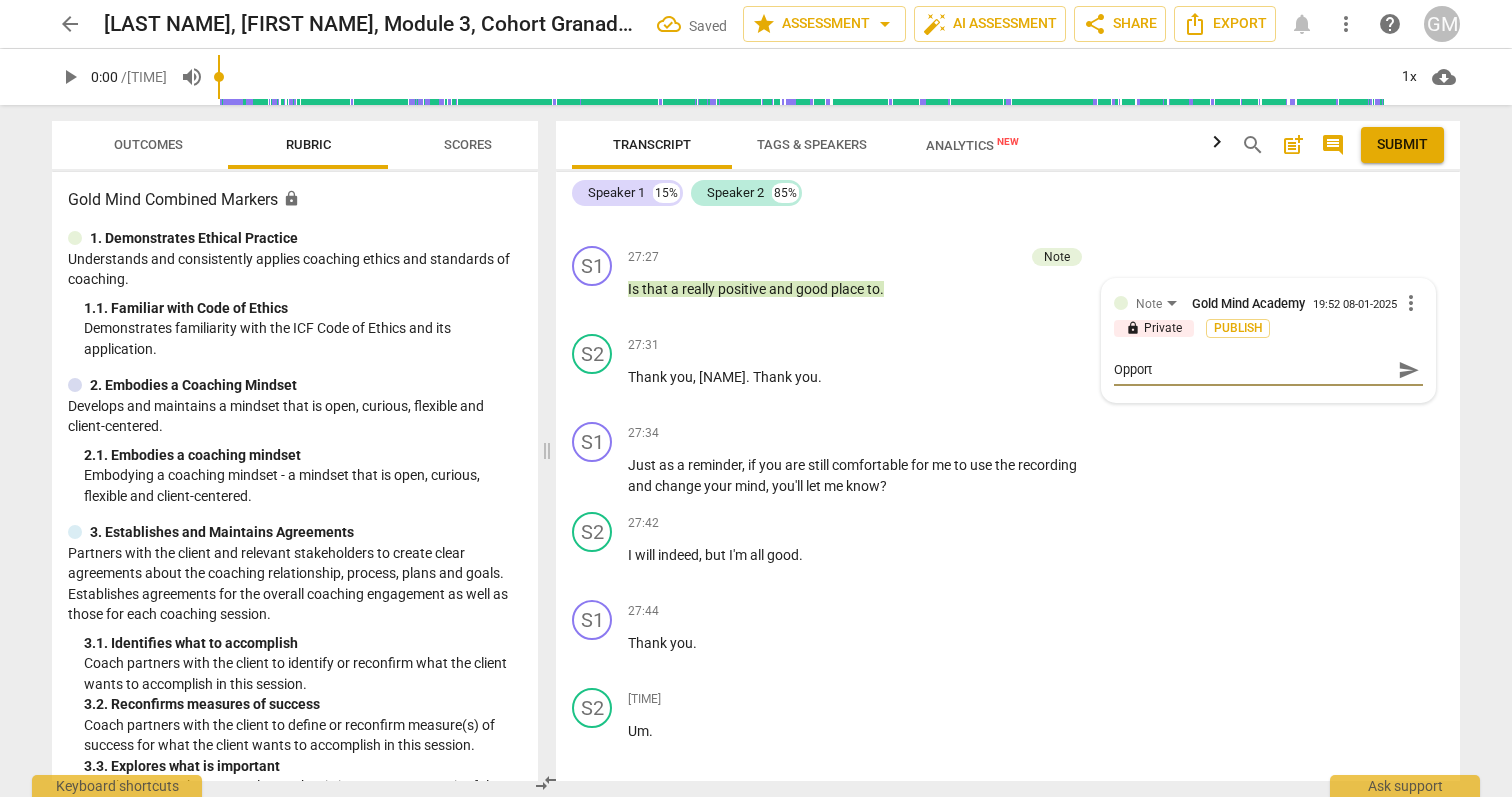 type on "Opportu" 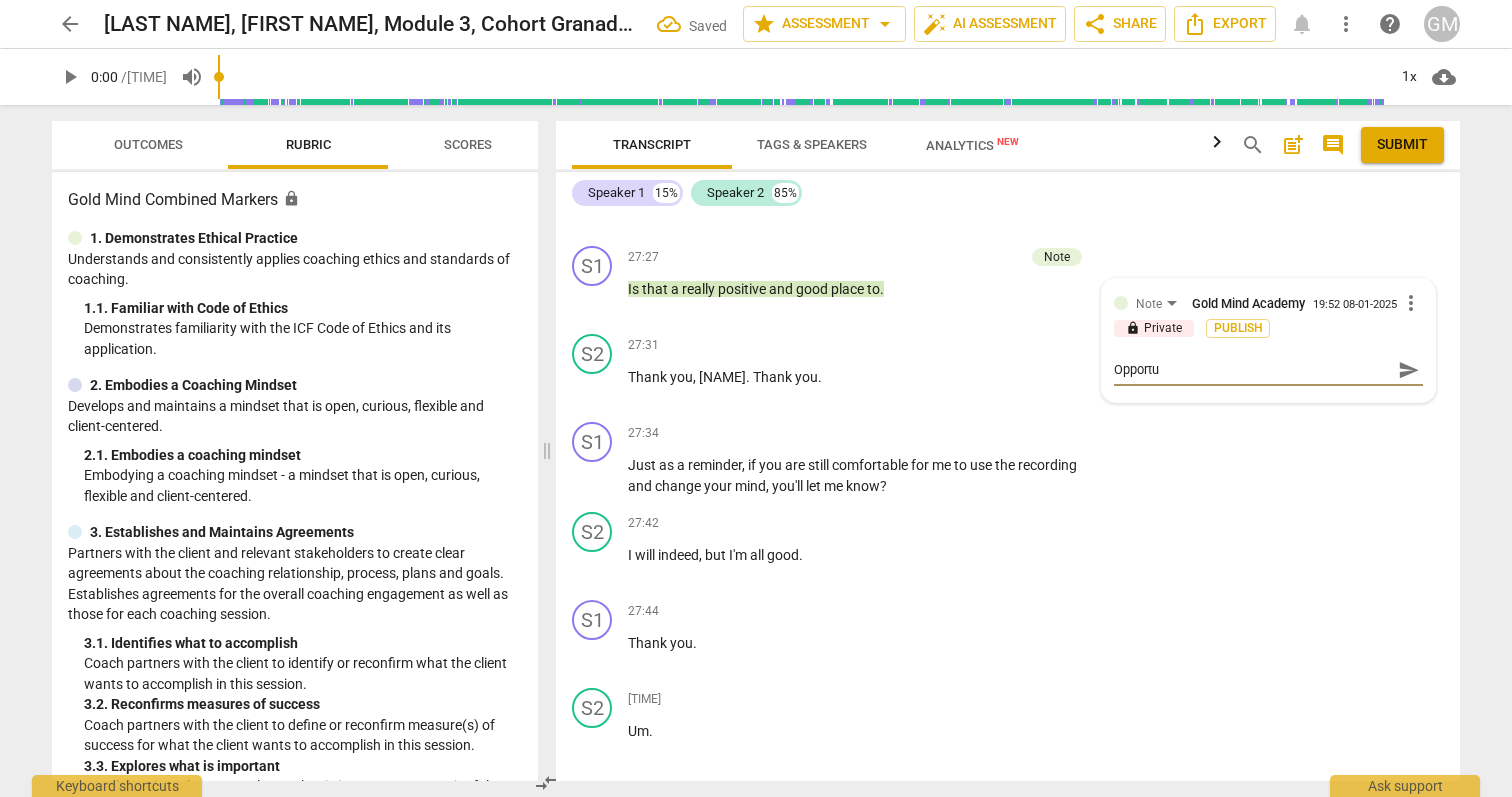 type on "Opportun" 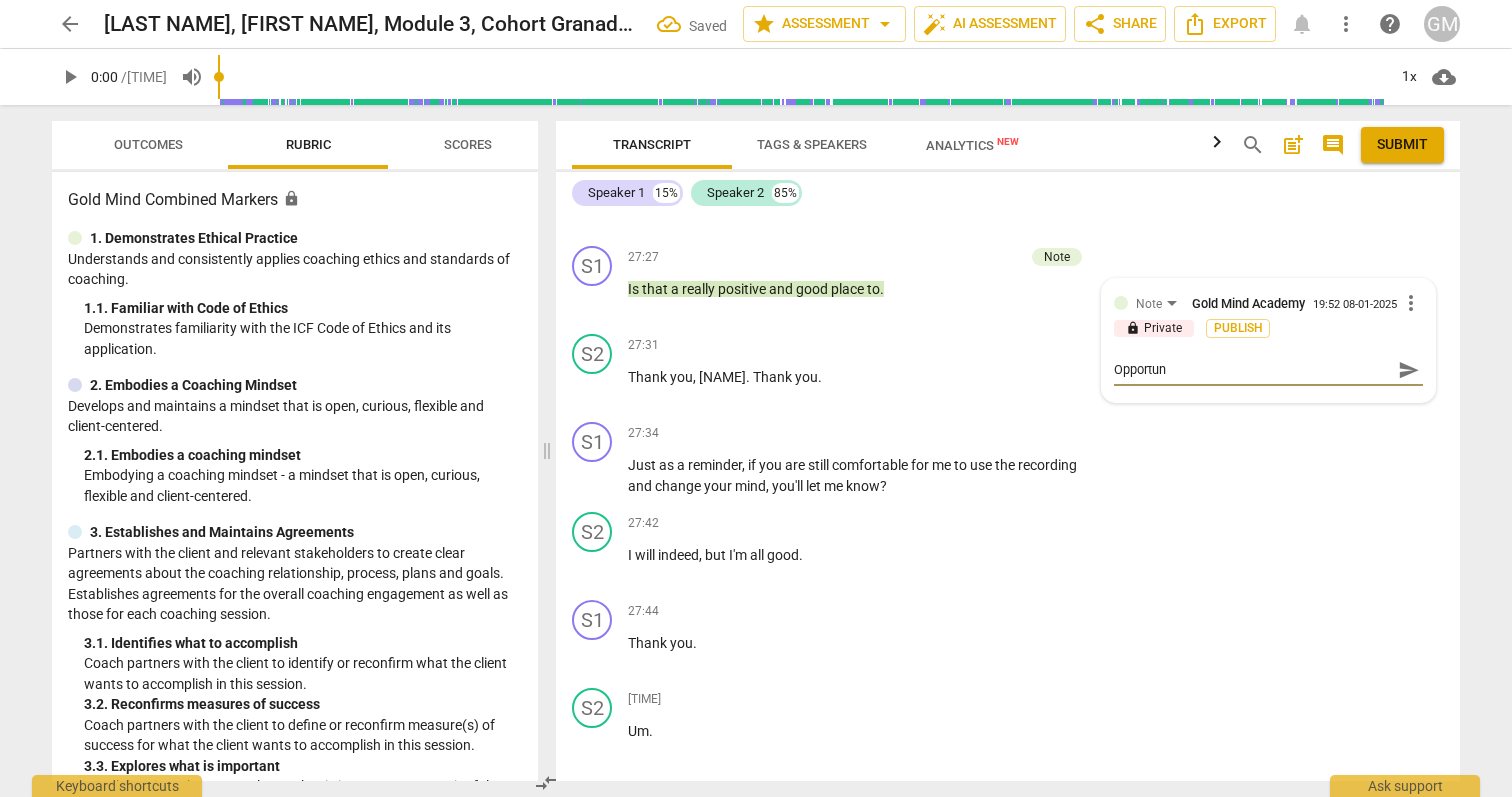 type on "Opportuni" 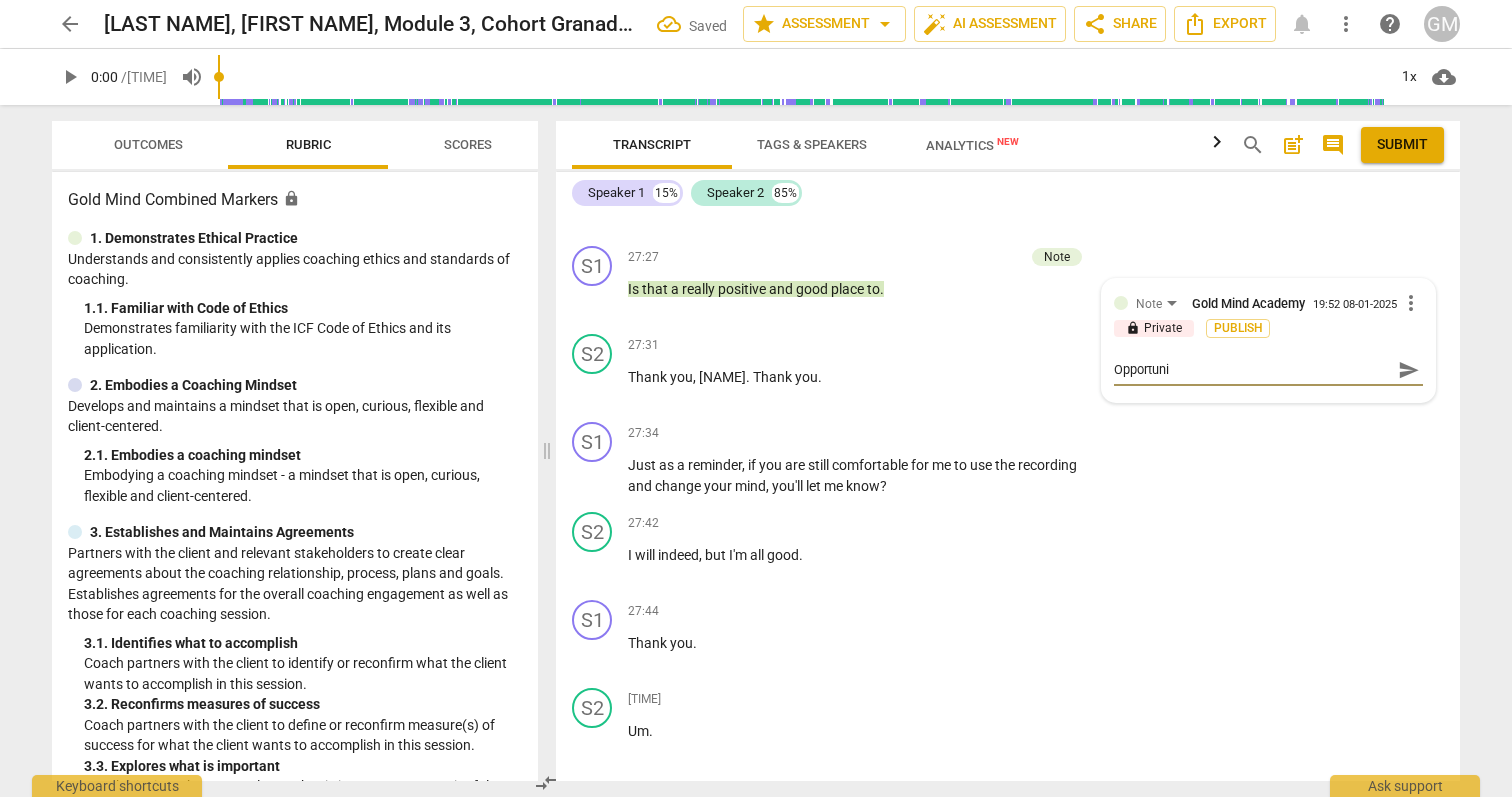 type on "Opportunit" 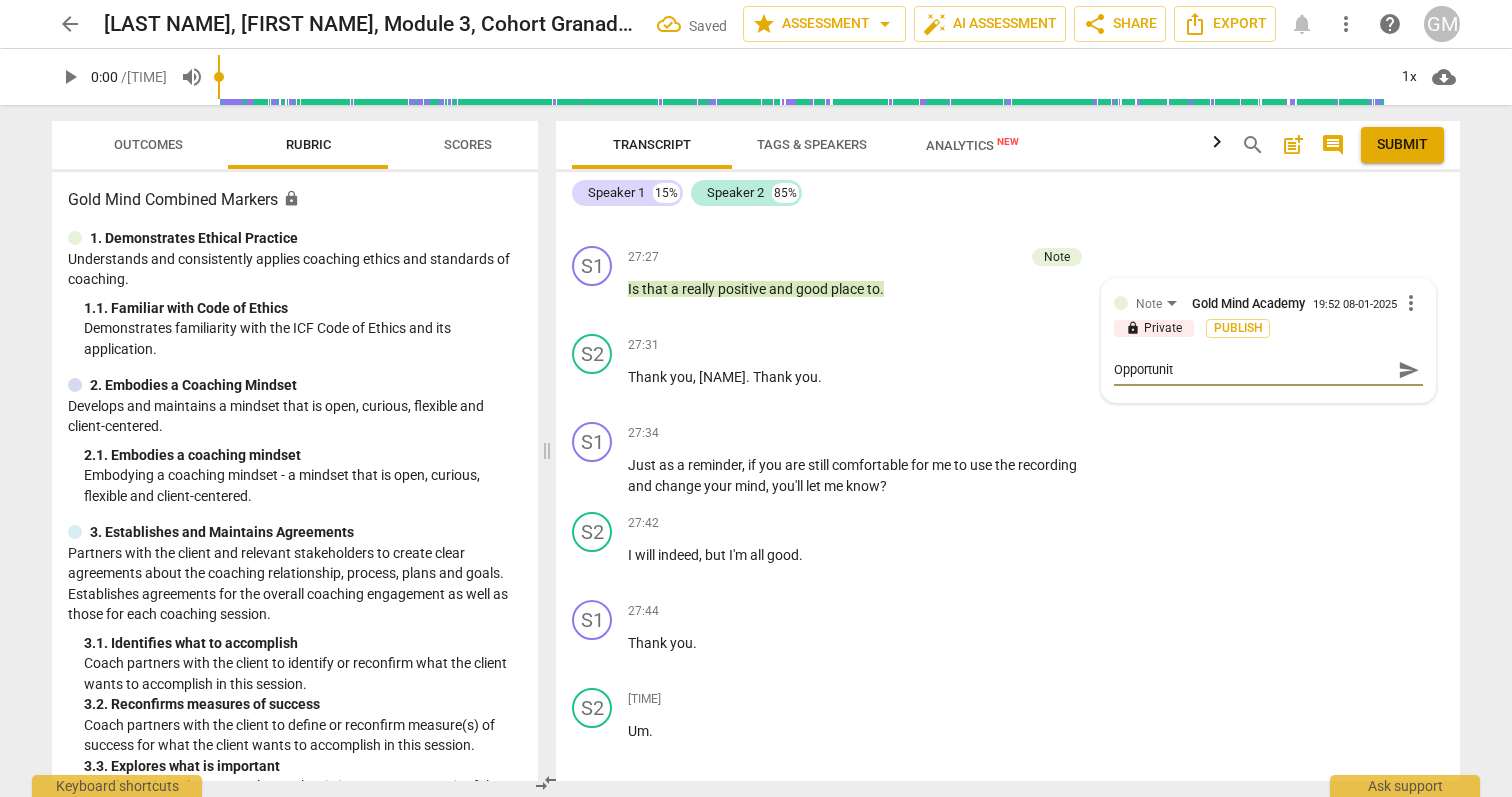 type on "Opportuniti" 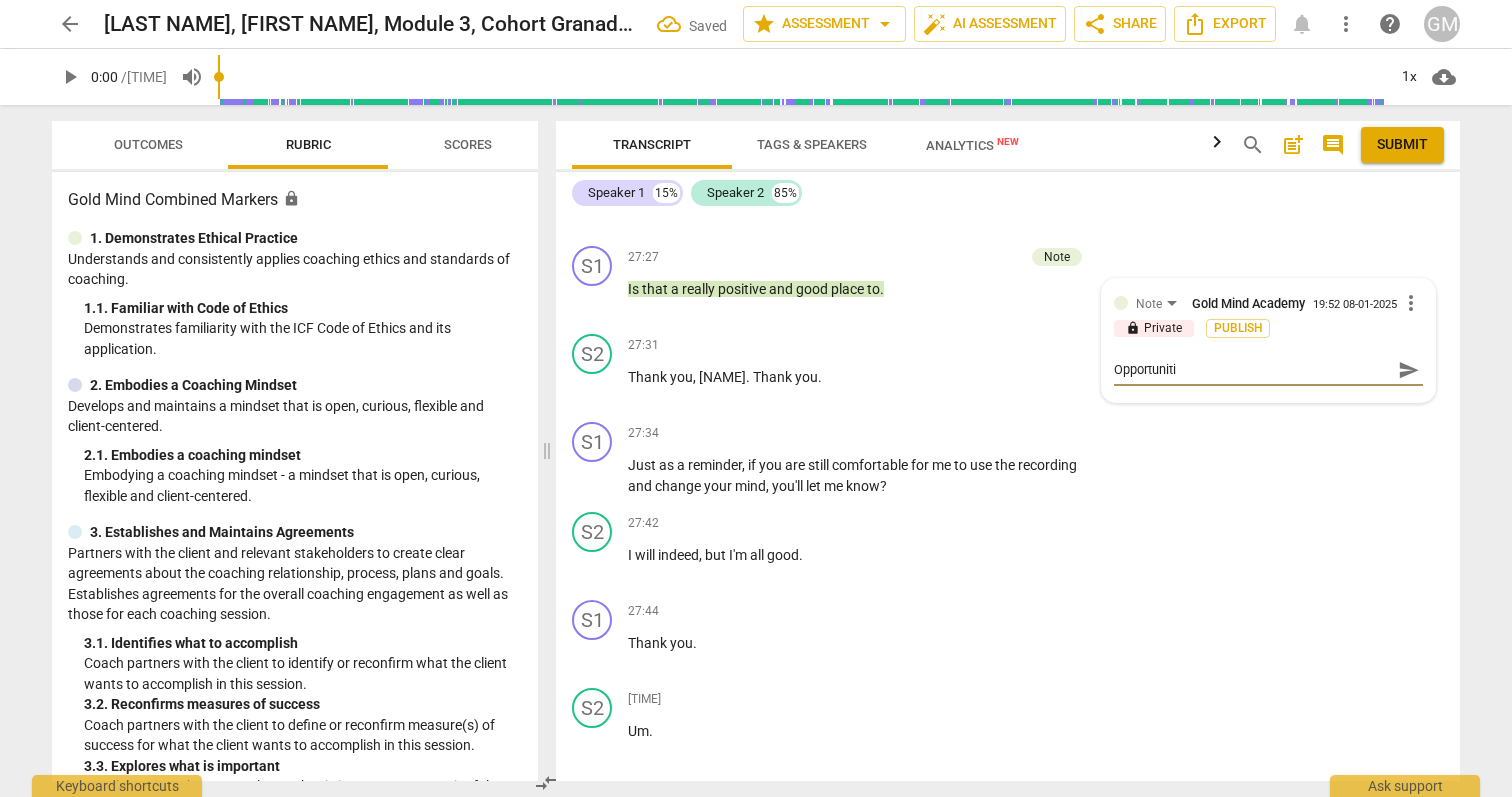 type on "Opportunitie" 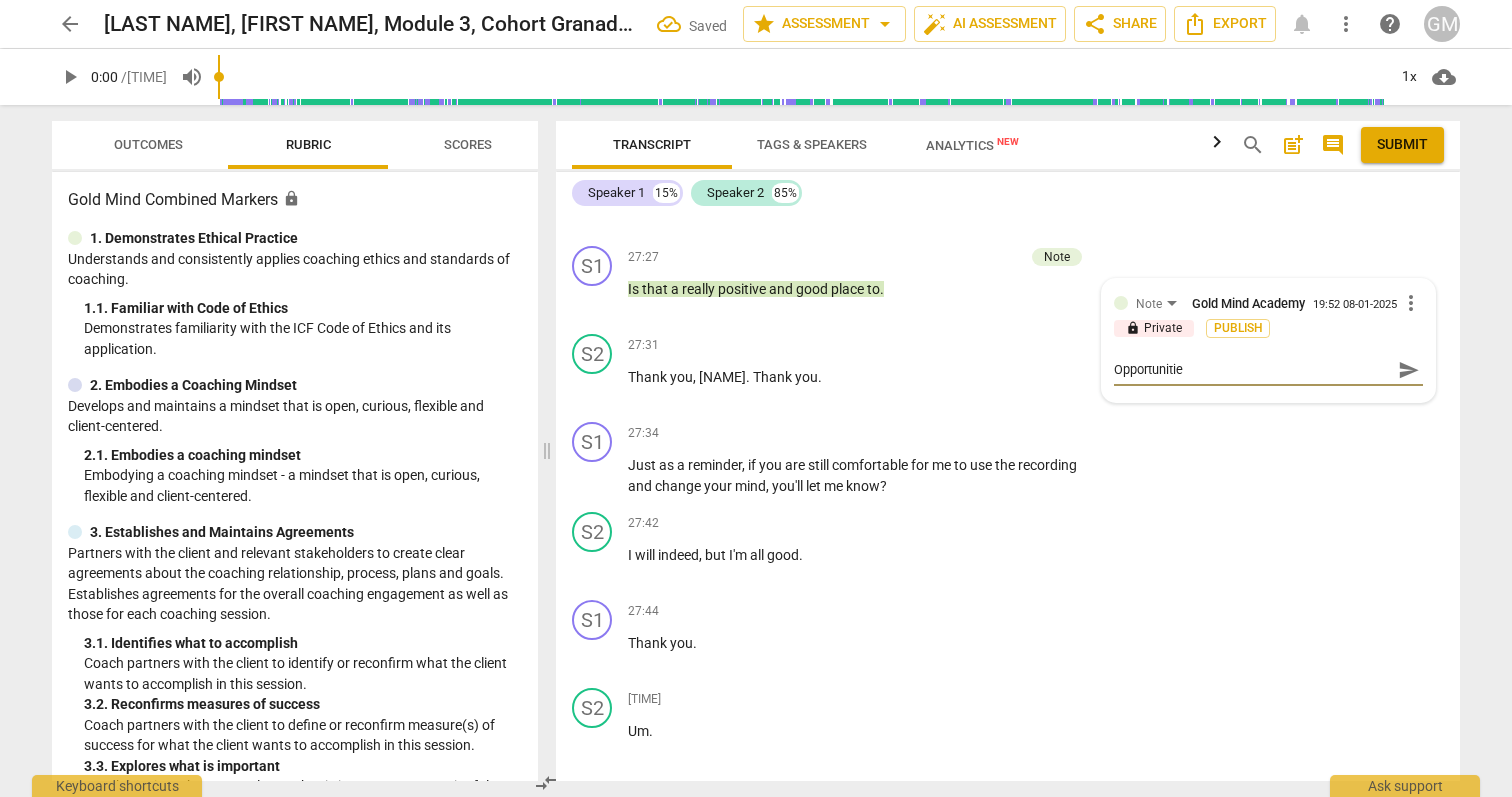 type on "Opportunities" 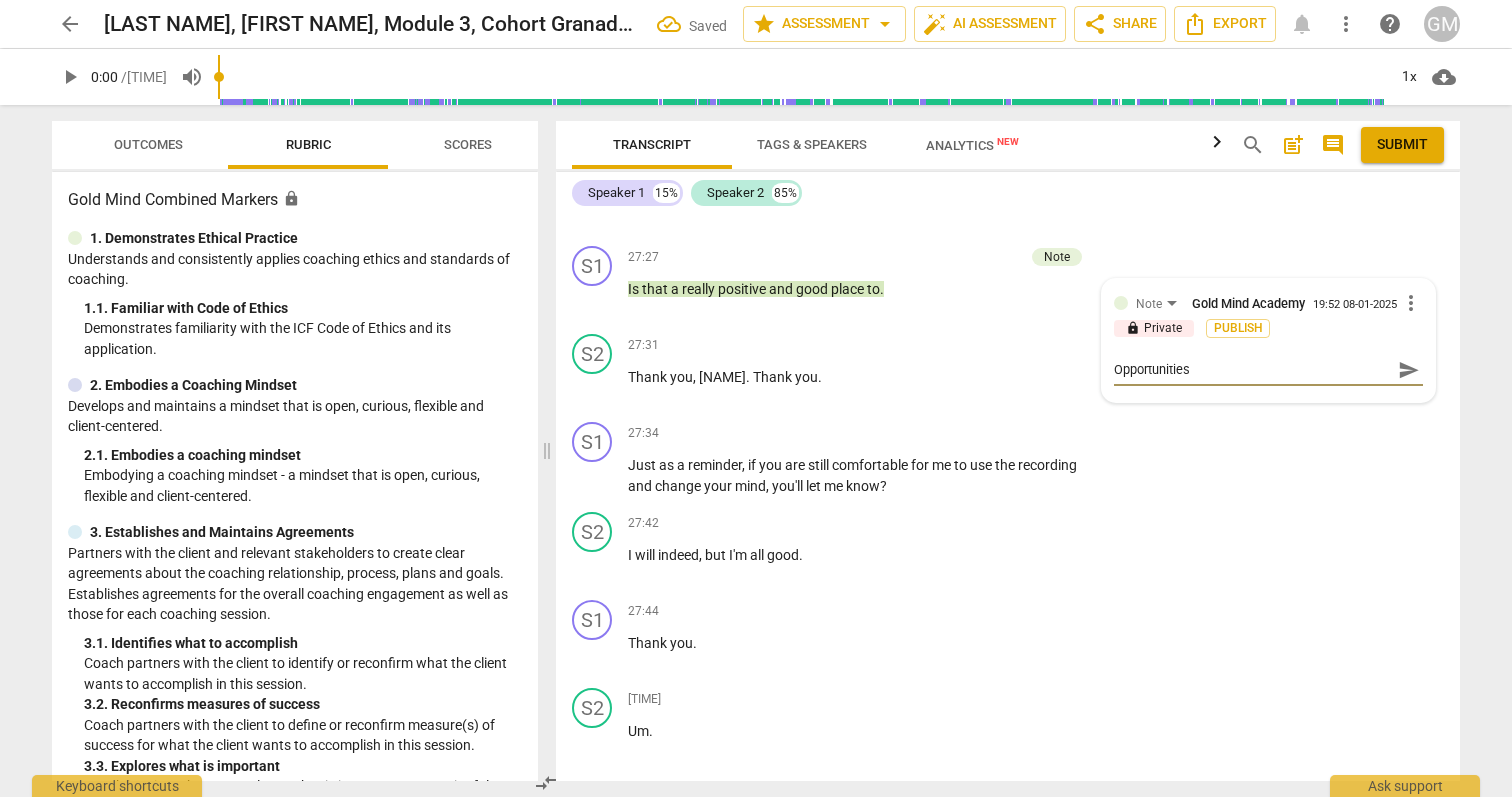 type on "Opportunities" 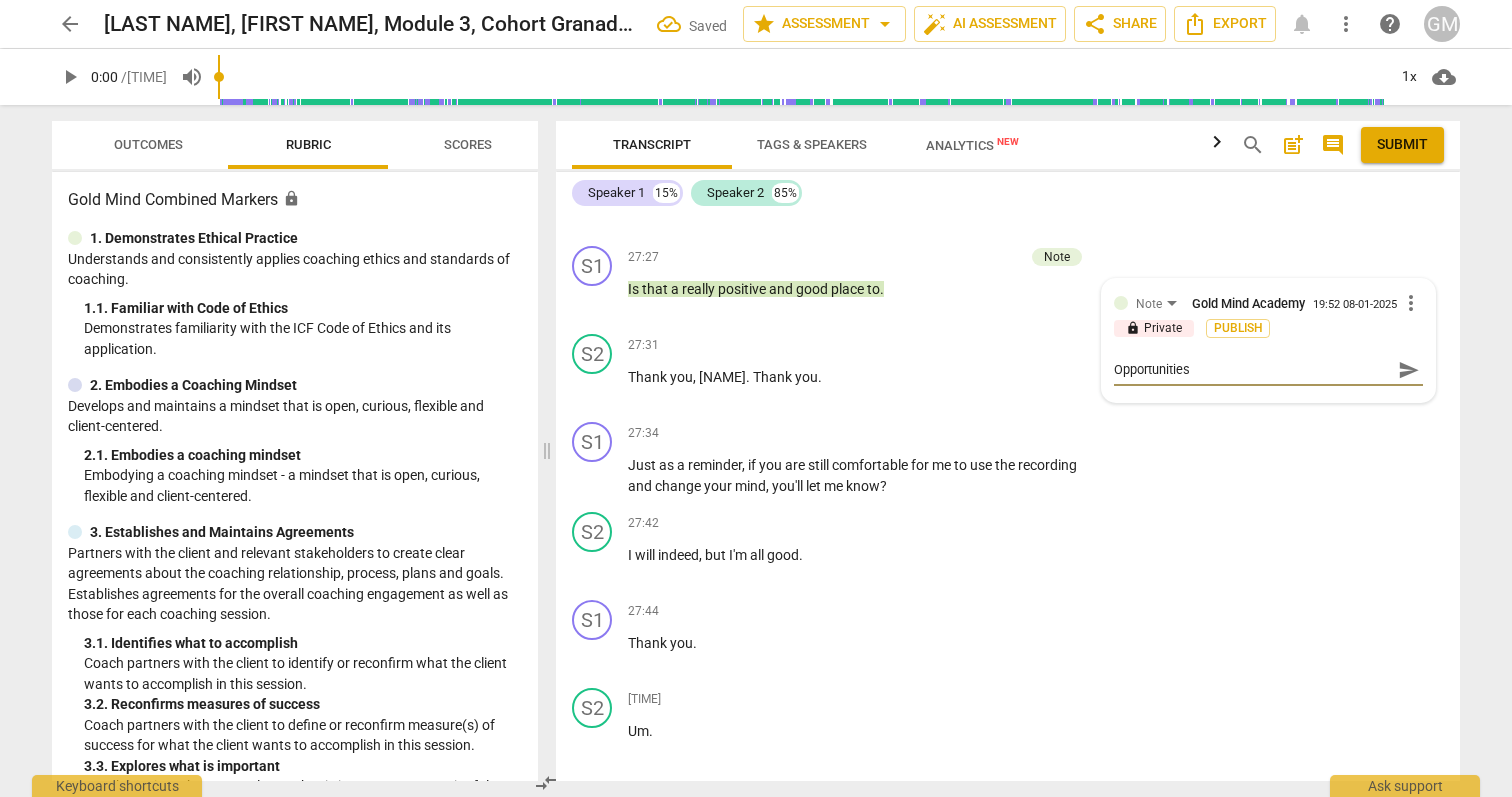 type on "Opportunities" 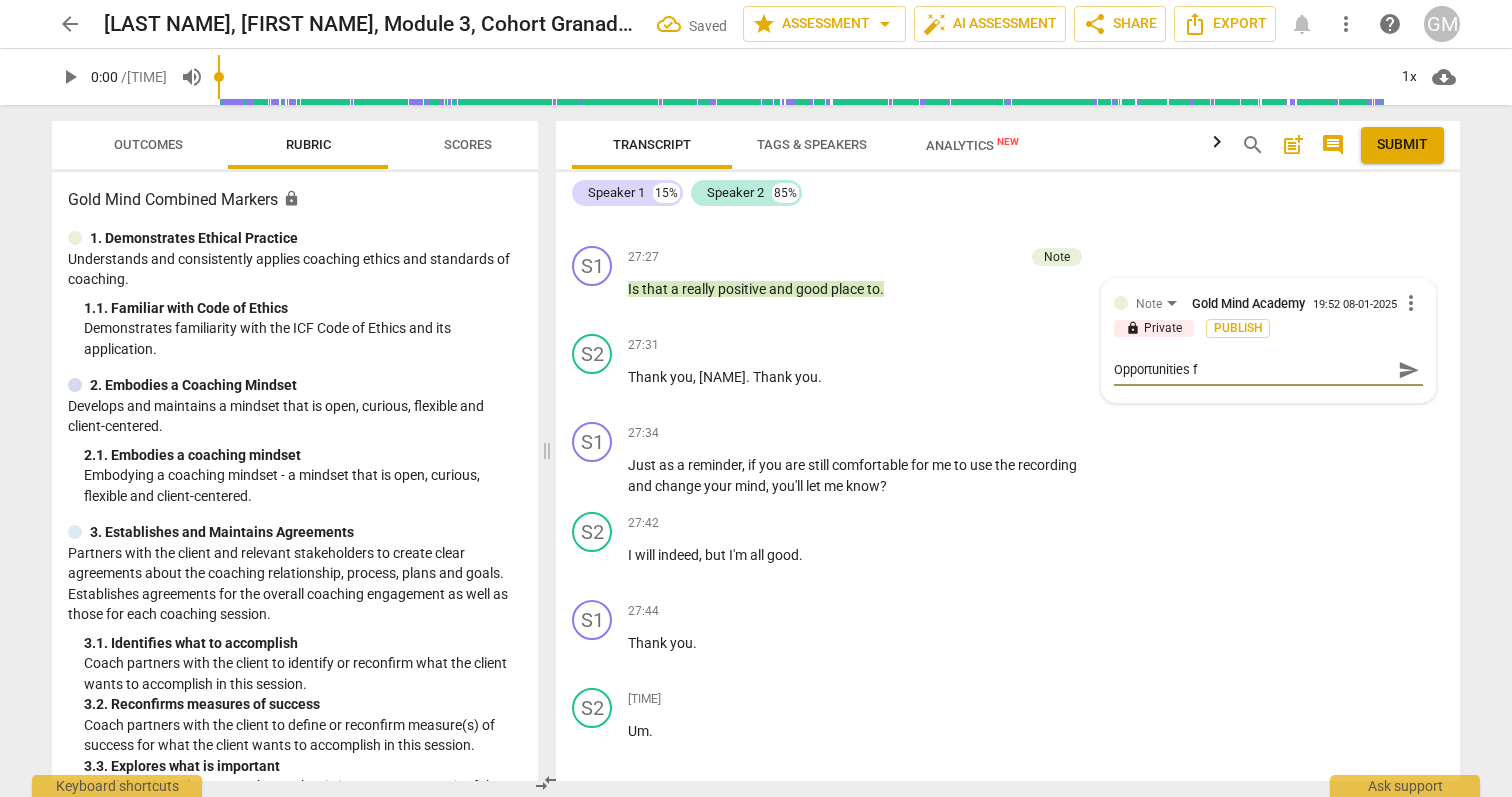 type on "Opportunities fo" 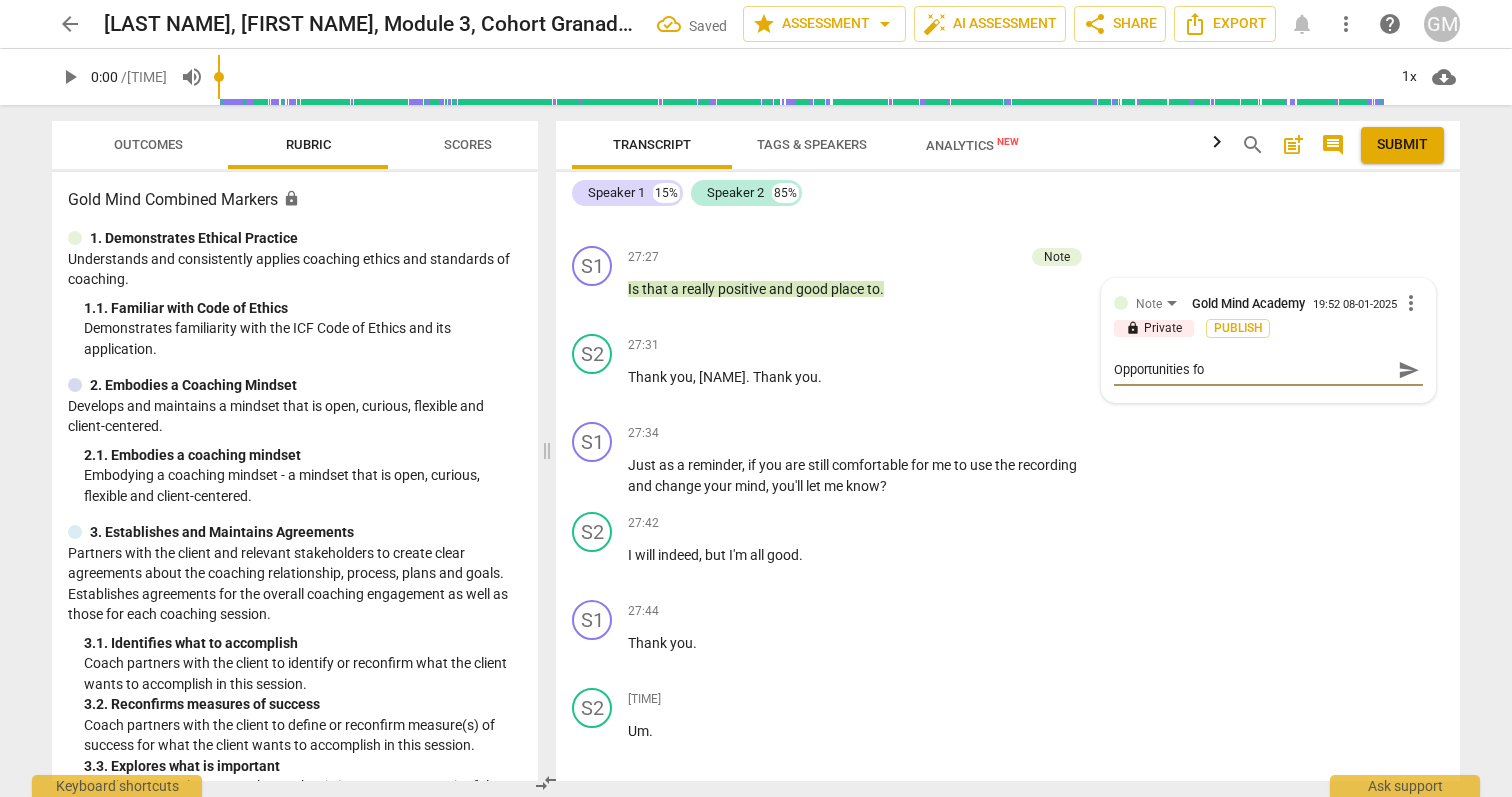 type on "Opportunities for" 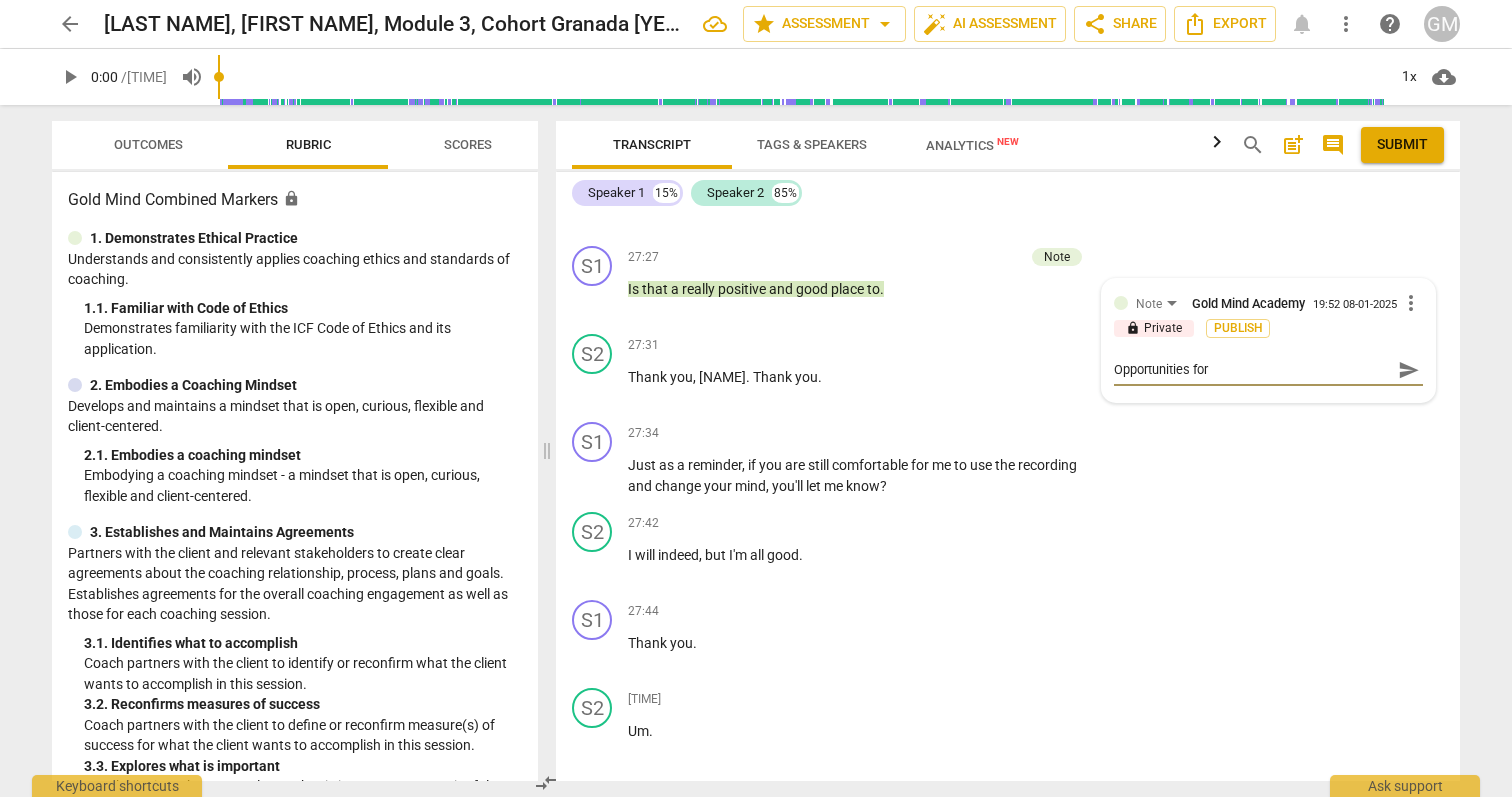 type on "Opportunities for" 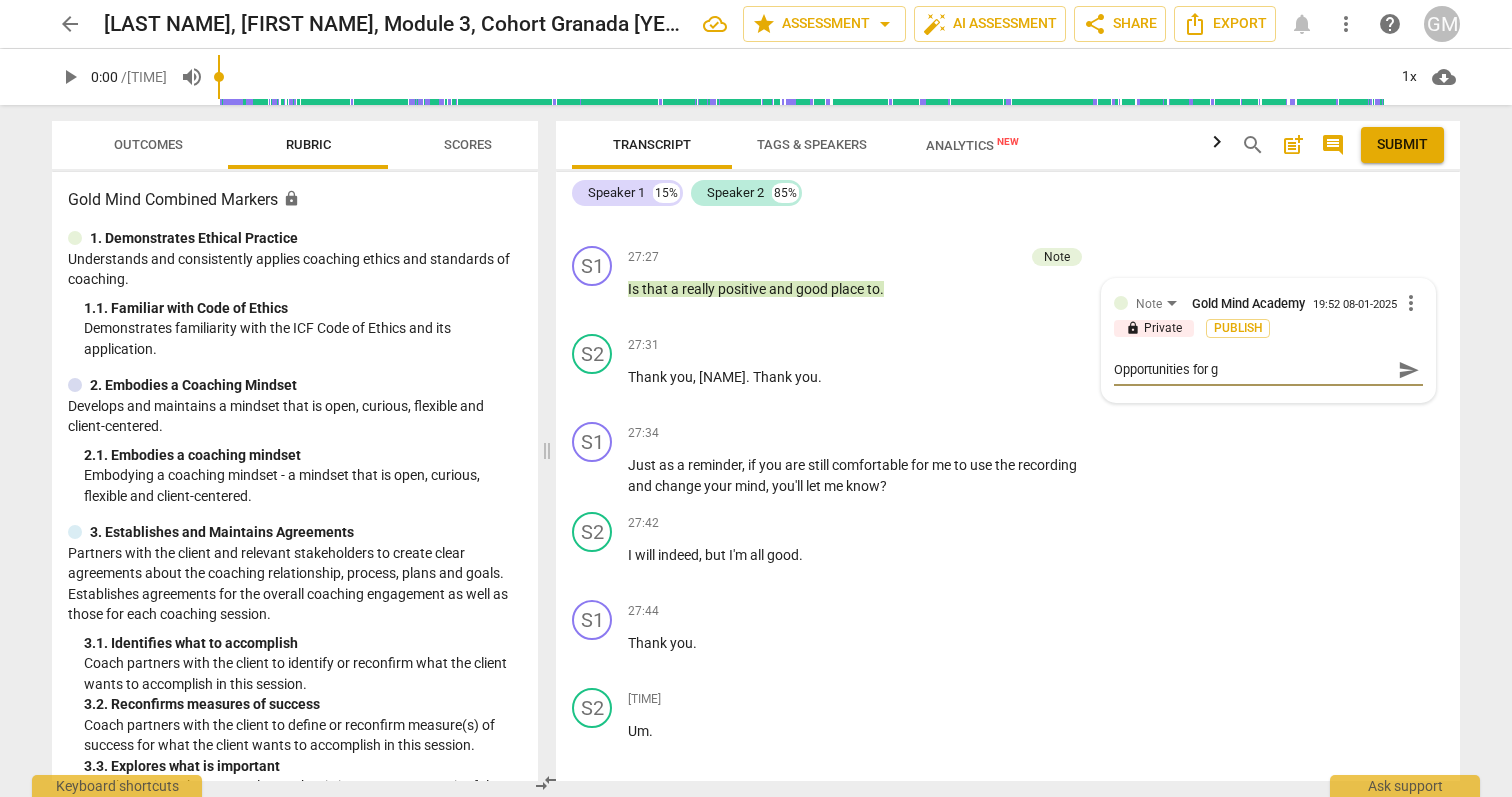 type on "Opportunities for gr" 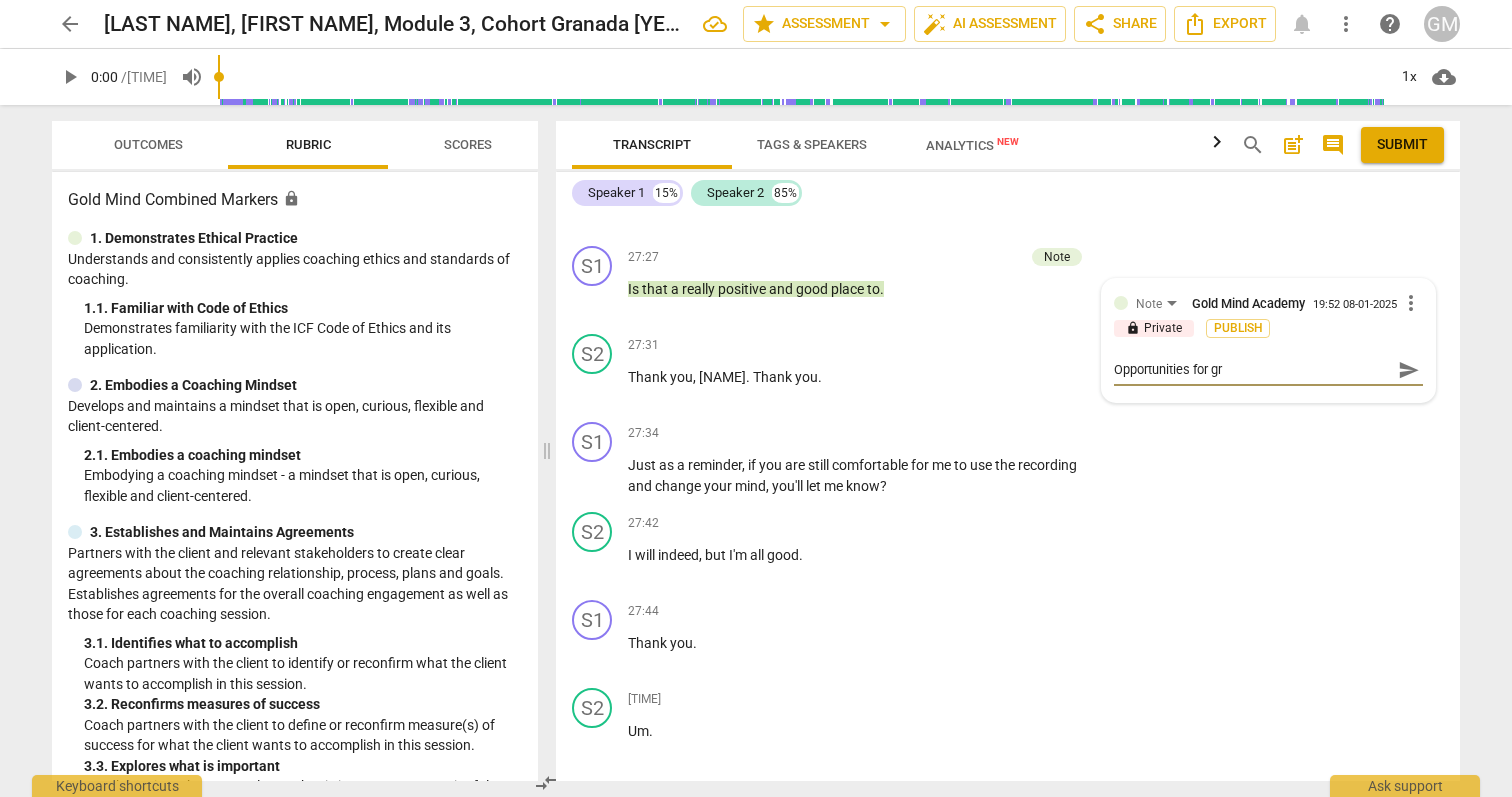 type on "Opportunities for gro" 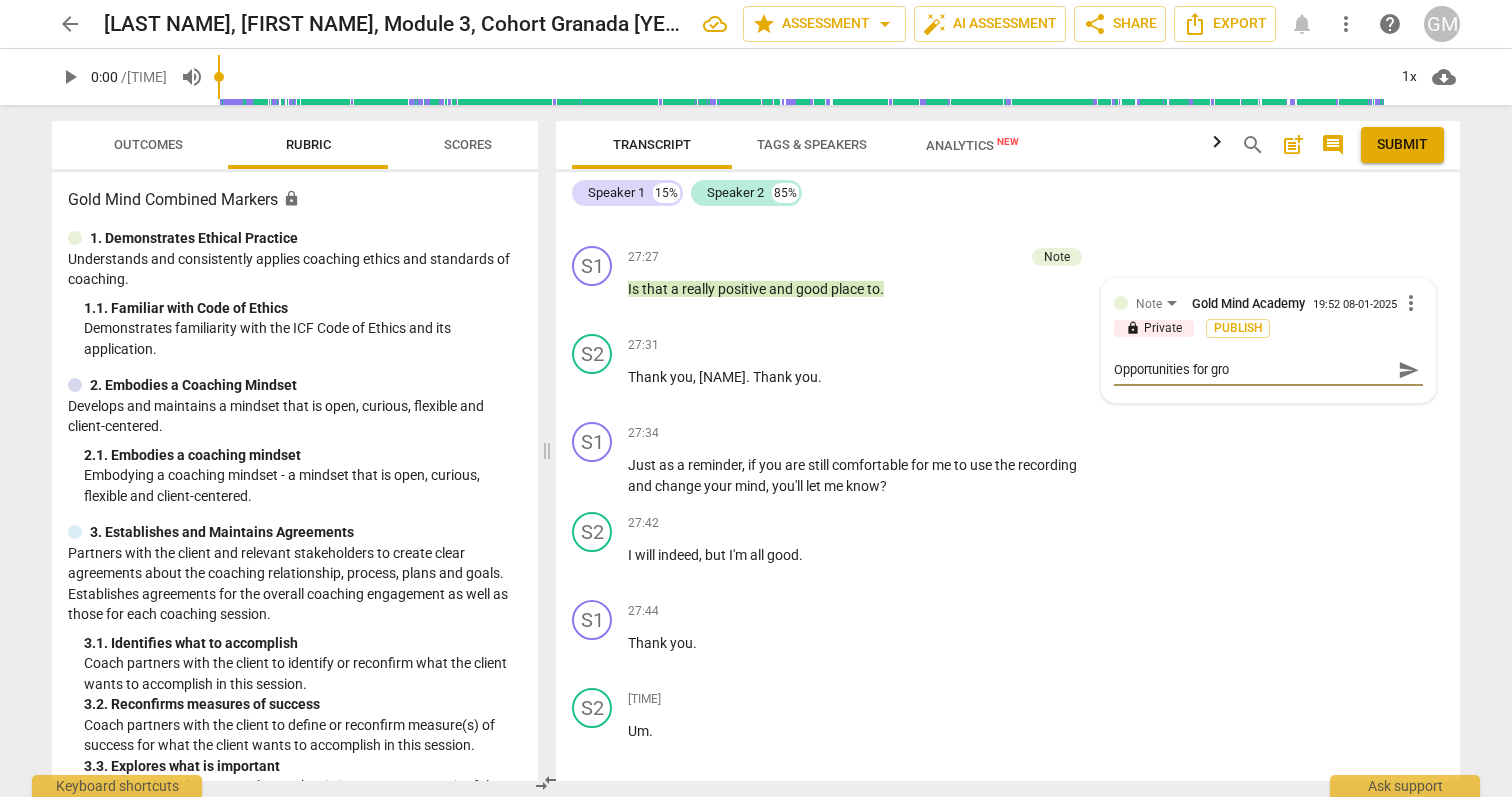 type on "Opportunities for grow" 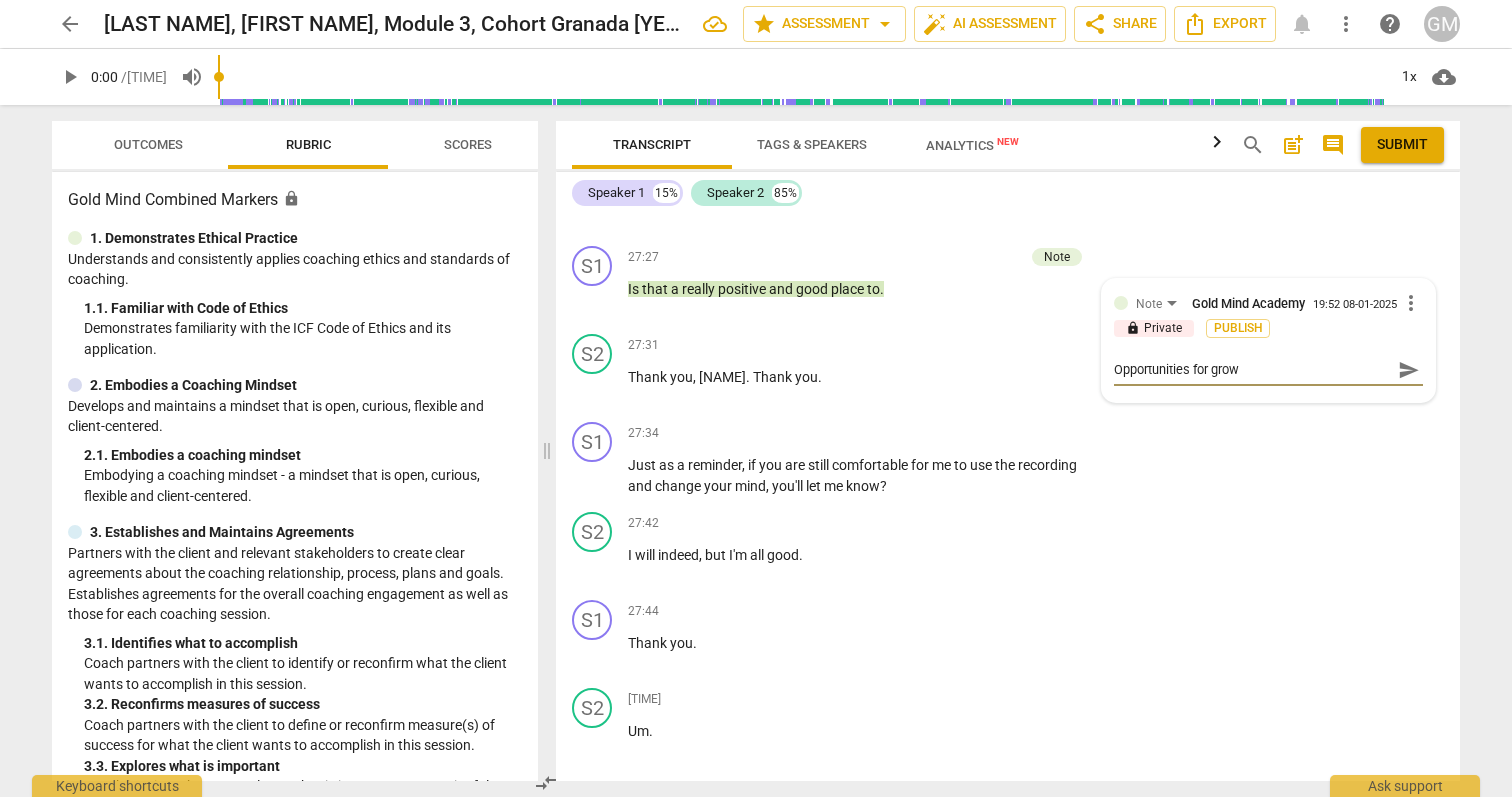 type on "Opportunities for growt" 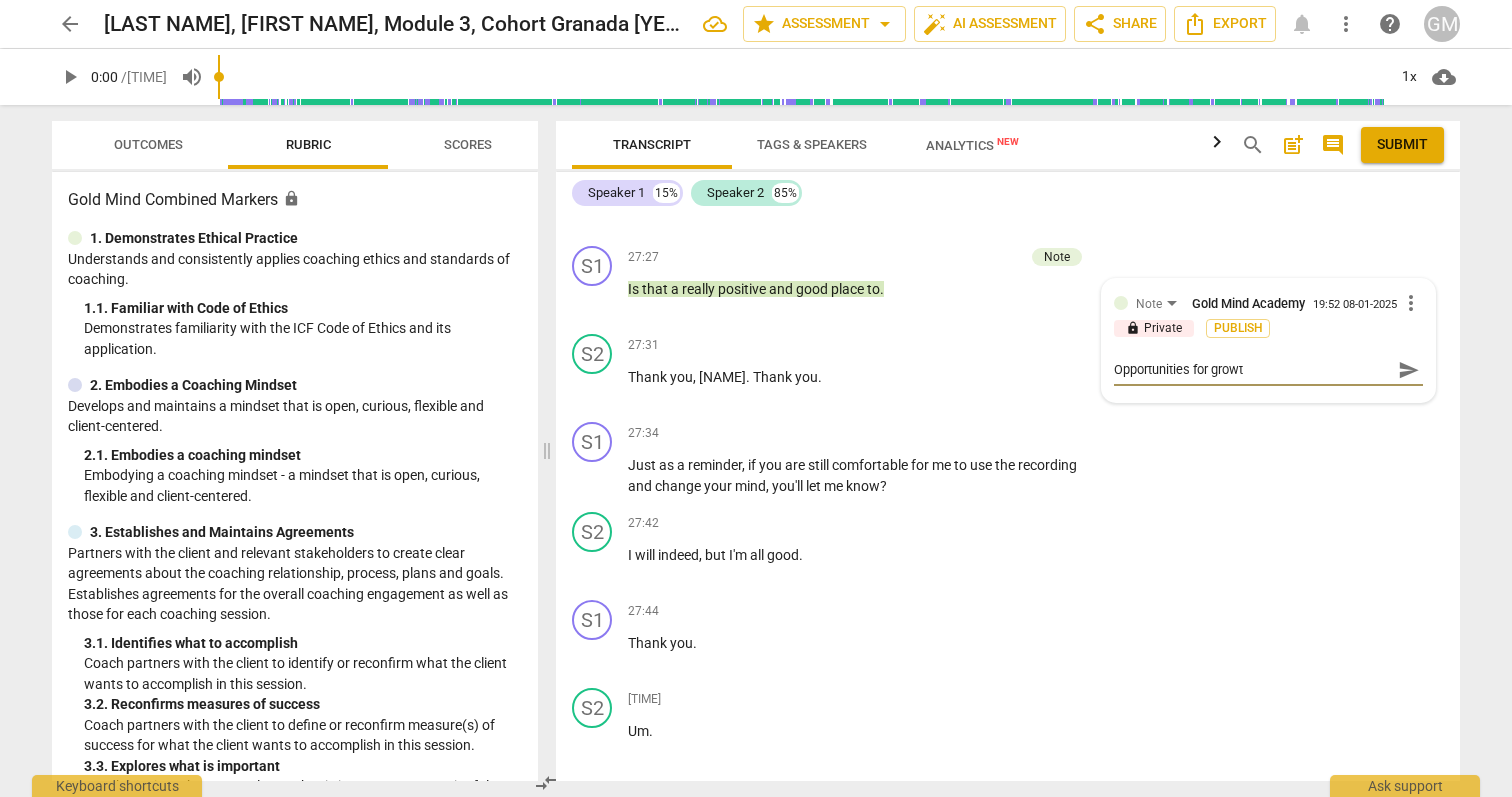 type on "Opportunities for growth" 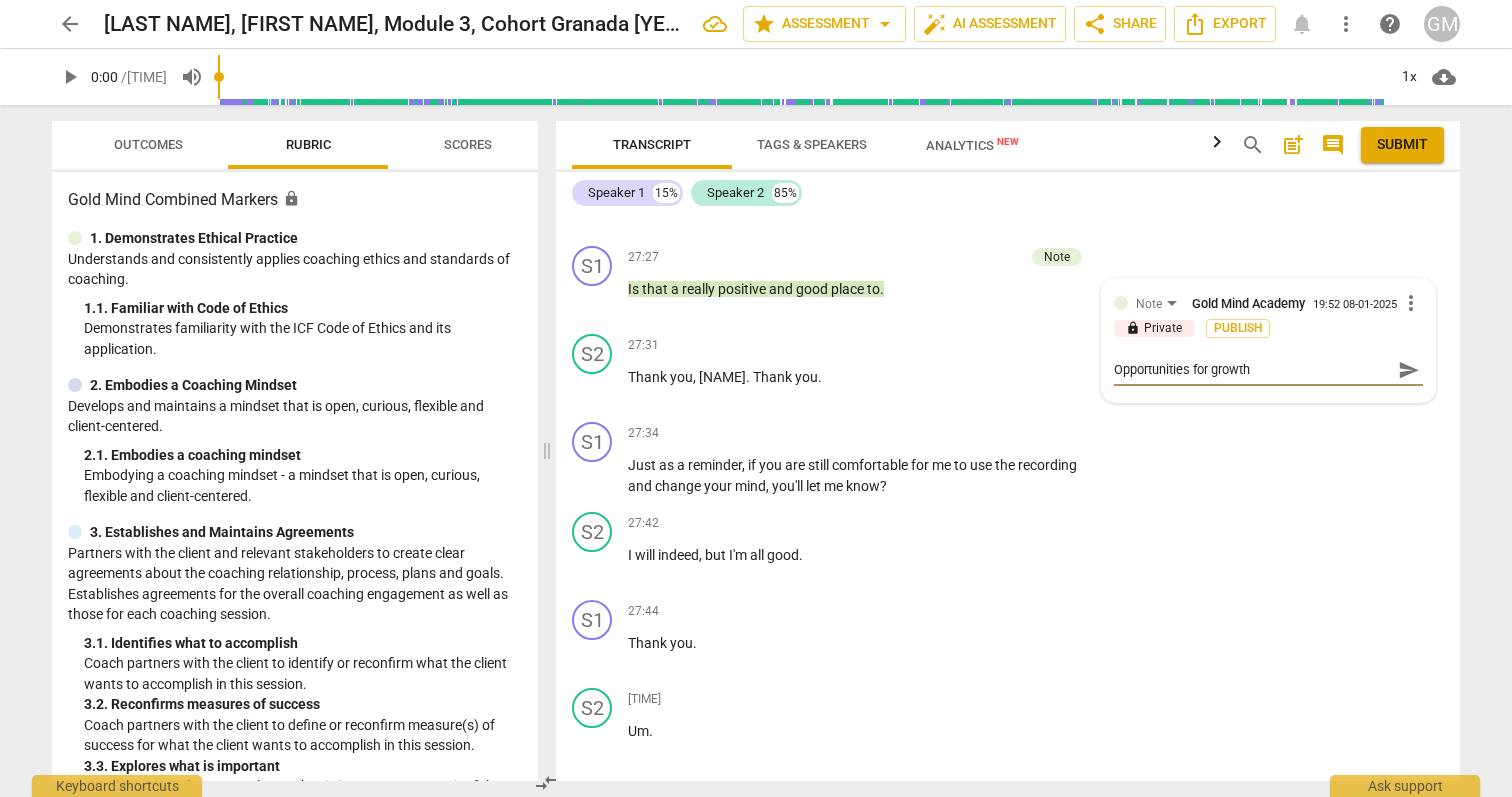 type on "Opportunities for growth:" 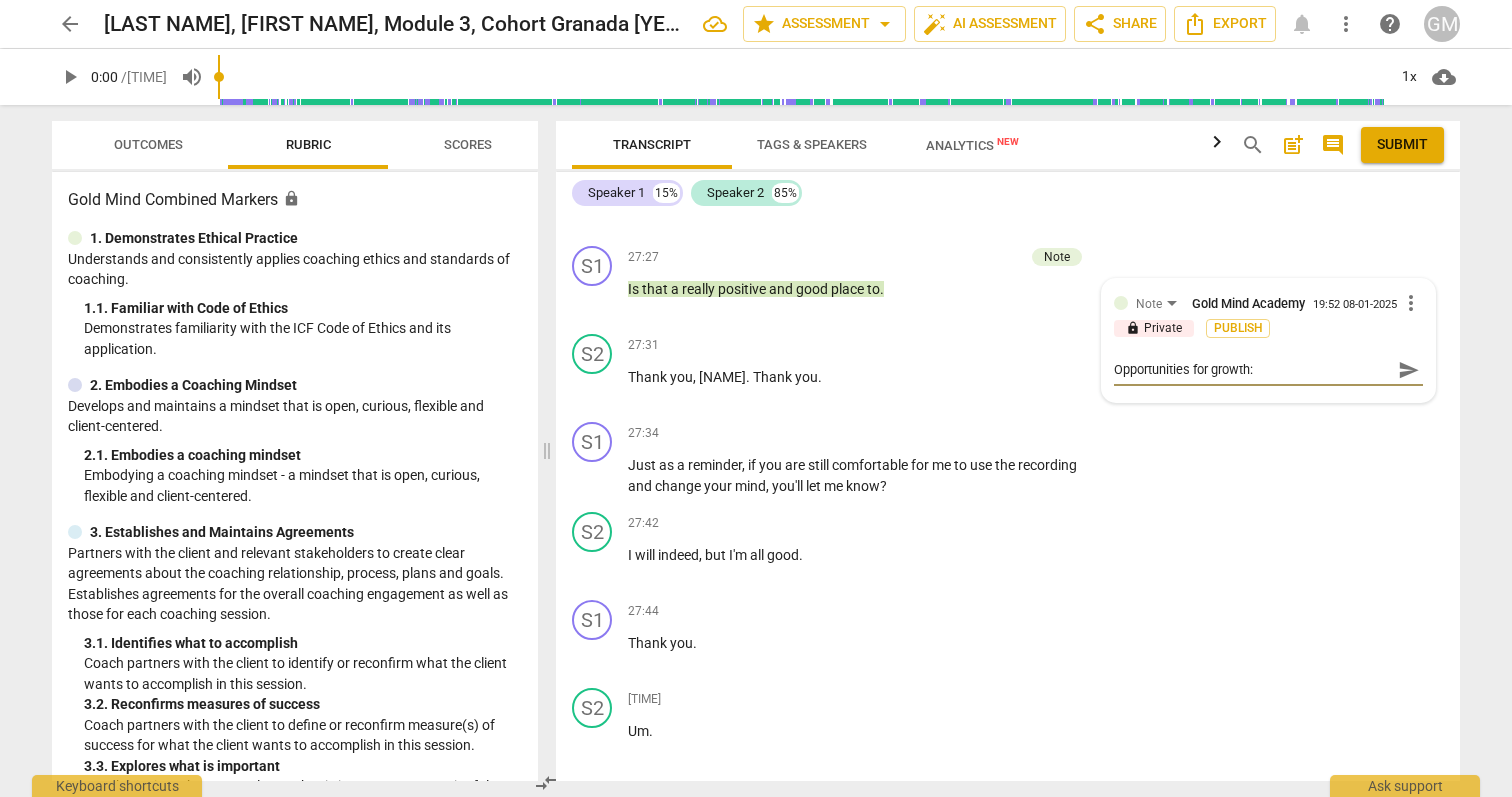 type on "Opportunities for growth:" 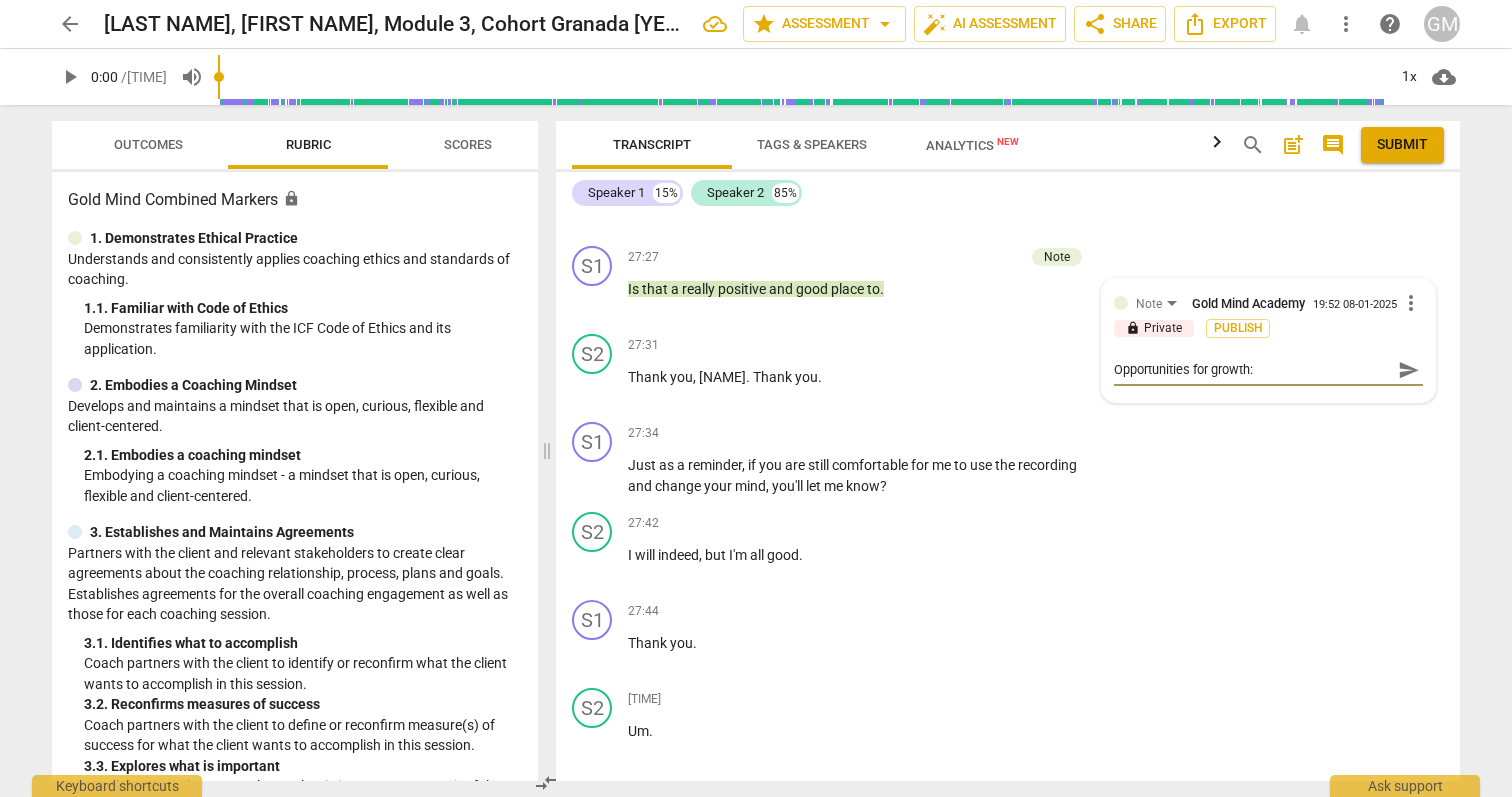 type on "Opportunities for growth: t" 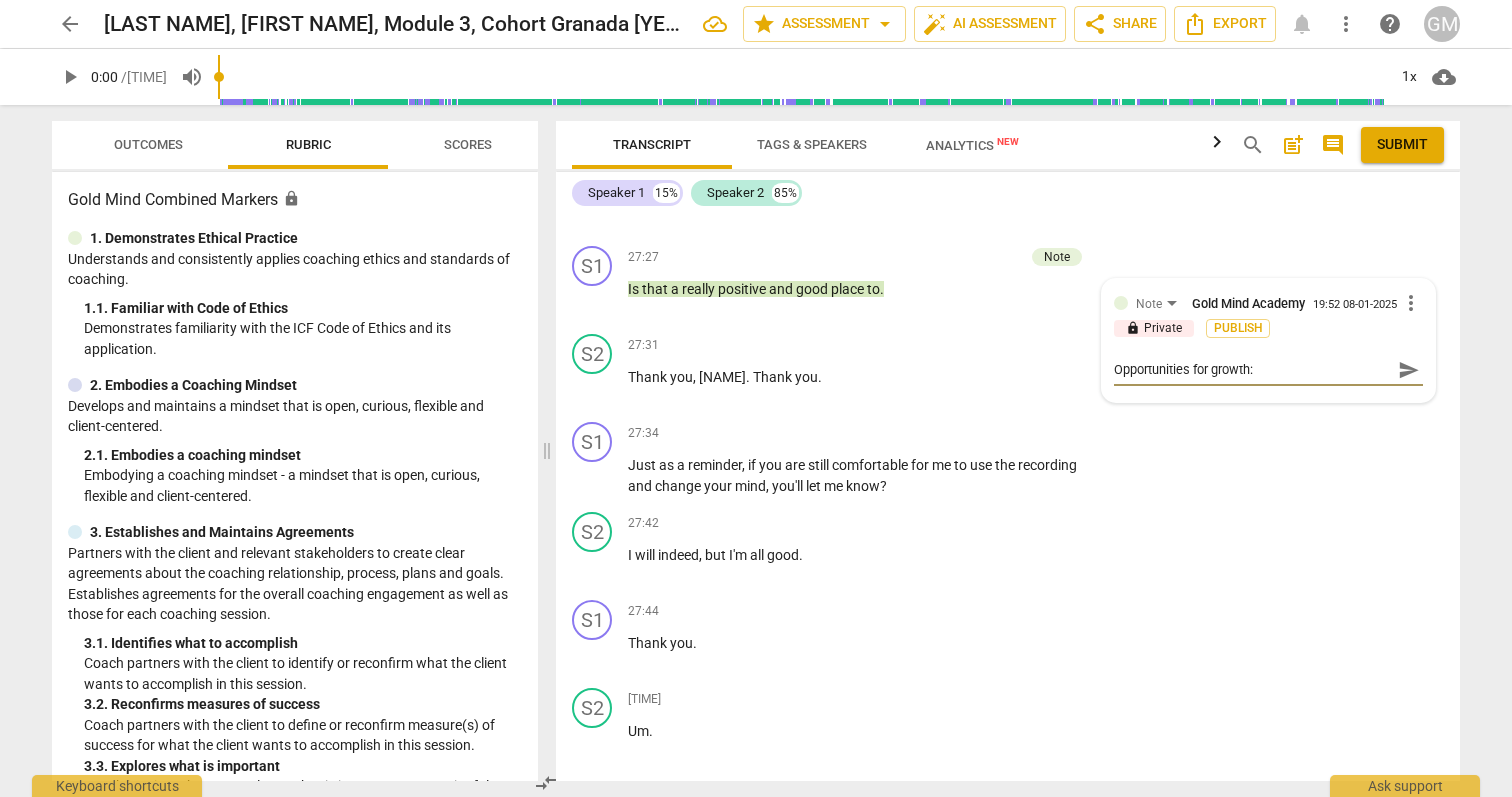 type on "Opportunities for growth: t" 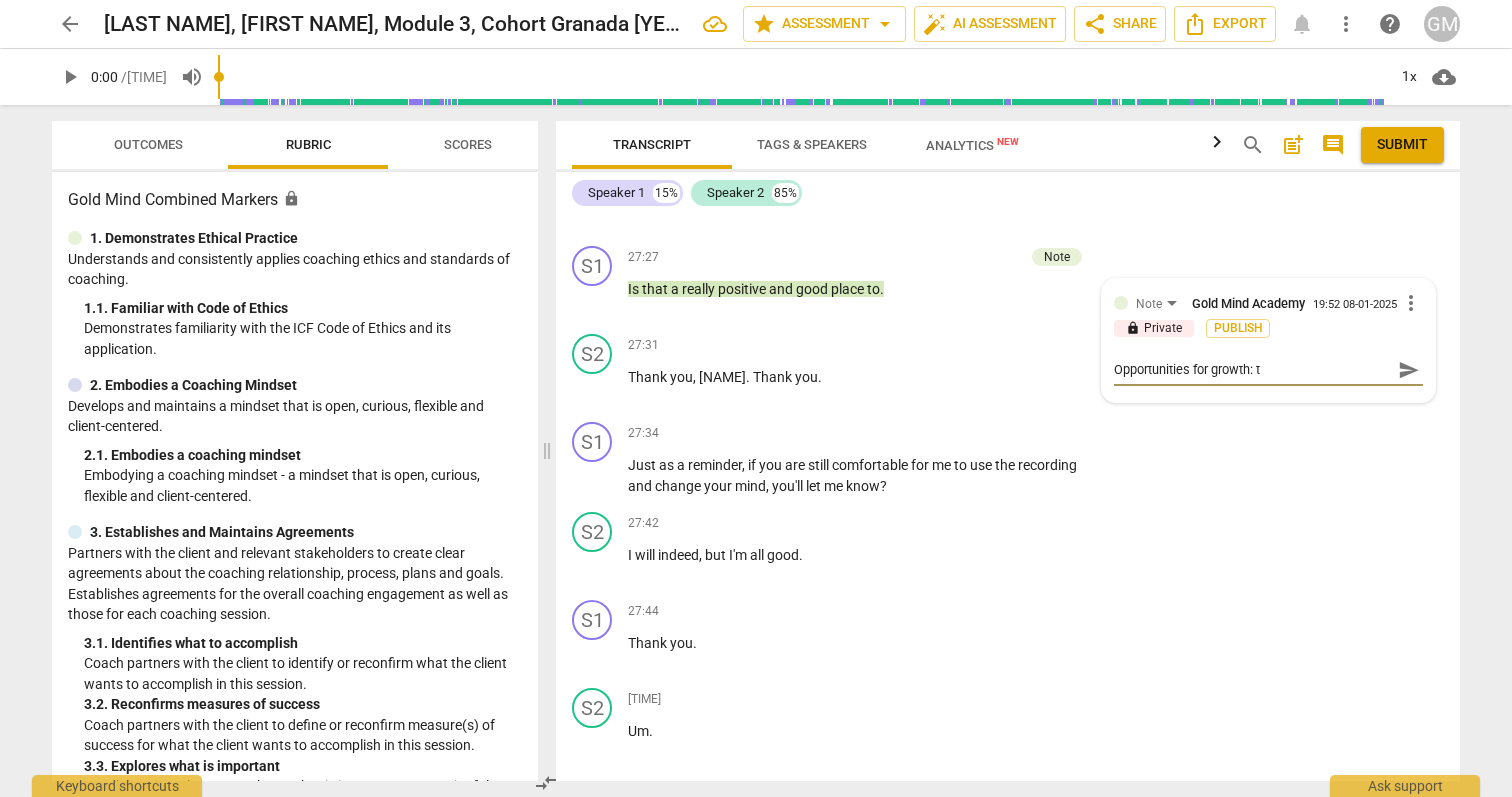 type on "Opportunities for growth: ta" 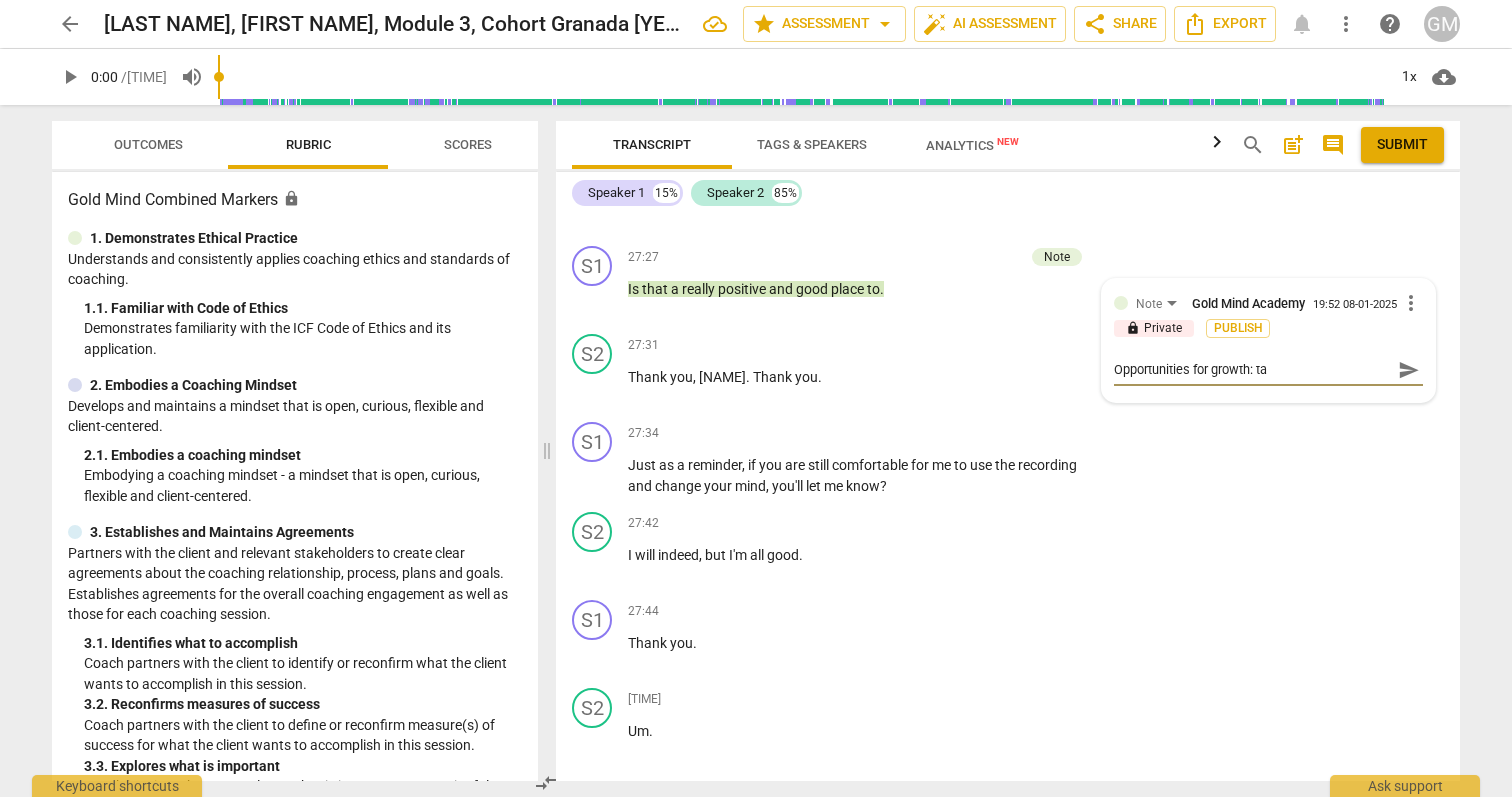 type on "Opportunities for growth: tak" 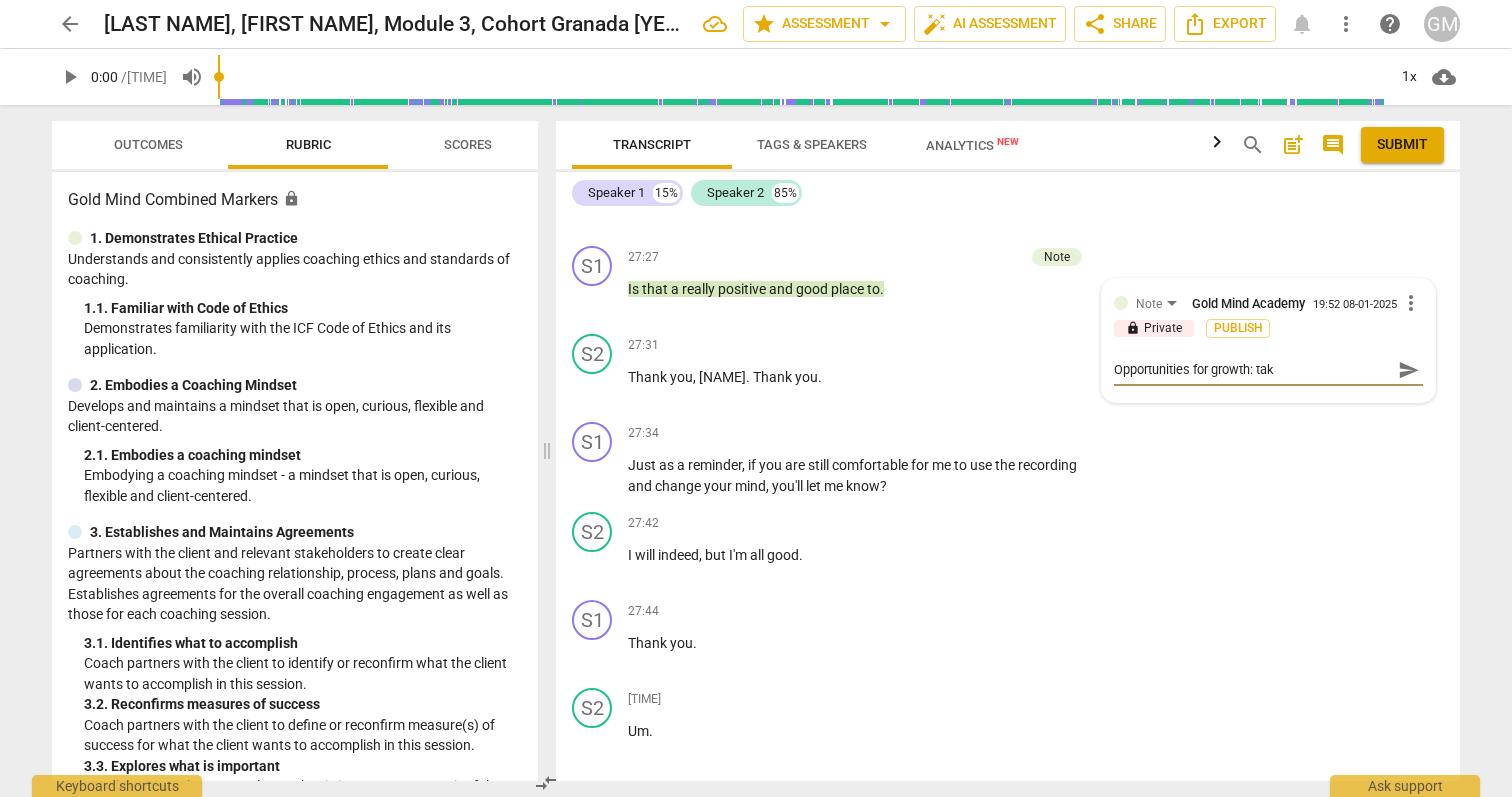 type on "Opportunities for growth: take" 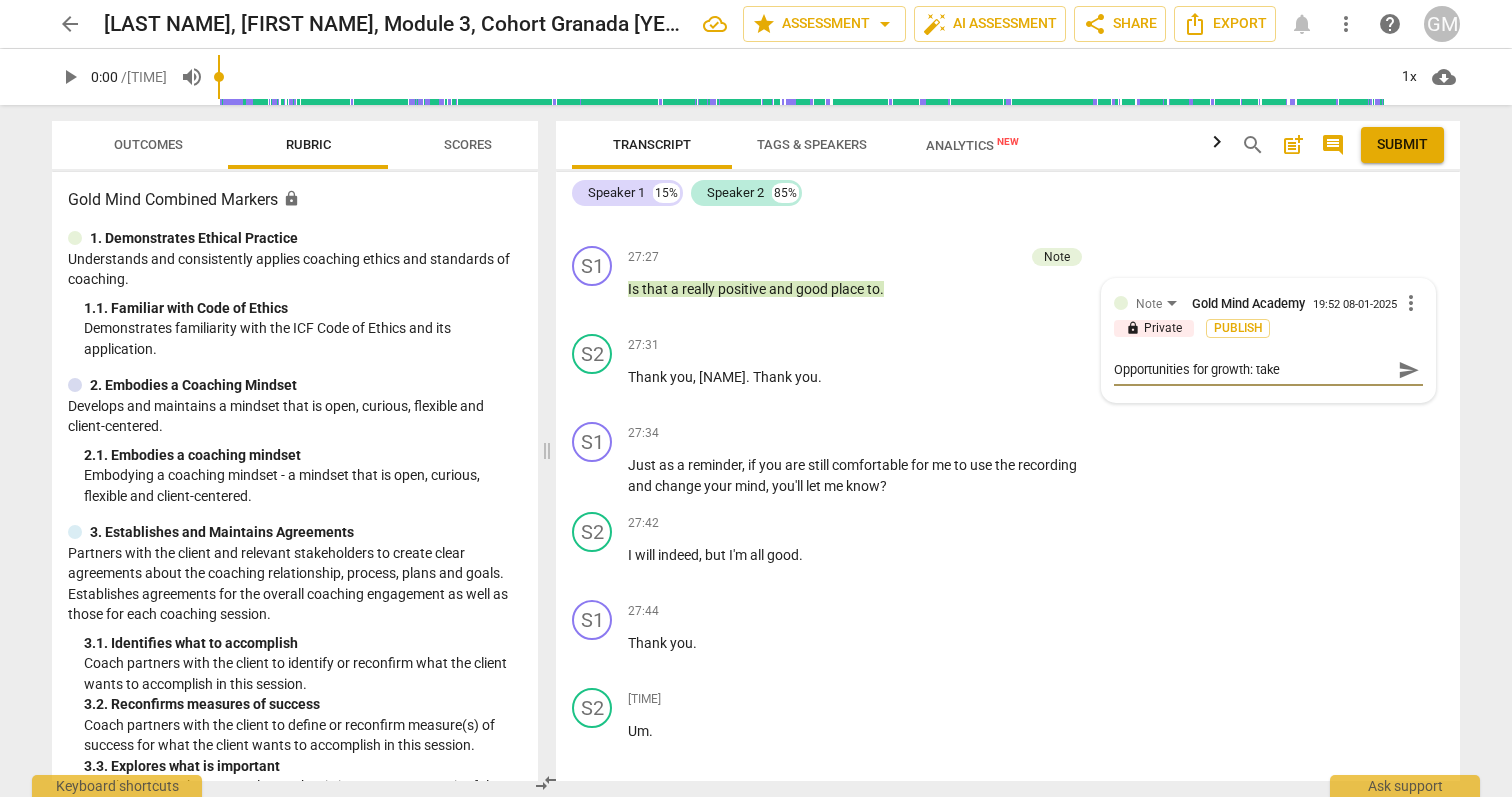 type on "Opportunities for growth: take" 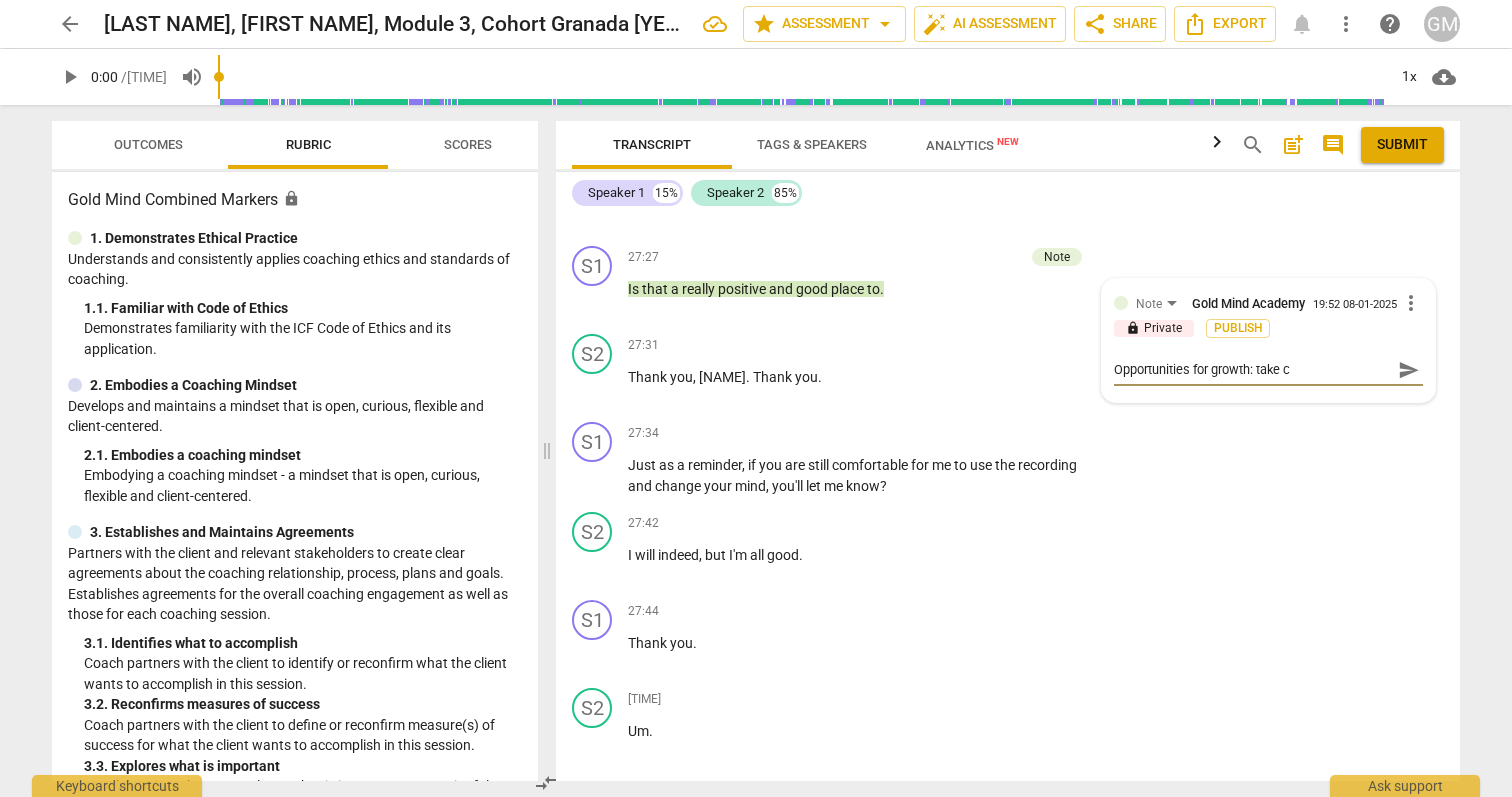 type on "Opportunities for growth: take ca" 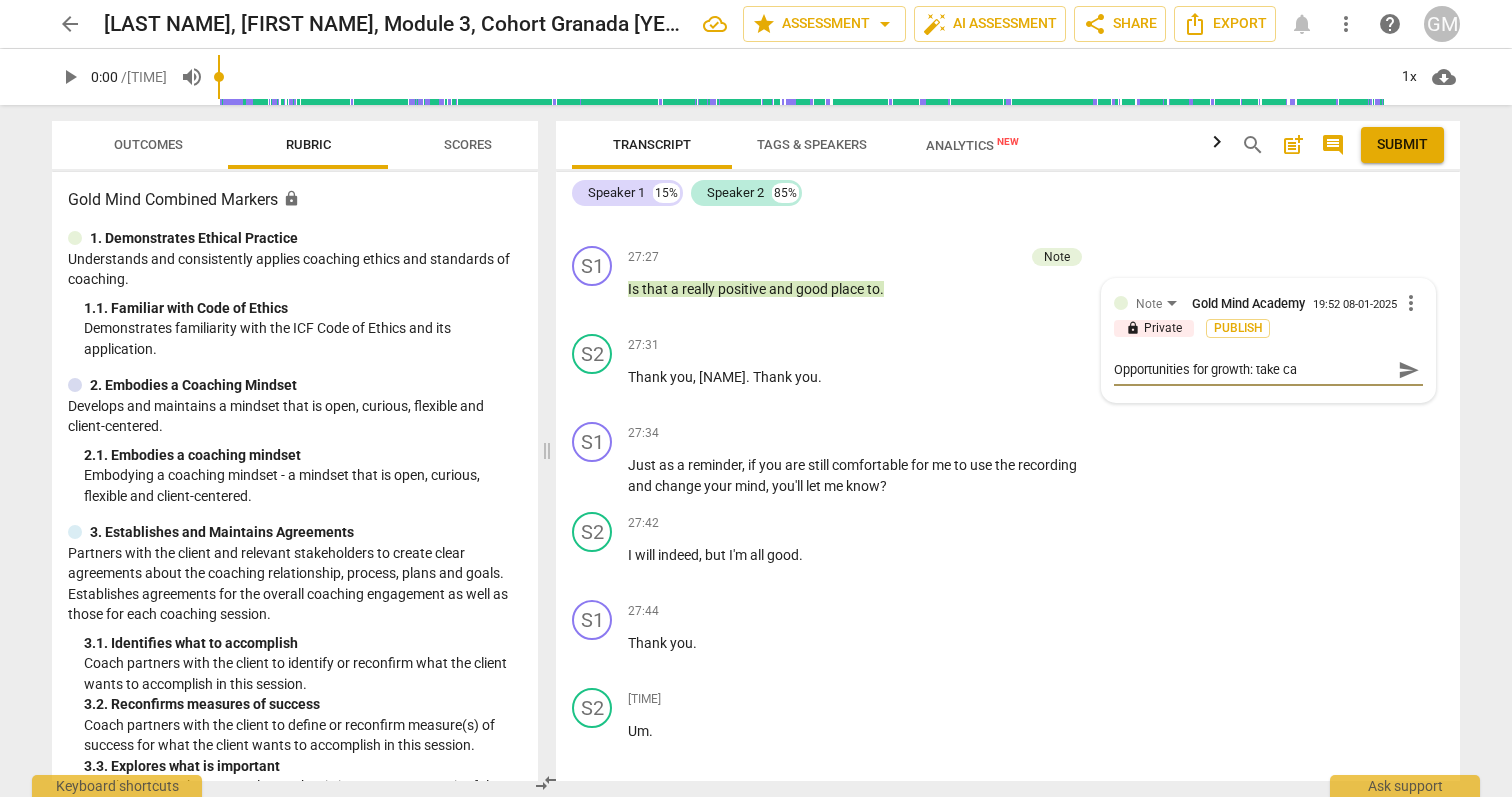 type on "Opportunities for growth: take car" 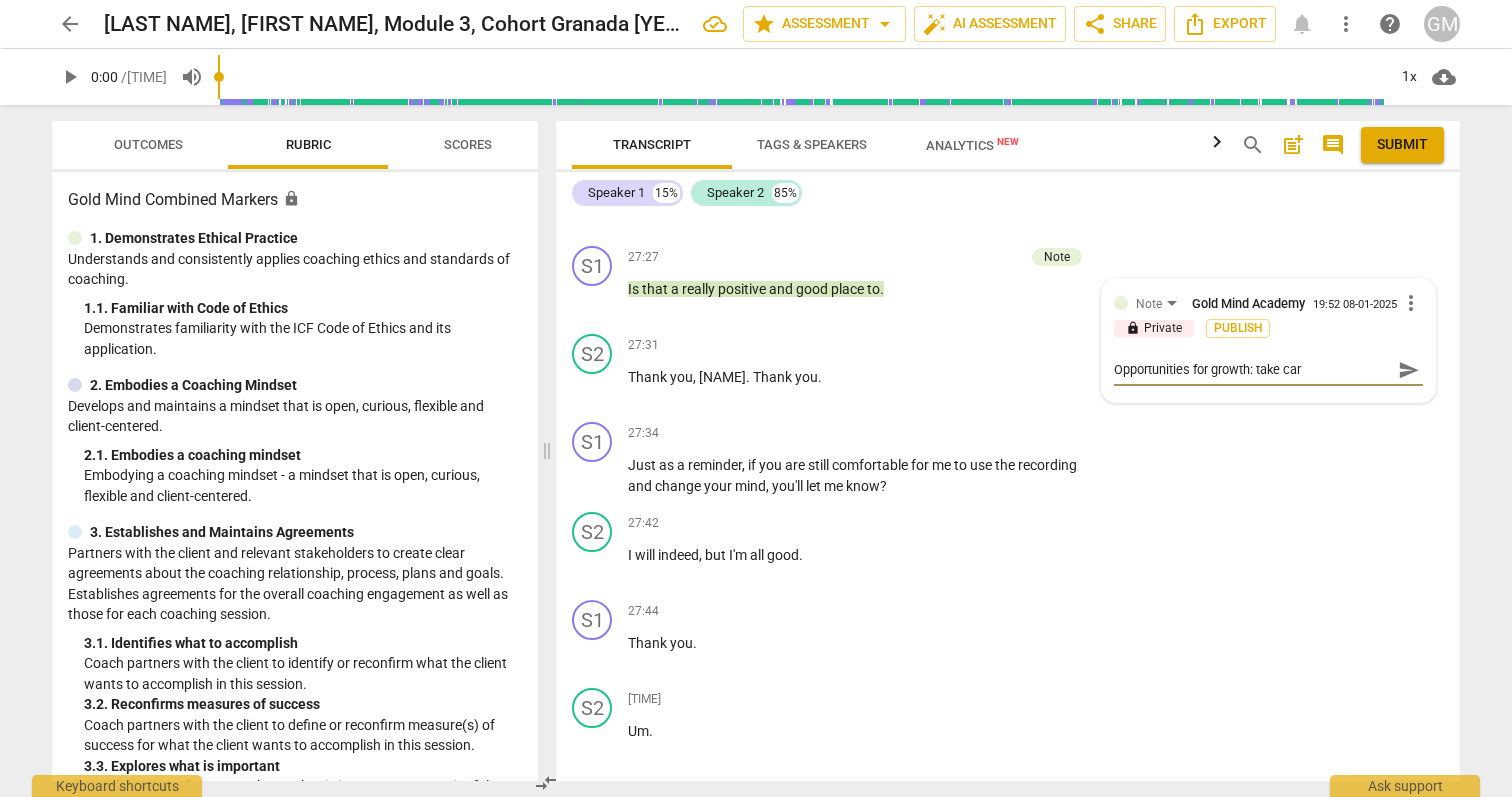 type on "Opportunities for growth: take care" 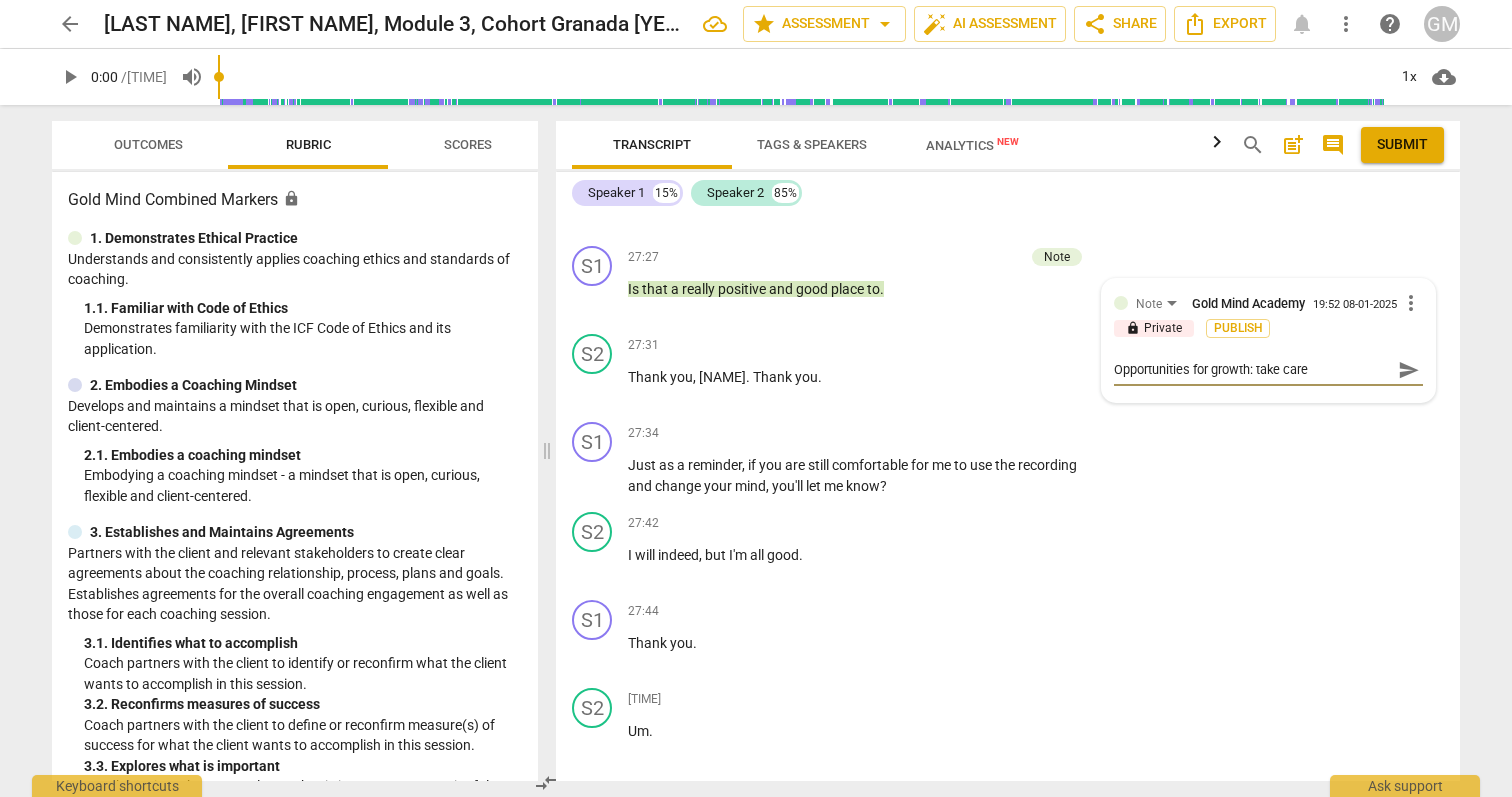 type on "Opportunities for growth: take care" 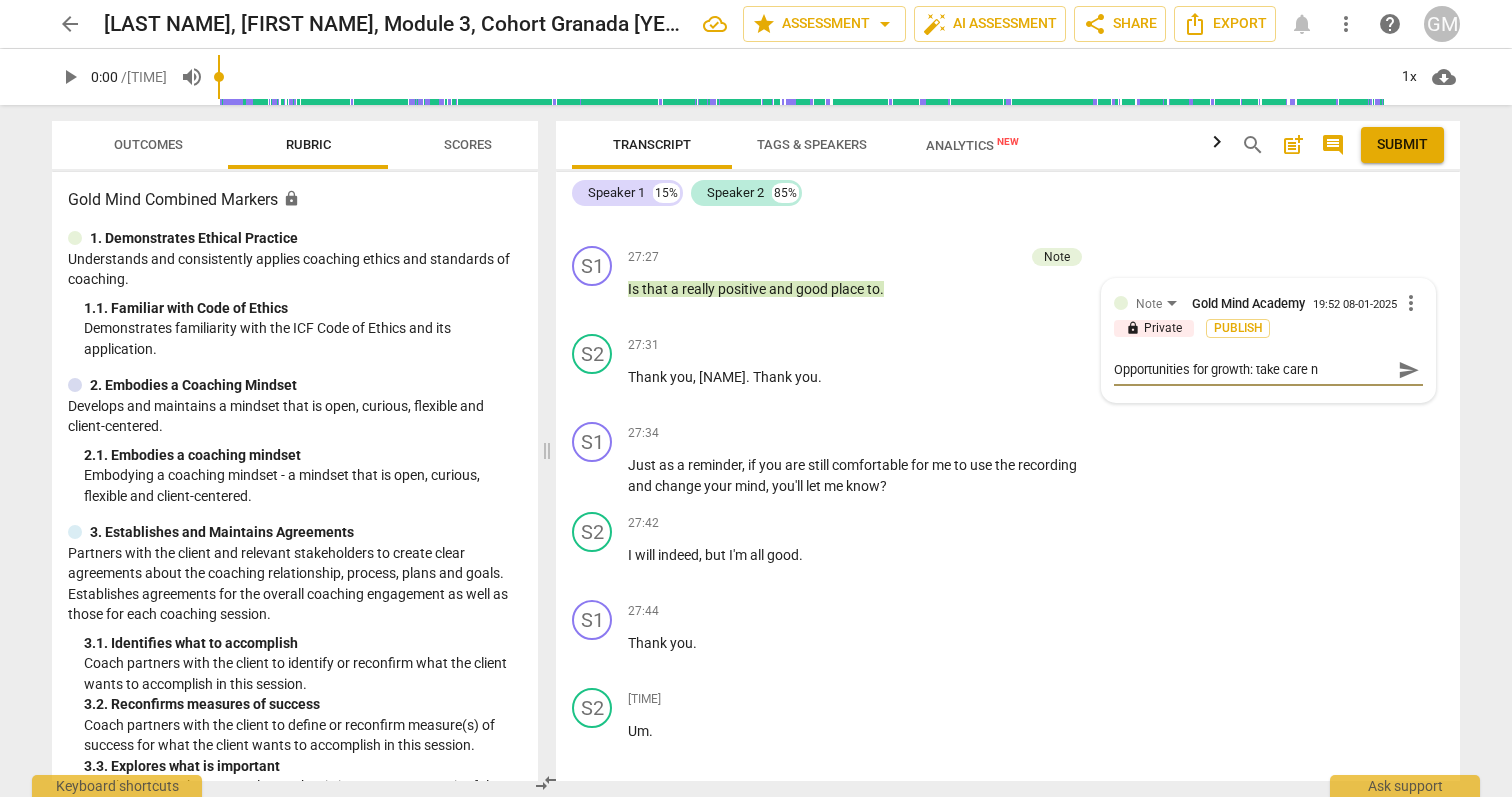 type on "Opportunities for growth: take care no" 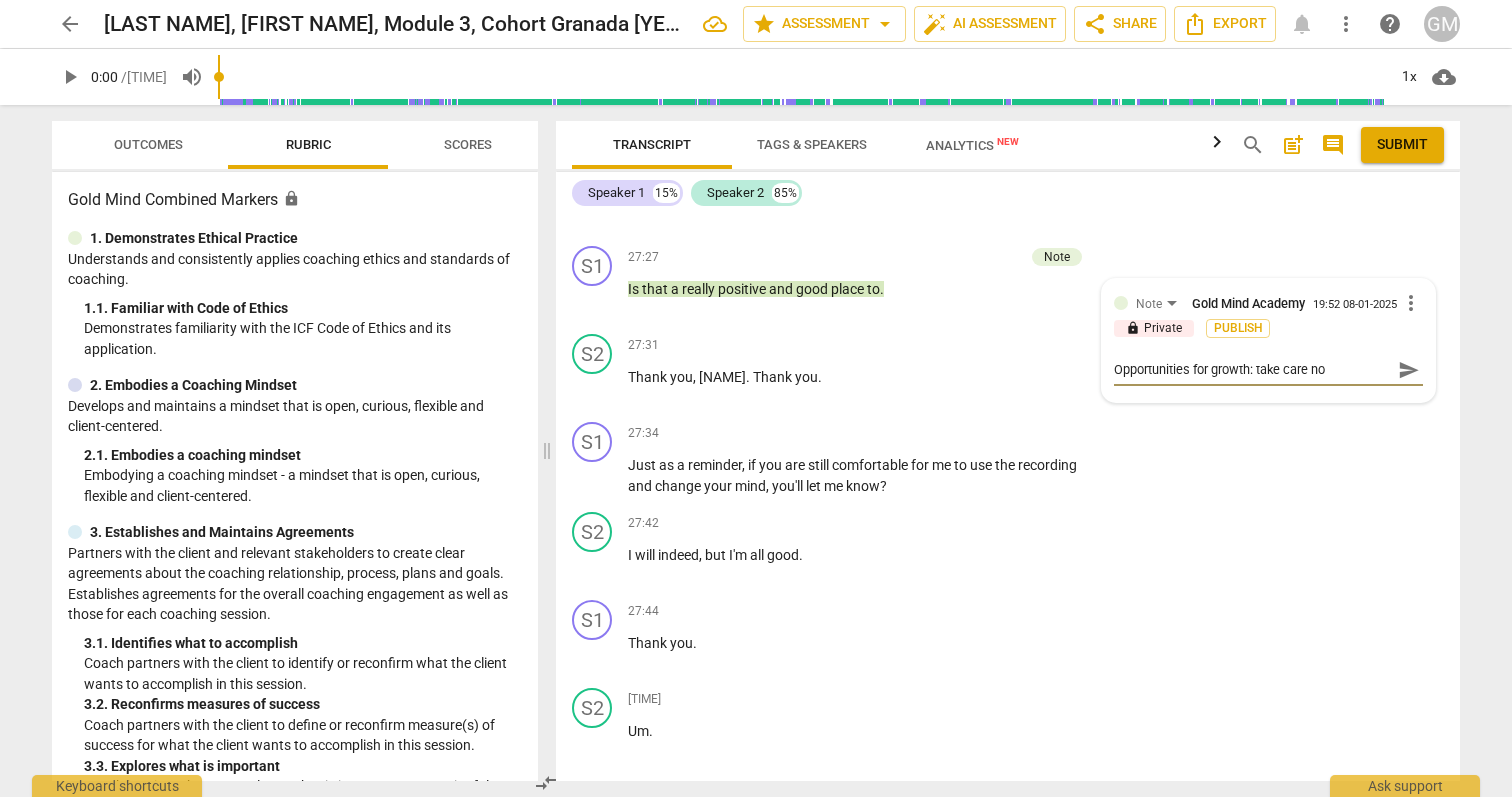 type on "Opportunities for growth: take care not" 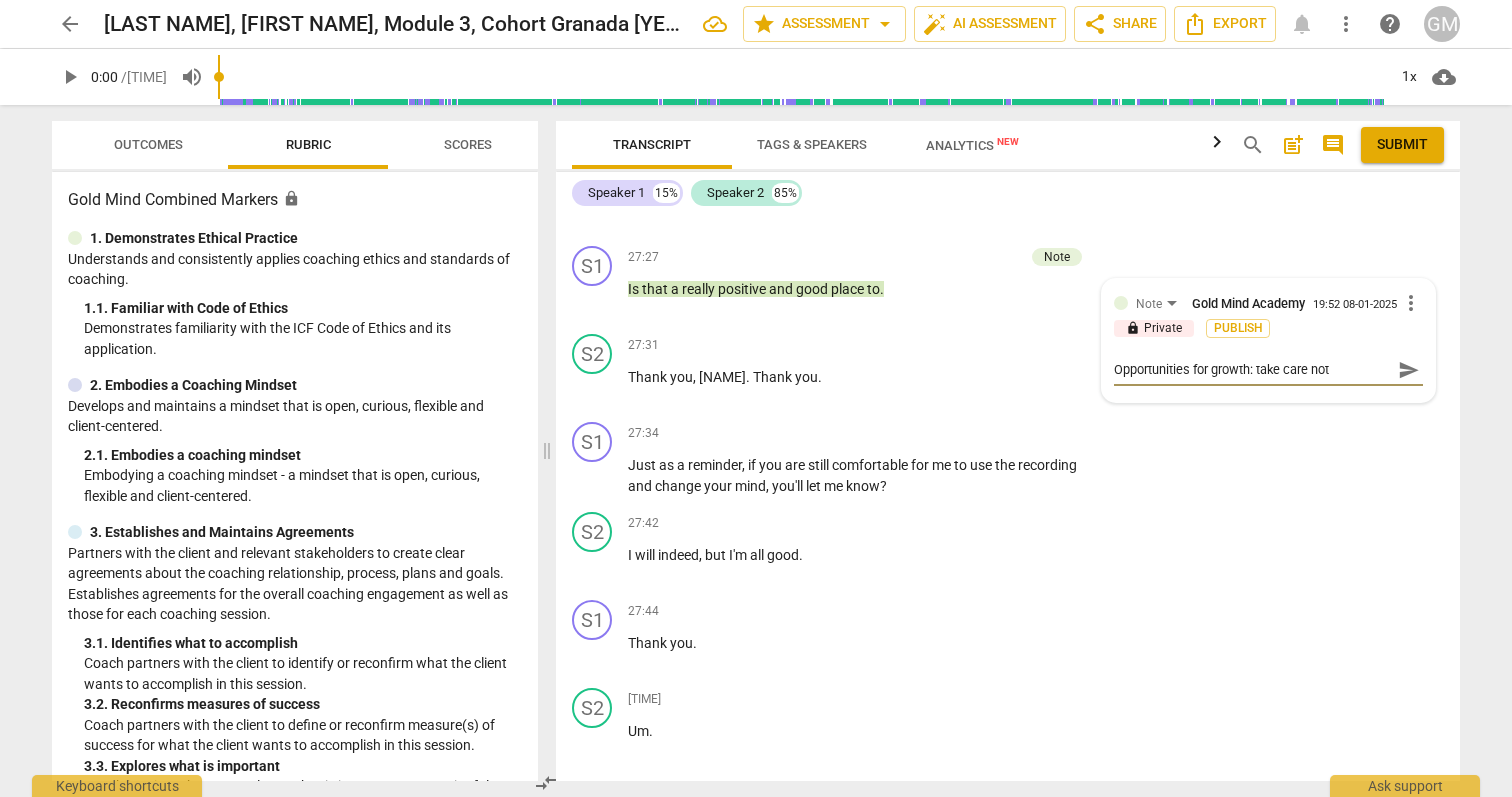 type on "Opportunities for growth: take care not" 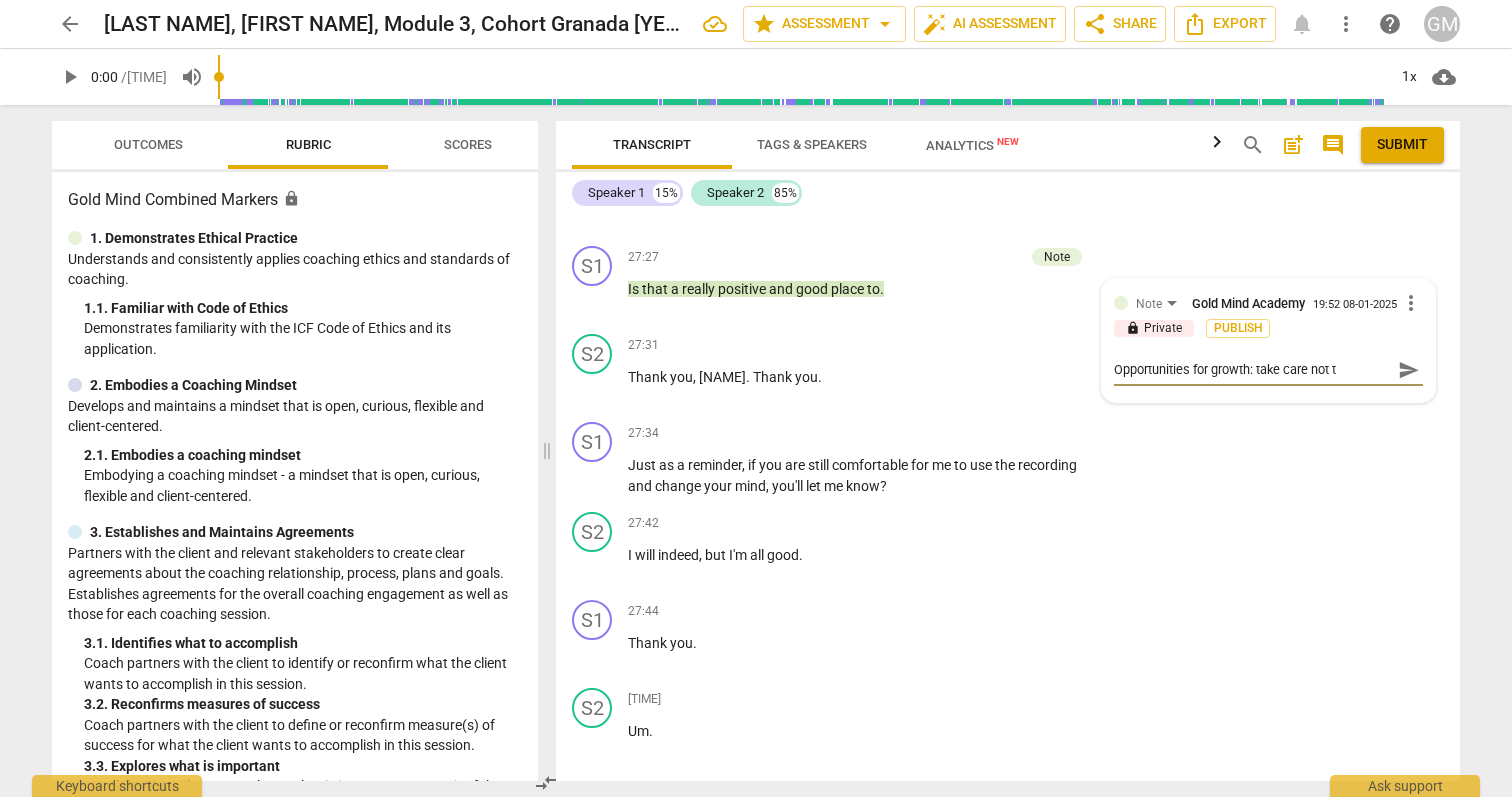 type on "Opportunities for growth: take care not to" 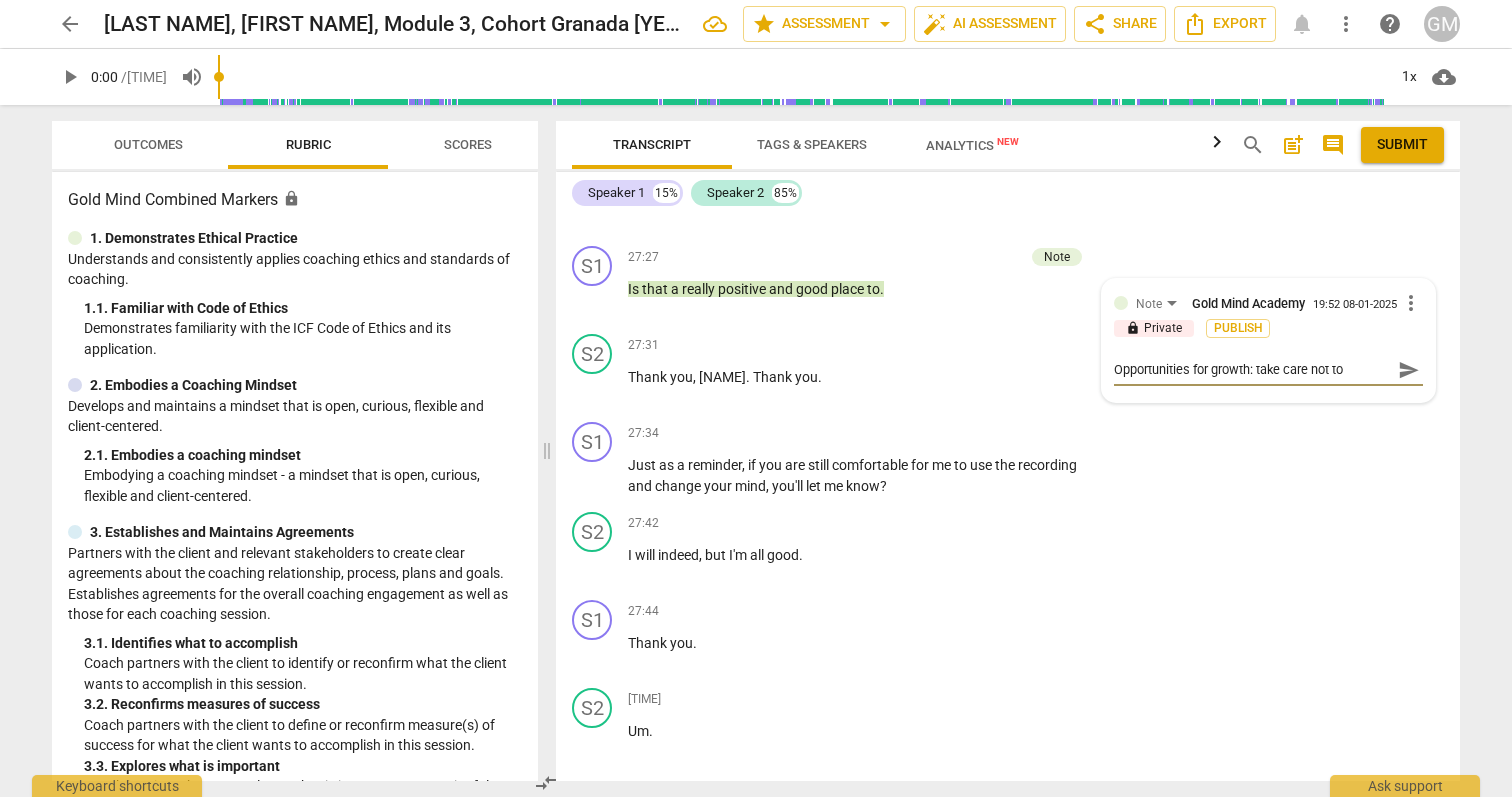 type on "Opportunities for growth: take care not to" 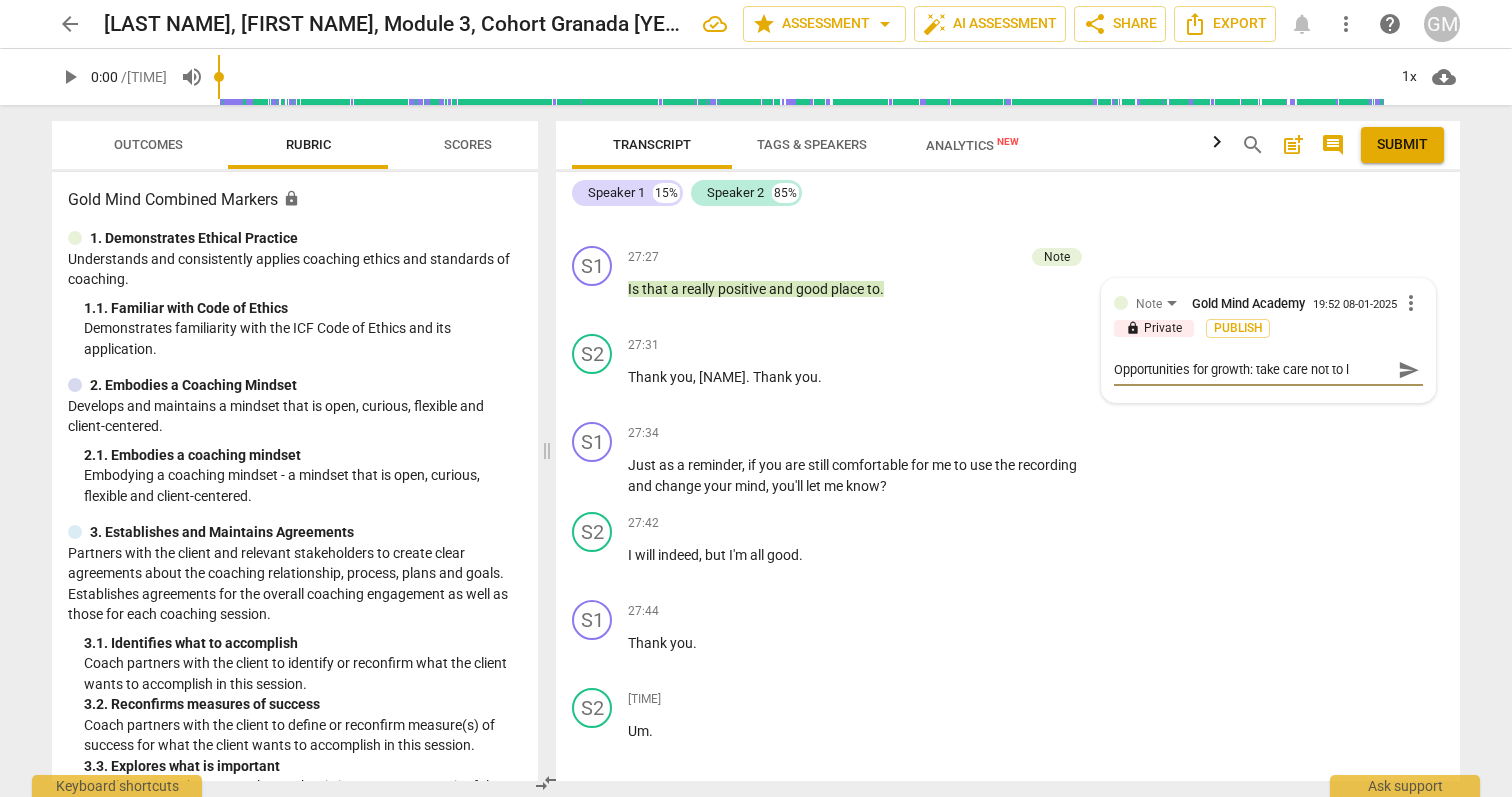 type on "Opportunities for growth: take care not to le" 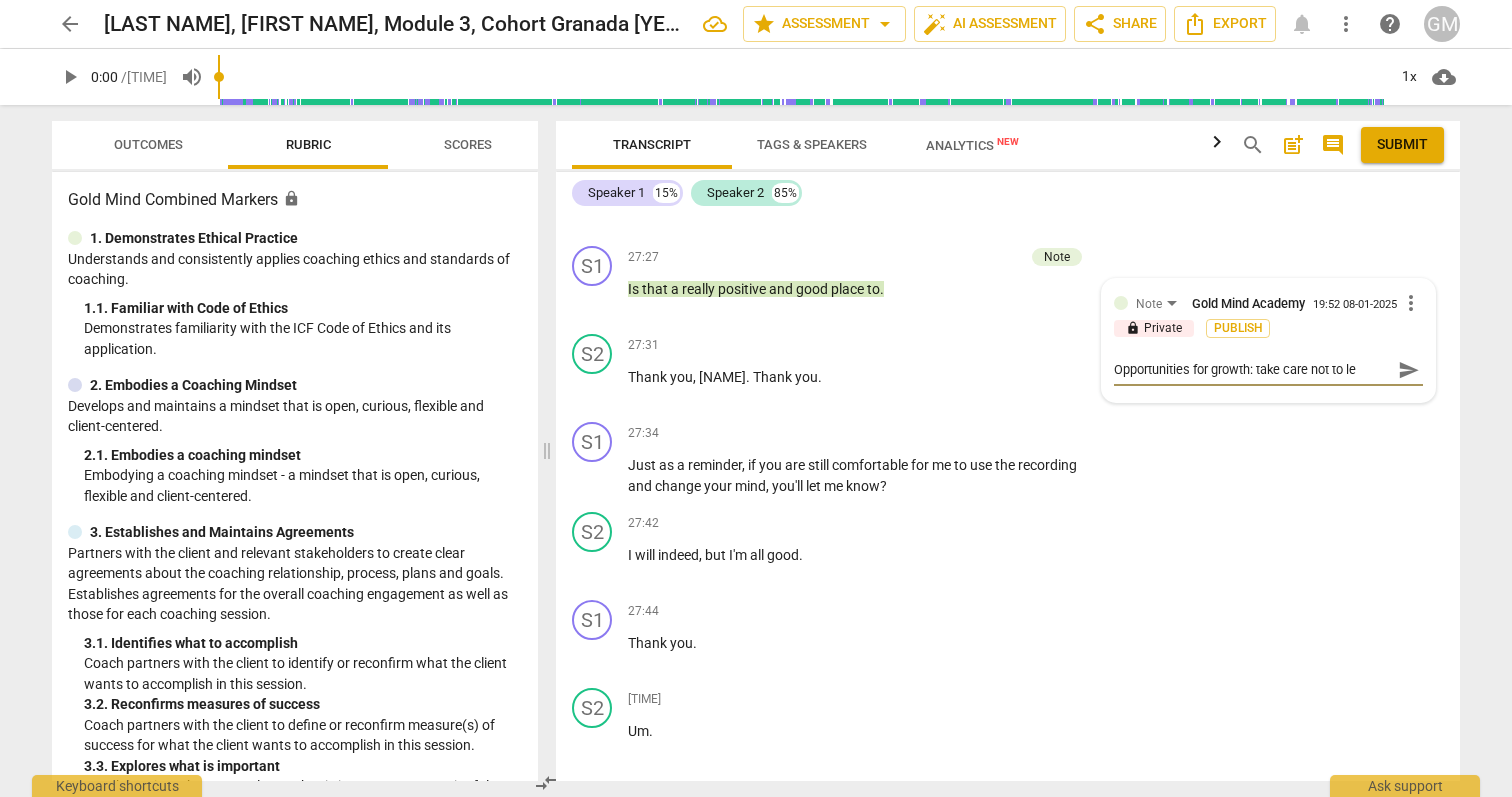 type on "Opportunities for growth: take care not to lea" 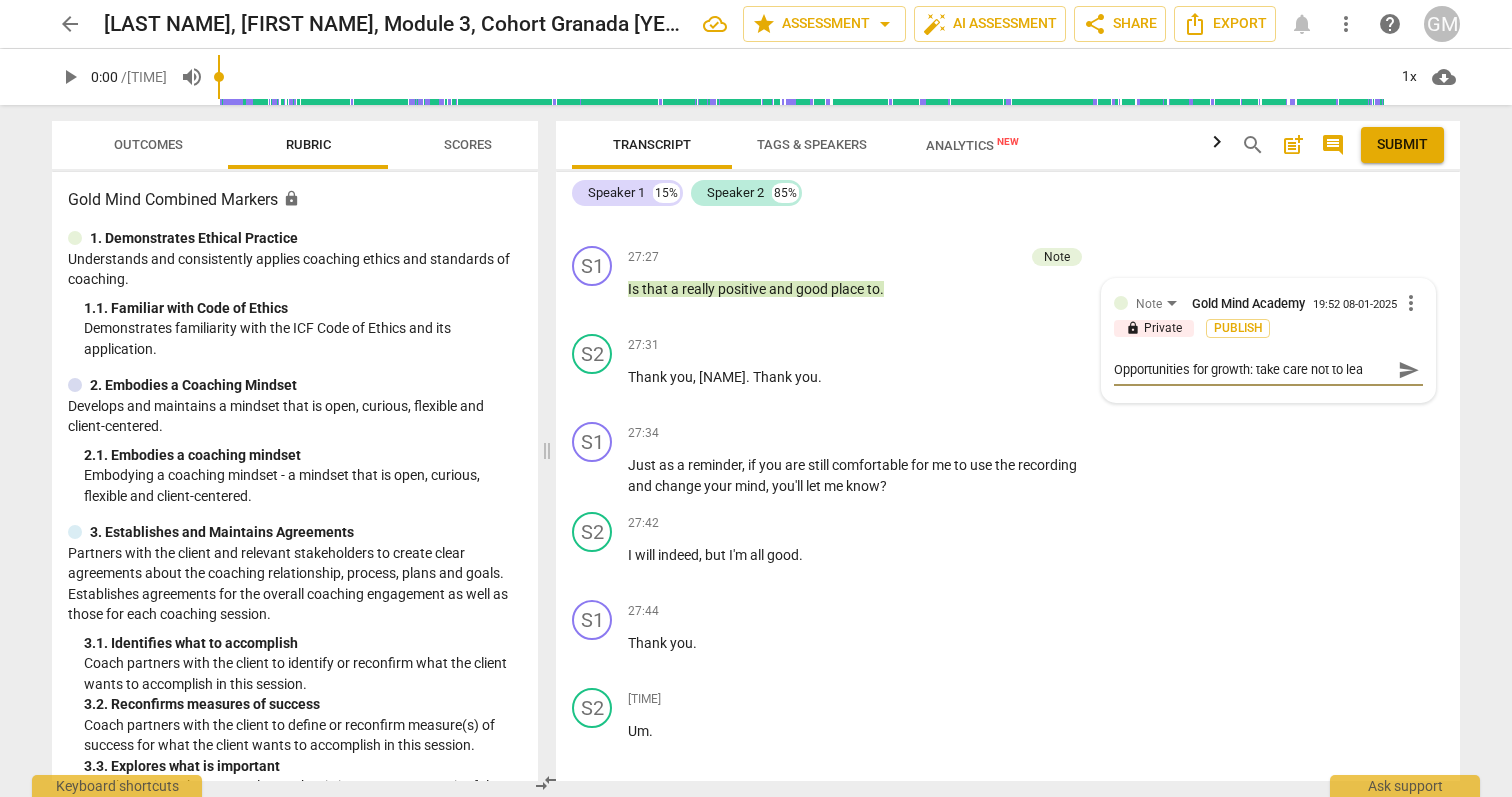 type on "Opportunities for growth: take care not to lead" 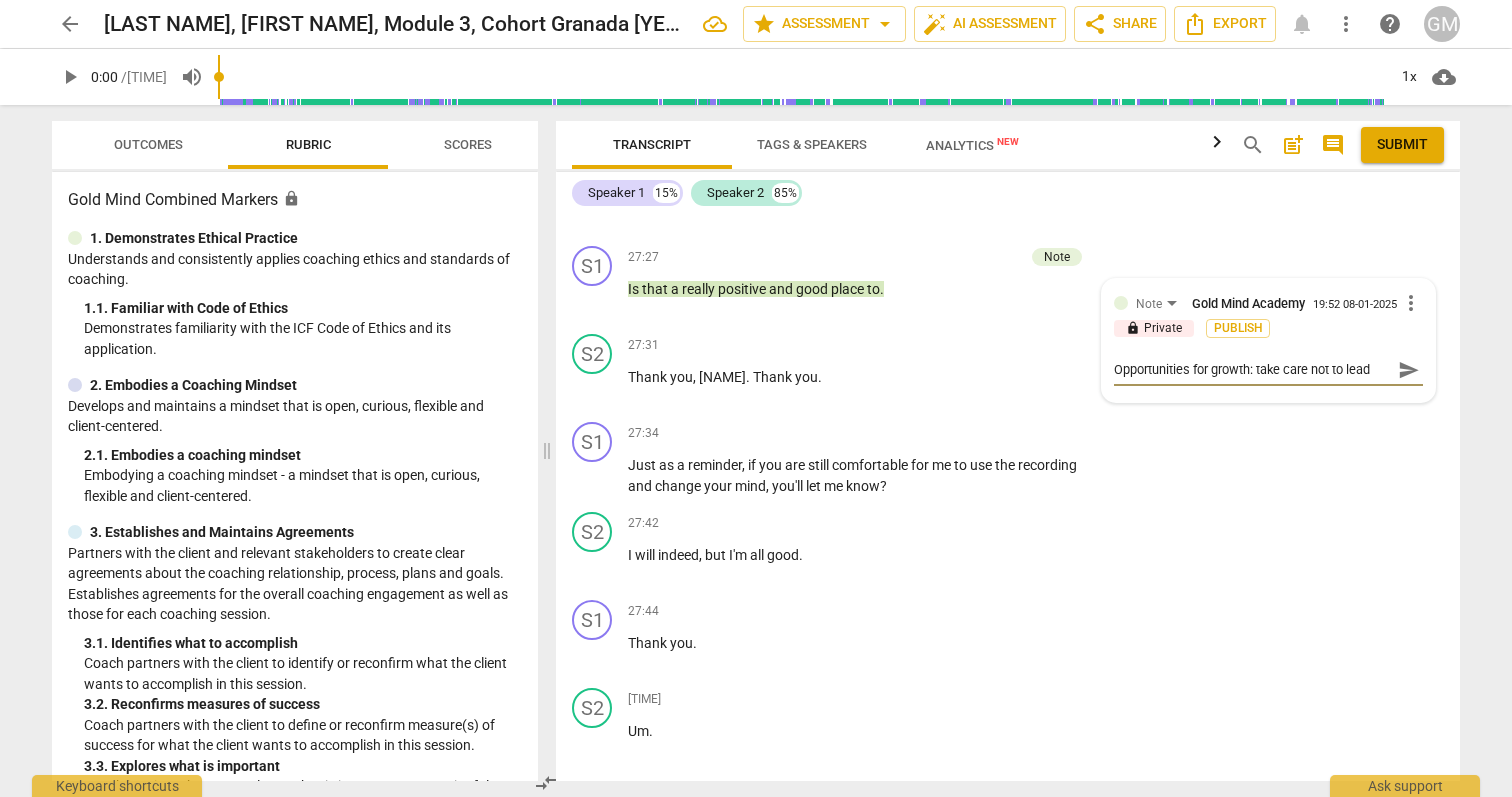 type on "Opportunities for growth: take care not to lead" 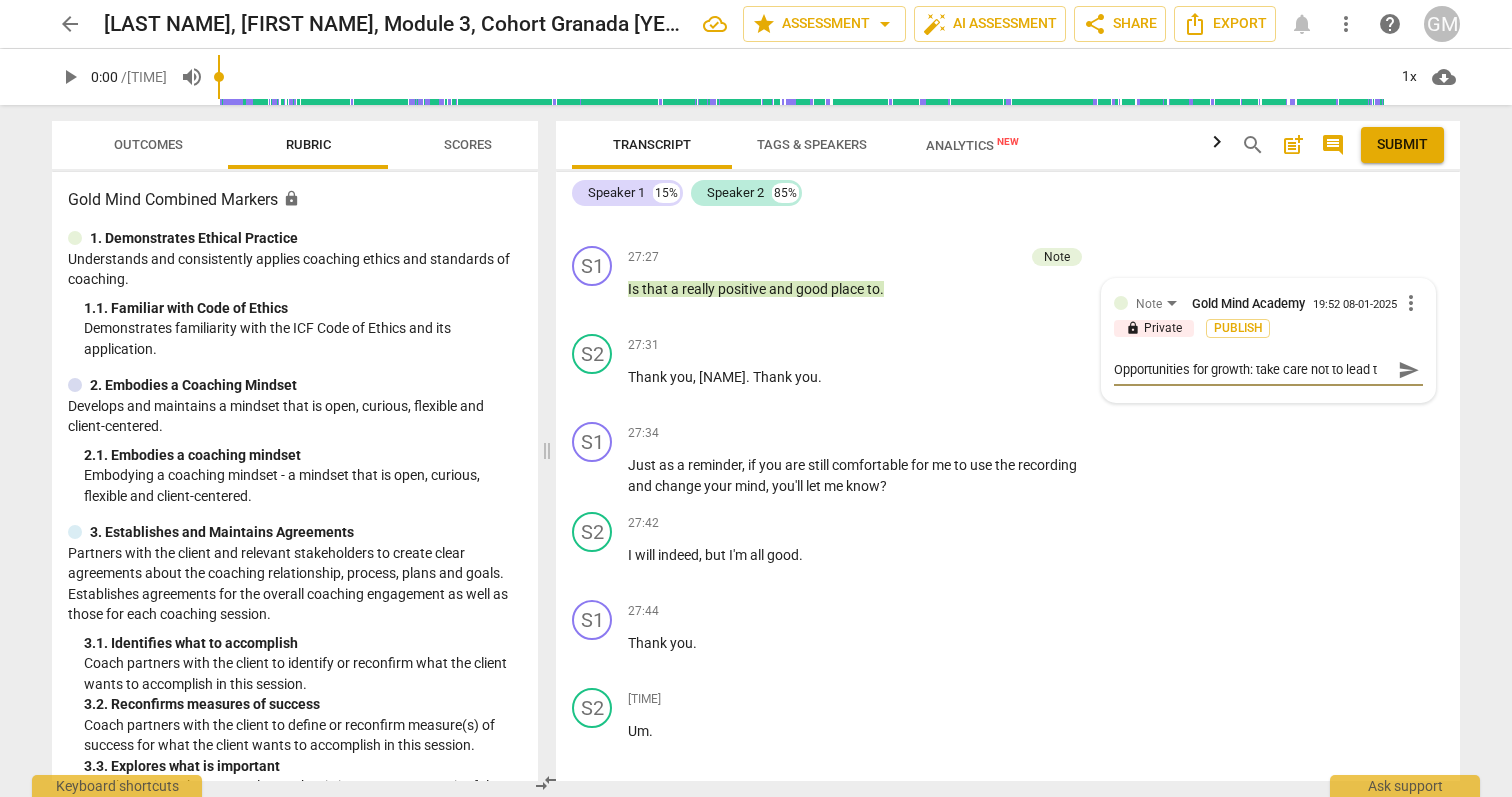 type on "Opportunities for growth: take care not to lead th" 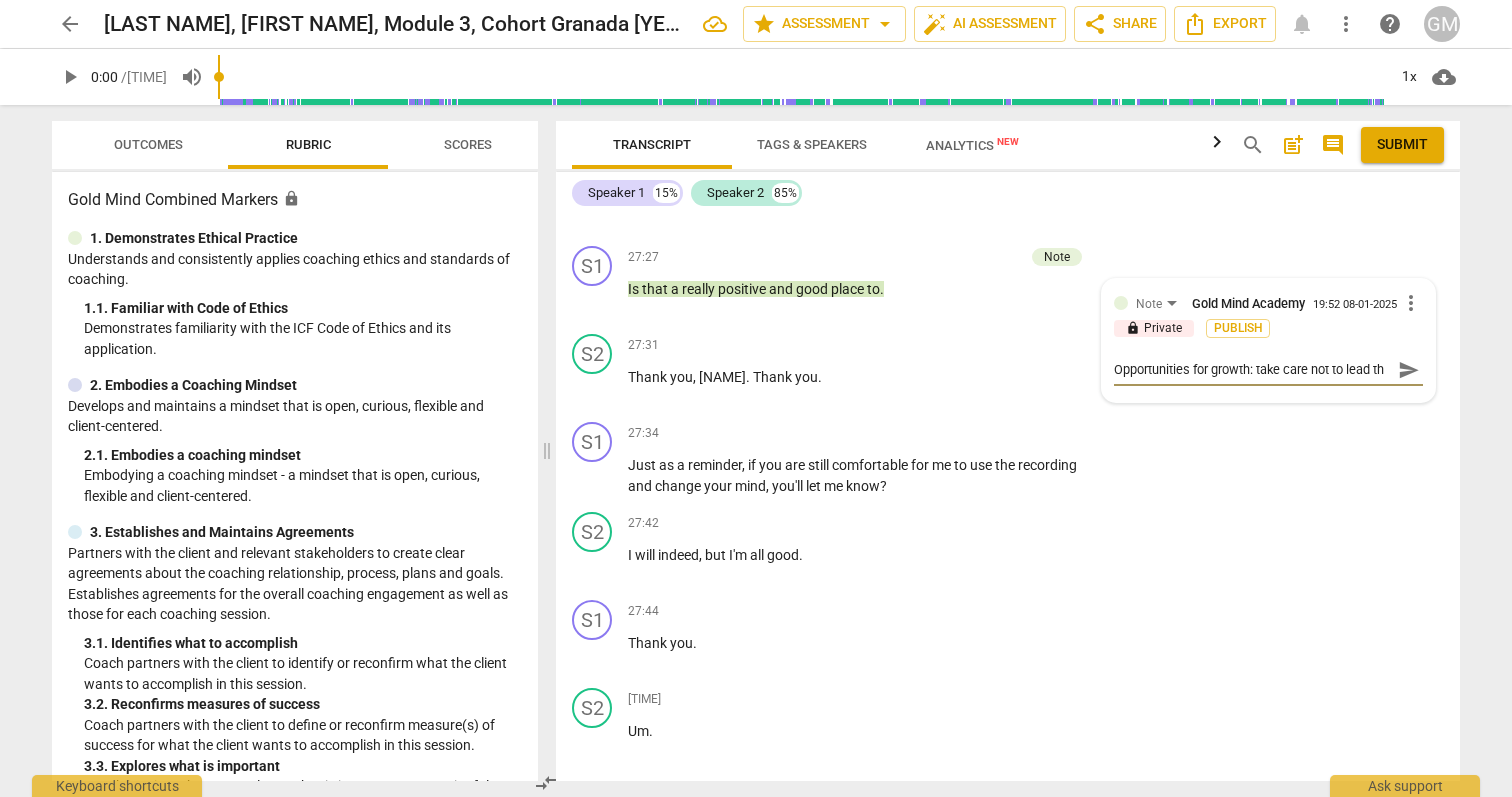 scroll, scrollTop: 17, scrollLeft: 0, axis: vertical 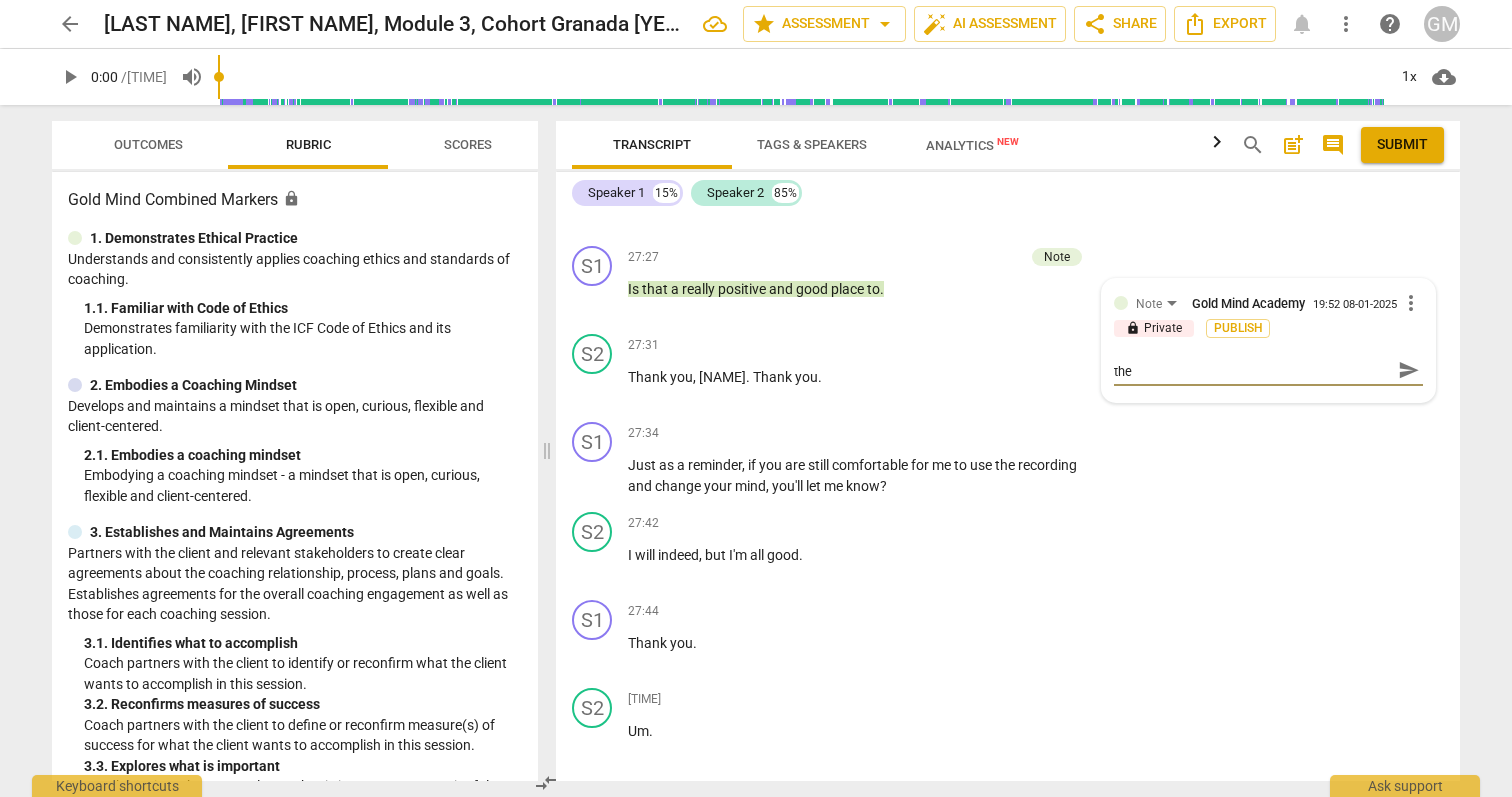 type on "Opportunities for growth: take care not to lead the" 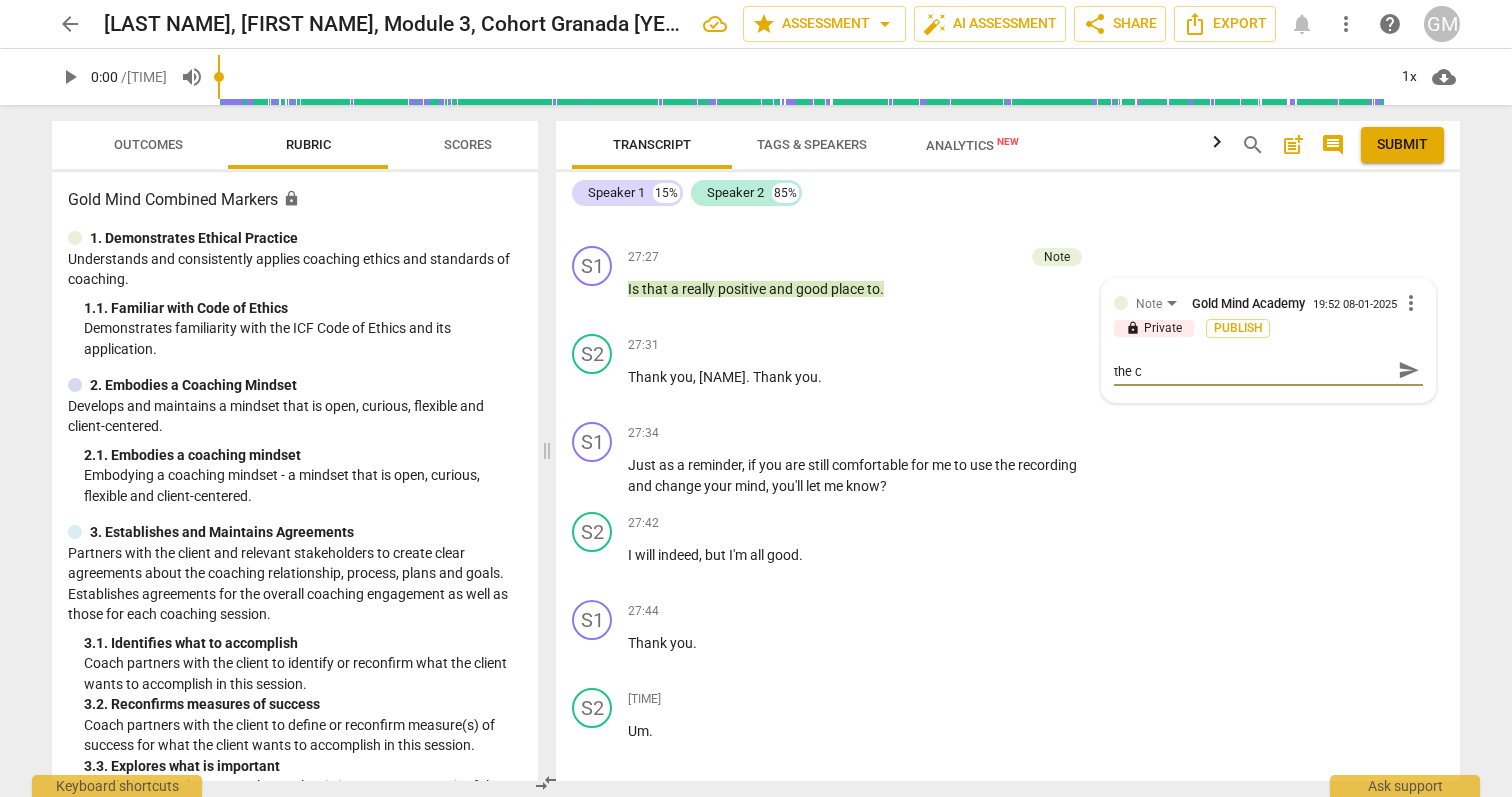 type on "Opportunities for growth: take care not to lead the cl" 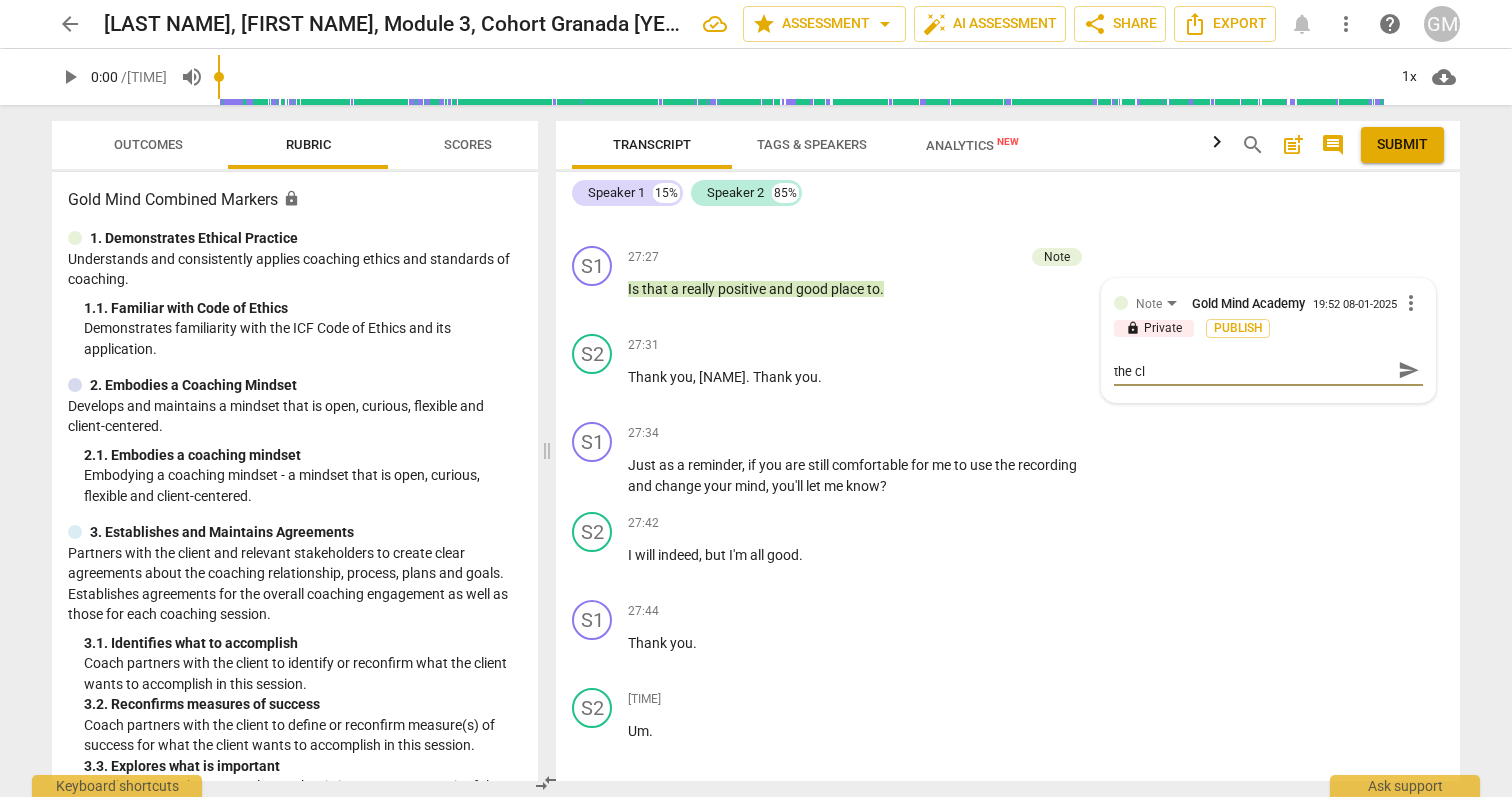 type on "Opportunities for growth: take care not to lead the cli" 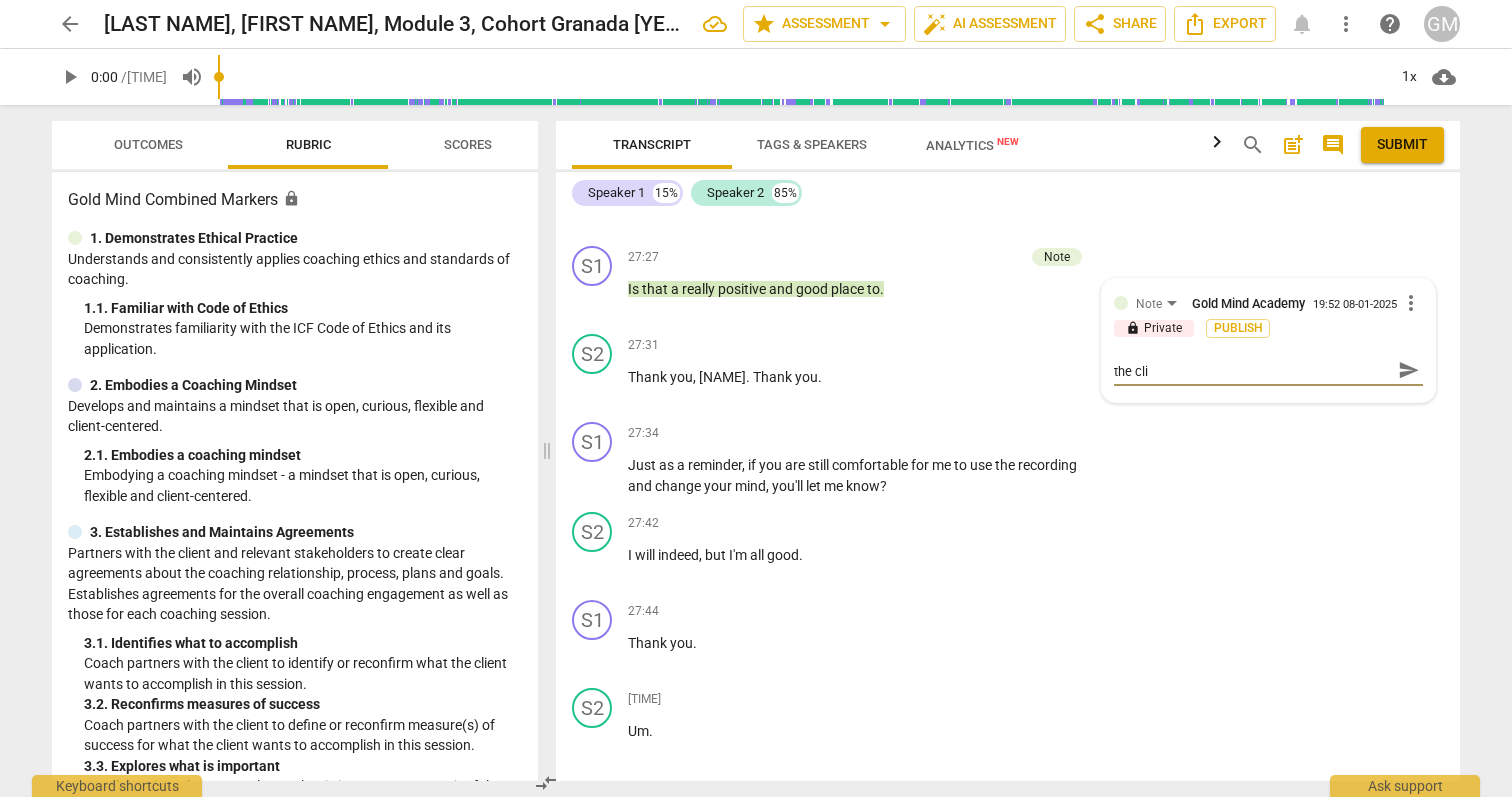 type on "Opportunities for growth: take care not to lead the clie" 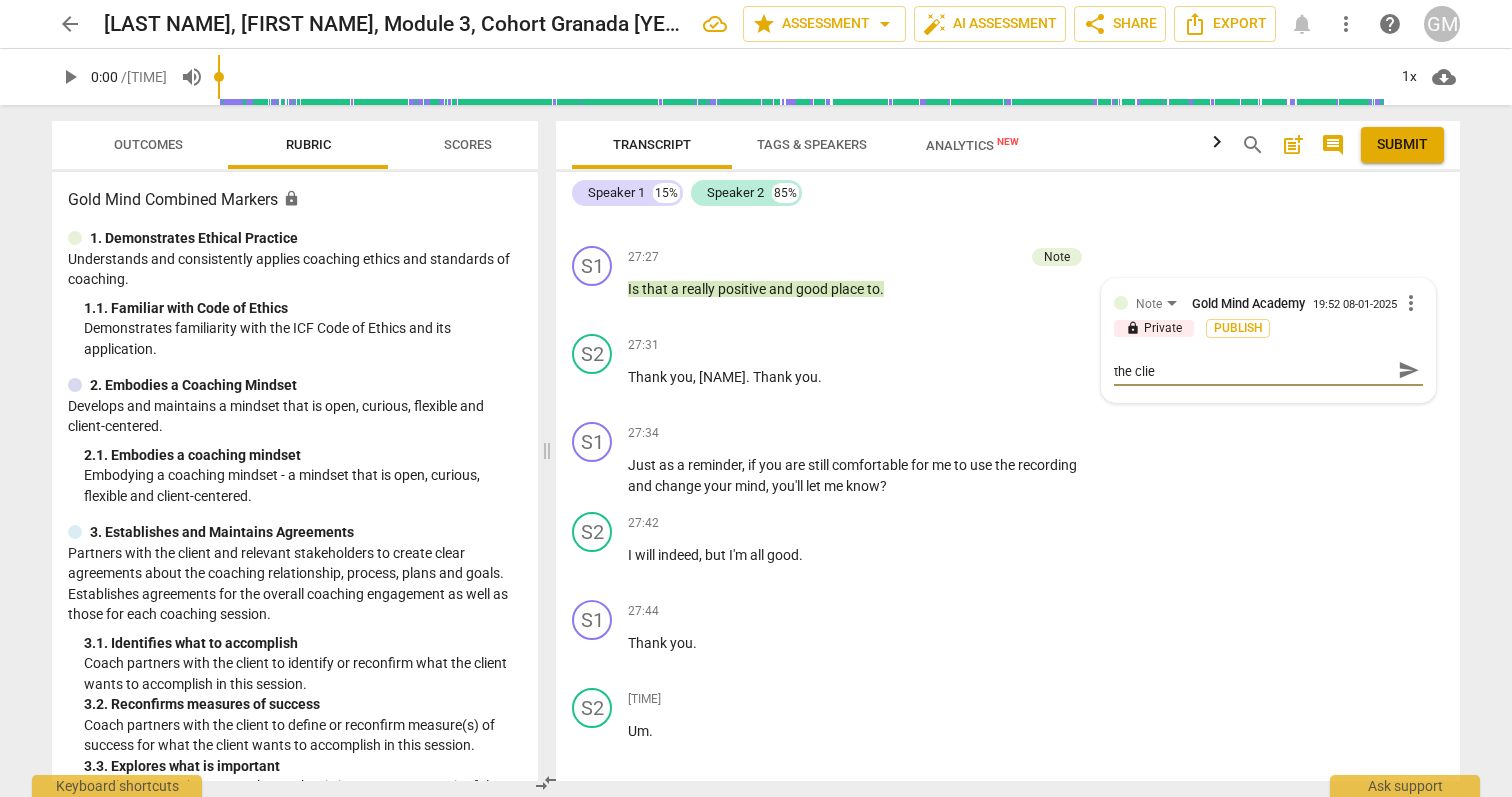 type on "Opportunities for growth: take care not to lead the clien" 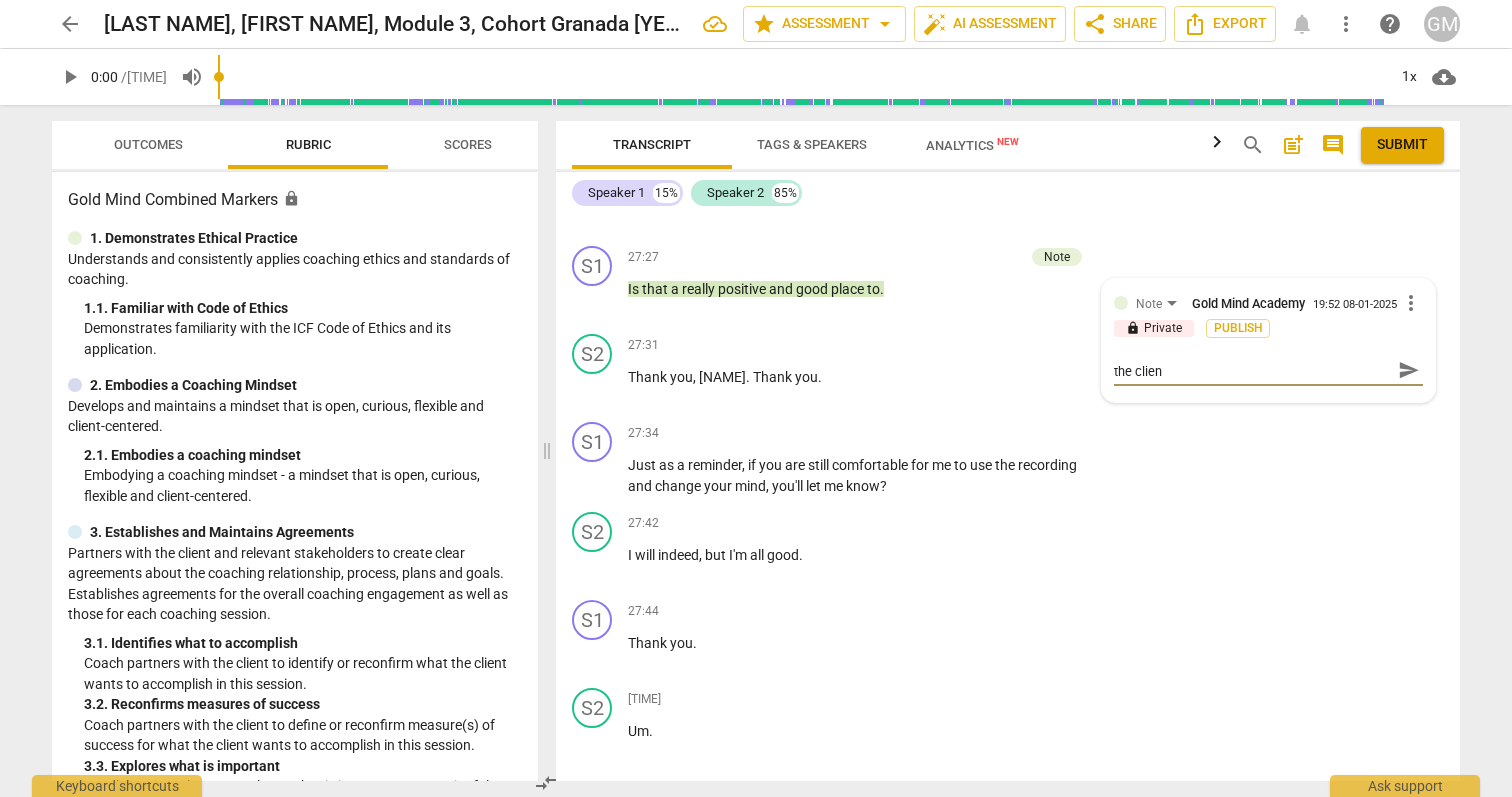 scroll, scrollTop: 0, scrollLeft: 0, axis: both 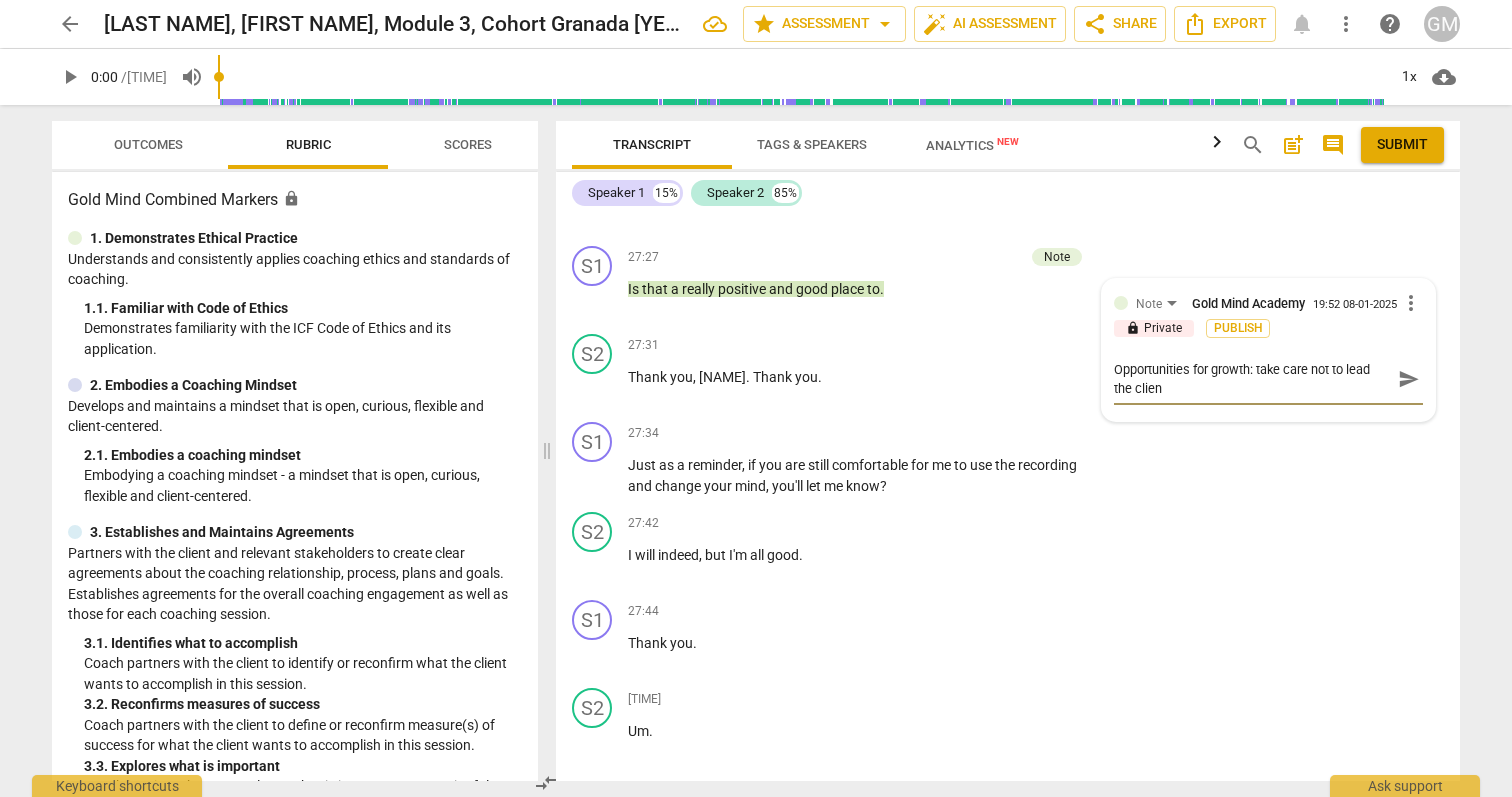 type on "Opportunities for growth: take care not to lead the client" 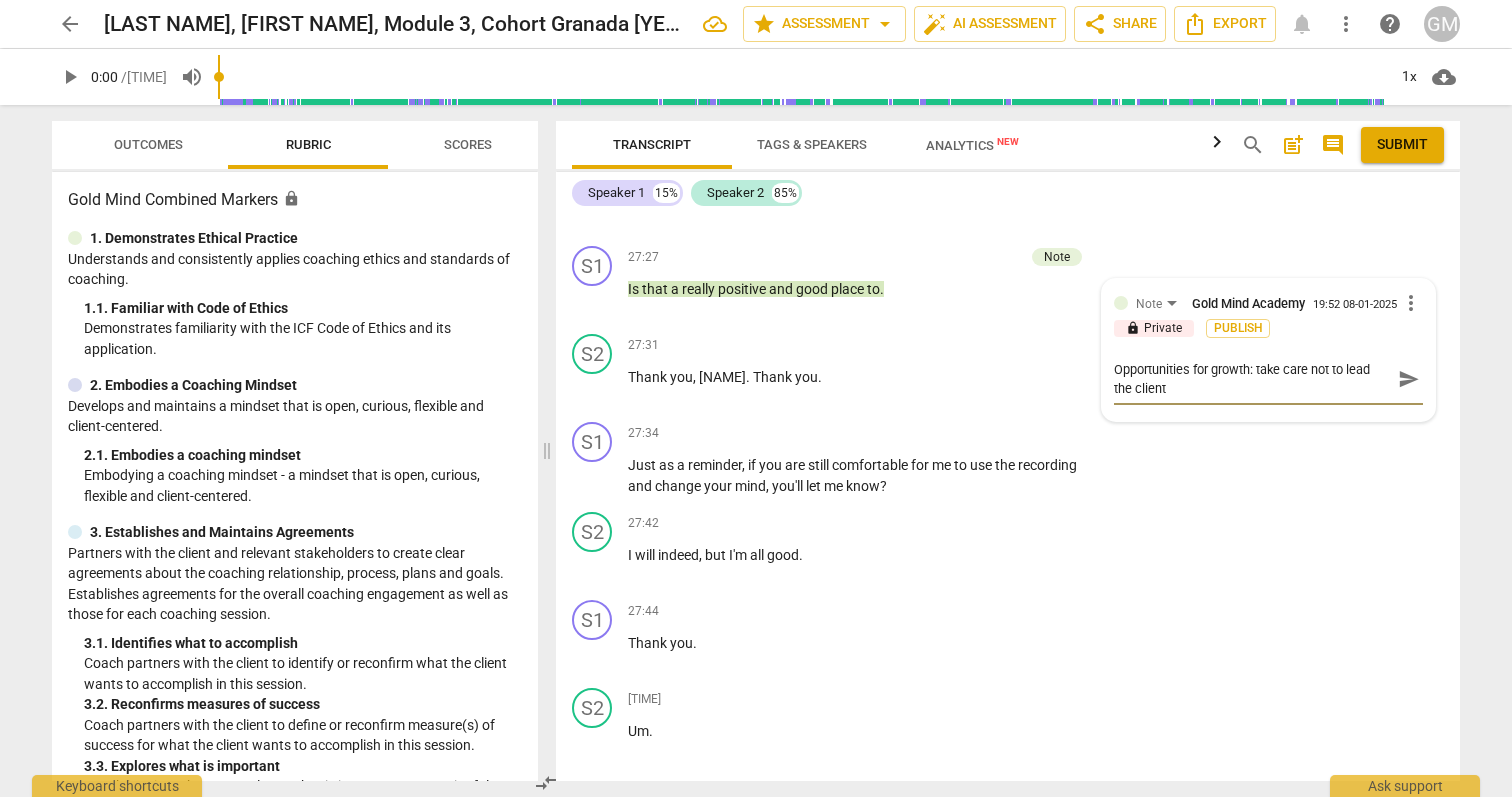 type on "Opportunities for growth: take care not to lead the client," 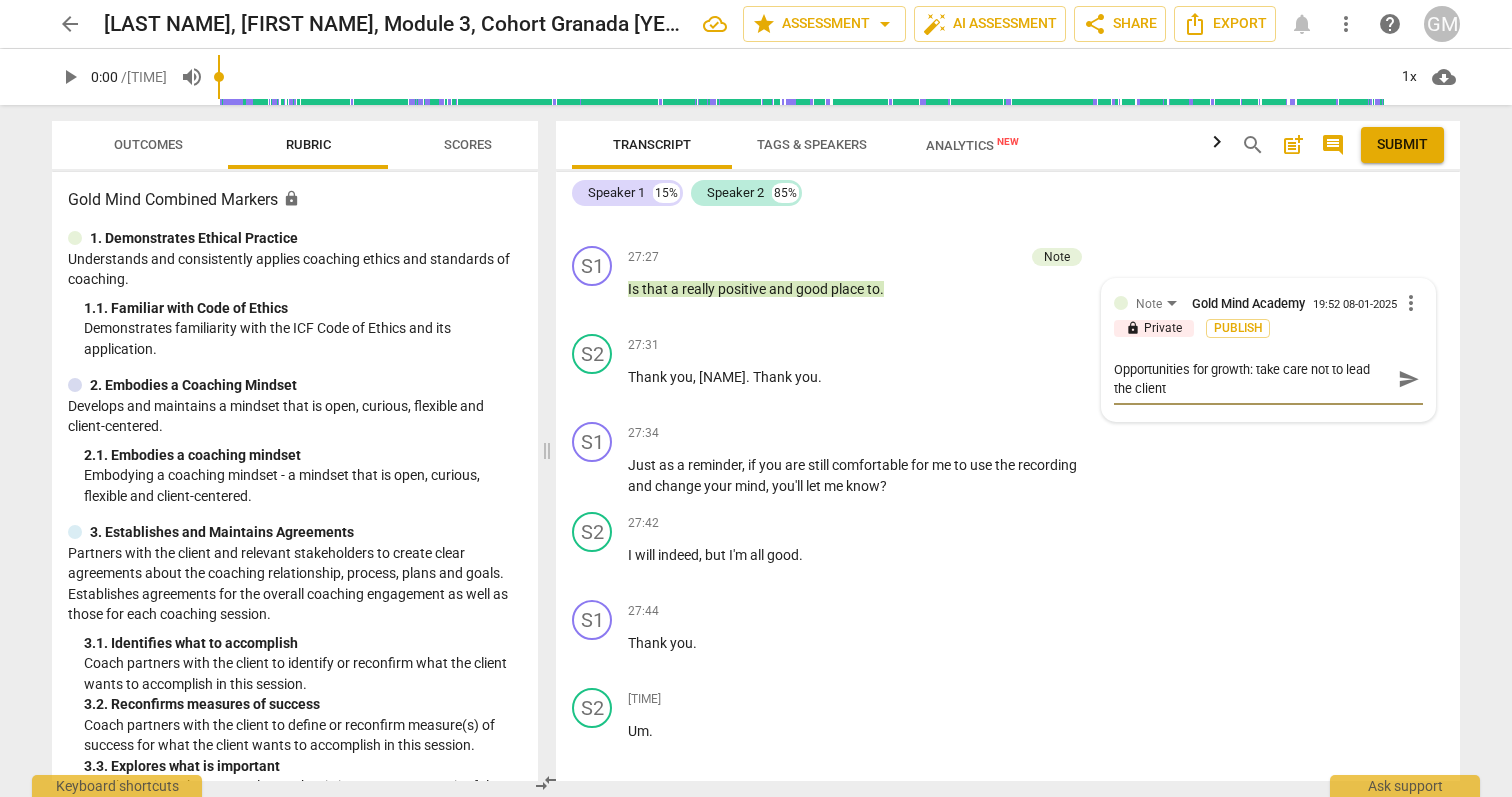 type on "Opportunities for growth: take care not to lead the client," 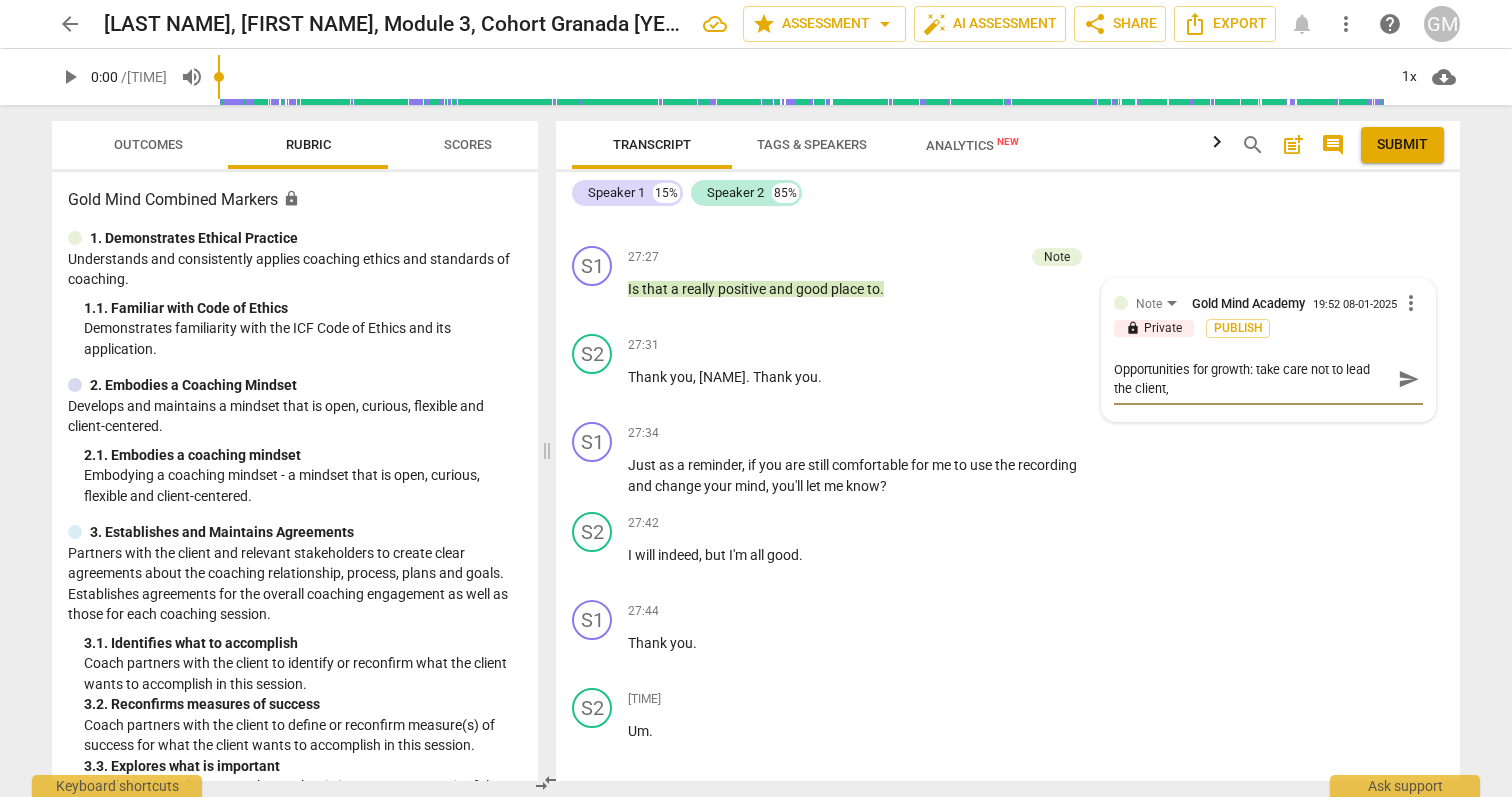 type on "Opportunities for growth: take care not to lead the client," 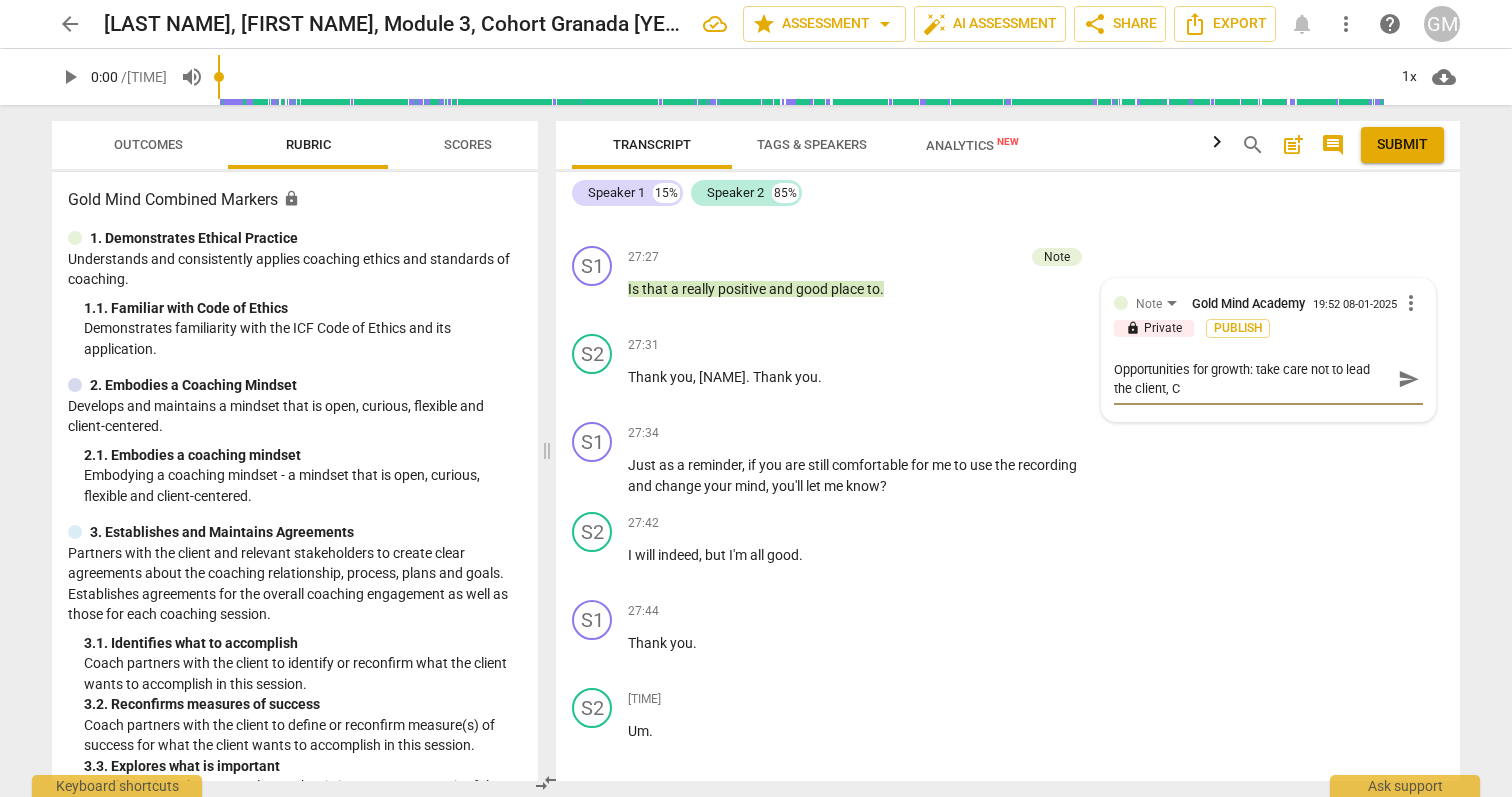 type on "Opportunities for growth: take care not to lead the client, Ce" 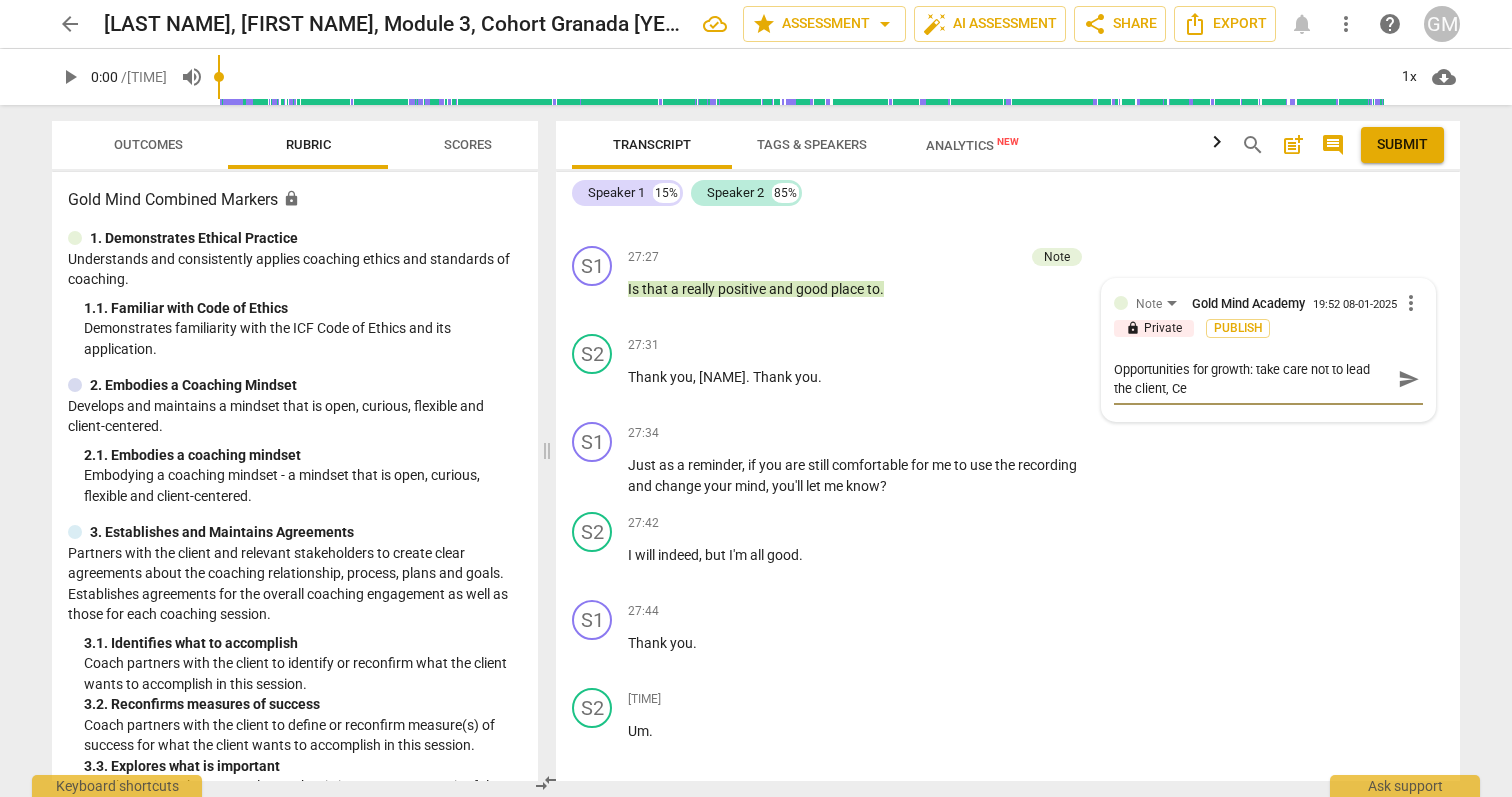 type on "Opportunities for growth: take care not to lead the client, [NAME]" 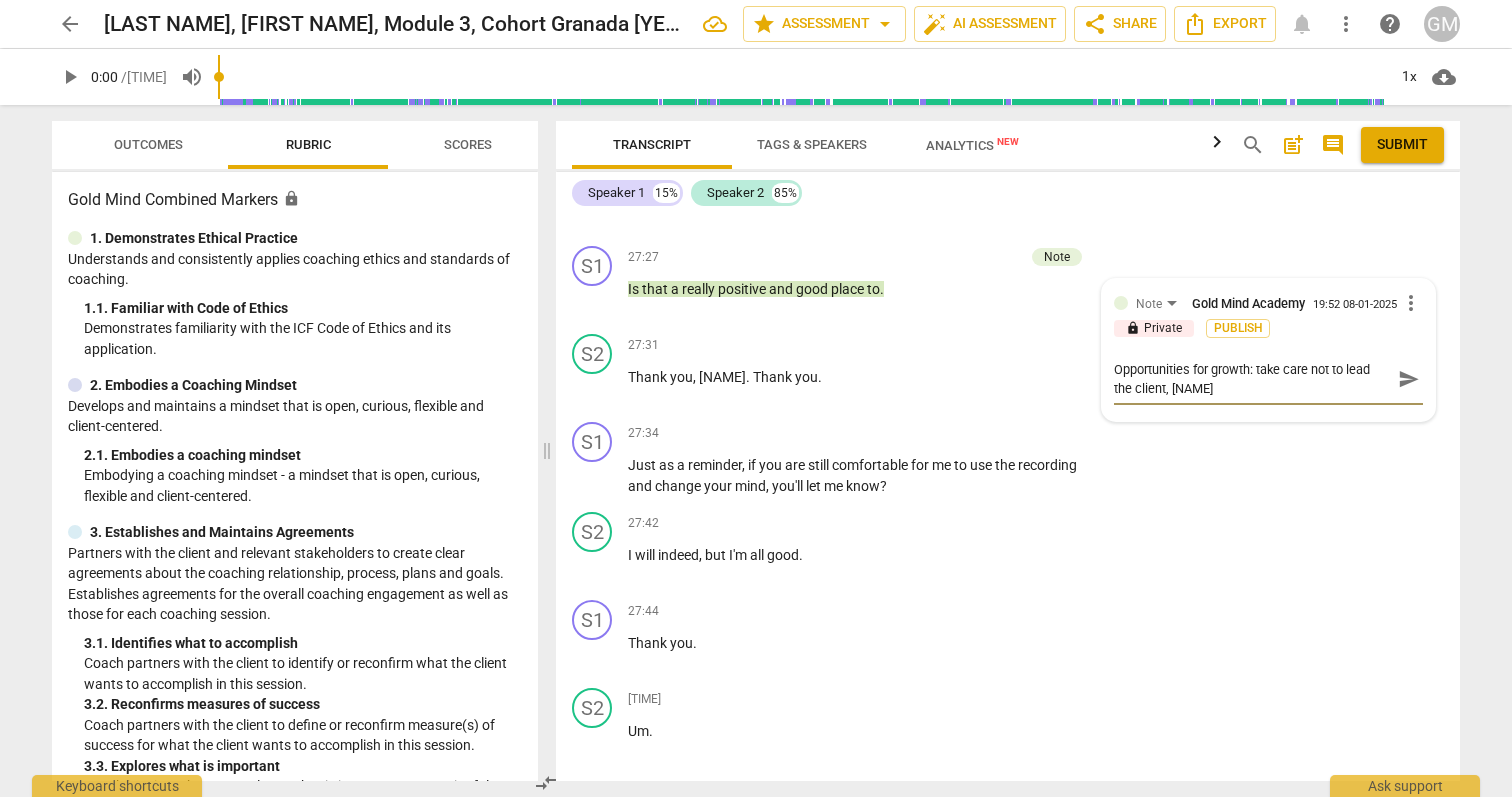 type on "Opportunities for growth: take care not to lead the client, Ceri" 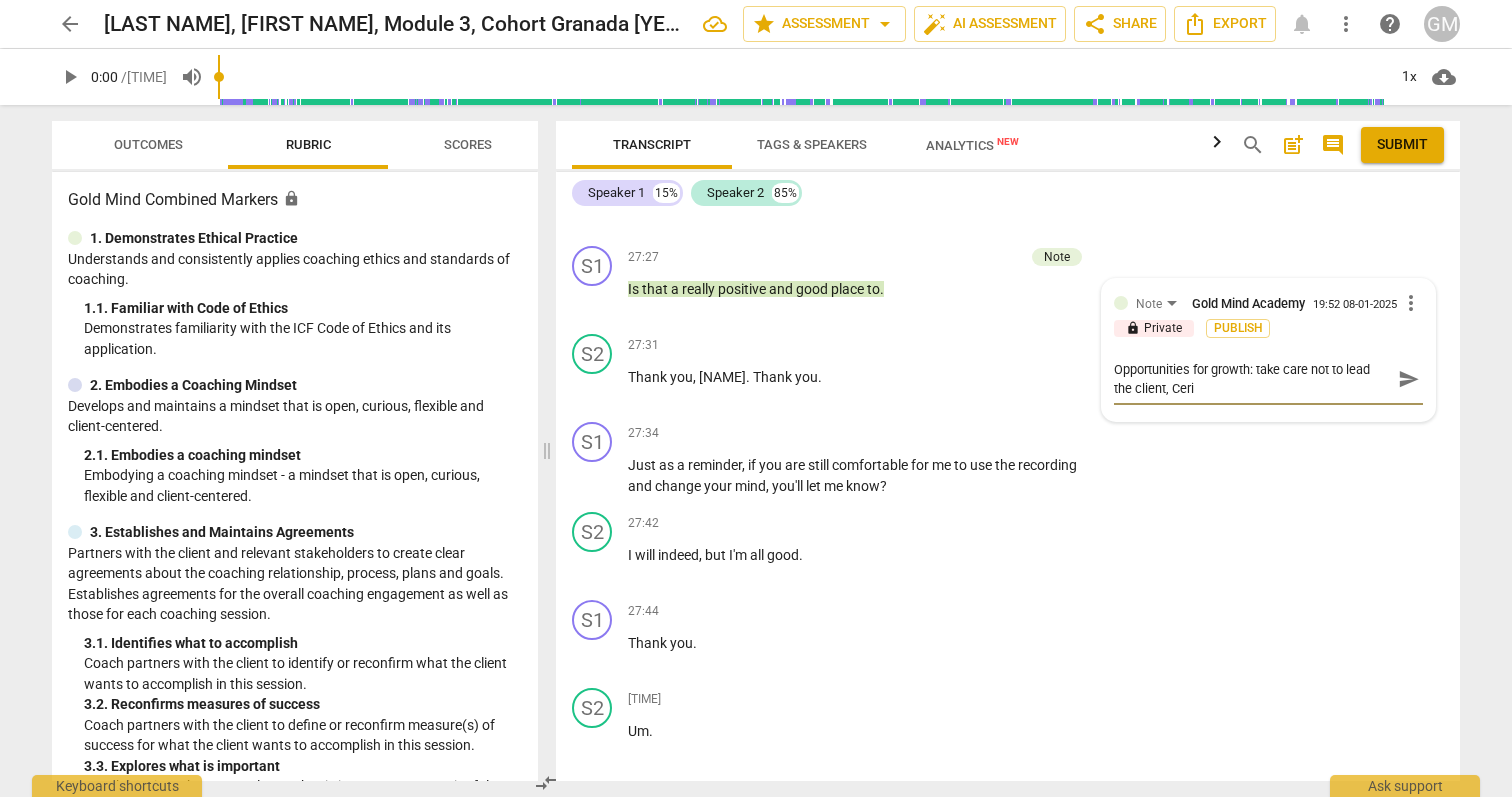 type on "Opportunities for growth: take care not to lead the client, [NAME]" 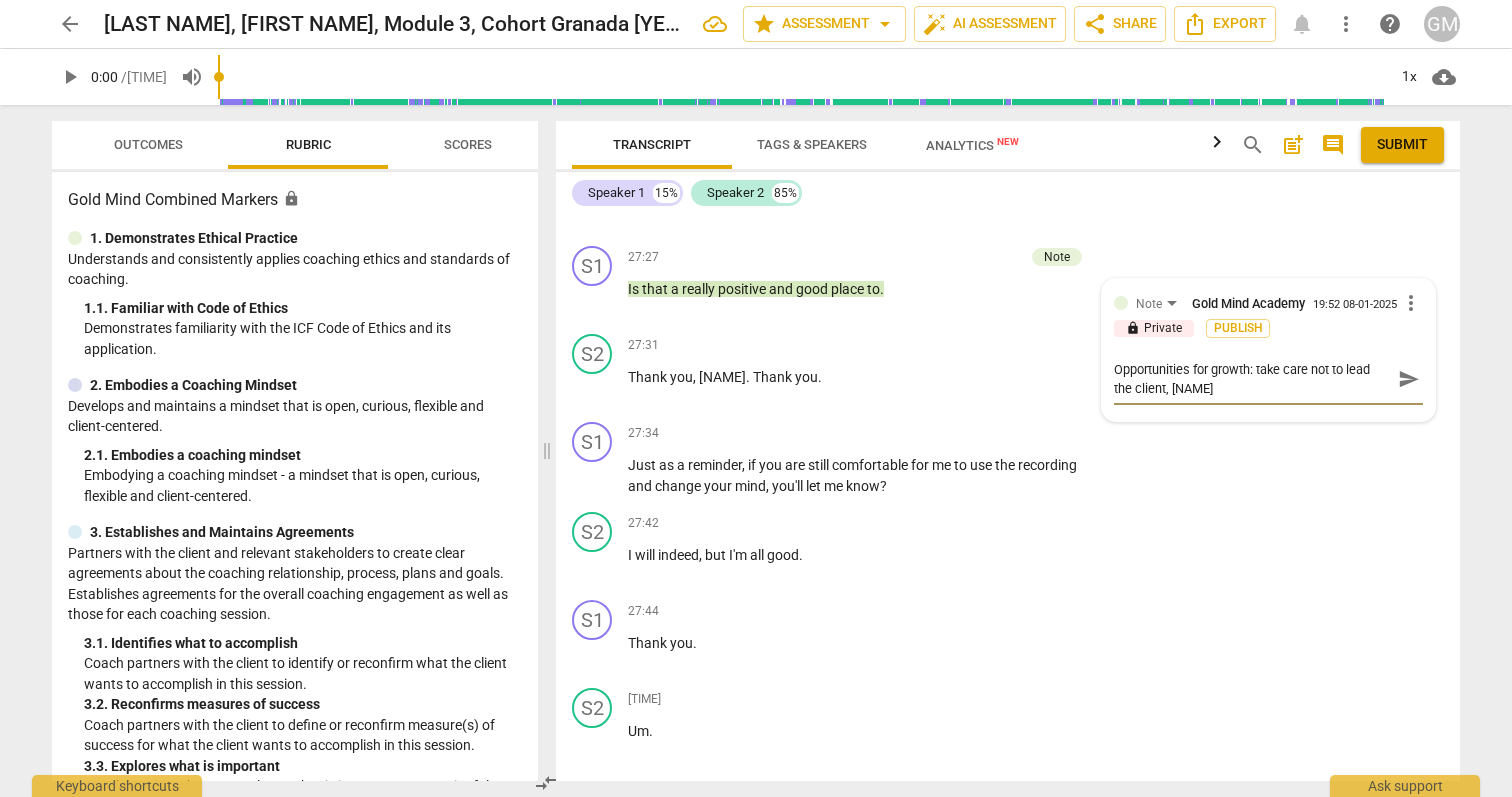 type on "Opportunities for growth: take care not to lead the client, Cerise" 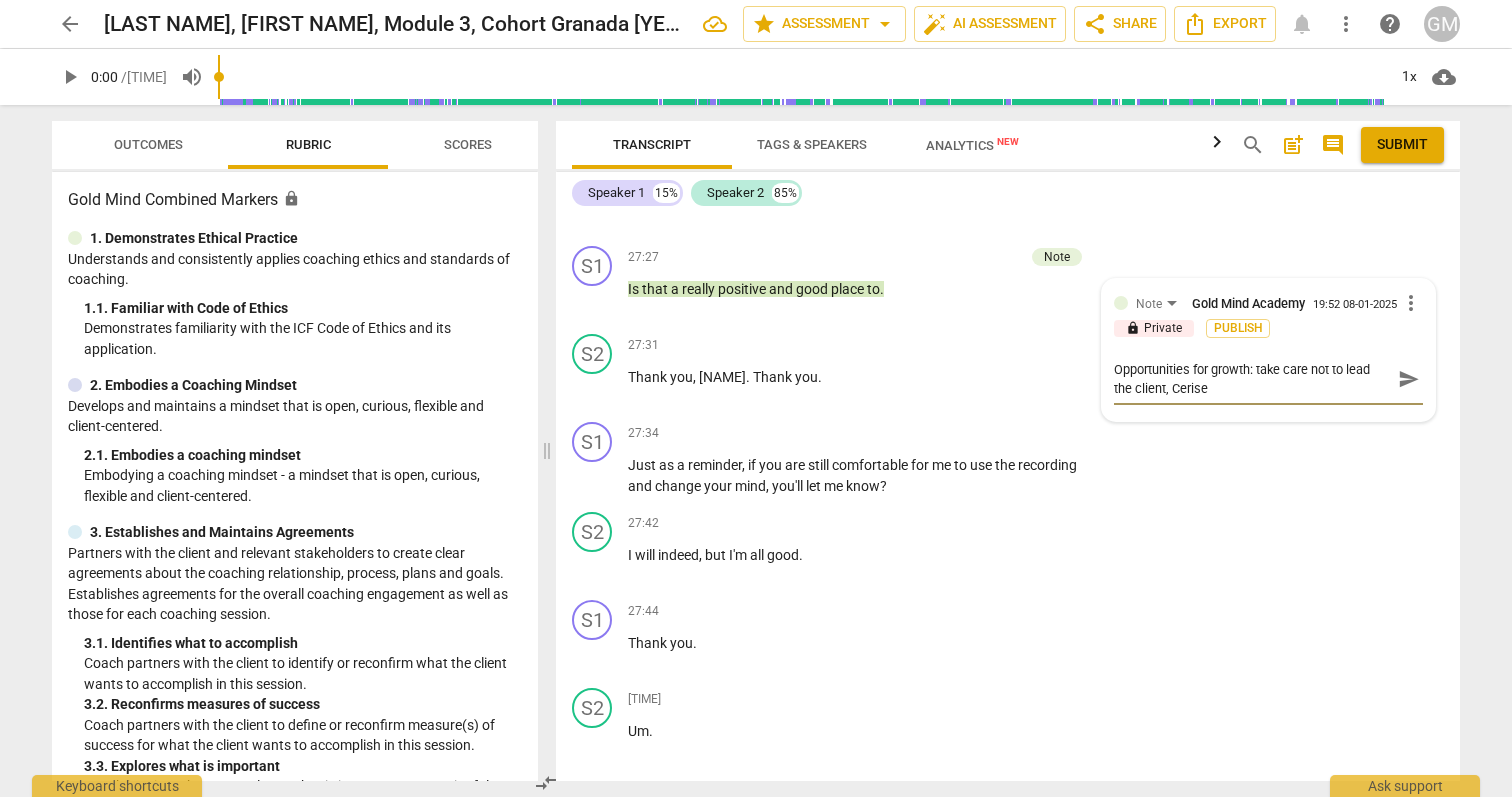 type on "Opportunities for growth: take care not to lead the client, Cerise" 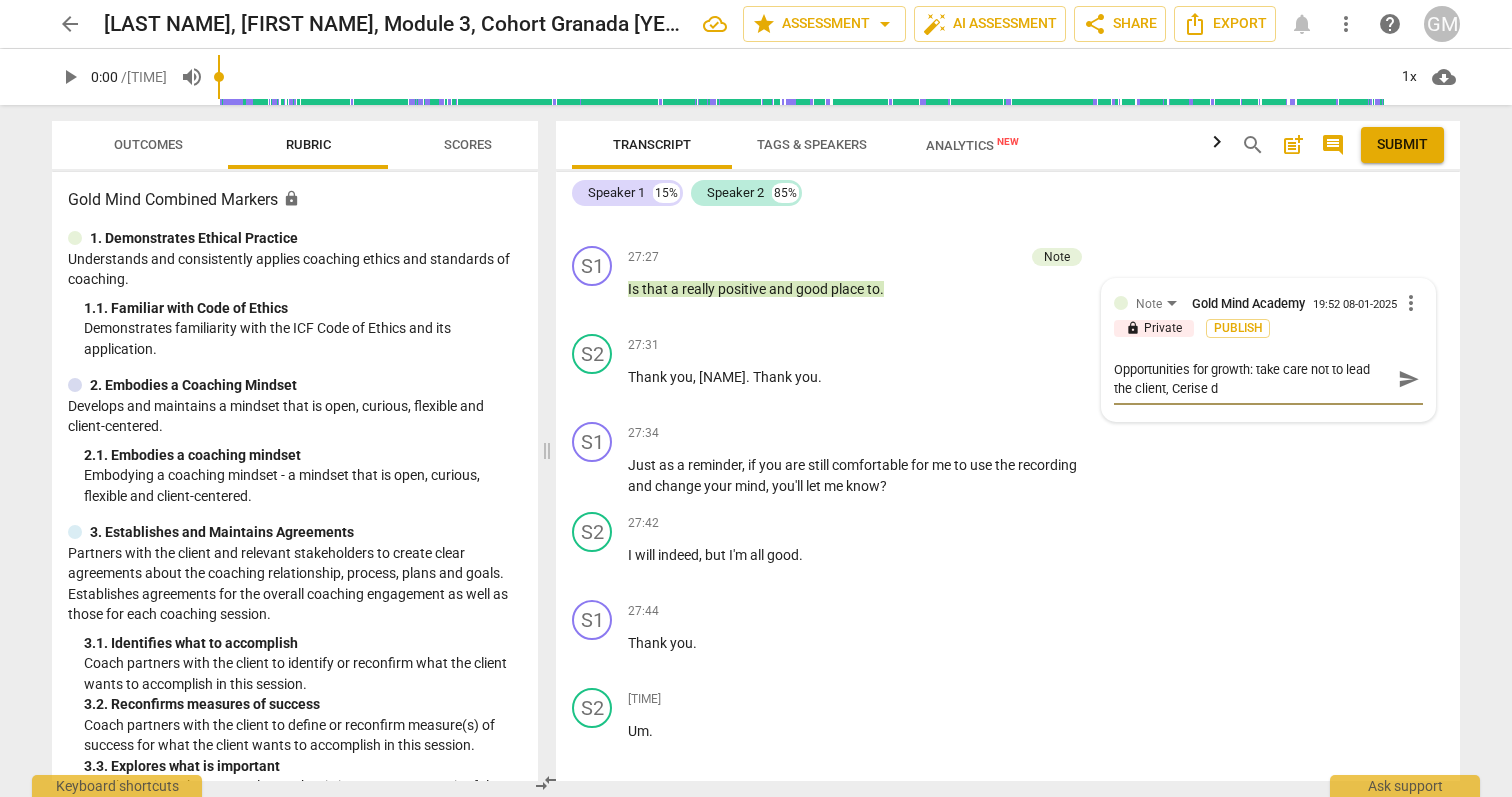type on "Opportunities for growth: take care not to lead the client, Cerise di" 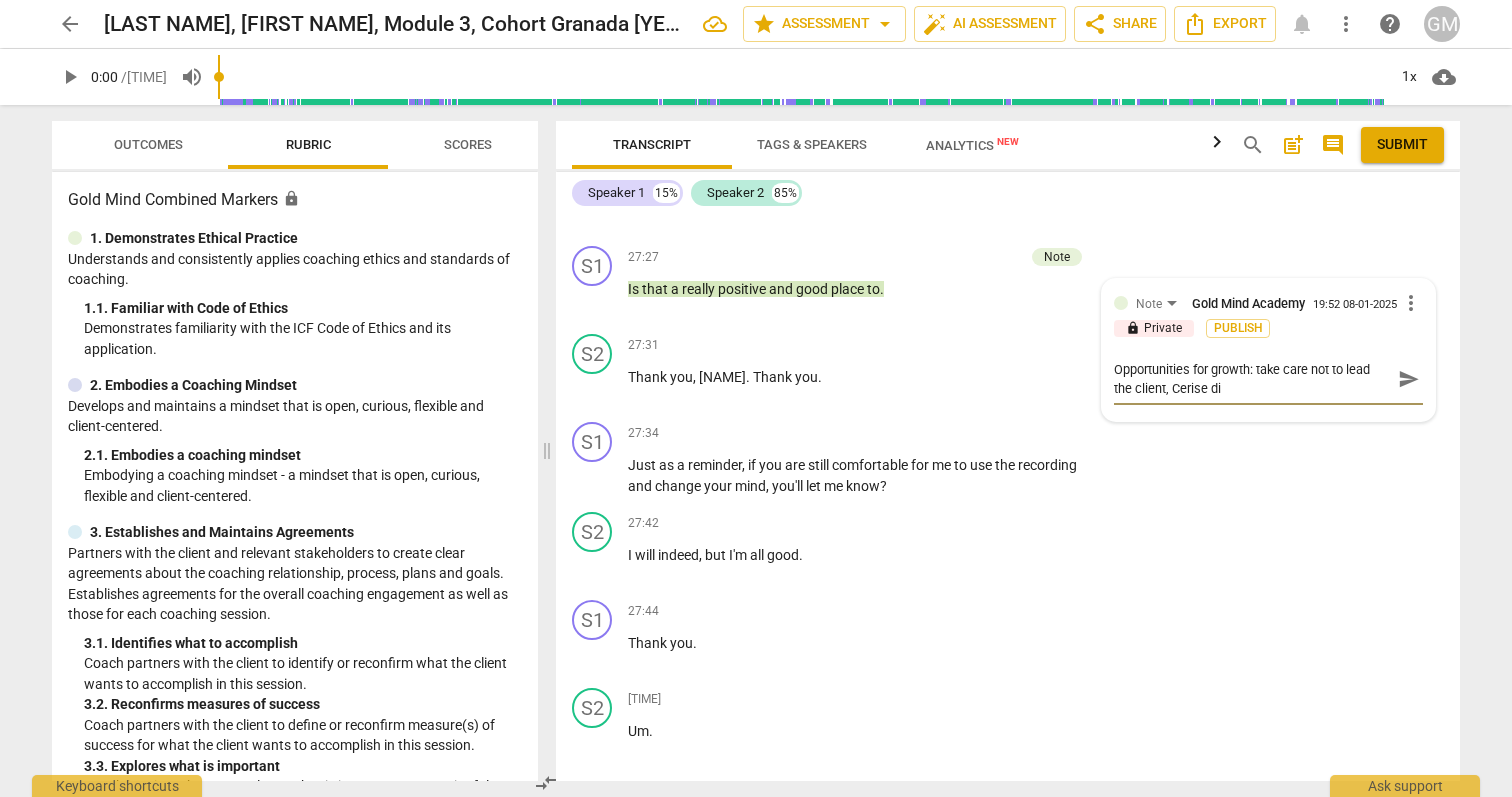 type on "Opportunities for growth: take care not to lead the client, Cerise did" 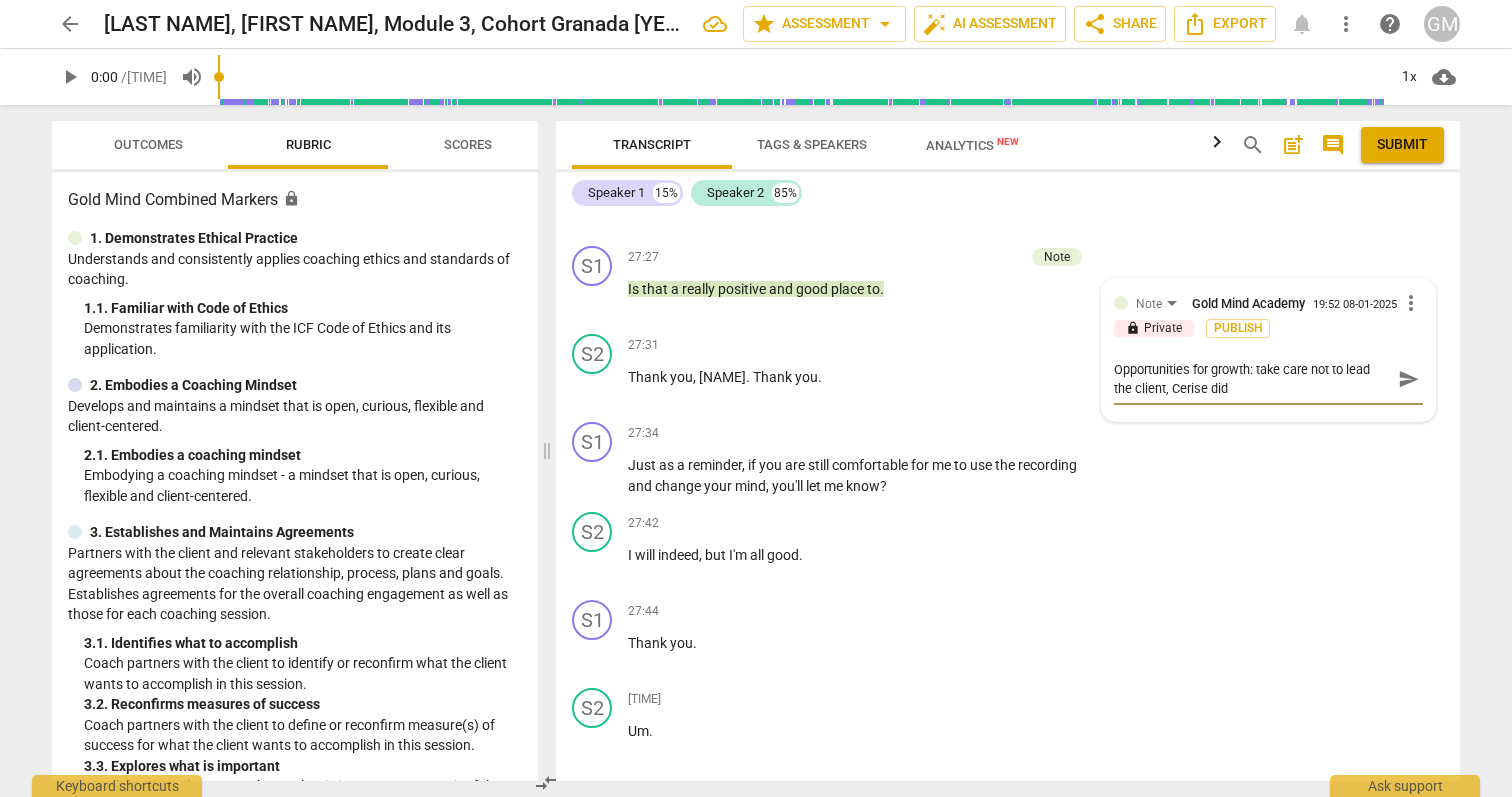 type on "Opportunities for growth: take care not to lead the client, [NAME] didn" 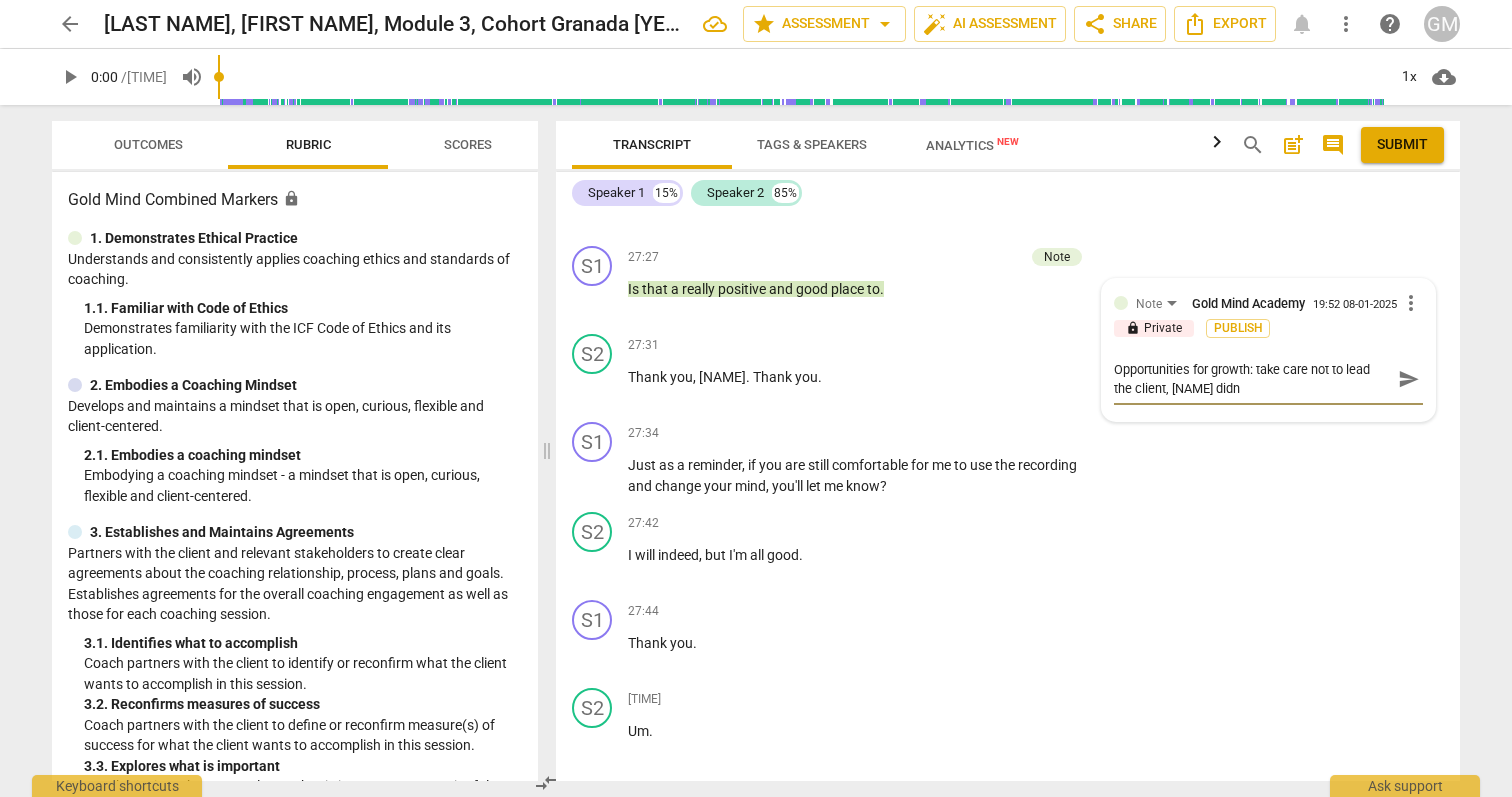 type on "Opportunities for growth: take care not to lead the client, [NAME] didn't" 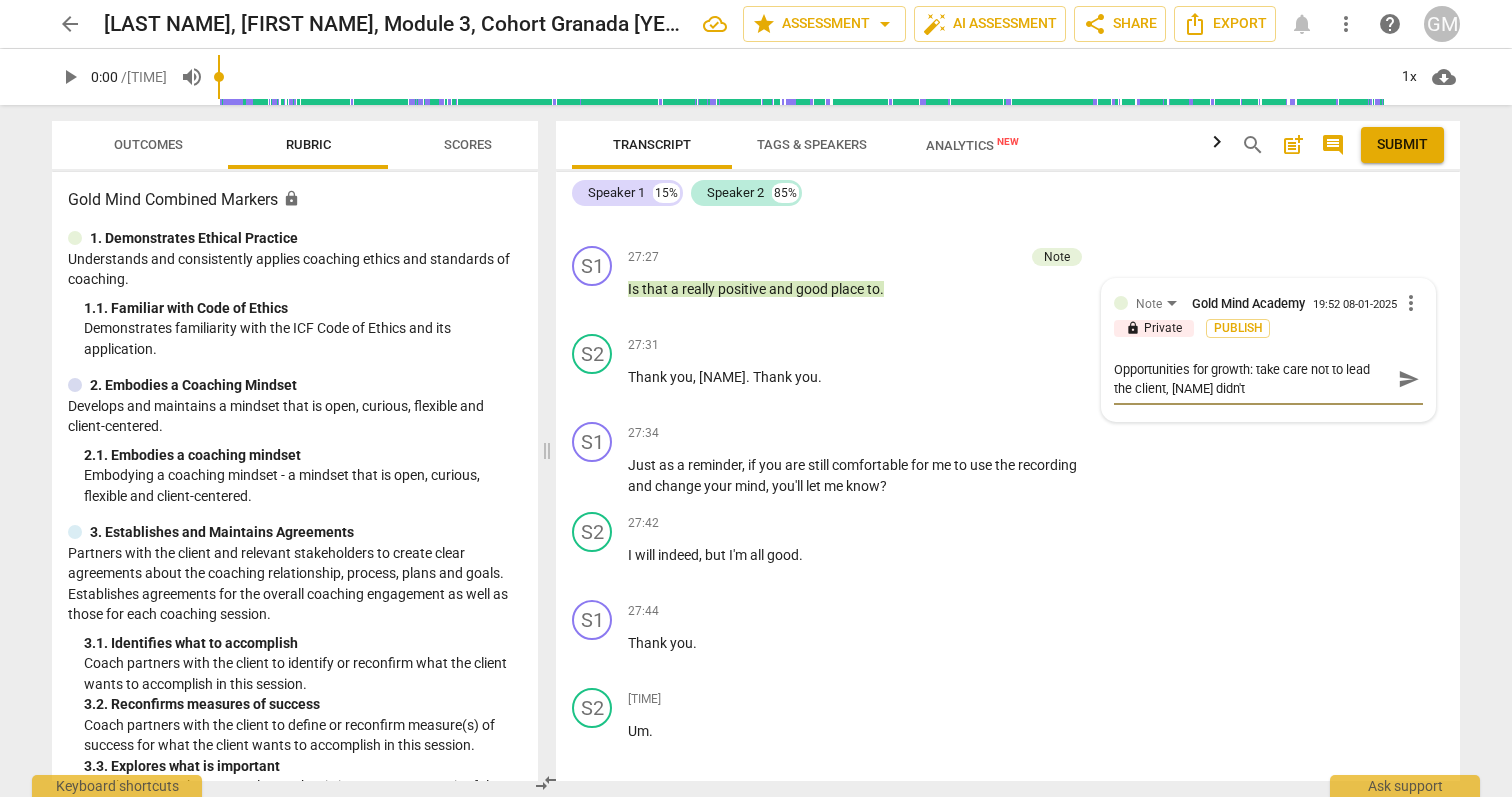 type on "Opportunities for growth: take care not to lead the client, Cerise didn't" 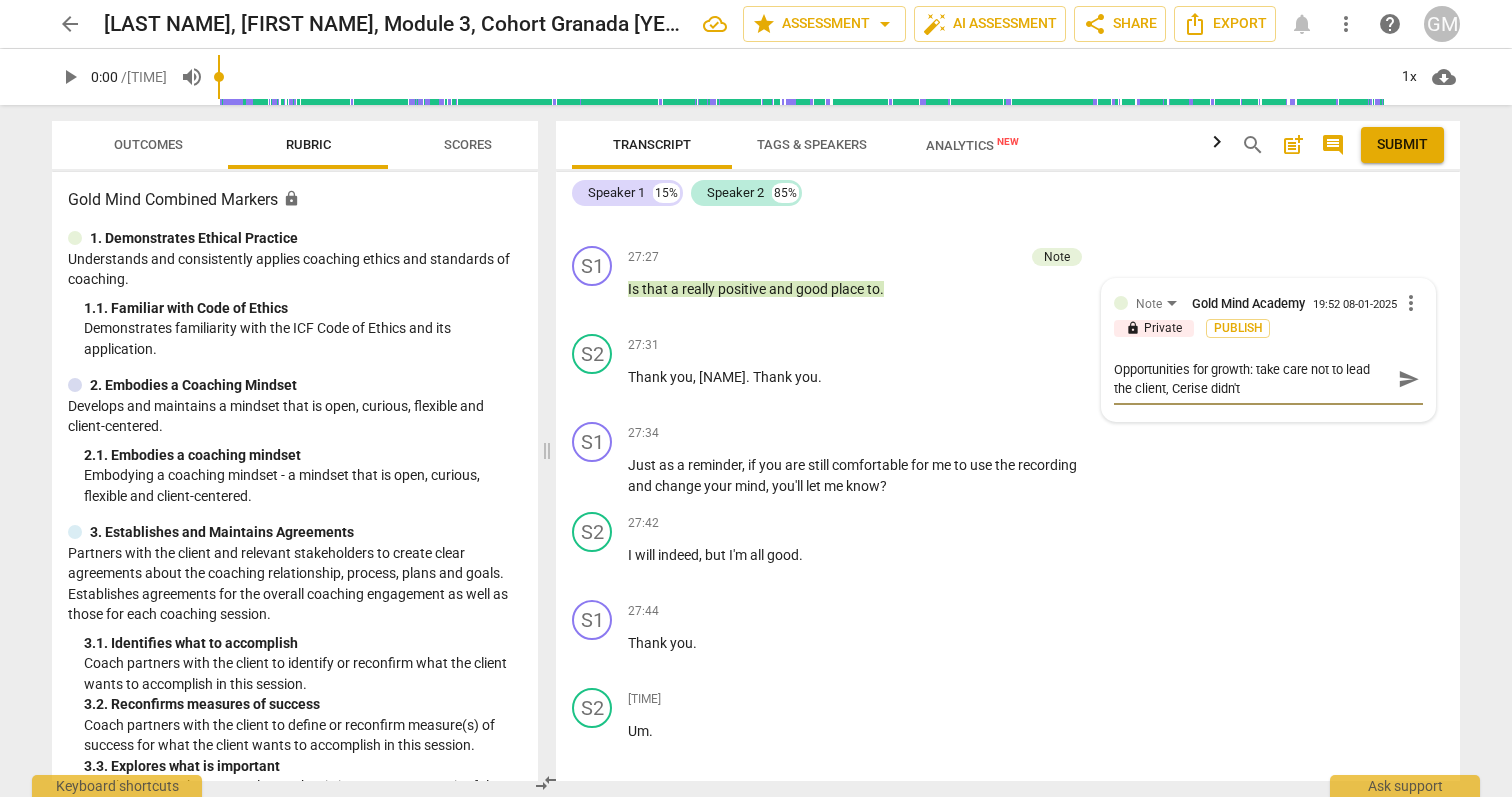 type on "Opportunities for growth: take care not to lead the client, Cerise didn't" 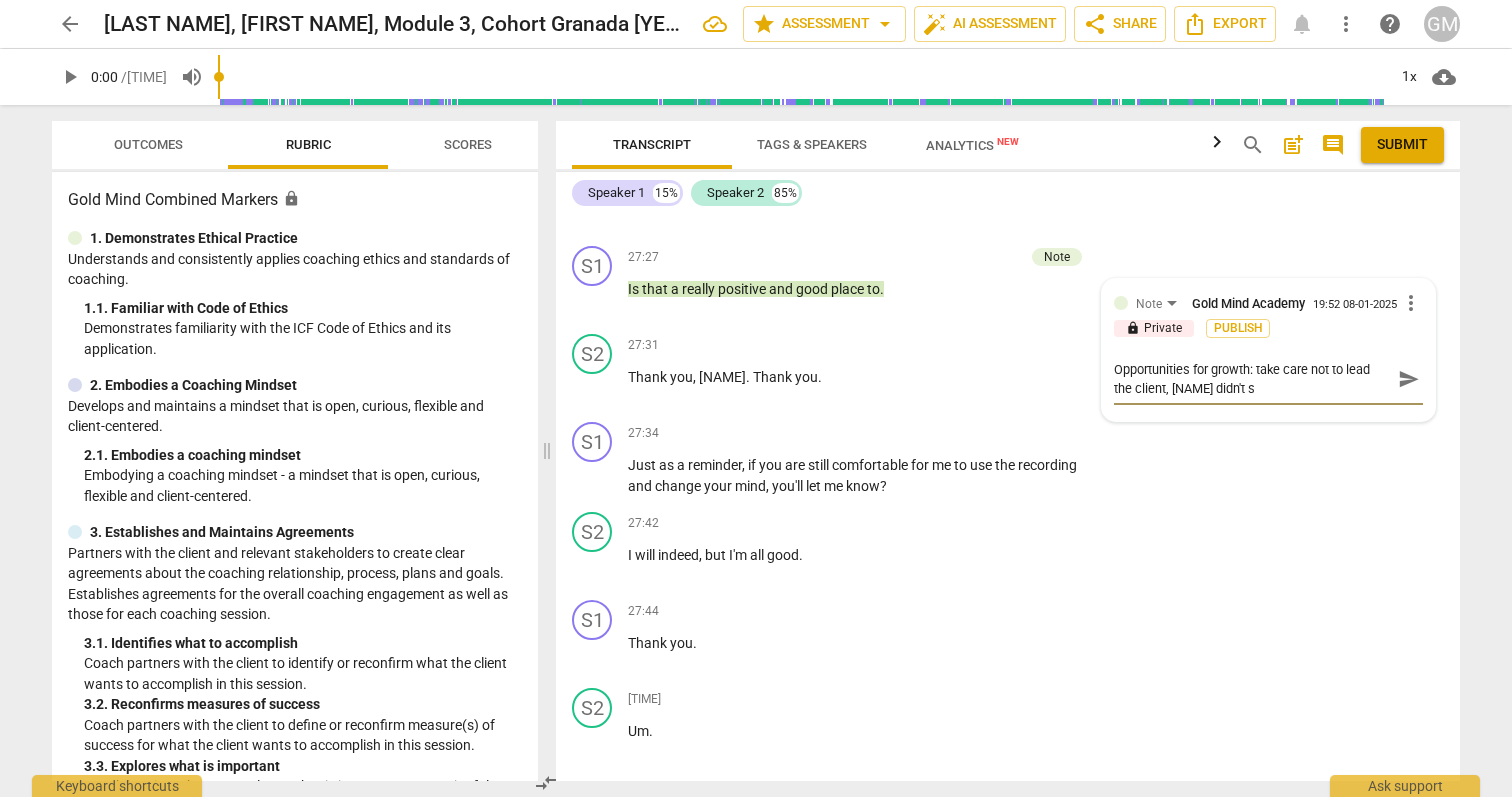 type on "Opportunities for growth: take care not to lead the client, [NAME] didn't sa" 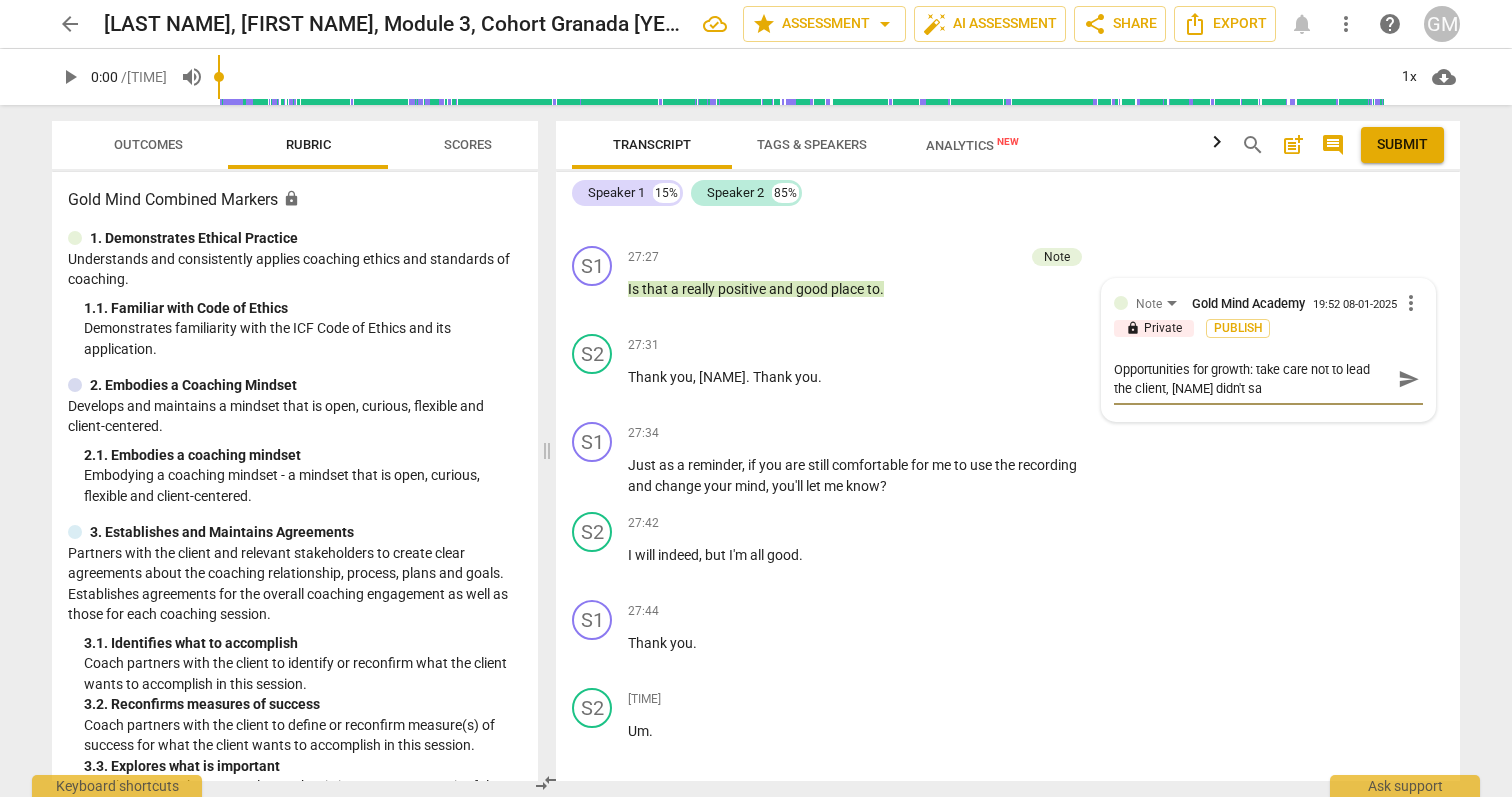 type on "Opportunities for growth: take care not to lead the client, [NAME] didn't say" 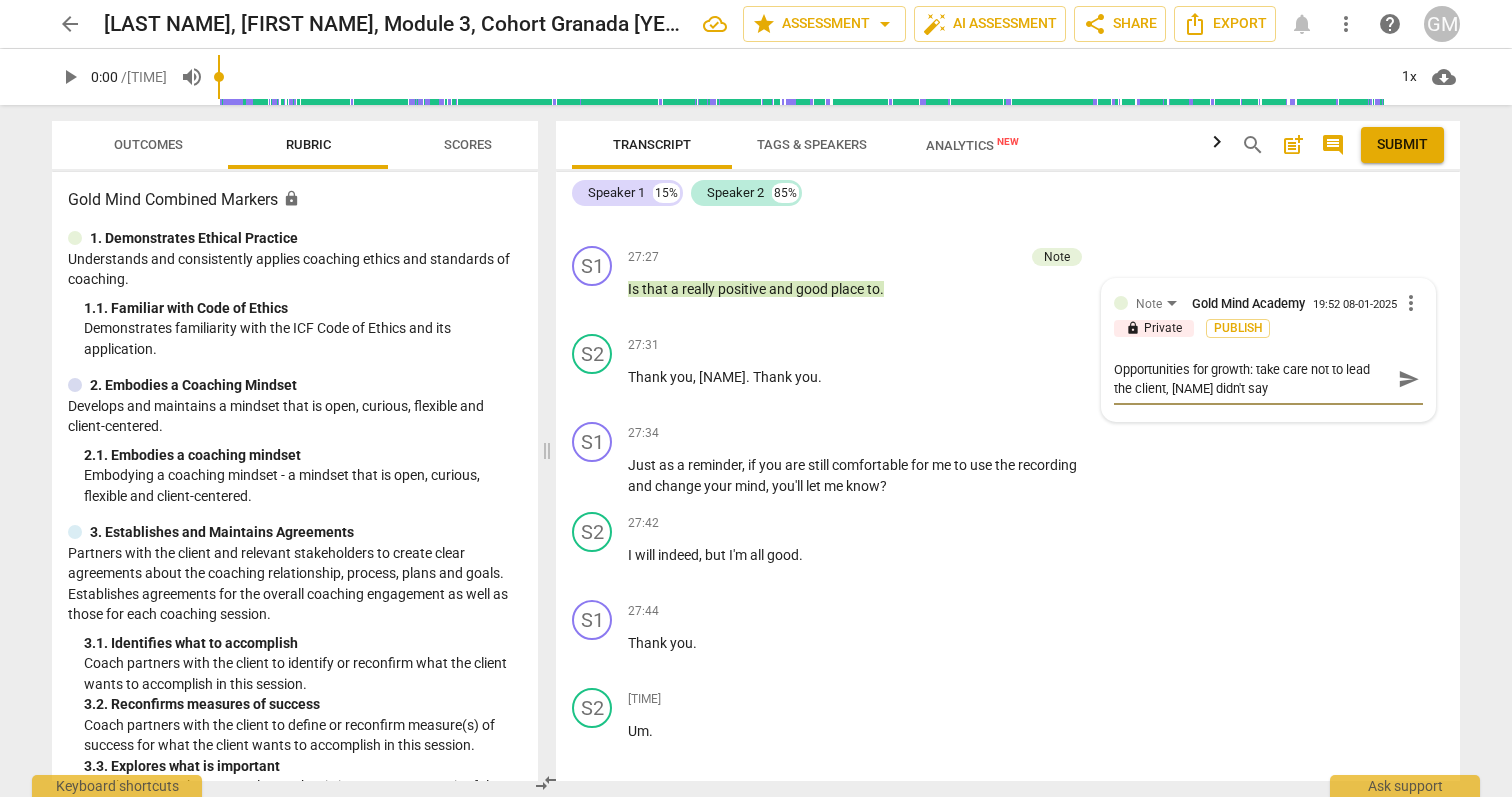 type on "Opportunities for growth: take care not to lead the client, [NAME] didn't say" 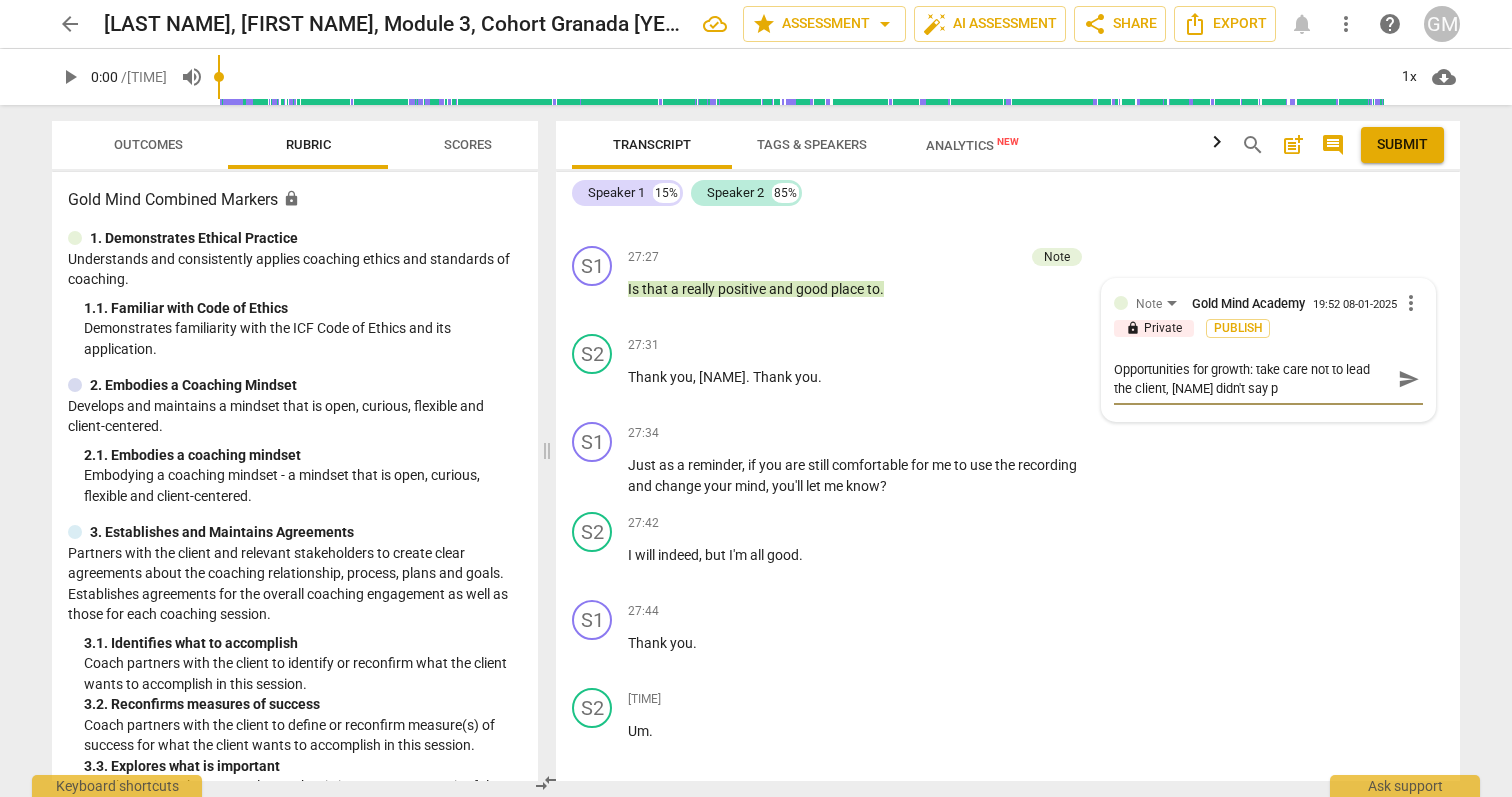 type on "Opportunities for growth: take care not to lead the client, [NAME] didn't say po" 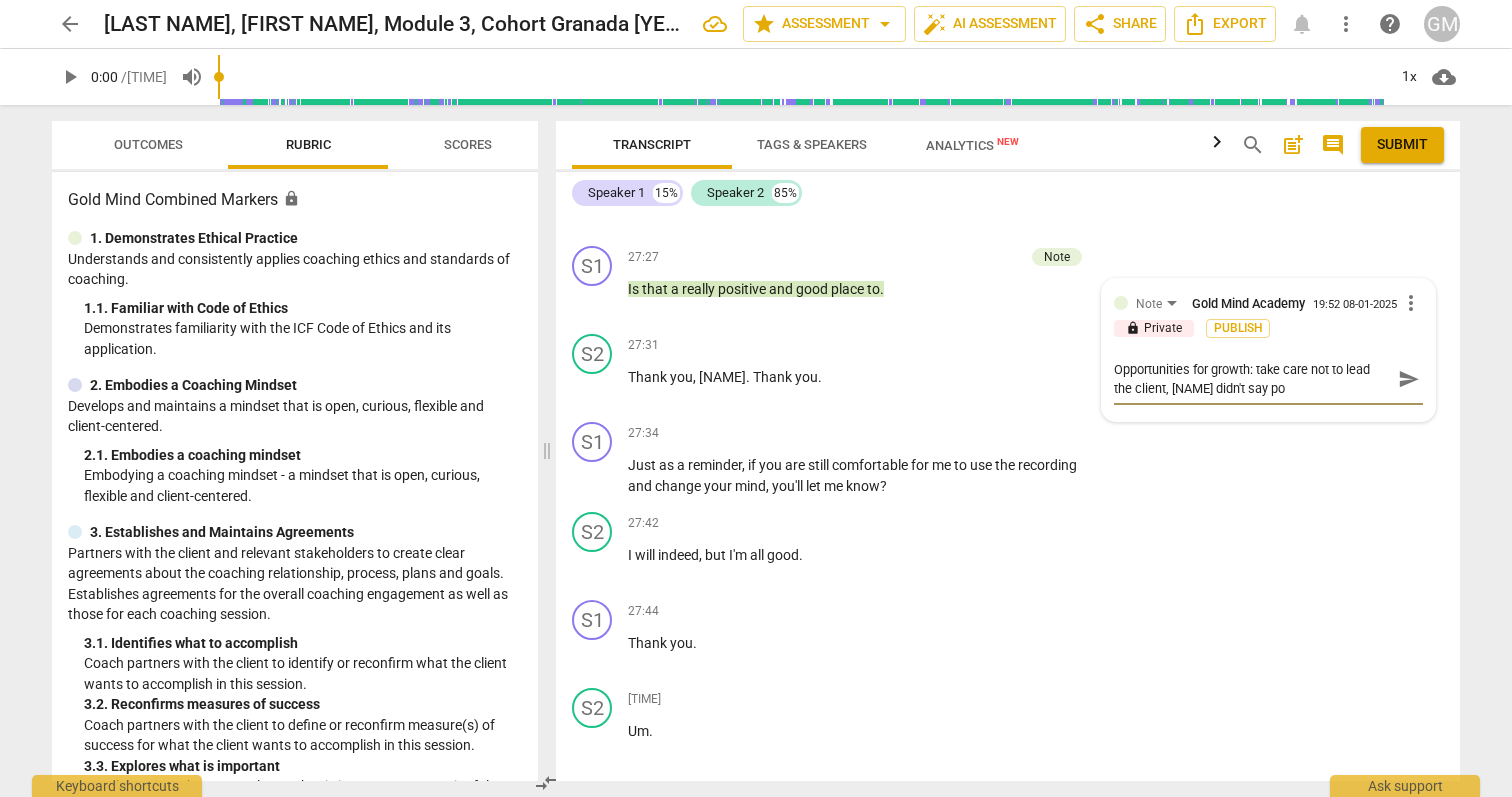 type on "Opportunities for growth: take care not to lead the client, [NAME] didn't say pos" 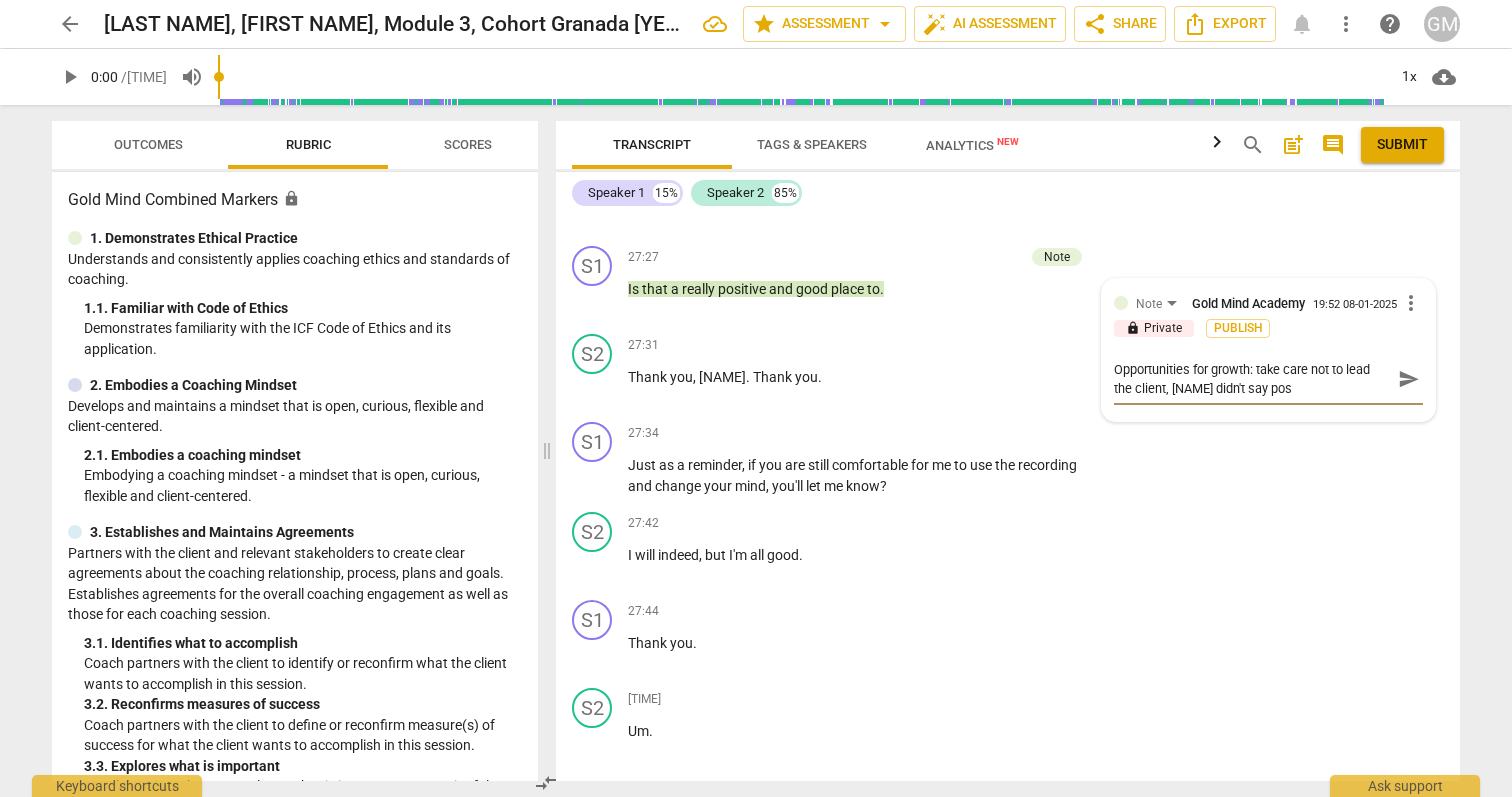 type on "Opportunities for growth: take care not to lead the client, [NAME] didn't say posi" 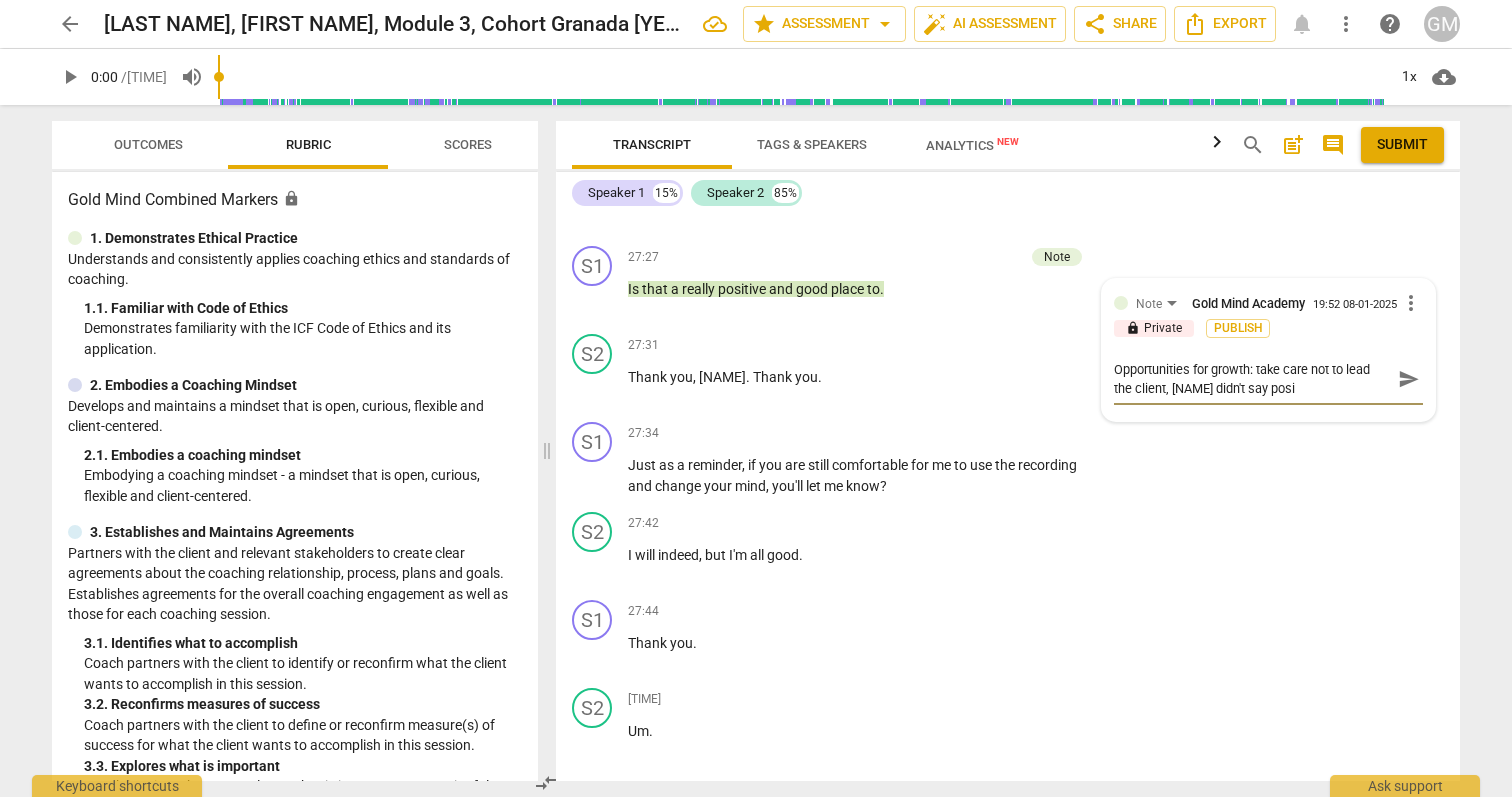 type on "Opportunities for growth: take care not to lead the client, [NAME] didn't say posit" 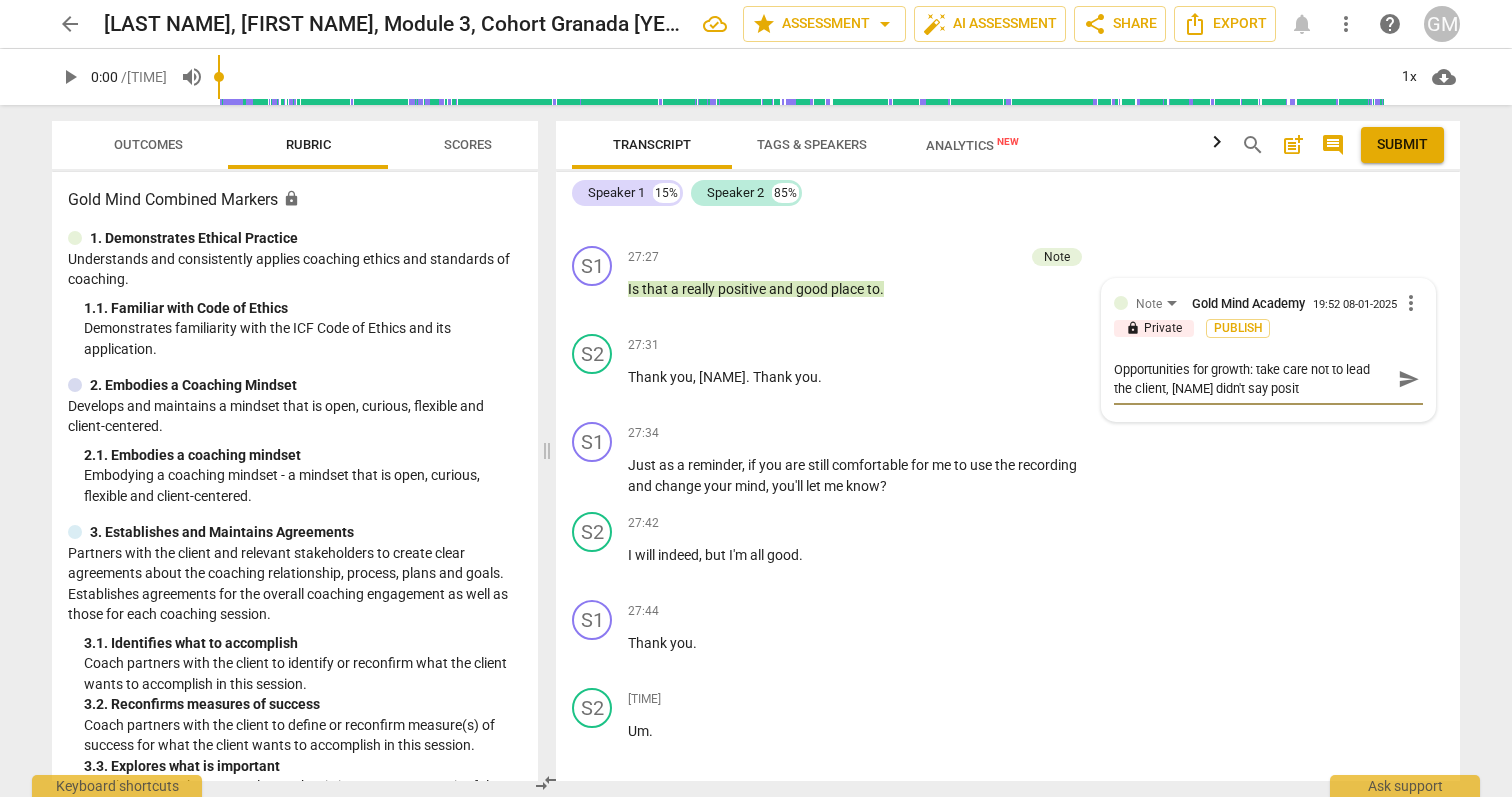 type on "Opportunities for growth: take care not to lead the client, [NAME] didn't say positi" 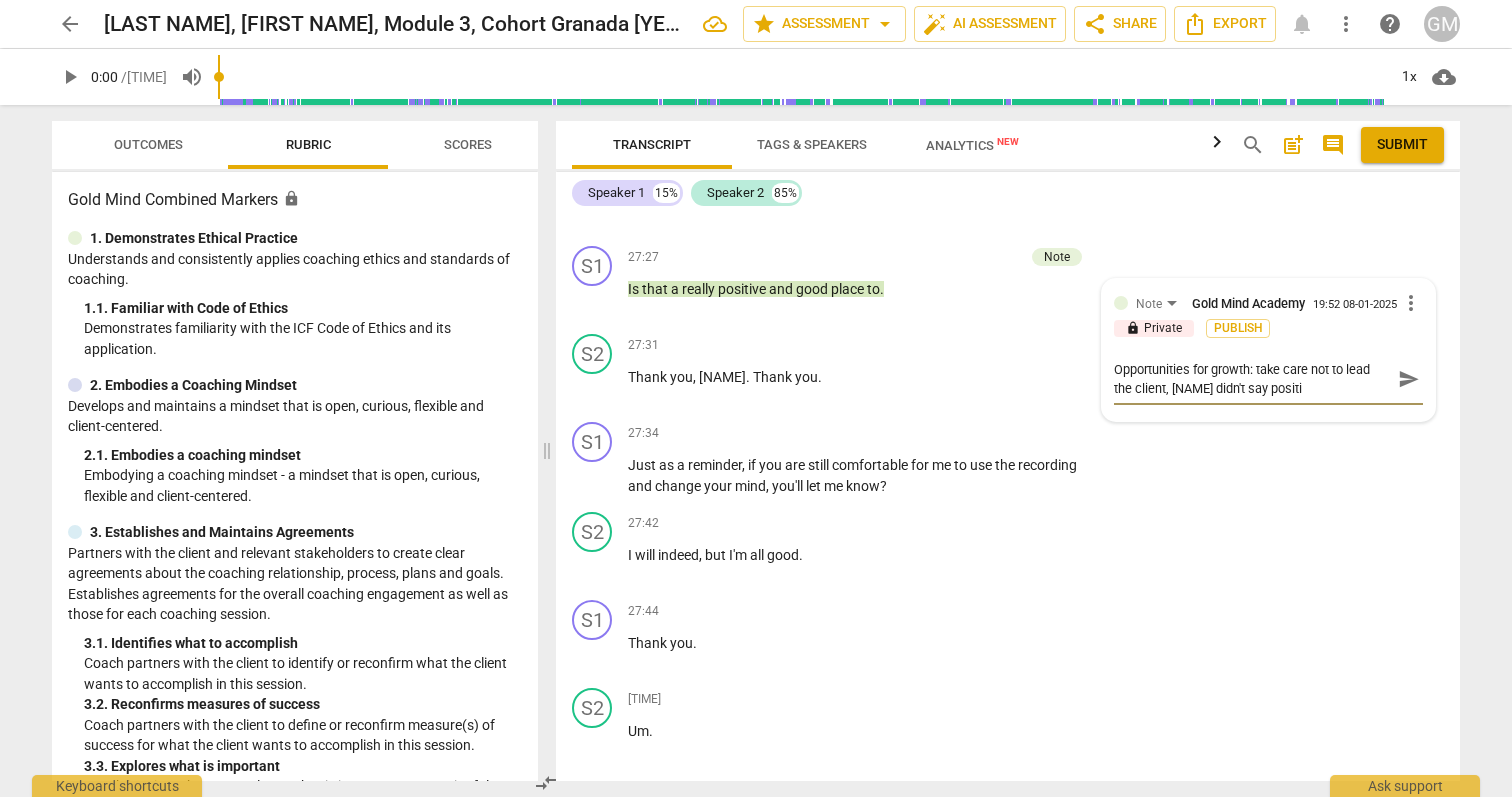 type on "Opportunities for growth: take care not to lead the client, [NAME] didn't say positiv" 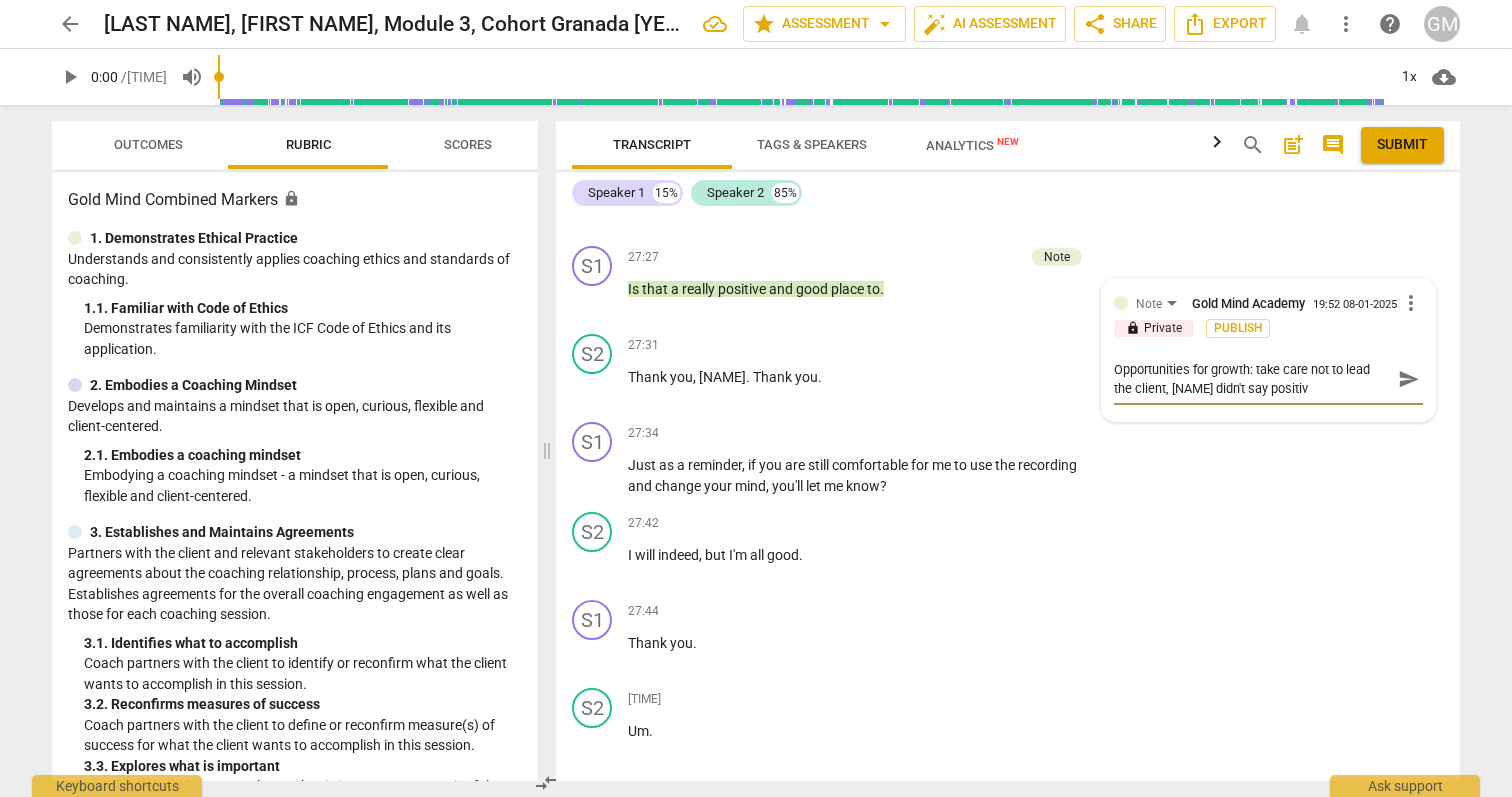 type on "Opportunities for growth: take care not to lead the client, [NAME] didn't say positive" 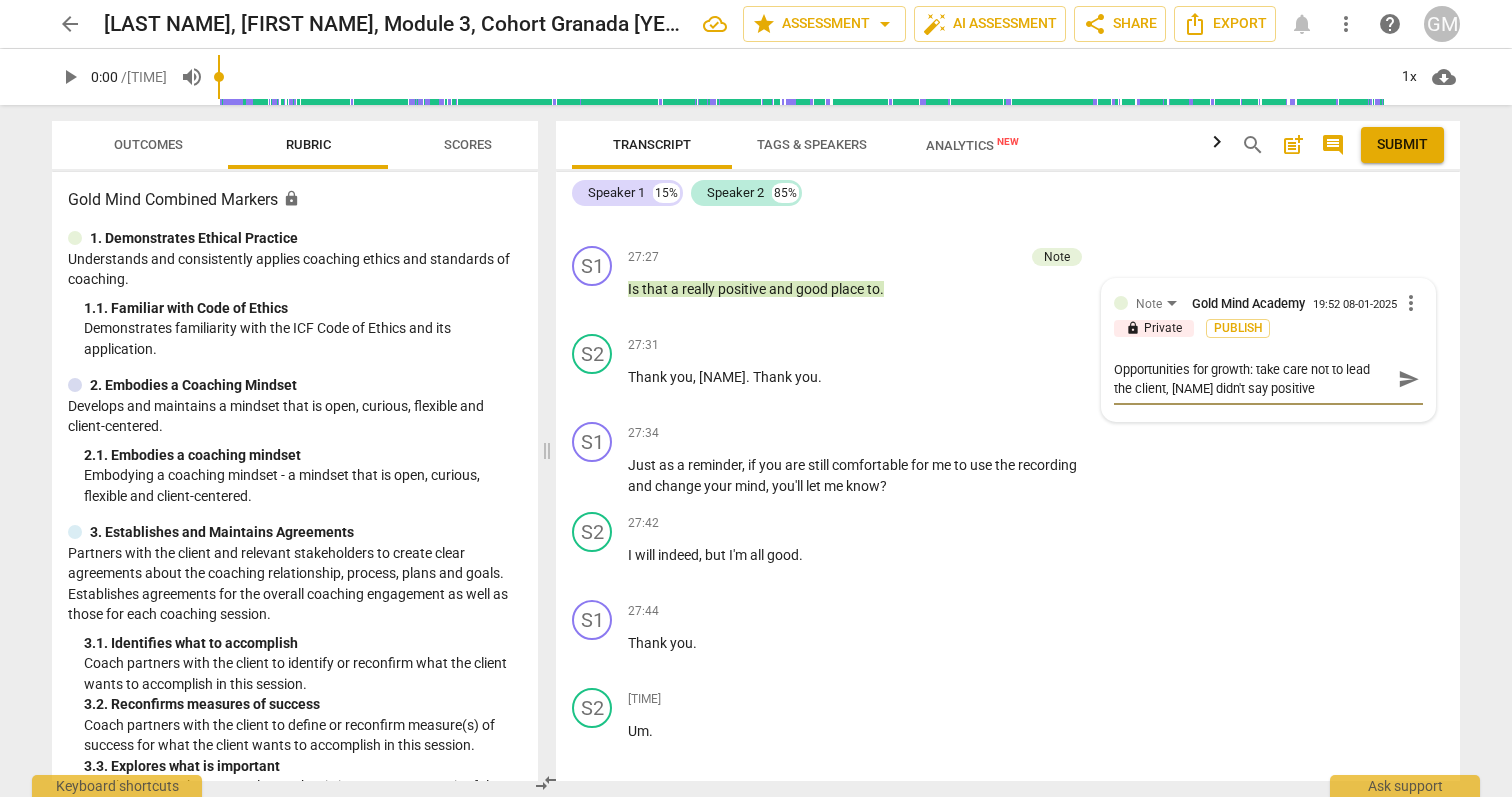 type on "Opportunities for growth: take care not to lead the client, [NAME] didn't say positive" 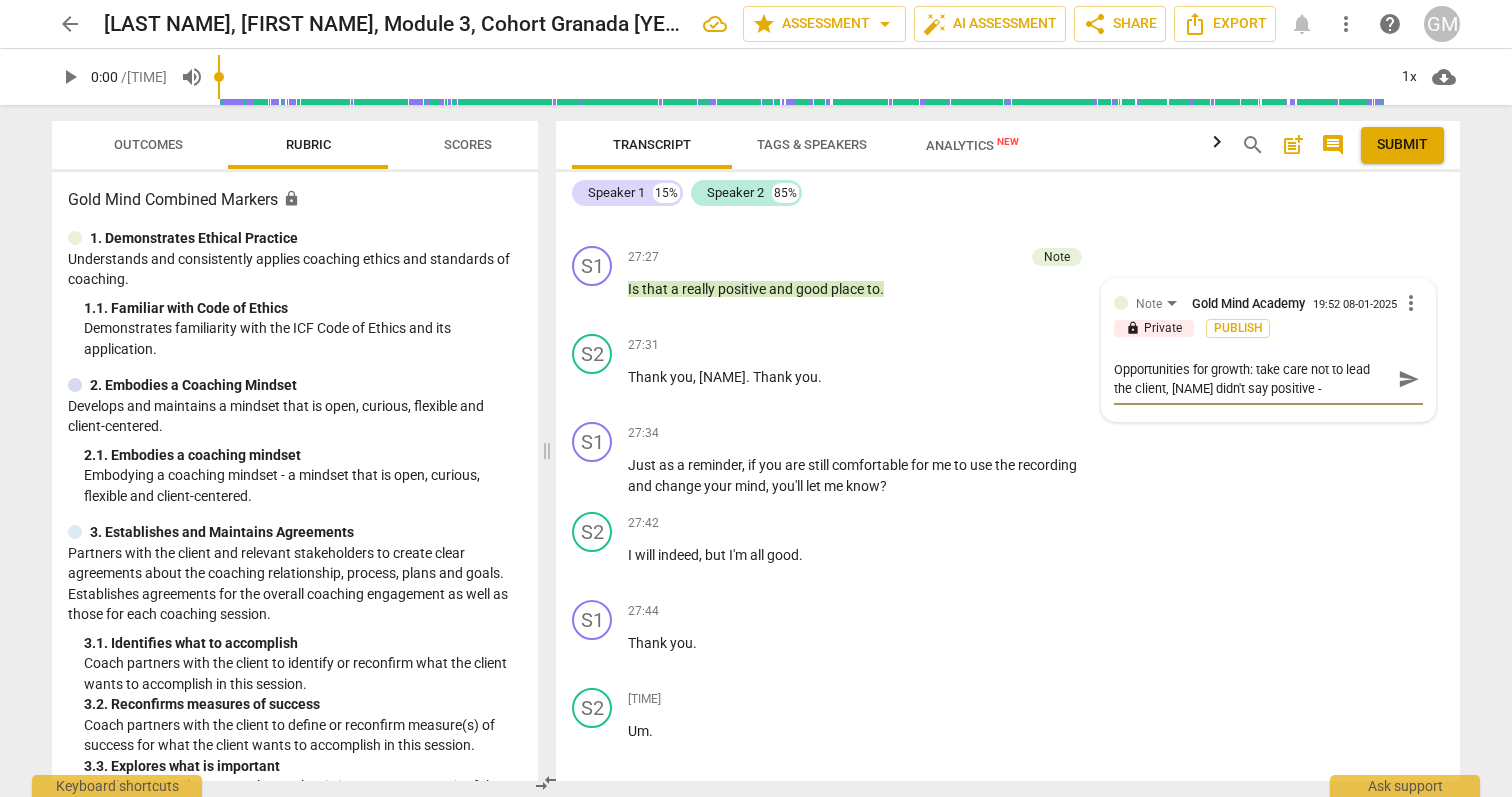 type on "Opportunities for growth: take care not to lead the client, [NAME] didn't say positive -" 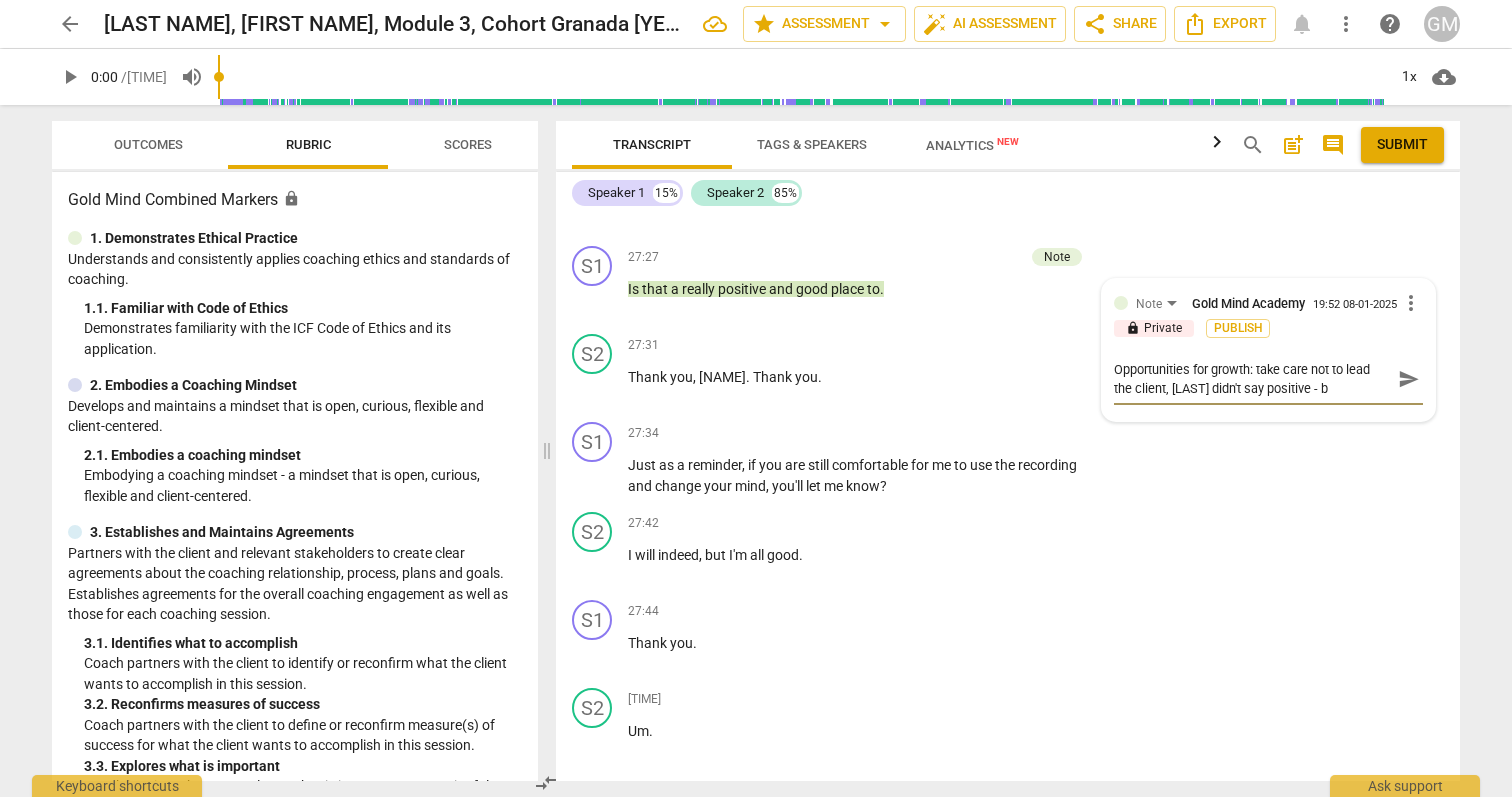 type on "Opportunities for growth: take care not to lead the client, [NAME] didn't say positive - bu" 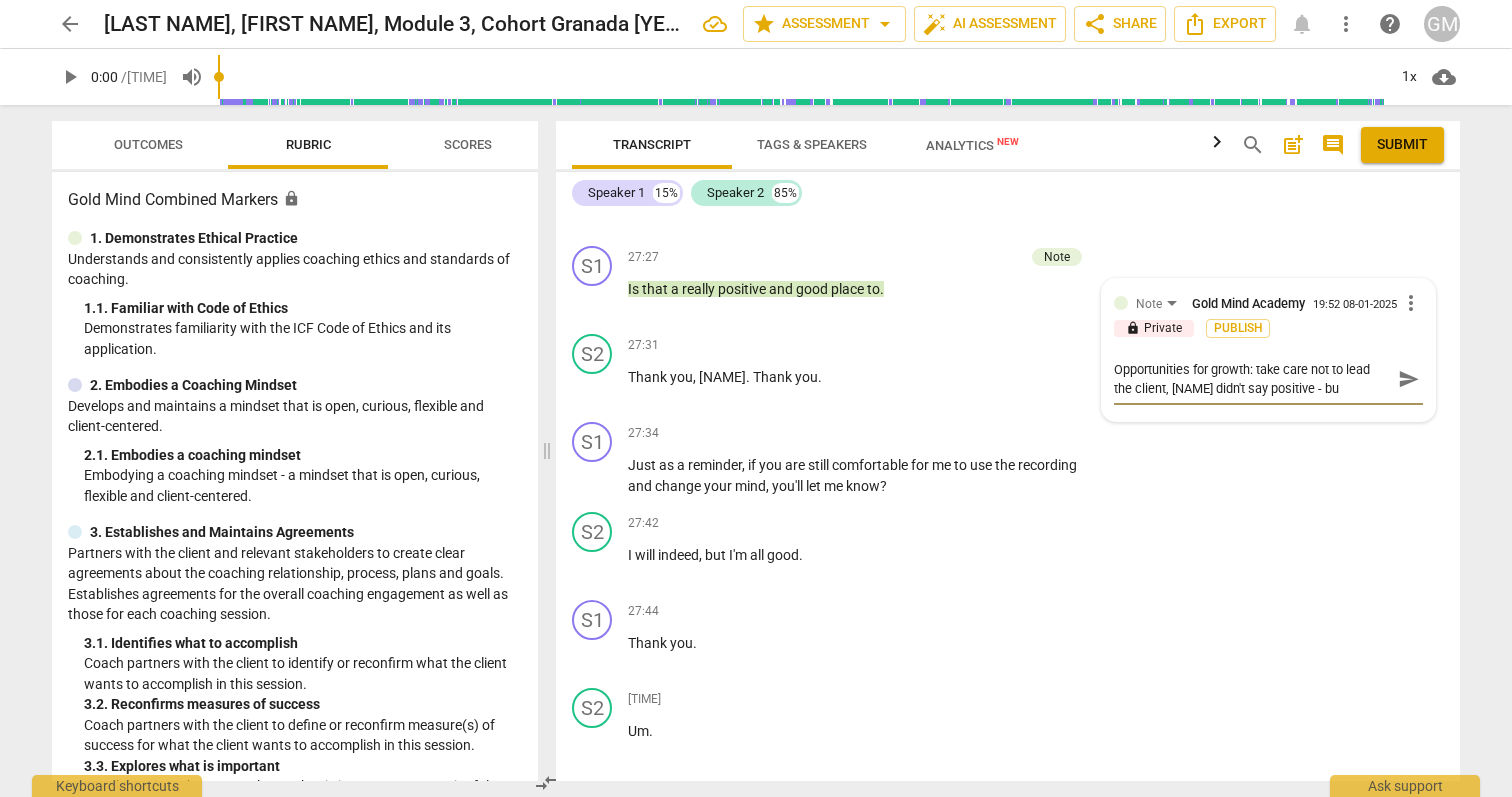 type on "Opportunities for growth: take care not to lead the client, [FIRST NAME] didn't say positive - but" 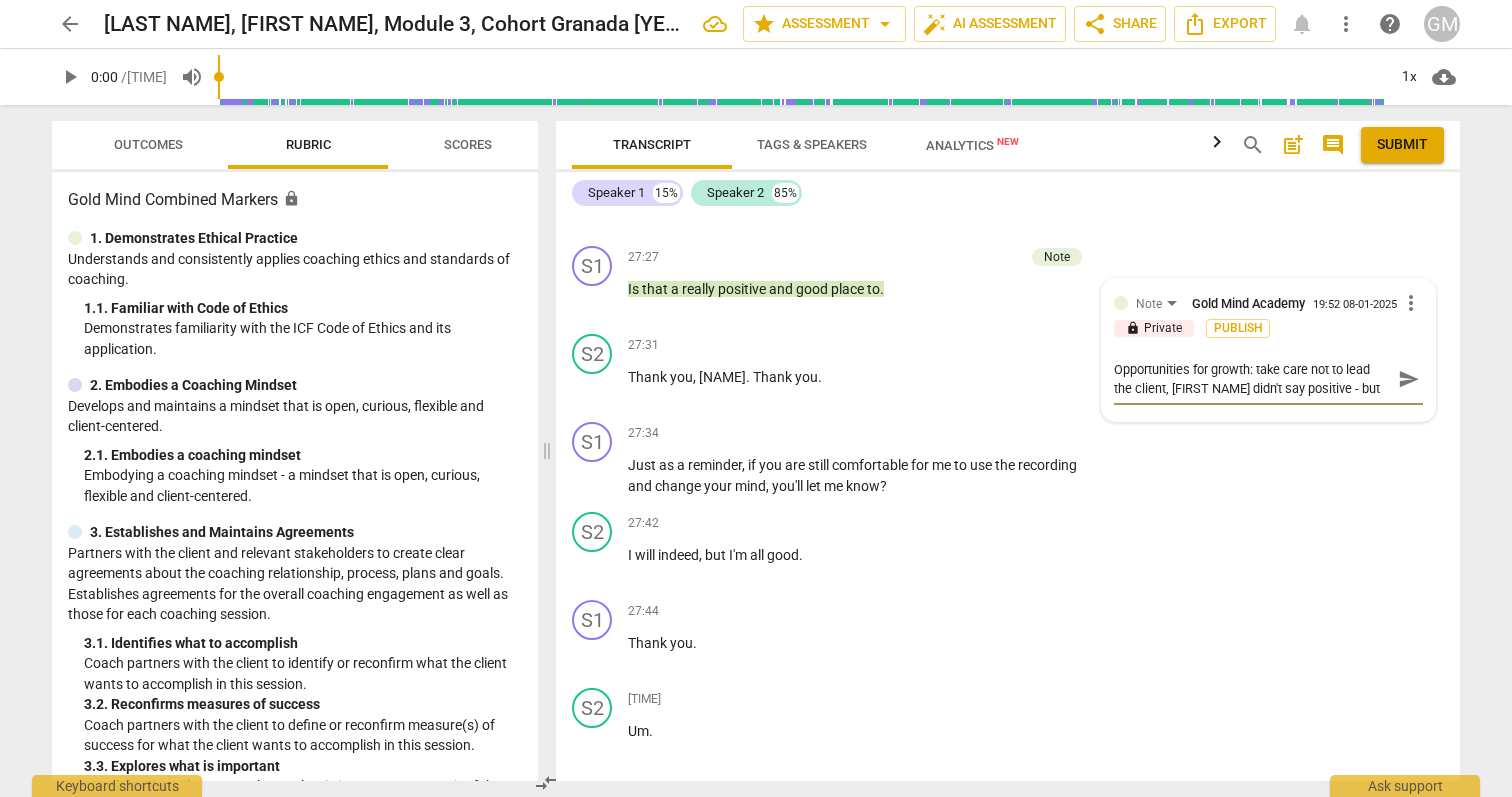 type on "Opportunities for growth: take care not to lead the client, [FIRST NAME] didn't say positive - but" 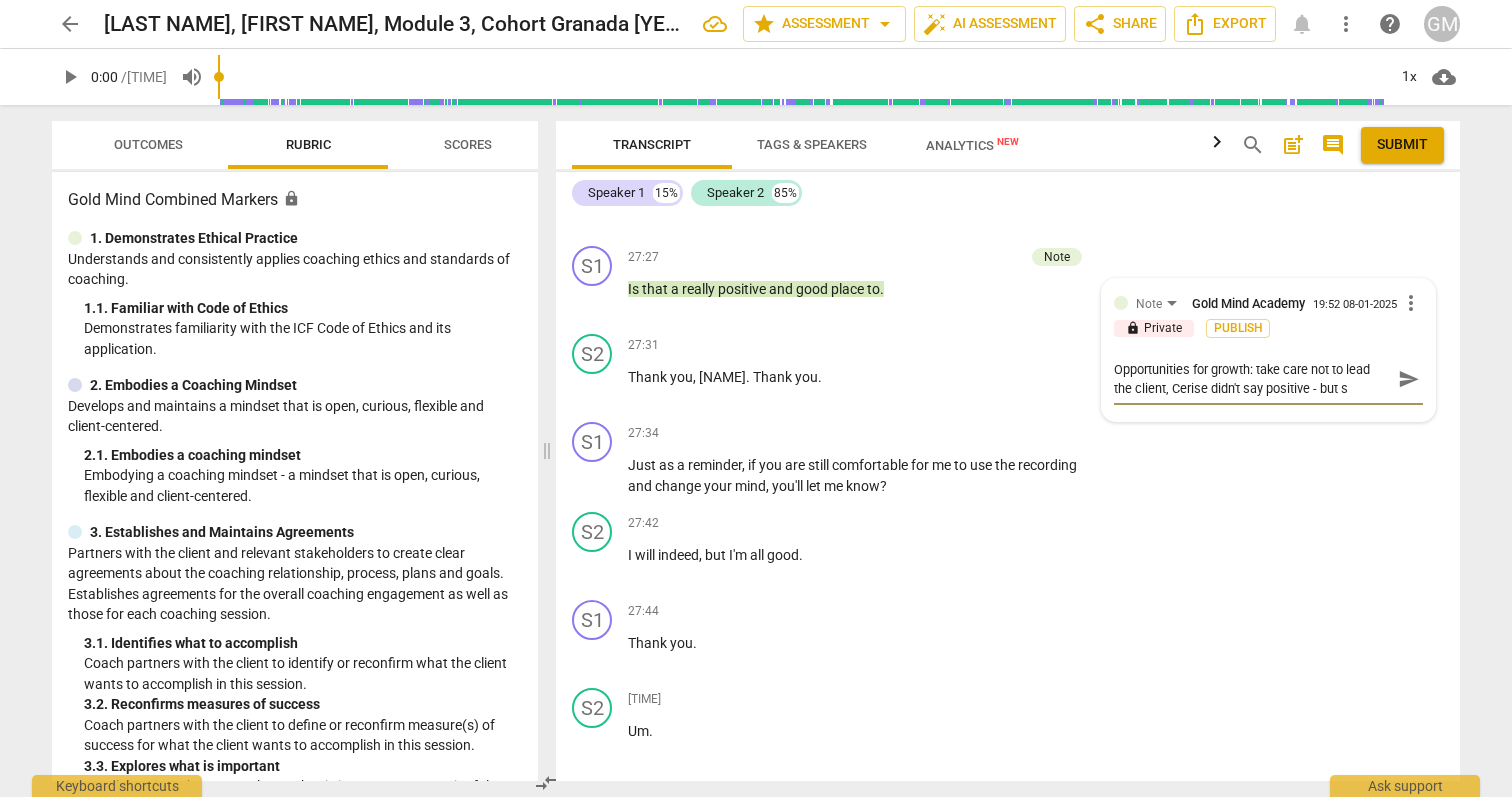 type on "Opportunities for growth: take care not to lead the client, Cerise didn't say positive - but sh" 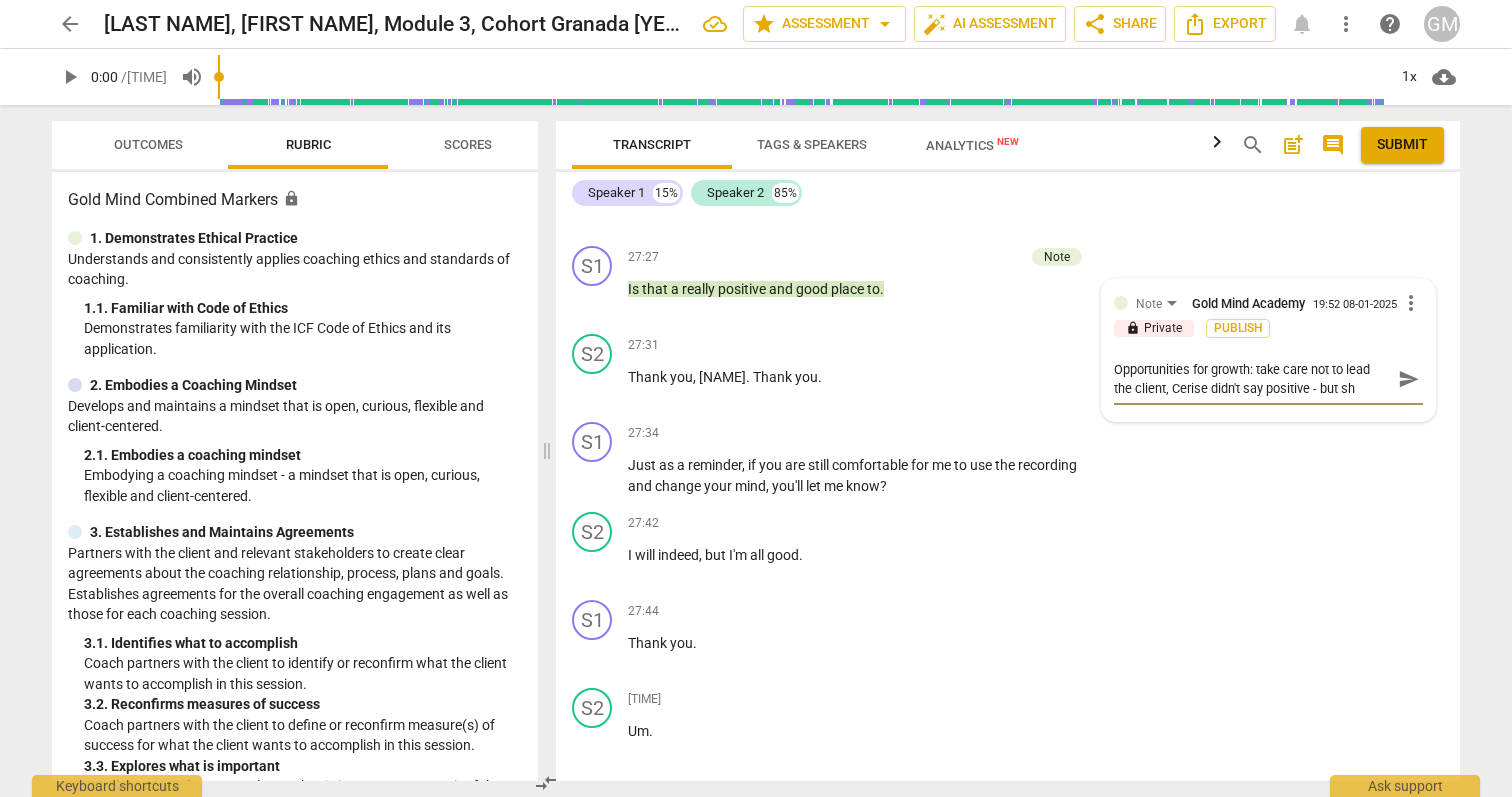 type on "Opportunities for growth: take care not to lead the client, Cerise didn't say positive - but she" 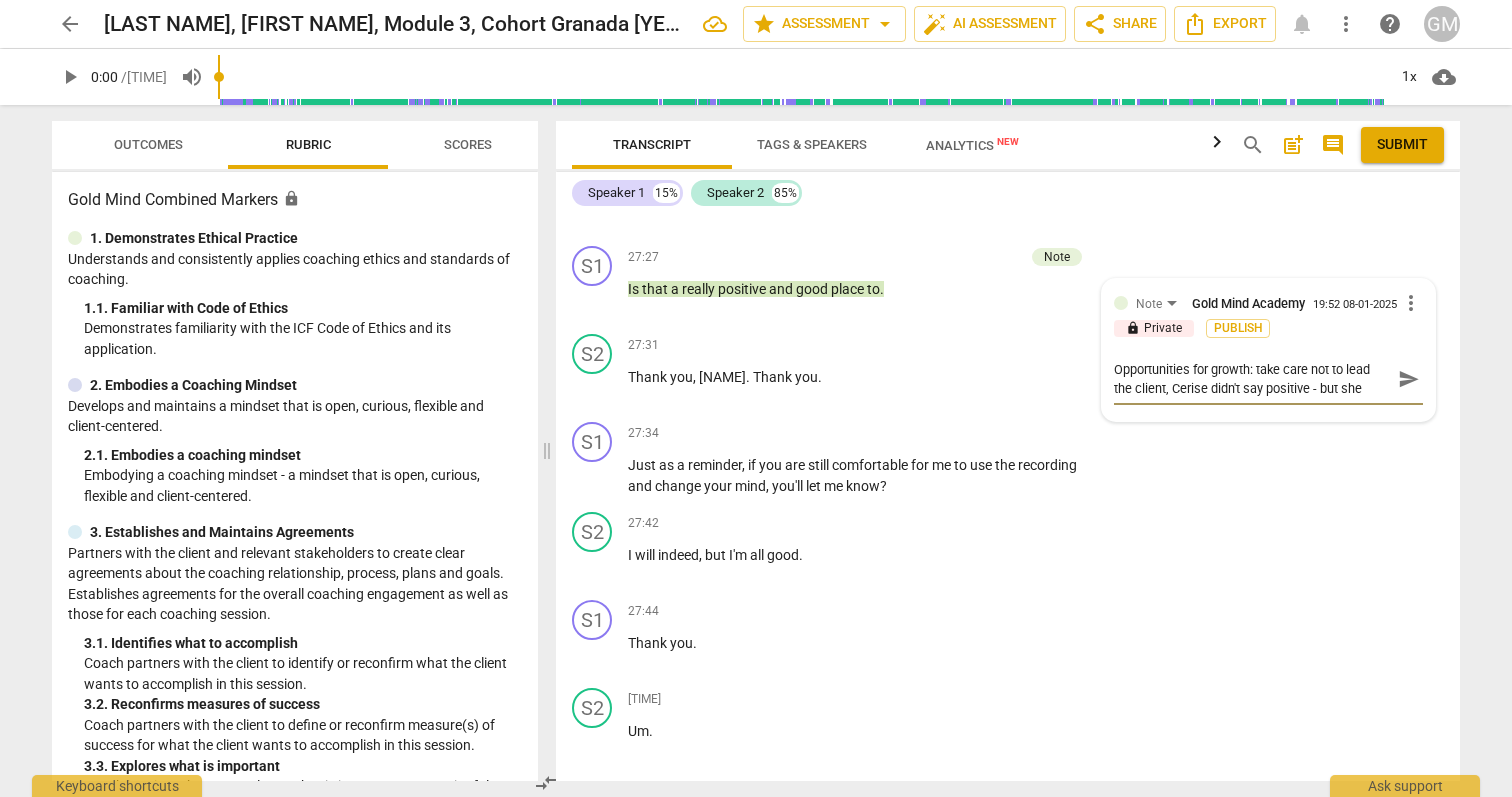 type on "Opportunities for growth: take care not to lead the client, Cerise didn't say positive - but she" 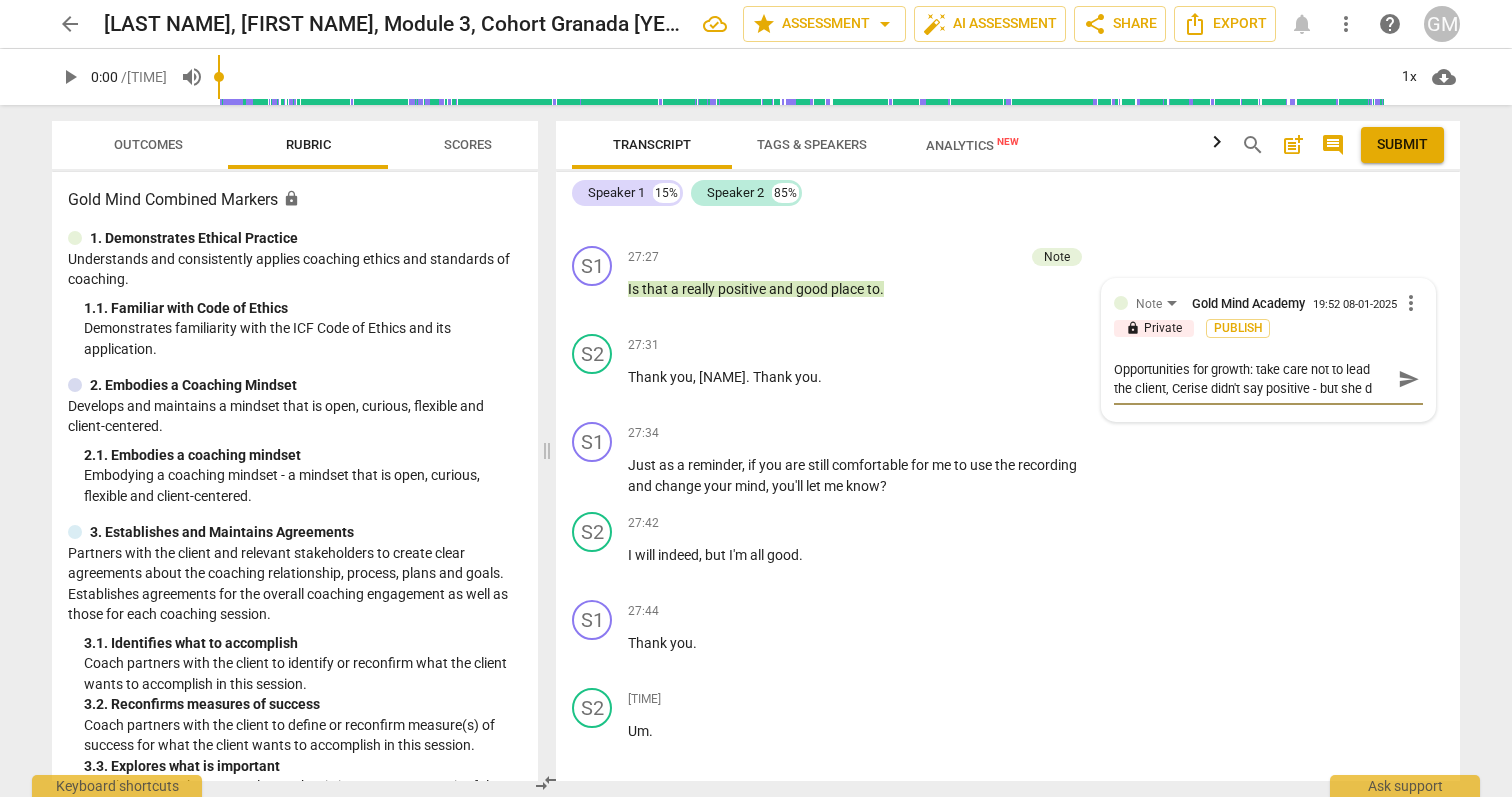 type on "Opportunities for growth: take care not to lead the client, [NAME] didn't say positive - but she di" 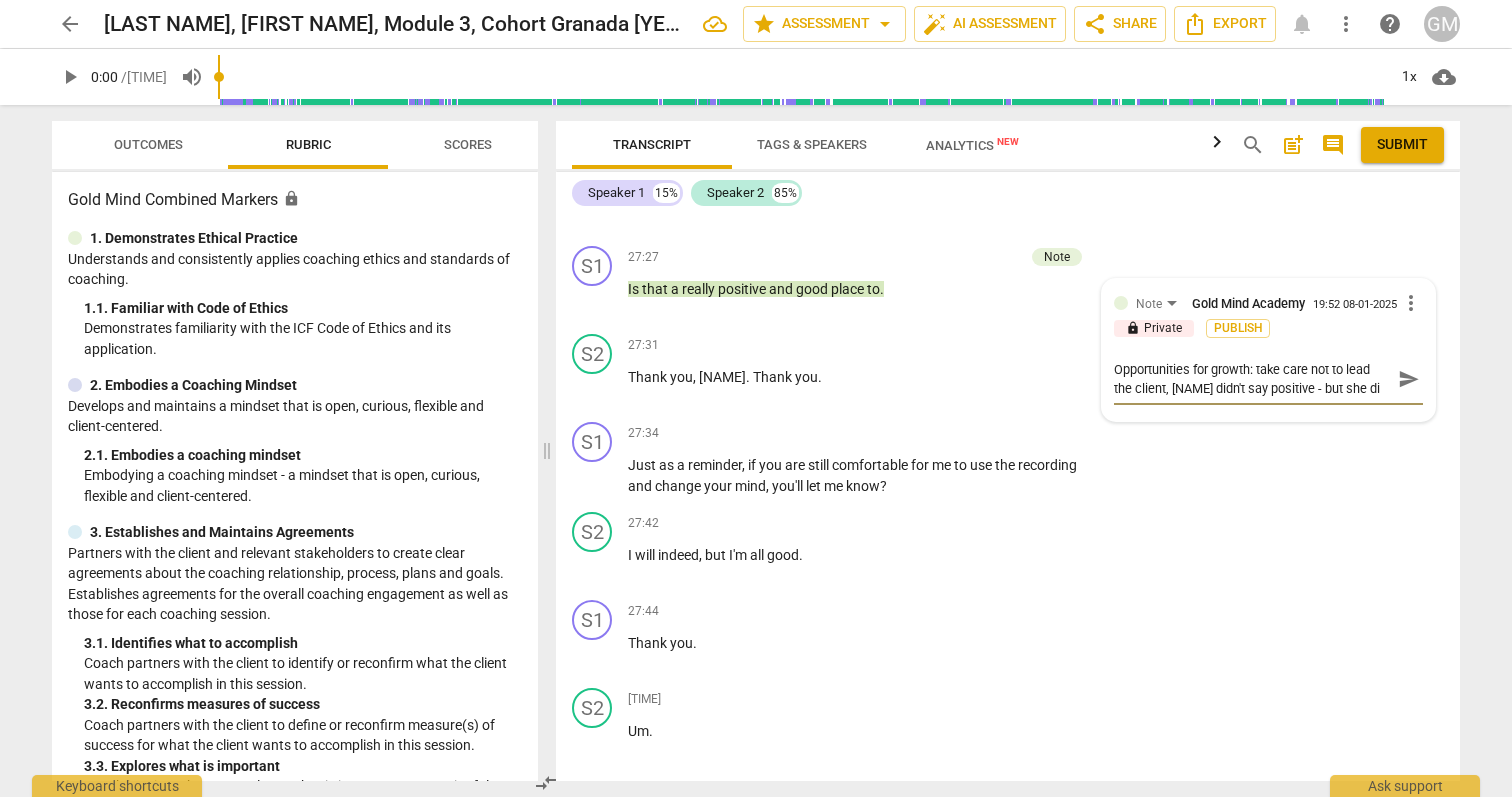 type on "Opportunities for growth: take care not to lead the client, [NAME] didn't say positive - but she did" 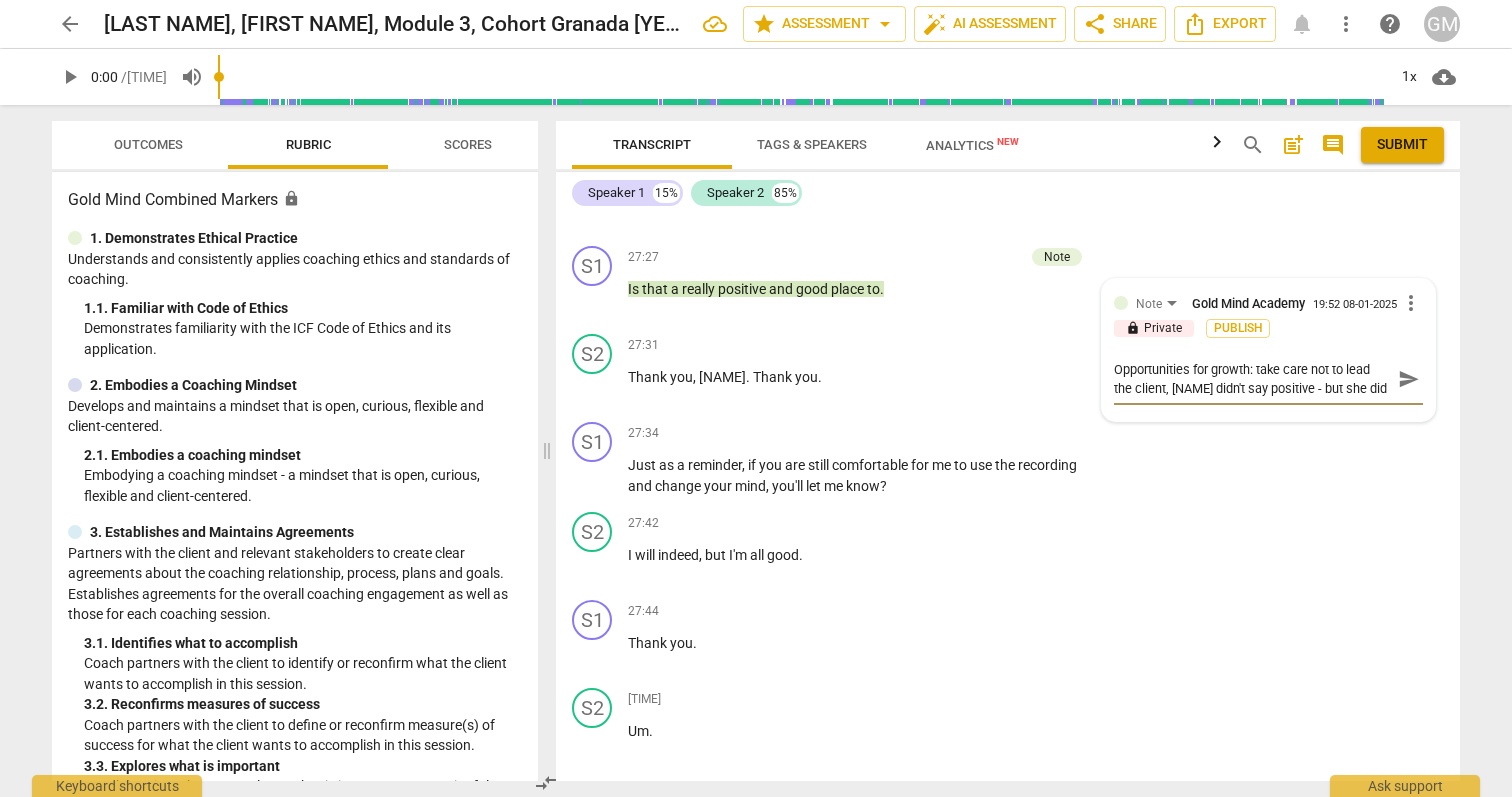 type on "Opportunities for growth: take care not to lead the client, [NAME] didn't say positive - but she did" 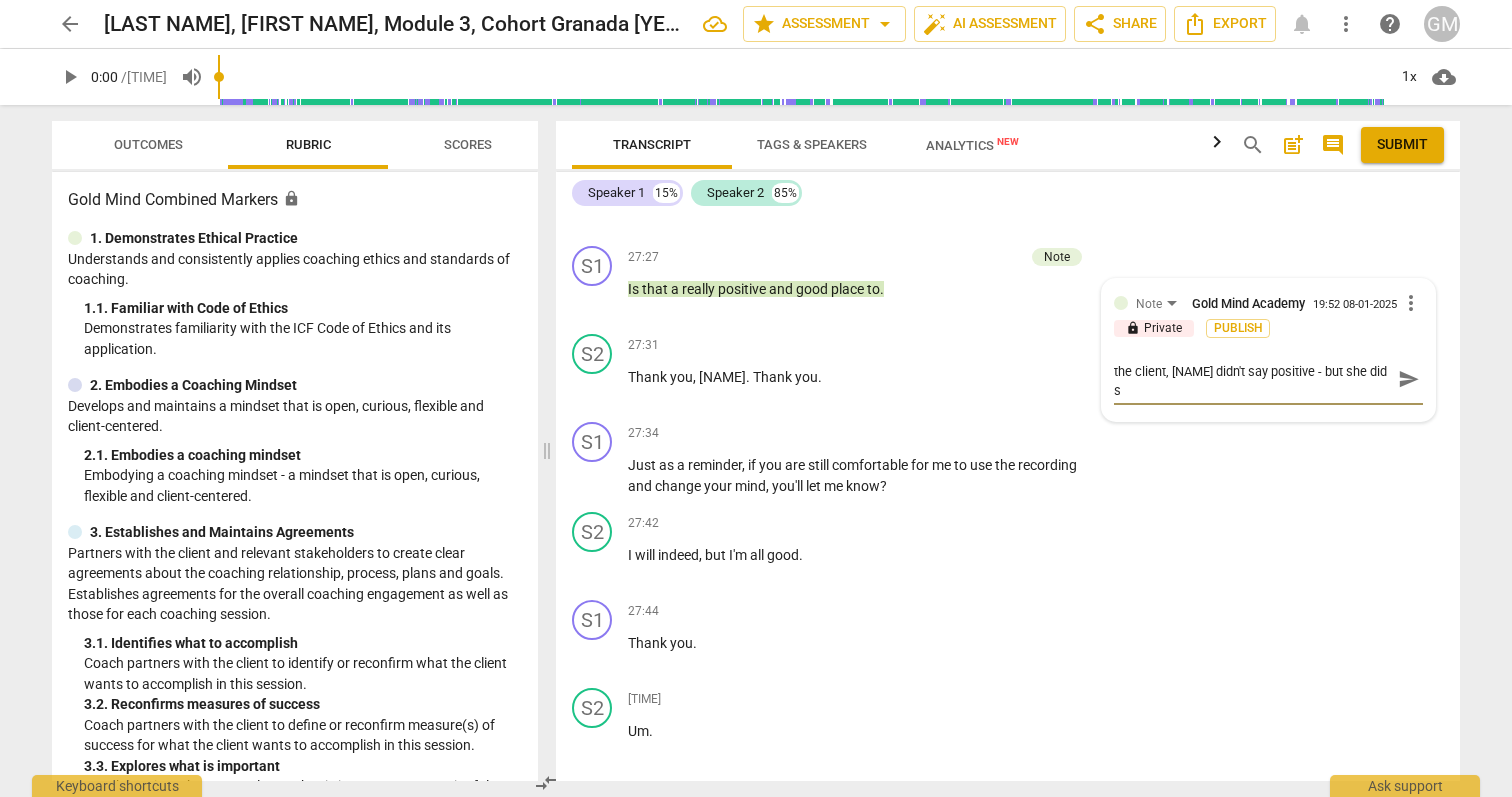 type on "Opportunities for growth: take care not to lead the client, [NAME] didn't say positive - but she did sa" 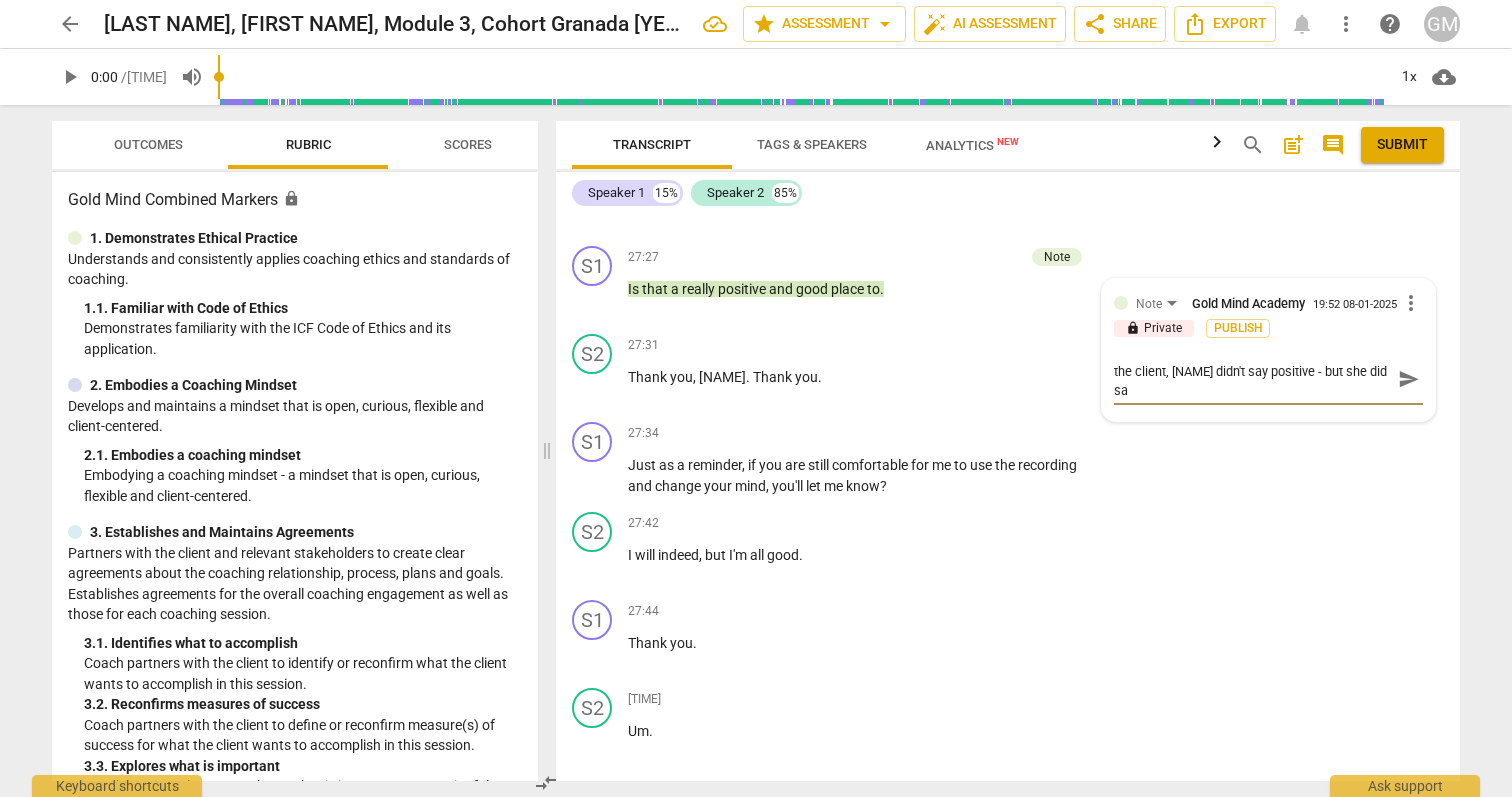 type on "Opportunities for growth: take care not to lead the client, [NAME] didn't say positive - but she did say" 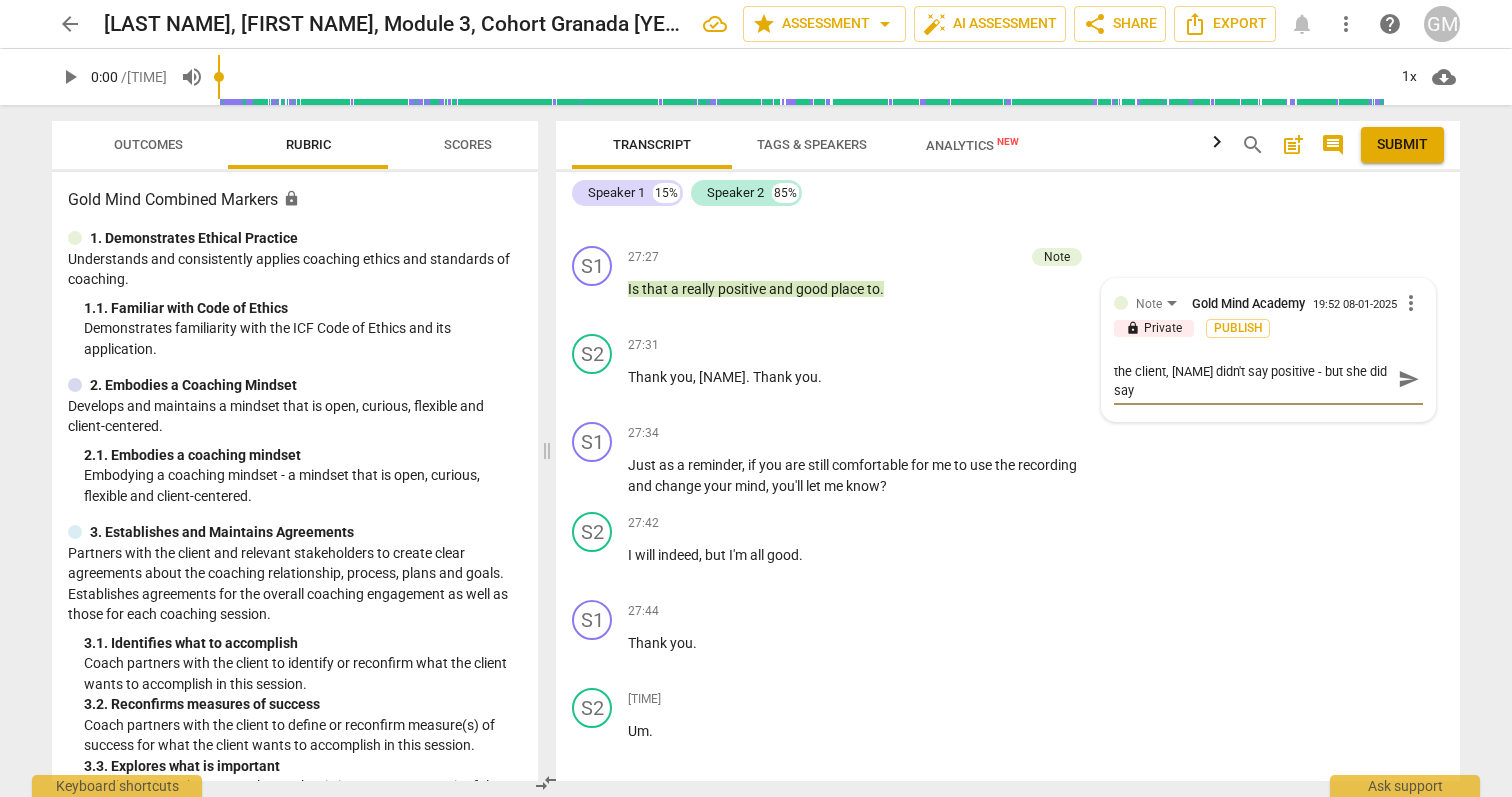 type on "Opportunities for growth: take care not to lead the client, [NAME] didn't say positive - but she did say" 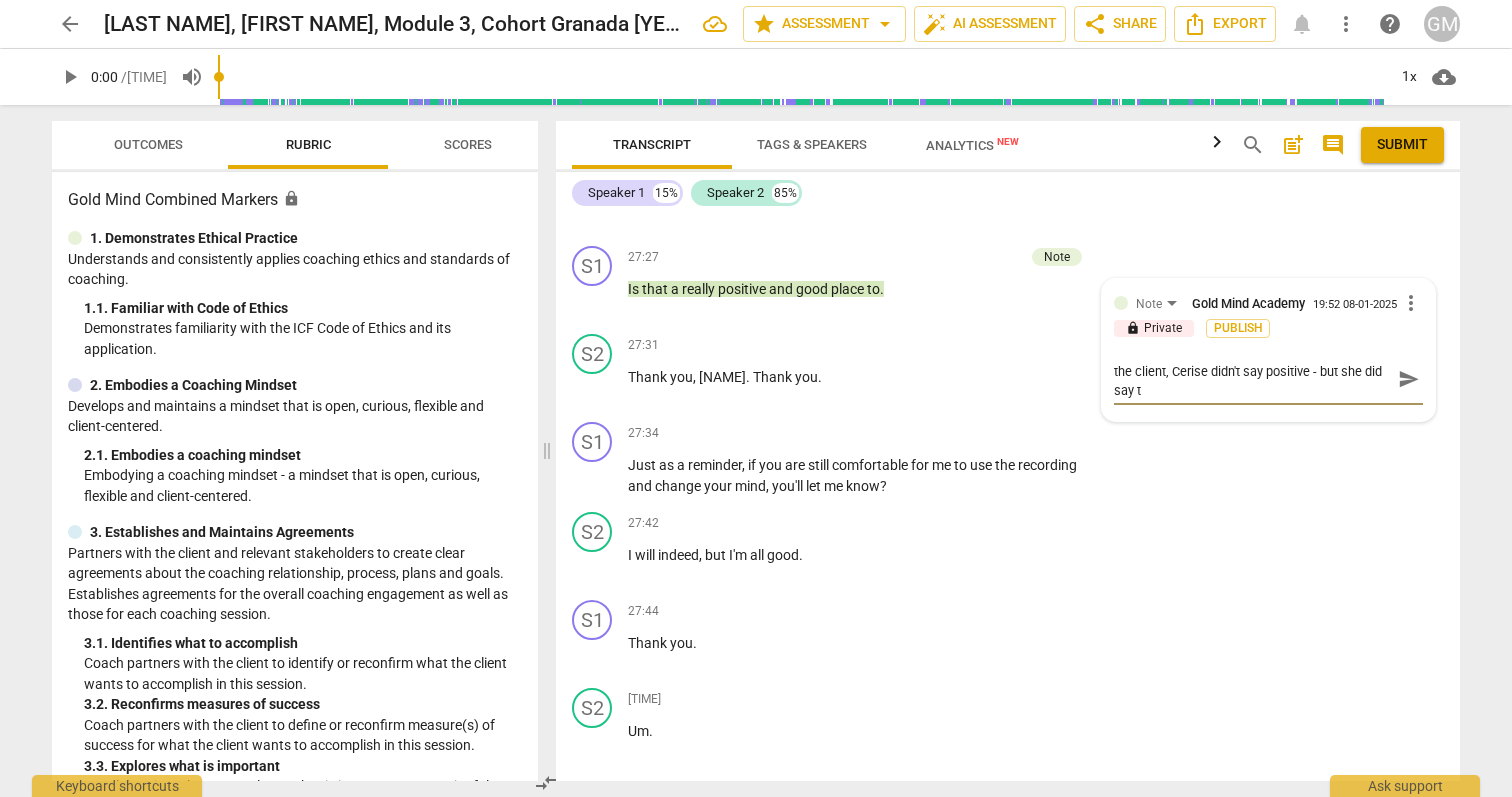 type on "Opportunities for growth: take care not to lead the client, [NAME] didn't say positive - but she did say things like zest, so echoing her lan" 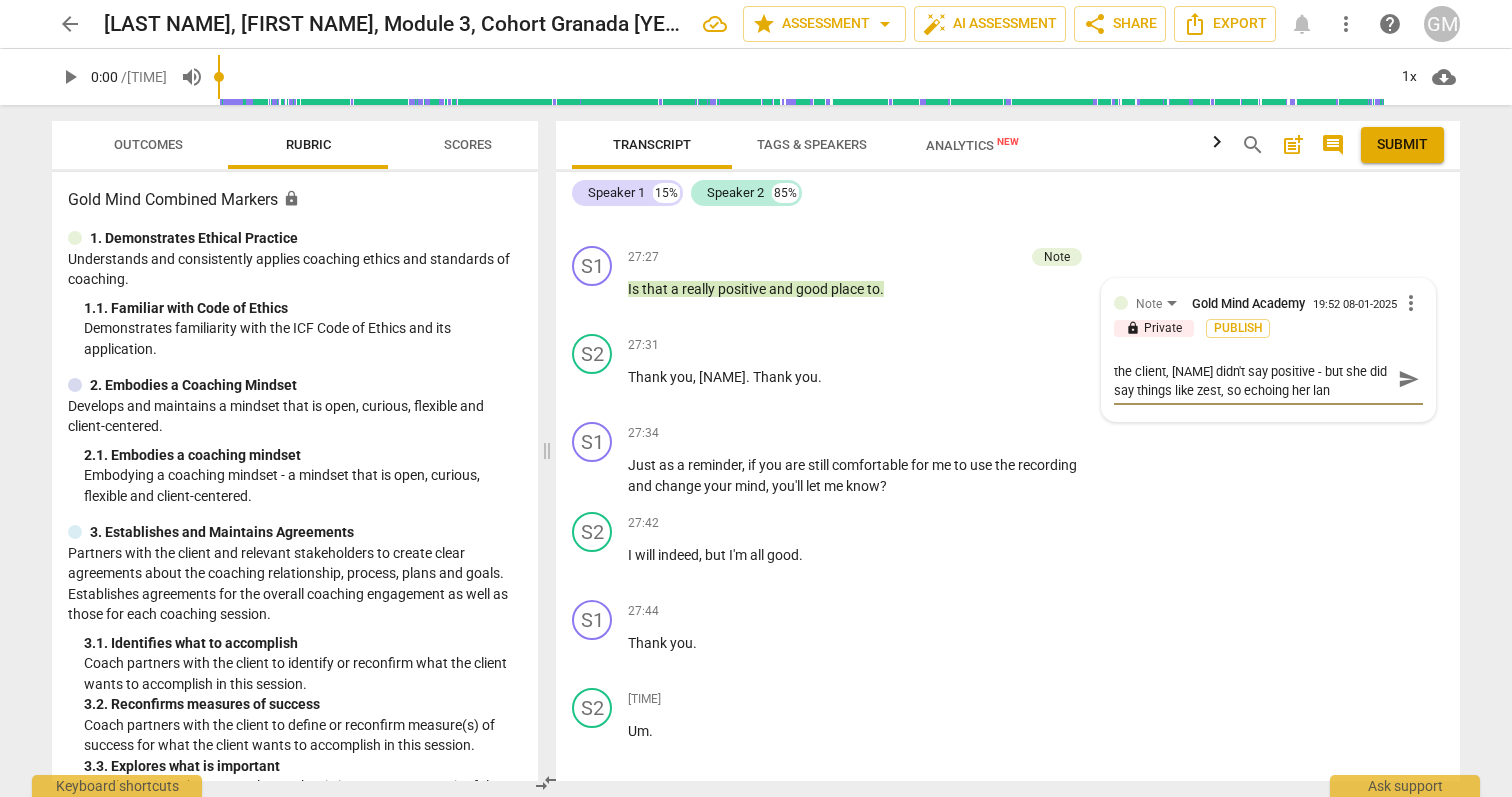 type 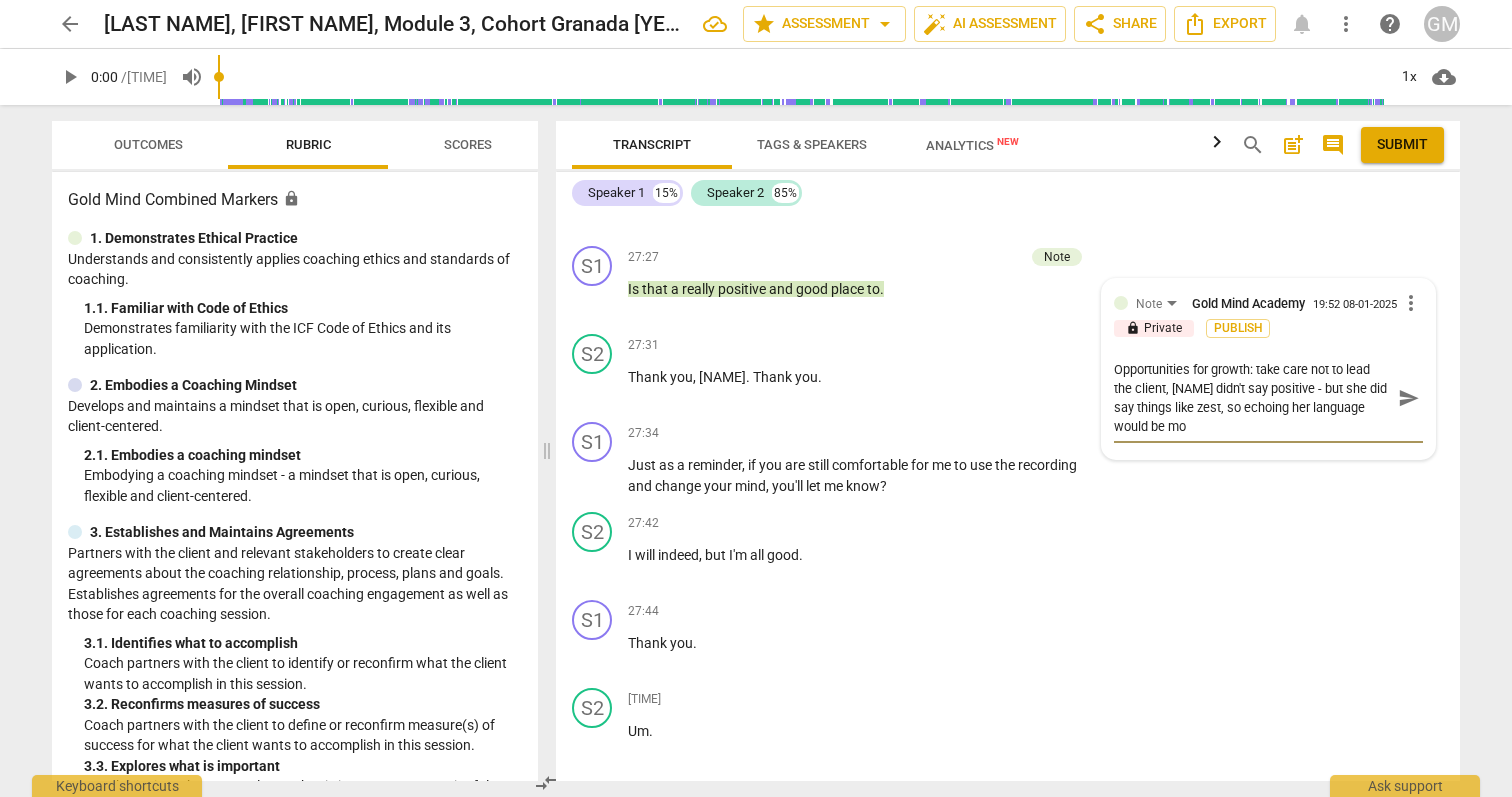 scroll, scrollTop: 0, scrollLeft: 0, axis: both 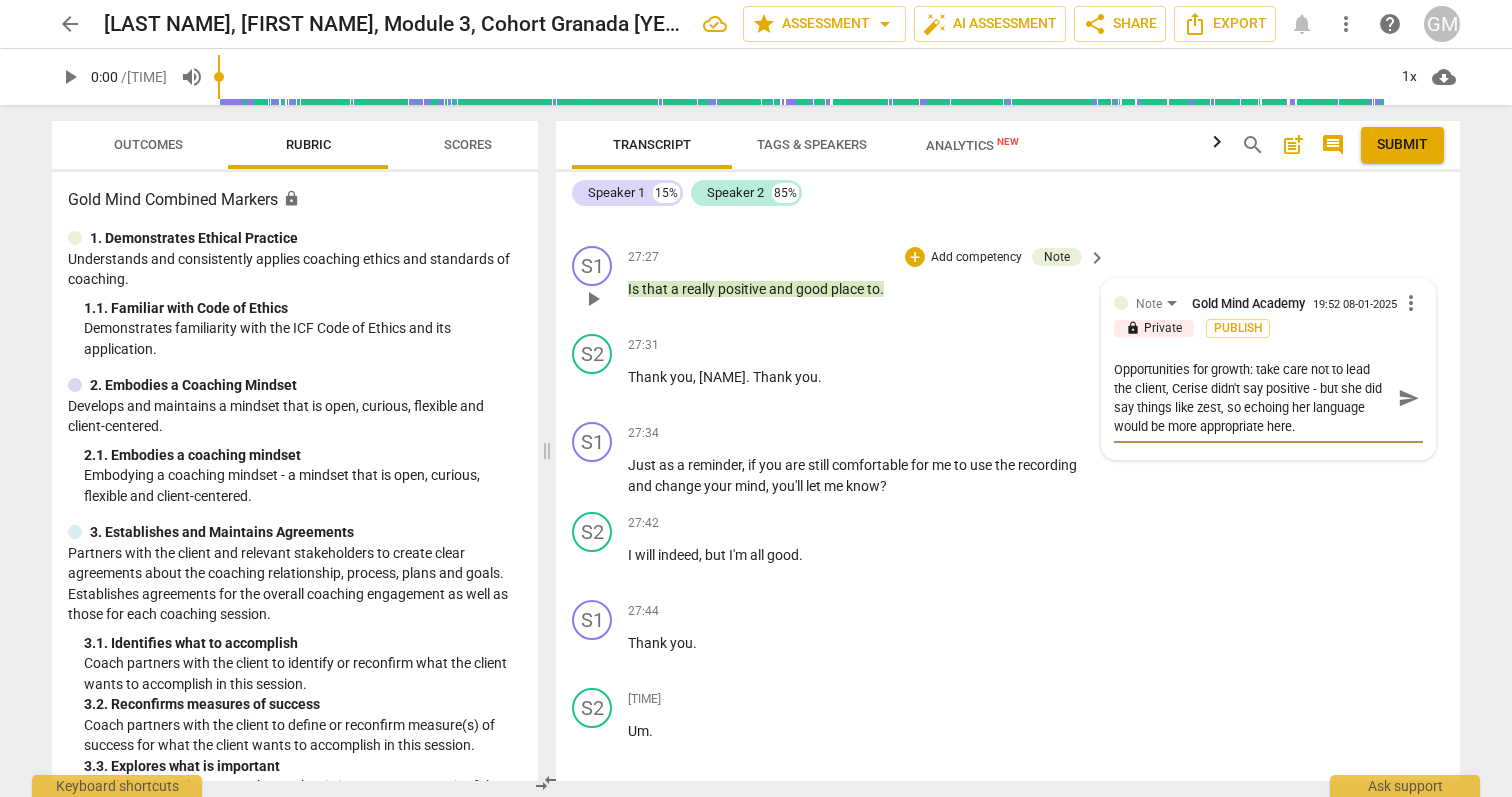 click on "send" at bounding box center [1409, 398] 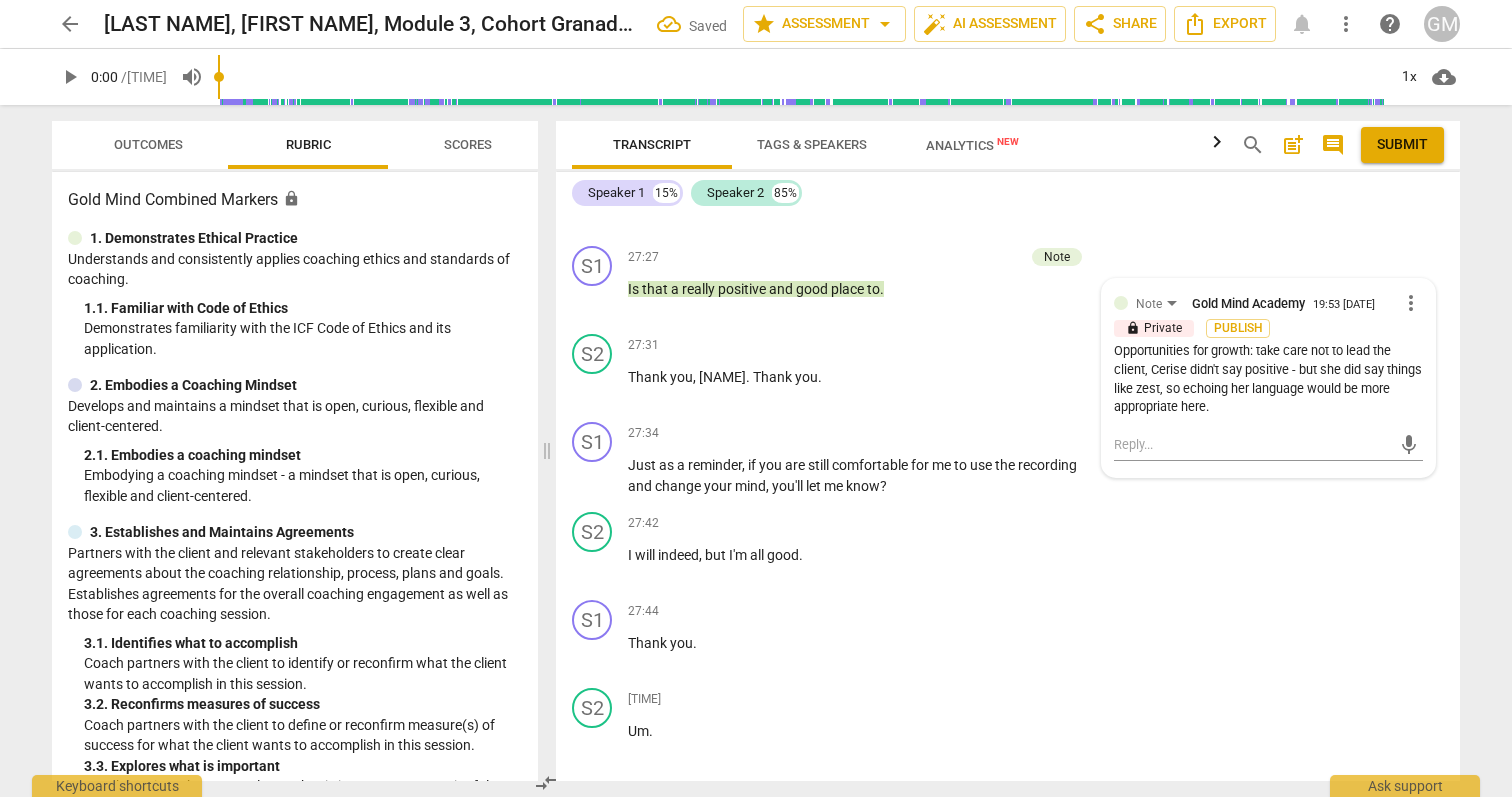 click on "arrow_back Henderson, Clair, Module 3, Cohort Granada 2025 Saved edit star    Assessment   arrow_drop_down auto_fix_high    AI Assessment share    Share    Export notifications more_vert help GM play_arrow 0:00   /  27:50 volume_up 1x cloud_download Outcomes Rubric Scores Gold Mind Combined Markers lock 1. Demonstrates Ethical Practice Understands and consistently applies coaching ethics and standards of coaching. 1. 1. Familiar with Code of Ethics Demonstrates familiarity with the ICF Code of Ethics and its application. 2. Embodies a Coaching Mindset Develops and maintains a mindset that is open, curious, flexible and client-centered. 2. 1. Embodies a coaching mindset Embodying a coaching mindset - a mindset that is open, curious, flexible and client-centered. 3. Establishes and Maintains Agreements 3. 1. Identifies what to accomplish Coach partners with the client to identify or reconfirm what the client wants to accomplish in this session. 3. 2. Reconfirms measures of success 3. 3. 4. 4. 4. 4. 5." at bounding box center (756, 398) 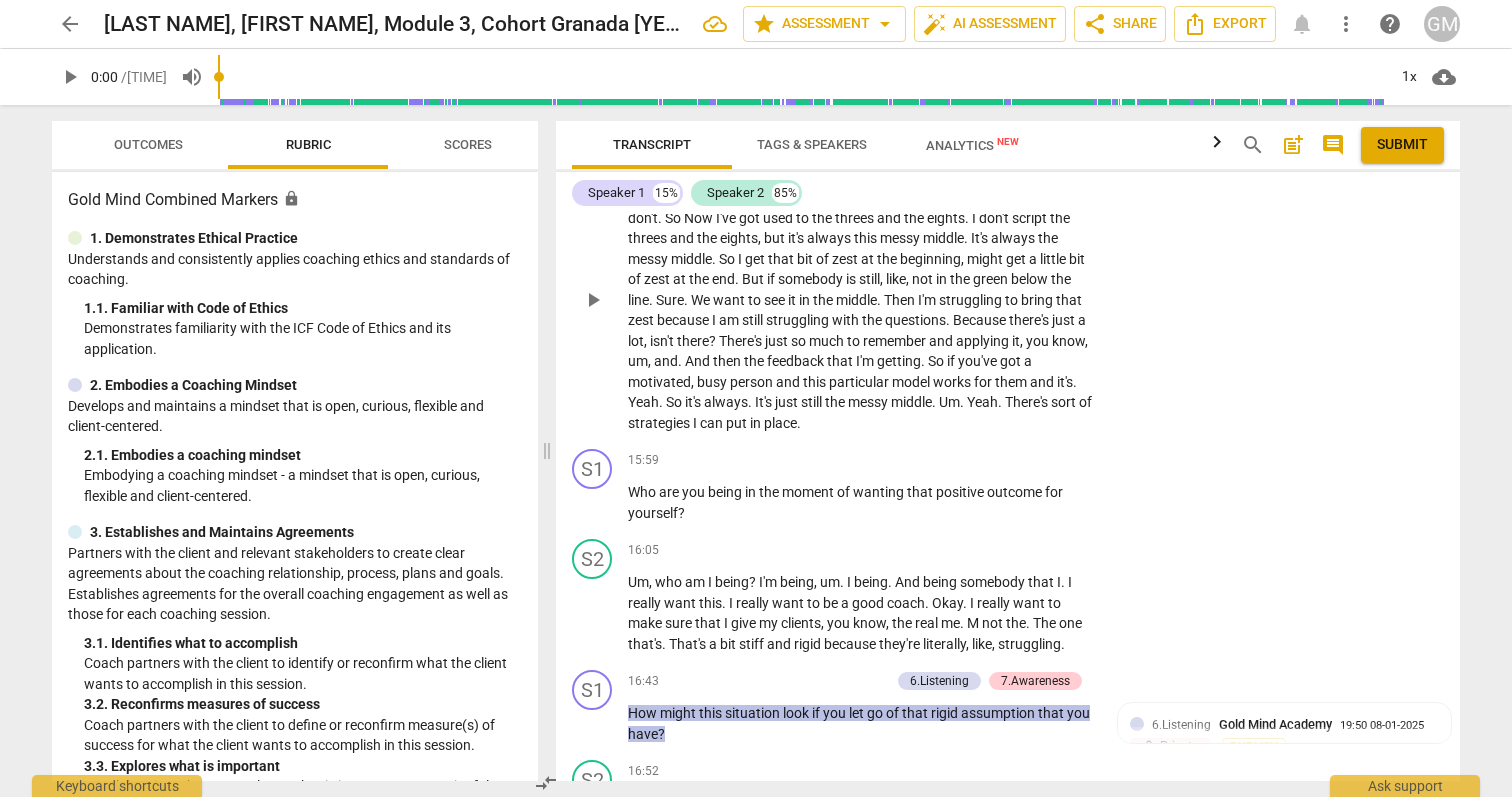 scroll, scrollTop: 8700, scrollLeft: 0, axis: vertical 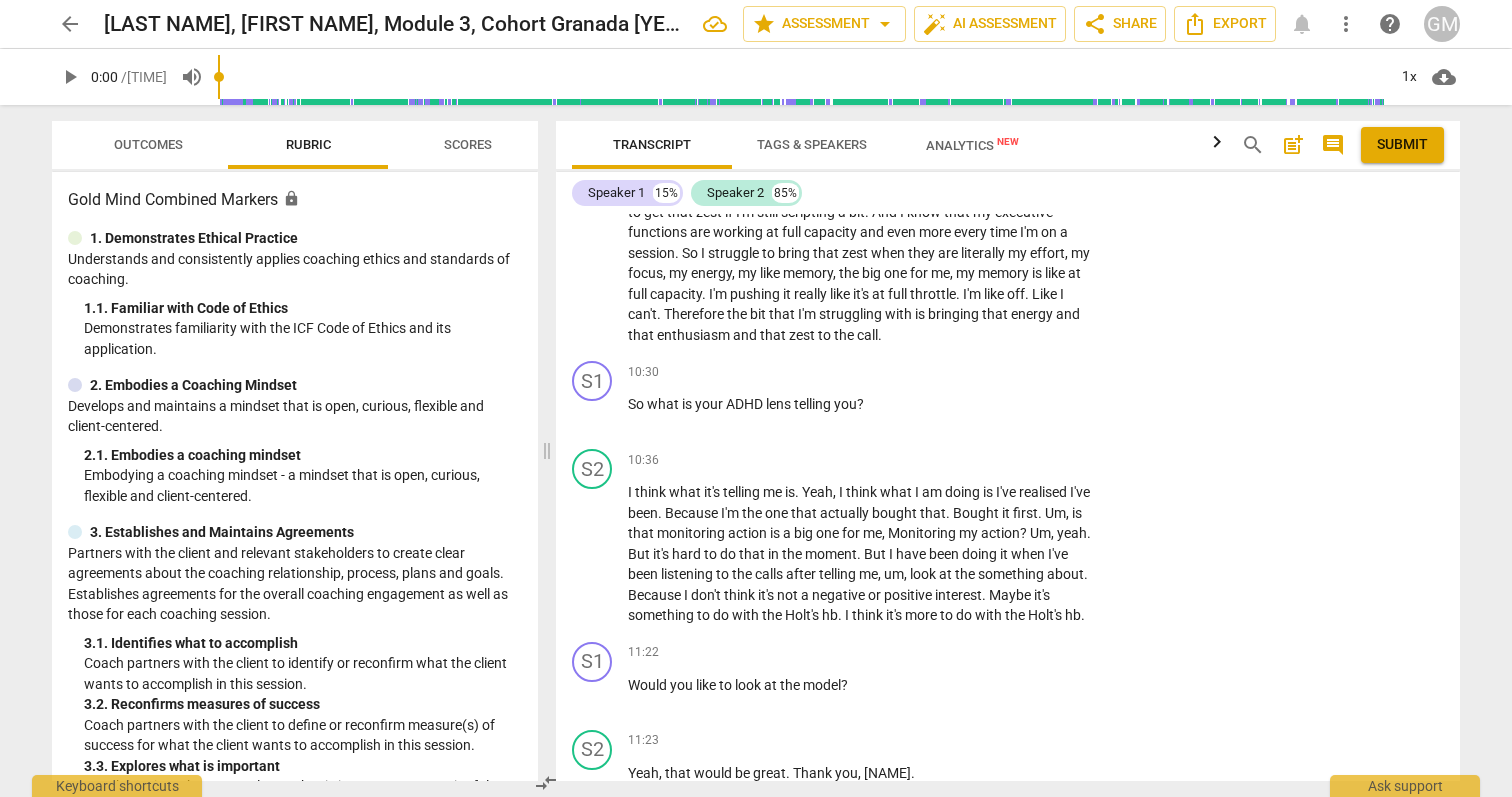 click on "Like" at bounding box center (1046, 294) 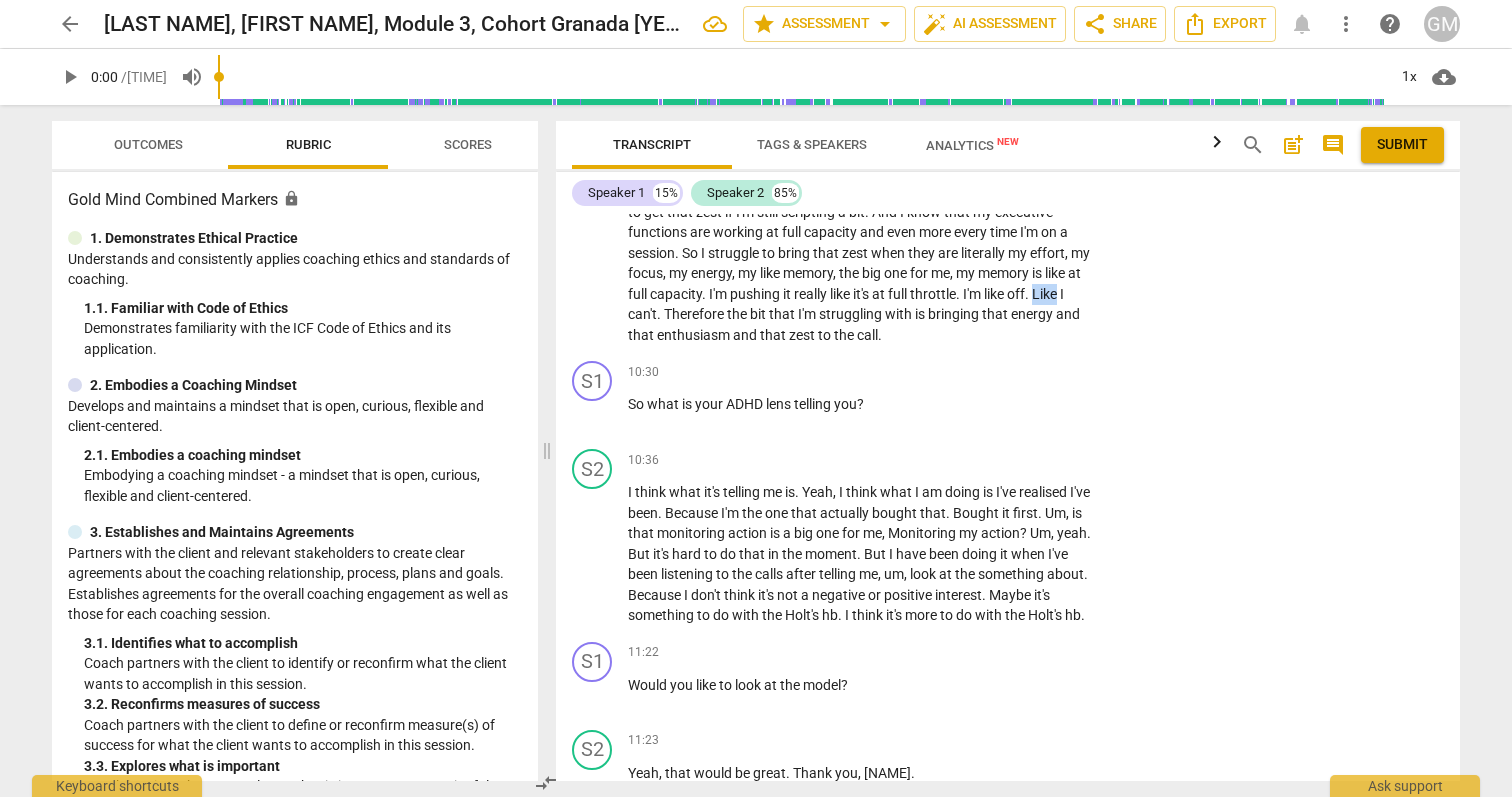 click on "Like" at bounding box center (1046, 294) 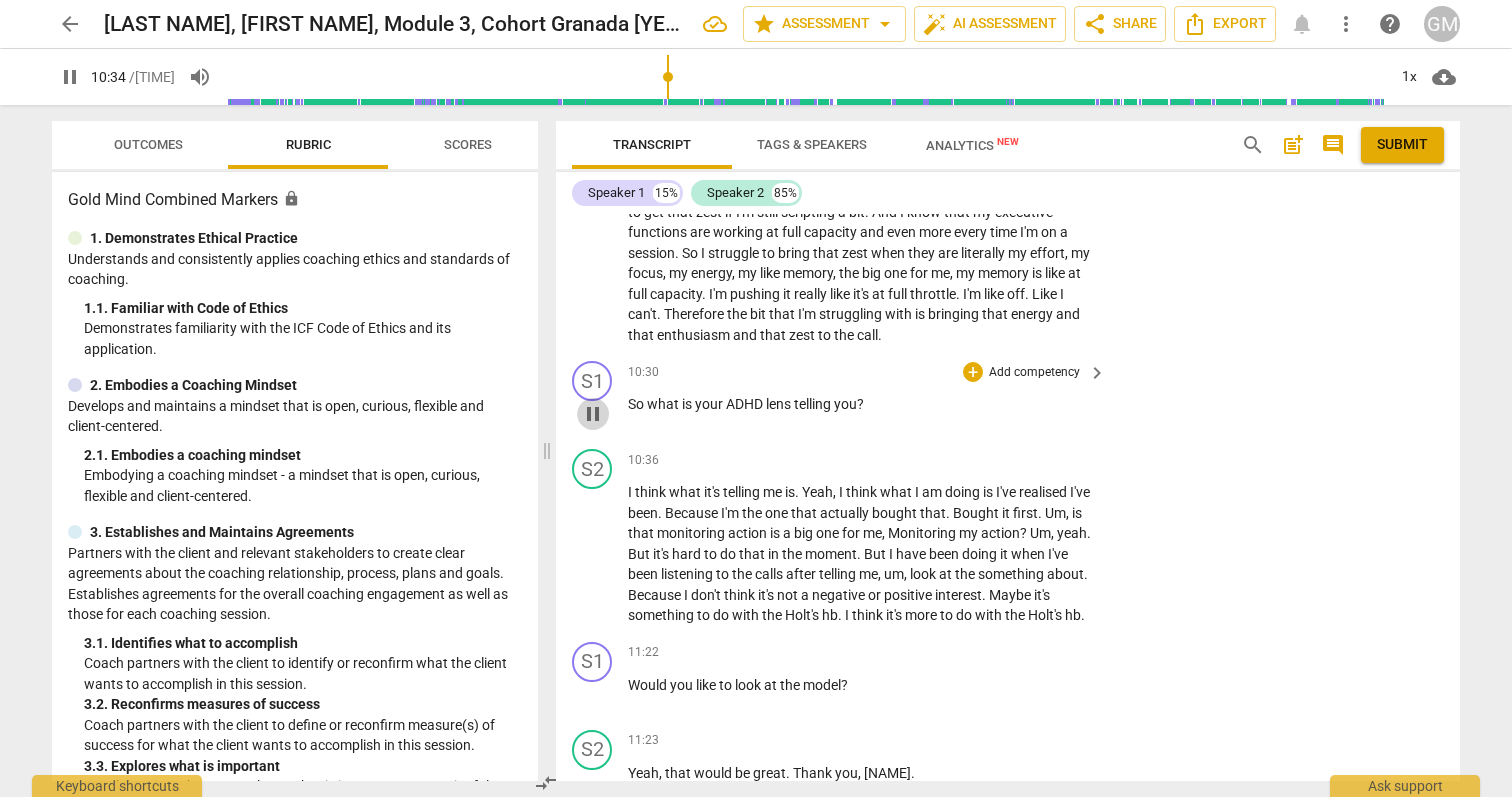 click on "pause" at bounding box center [593, 414] 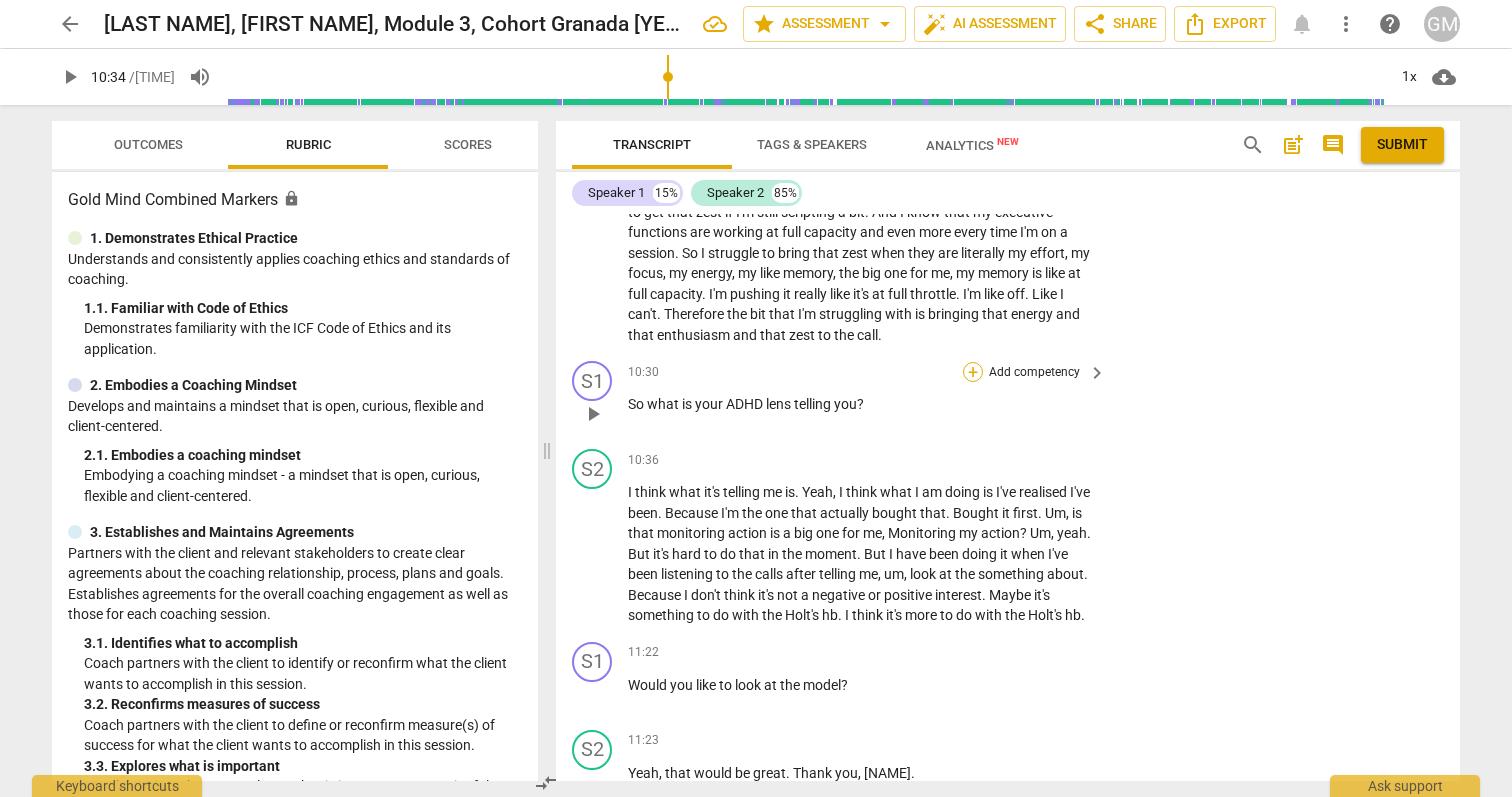 click on "+" at bounding box center (973, 372) 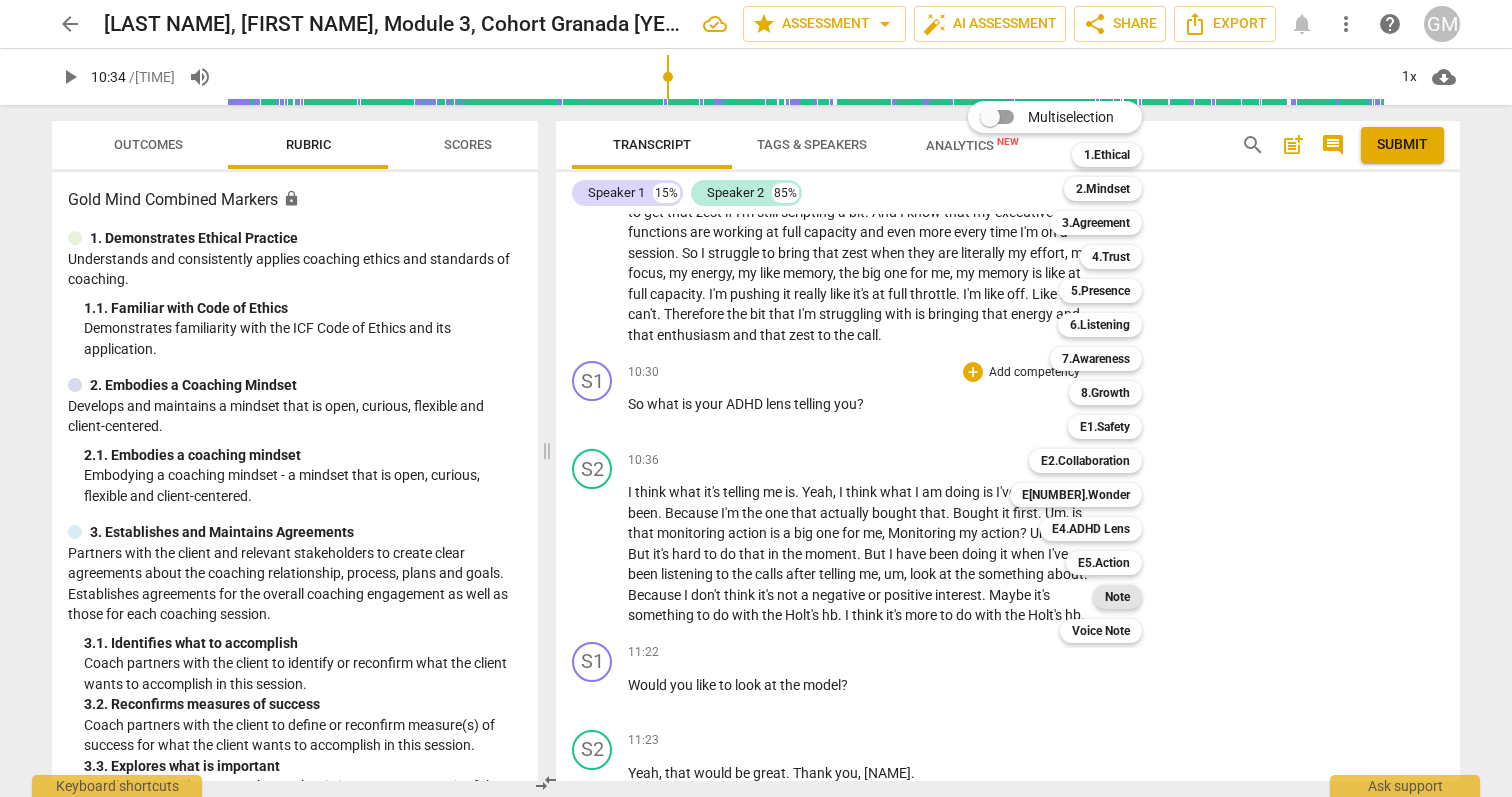 click on "Note" at bounding box center (1117, 597) 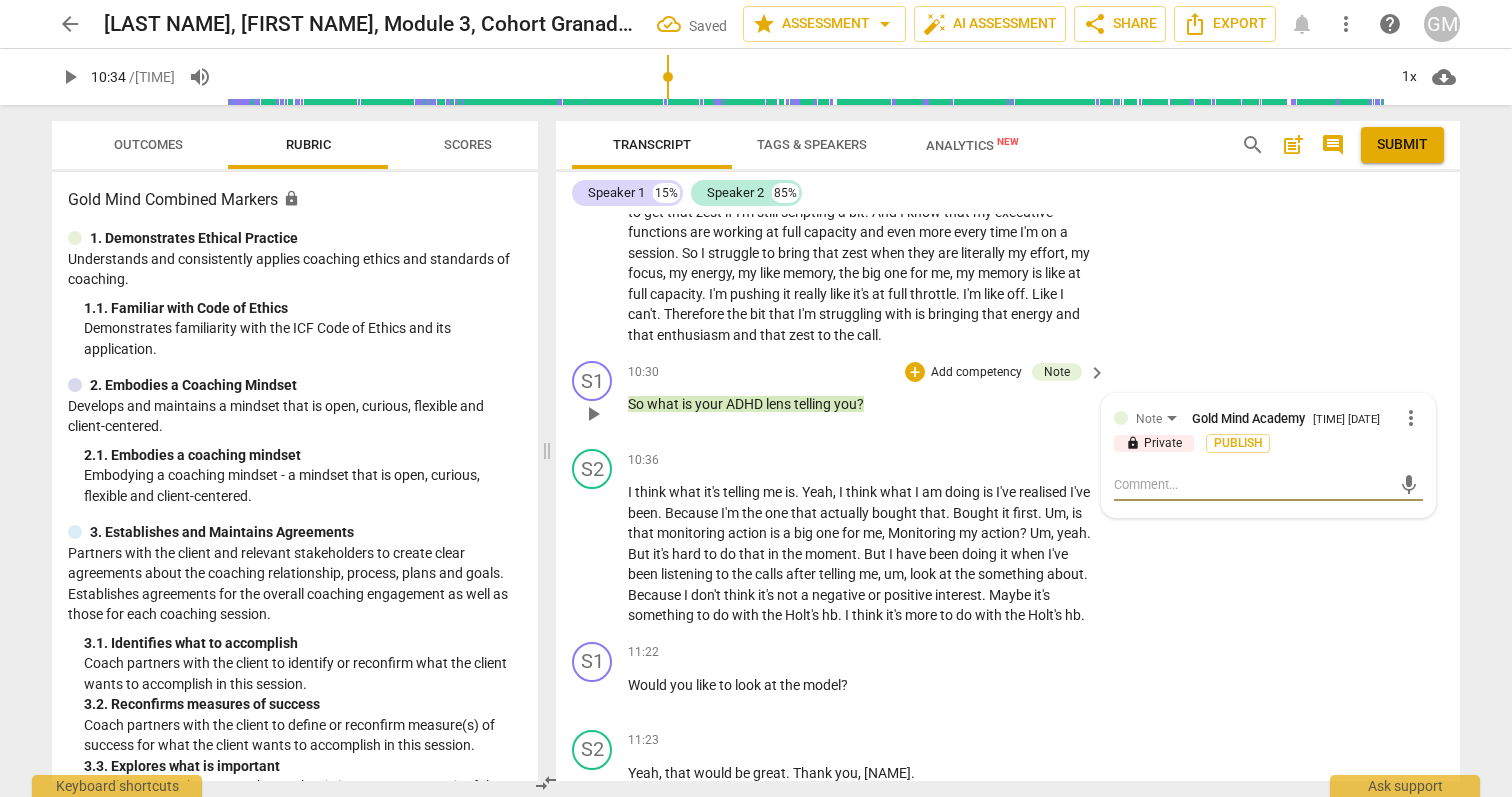 click at bounding box center [1252, 484] 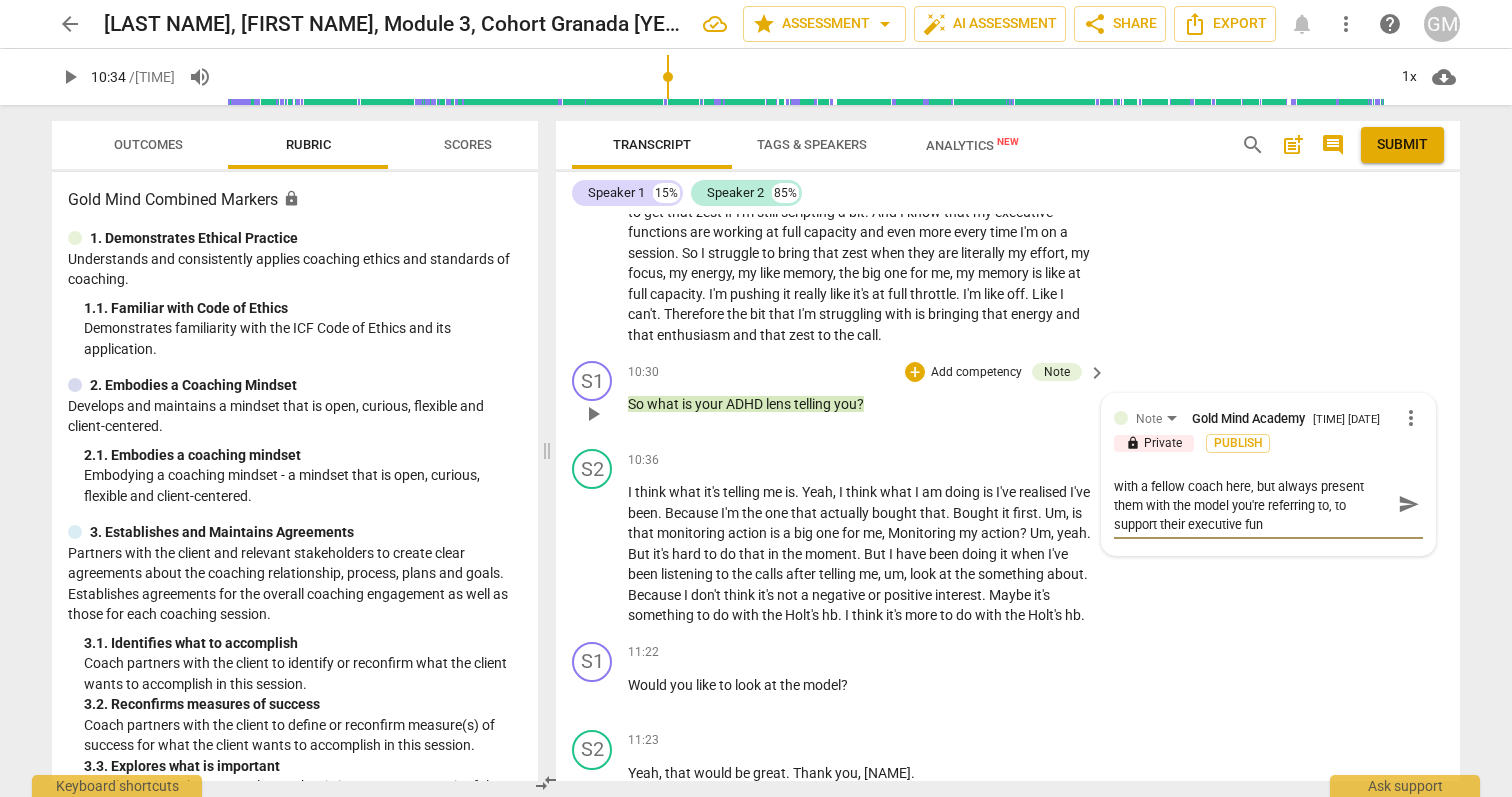 scroll, scrollTop: 0, scrollLeft: 0, axis: both 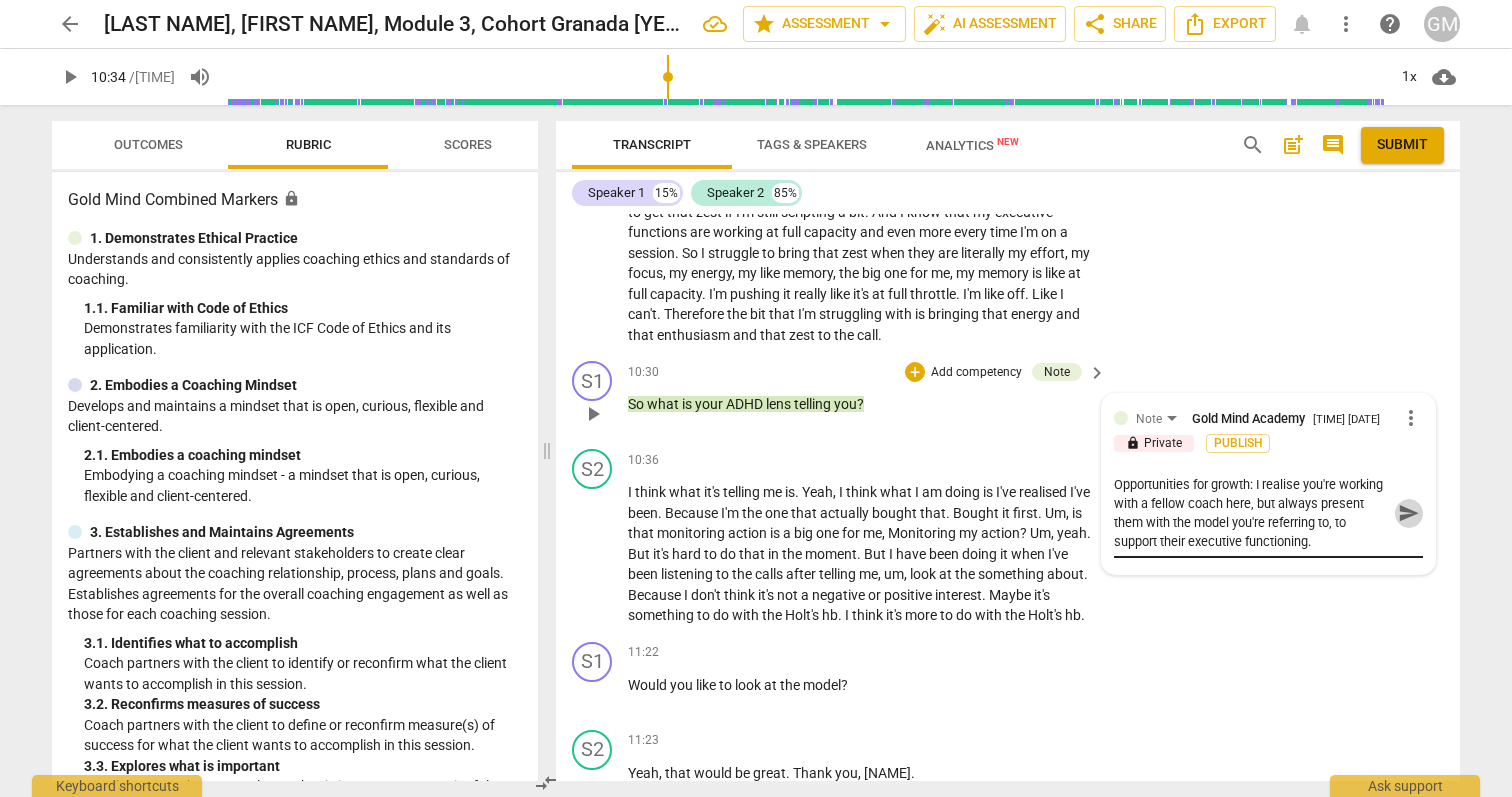 click on "send" at bounding box center (1409, 513) 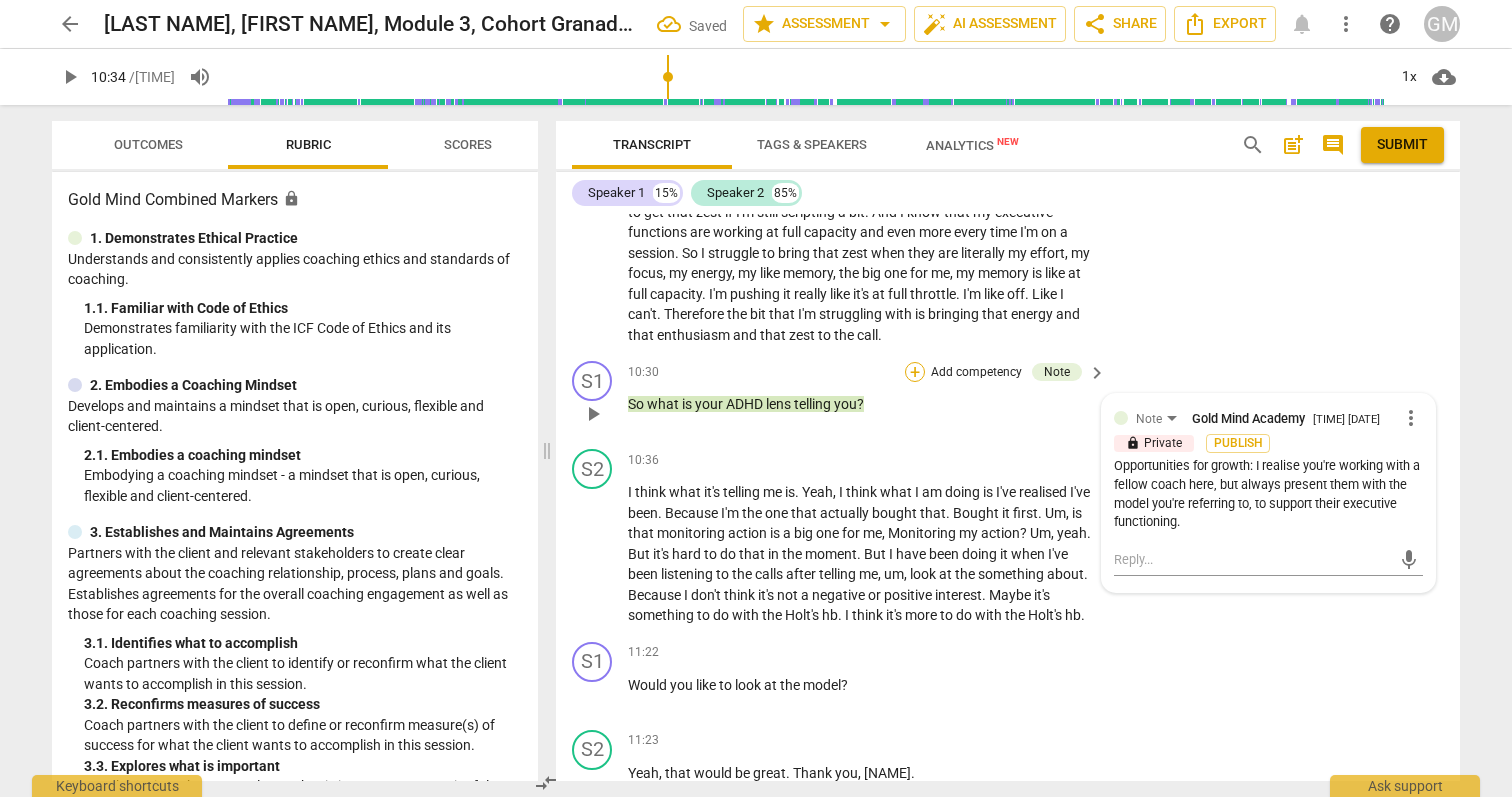 click on "+" at bounding box center (915, 372) 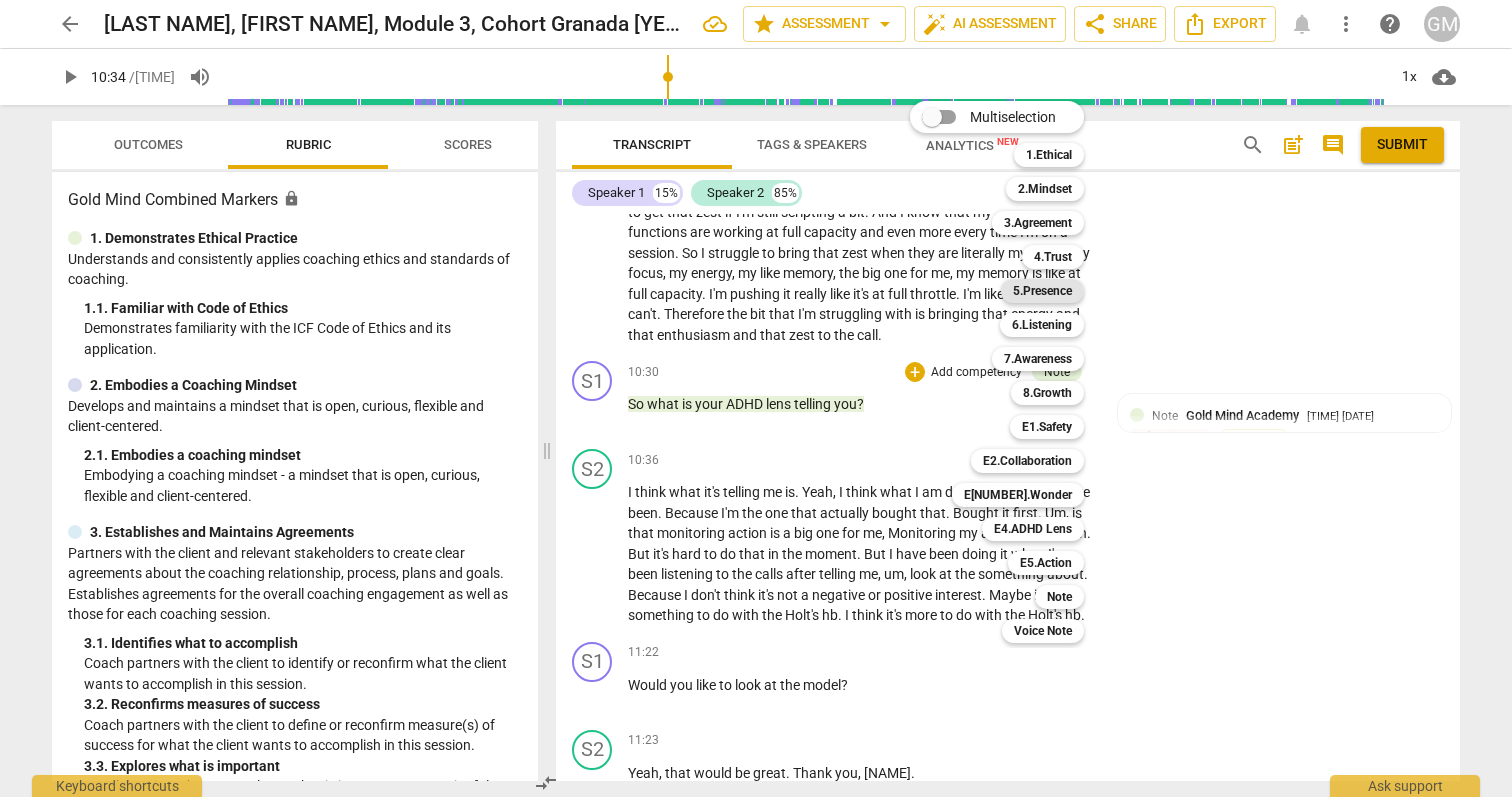click on "5.Presence" at bounding box center (1042, 291) 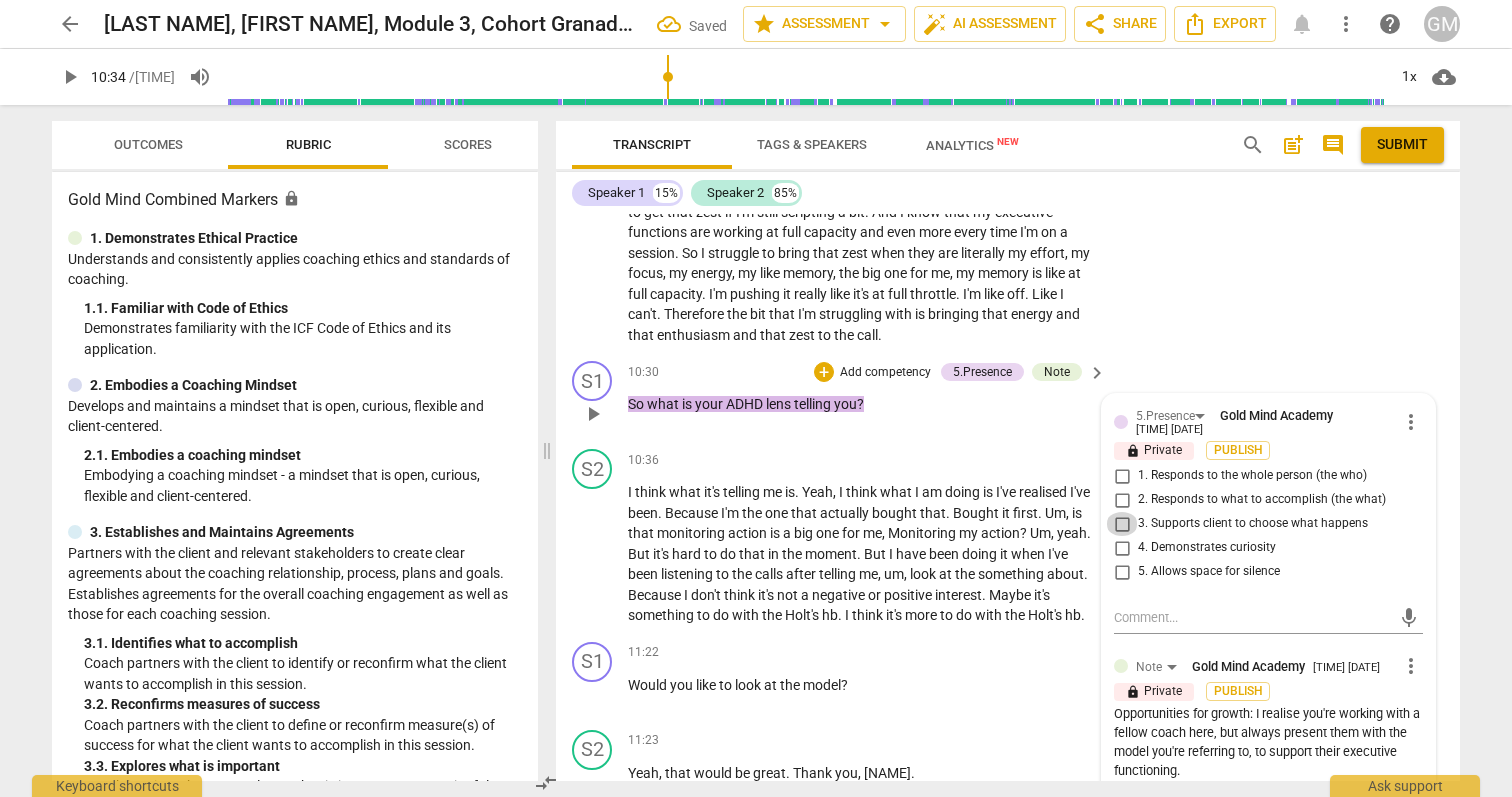 click on "3. Supports client to choose what happens" at bounding box center [1122, 524] 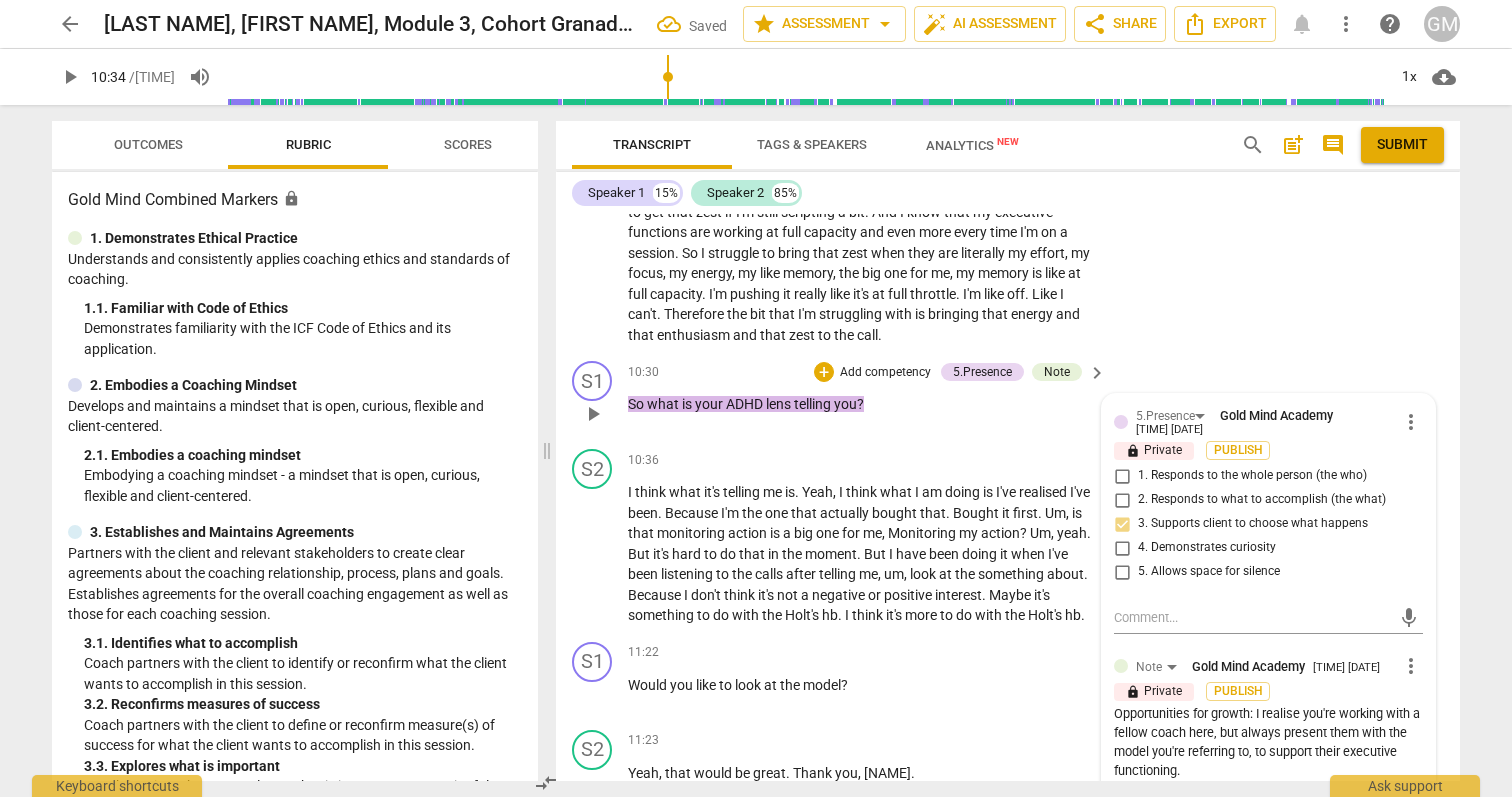 click on "3. Supports client to choose what happens" at bounding box center (1122, 524) 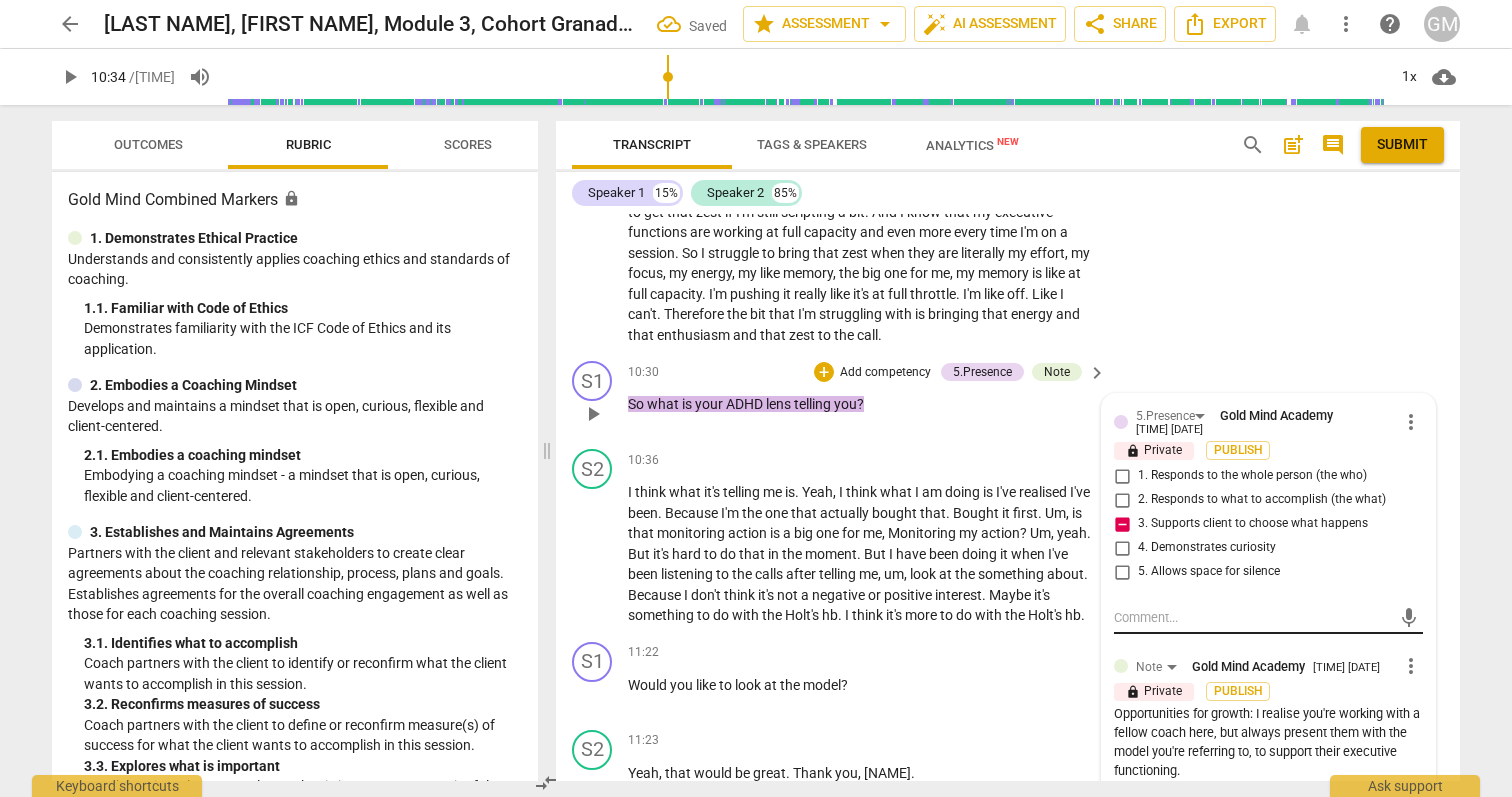 click at bounding box center (1252, 617) 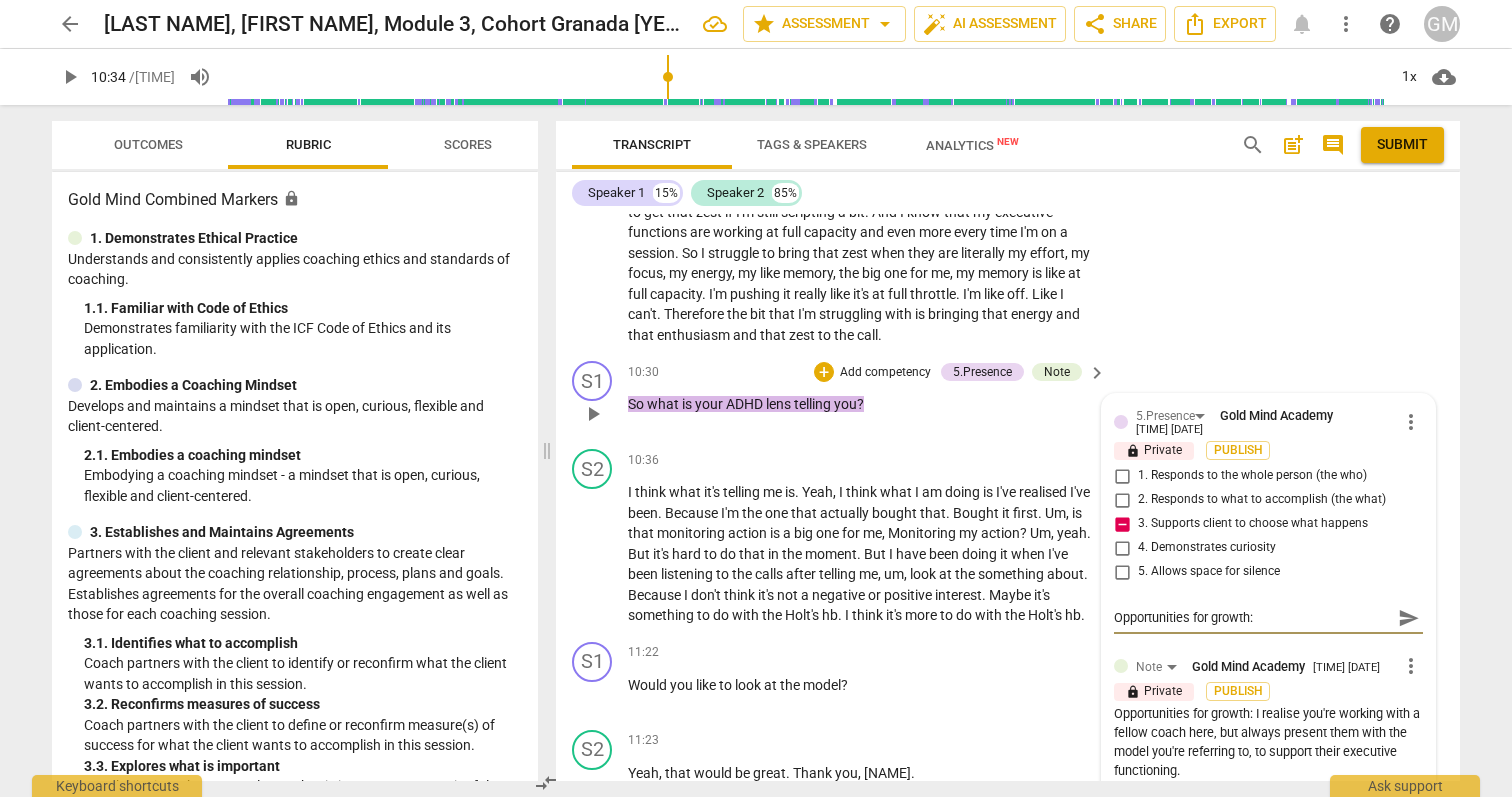 click on "Opportunities for growth:" at bounding box center [1252, 617] 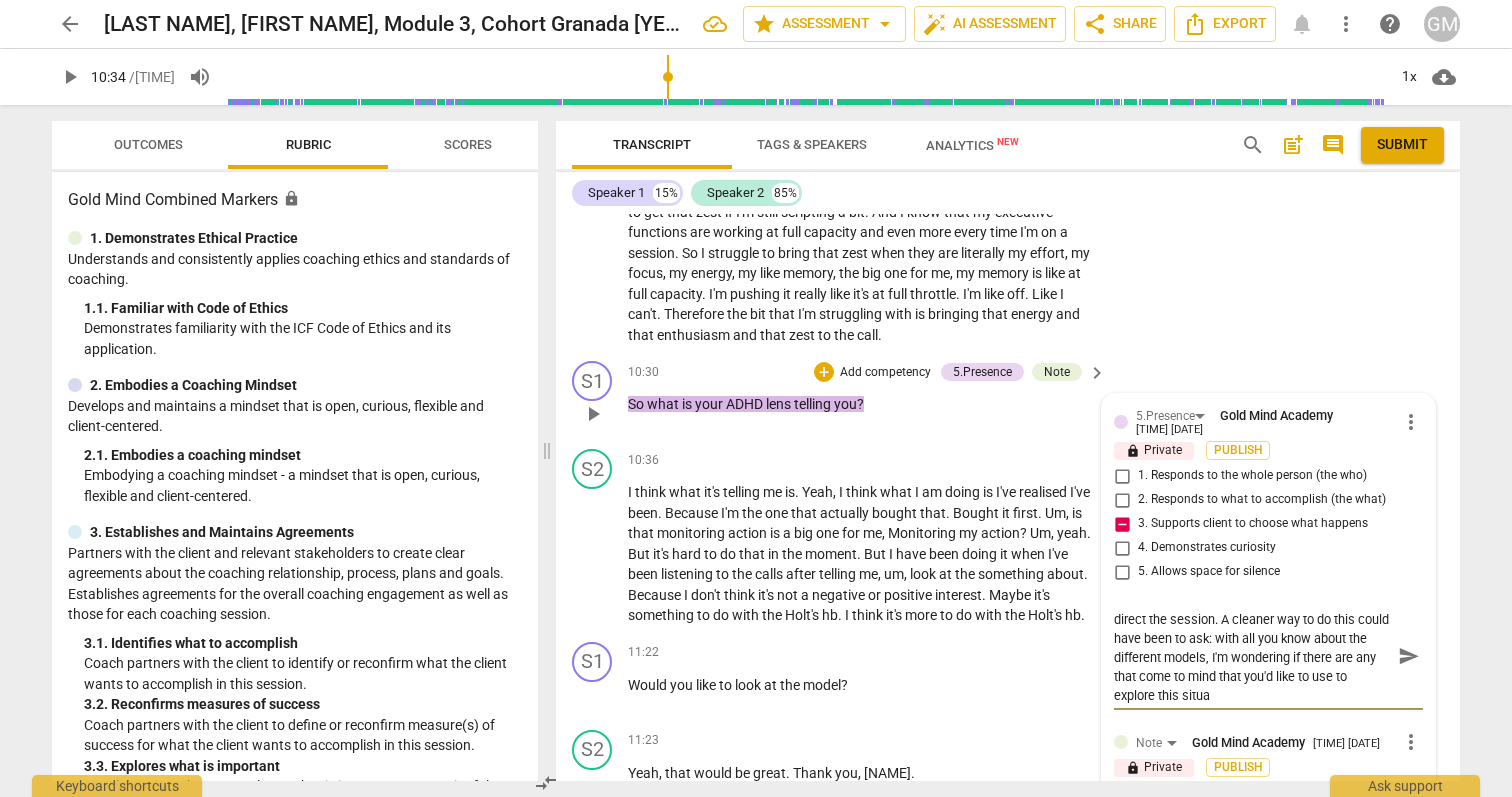 scroll, scrollTop: 0, scrollLeft: 0, axis: both 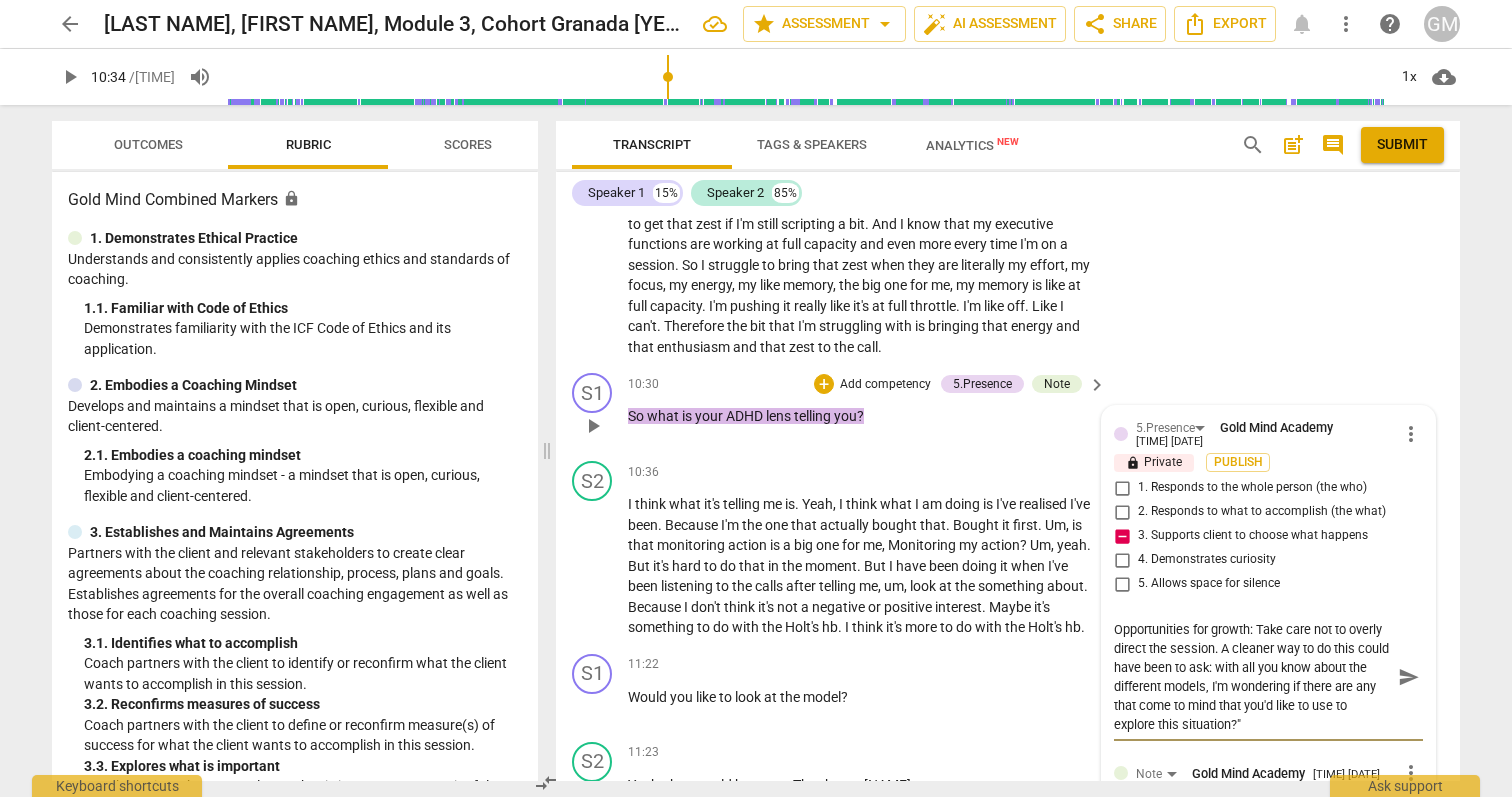 drag, startPoint x: 1238, startPoint y: 705, endPoint x: 1131, endPoint y: 707, distance: 107.01869 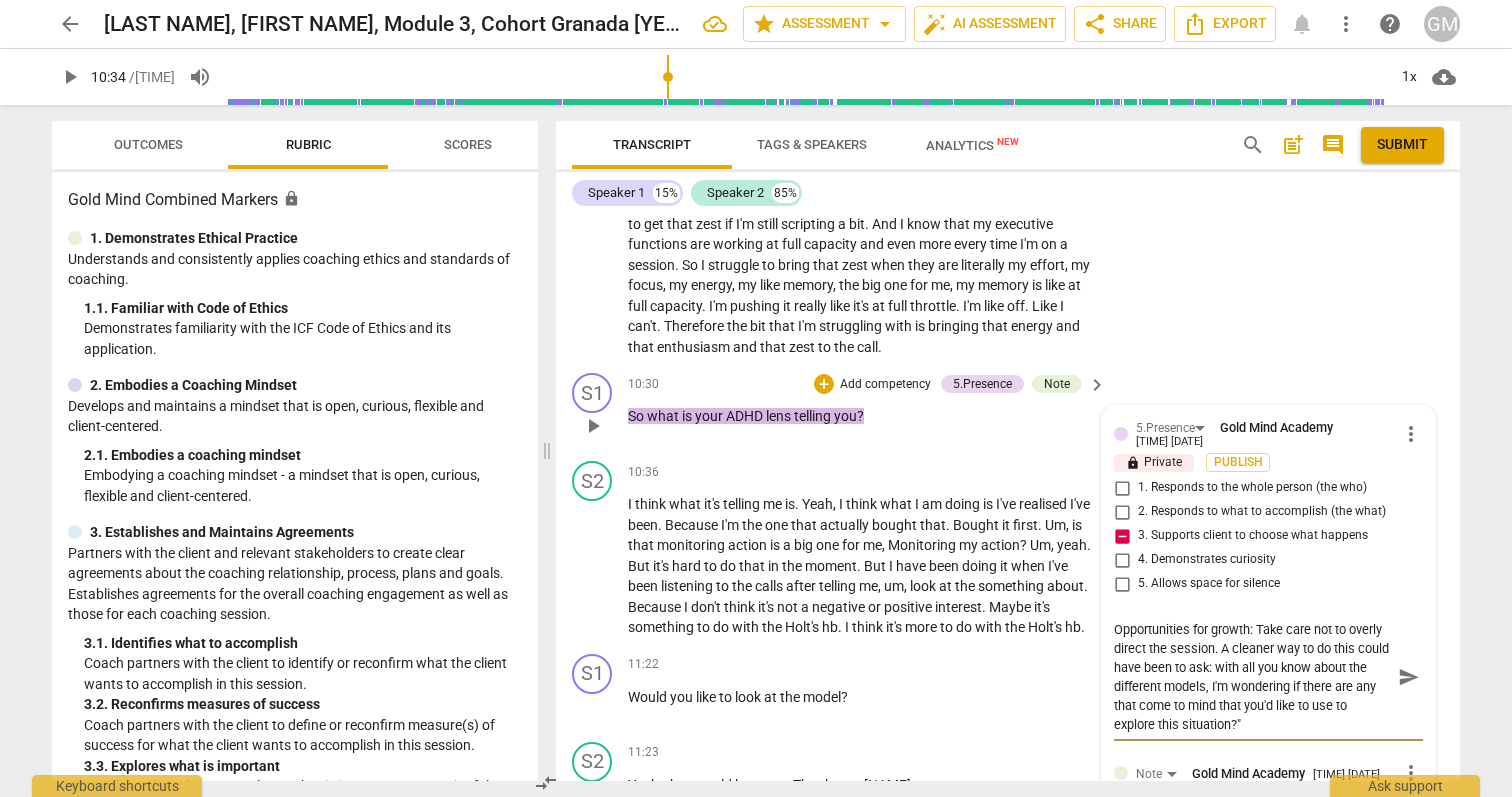 click on "Opportunities for growth: Take care not to overly direct the session. A cleaner way to do this could have been to ask: with all you know about the different models, I'm wondering if there are any that come to mind that you'd like to use to explore this situation?"" at bounding box center (1252, 677) 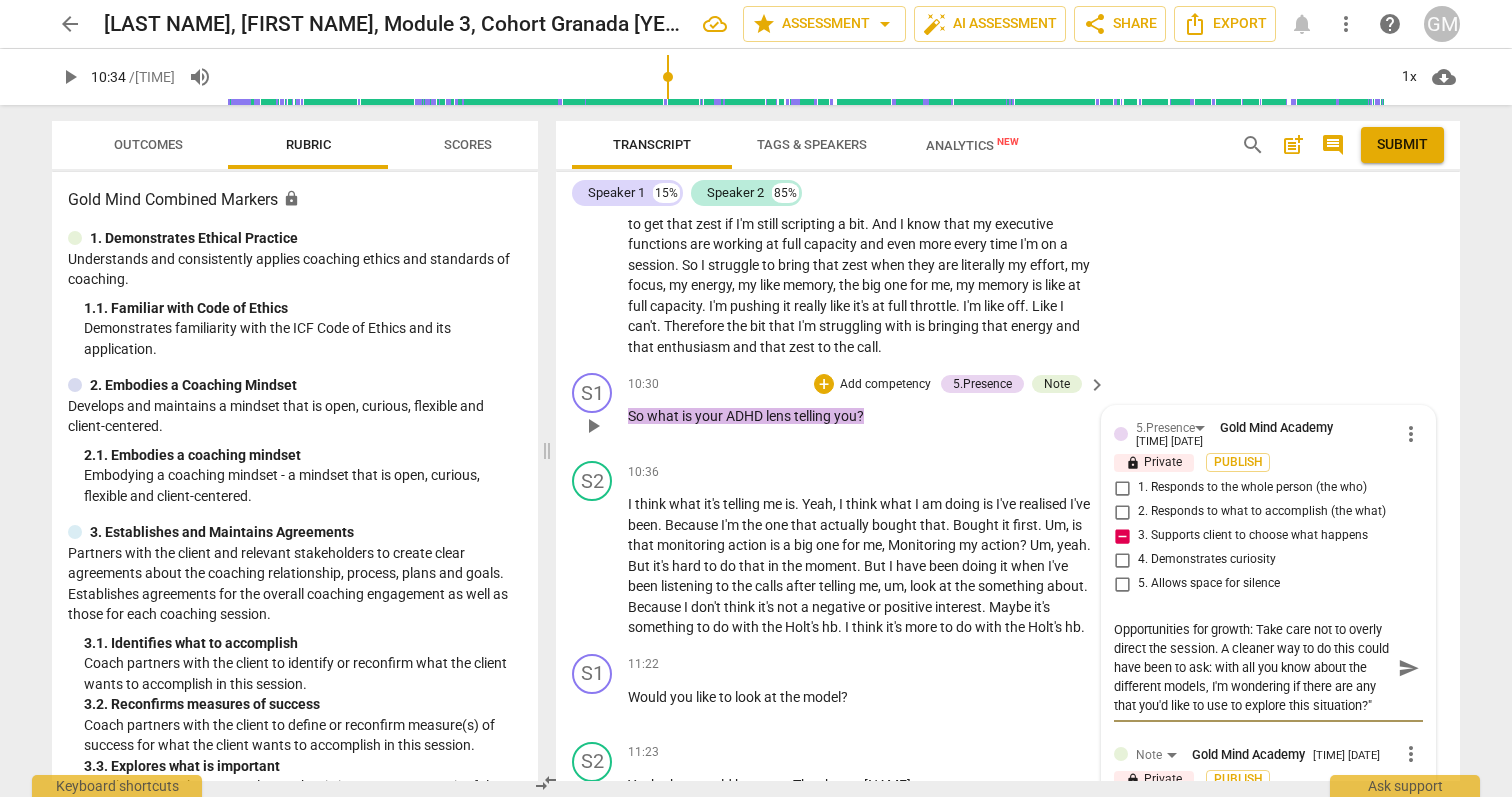 click on "Opportunities for growth: Take care not to overly direct the session. A cleaner way to do this could have been to ask: with all you know about the different models, I'm wondering if there are any that you'd like to use to explore this situation?"" at bounding box center (1252, 667) 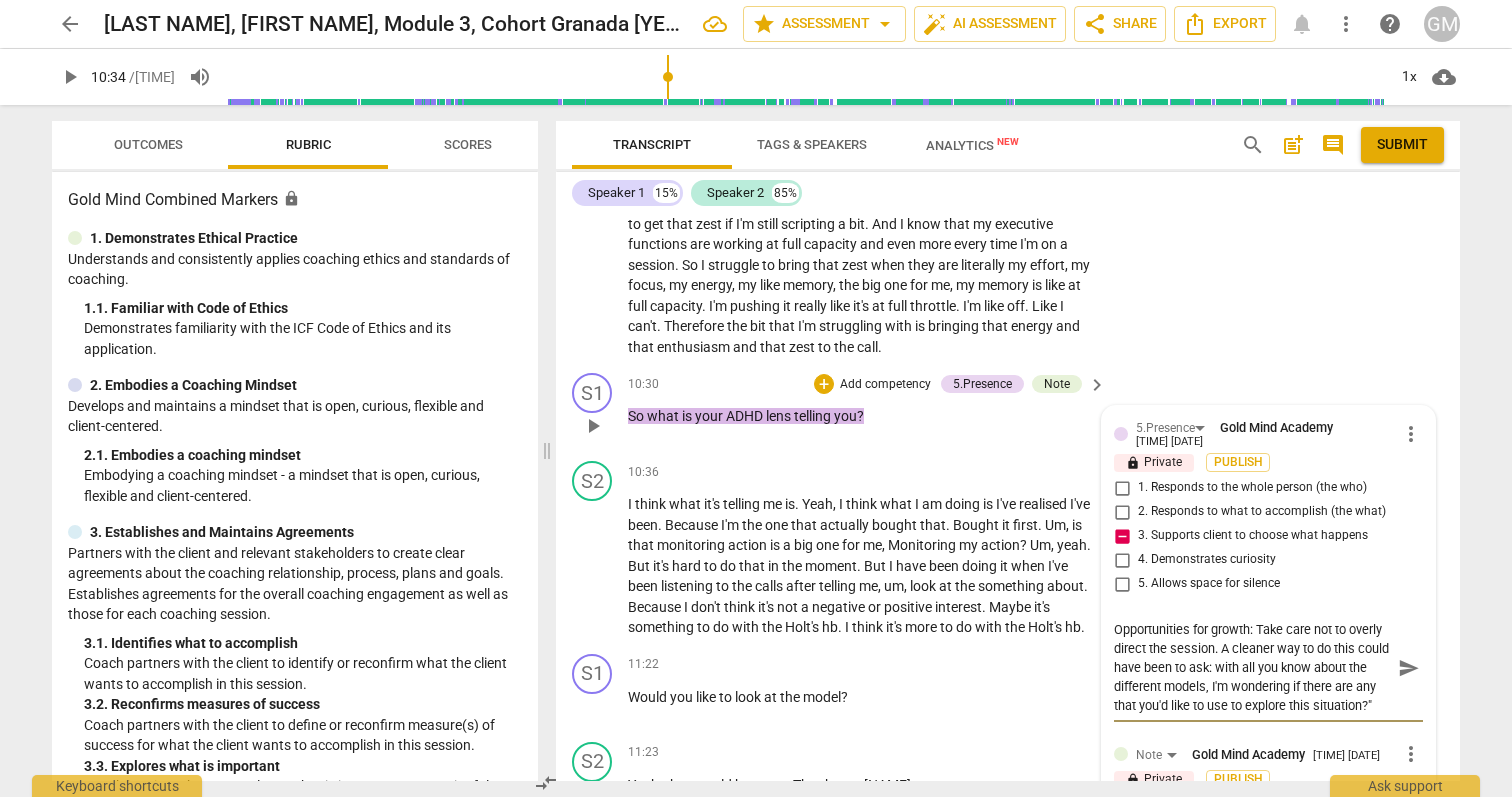 click on "Opportunities for growth: Take care not to overly direct the session. A cleaner way to do this could have been to ask: with all you know about the different models, I'm wondering if there are any that you'd like to use to explore this situation?"" at bounding box center (1252, 667) 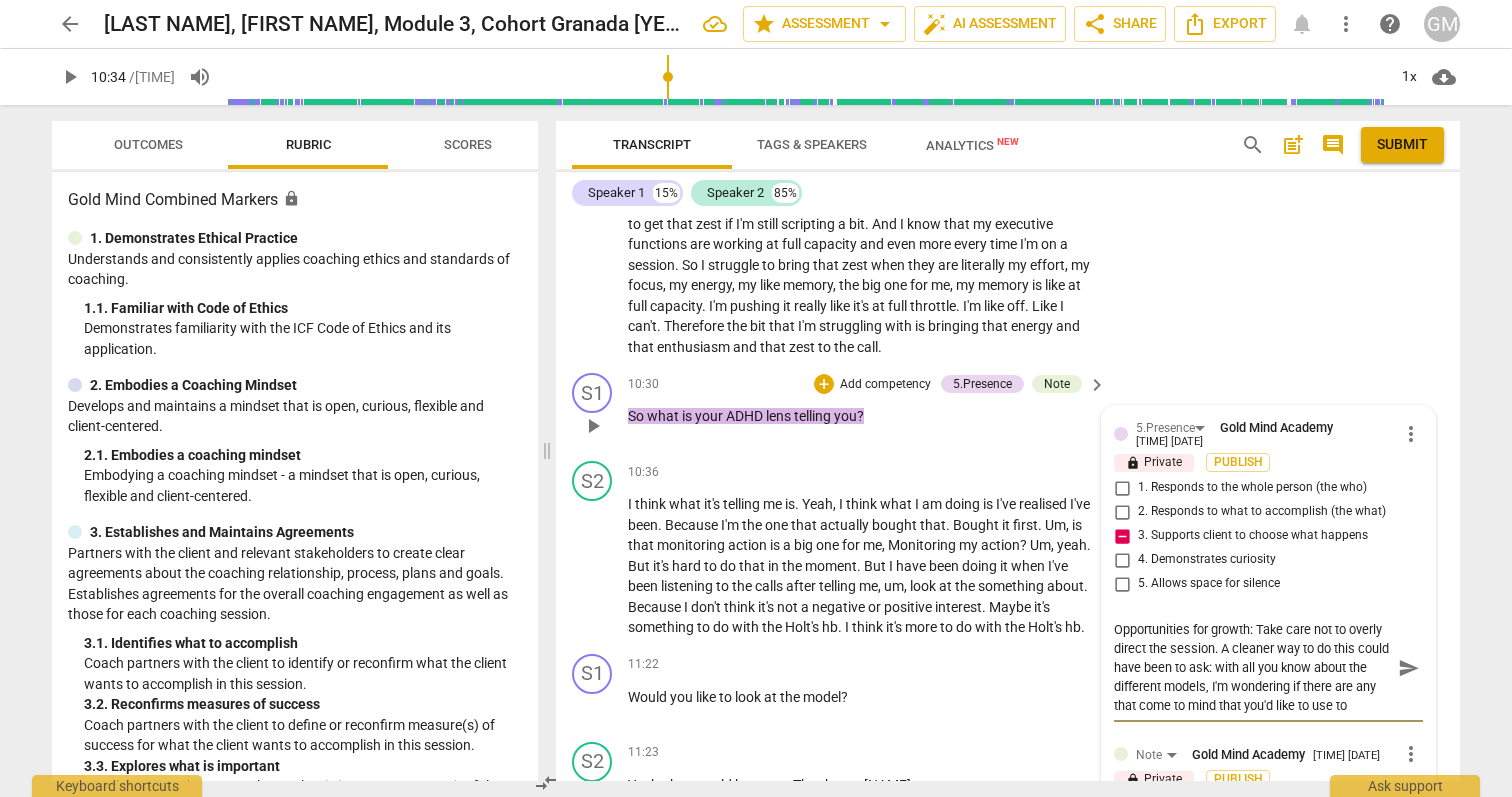 scroll, scrollTop: 19, scrollLeft: 0, axis: vertical 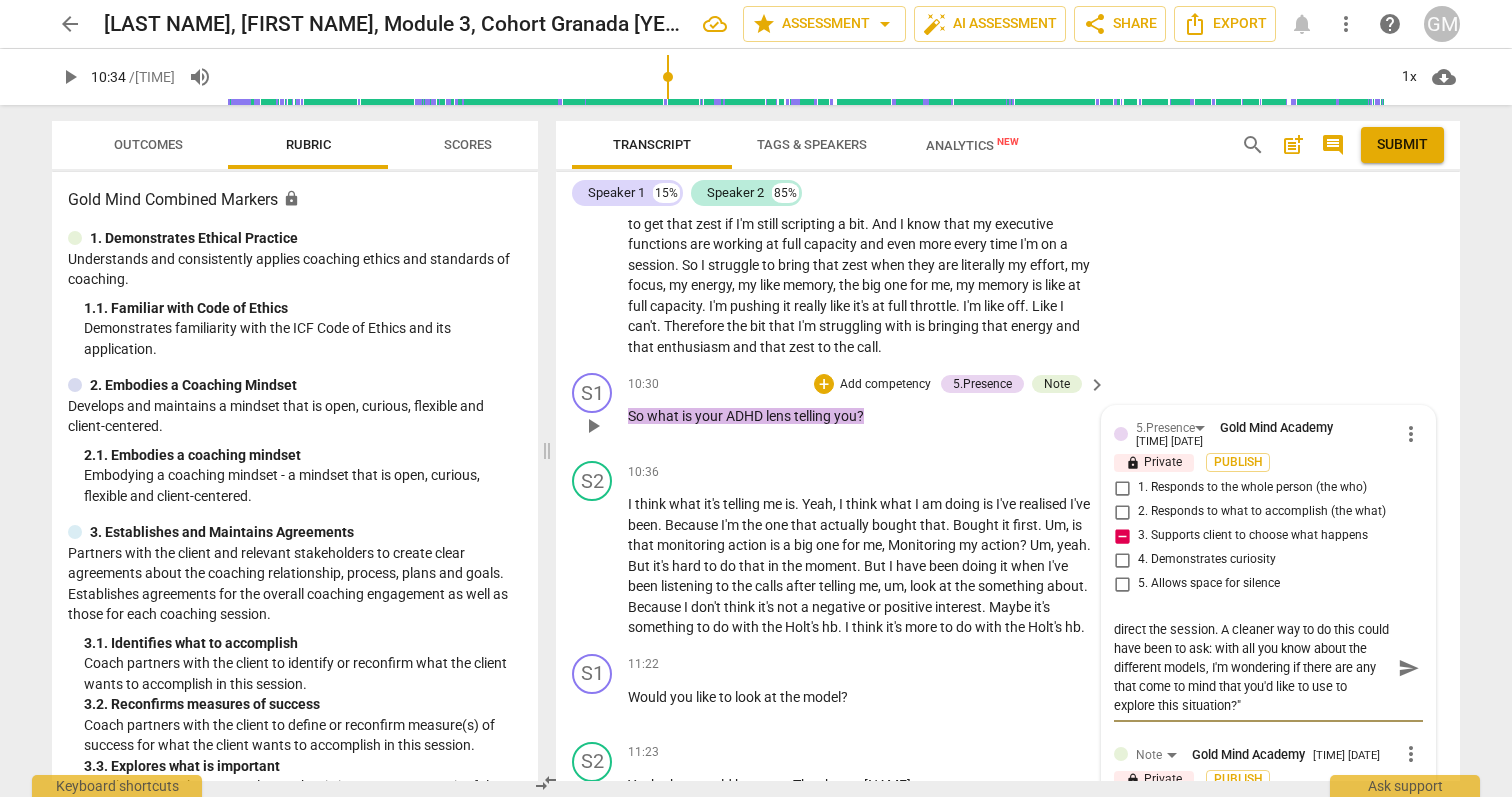 click on "send" at bounding box center (1409, 668) 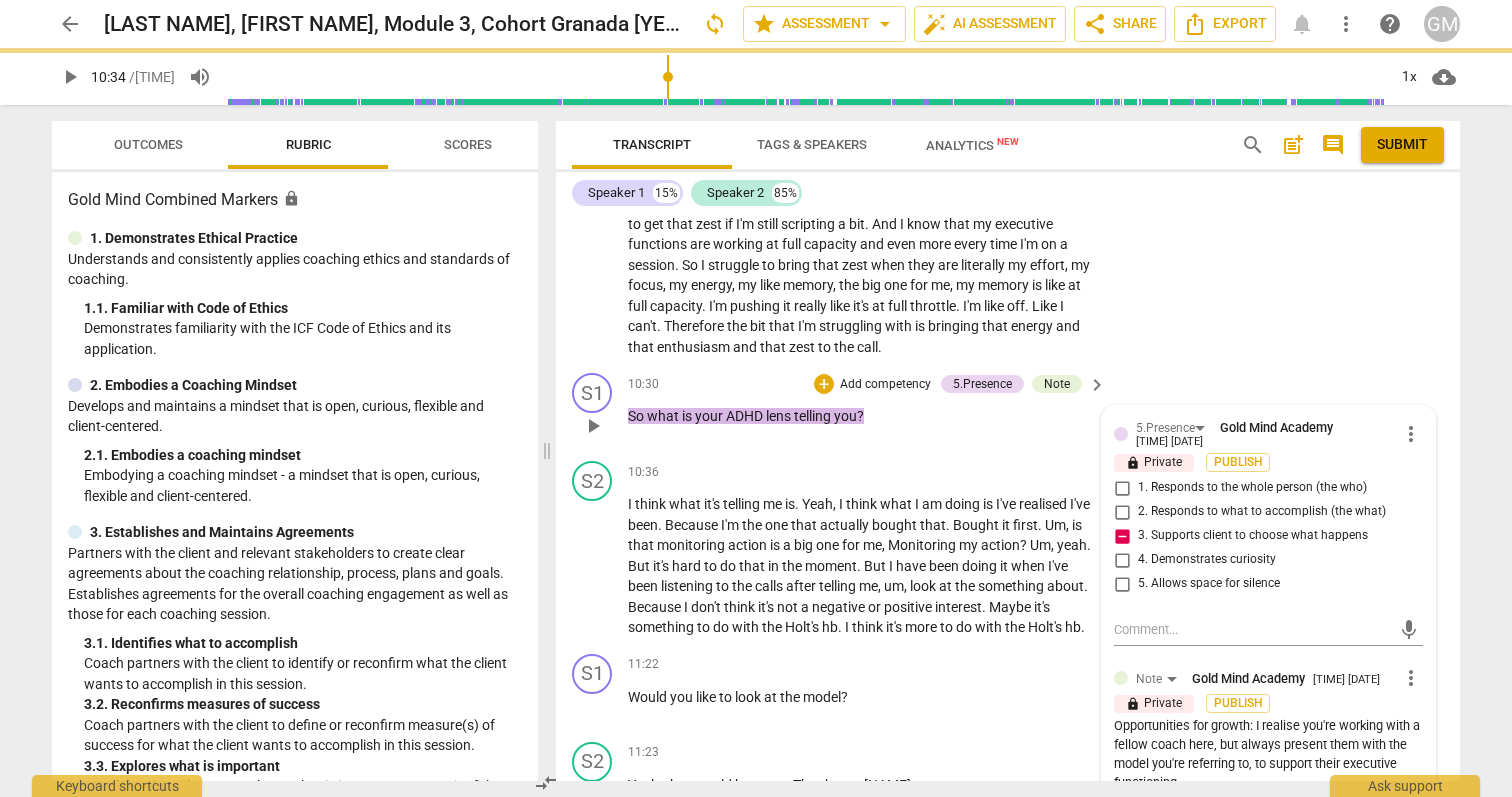 scroll, scrollTop: 0, scrollLeft: 0, axis: both 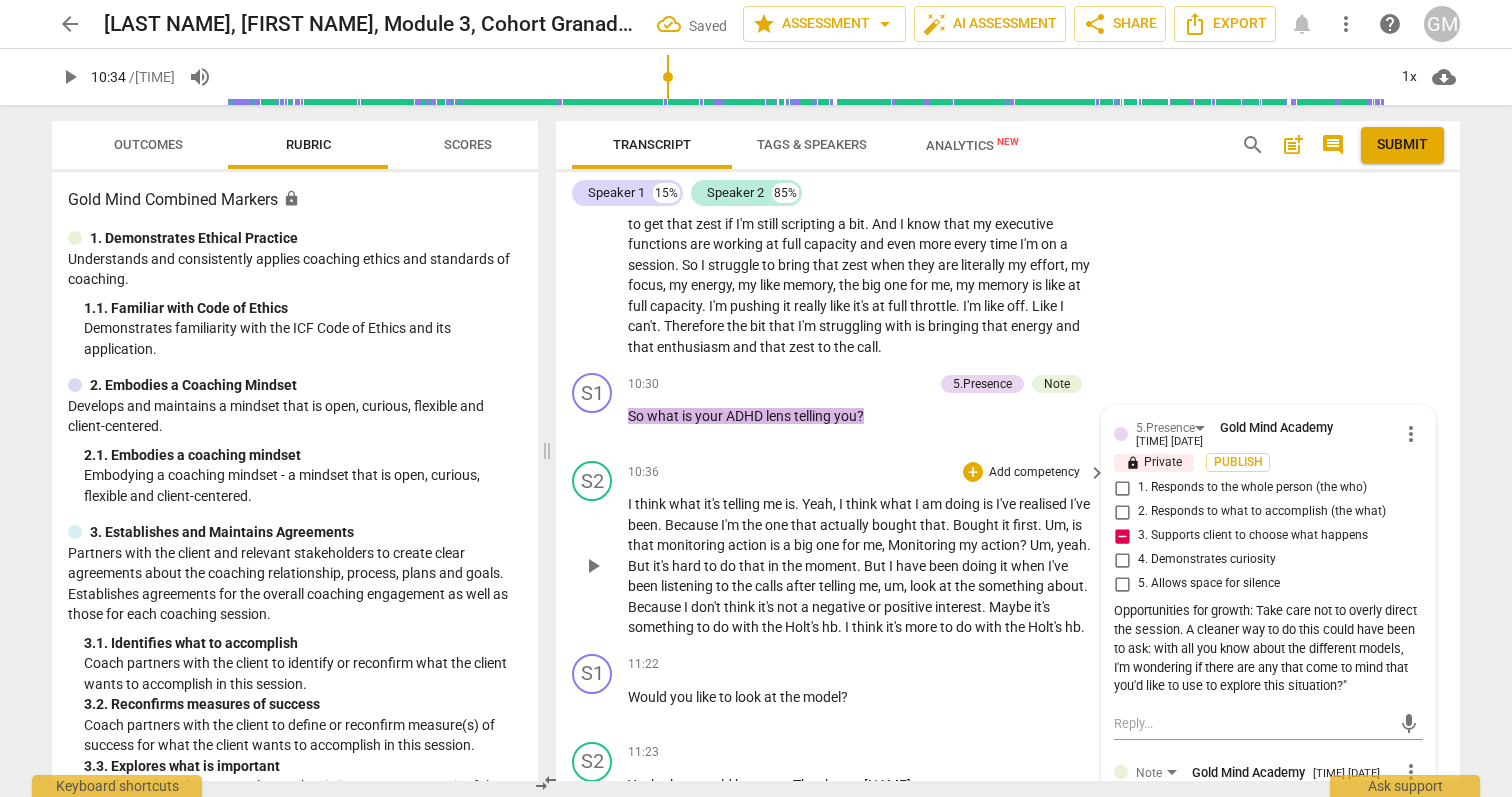click on "think" at bounding box center (652, 504) 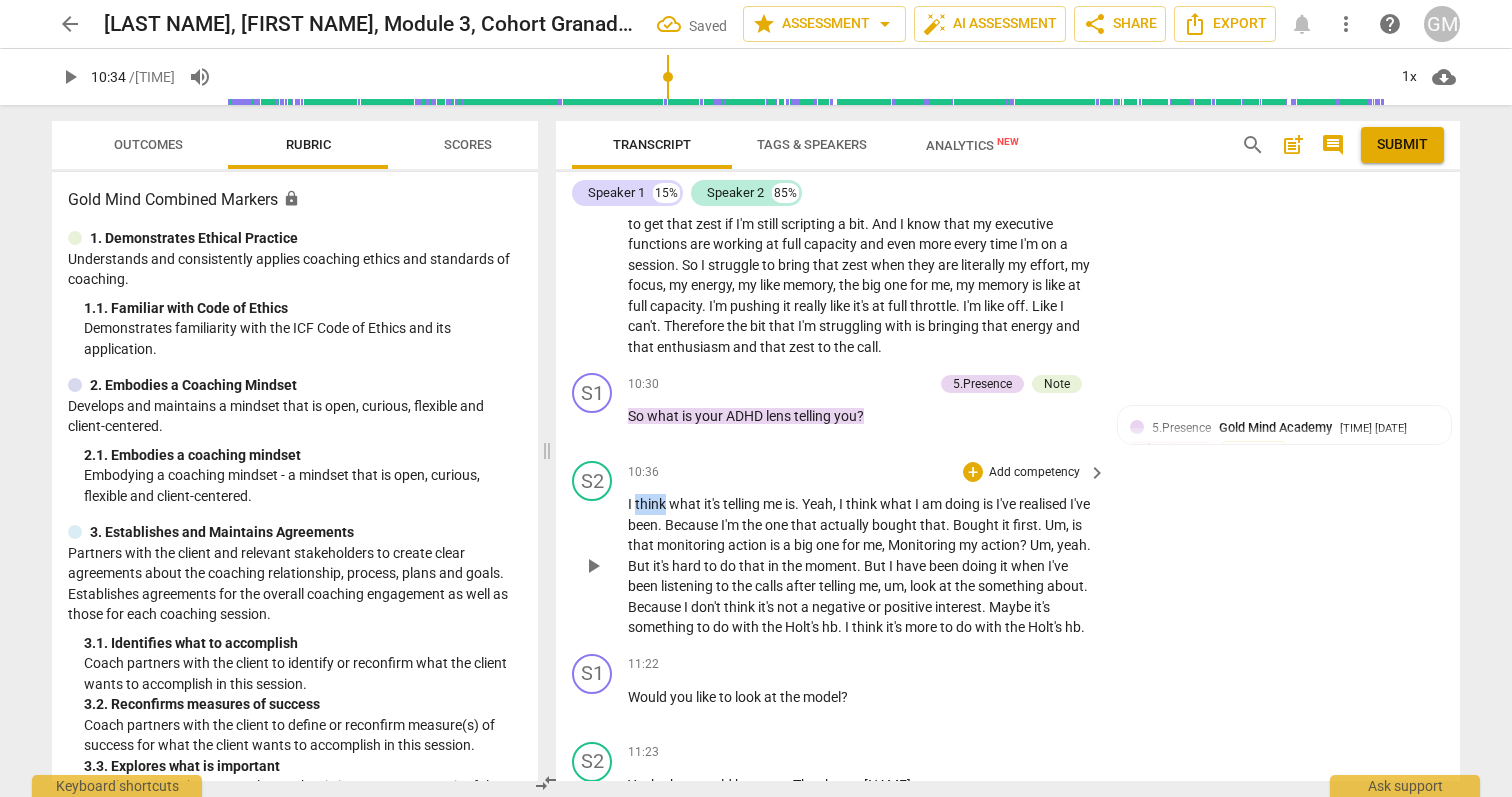 click on "think" at bounding box center [652, 504] 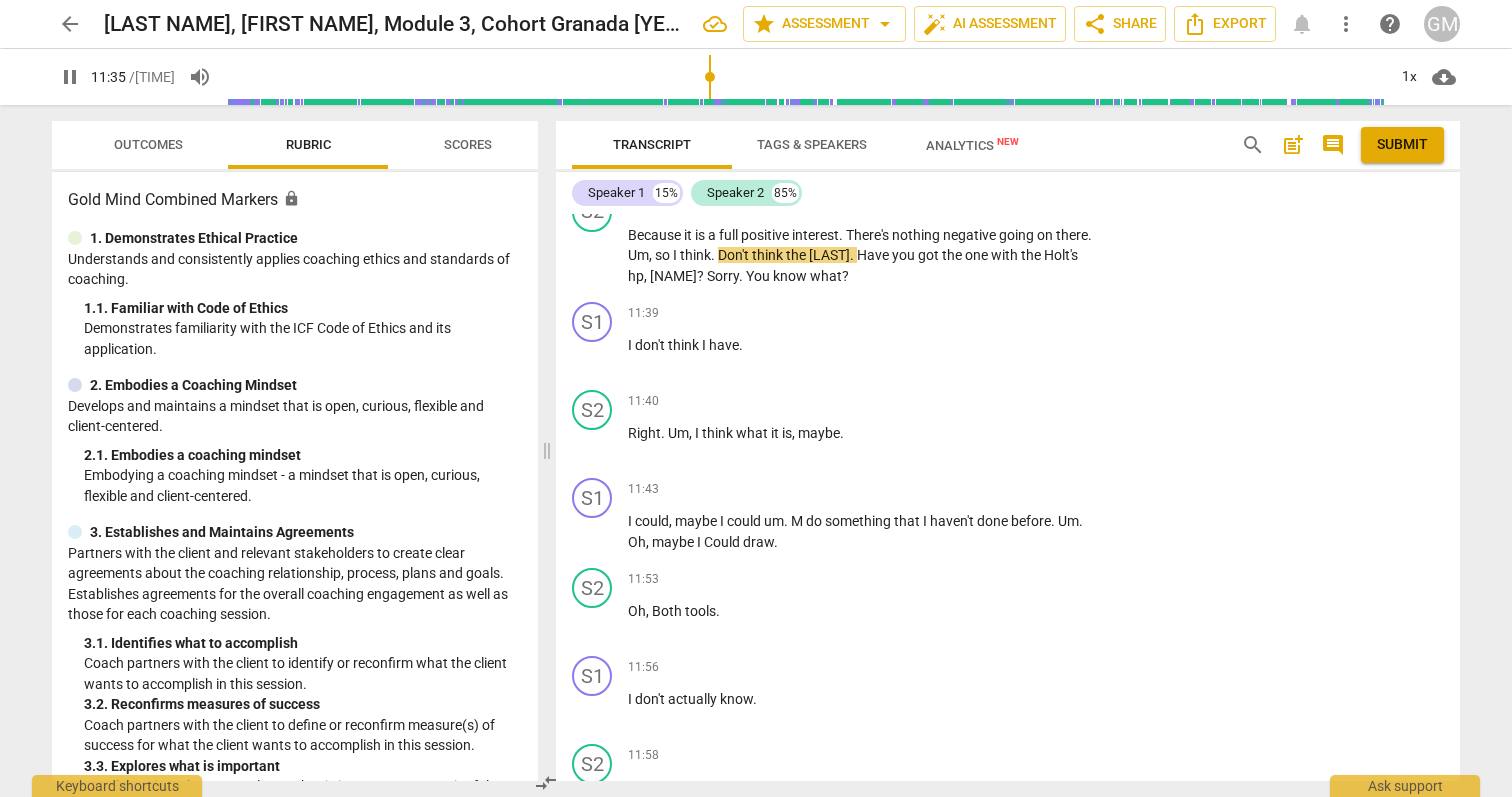scroll, scrollTop: 6933, scrollLeft: 0, axis: vertical 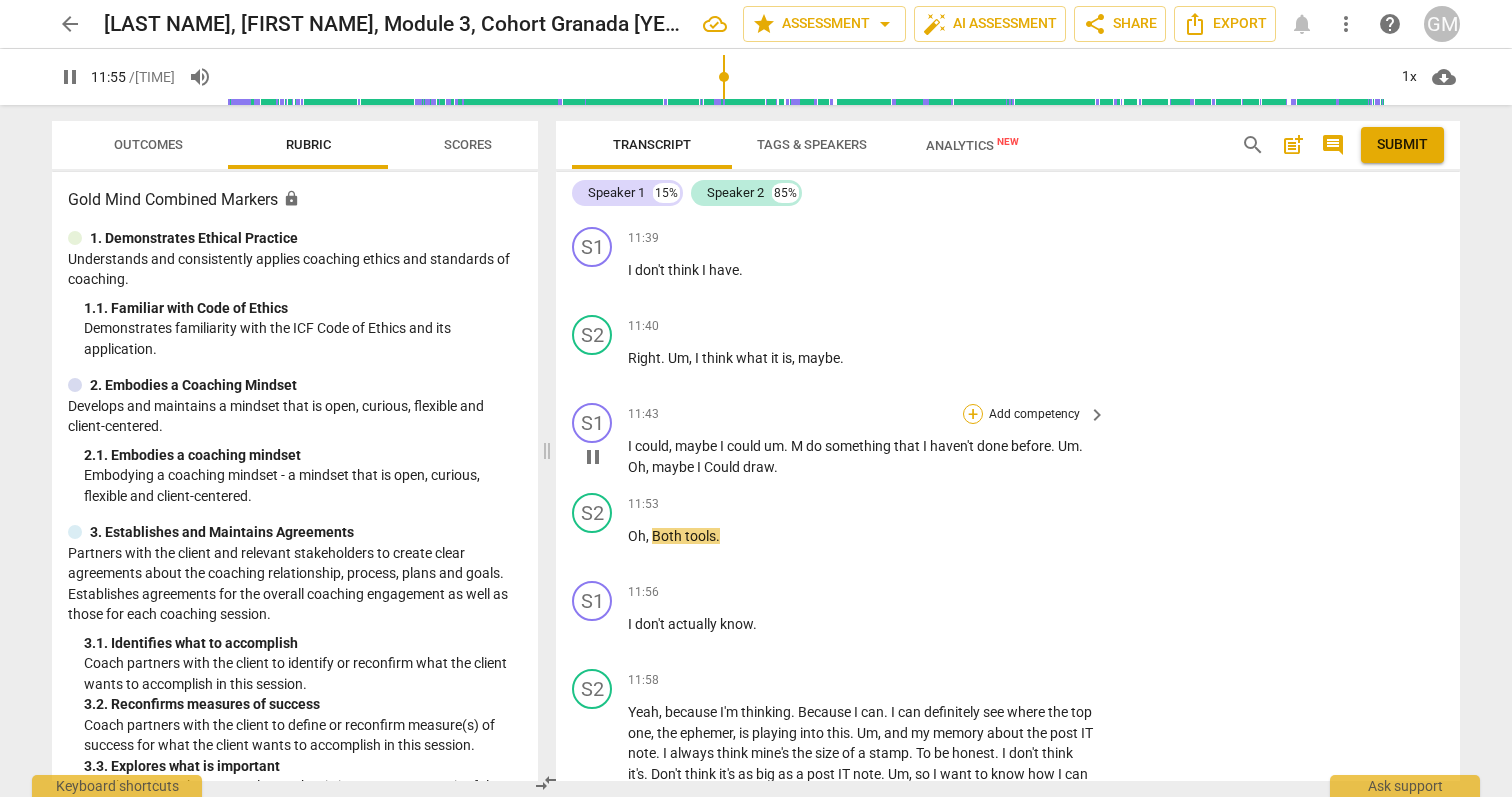 click on "+" at bounding box center (973, 414) 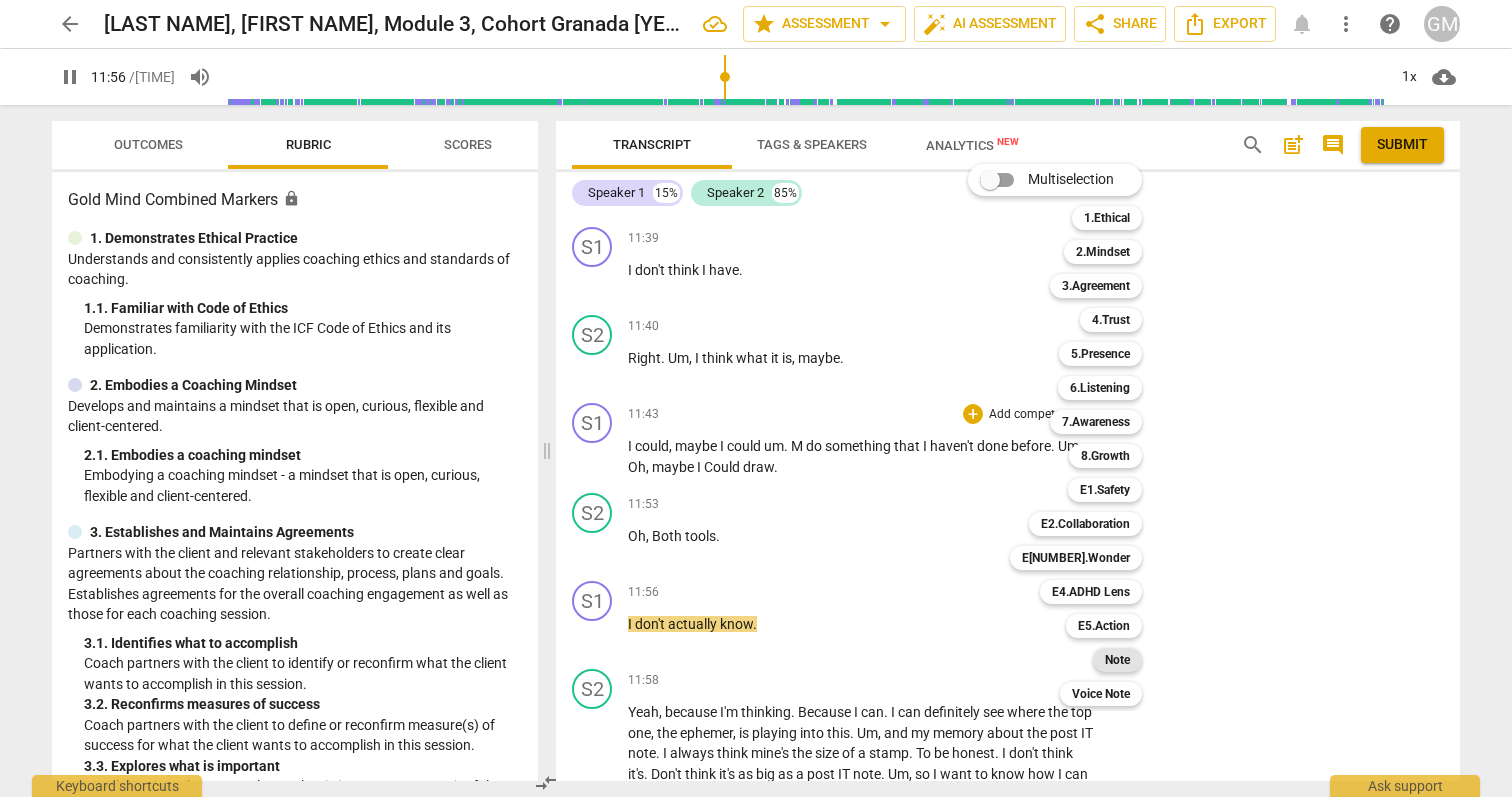click on "Note" at bounding box center (1117, 660) 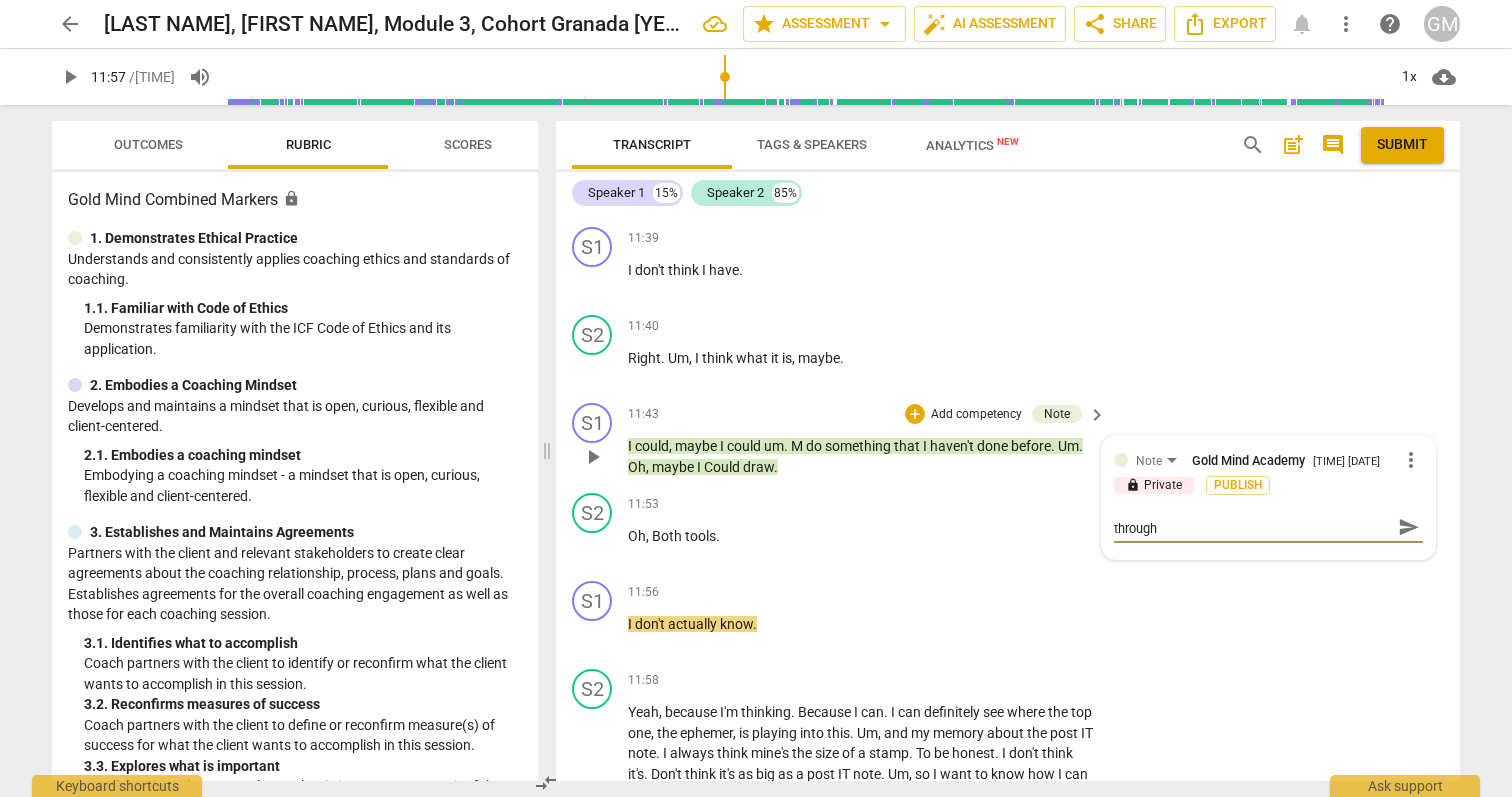 scroll, scrollTop: 0, scrollLeft: 0, axis: both 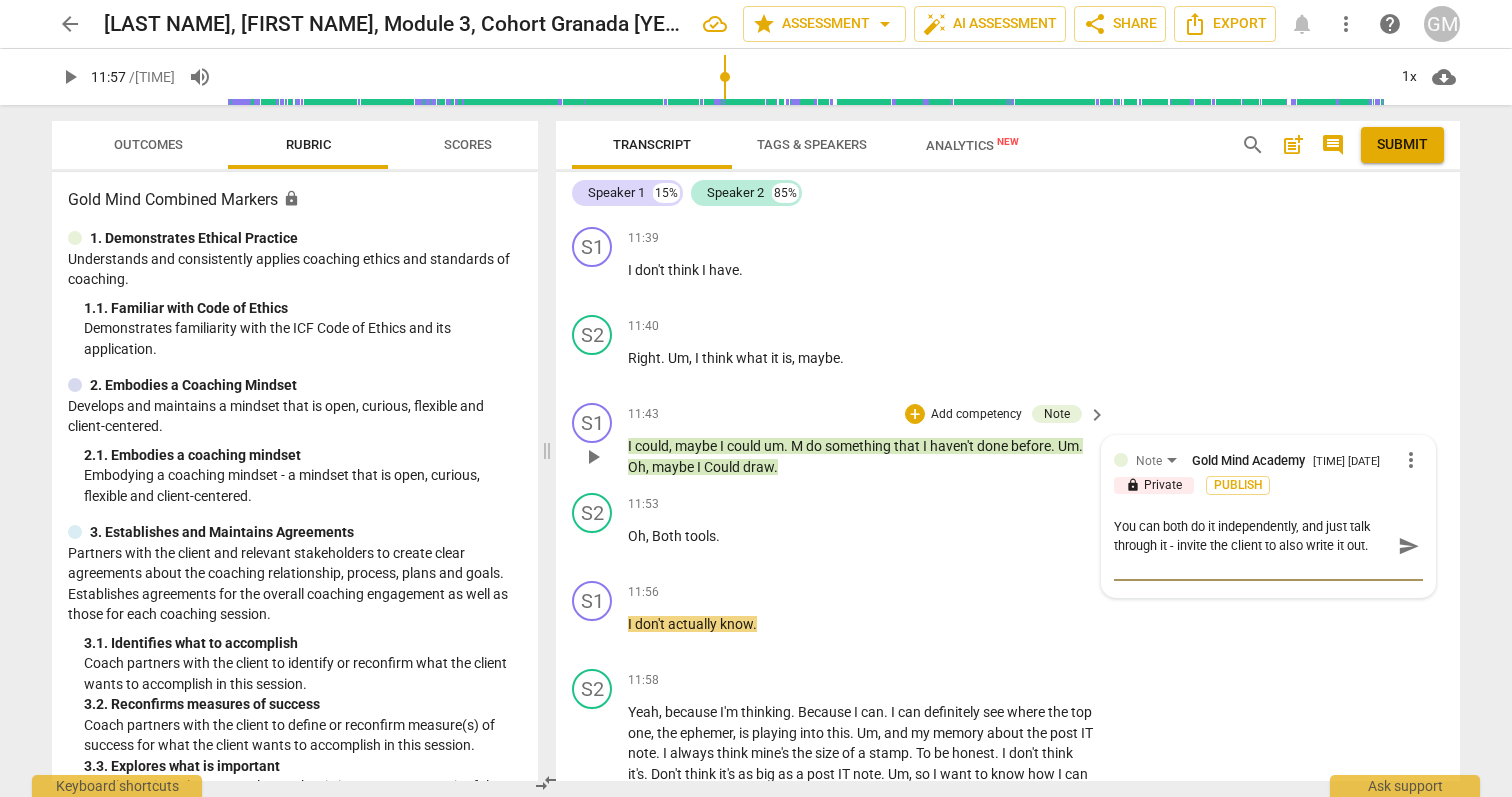 click on "send" at bounding box center (1409, 546) 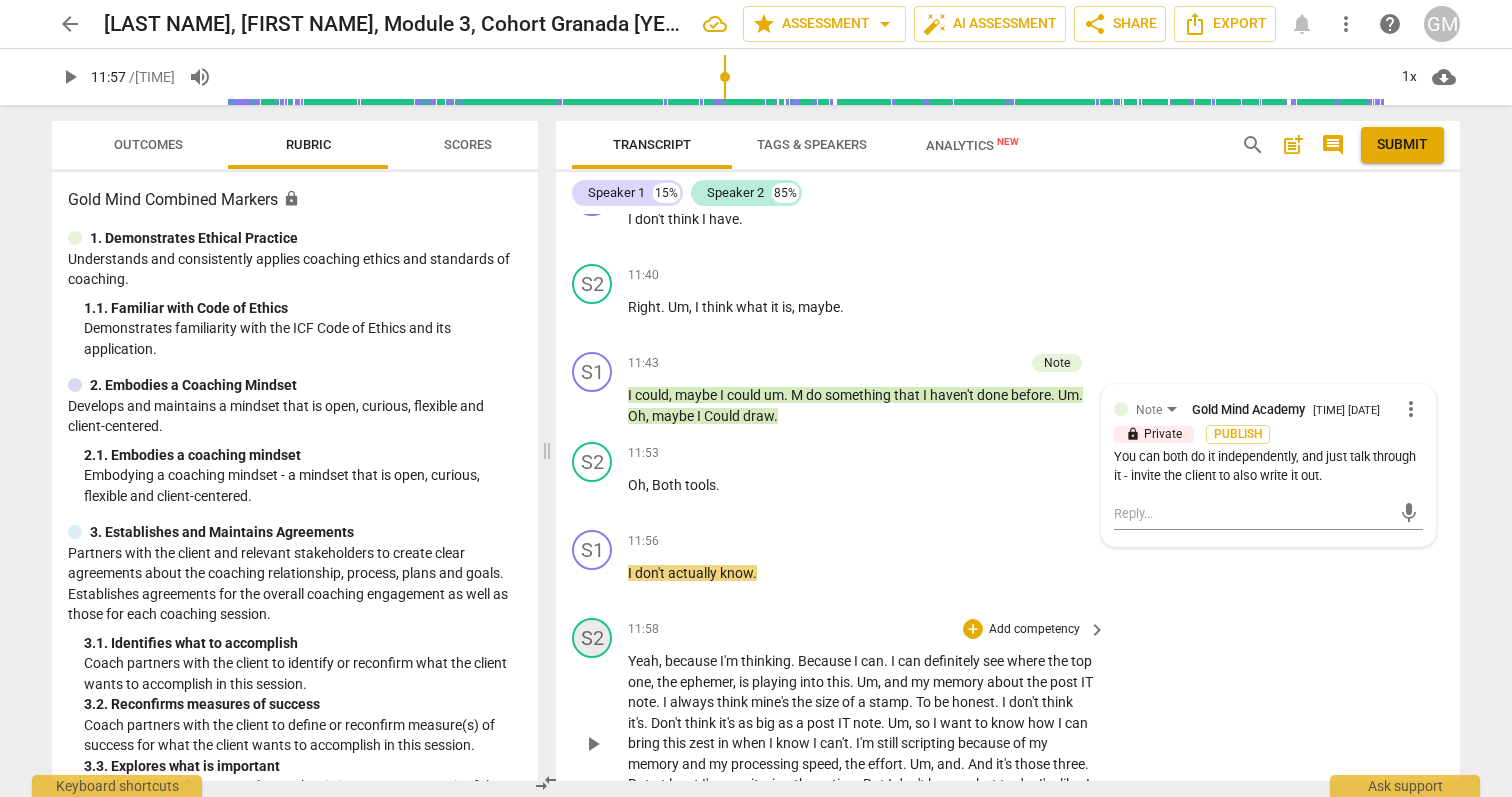 scroll, scrollTop: 6997, scrollLeft: 0, axis: vertical 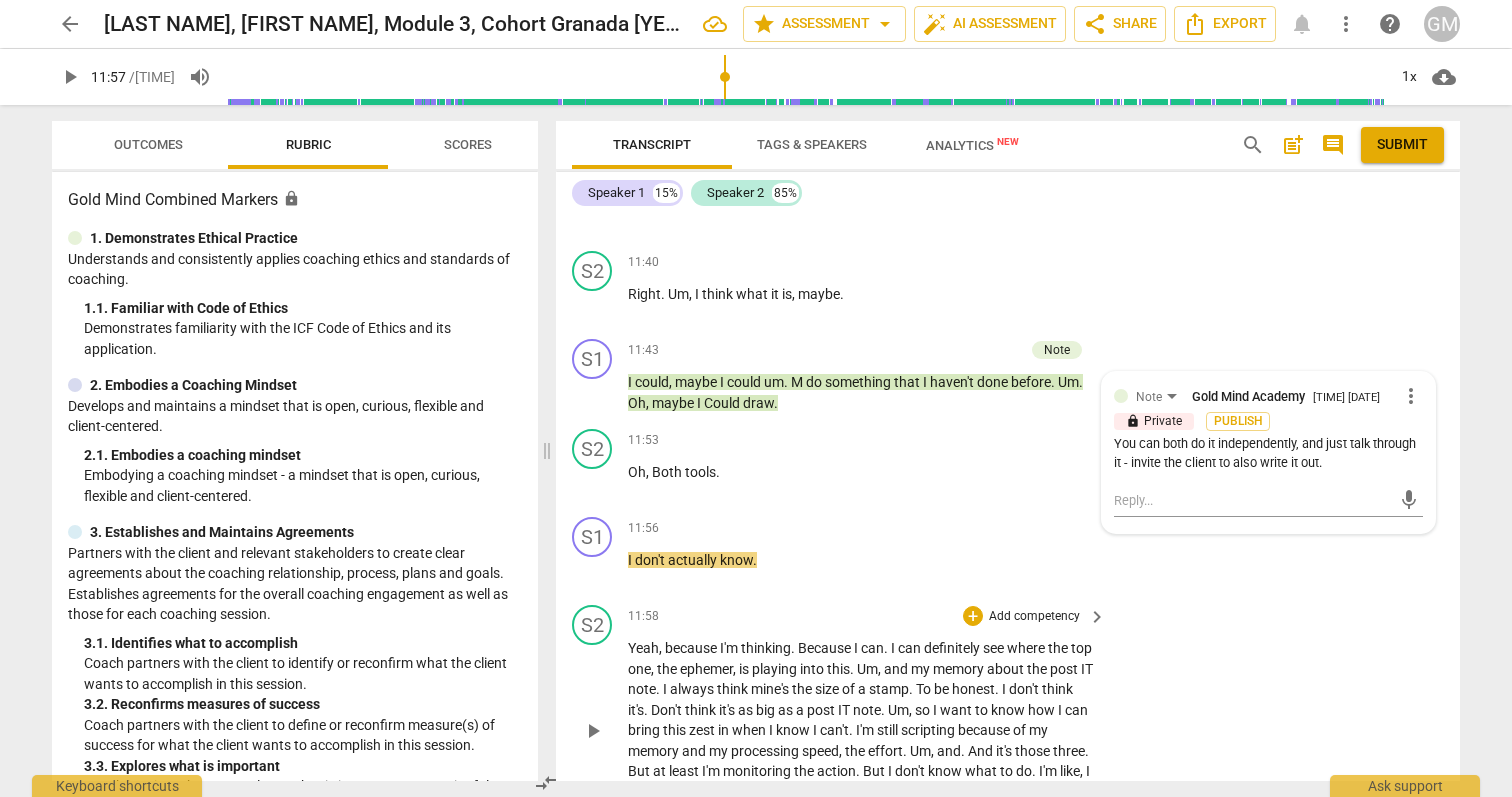 click on "Yeah" at bounding box center [643, 648] 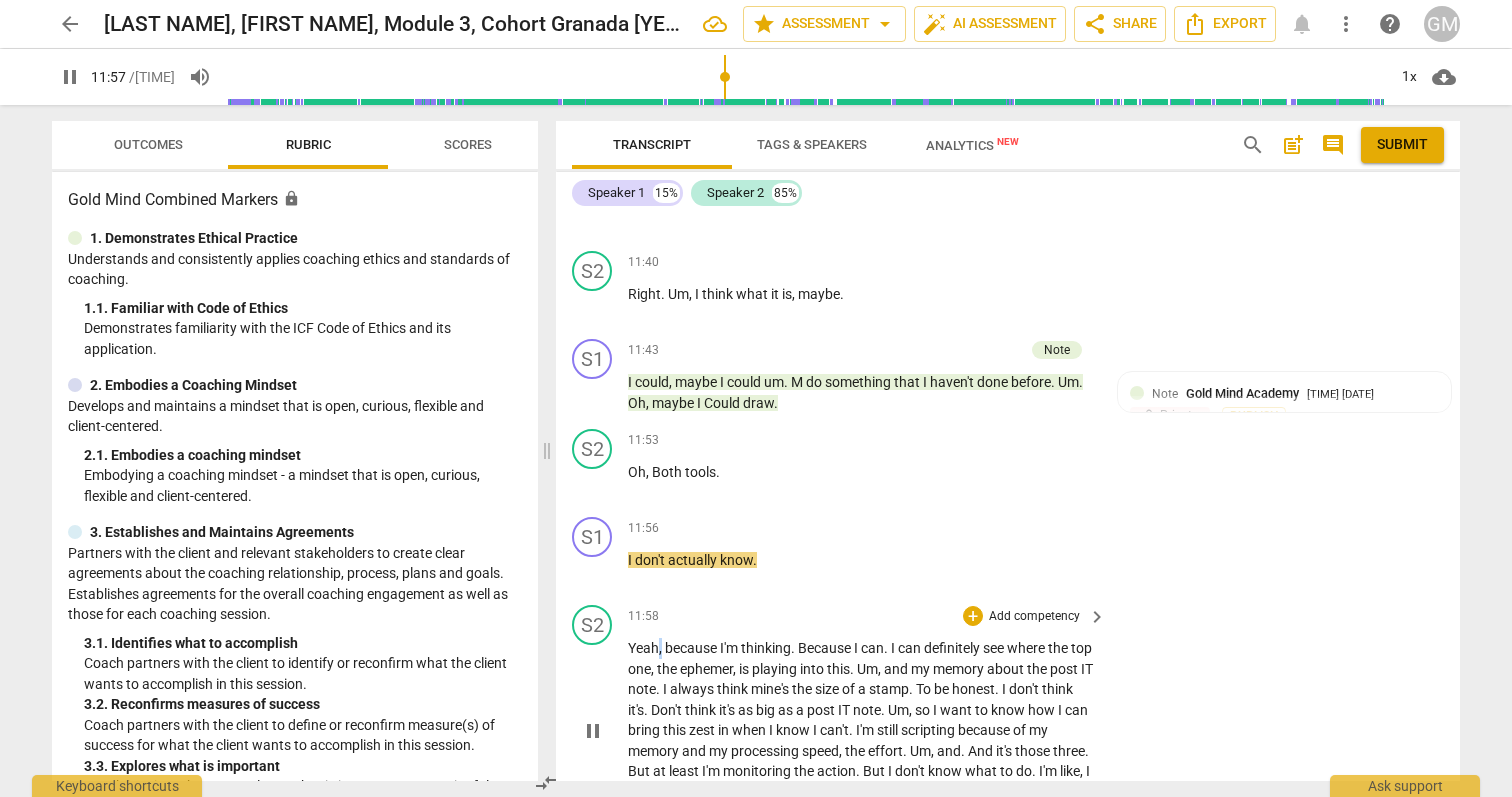 click on "Yeah" at bounding box center [643, 648] 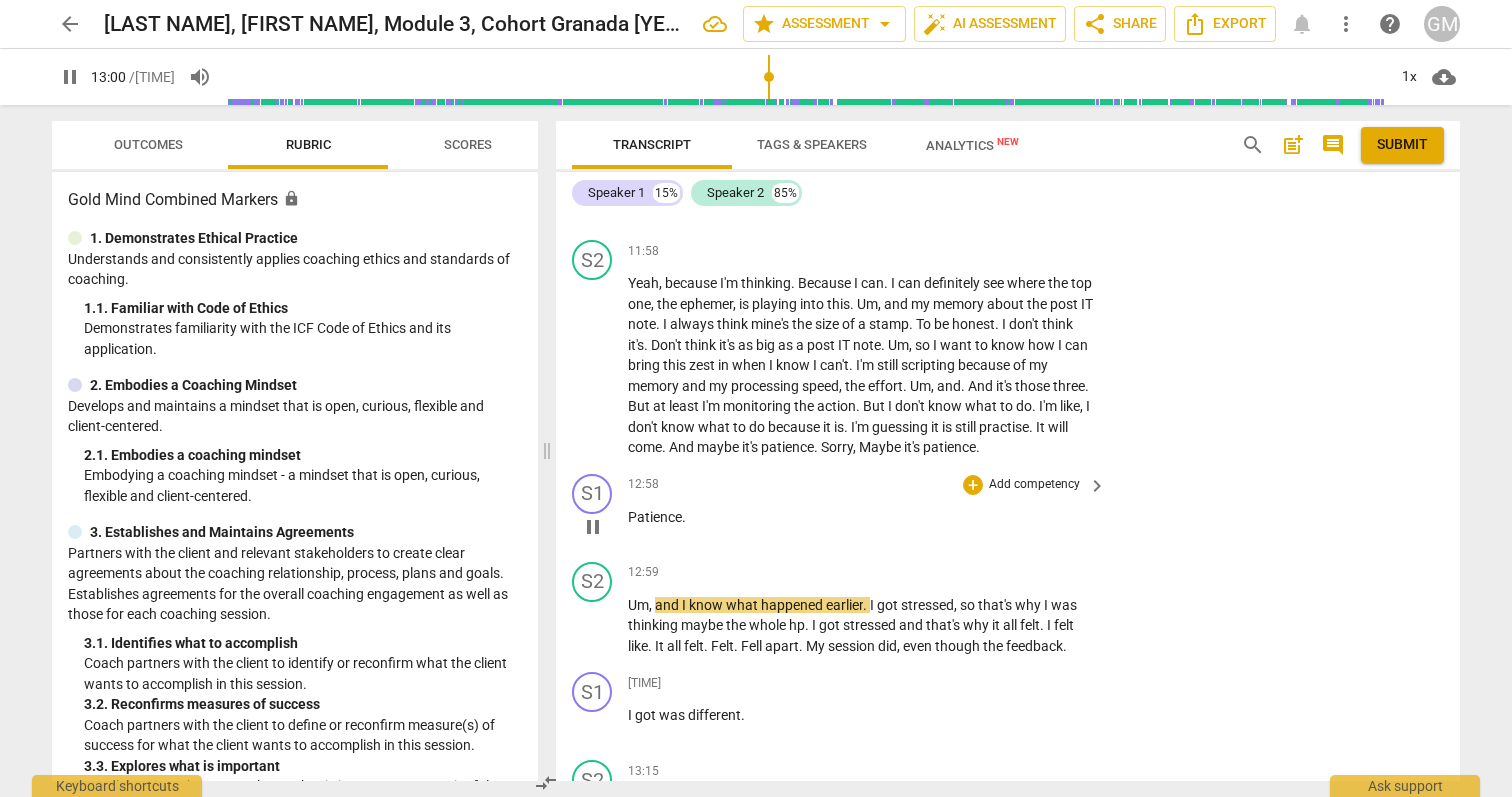 scroll, scrollTop: 7420, scrollLeft: 0, axis: vertical 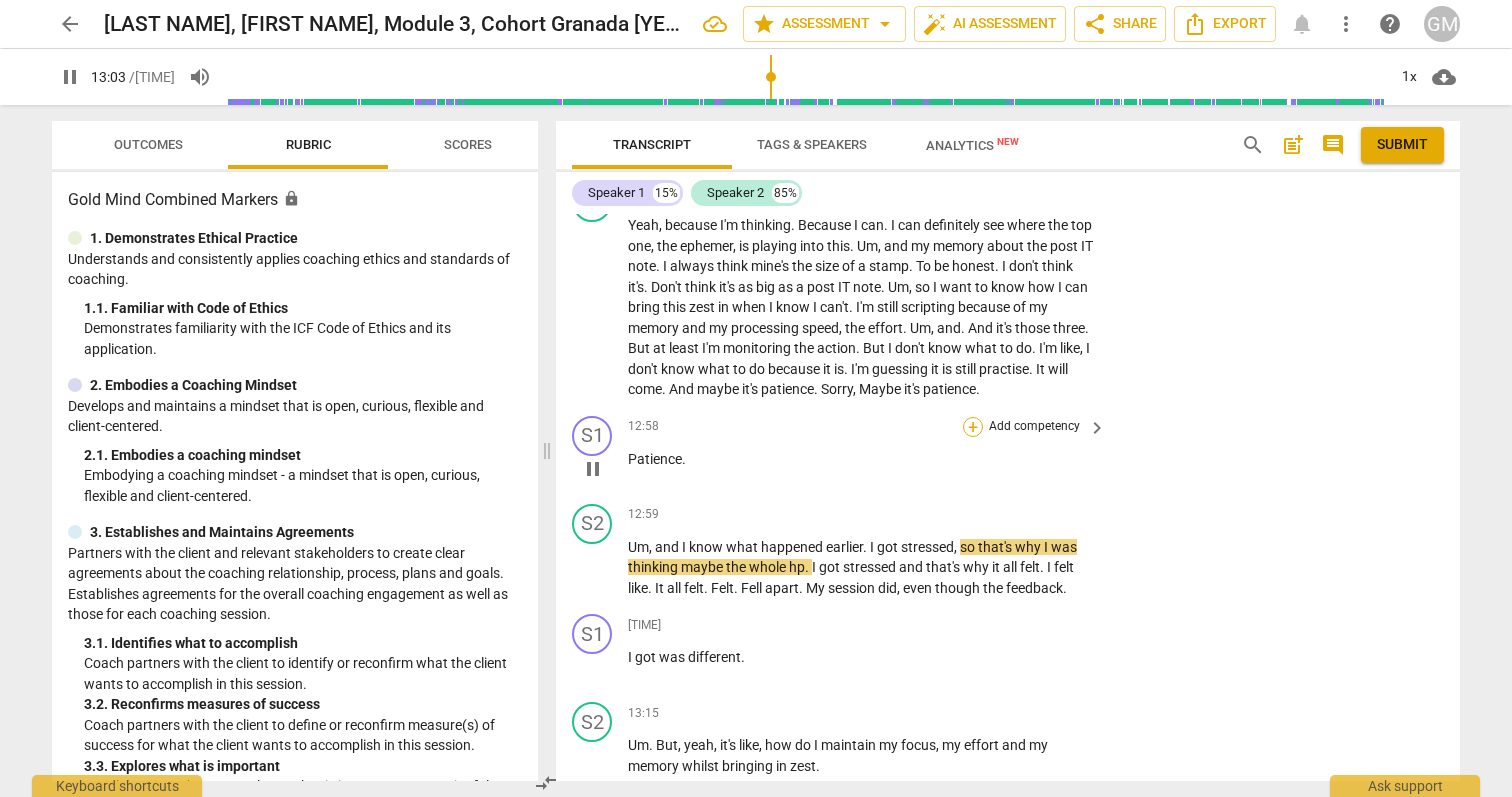 click on "+" at bounding box center [973, 427] 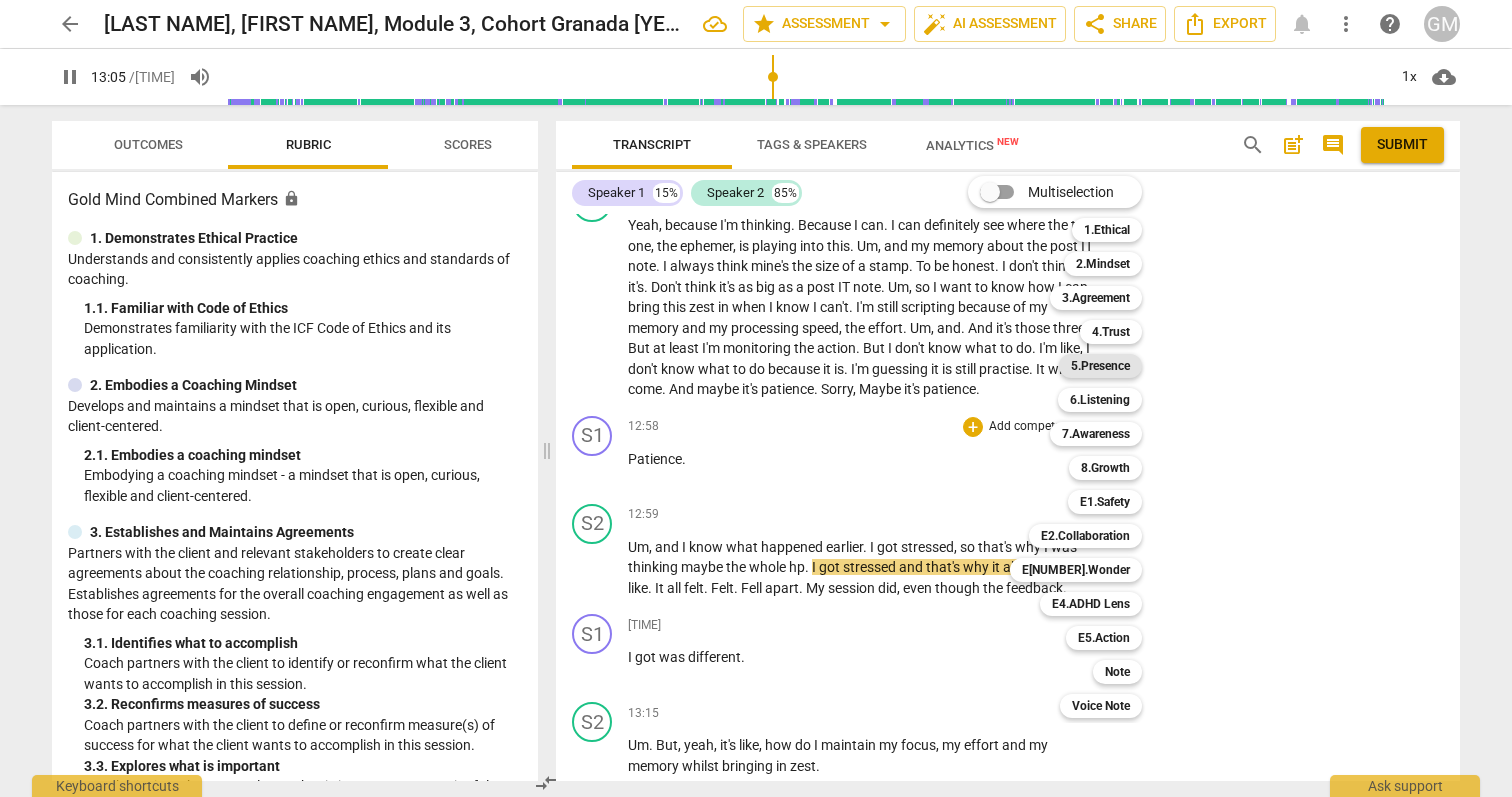 click on "5.Presence" at bounding box center (1100, 366) 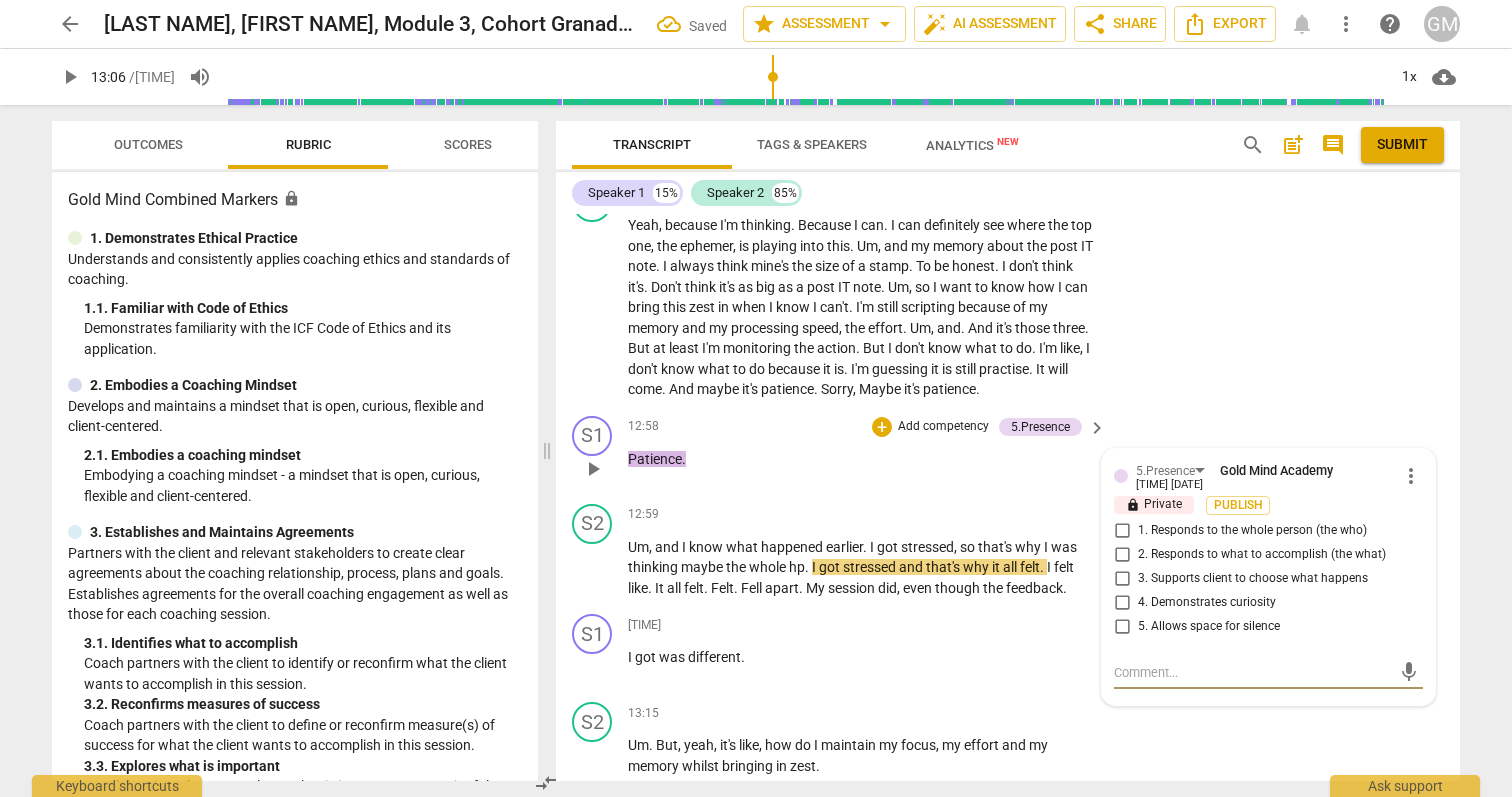 click on "4. Demonstrates curiosity" at bounding box center (1122, 603) 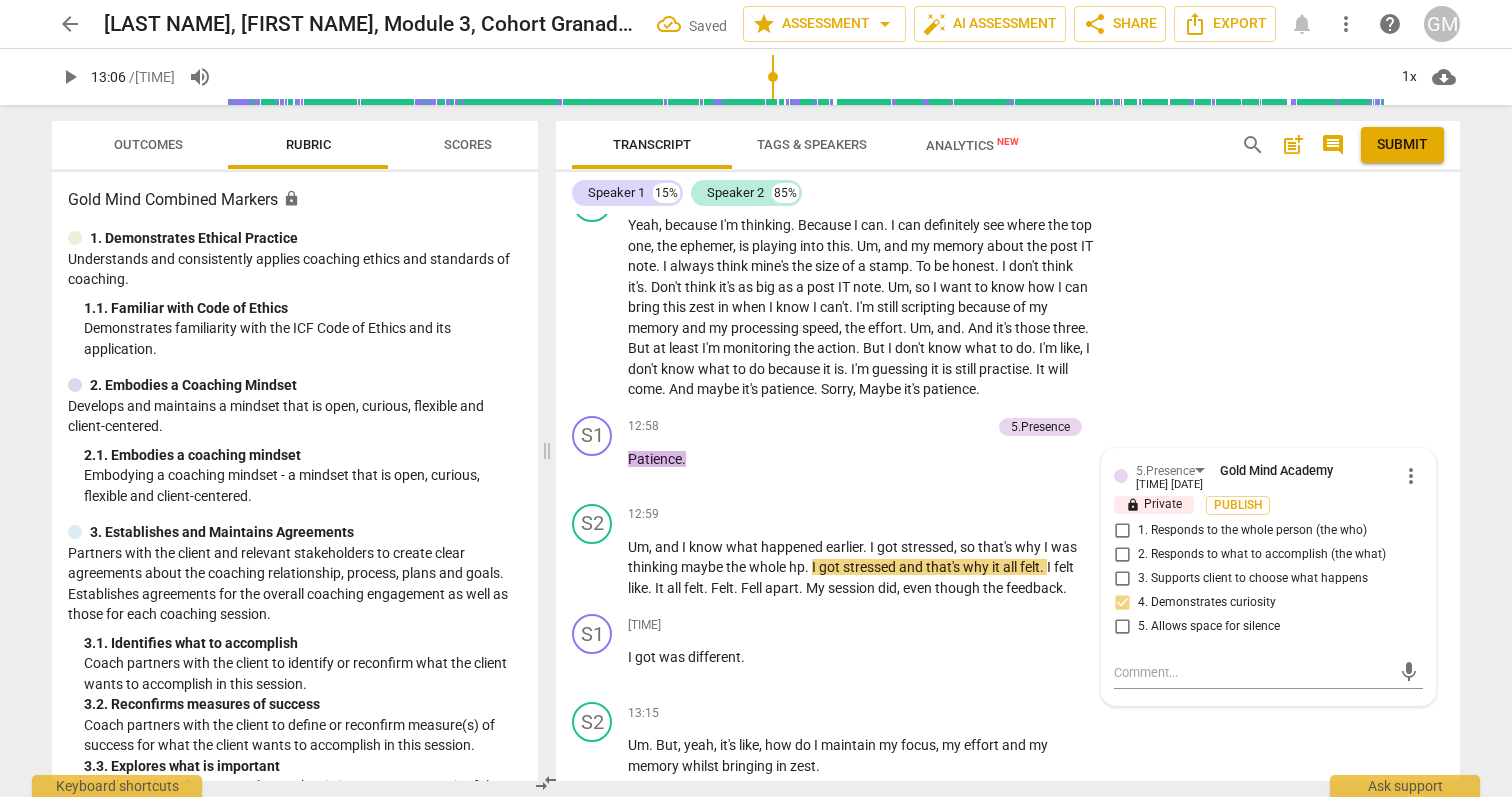 click on "arrow_back Henderson, Clair, Module [NUMBER], Cohort Granada [YEAR] Saved edit star    Assessment   arrow_drop_down auto_fix_high    AI Assessment share    Share    Export notifications more_vert help GM play_arrow [TIME]   /  [TIME] volume_up 1x cloud_download Outcomes Rubric Scores Gold Mind Combined Markers lock 1. Demonstrates Ethical Practice Understands and consistently applies coaching ethics and standards of coaching. 1. 1. Familiar with Code of Ethics Demonstrates familiarity with the ICF Code of Ethics and its application. 2. Embodies a Coaching Mindset Develops and maintains a mindset that is open, curious, flexible and client-centered. 2. 1. Embodies a coaching mindset Embodying a coaching mindset - a mindset that is open, curious, flexible and client-centered. 3. Establishes and Maintains Agreements 3. 1. Identifies what to accomplish Coach partners with the client to identify or reconfirm what the client wants to accomplish in this session. 3. 2. Reconfirms measures of success 3. 3. 4. 4. 4. 4." at bounding box center [756, 398] 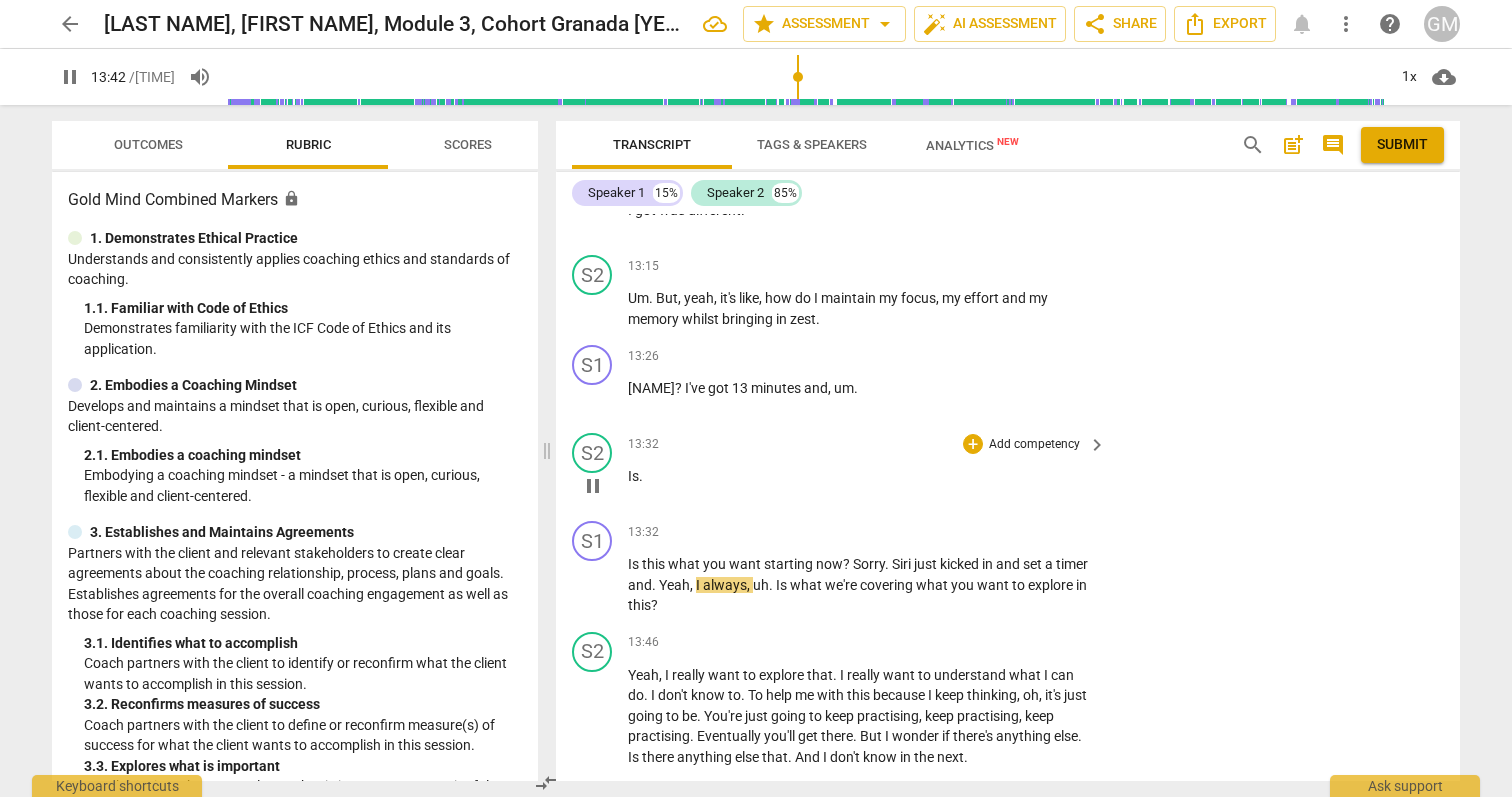 scroll, scrollTop: 7920, scrollLeft: 0, axis: vertical 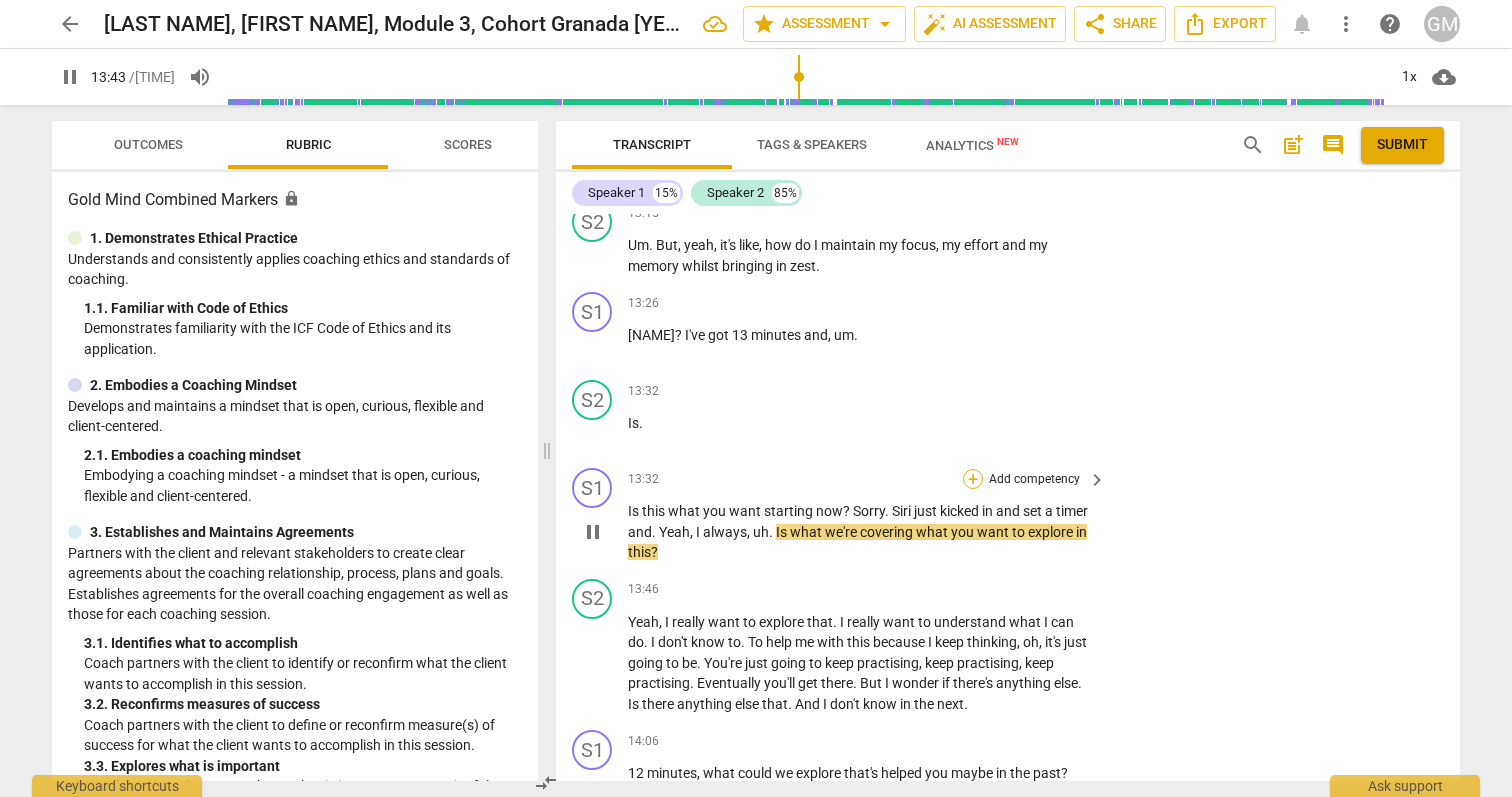 click on "+" at bounding box center (973, 479) 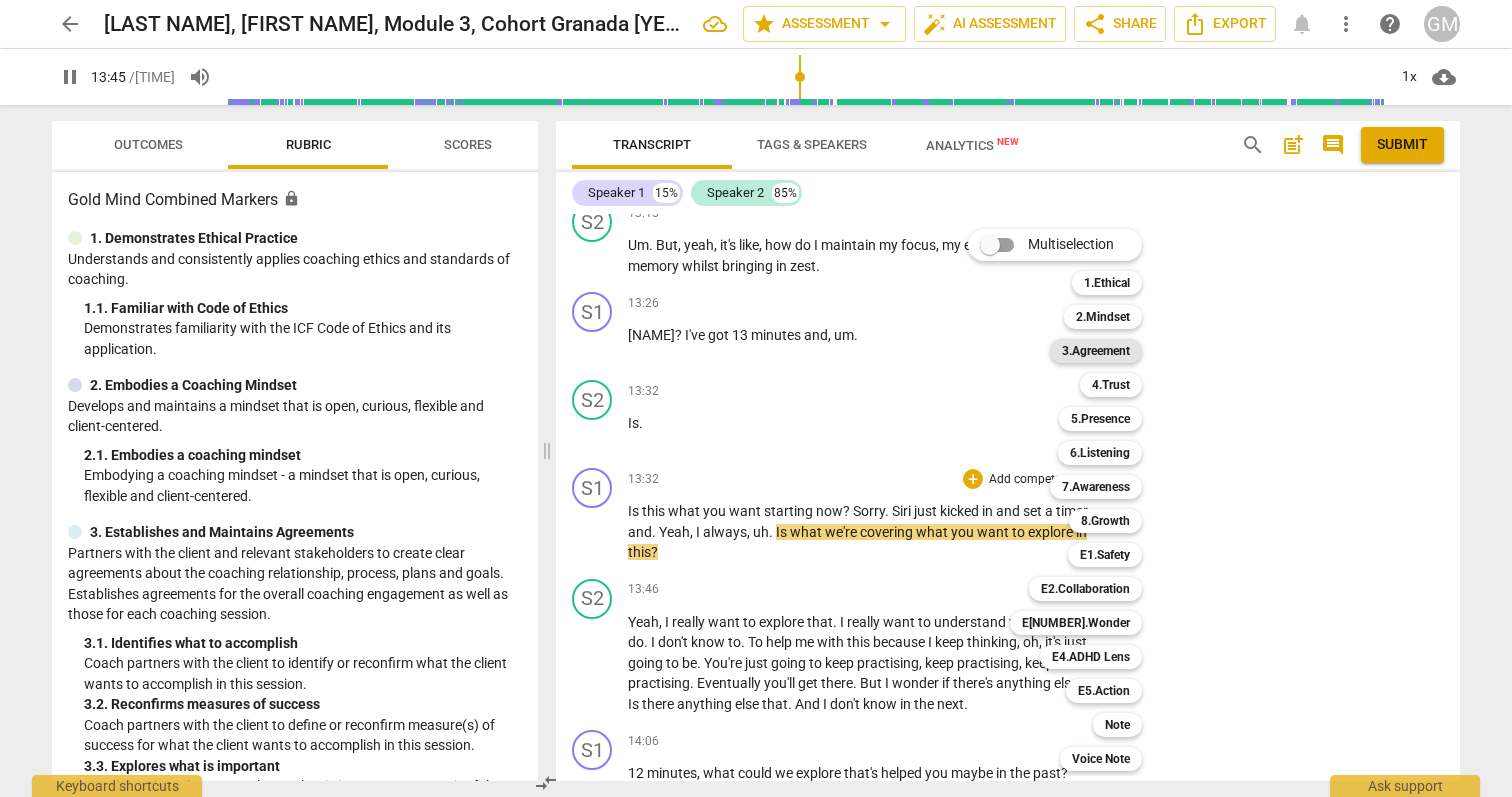 click on "3.Agreement" at bounding box center [1096, 351] 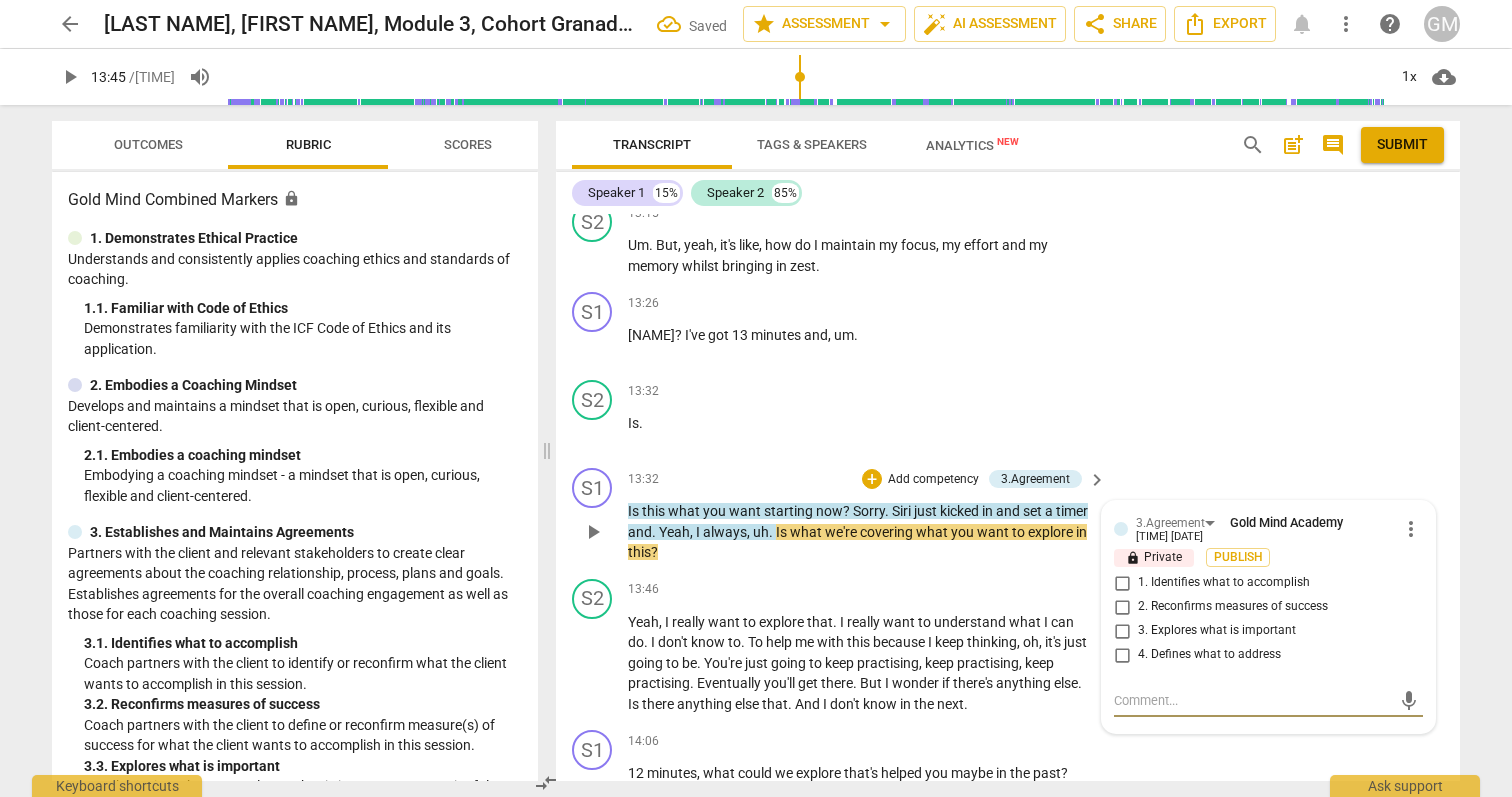 click on "2. Reconfirms measures of success" at bounding box center [1122, 607] 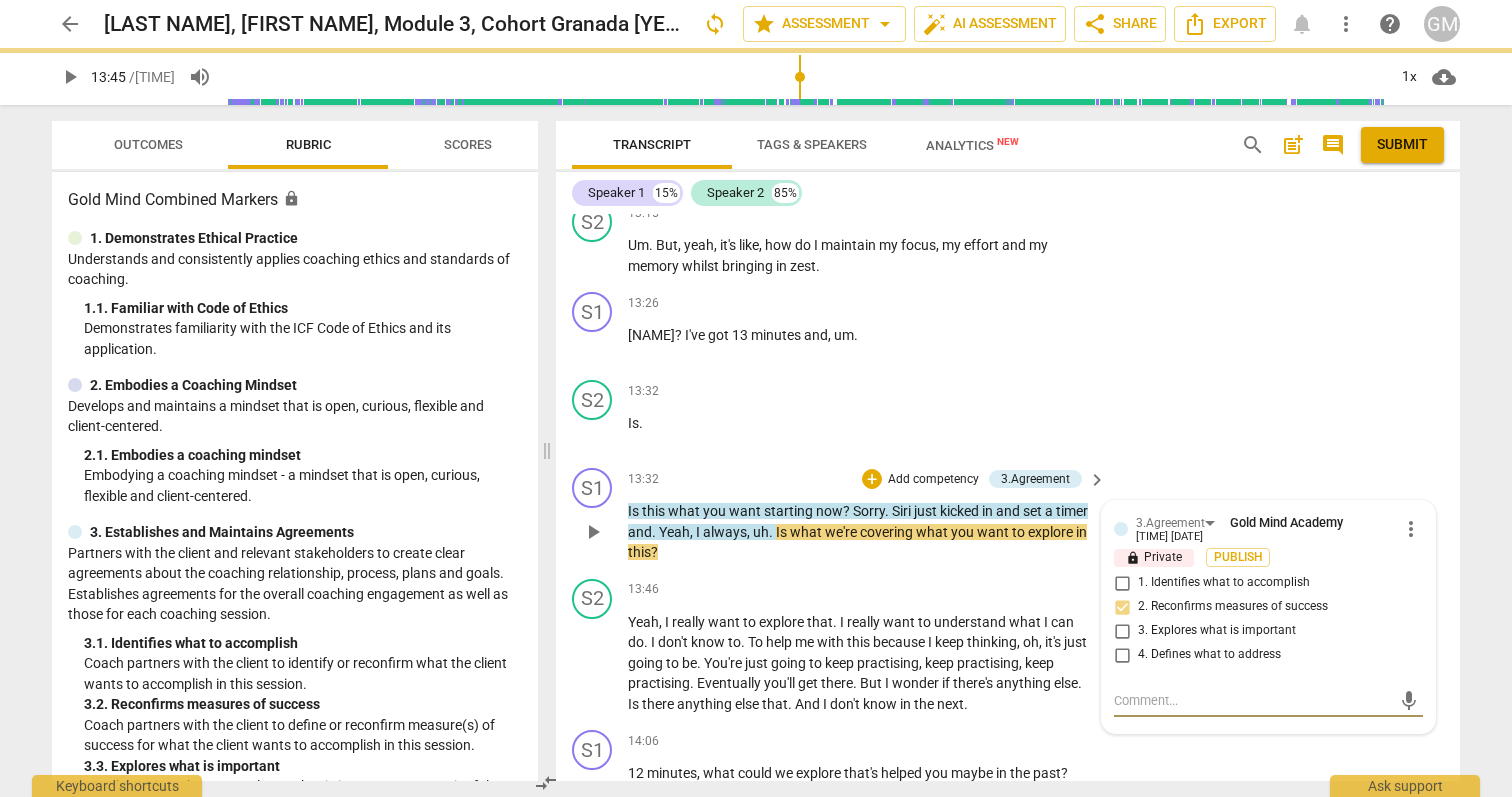 click at bounding box center (1252, 700) 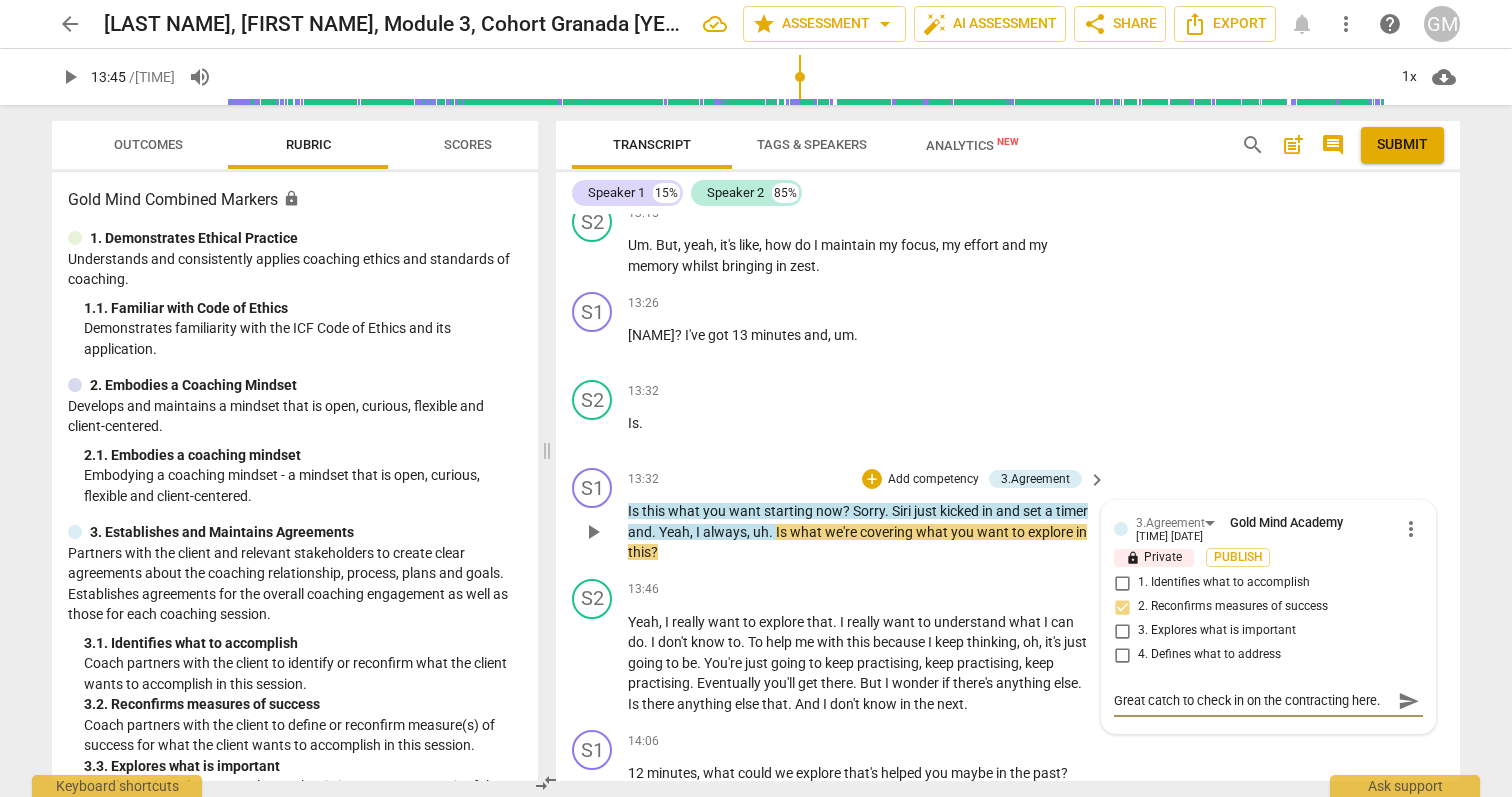 click on "send" at bounding box center [1409, 701] 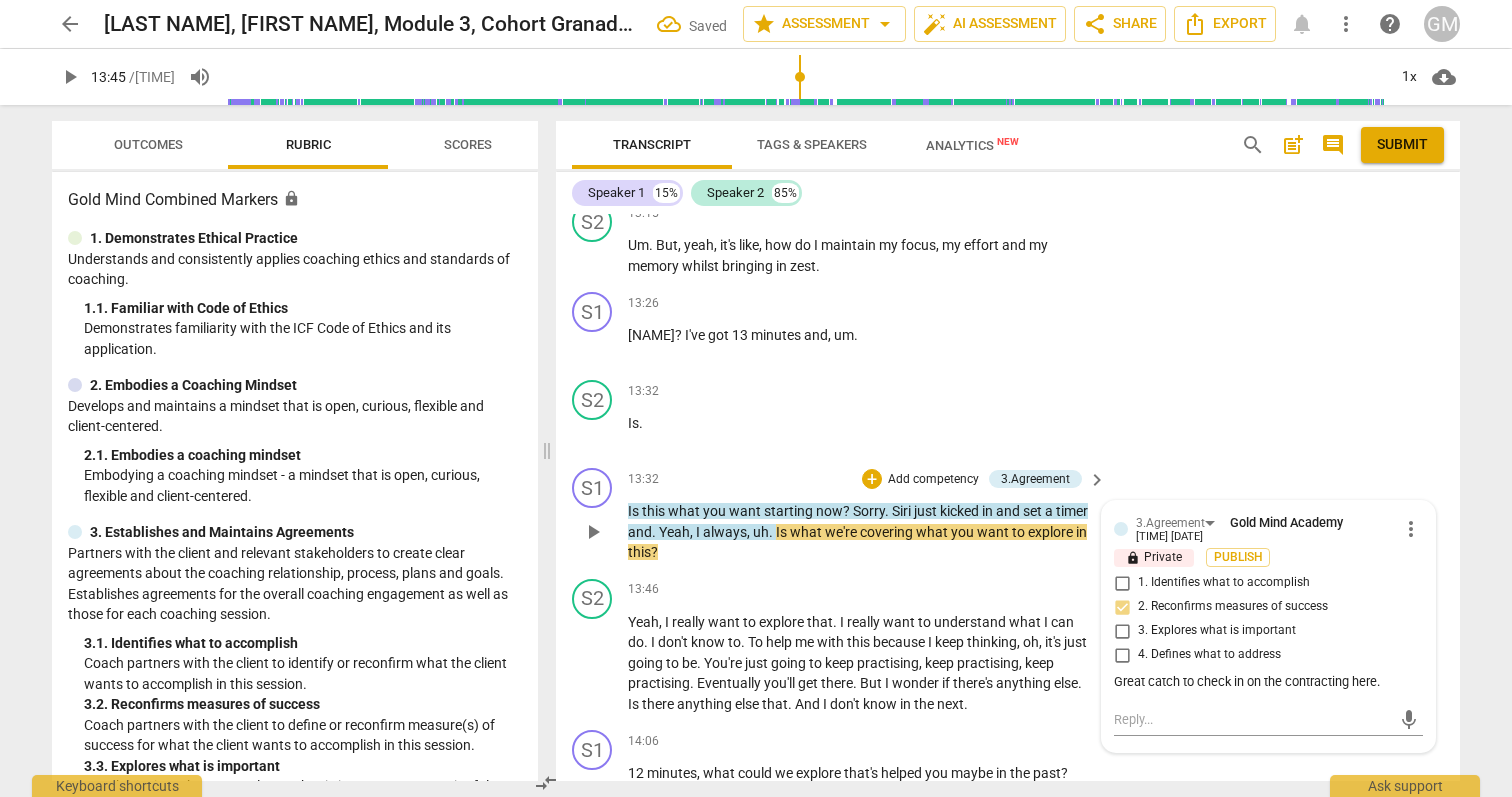 click on "Is   this   what   you   want   starting   now ?   Sorry .   Siri   just   kicked   in   and   set   a   timer   and .   Yeah ,   I   always ,   uh .   Is   what   we're   covering   what   you   want   to   explore   in   this ?" at bounding box center [862, 532] 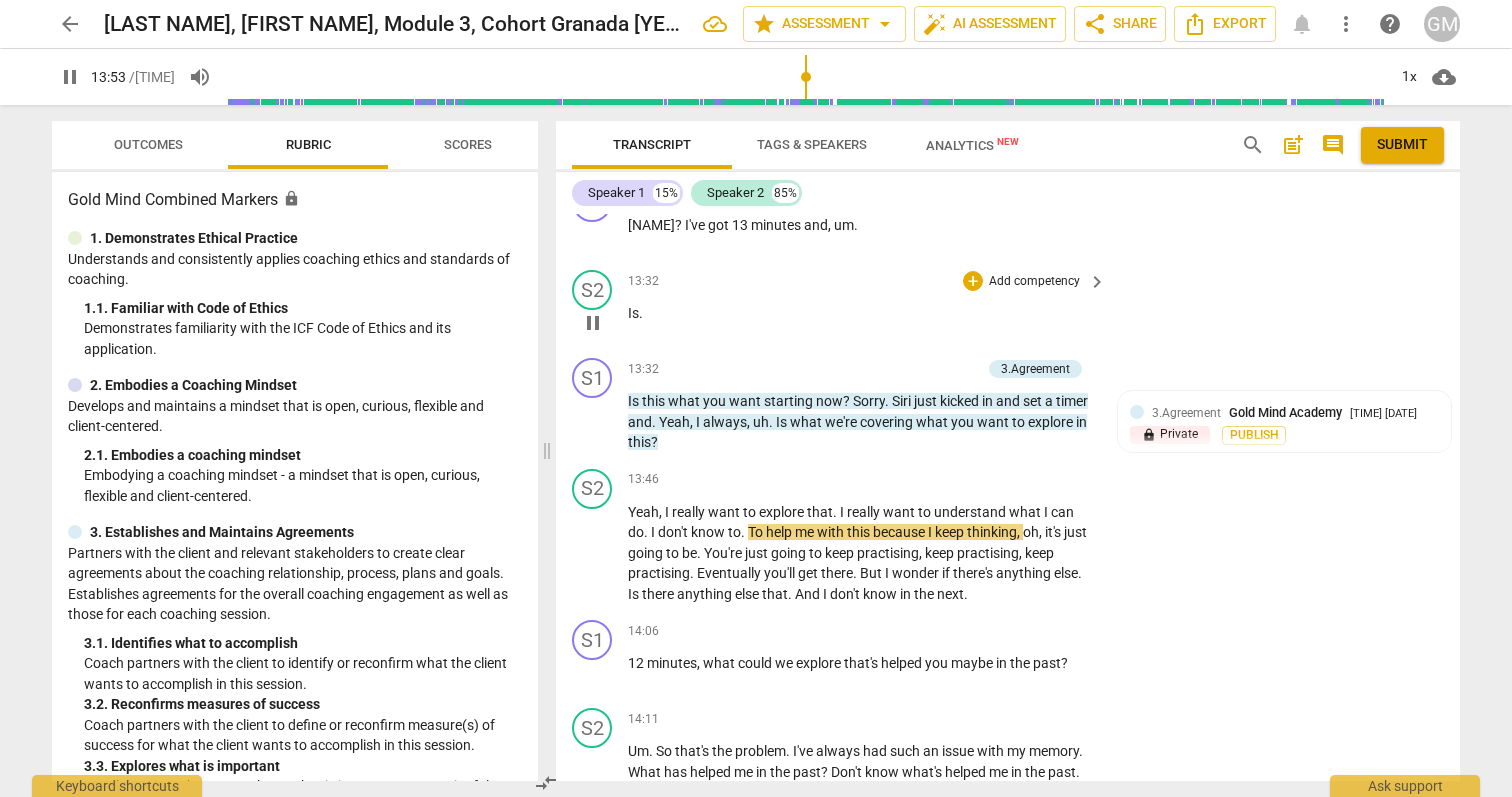 scroll, scrollTop: 8017, scrollLeft: 0, axis: vertical 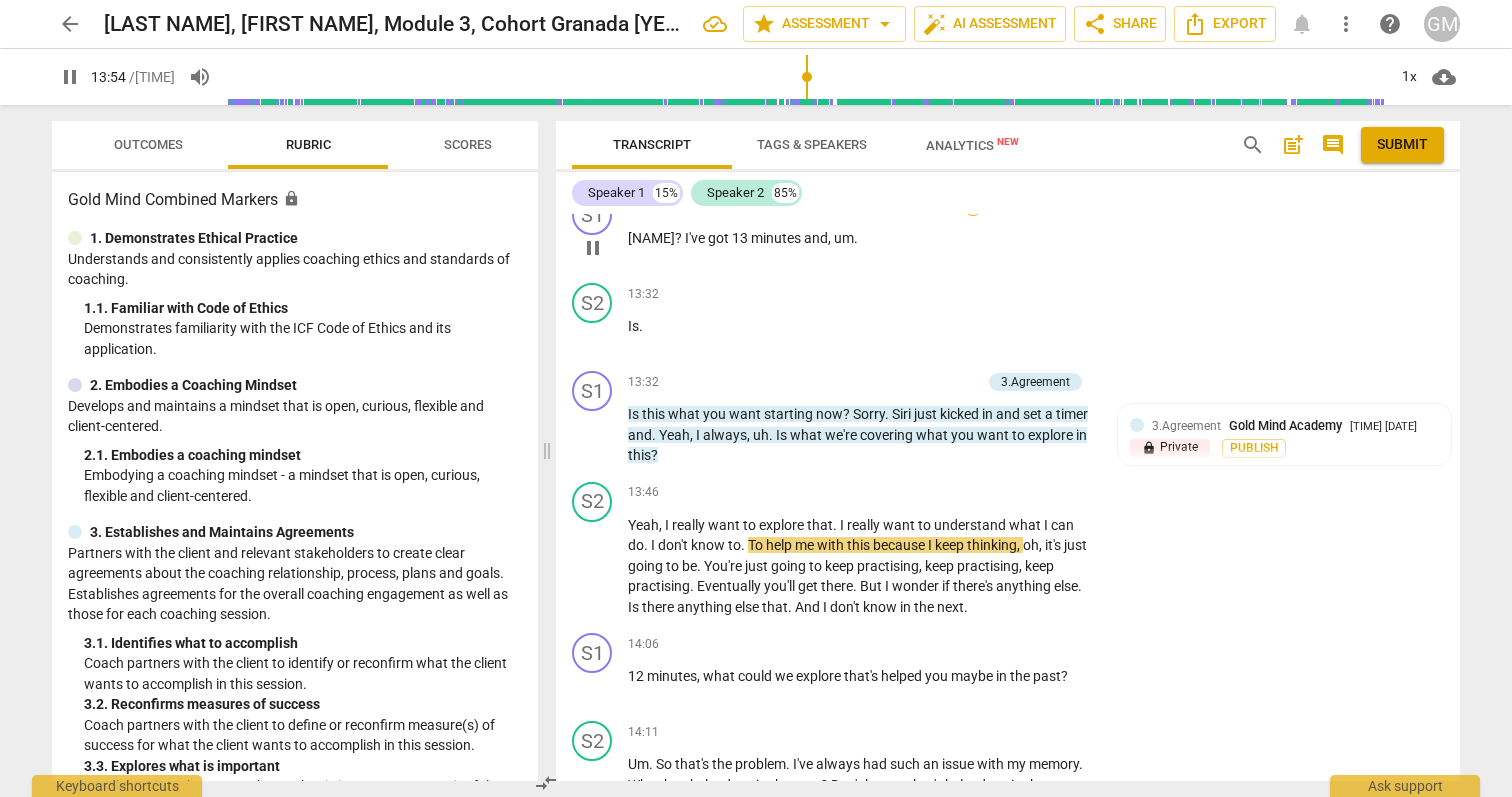 click on "+" at bounding box center [973, 206] 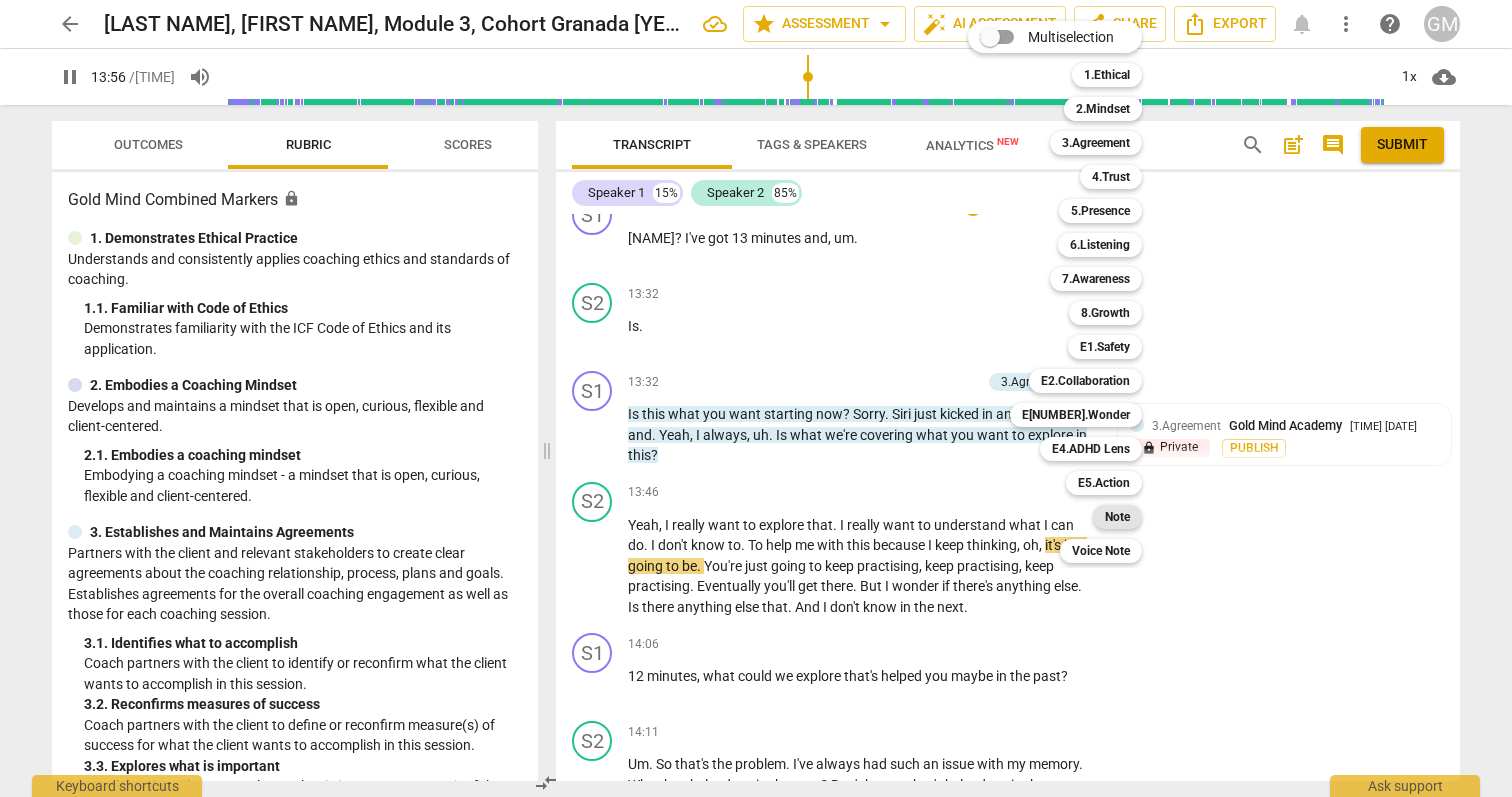 click on "Note" at bounding box center [1117, 517] 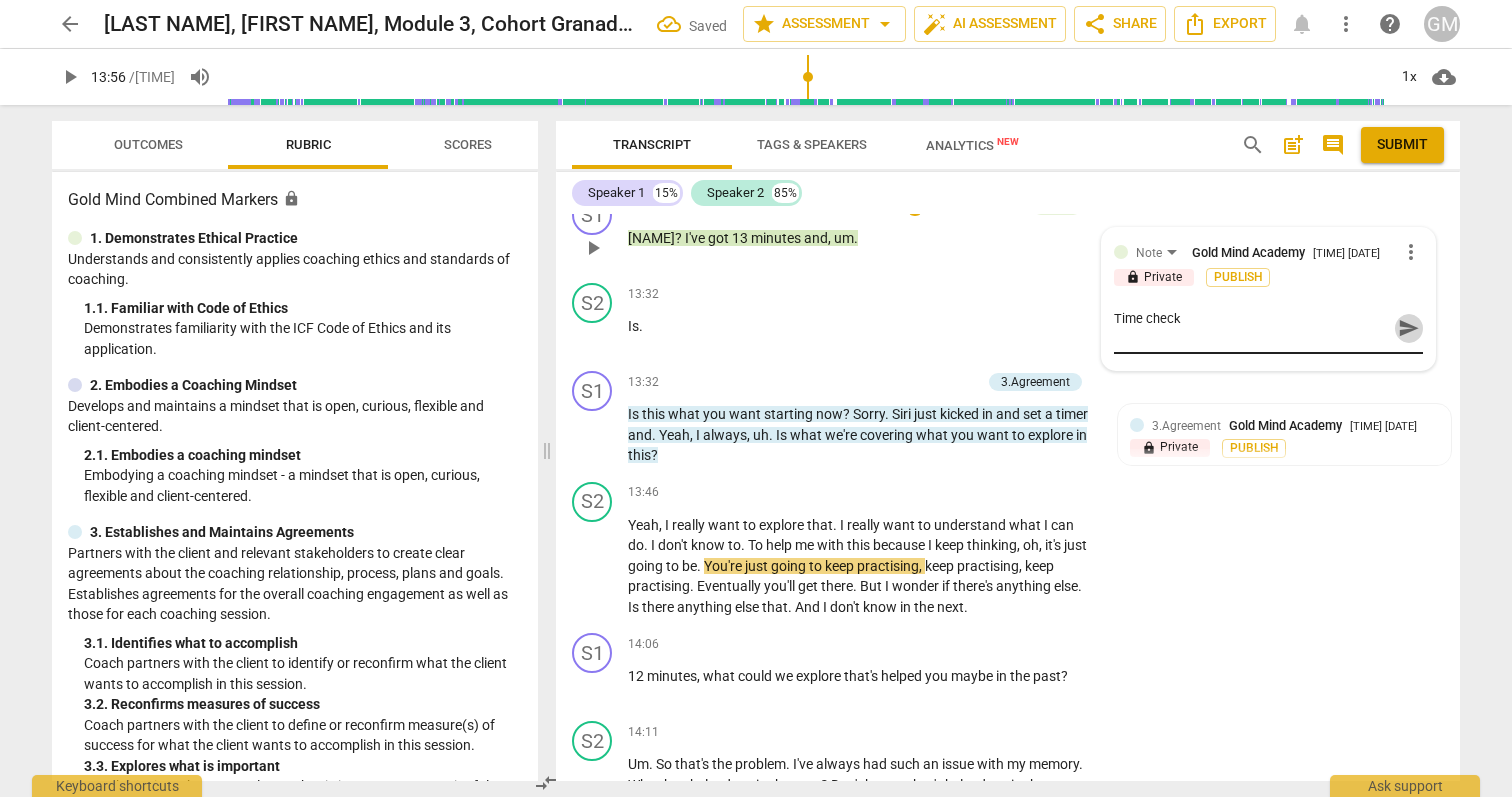 click on "send" at bounding box center [1409, 328] 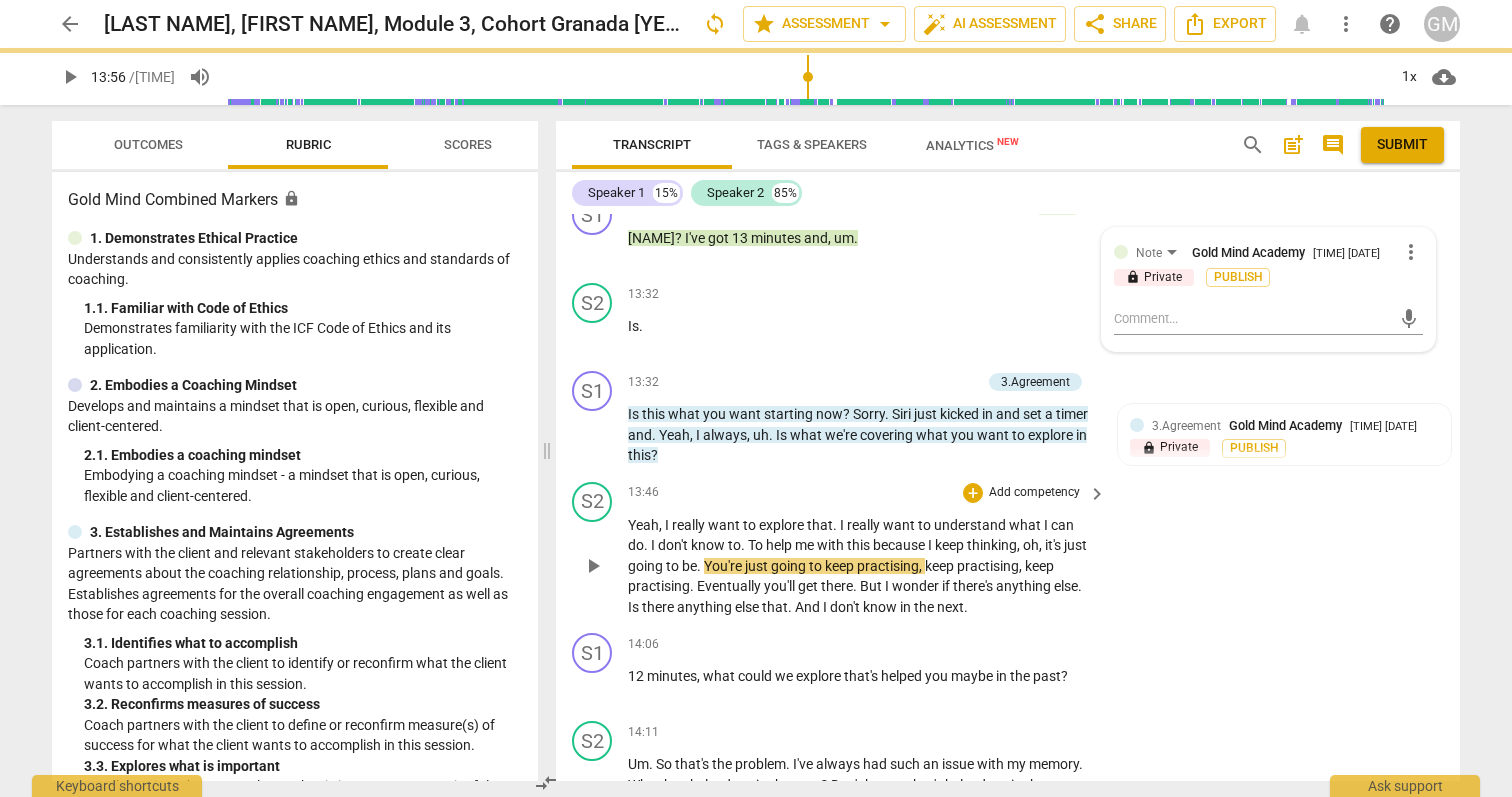 click on "going" at bounding box center [790, 566] 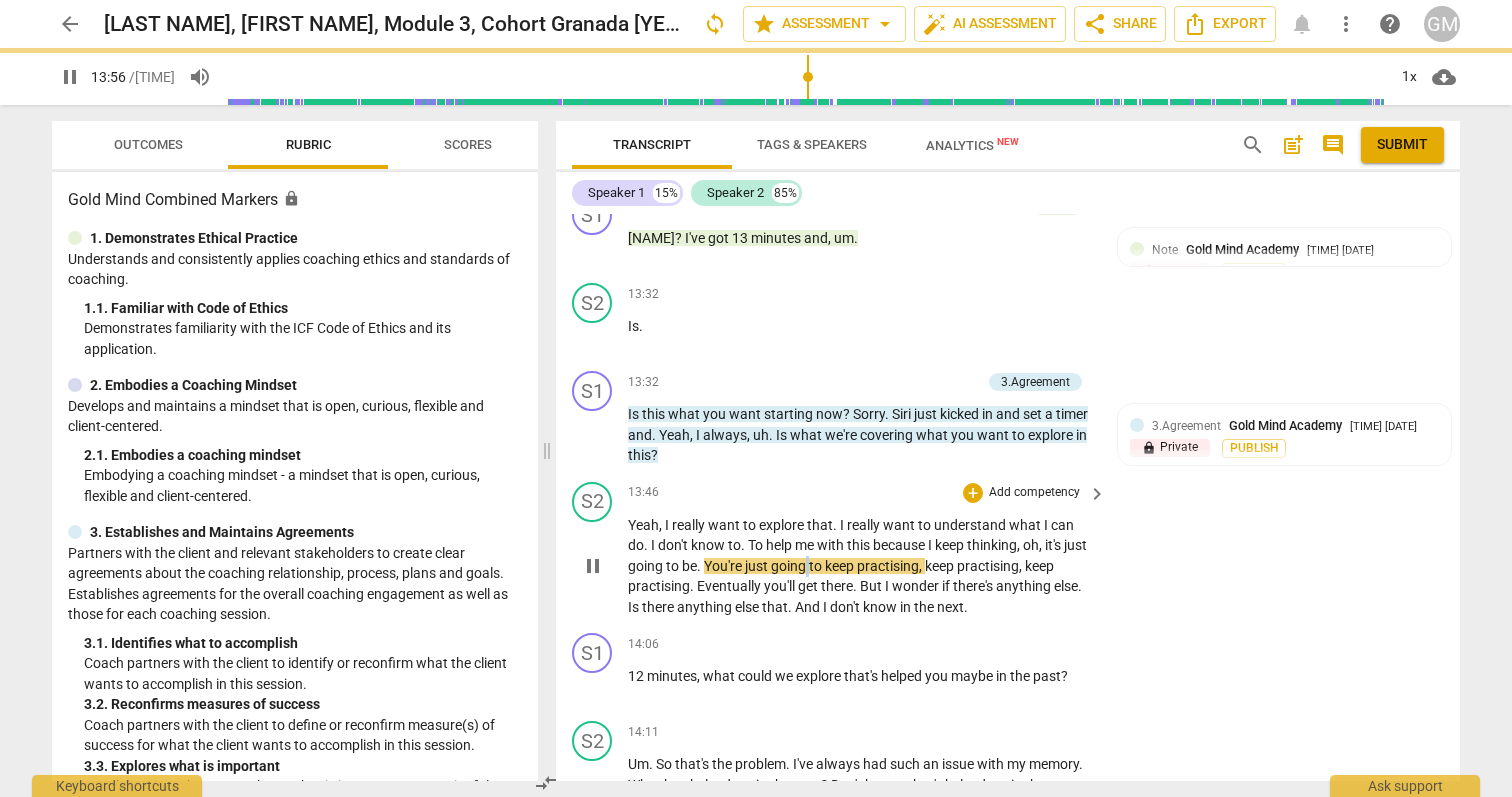 click on "going" at bounding box center [790, 566] 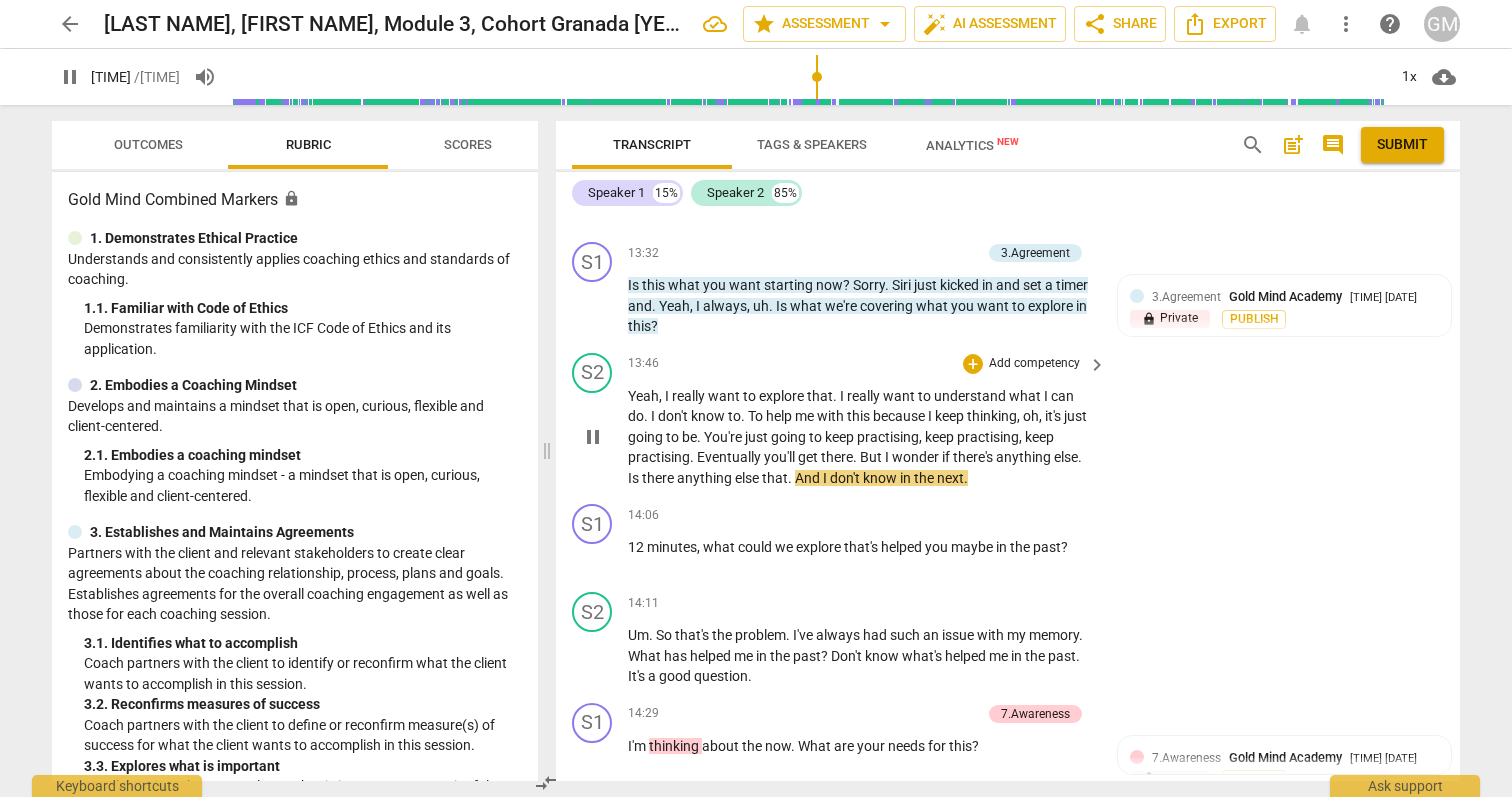 scroll, scrollTop: 8185, scrollLeft: 0, axis: vertical 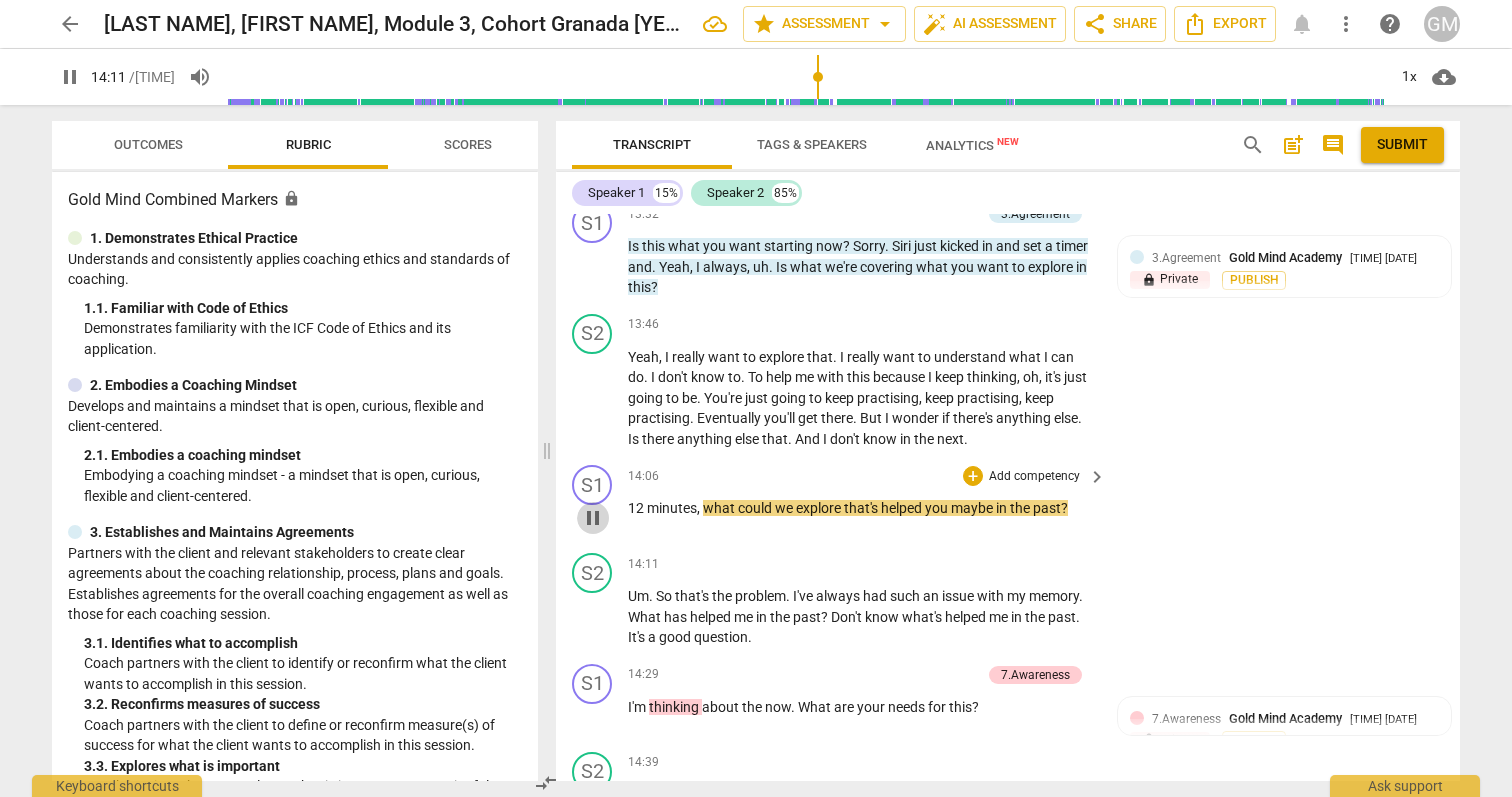 click on "pause" at bounding box center (593, 518) 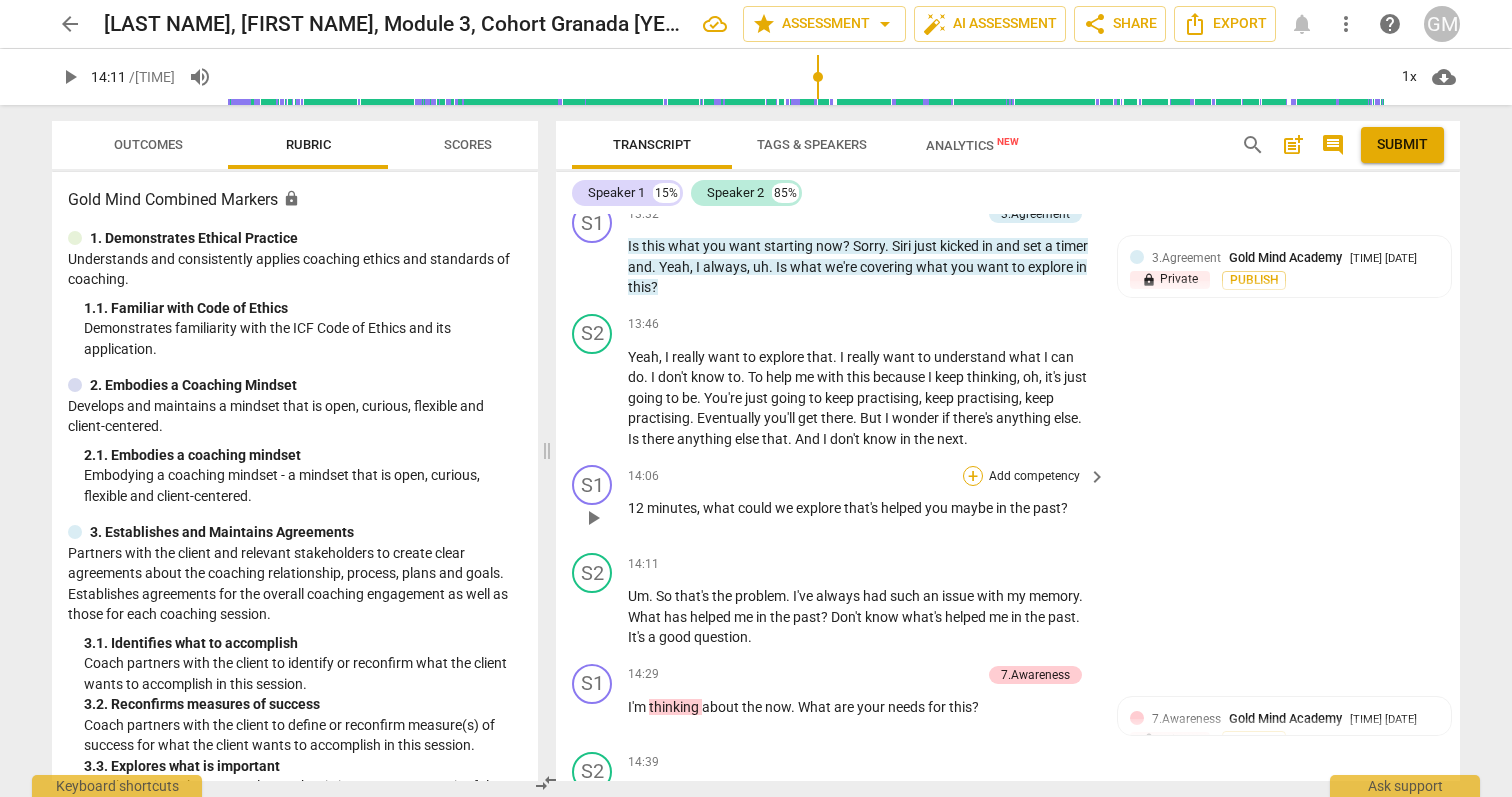 click on "+" at bounding box center (973, 476) 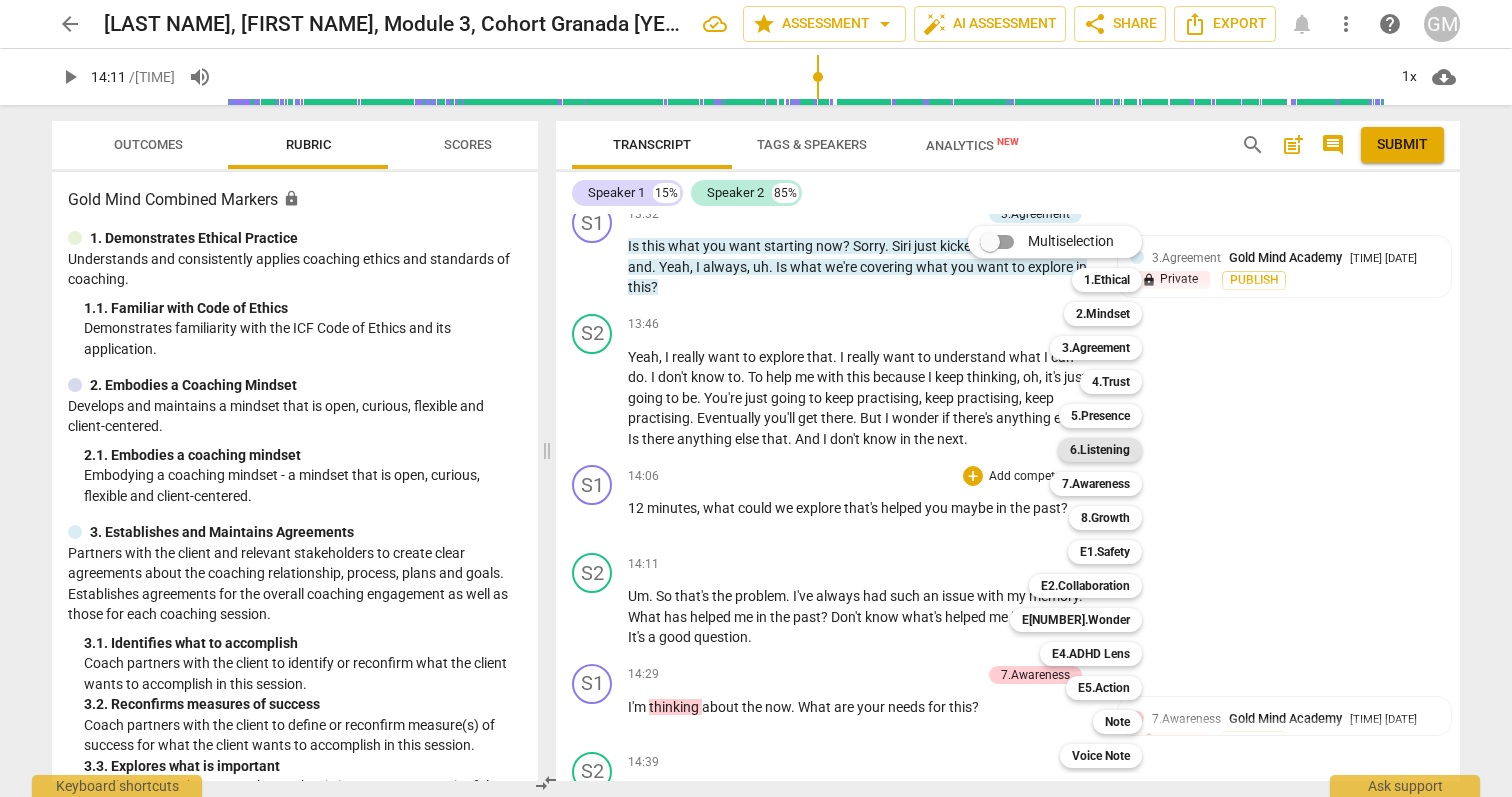 click on "6.Listening" at bounding box center (1100, 450) 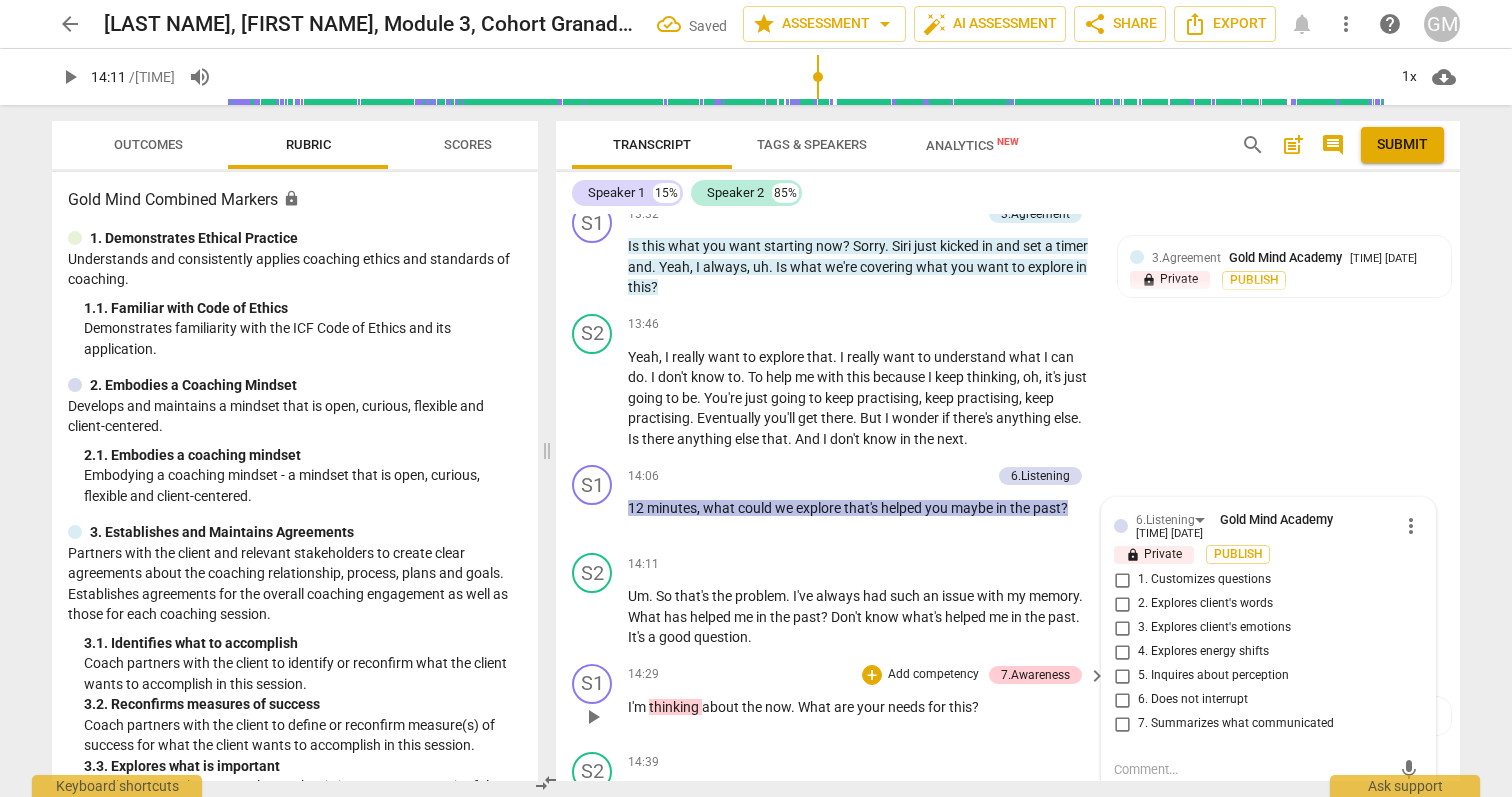 scroll, scrollTop: 8478, scrollLeft: 0, axis: vertical 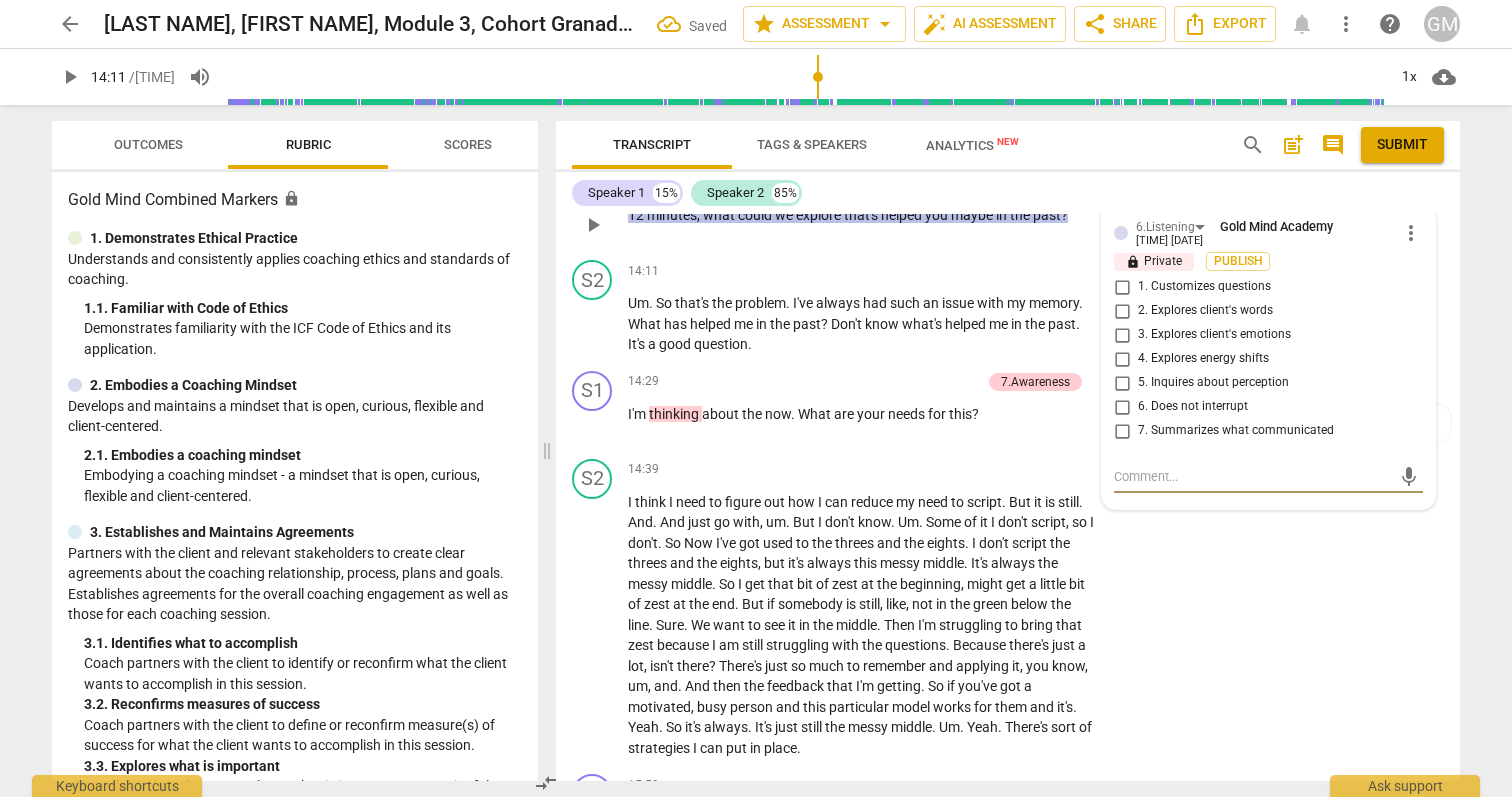 click on "5. Inquires about perception" at bounding box center (1122, 383) 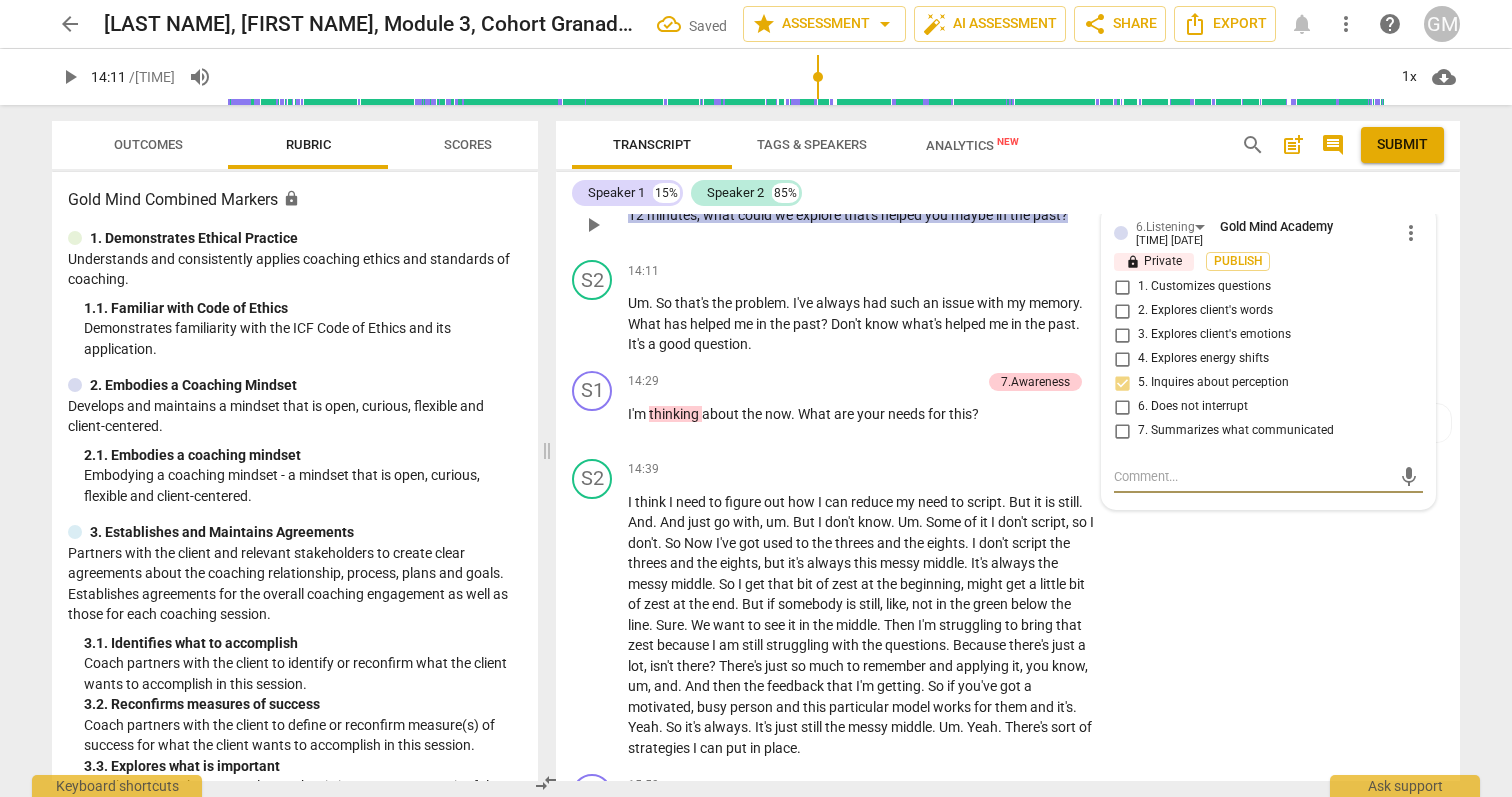 click at bounding box center (1252, 476) 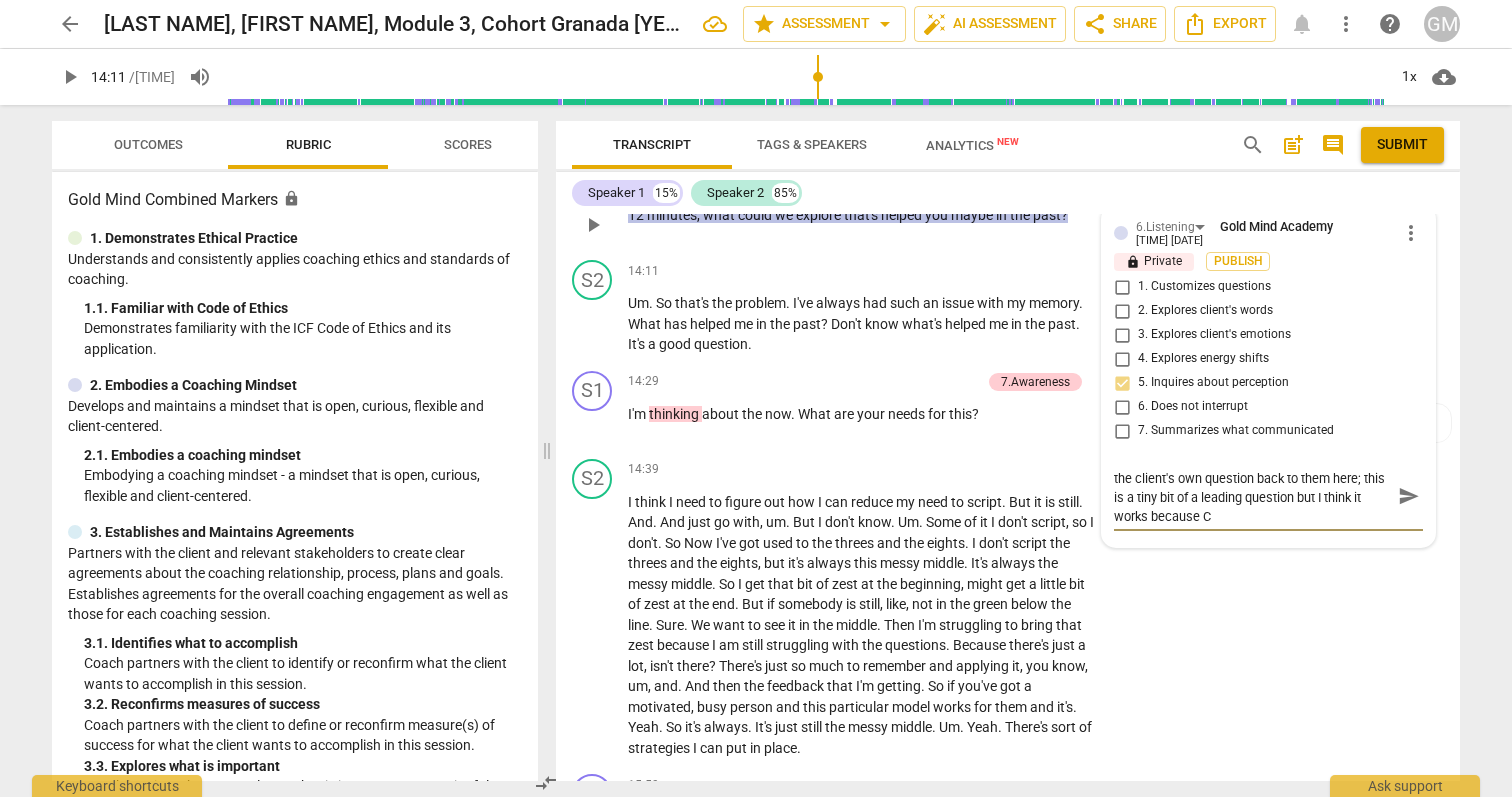 scroll, scrollTop: 0, scrollLeft: 0, axis: both 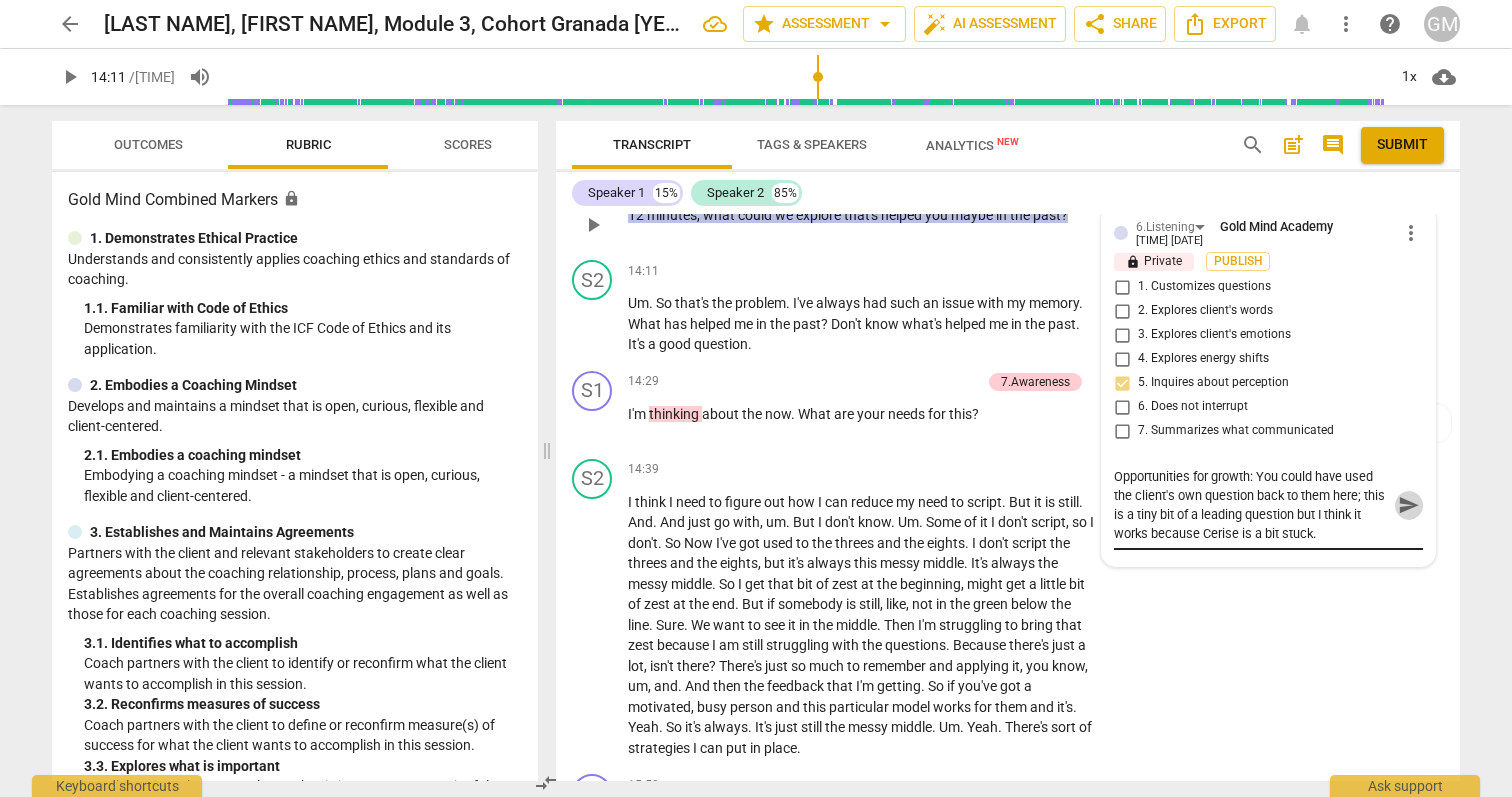 click on "send" at bounding box center (1409, 505) 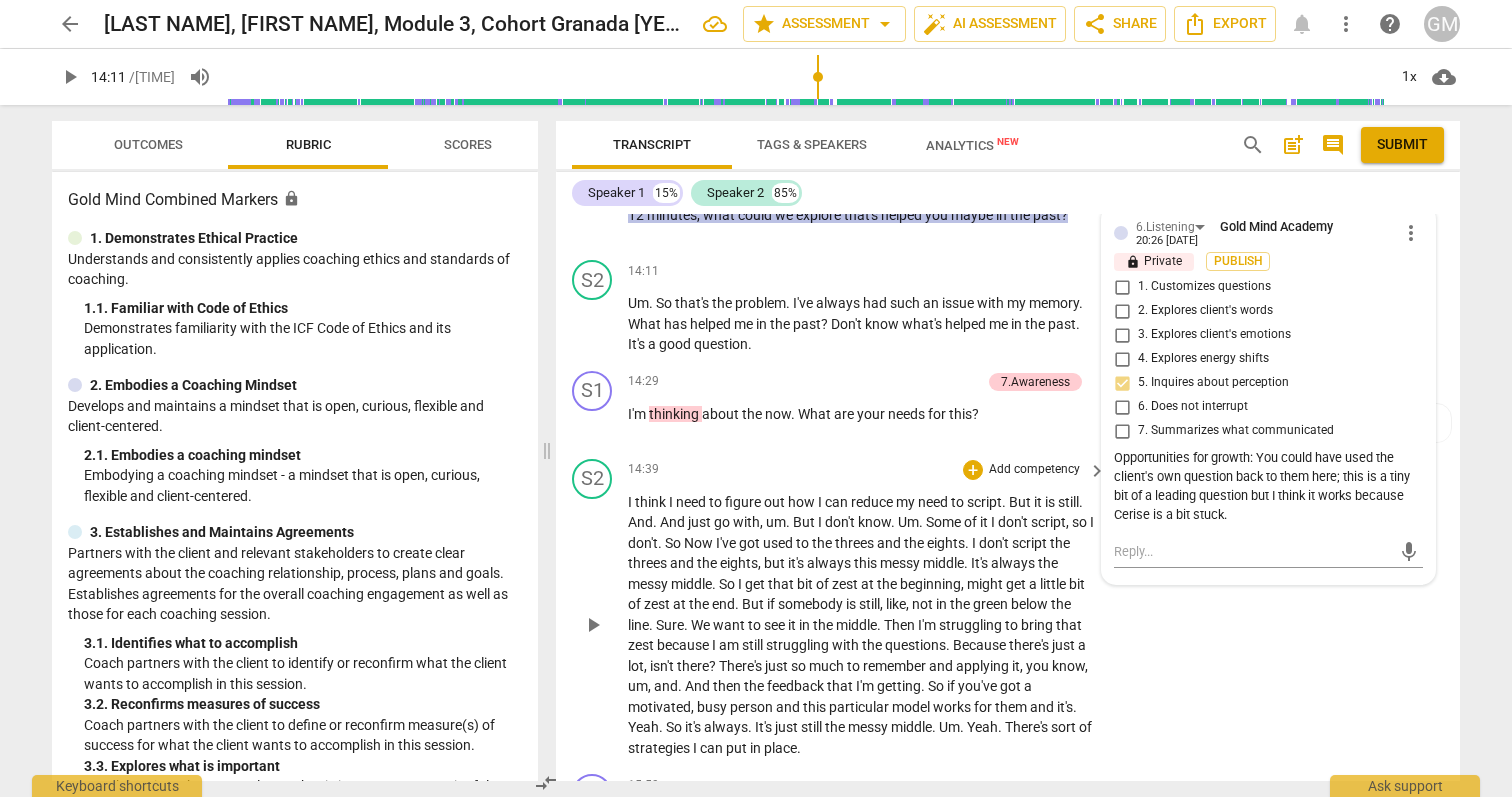 click on "think" at bounding box center [652, 502] 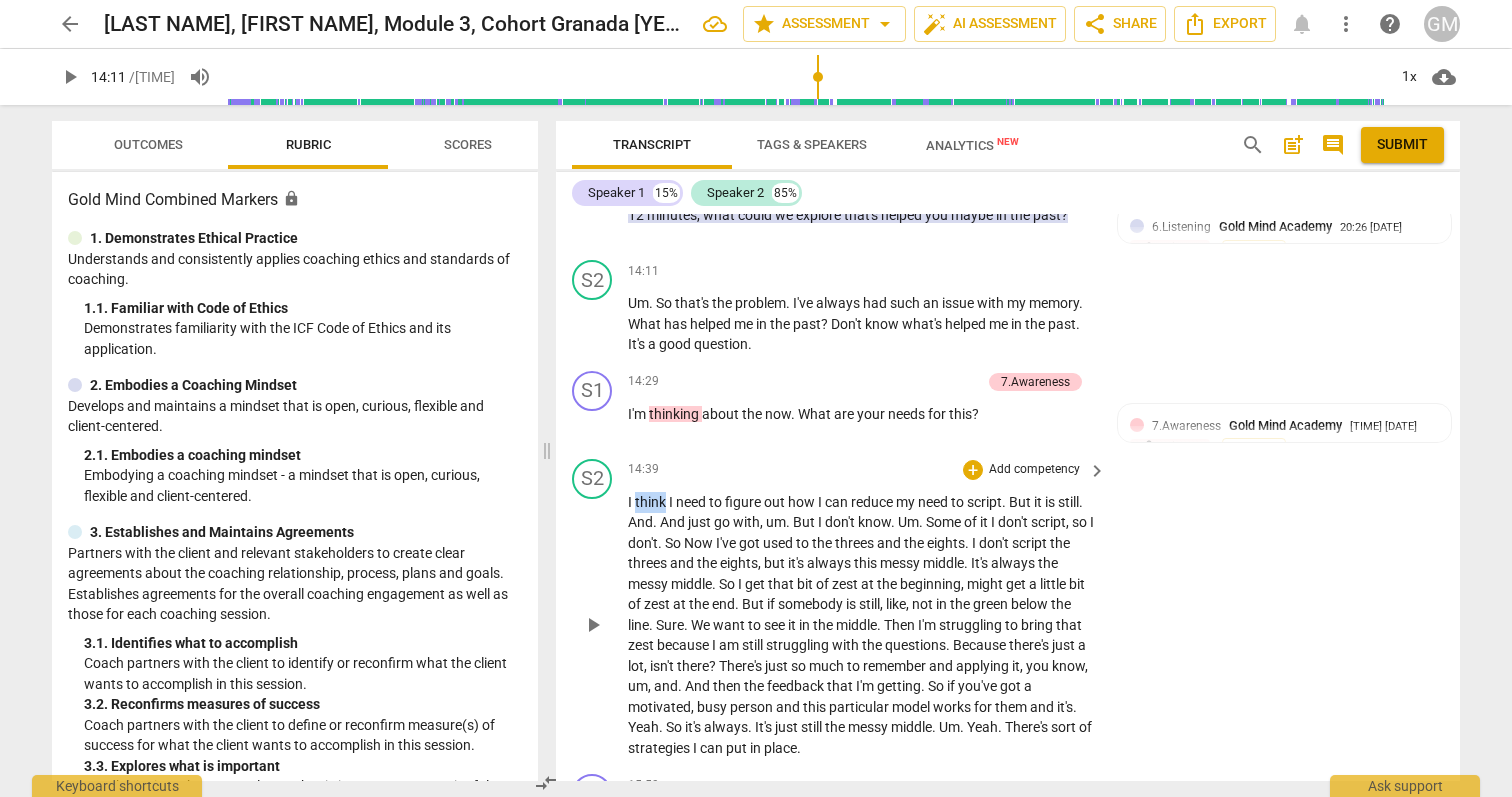 click on "think" at bounding box center (652, 502) 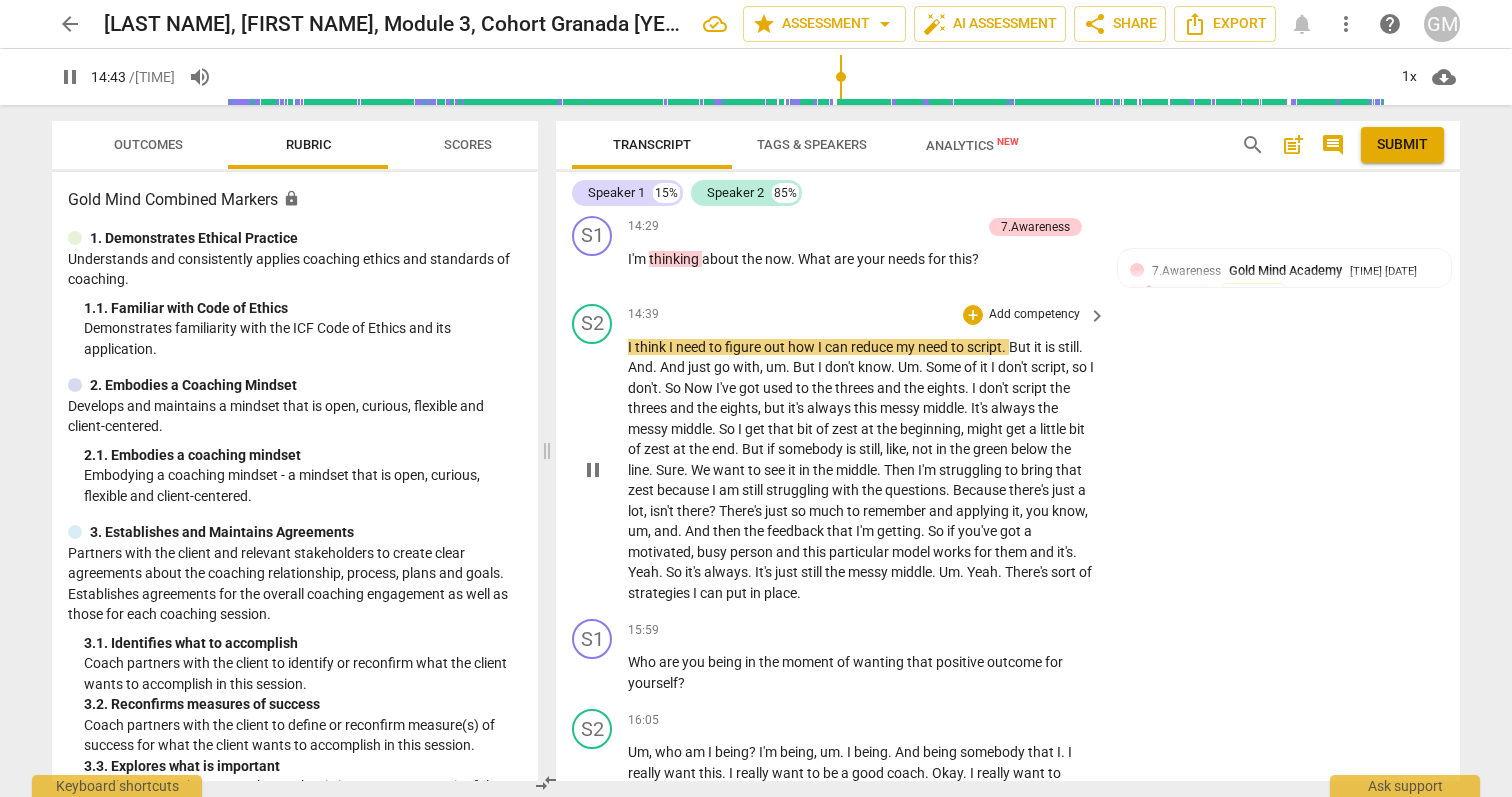 scroll, scrollTop: 8646, scrollLeft: 0, axis: vertical 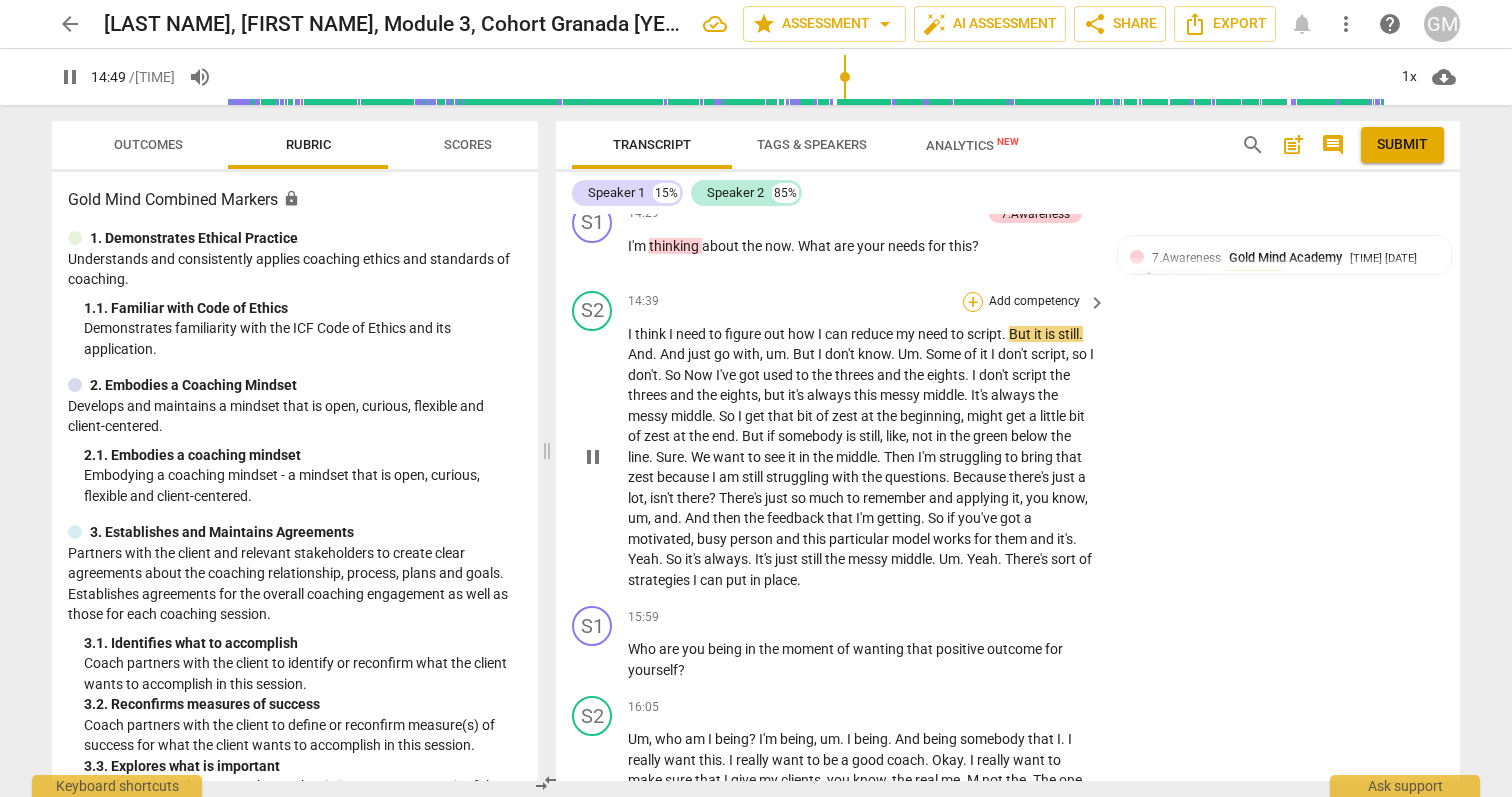 click on "+" at bounding box center [973, 302] 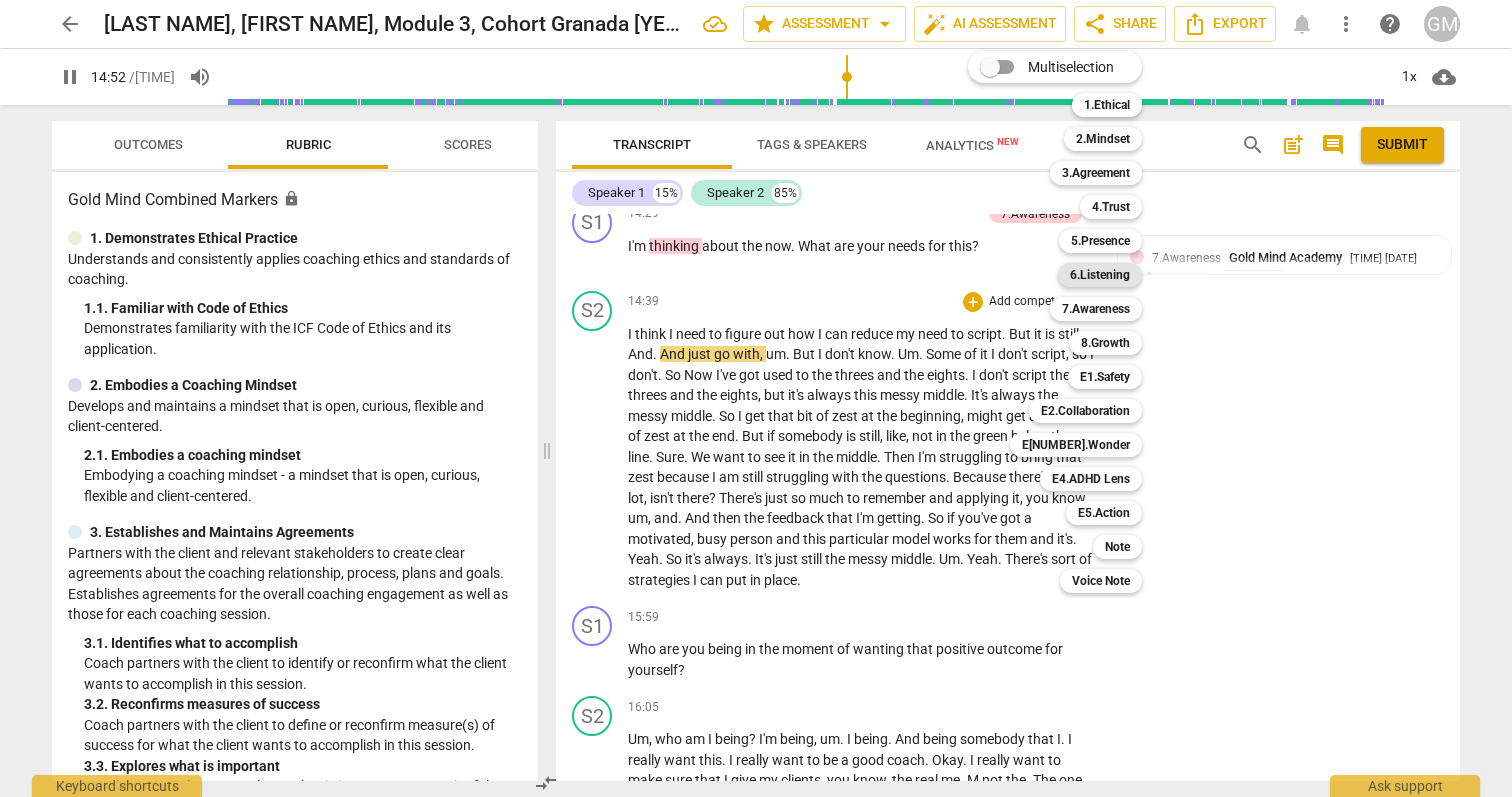 click on "6.Listening" at bounding box center (1100, 275) 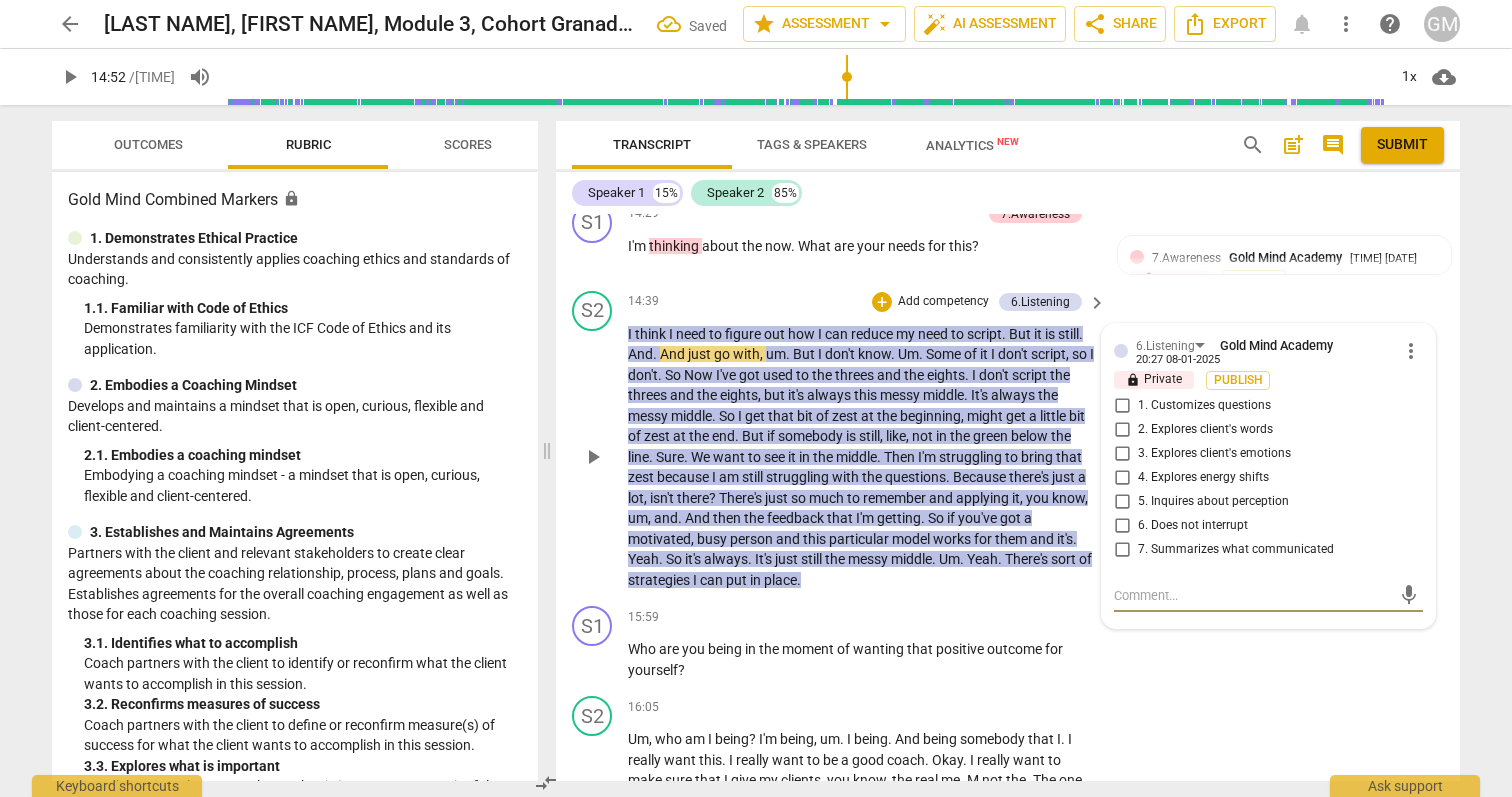 click on "6. Does not interrupt" at bounding box center (1122, 526) 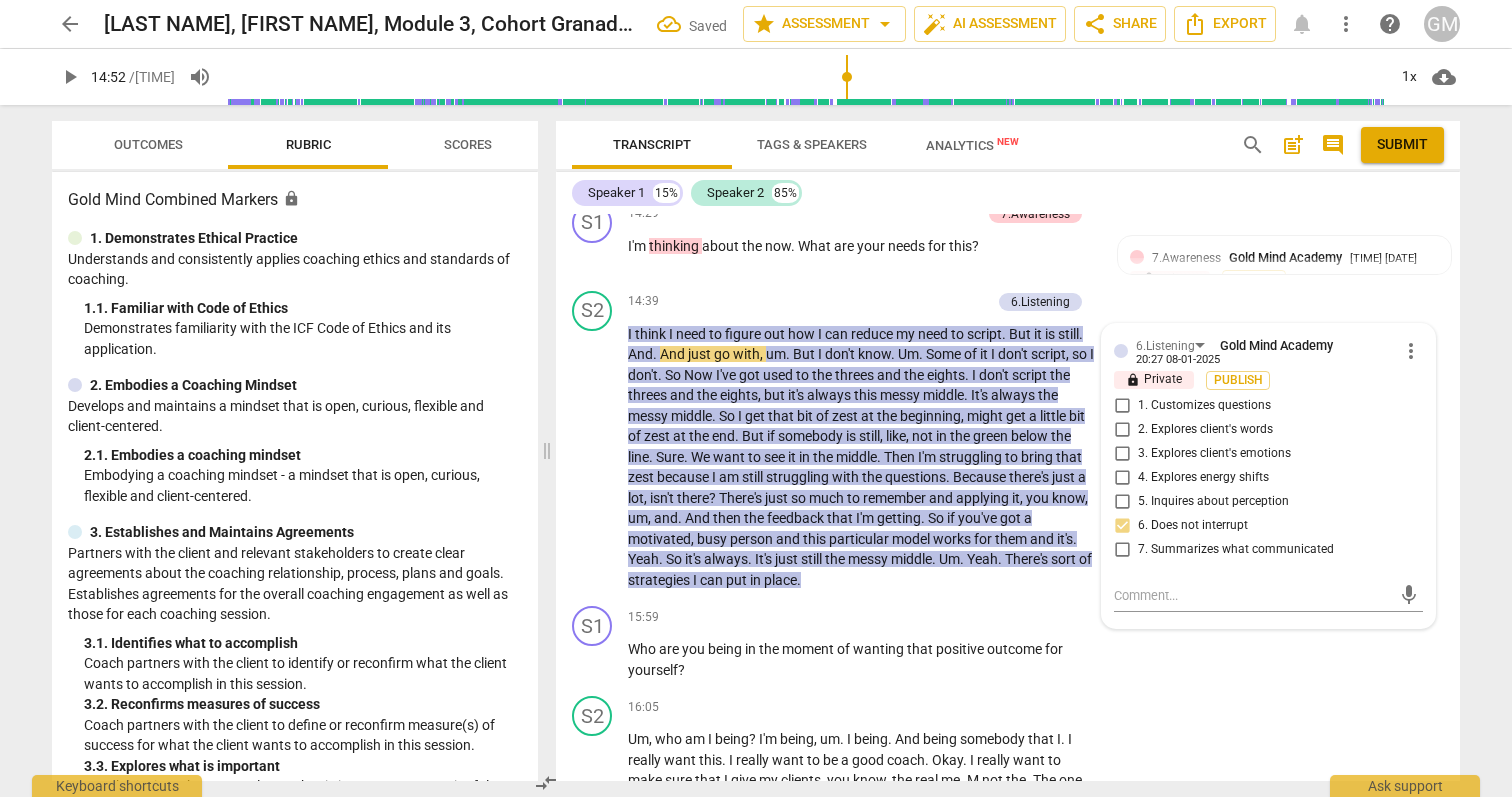 click on "Transcript Tags & Speakers Analytics New search post_add comment Submit Speaker 1 15% Speaker 2 85% format_bold format_list_bulleted Gold Mind Academy delete Summary: What are you proud of in this recording in relation to the ICF PCC Markers? I have made a lot of progress since starting Module 3 in May, I'm proud of how my fear no longer affects me in the way that it did, when I’m being perceived or marked and is reducing each time I record a session. In particular I am proud of how I am starting to relax and know that this will improve with practice over time. I’m trying to get the tiger from being in the room, to being in me, where she used to live! Specific points I am proud of in relation to markers are: 5.1 Responds to the whole person (the who): I invited the client to reflect on who they were being in the moment with, “Who are you being in the moment of wanting that positive outcome for yourself?” ([TIME]). This deepened their self-awareness and connected to their inner resources. S1 pause" at bounding box center [1012, 451] 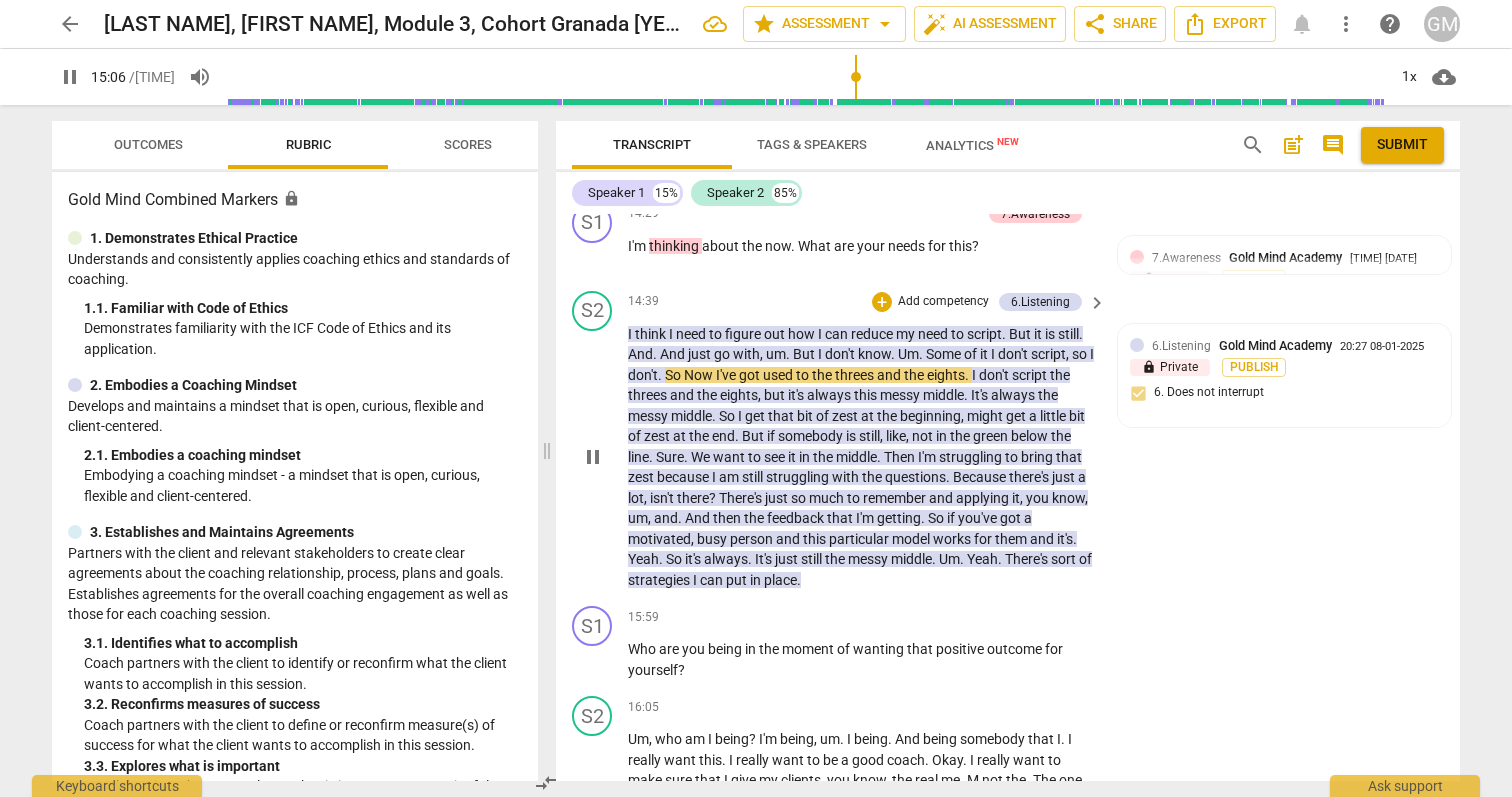scroll, scrollTop: 8736, scrollLeft: 0, axis: vertical 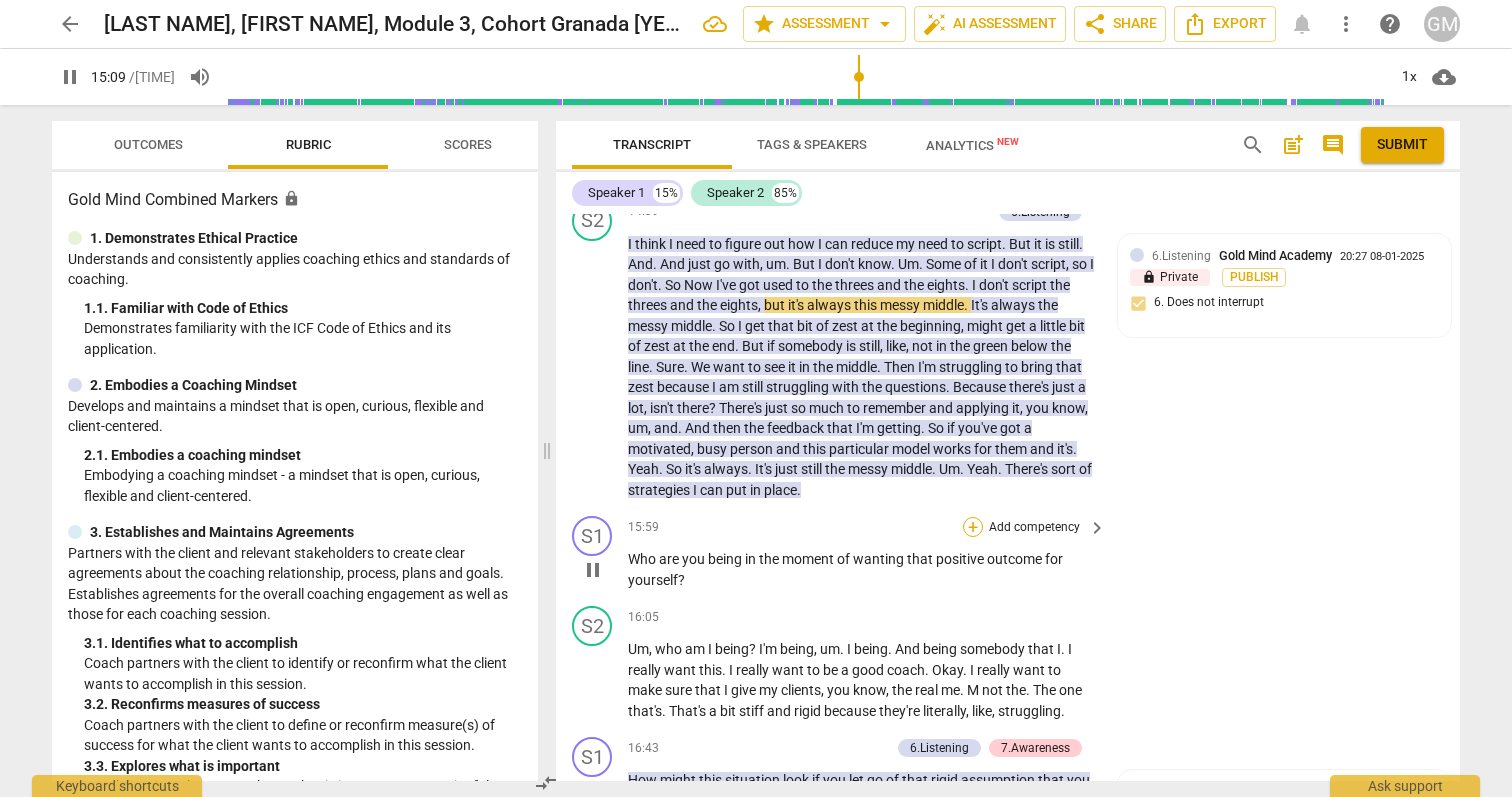 click on "+" at bounding box center (973, 527) 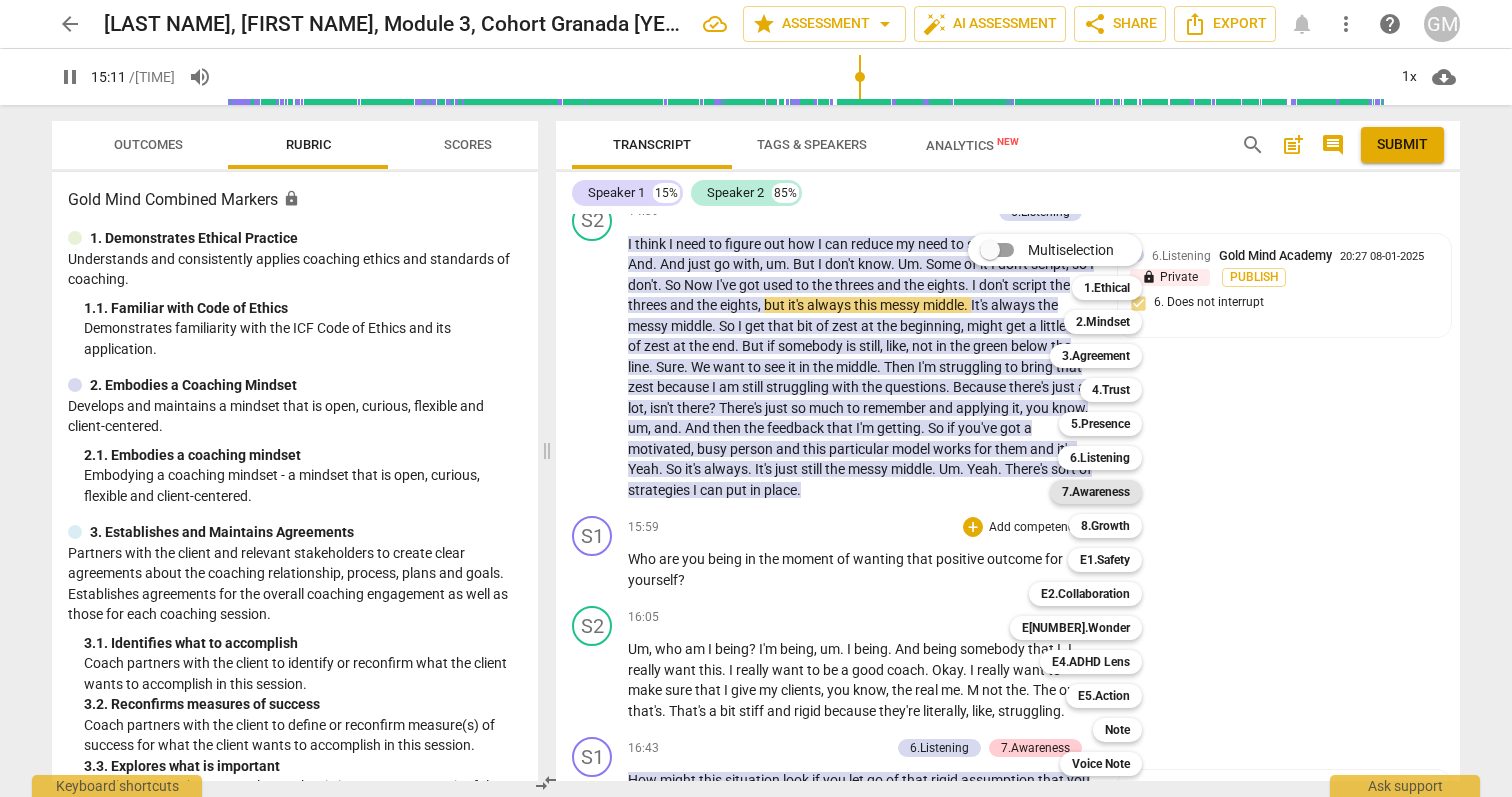 click on "7.Awareness" at bounding box center [1096, 492] 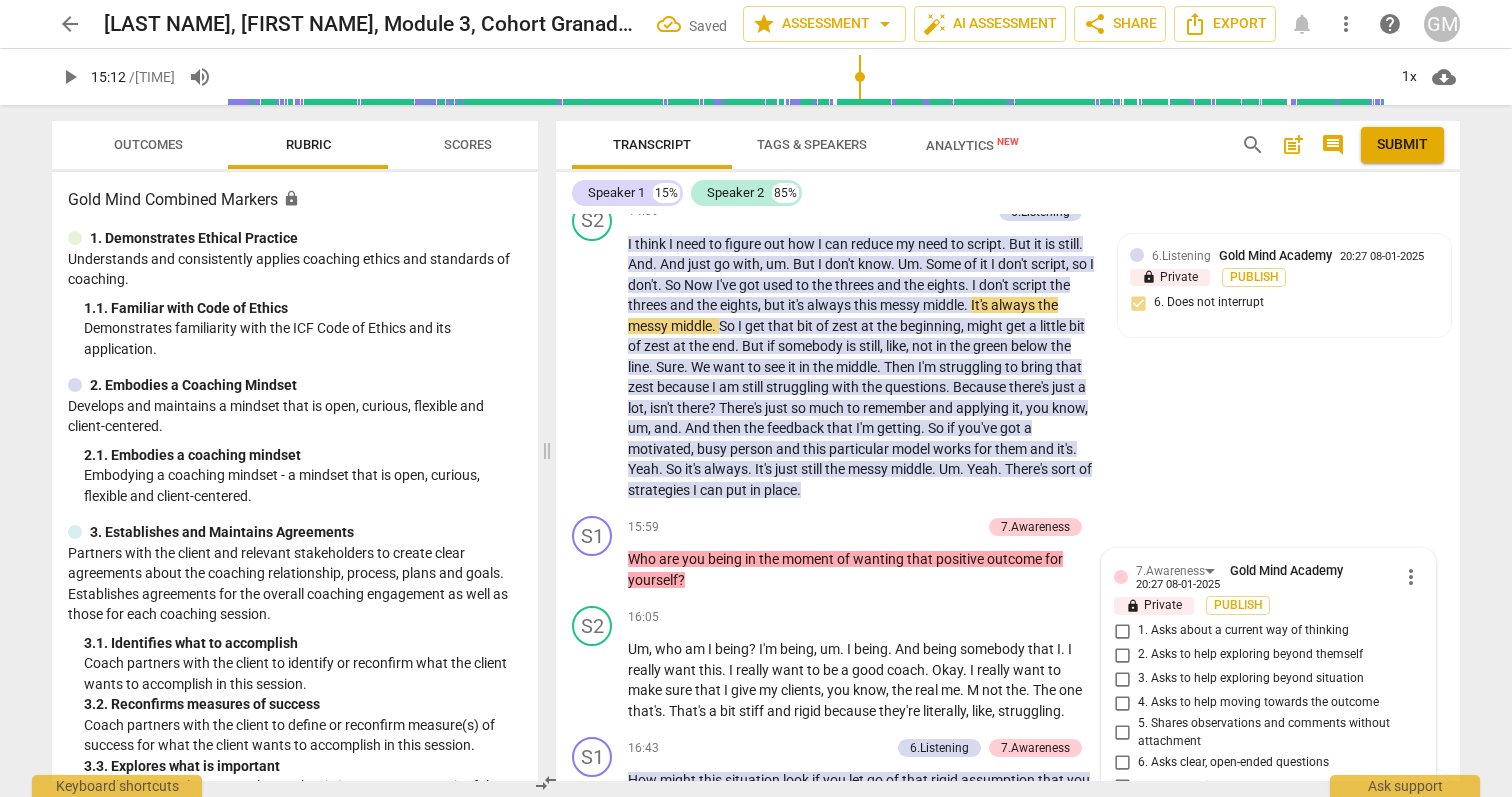 scroll, scrollTop: 9115, scrollLeft: 0, axis: vertical 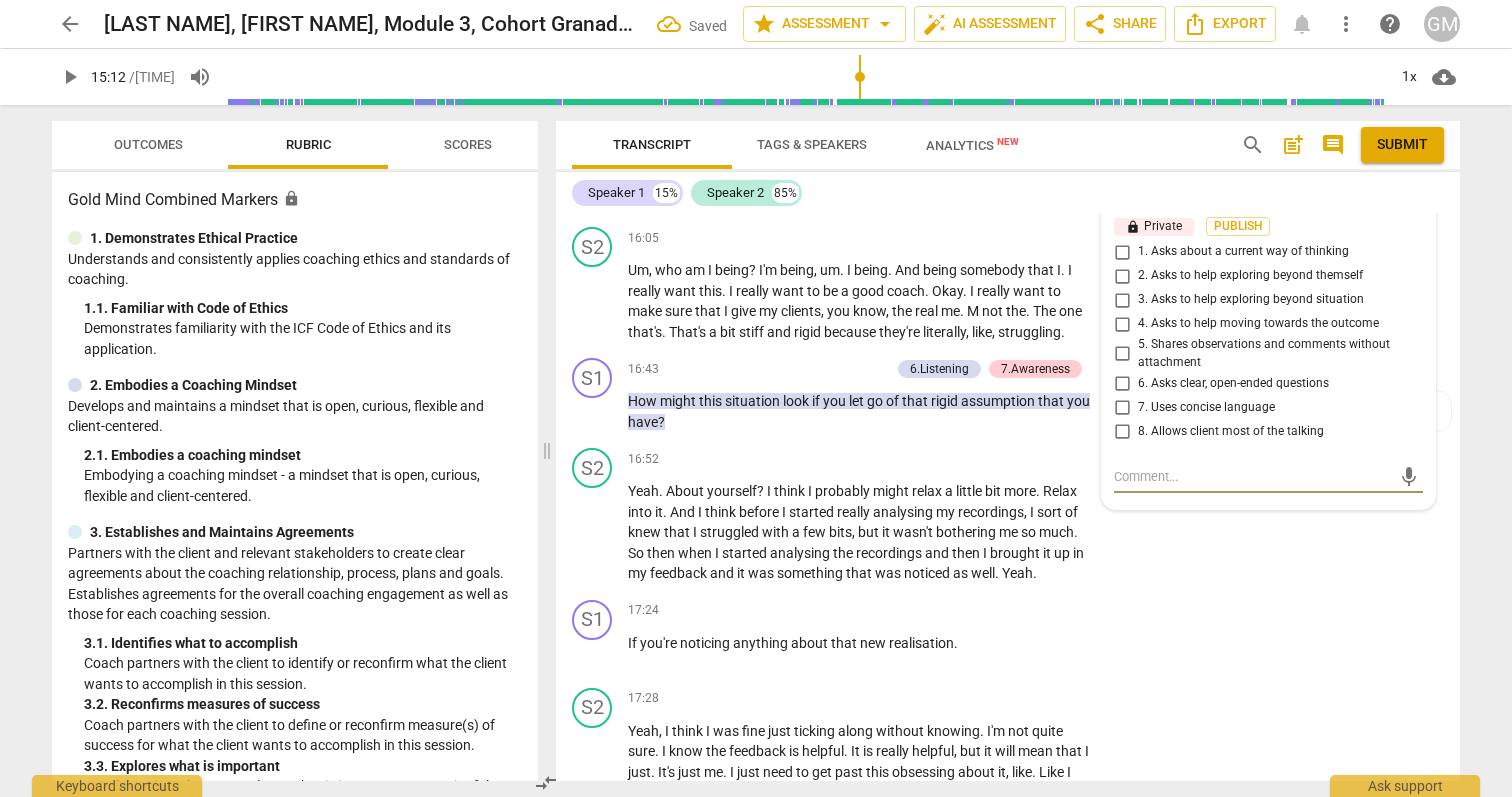 click on "2. Asks to help exploring beyond themself" at bounding box center (1122, 276) 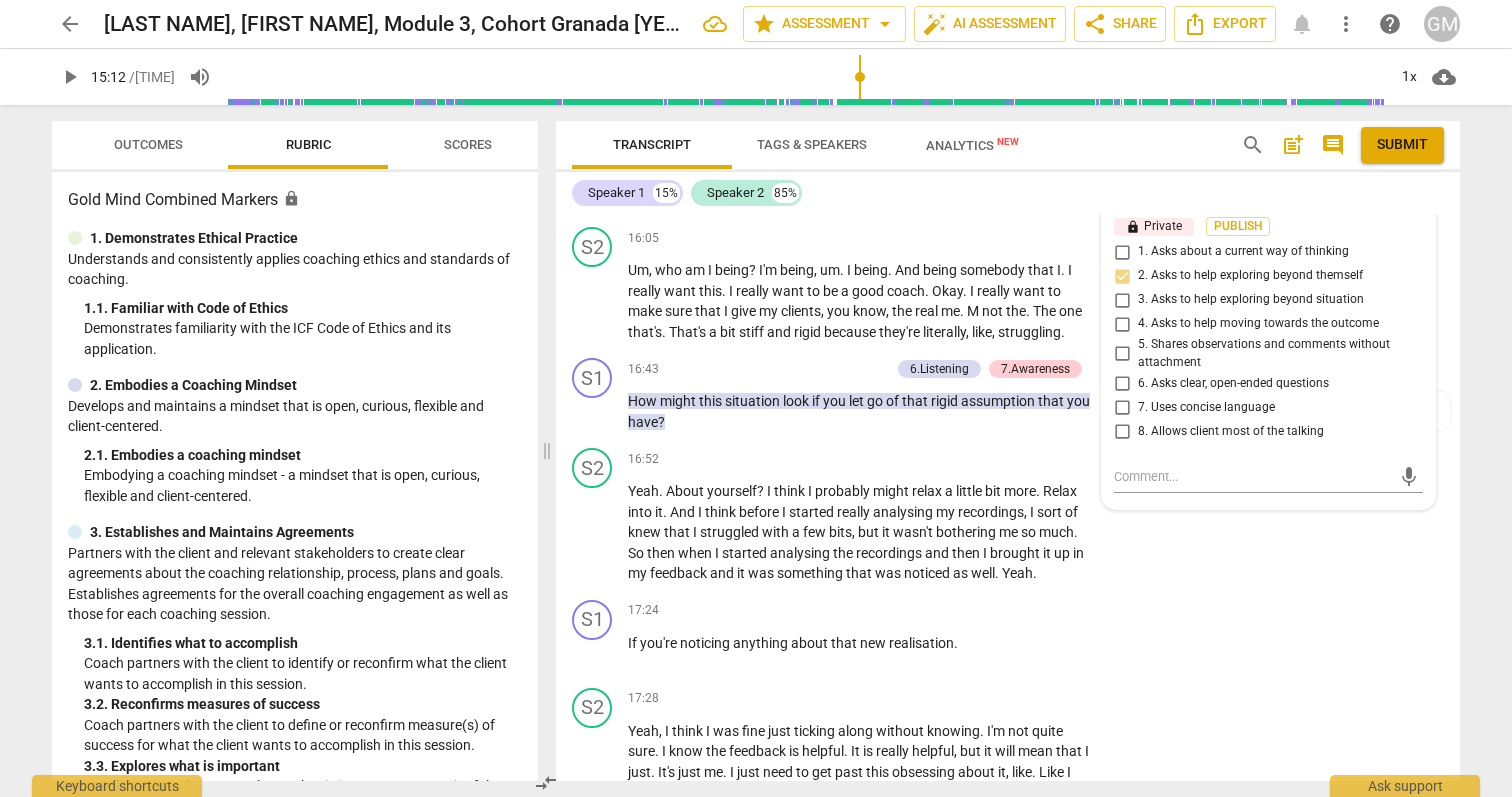 click on "Transcript Tags & Speakers Analytics New search post_add comment Submit Speaker 1 15% Speaker 2 85% format_bold format_list_bulleted Gold Mind Academy delete Summary: What are you proud of in this recording in relation to the ICF PCC Markers? I have made a lot of progress since starting Module 3 in May, I'm proud of how my fear no longer affects me in the way that it did, when I’m being perceived or marked and is reducing each time I record a session. In particular I am proud of how I am starting to relax and know that this will improve with practice over time. I’m trying to get the tiger from being in the room, to being in me, where she used to live! Specific points I am proud of in relation to markers are: 5.1 Responds to the whole person (the who): I invited the client to reflect on who they were being in the moment with, “Who are you being in the moment of wanting that positive outcome for yourself?” ([TIME]). This deepened their self-awareness and connected to their inner resources. S1 pause" at bounding box center (1012, 451) 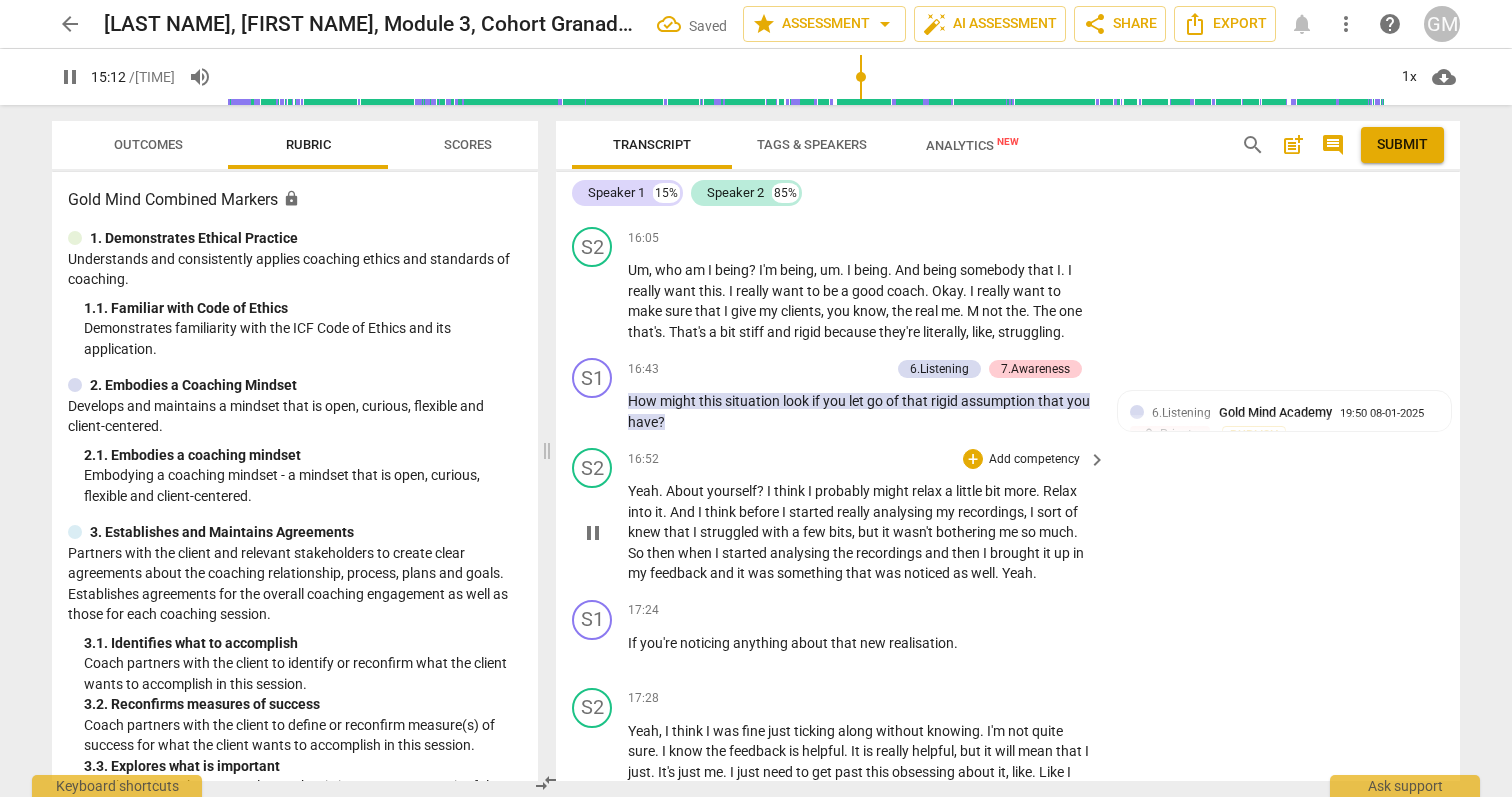 click on "Yeah .   About   yourself ?   I   think   I   probably   might   relax   a   little   bit   more .   Relax   into   it .   And   I   think   before   I   started   really   analysing   my   recordings ,   I   sort   of   knew   that   I   struggled   with   a   few   bits ,   but   it   wasn't   bothering   me   so   much .   So   then   when   I   started   analysing   the   recordings   and   then   I   brought   it   up   in   my   feedback   and   it   was   something   that   was   noticed   as   well .   Yeah ." at bounding box center (862, 532) 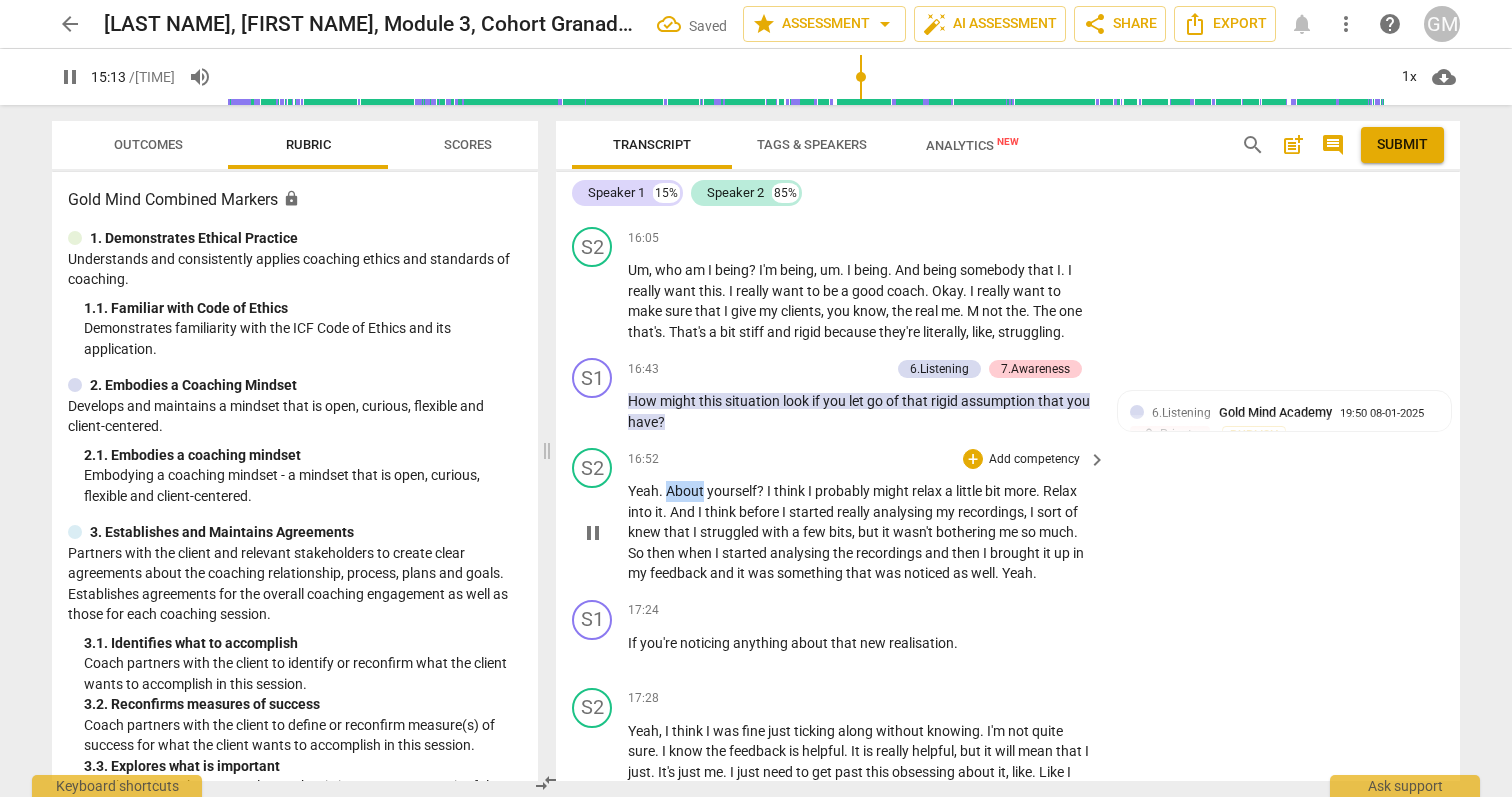 click on "Yeah .   About   yourself ?   I   think   I   probably   might   relax   a   little   bit   more .   Relax   into   it .   And   I   think   before   I   started   really   analysing   my   recordings ,   I   sort   of   knew   that   I   struggled   with   a   few   bits ,   but   it   wasn't   bothering   me   so   much .   So   then   when   I   started   analysing   the   recordings   and   then   I   brought   it   up   in   my   feedback   and   it   was   something   that   was   noticed   as   well .   Yeah ." at bounding box center (862, 532) 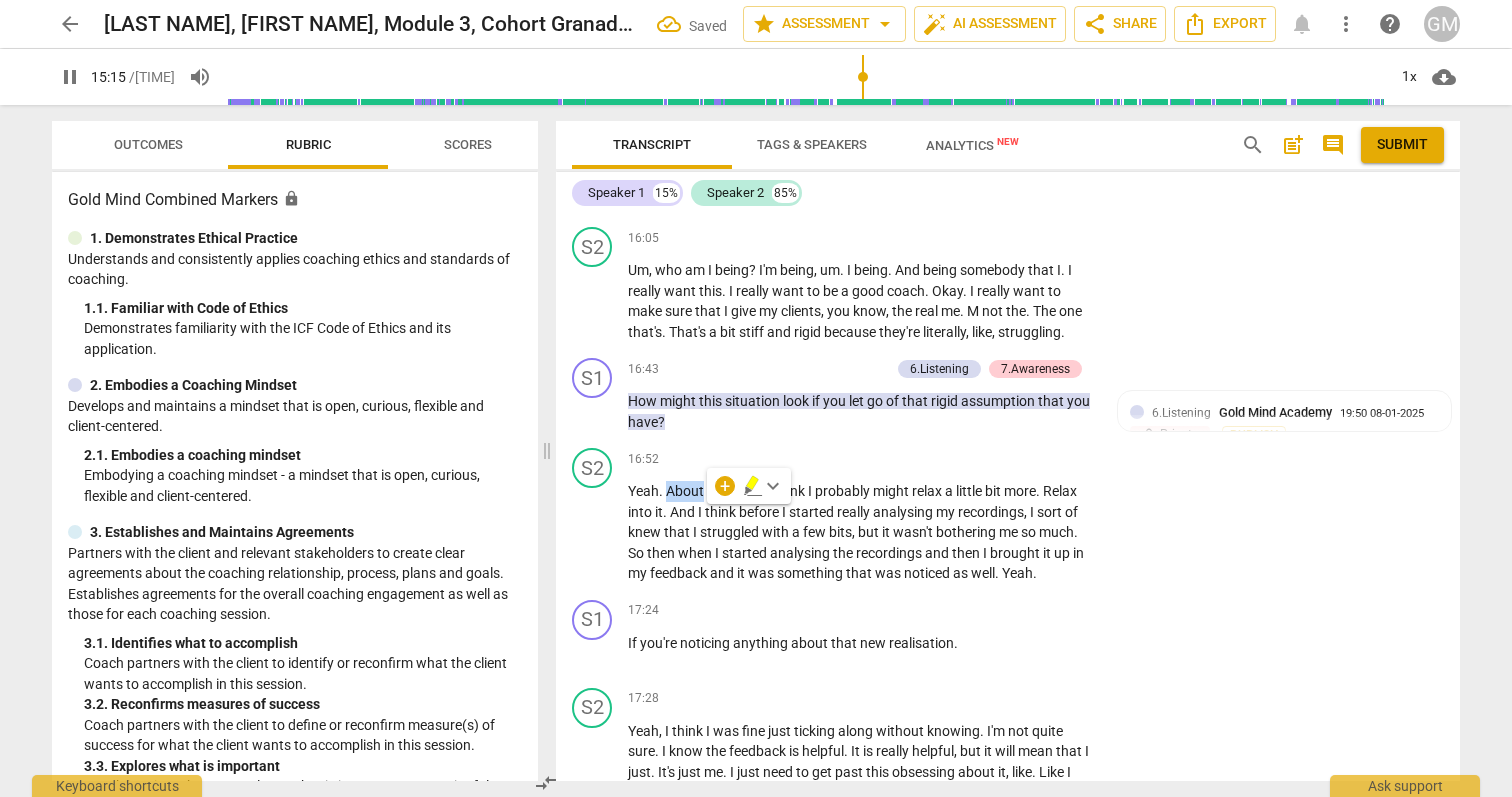 scroll, scrollTop: 8860, scrollLeft: 0, axis: vertical 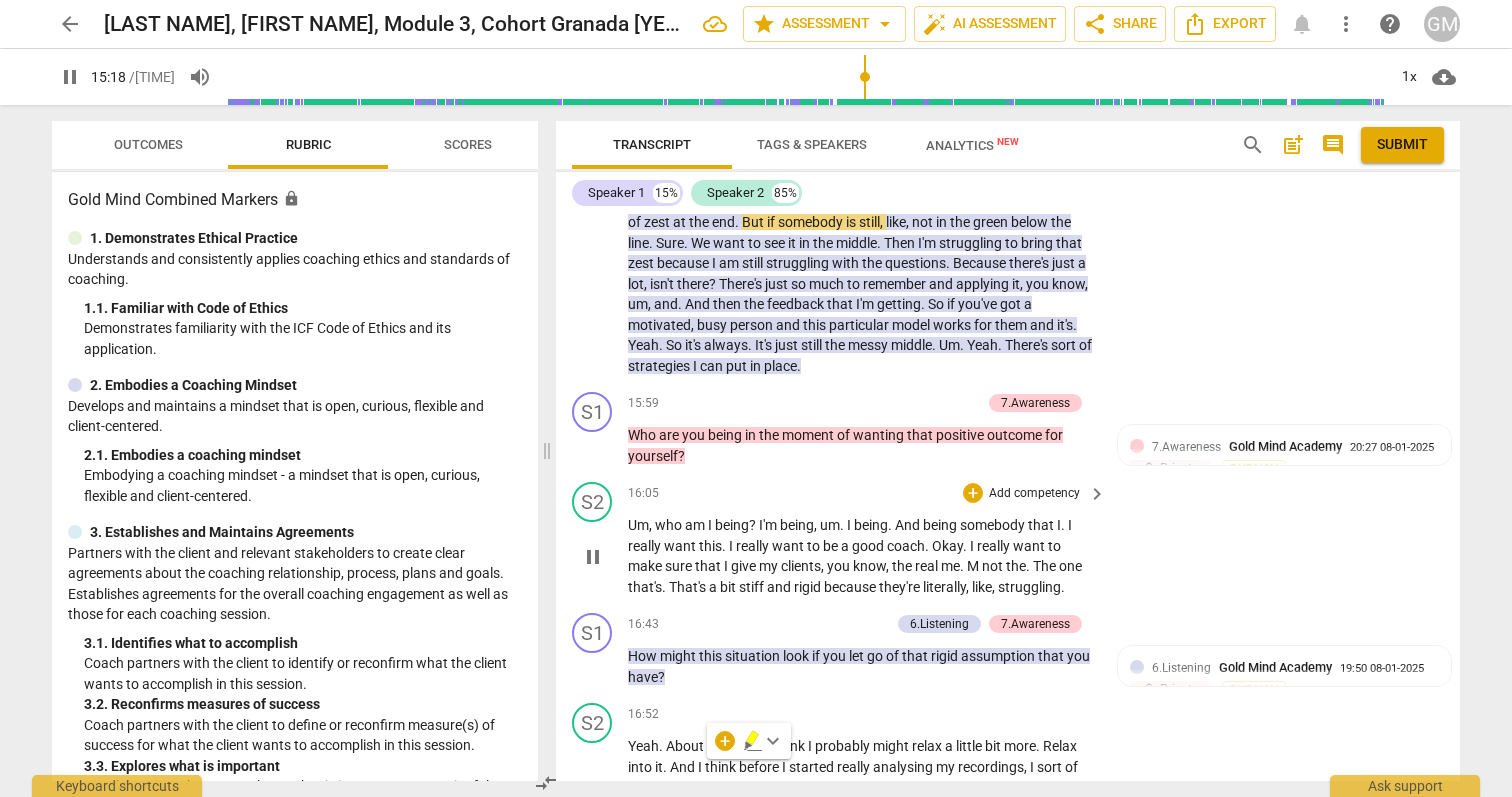 click on "am" at bounding box center [696, 525] 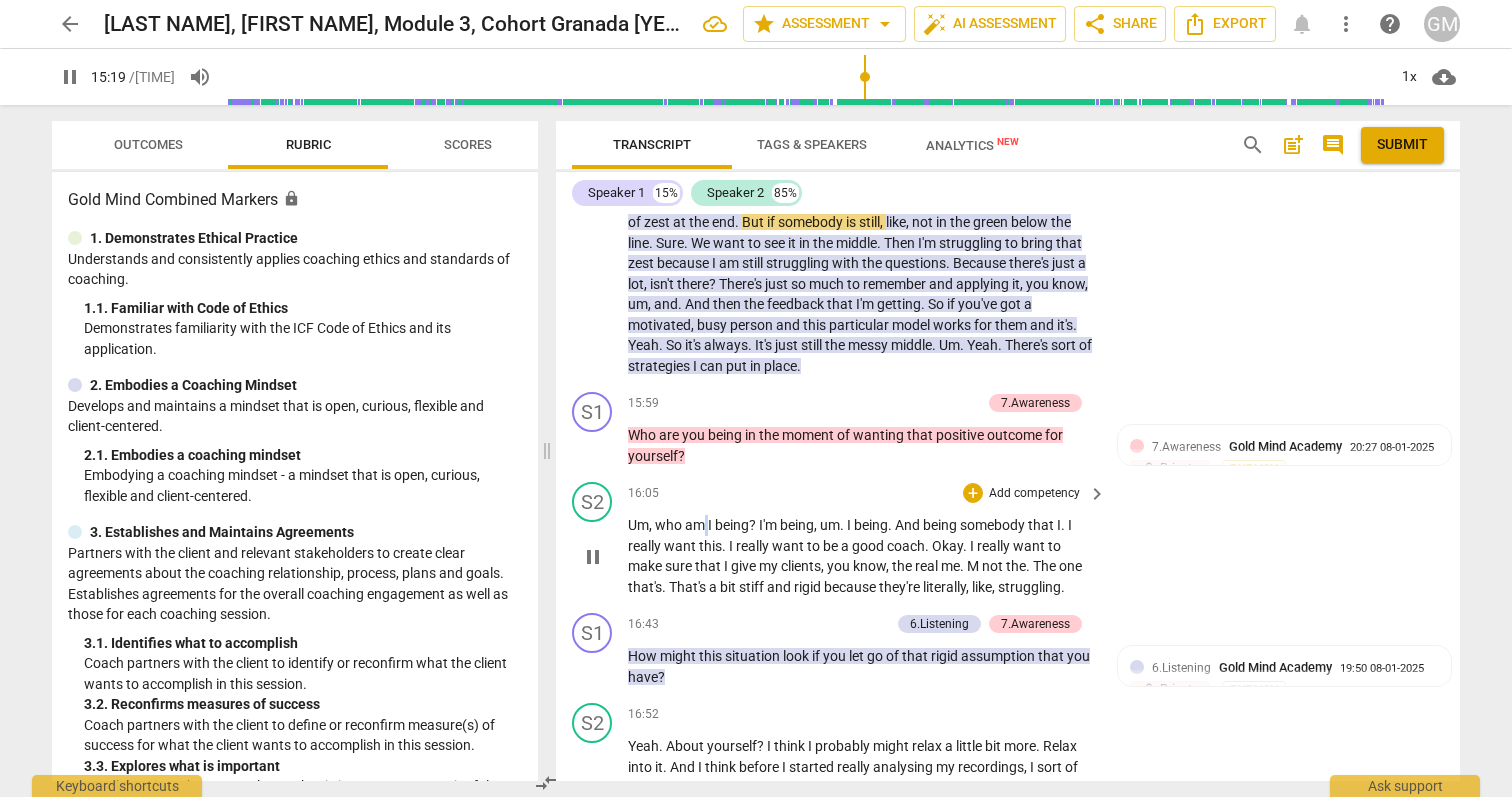 click on "am" at bounding box center (696, 525) 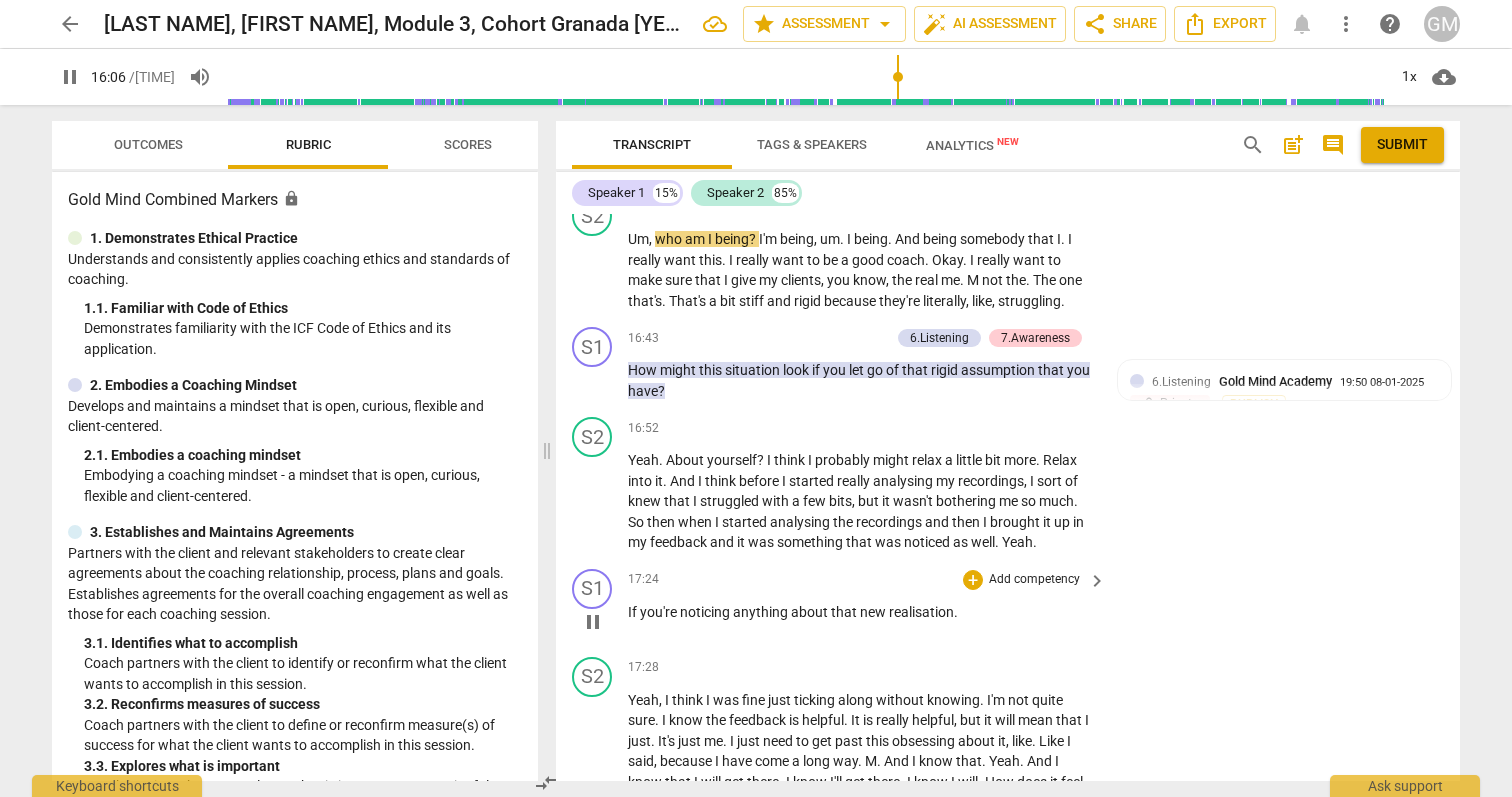 scroll, scrollTop: 9249, scrollLeft: 0, axis: vertical 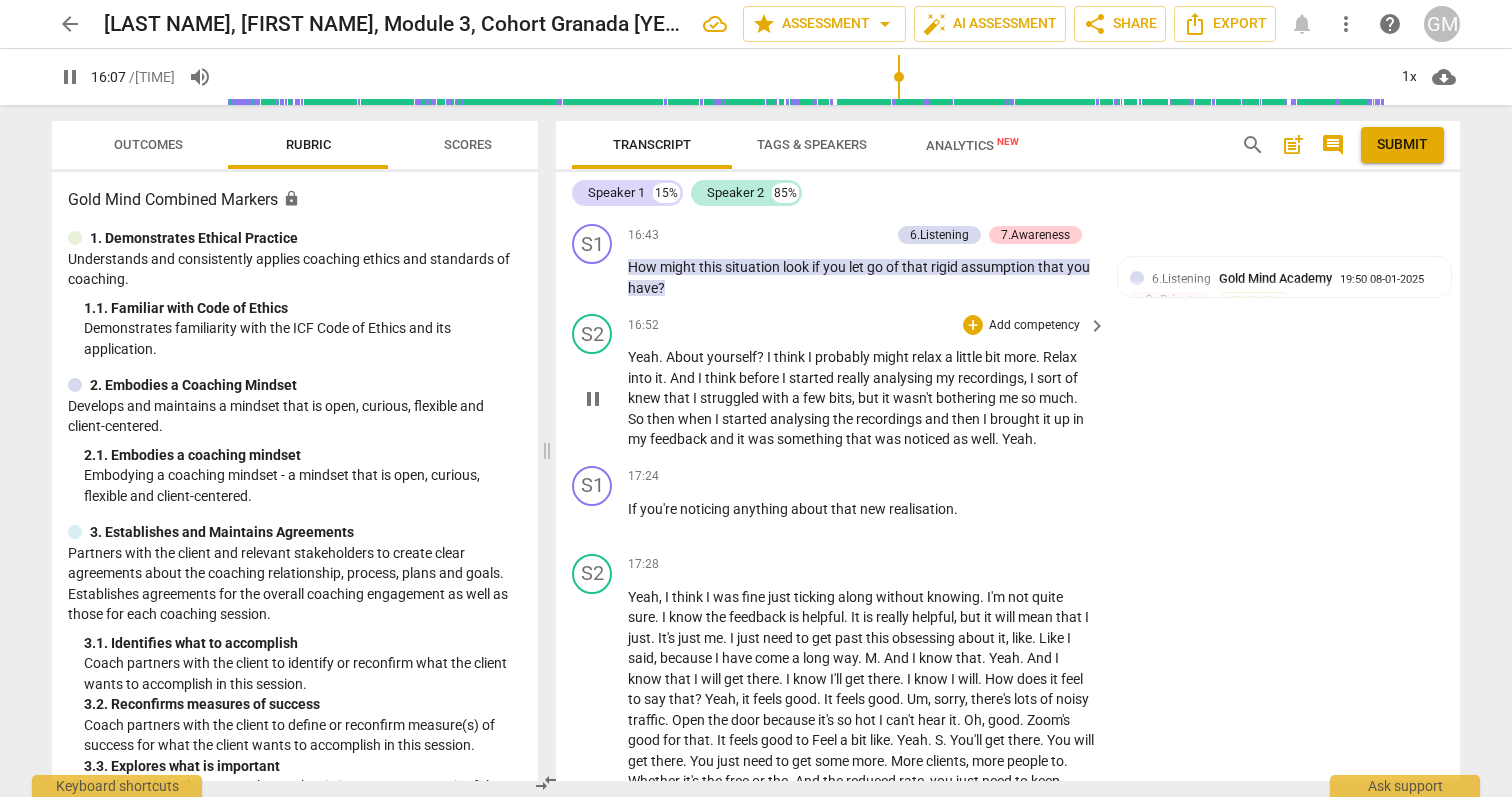 click on "yourself" at bounding box center [732, 357] 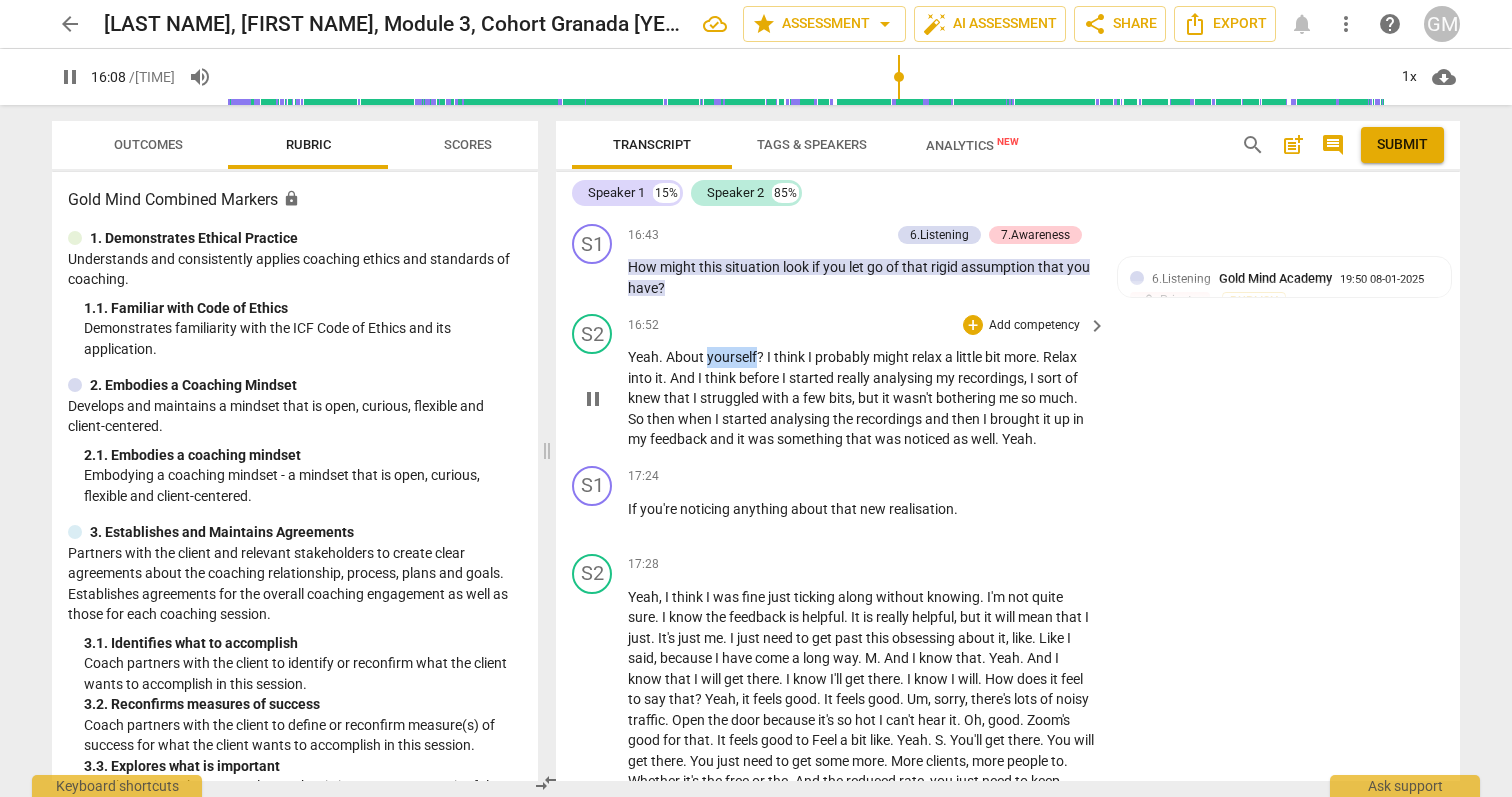 click on "yourself" at bounding box center (732, 357) 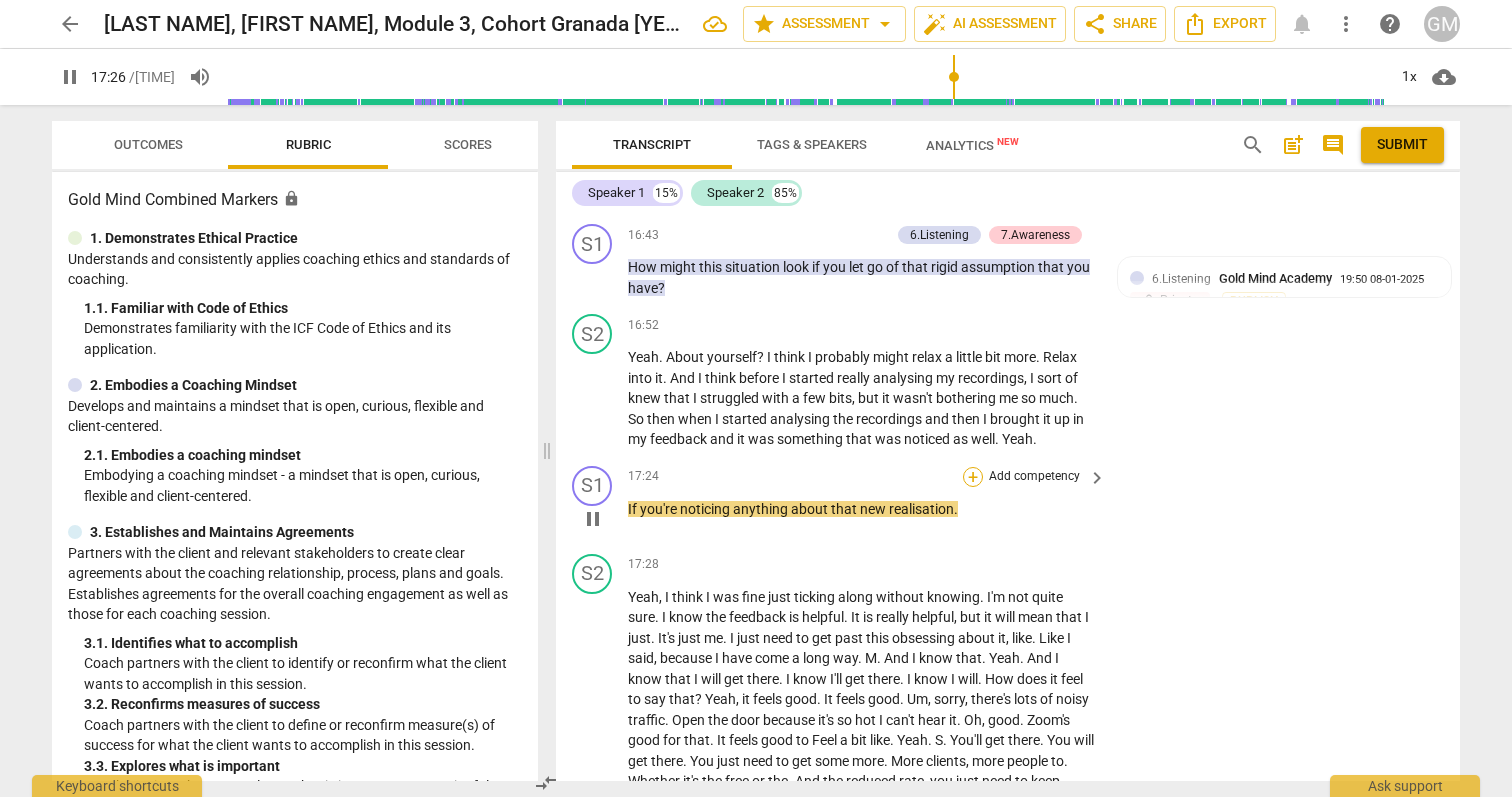 click on "+" at bounding box center (973, 477) 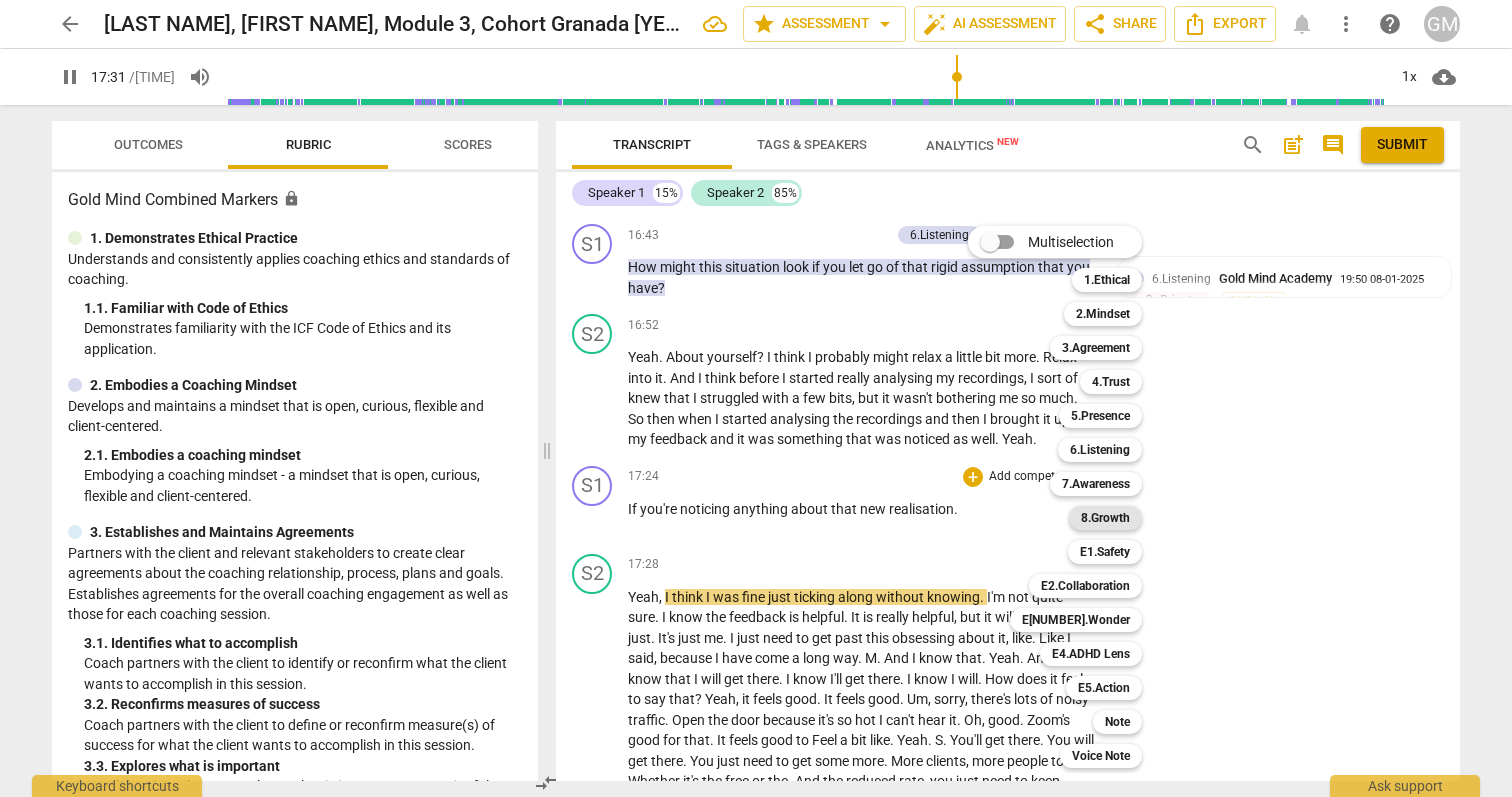click on "8.Growth" at bounding box center [1105, 518] 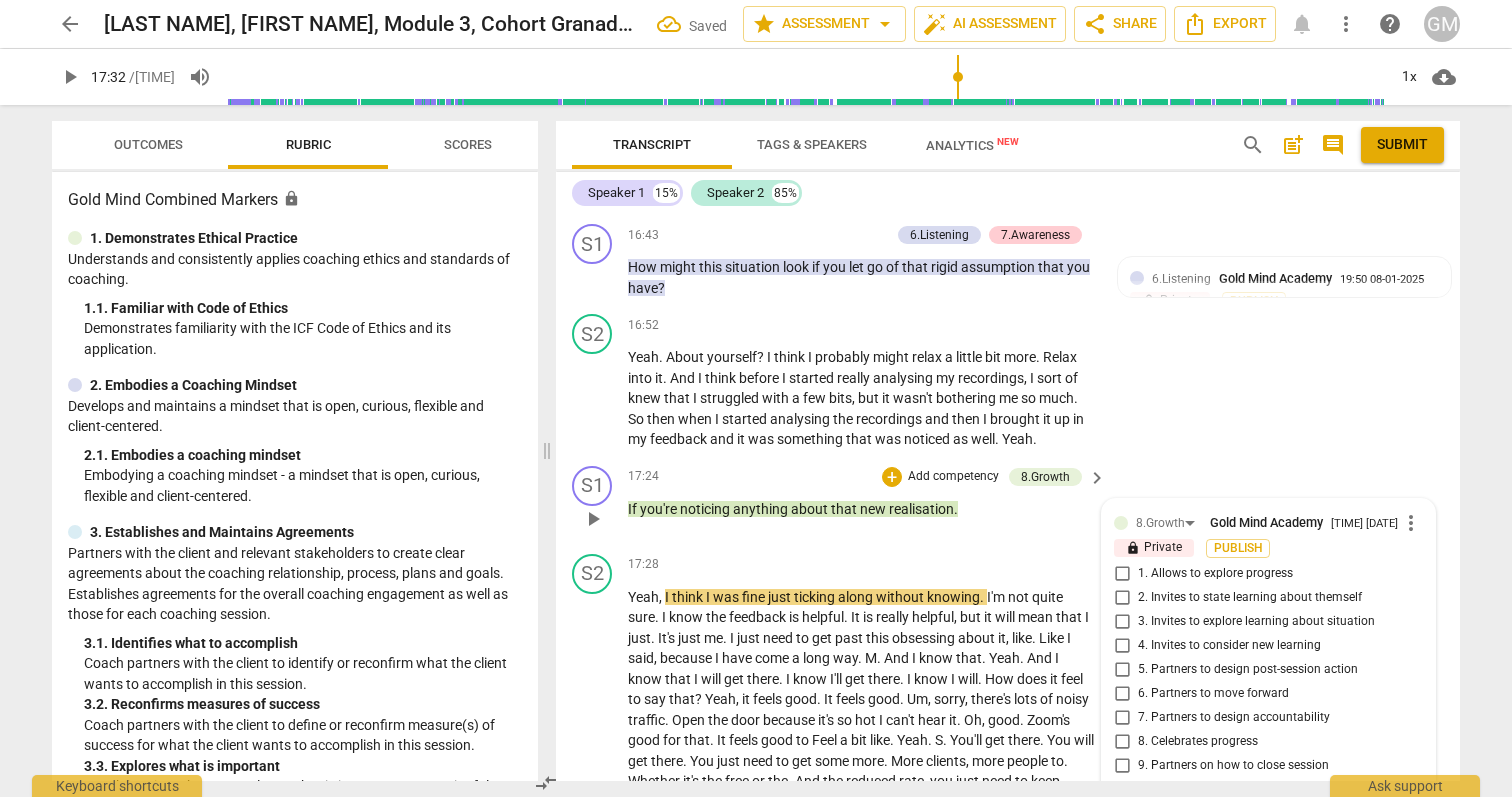 scroll, scrollTop: 9590, scrollLeft: 0, axis: vertical 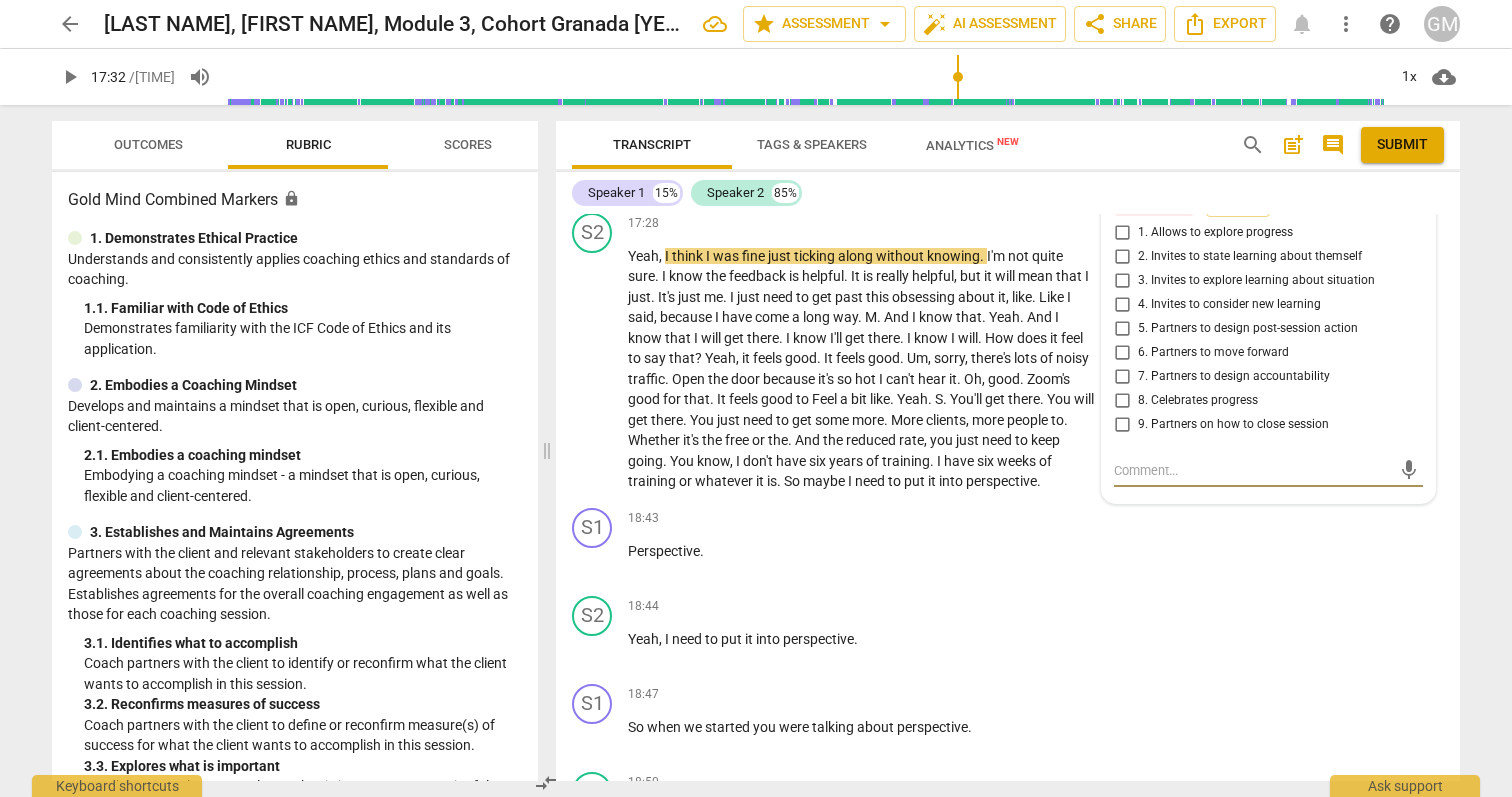 click on "3. Invites to explore learning about situation" at bounding box center (1256, 281) 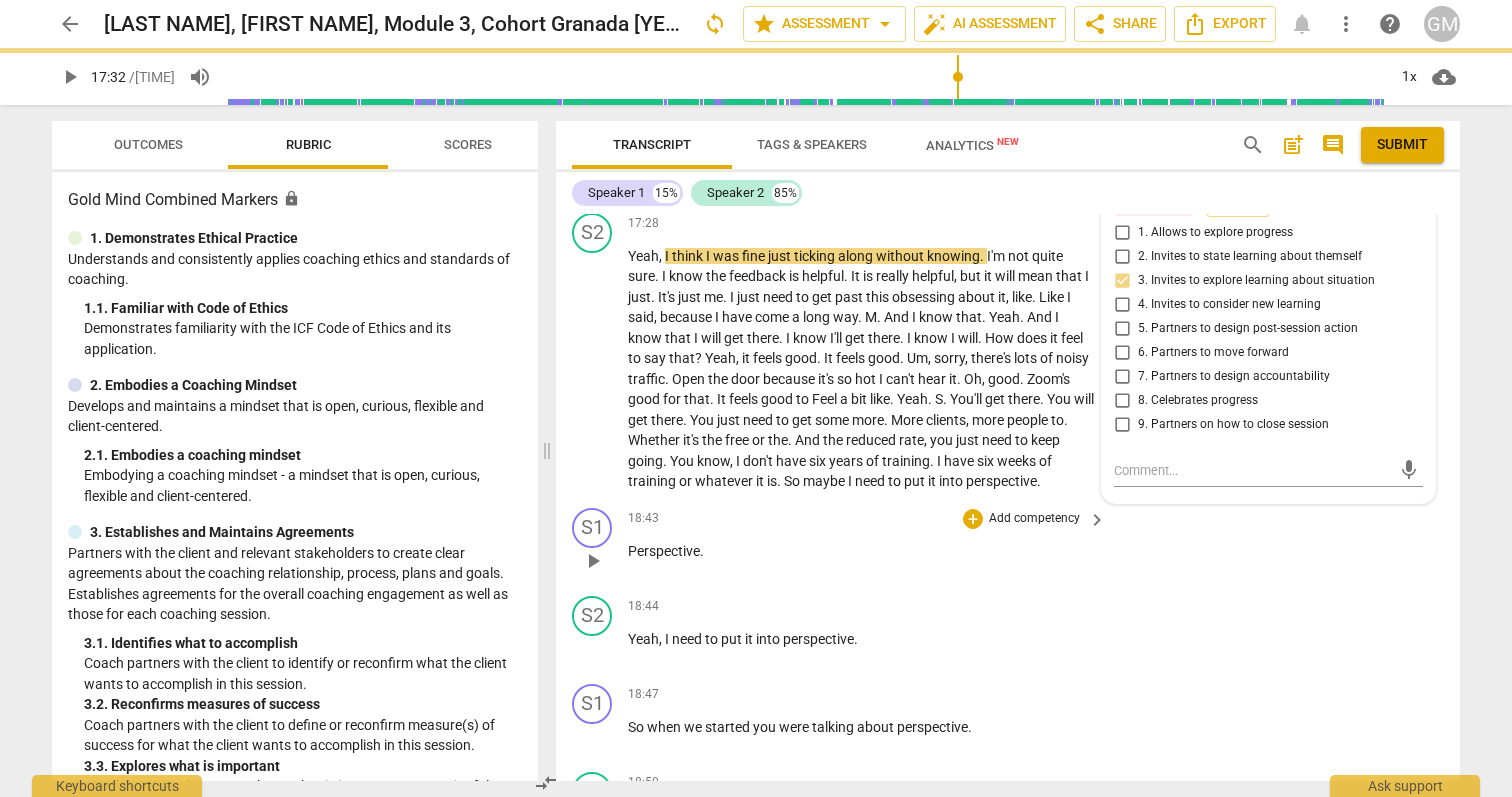 click on "S1 play_arrow pause [TIME] + Add competency keyboard_arrow_right Perspective ." at bounding box center [1008, 544] 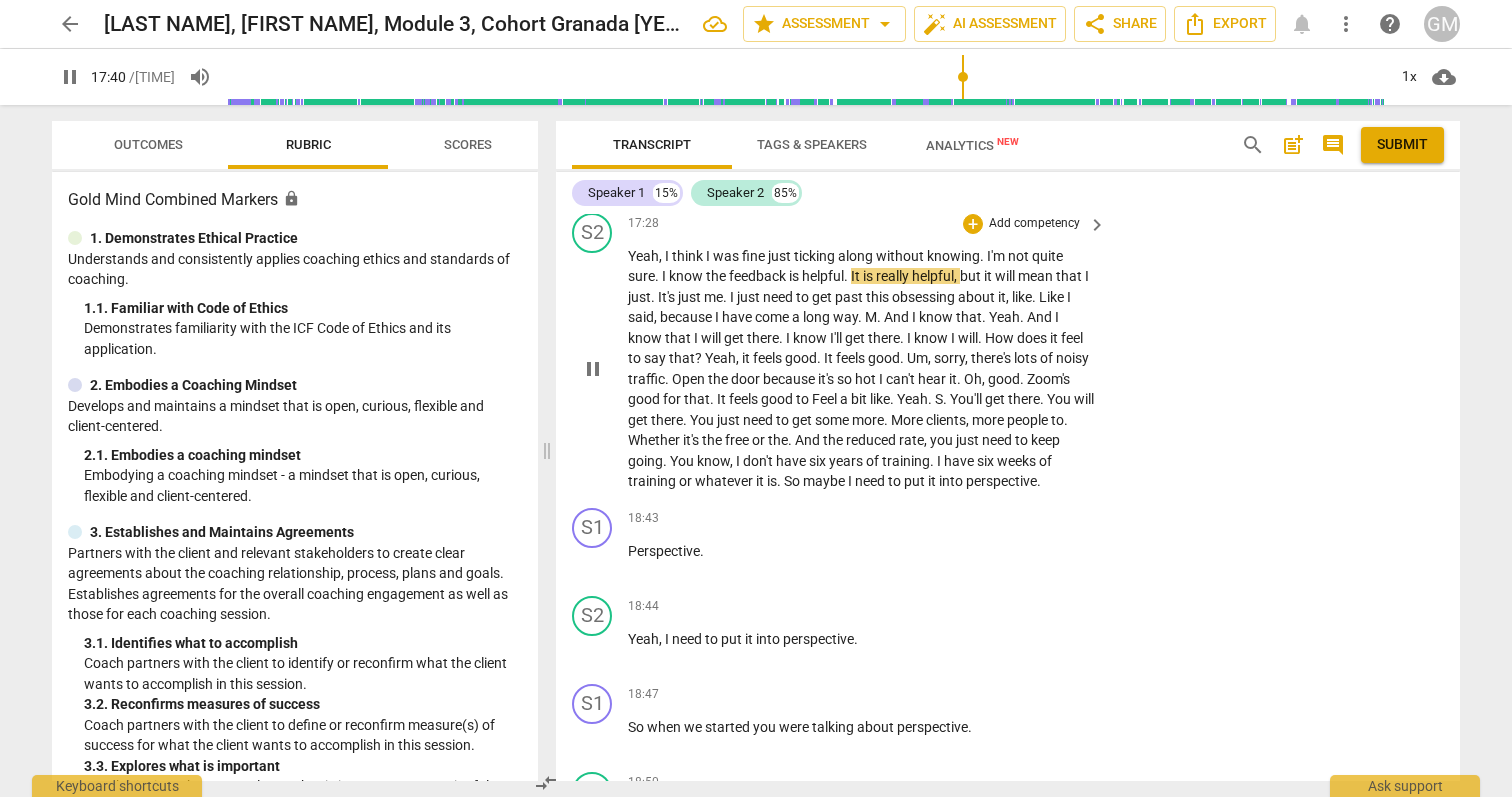 click on "knowing" at bounding box center [953, 256] 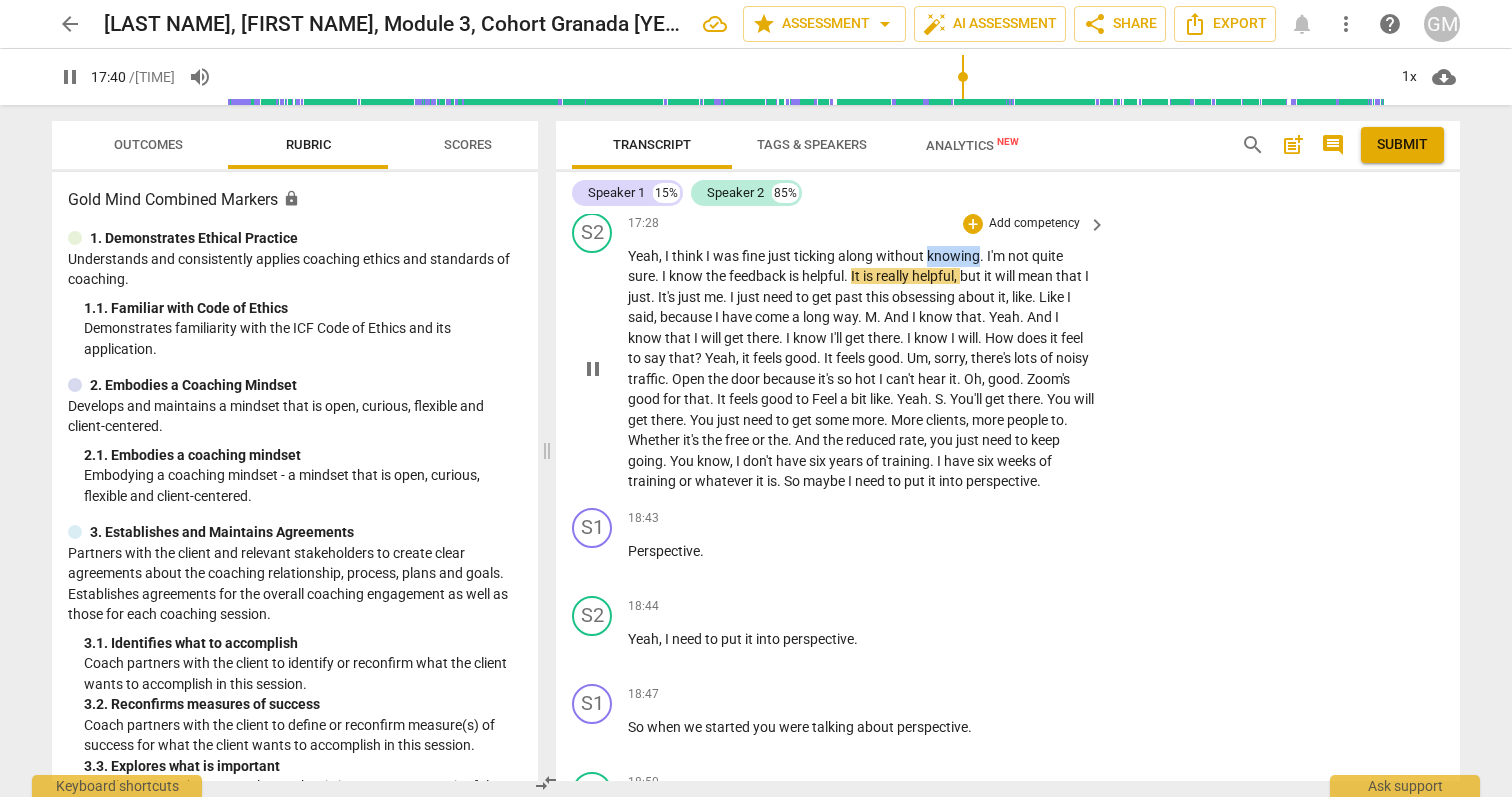 click on "knowing" at bounding box center [953, 256] 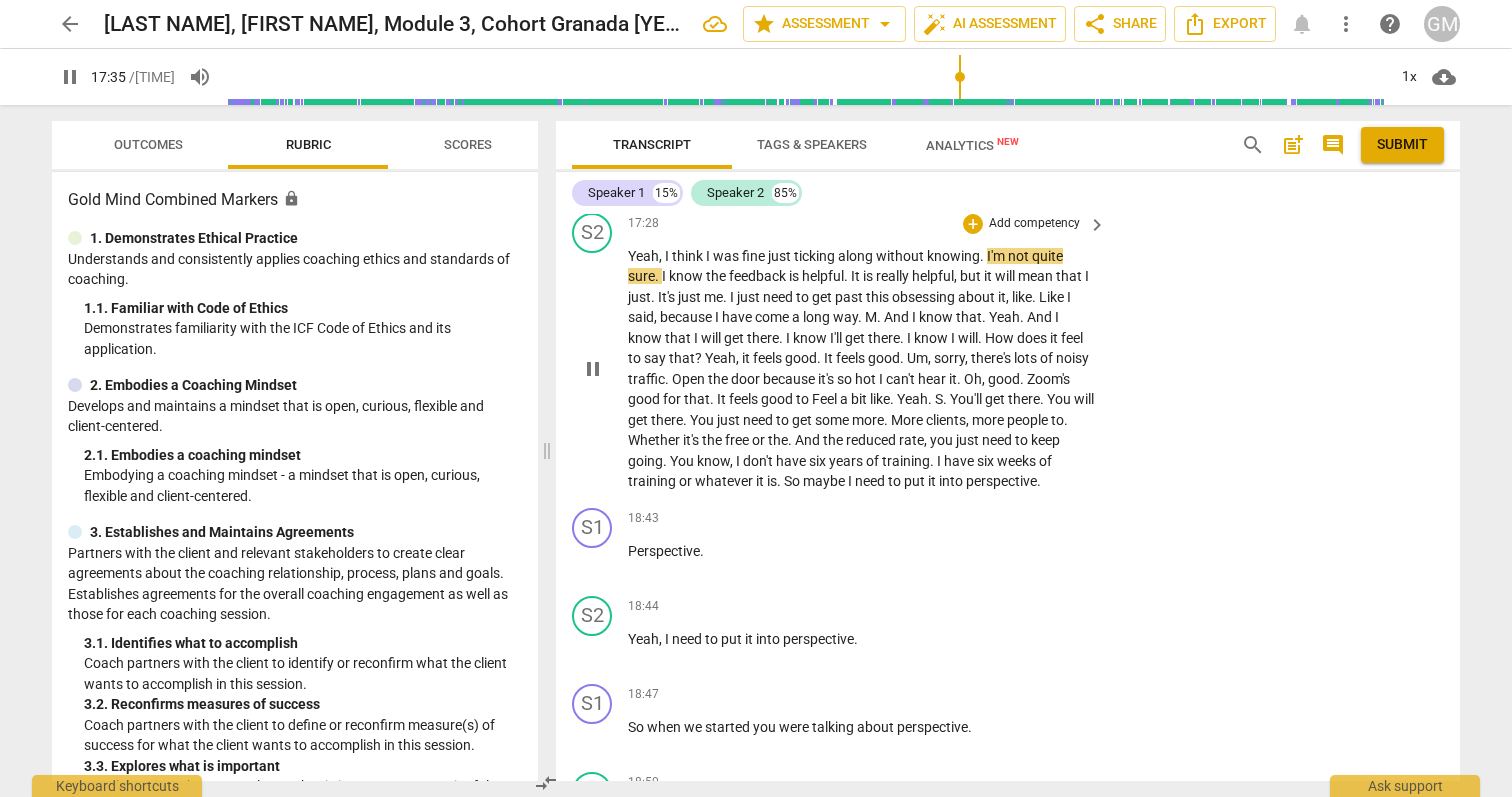 click on "knowing" at bounding box center (953, 256) 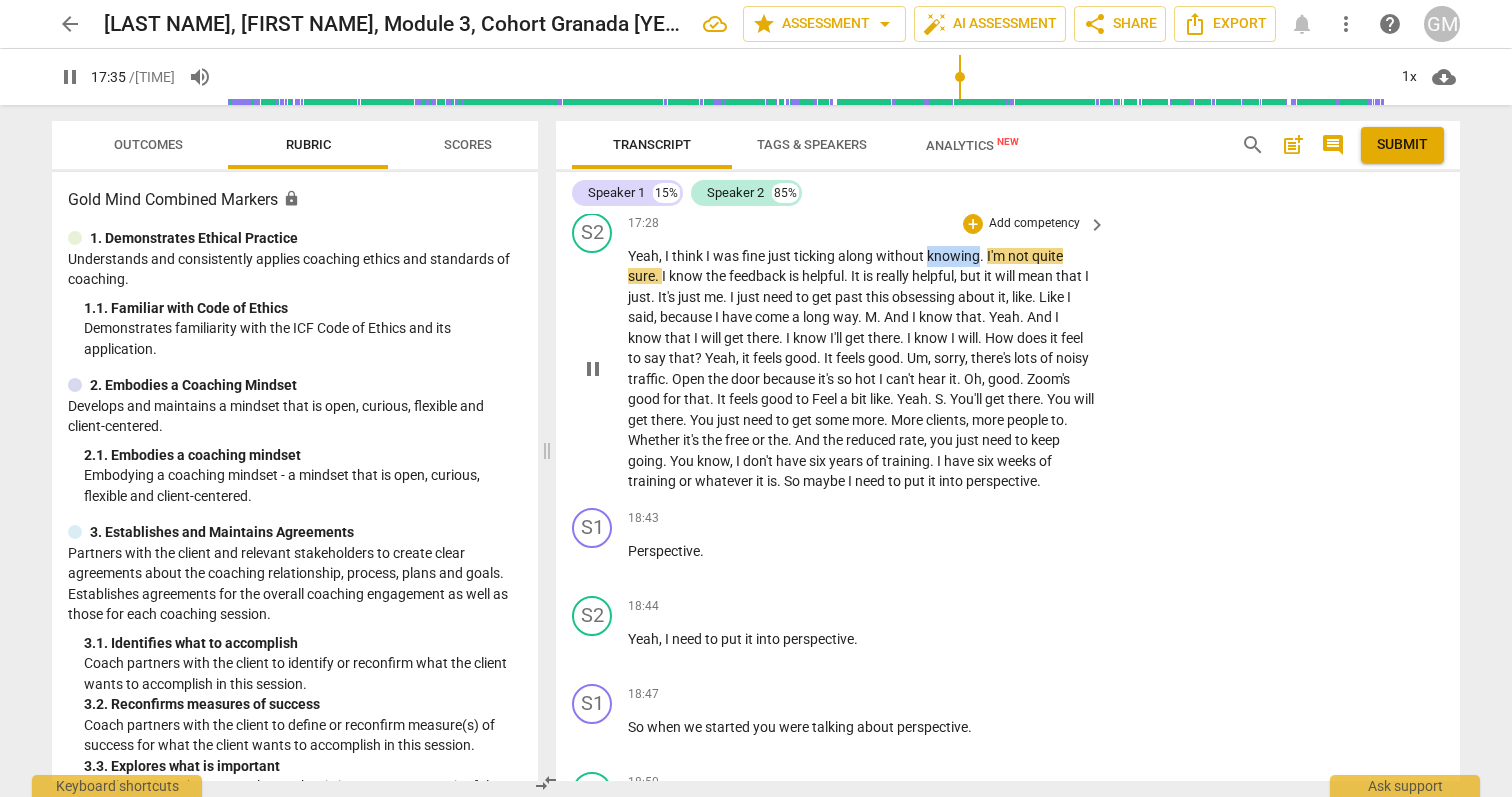 click on "knowing" at bounding box center (953, 256) 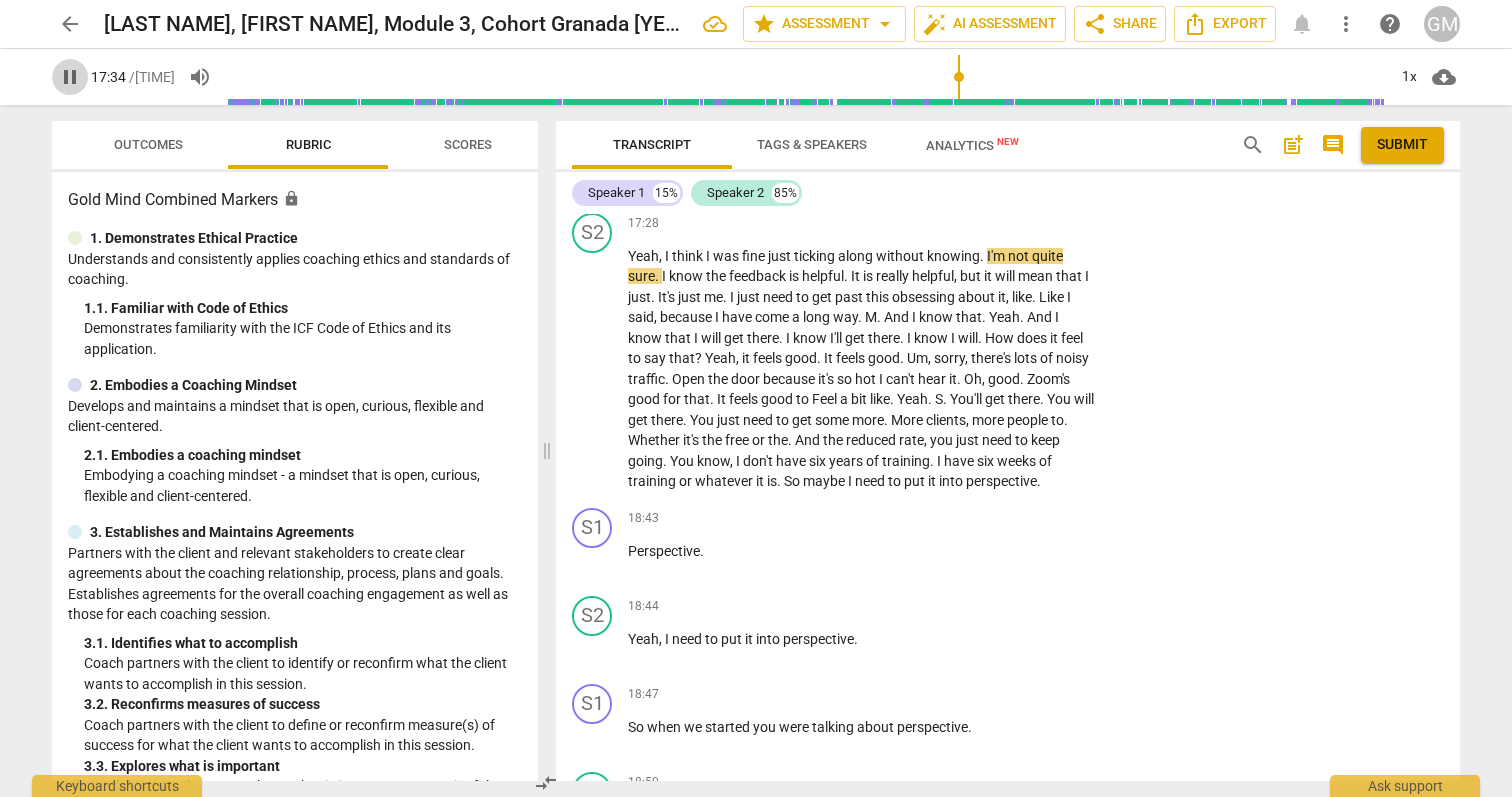 click on "pause" at bounding box center [70, 77] 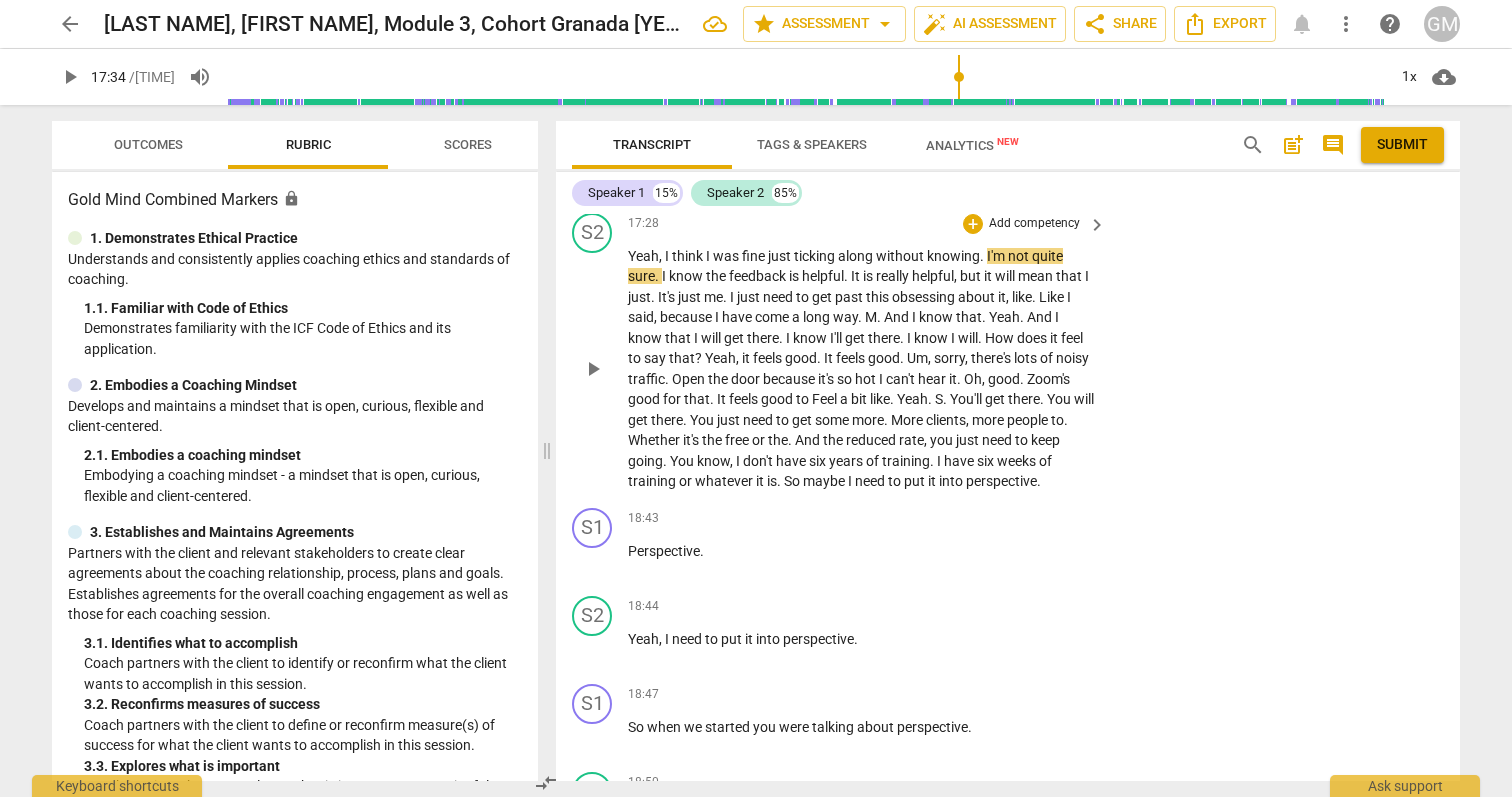click on "just" at bounding box center (781, 256) 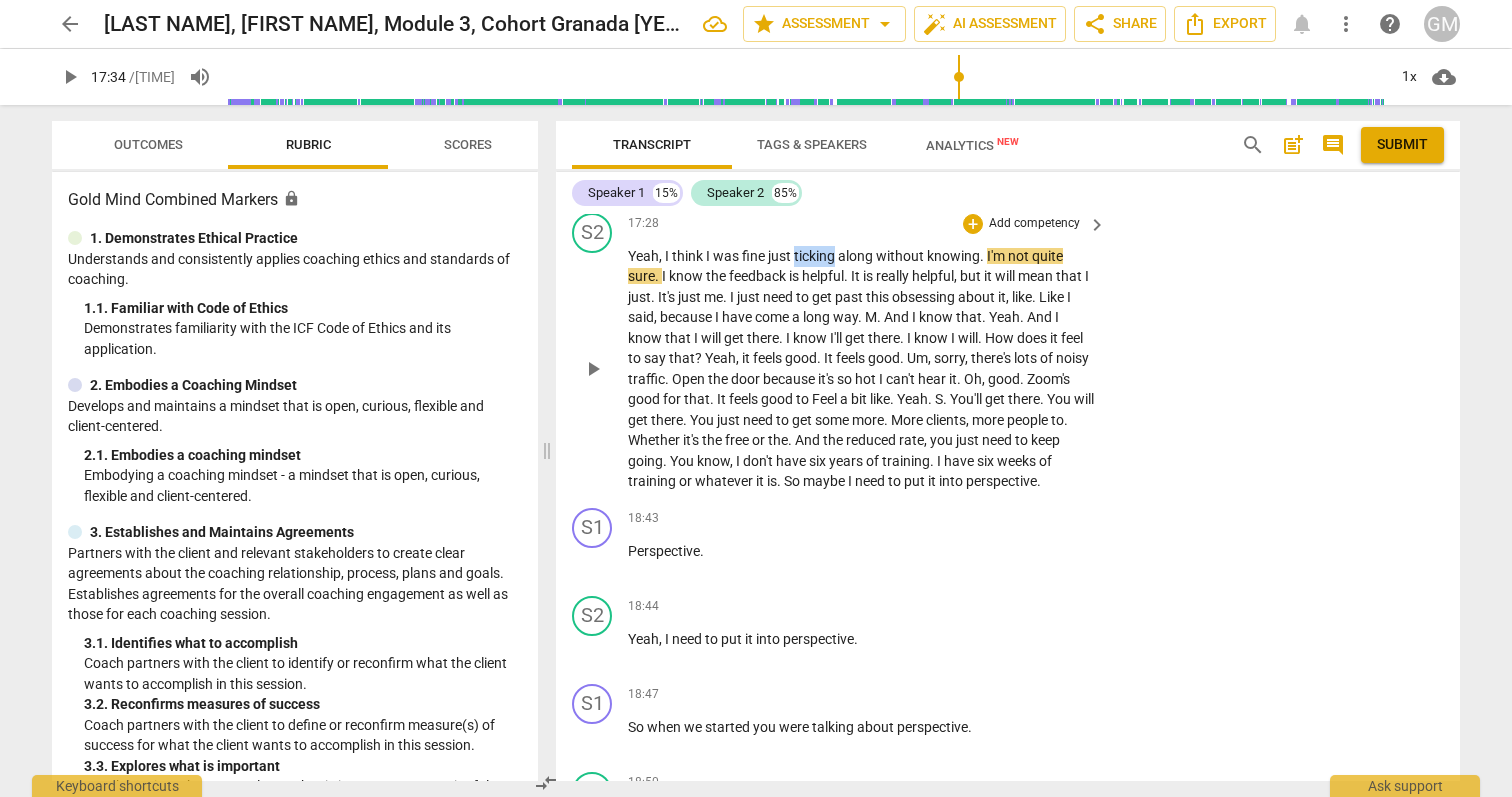 click on "just" at bounding box center (781, 256) 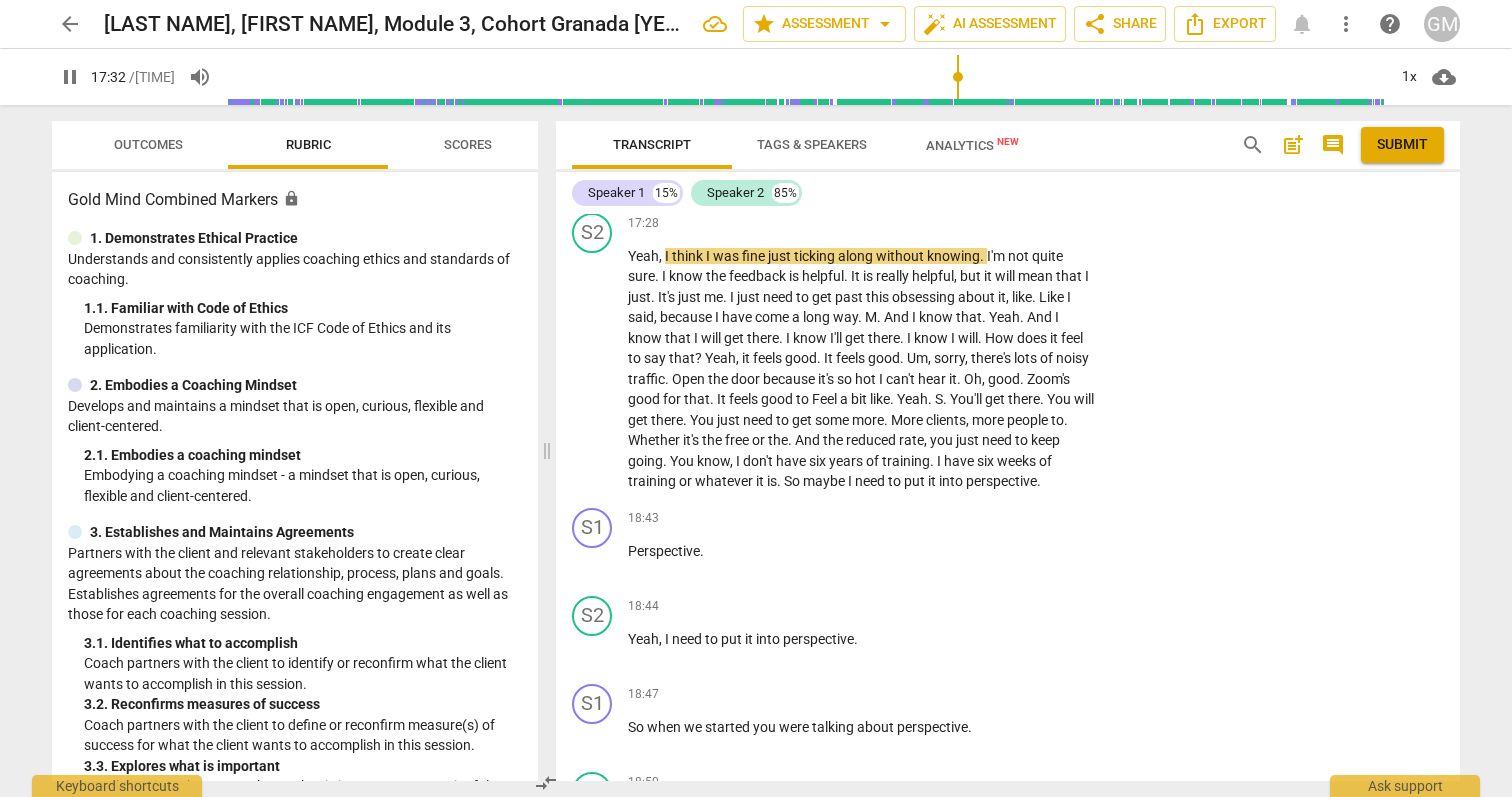 click on "pause" at bounding box center [70, 77] 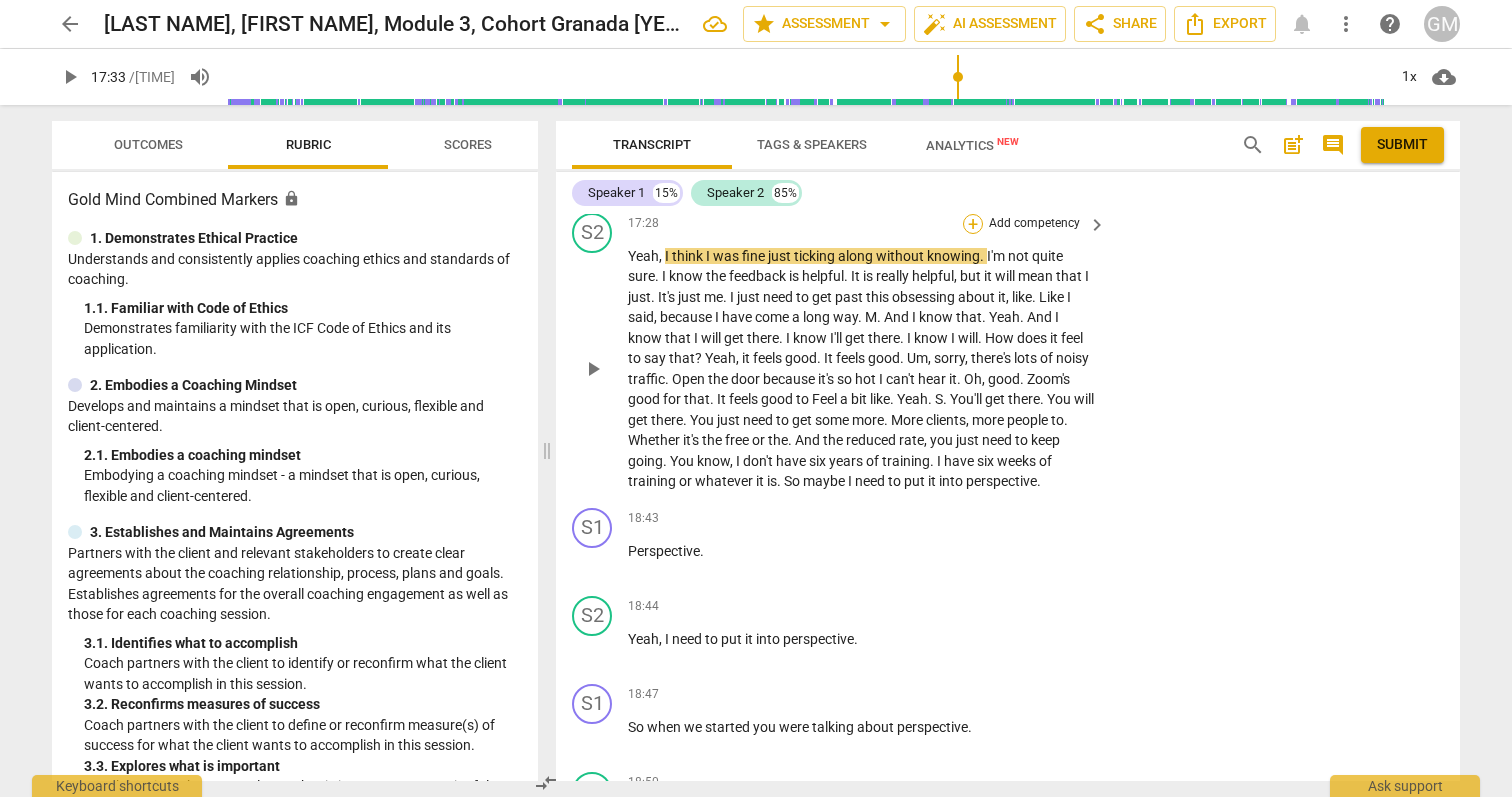 click on "+" at bounding box center (973, 224) 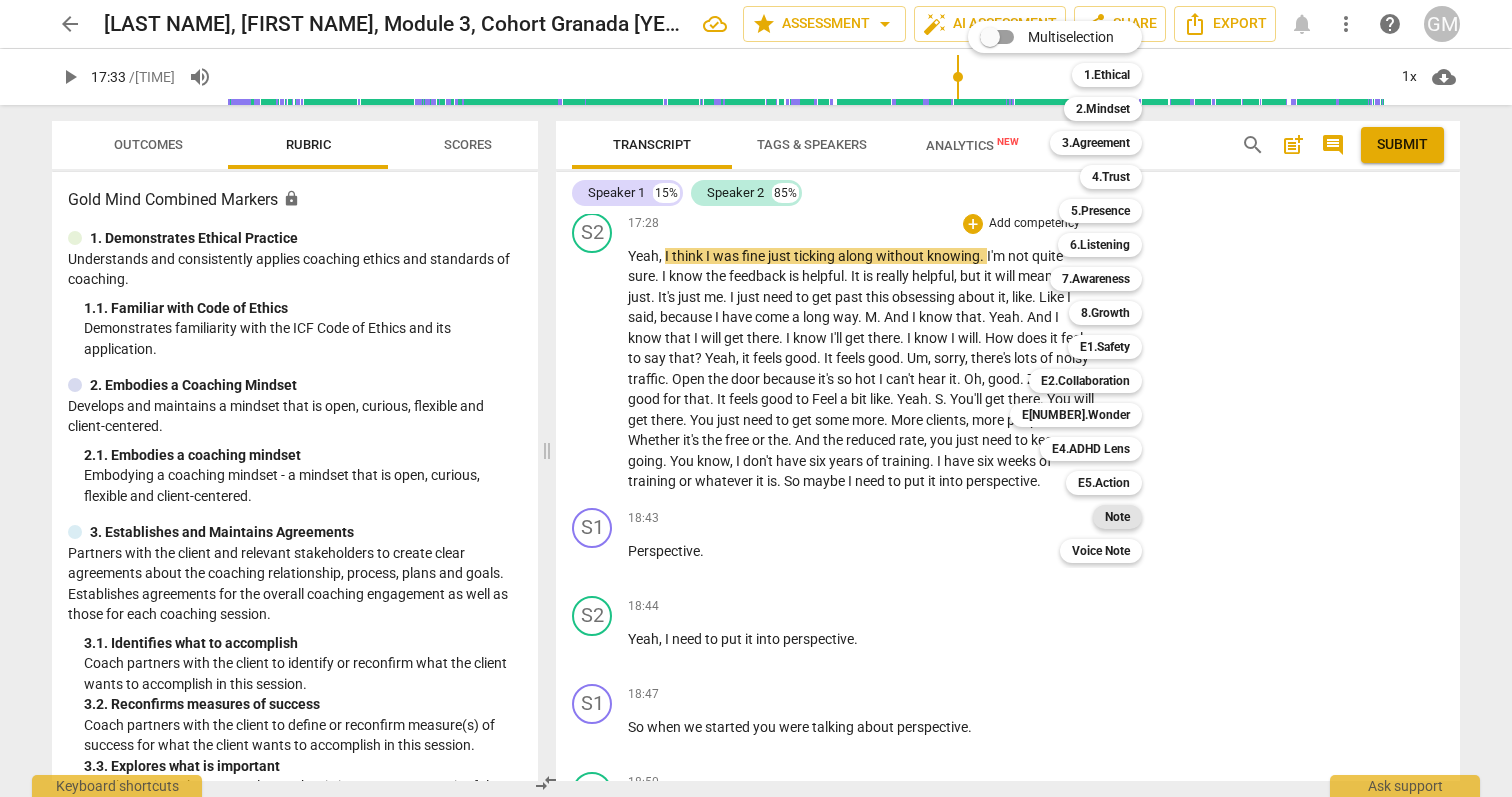 click on "Note" at bounding box center (1117, 517) 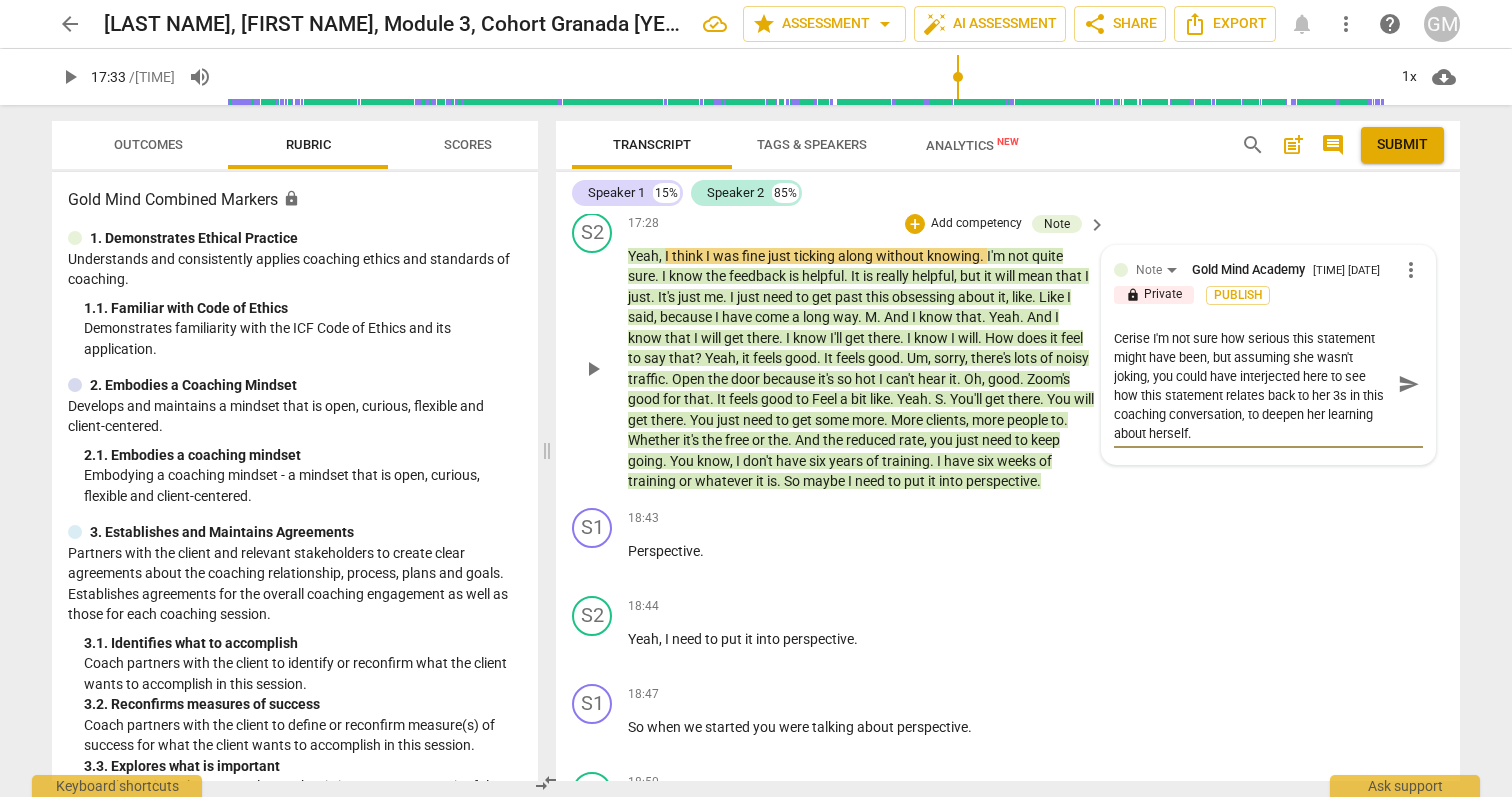 scroll, scrollTop: 0, scrollLeft: 0, axis: both 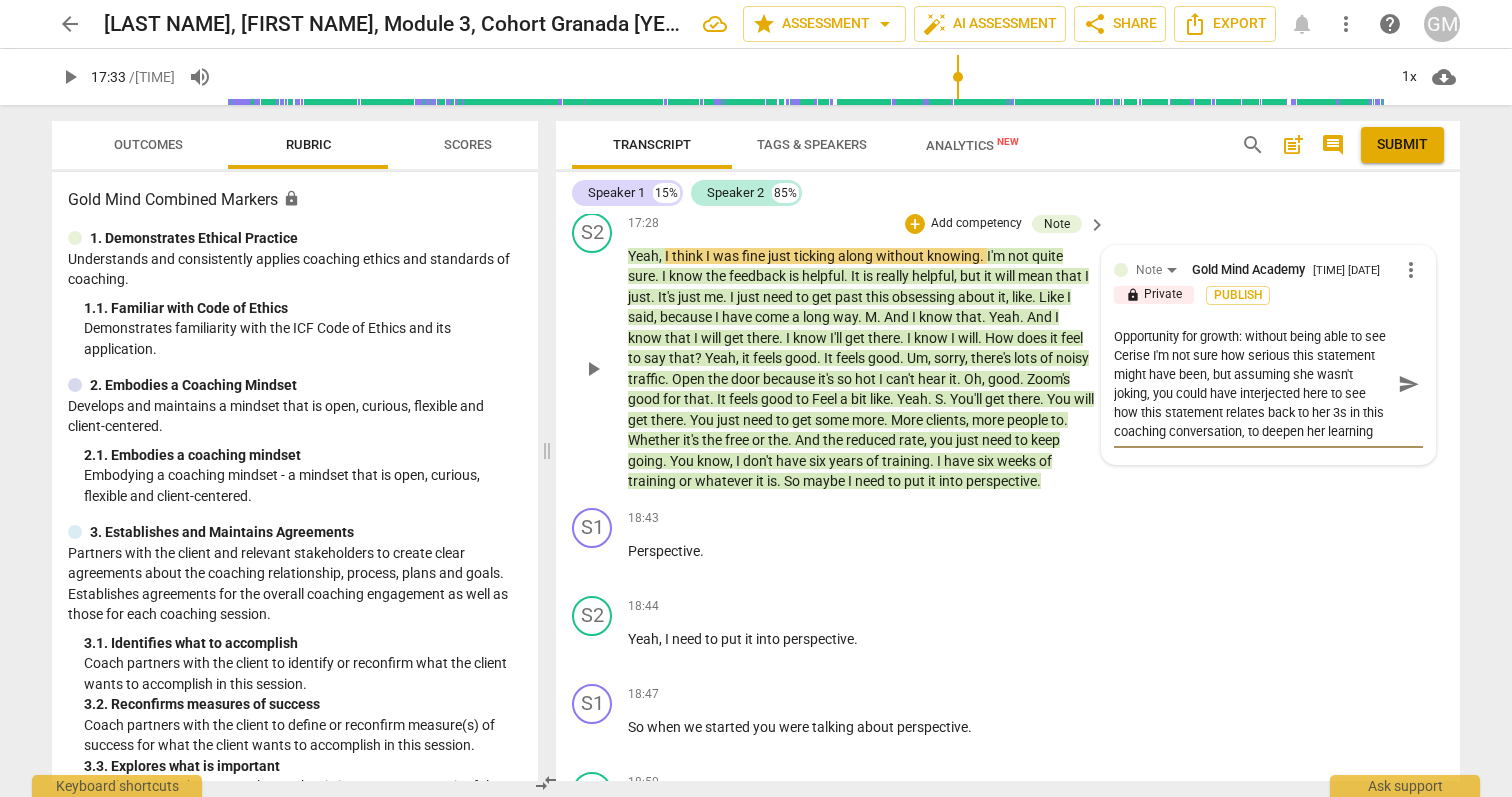 click on "Opportunity for growth: without being able to see Cerise I'm not sure how serious this statement might have been, but assuming she wasn't joking, you could have interjected here to see how this statement relates back to her 3s in this coaching conversation, to deepen her learning about herself." at bounding box center (1252, 384) 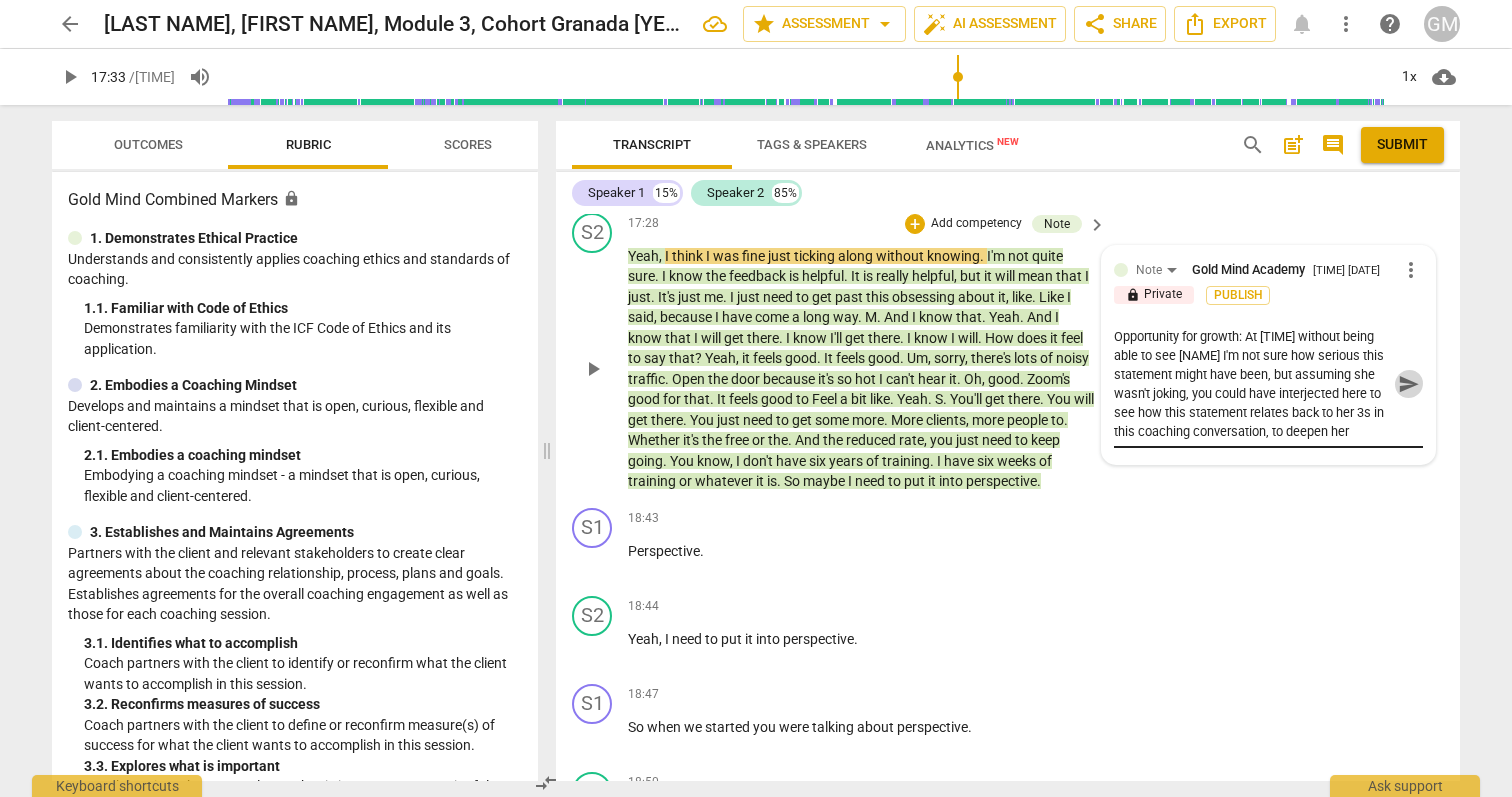 click on "send" at bounding box center (1409, 384) 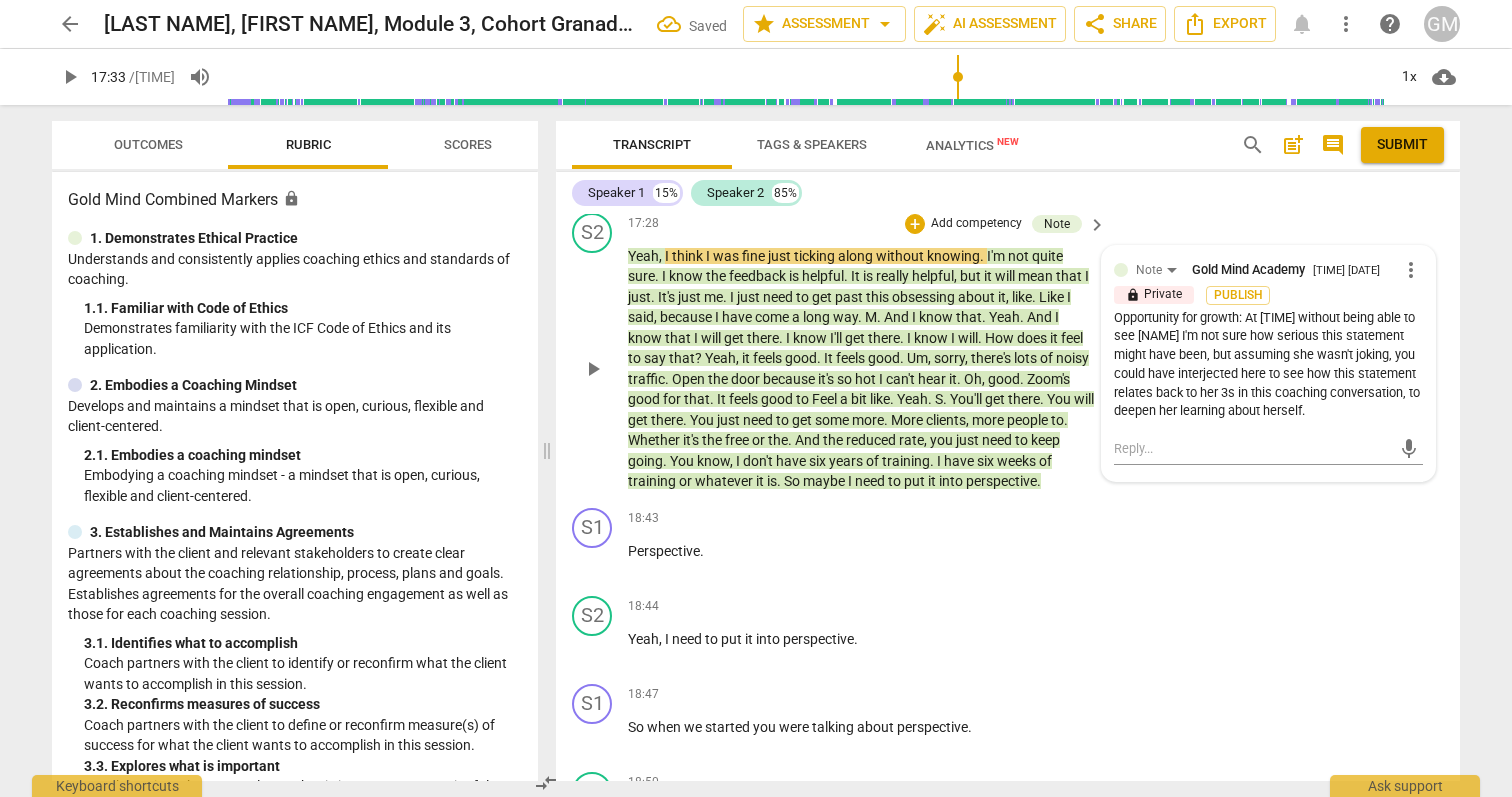 click on "to" at bounding box center (804, 297) 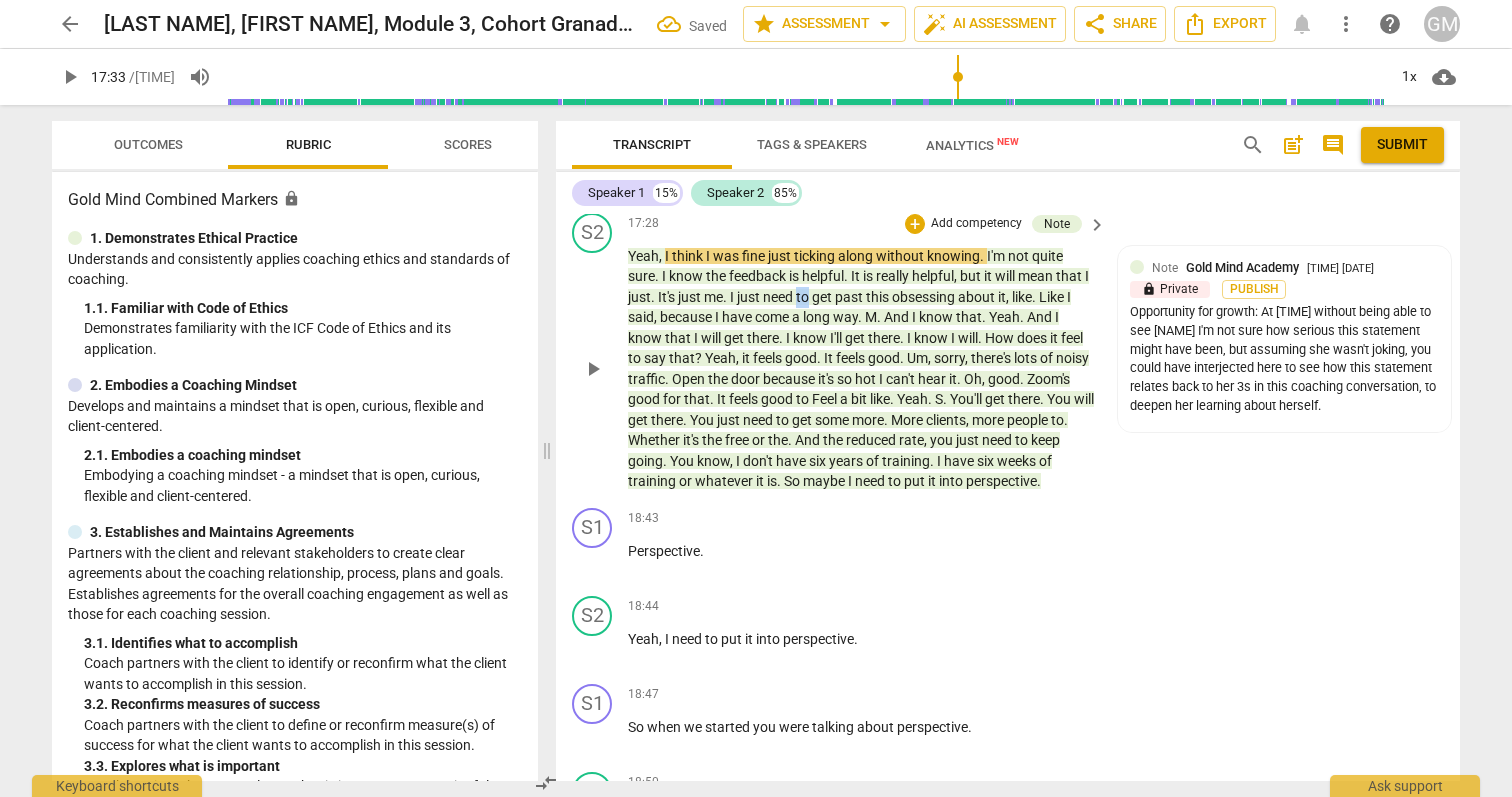 click on "to" at bounding box center [804, 297] 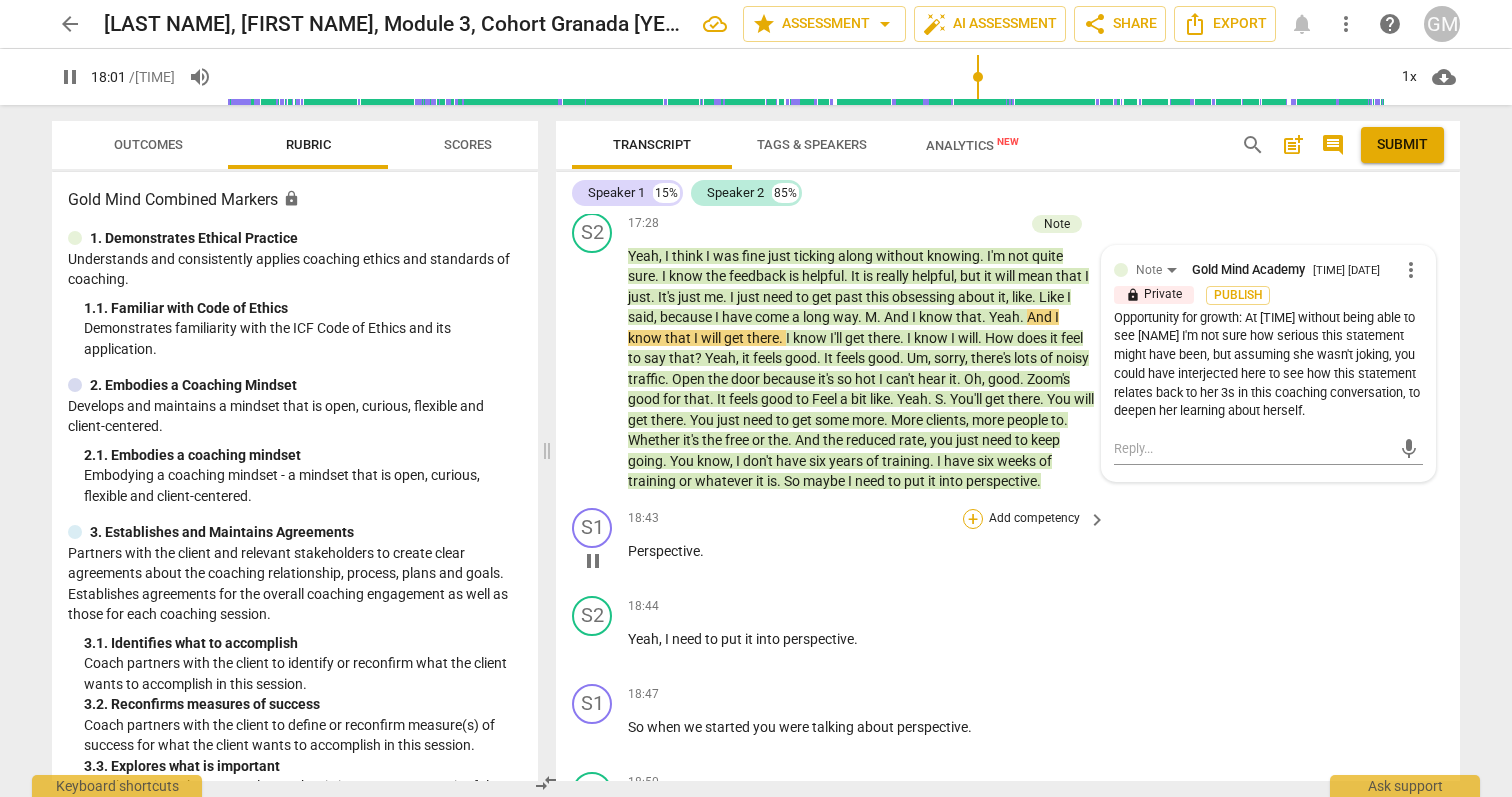 click on "+" at bounding box center (973, 519) 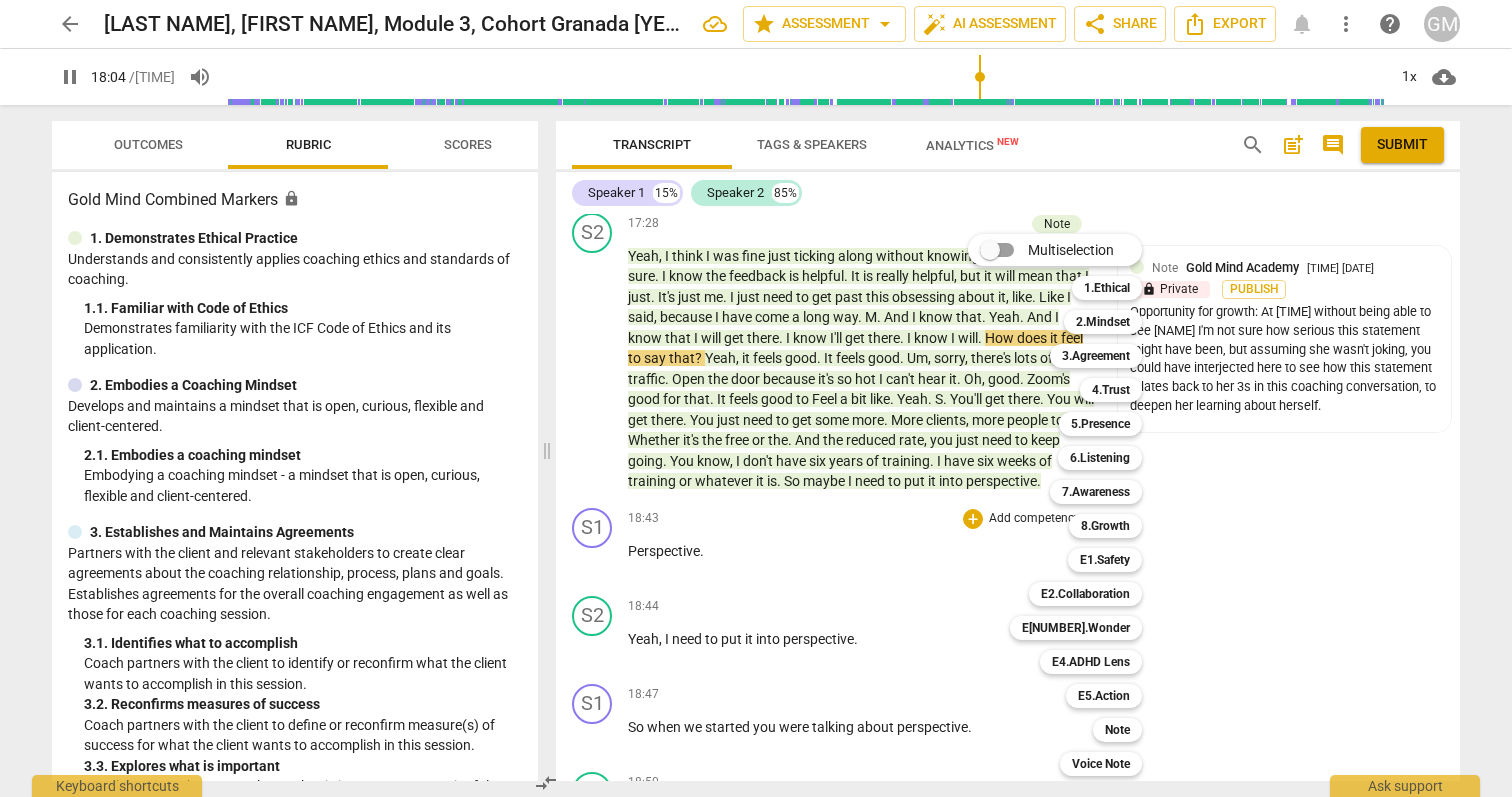 click at bounding box center [756, 398] 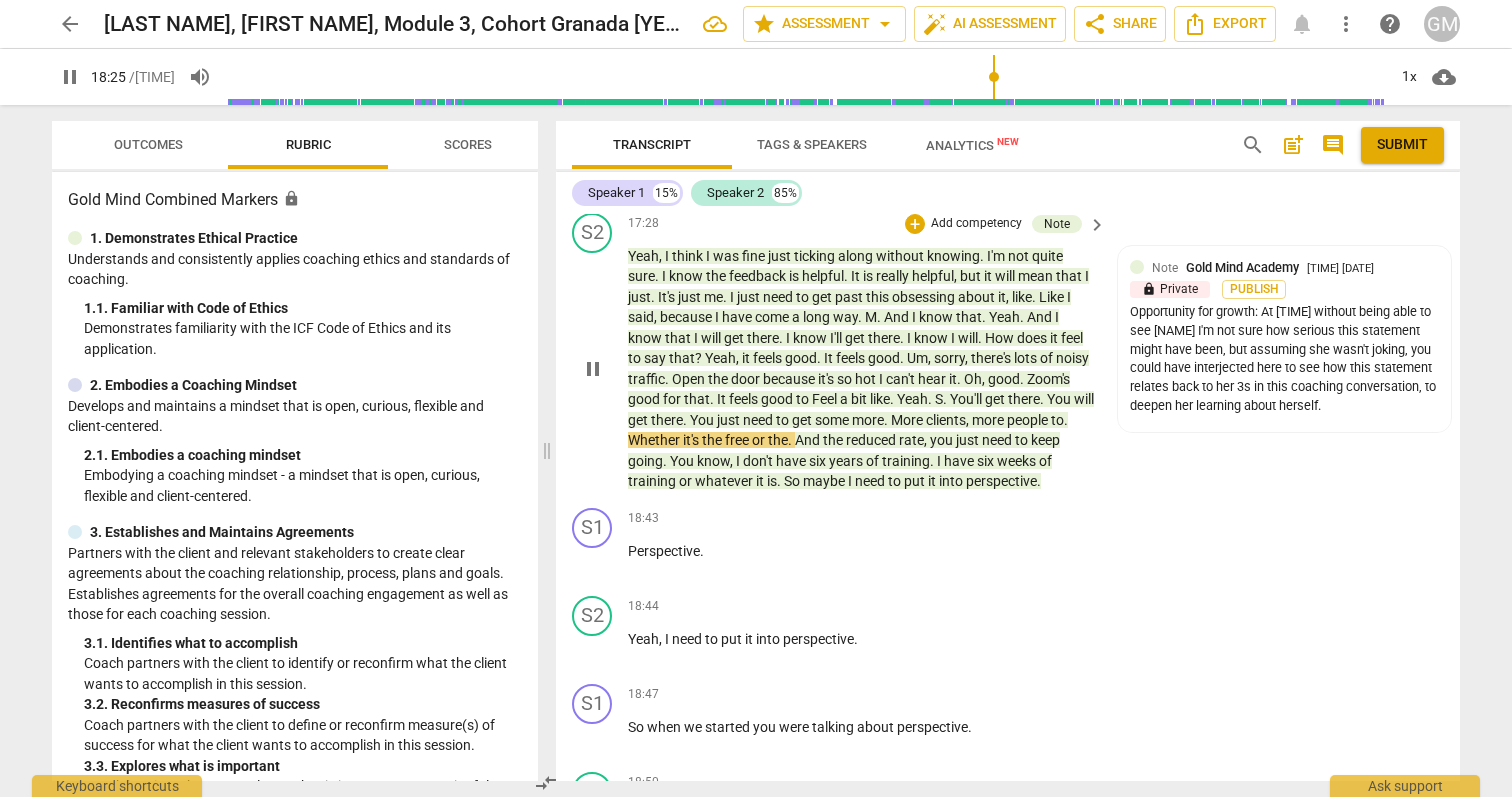 click on "does" at bounding box center (1033, 338) 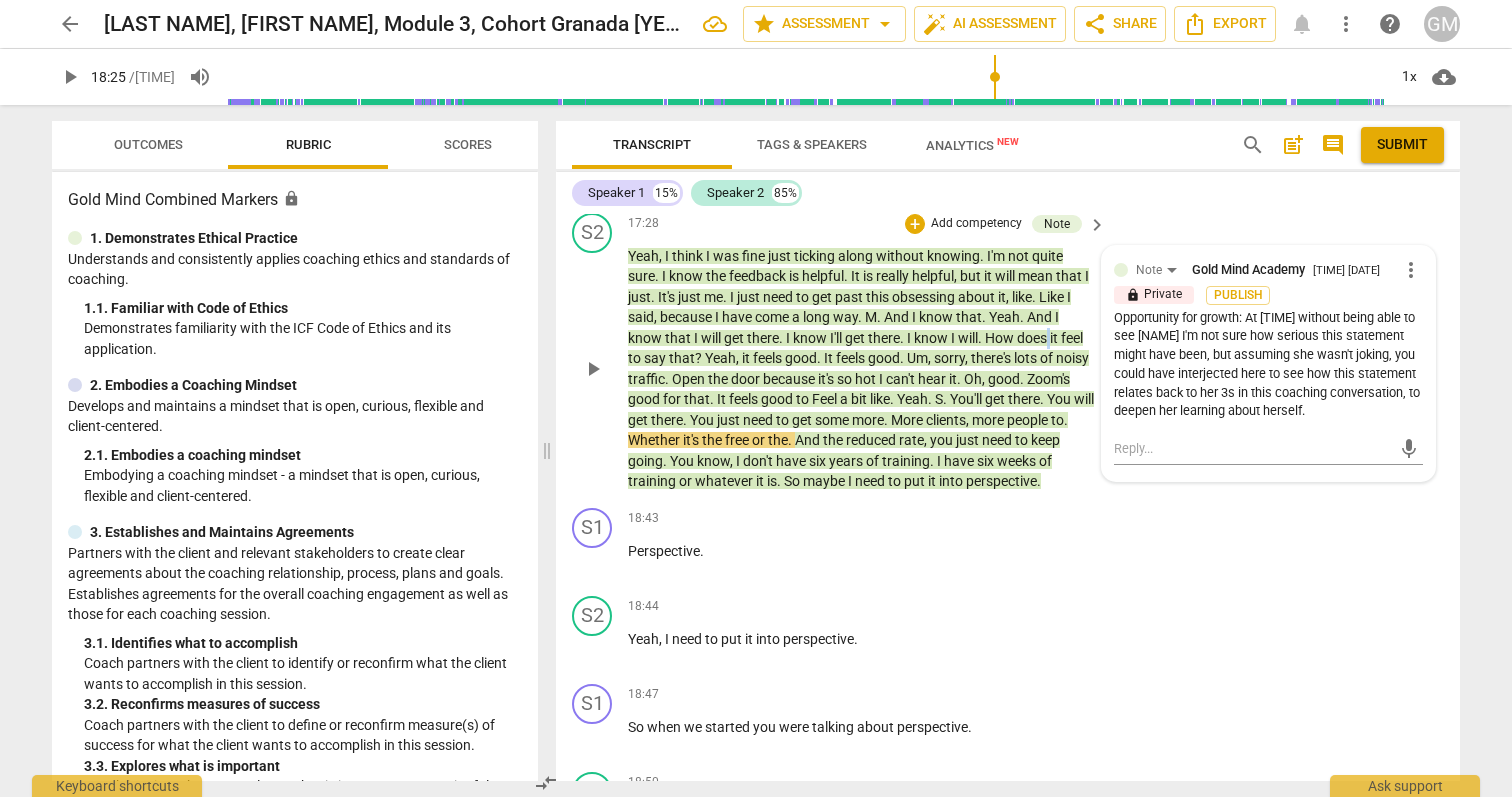 click on "does" at bounding box center (1033, 338) 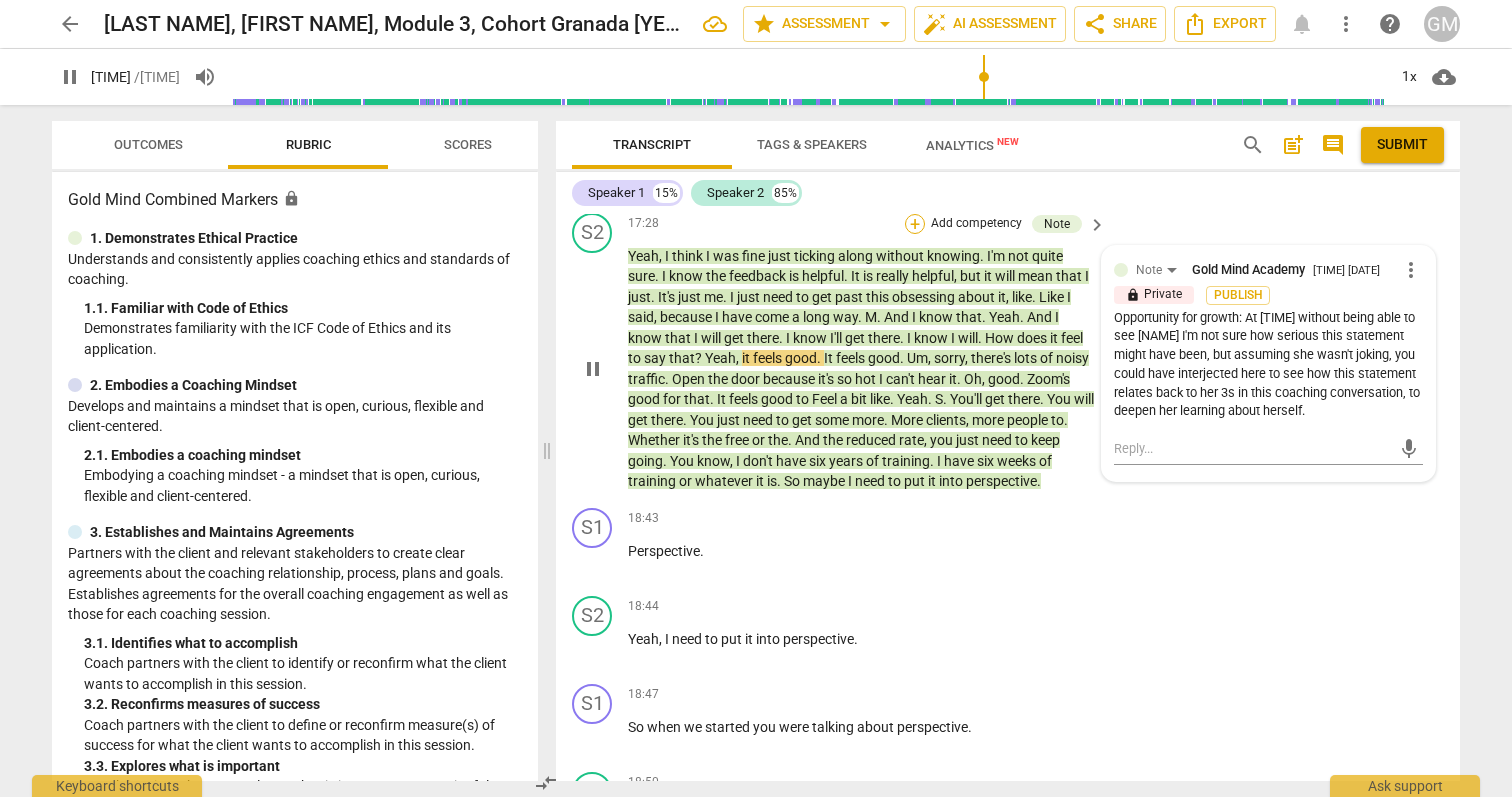 click on "+" at bounding box center (915, 224) 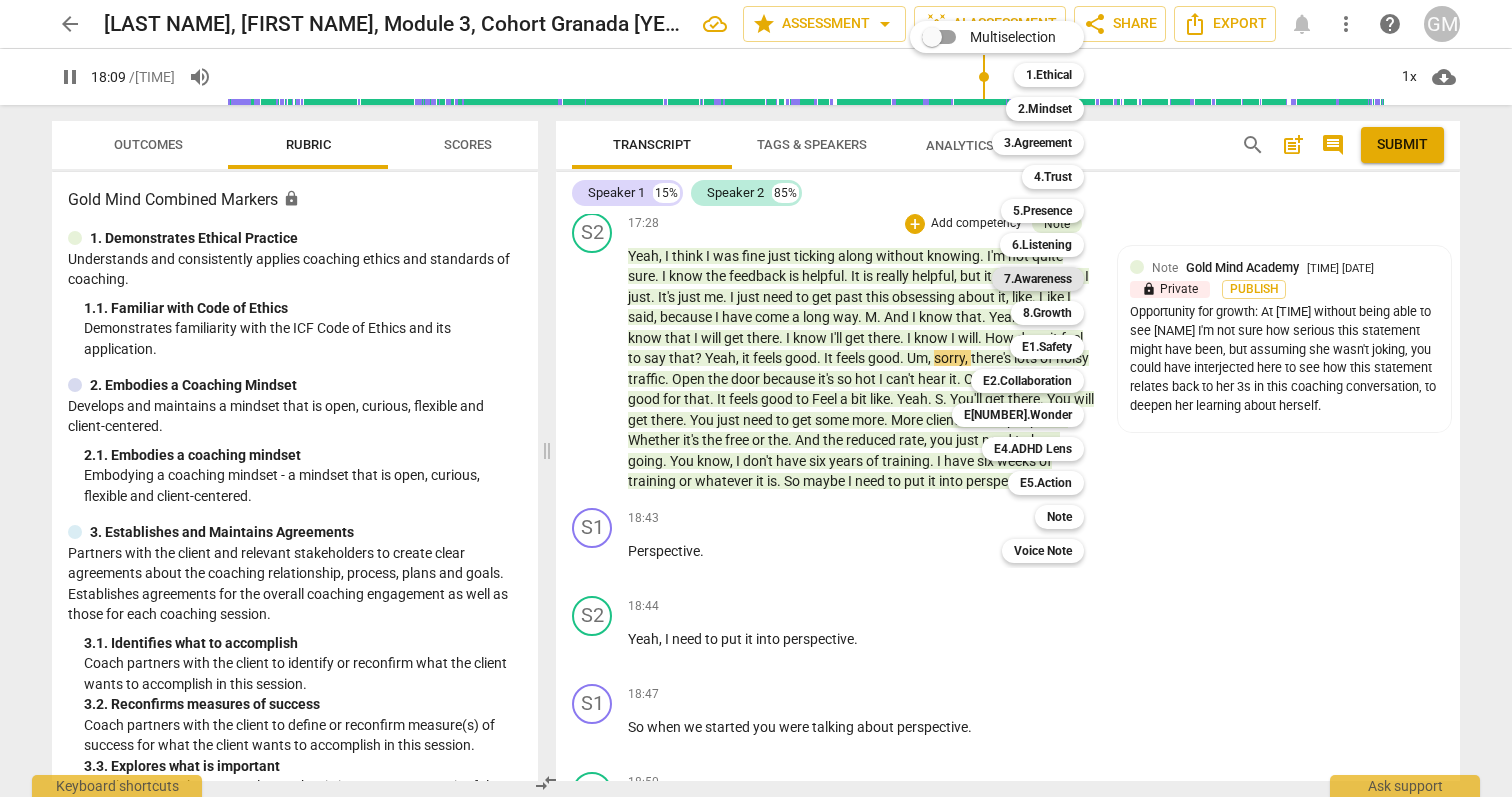 click on "7.Awareness" at bounding box center [1038, 279] 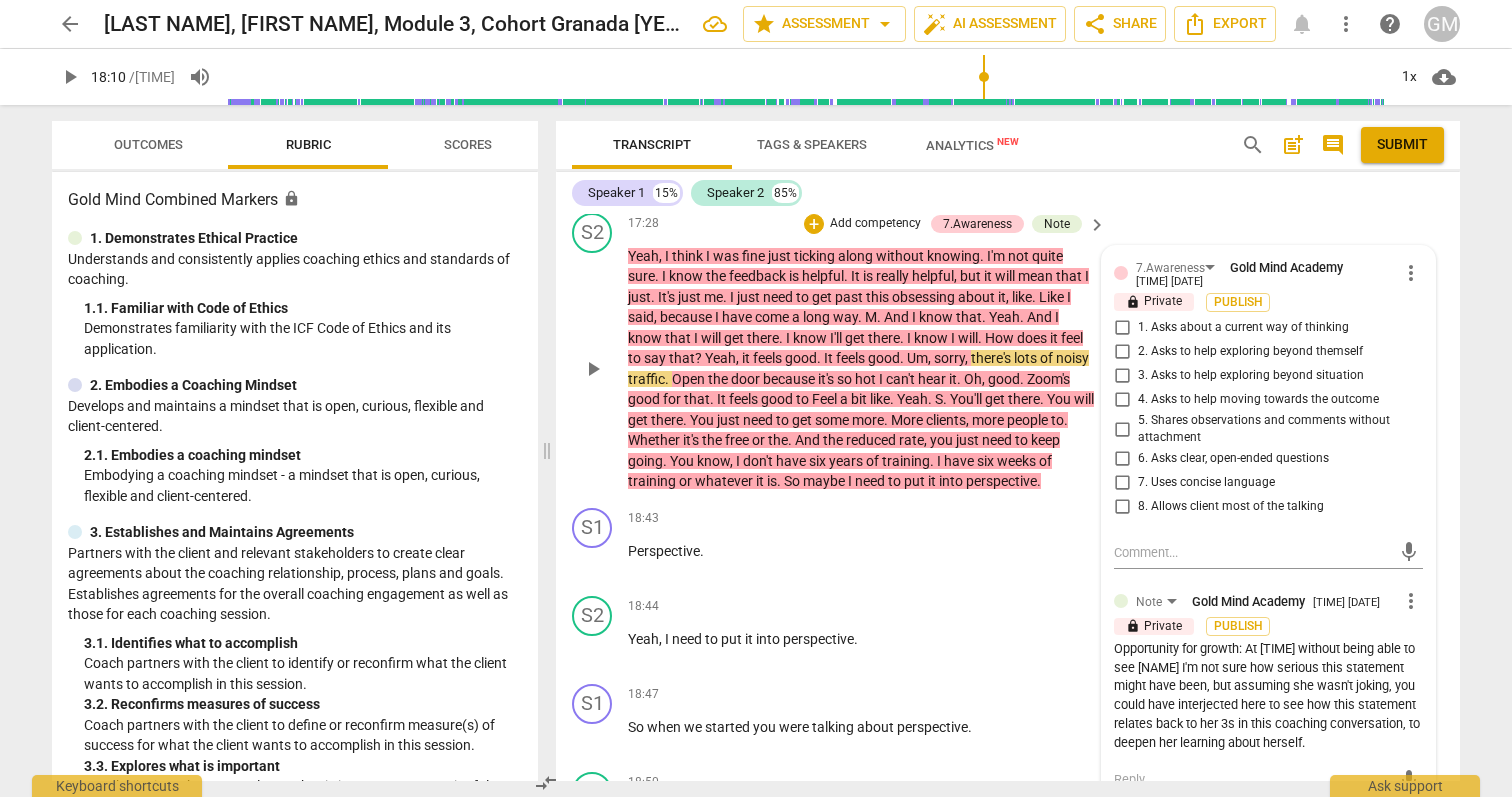 click on "5. Shares observations and comments without attachment" at bounding box center [1276, 429] 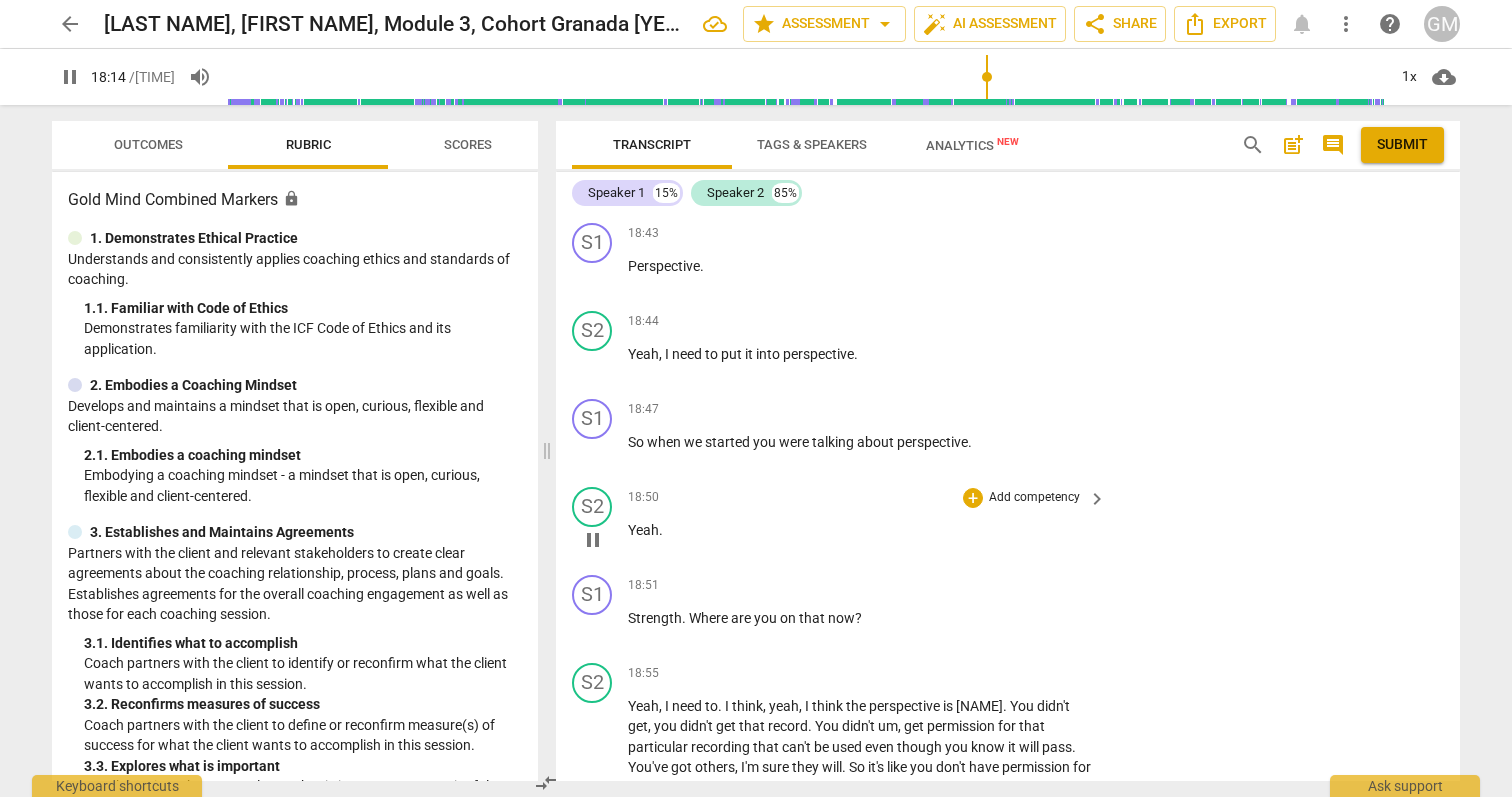 scroll, scrollTop: 10118, scrollLeft: 0, axis: vertical 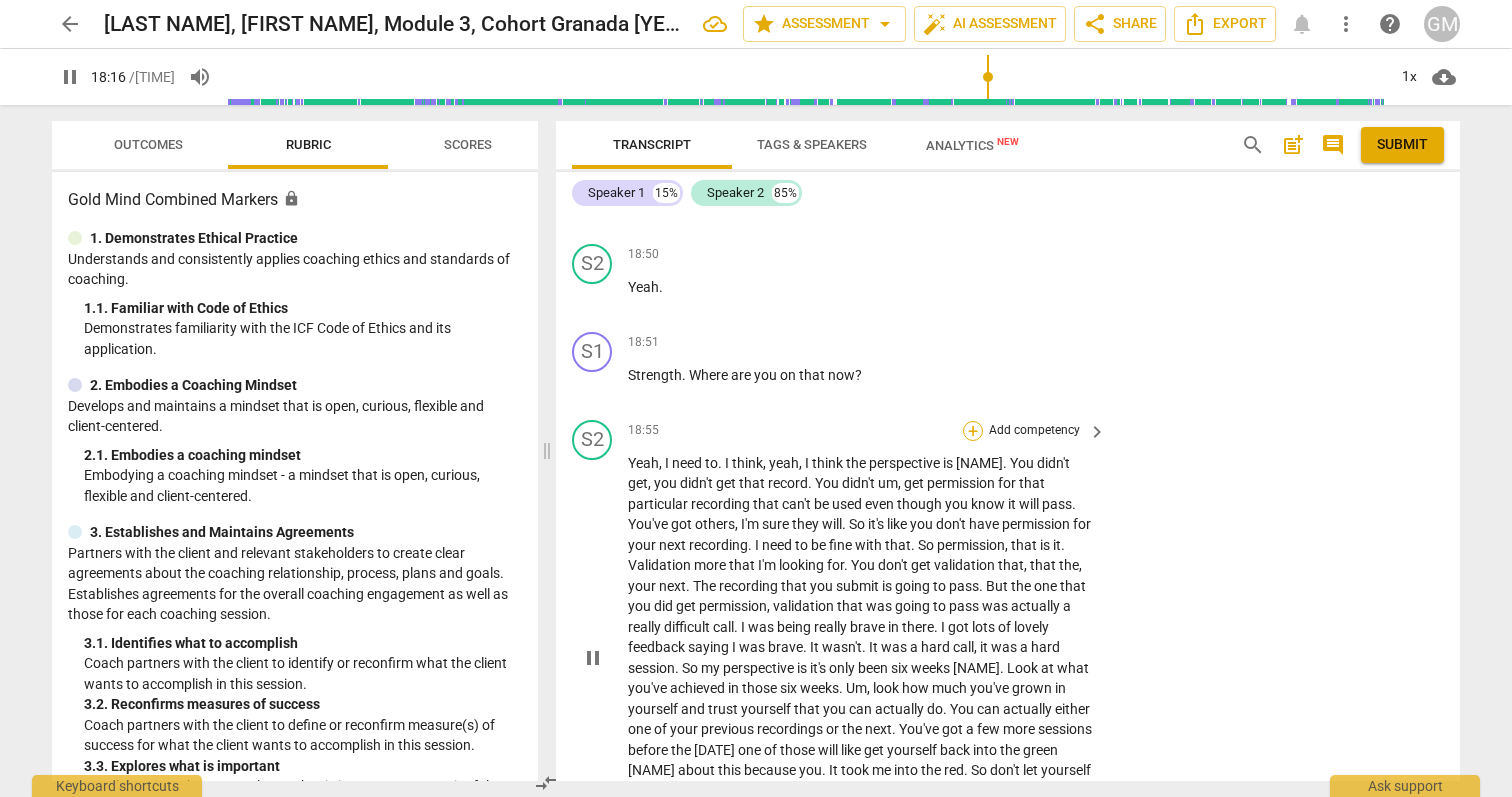 click on "+" at bounding box center (973, 431) 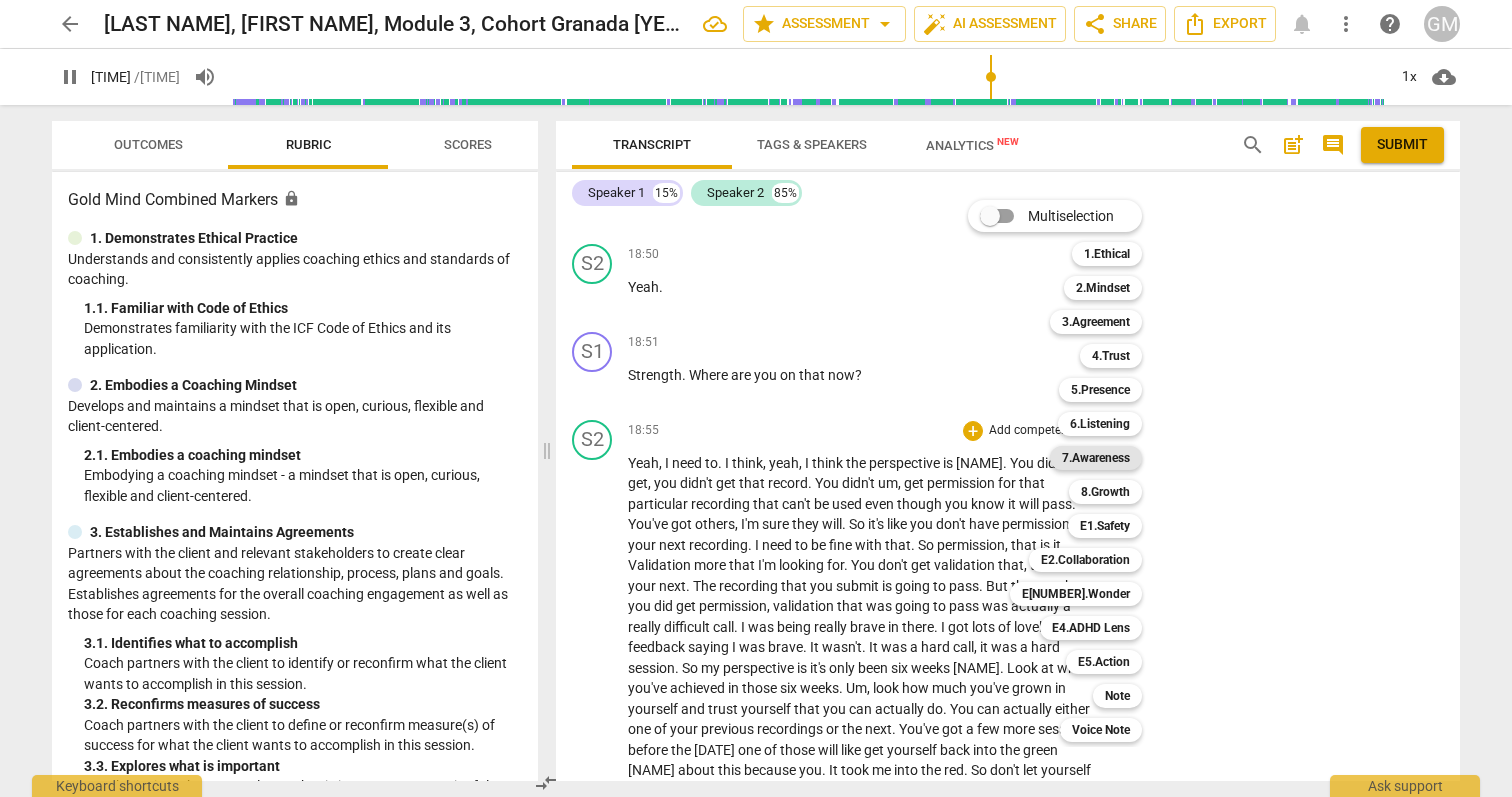 click on "7.Awareness" at bounding box center (1096, 458) 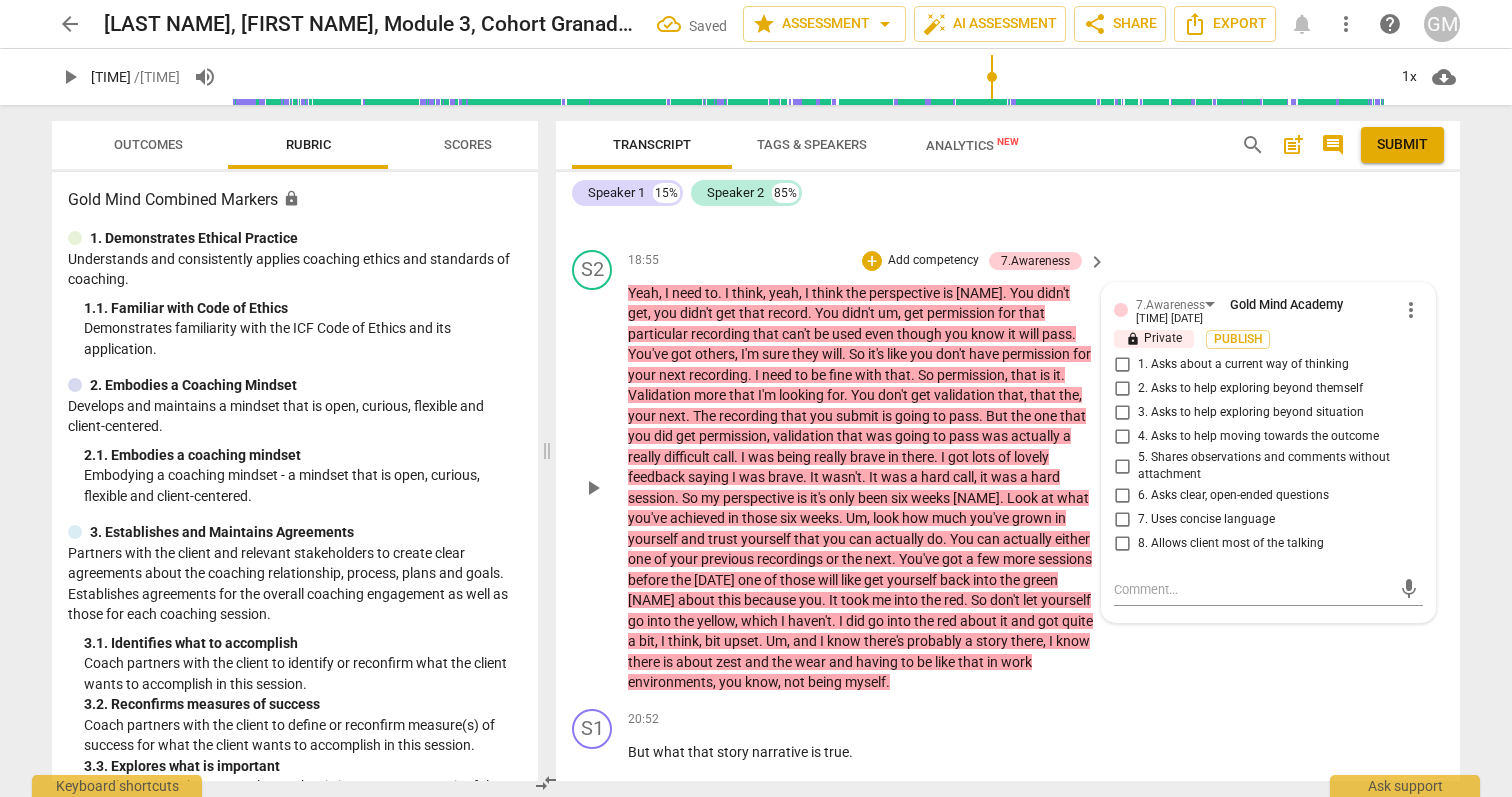 scroll, scrollTop: 10302, scrollLeft: 0, axis: vertical 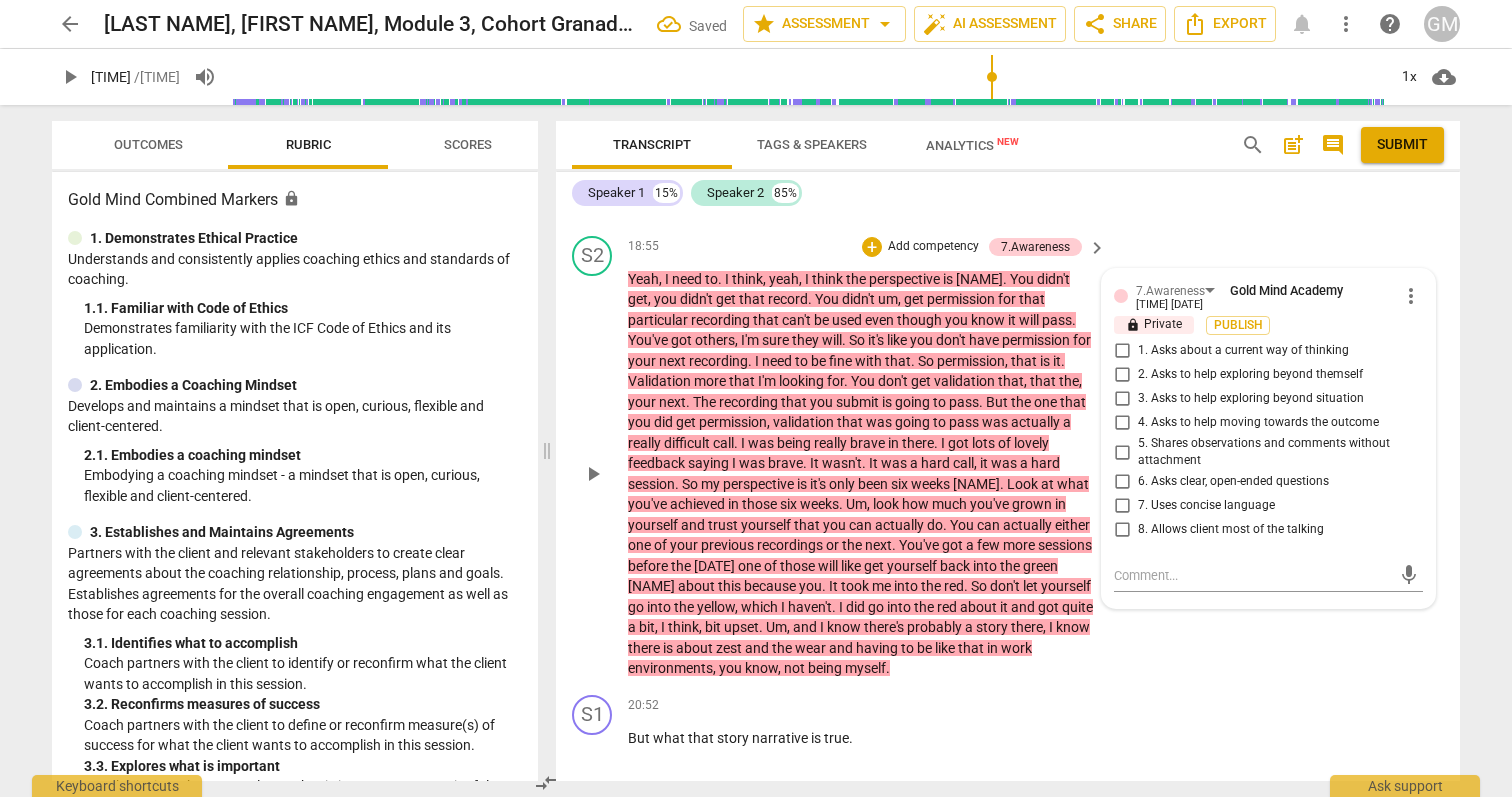 click on "8. Allows client most of the talking" at bounding box center [1231, 530] 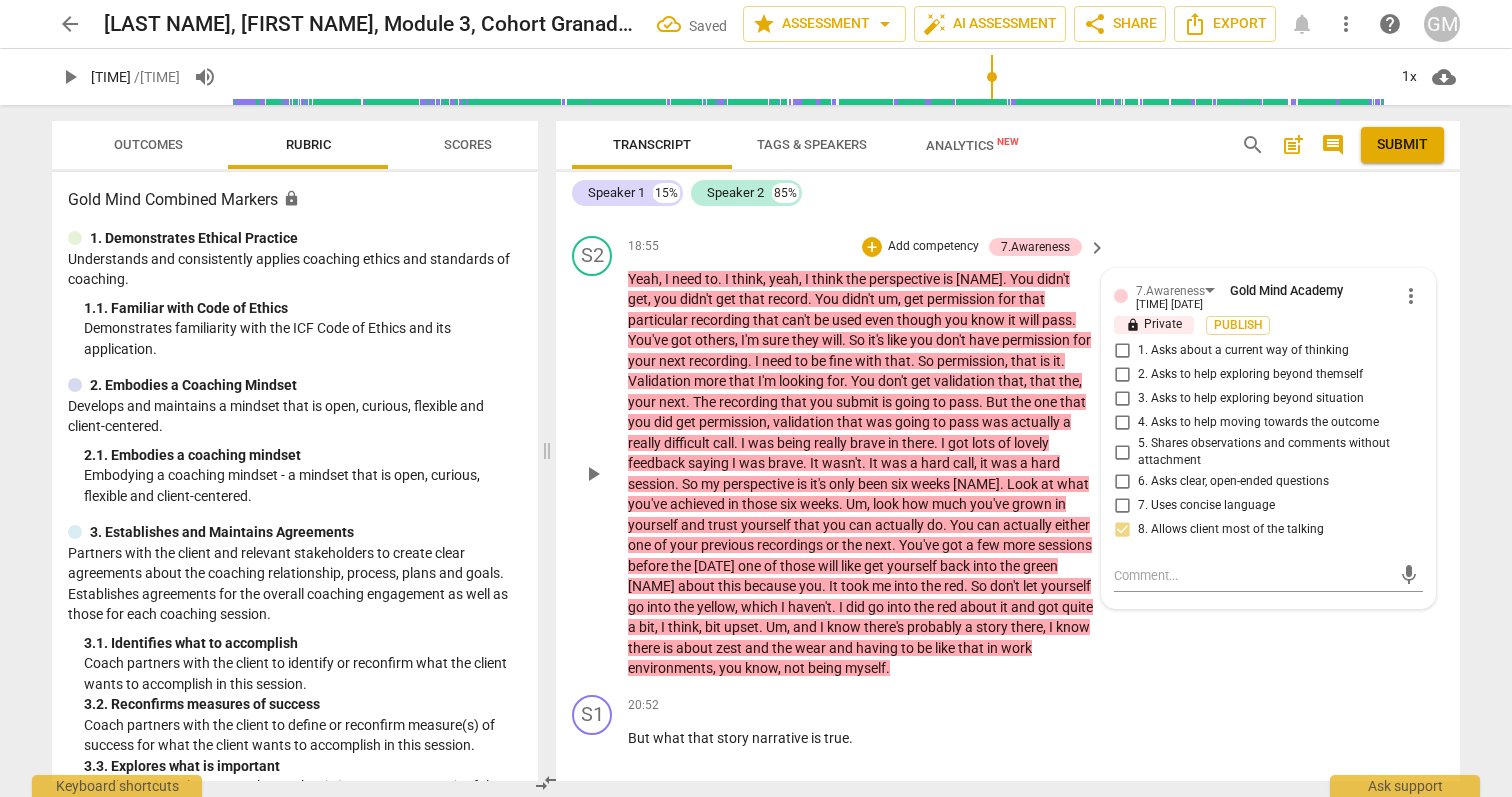 click on "S2 play_arrow pause [TIME] + Add competency [NUMBER].Awareness keyboard_arrow_right Yeah ,   I   need   to .   I   think ,   yeah ,   I   think   the   perspective   is   [NAME] .   You   didn't   get ,   you   didn't   get   that   record .   You   didn't   um ,   get   permission   for   that   particular   recording   that   can't   be   used   even   though   you   know   it   will   pass .   You've   got   others ,   I'm   sure   they   will .   So   it's   like   you   don't   have   permission   for   your   next   recording .   I   need   to   be   fine   with   that .   So   permission ,   that   is   it .   Validation   more   that   I'm   looking   for .   You   don't   get   validation   that ,   that   the ,   your   next .   The   recording   that   you   submit   is   going   to   pass .   But   the   one   that   you   did   get   permission ,   validation   that   was   going   to   pass   was   actually   a   really   difficult   call .   I   was   being   really   brave   in   there .   I   got" at bounding box center (1008, 457) 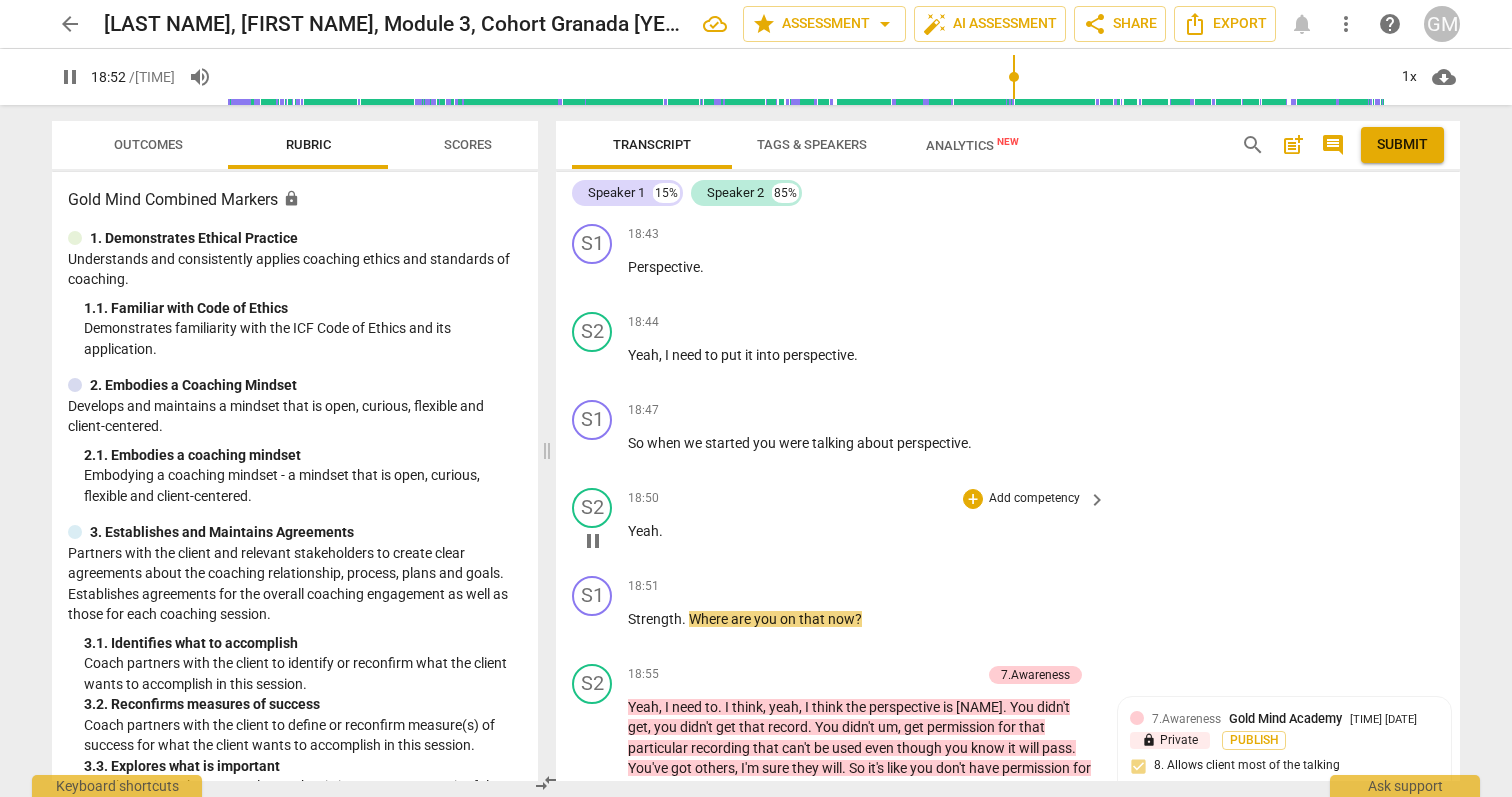 scroll, scrollTop: 9987, scrollLeft: 0, axis: vertical 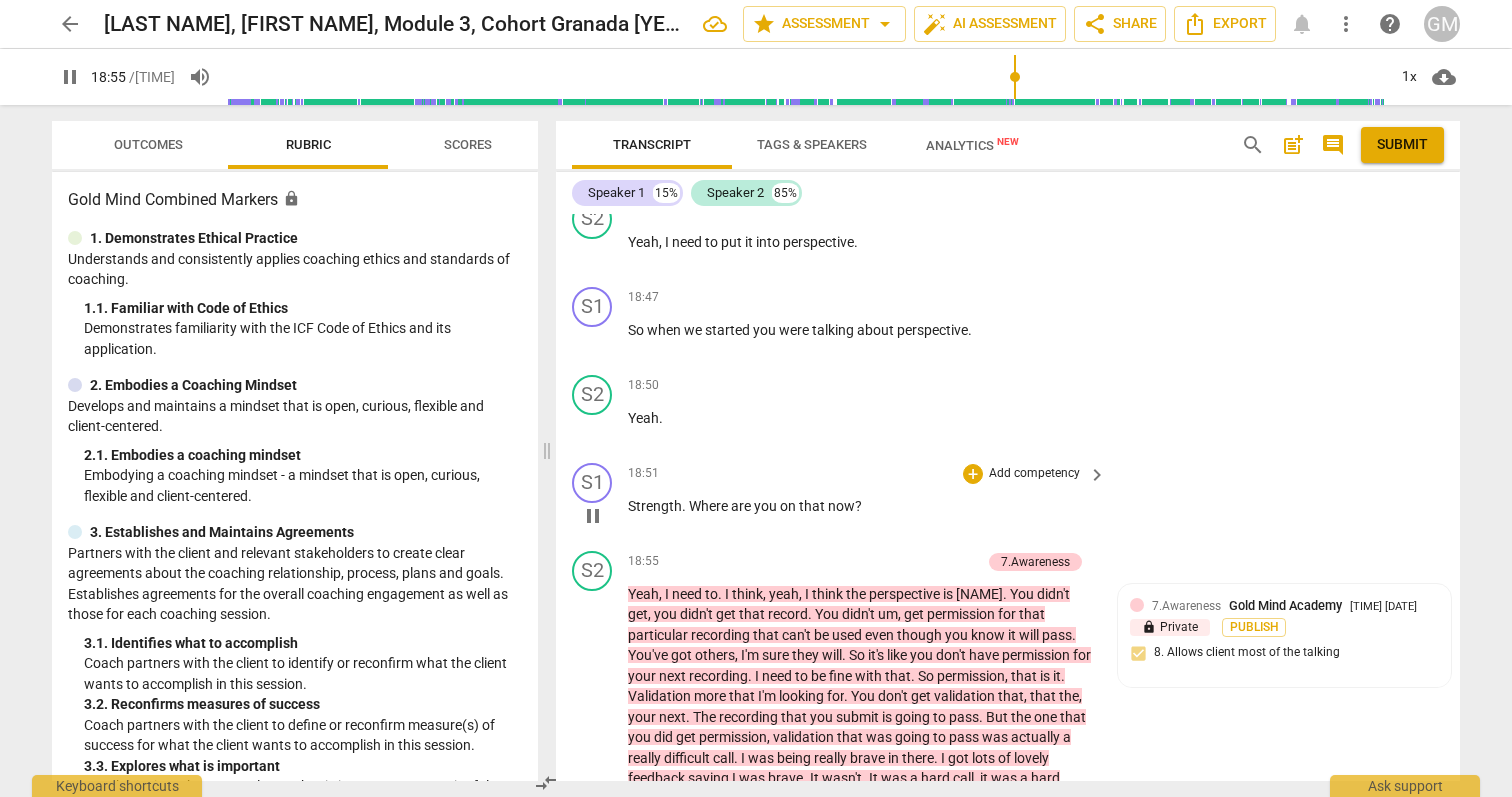 click on "pause" at bounding box center (593, 516) 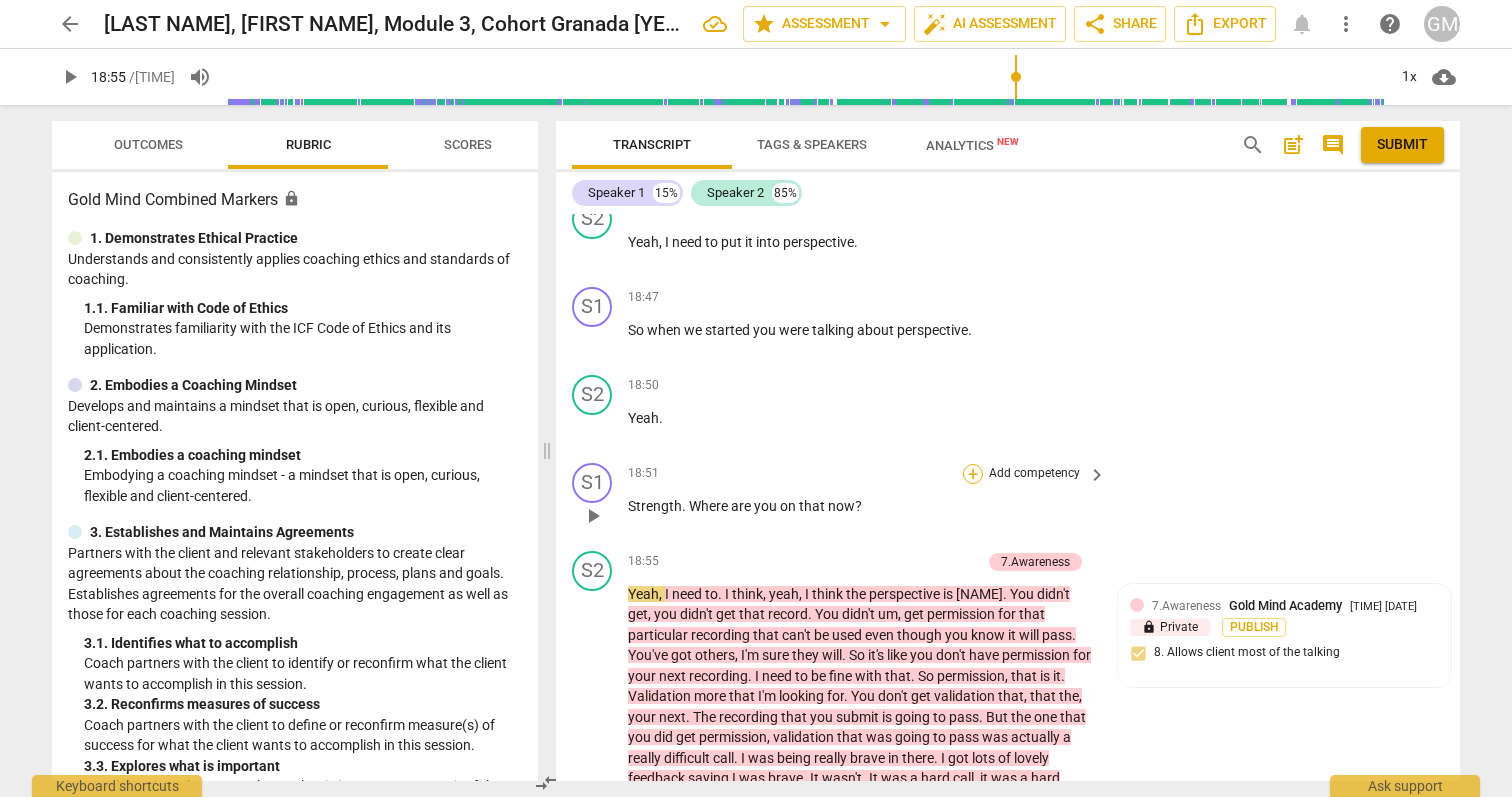 click on "+" at bounding box center (973, 474) 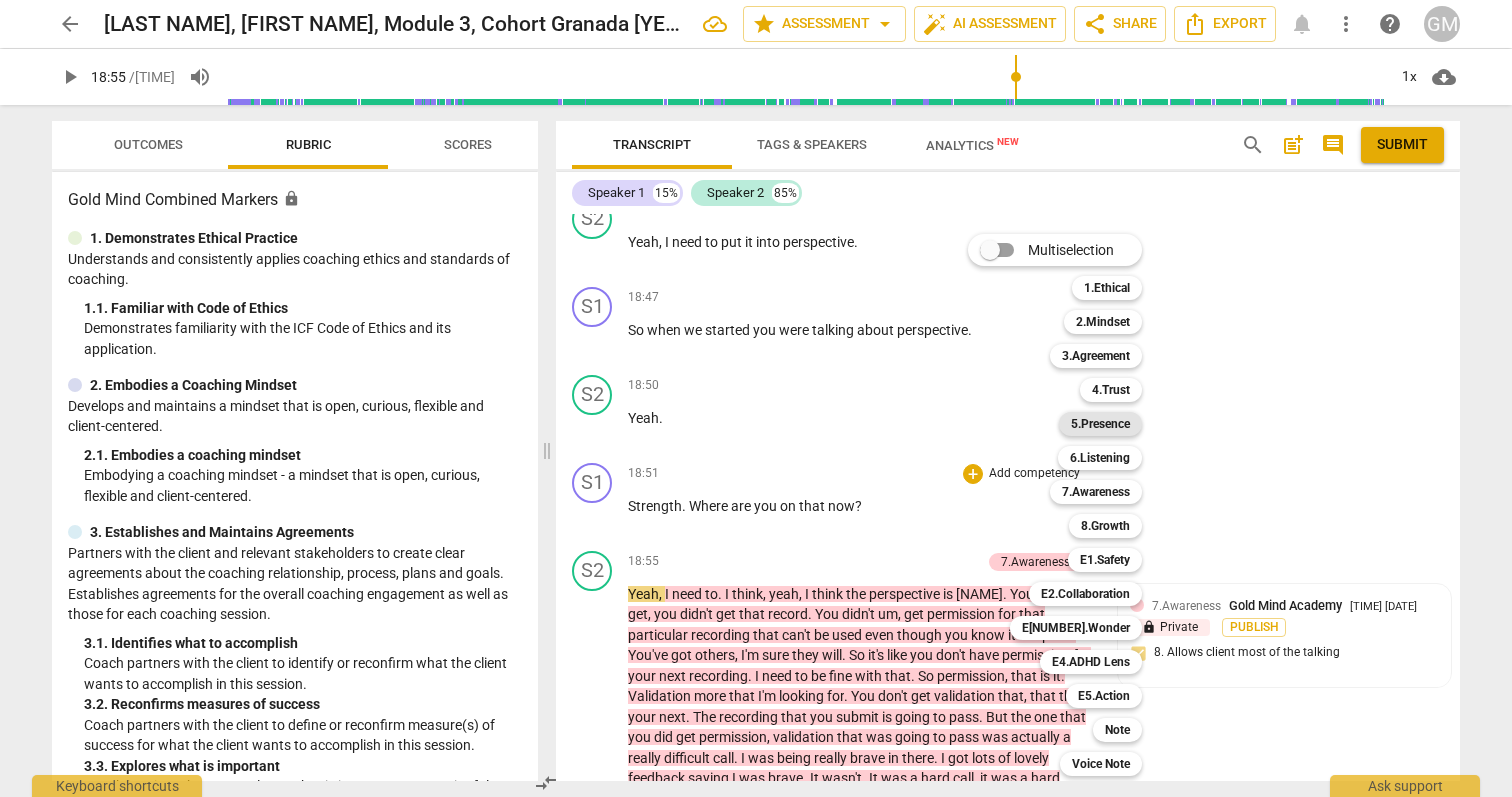 click on "5.Presence" at bounding box center [1100, 424] 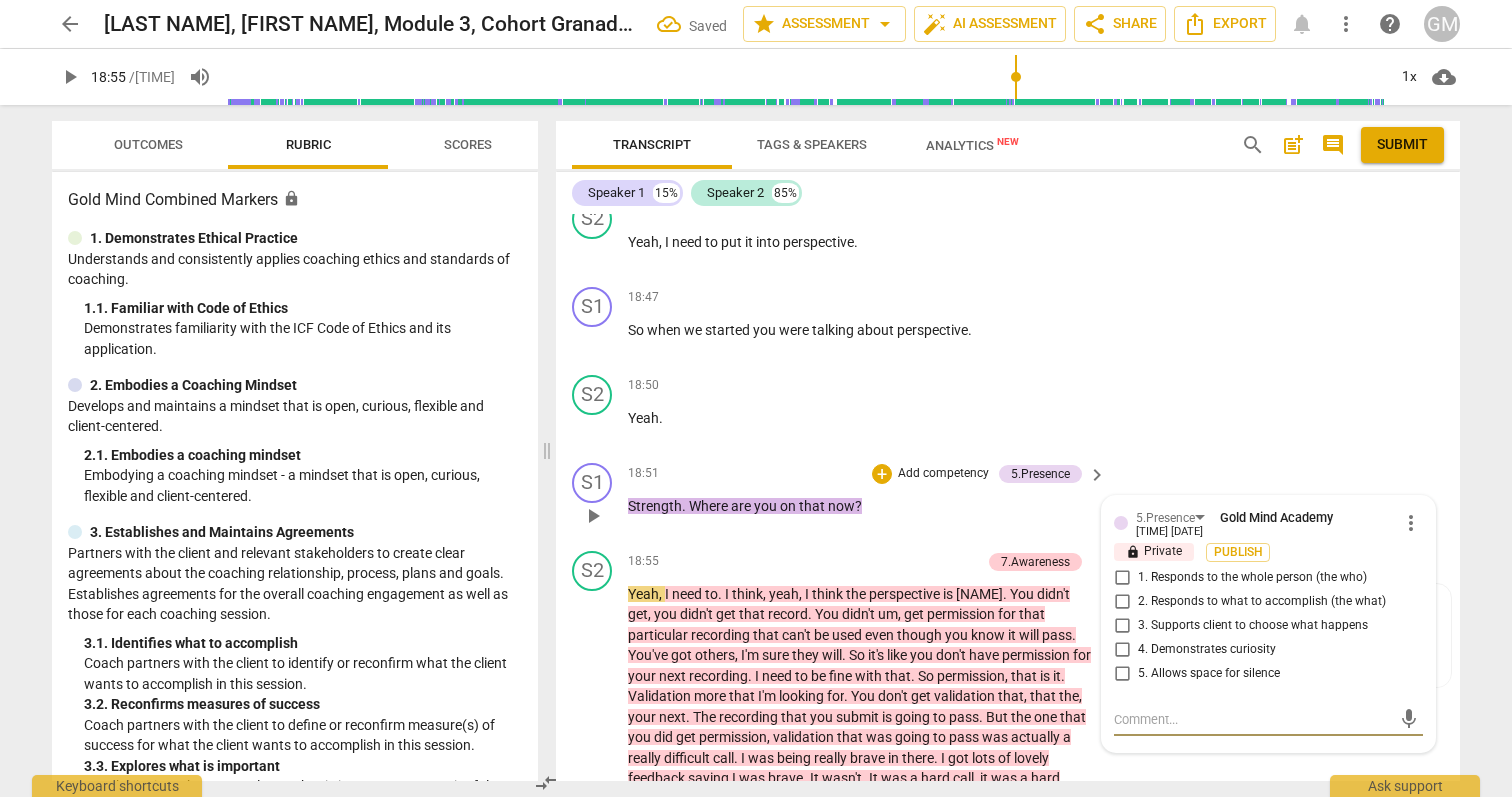 click on "4. Demonstrates curiosity" at bounding box center [1122, 650] 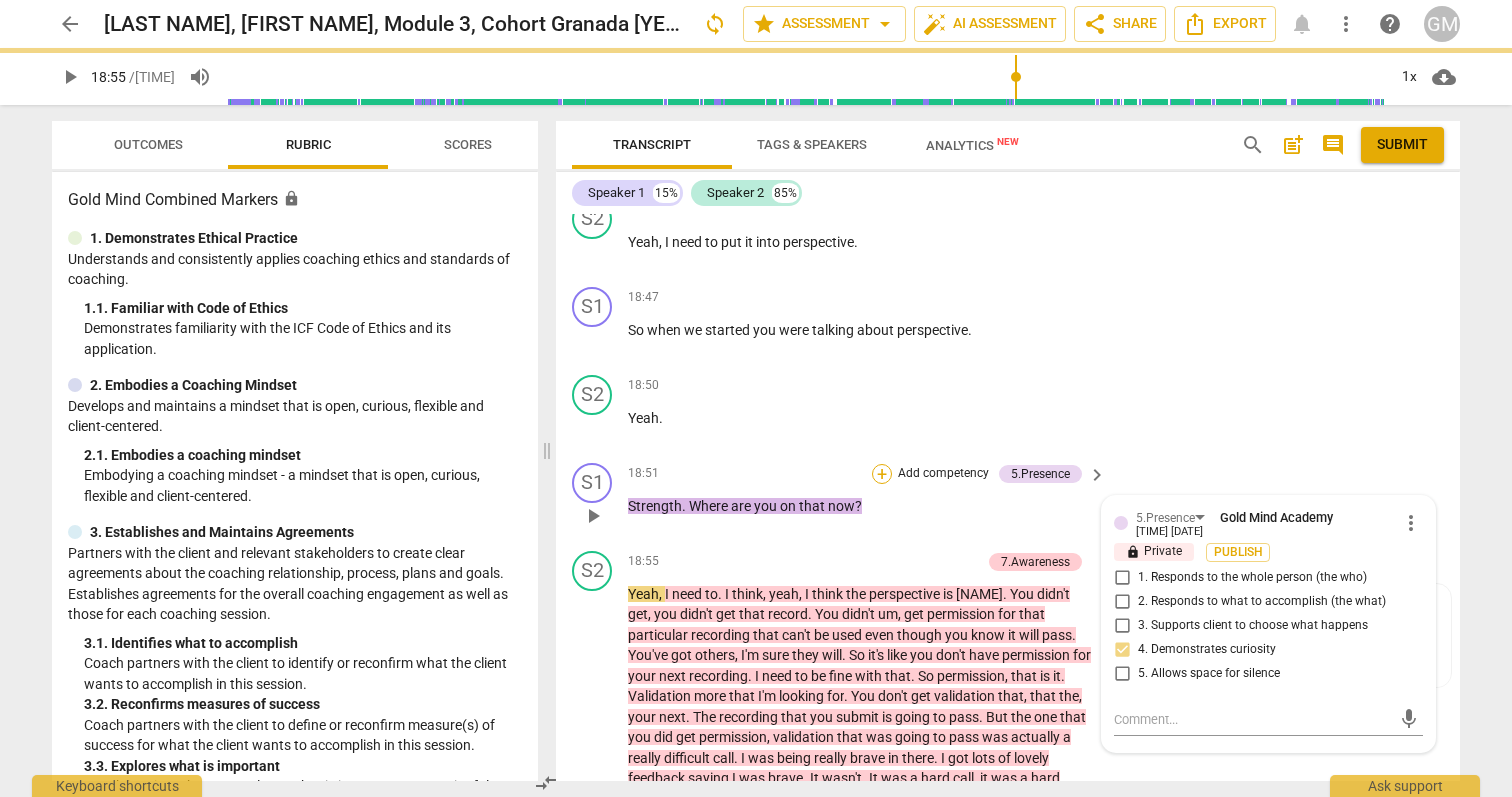 click on "+" at bounding box center [882, 474] 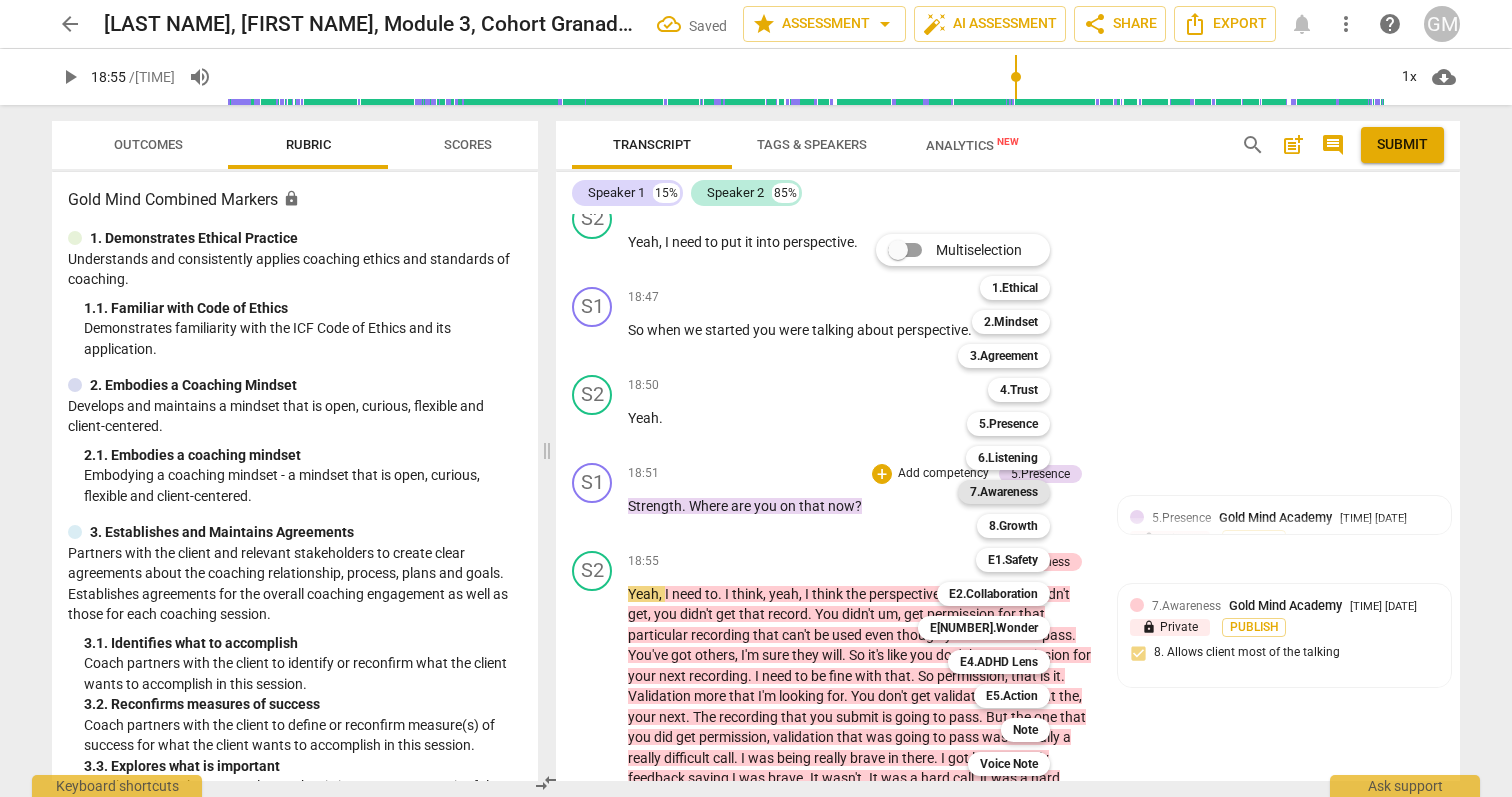 click on "7.Awareness" at bounding box center (1004, 492) 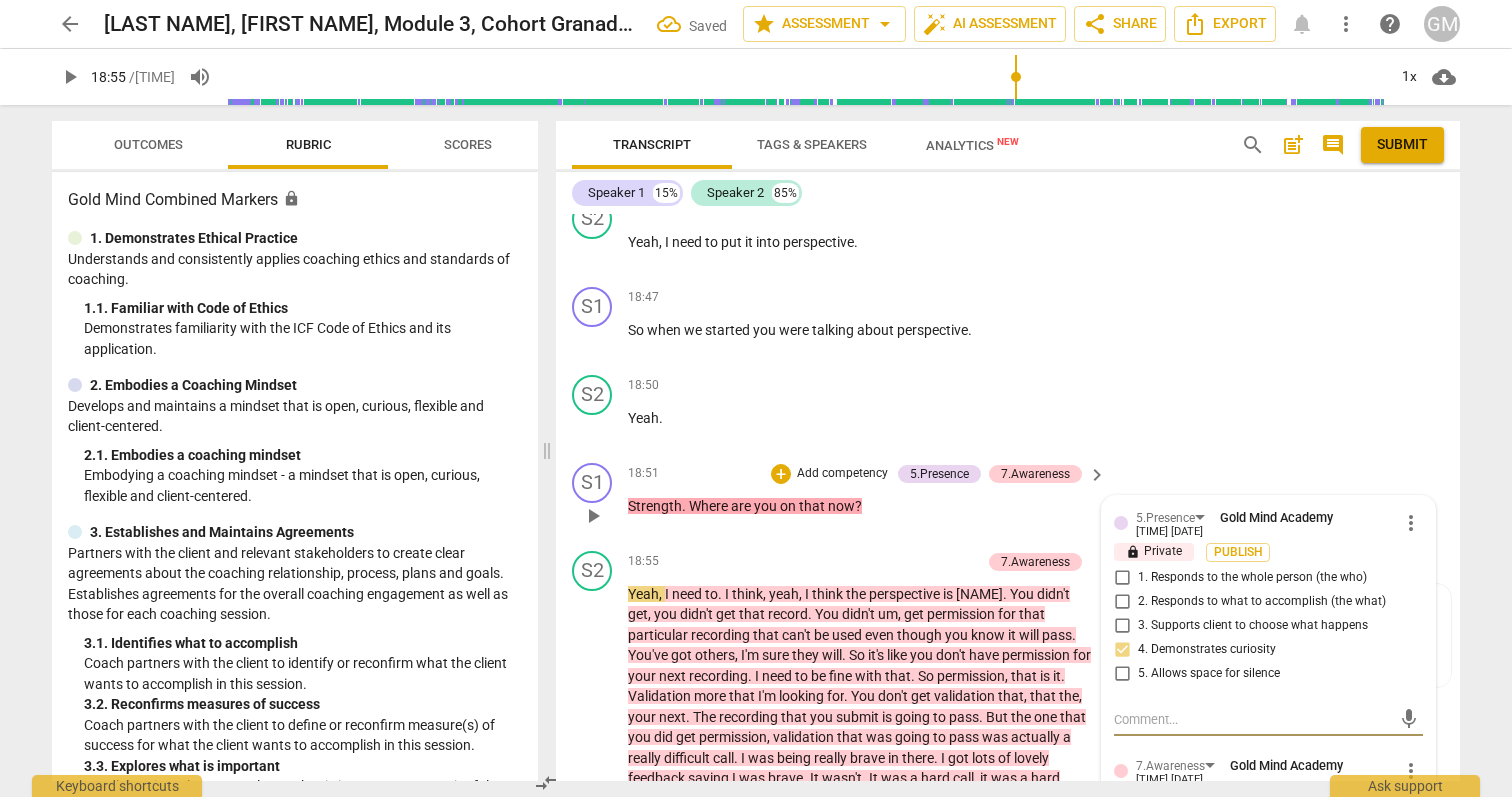 scroll, scrollTop: 10321, scrollLeft: 0, axis: vertical 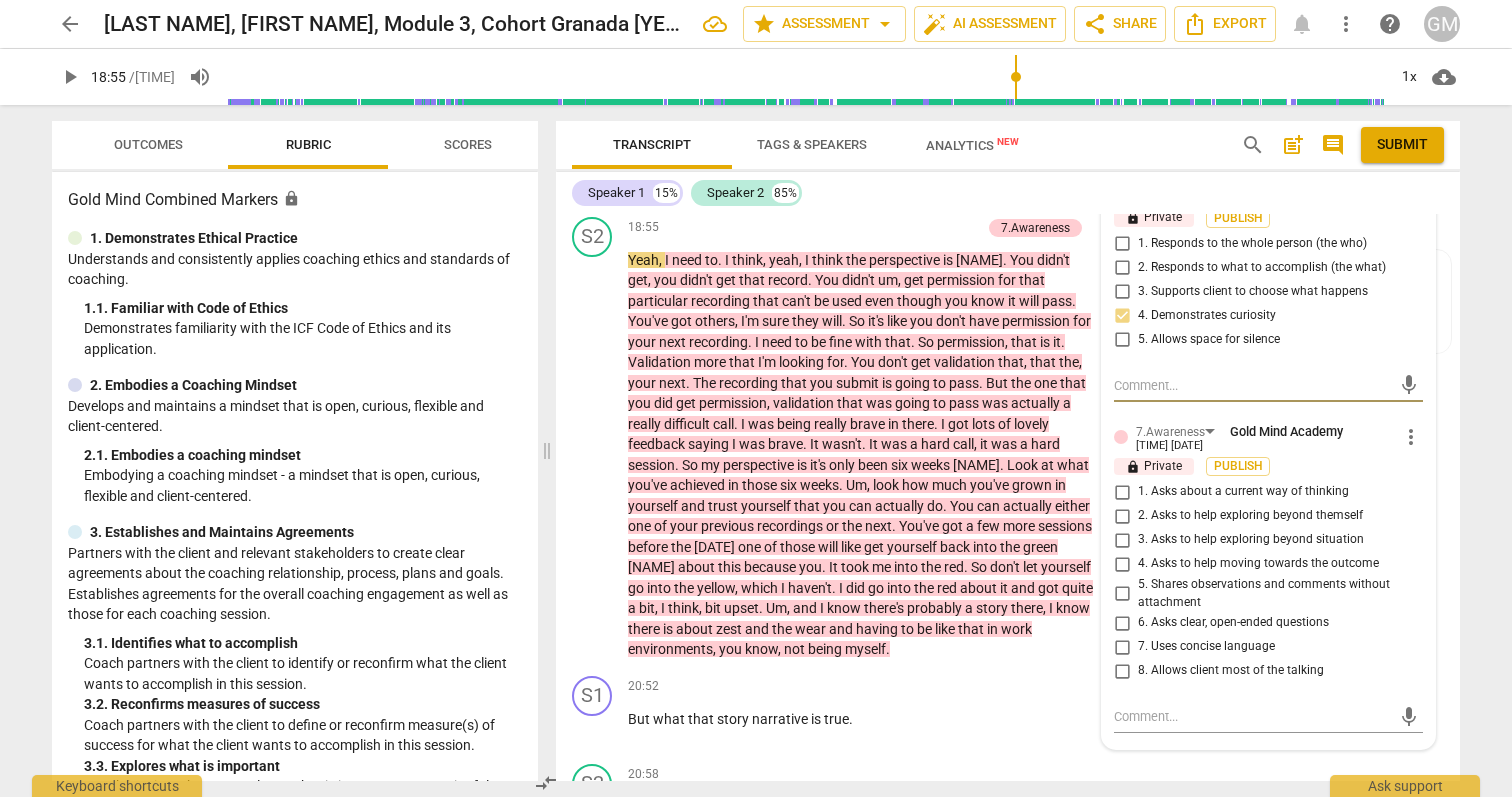 click on "1. Asks about a current way of thinking" at bounding box center [1122, 492] 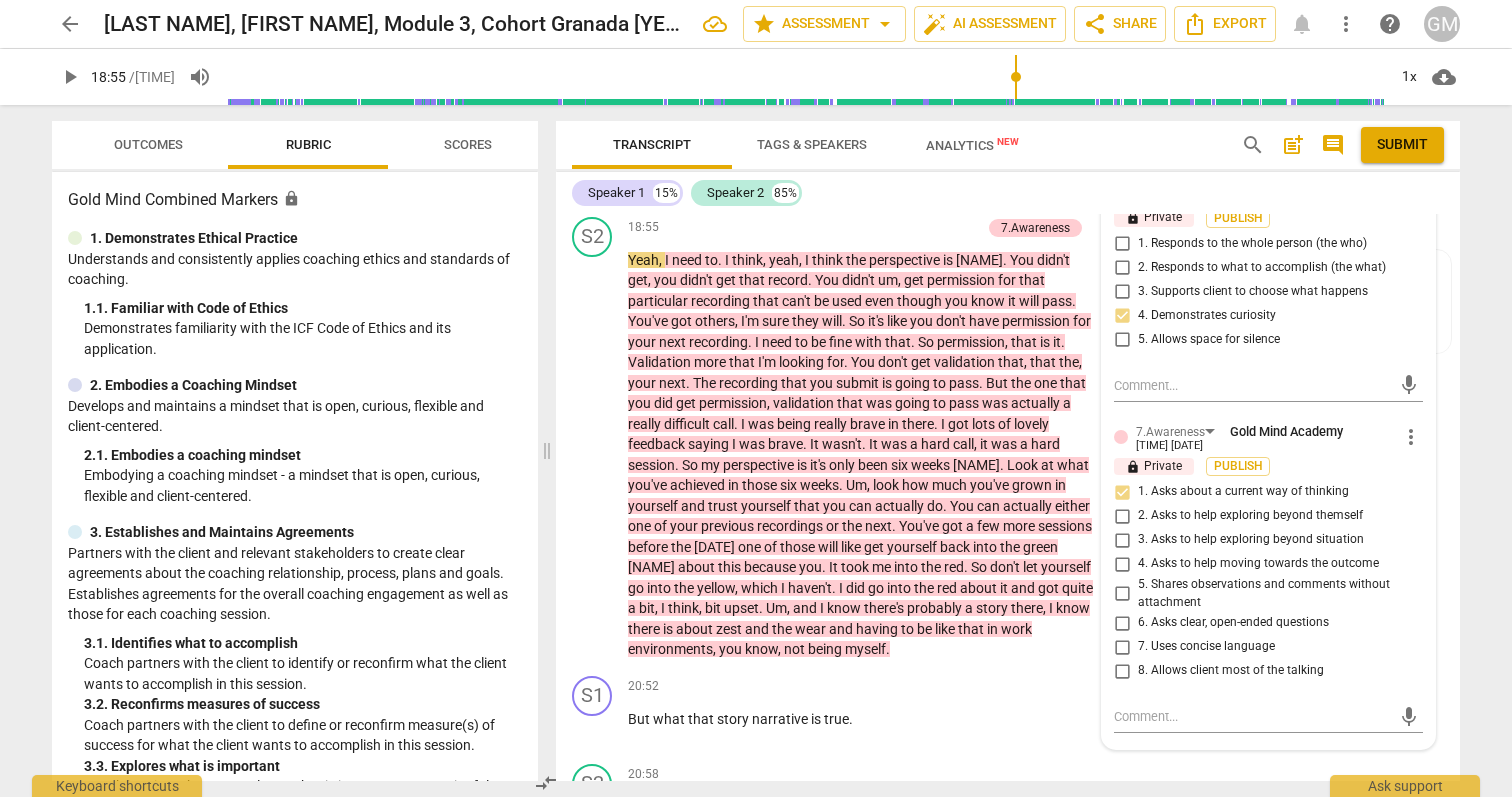 scroll, scrollTop: 9825, scrollLeft: 0, axis: vertical 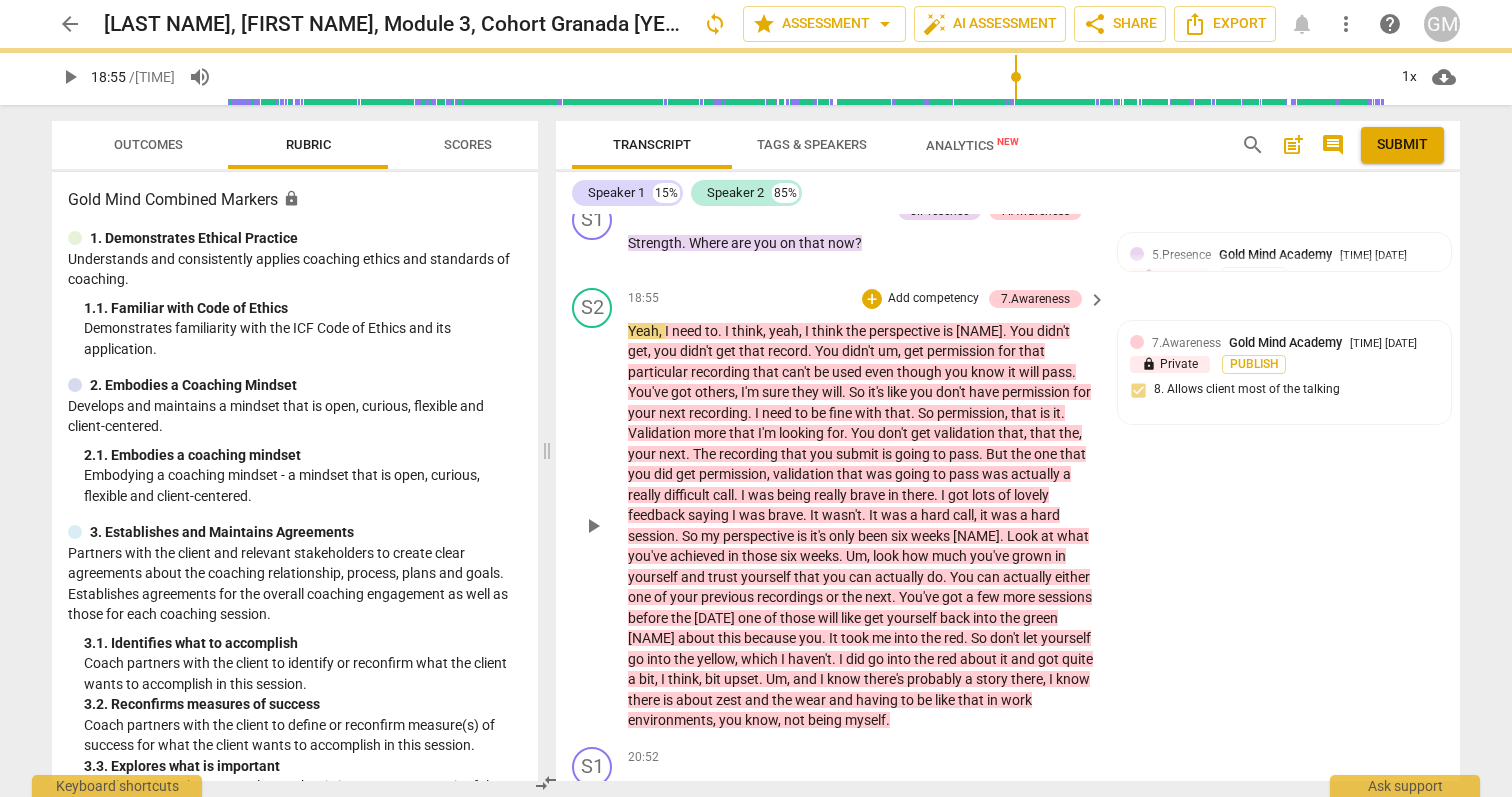 click on "Yeah" at bounding box center (643, 331) 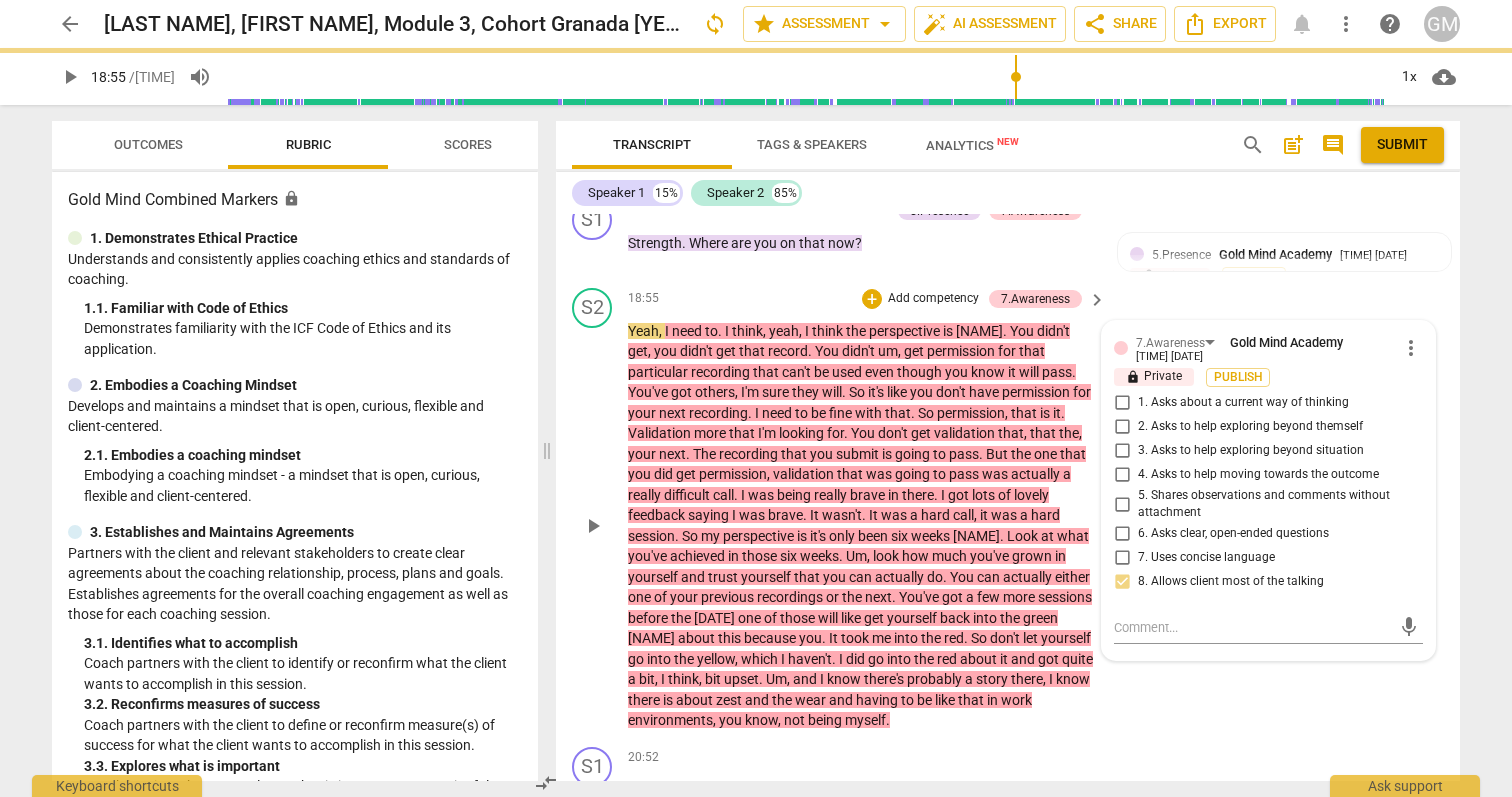 click on "Yeah" at bounding box center (643, 331) 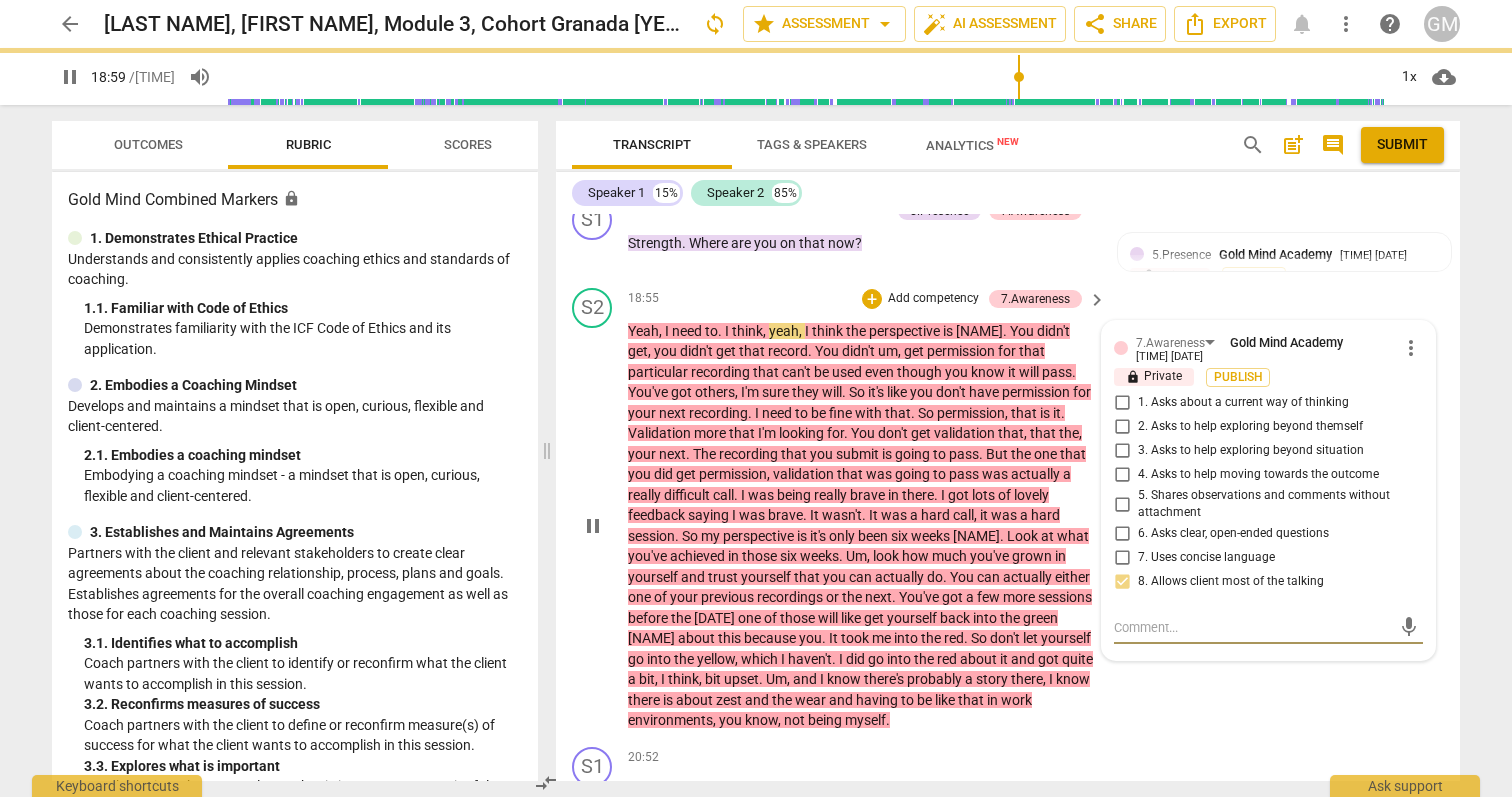 click on "Transcript Tags & Speakers Analytics New search post_add comment Submit Speaker 1 15% Speaker 2 85% format_bold format_list_bulleted Gold Mind Academy delete Summary: What are you proud of in this recording in relation to the ICF PCC Markers? I have made a lot of progress since starting Module 3 in May, I'm proud of how my fear no longer affects me in the way that it did, when I’m being perceived or marked and is reducing each time I record a session. In particular I am proud of how I am starting to relax and know that this will improve with practice over time. I’m trying to get the tiger from being in the room, to being in me, where she used to live! Specific points I am proud of in relation to markers are: 5.1 Responds to the whole person (the who): I invited the client to reflect on who they were being in the moment with, “Who are you being in the moment of wanting that positive outcome for yourself?” ([TIME]). This deepened their self-awareness and connected to their inner resources. S1 pause" at bounding box center [1012, 451] 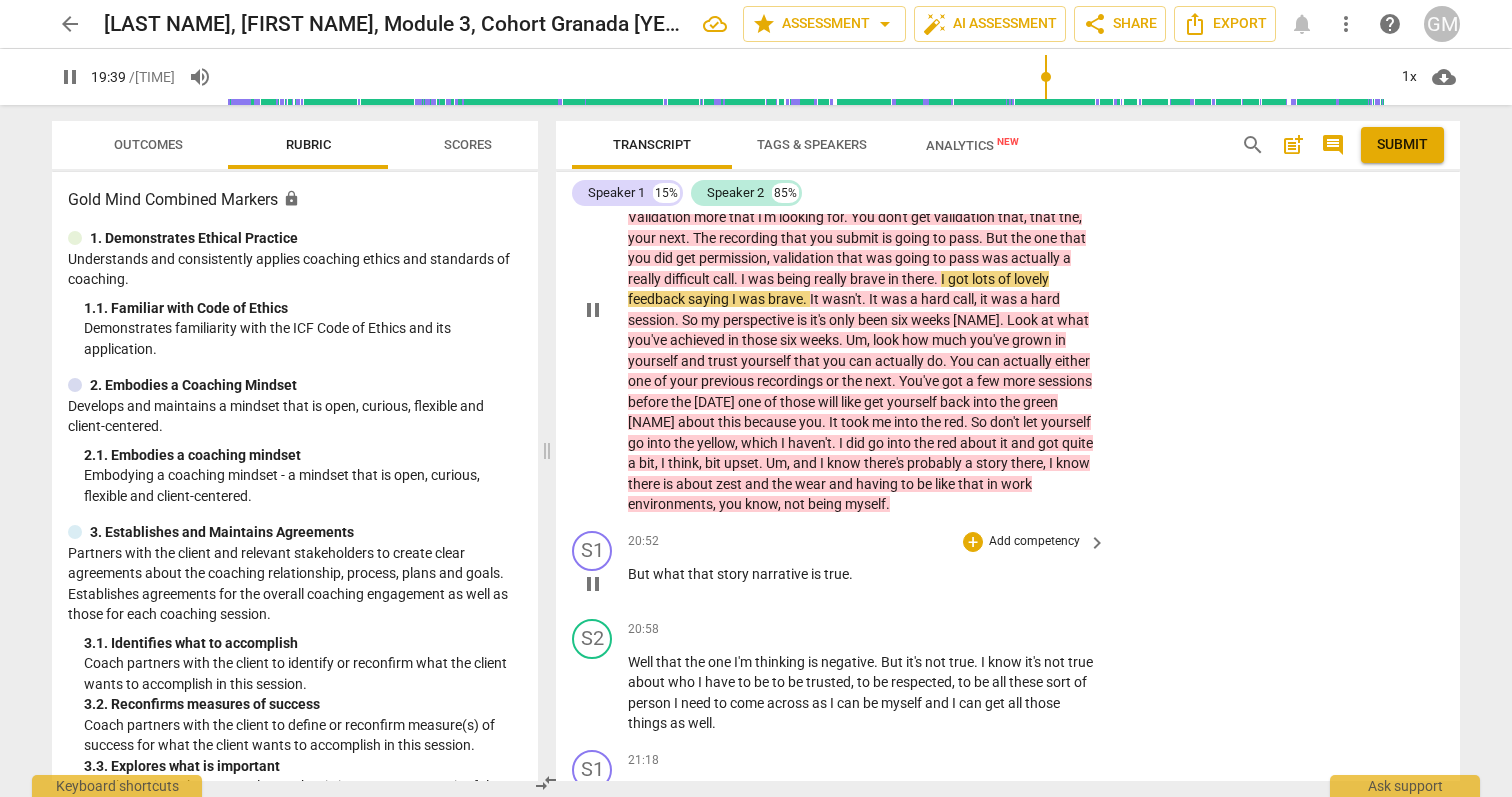 scroll, scrollTop: 10569, scrollLeft: 0, axis: vertical 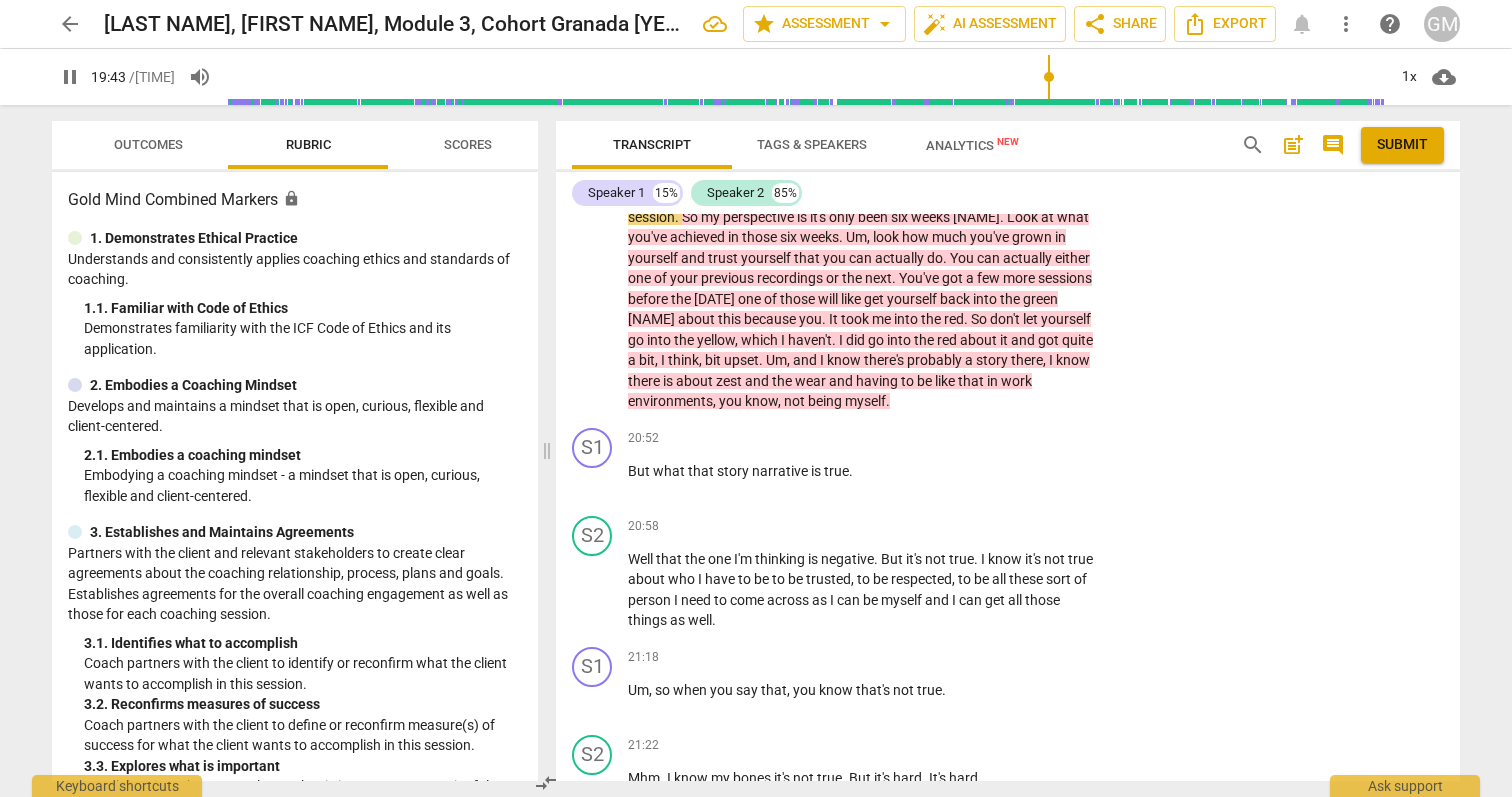 click on "Um" at bounding box center [776, 360] 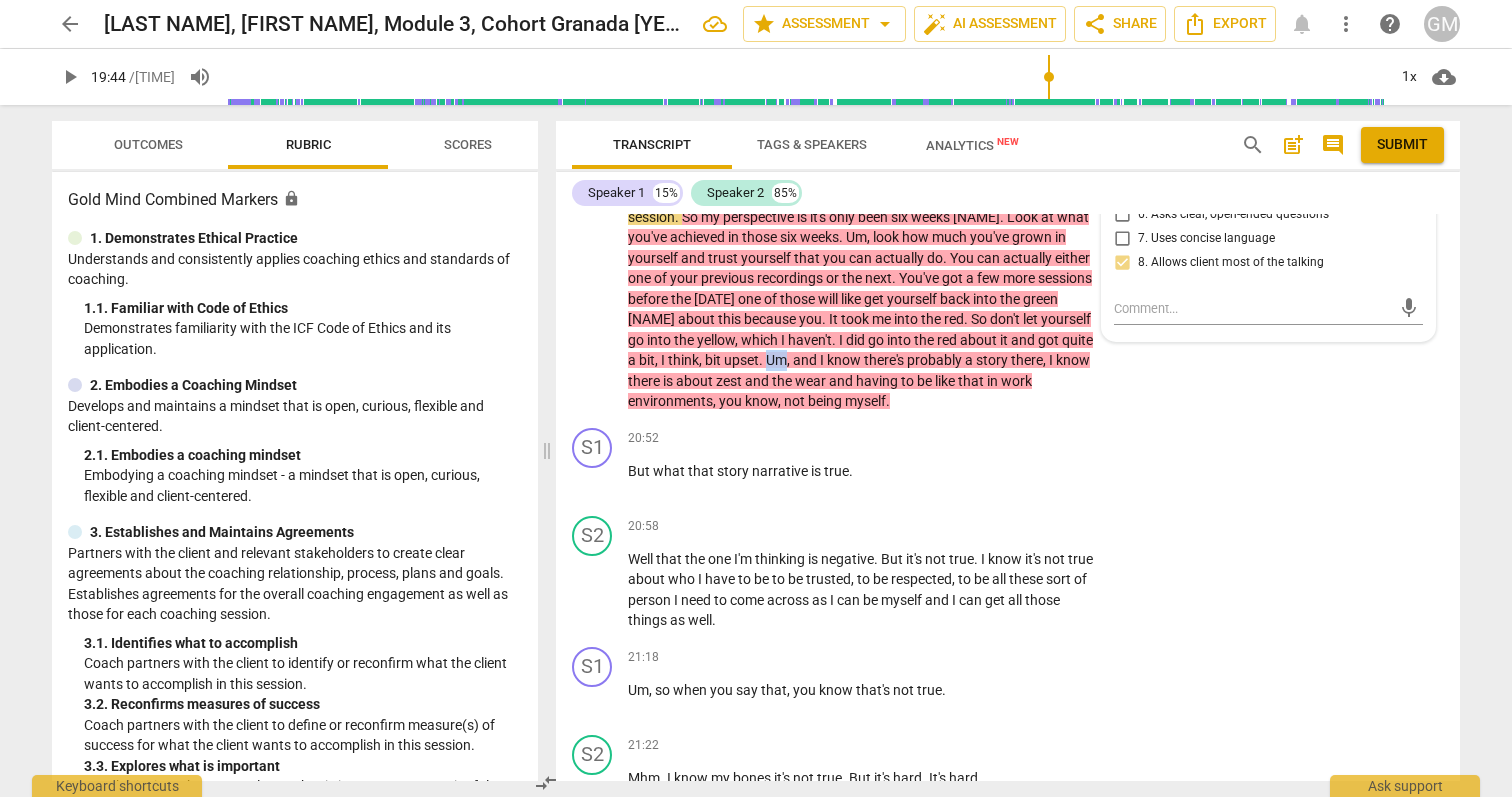 click on "Um" at bounding box center [776, 360] 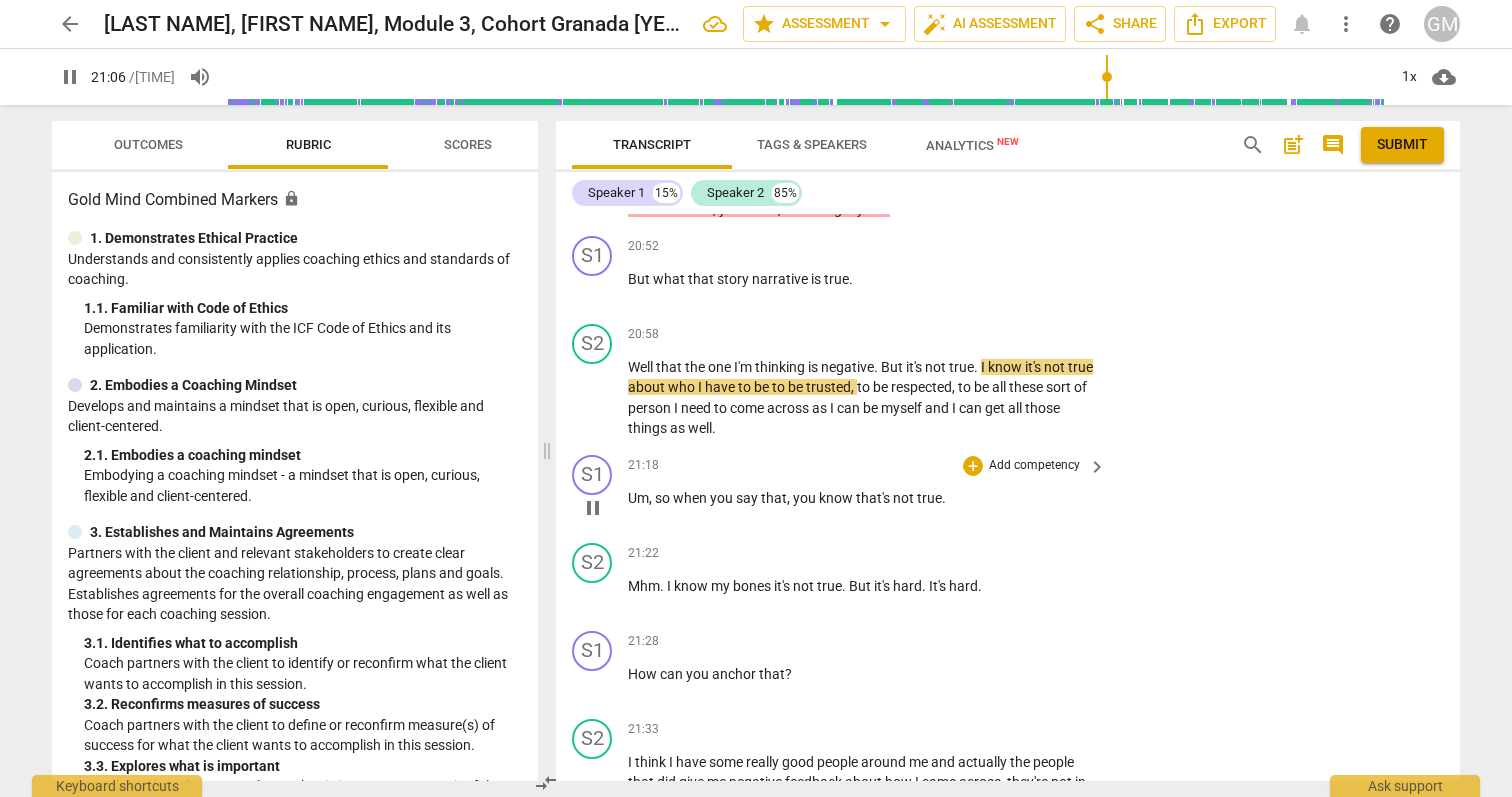 scroll, scrollTop: 10787, scrollLeft: 0, axis: vertical 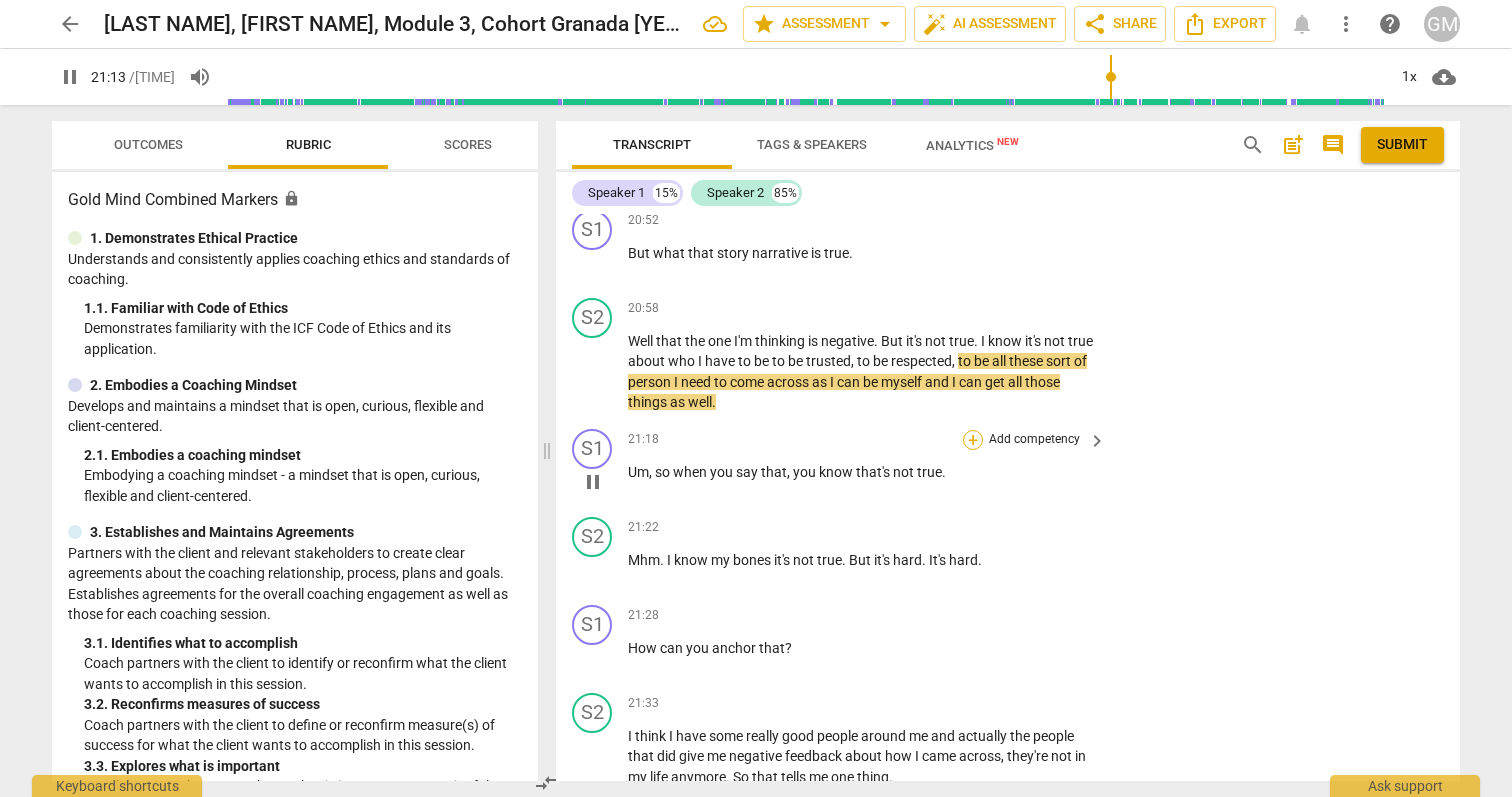 click on "+" at bounding box center (973, 440) 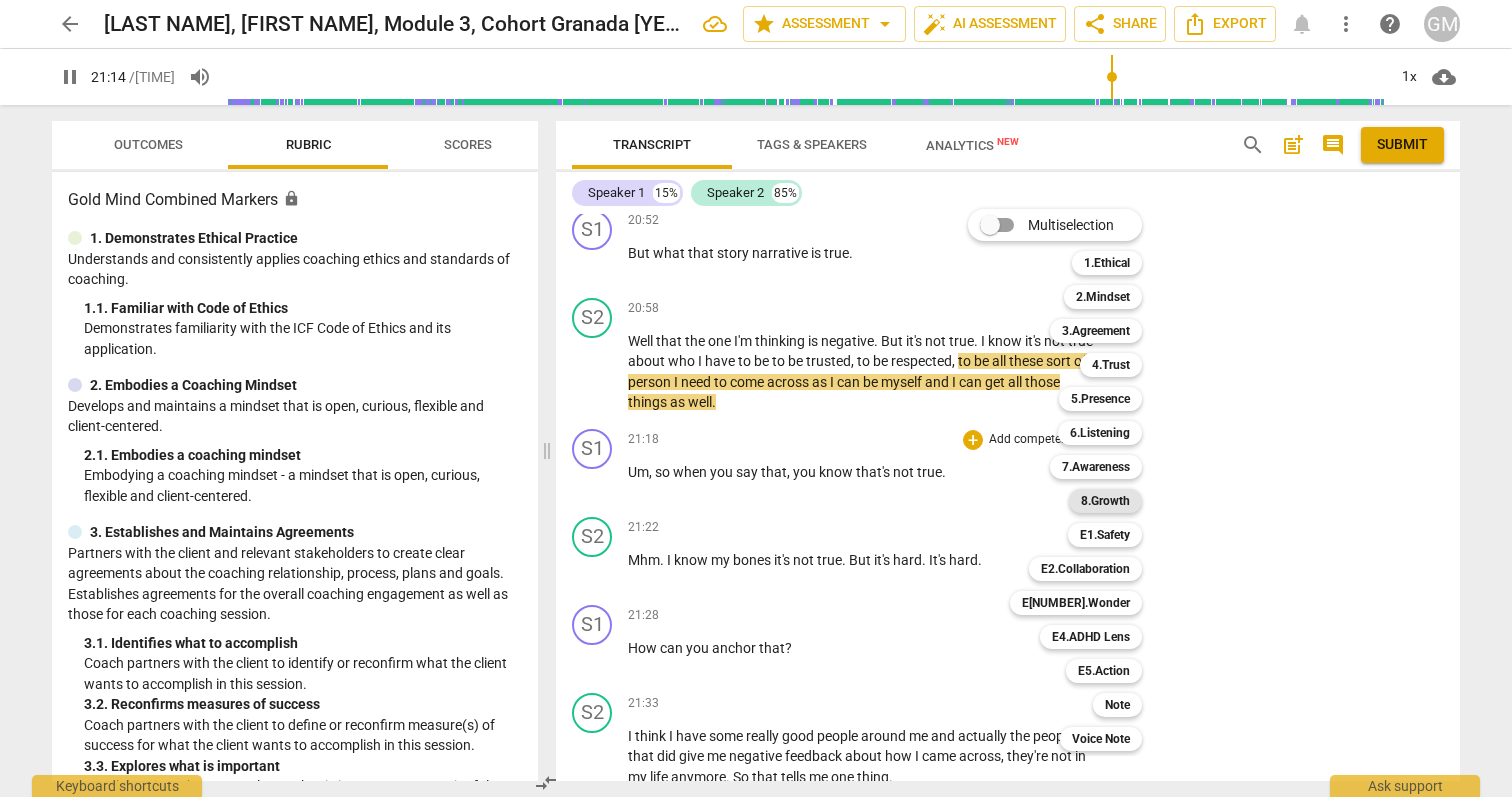 click on "8.Growth" at bounding box center (1105, 501) 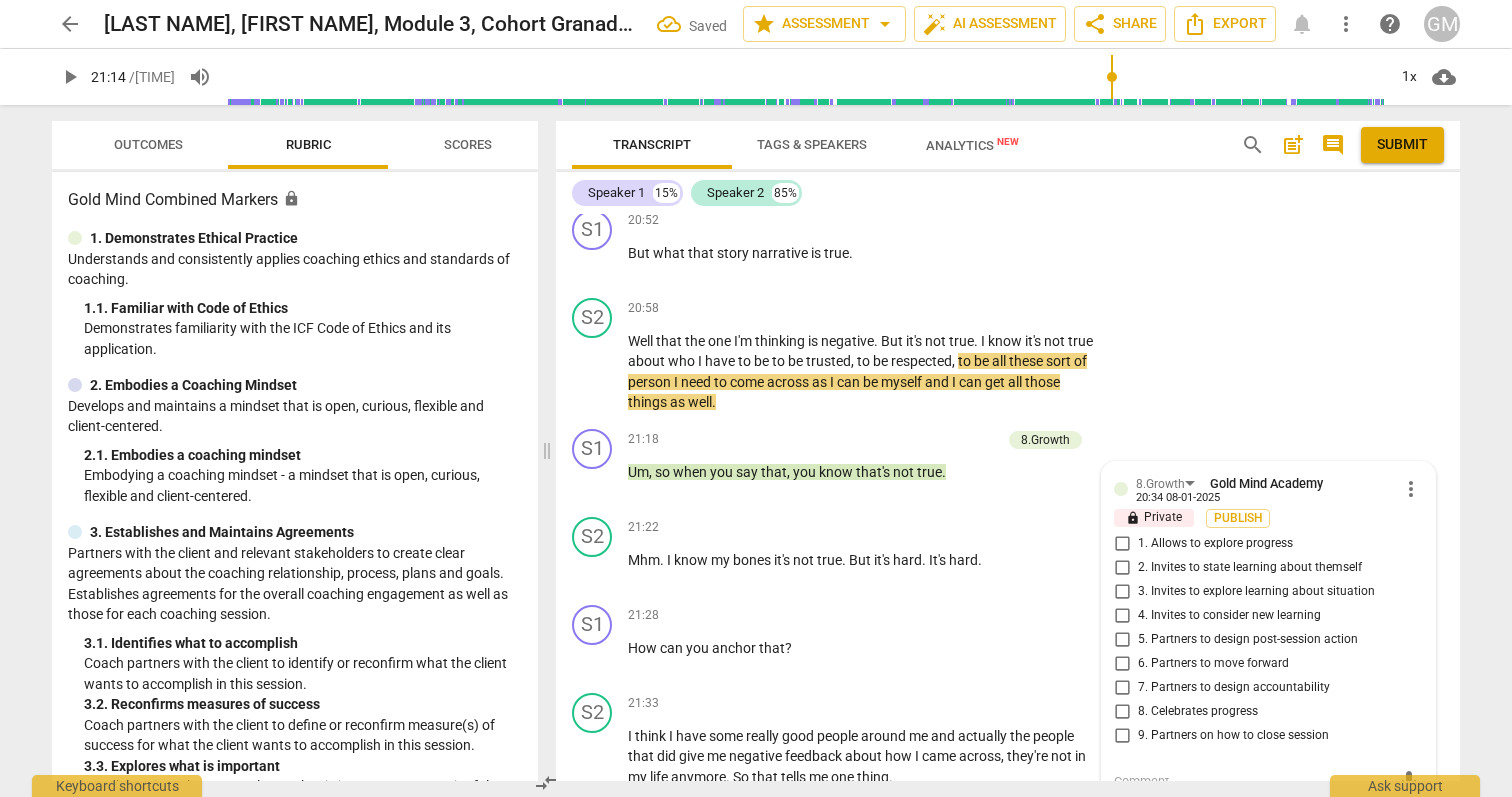 scroll, scrollTop: 11112, scrollLeft: 0, axis: vertical 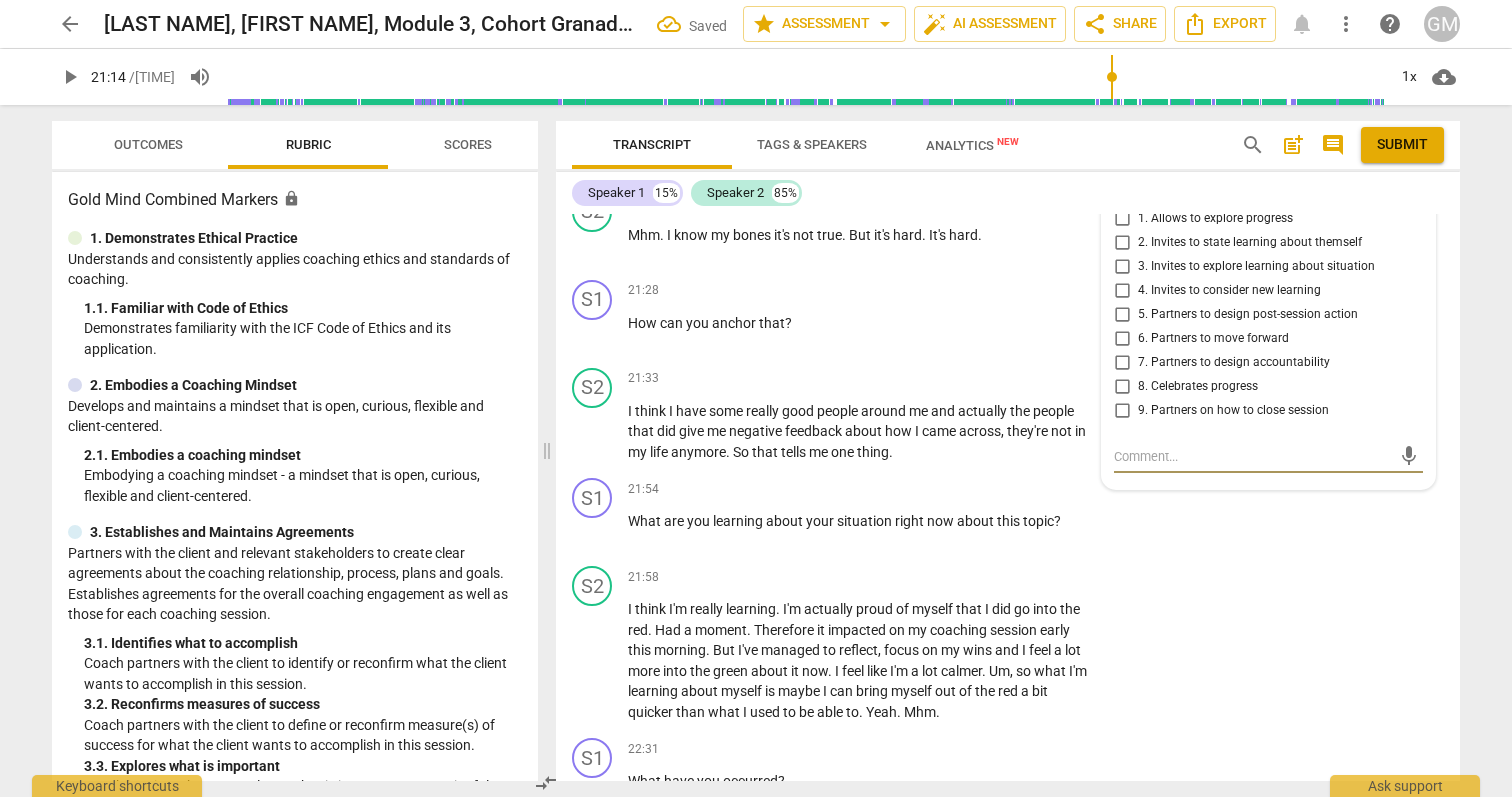 click on "1. Allows to explore progress" at bounding box center [1215, 219] 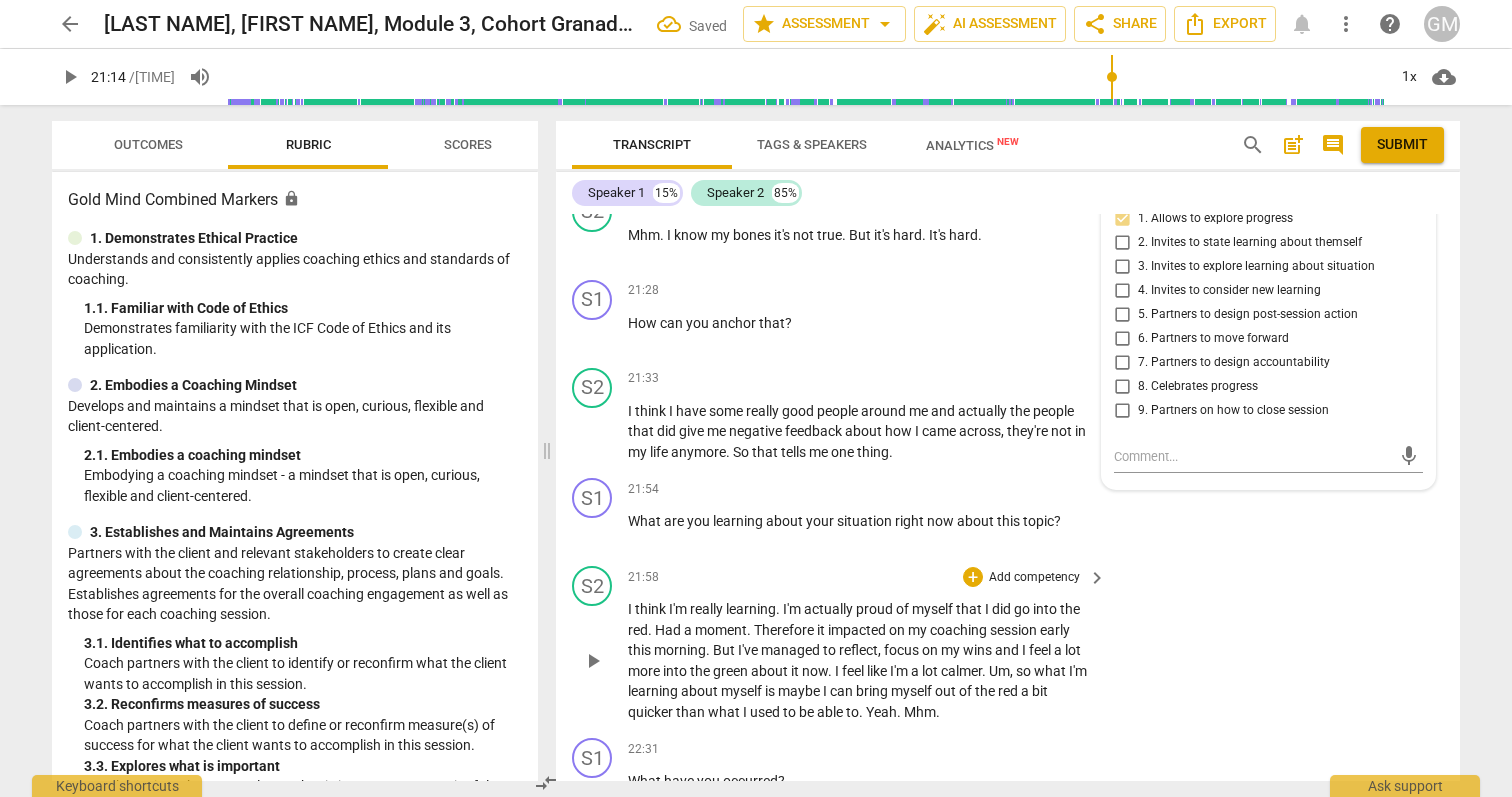 click on "S2 play_arrow pause 21:58 + Add competency keyboard_arrow_right I   think   I'm   really   learning .   I'm   actually   proud   of   myself   that   I   did   go   into   the   red .   Had   a   moment .   Therefore   it   impacted   on   my   coaching   session   early   this   morning .   But   I've   managed   to   reflect ,   focus   on   my   wins   and   I   feel   a   lot   more   into   the   green   about   it   now .   I   feel   like   I'm   a   lot   calmer .   Um ,   so   what   I'm   learning   about   myself   is   maybe   I   can   bring   myself   out   of   the   red   a   bit   quicker   than   what   I   used   to   be   able   to .   Yeah .   Mhm ." at bounding box center (1008, 644) 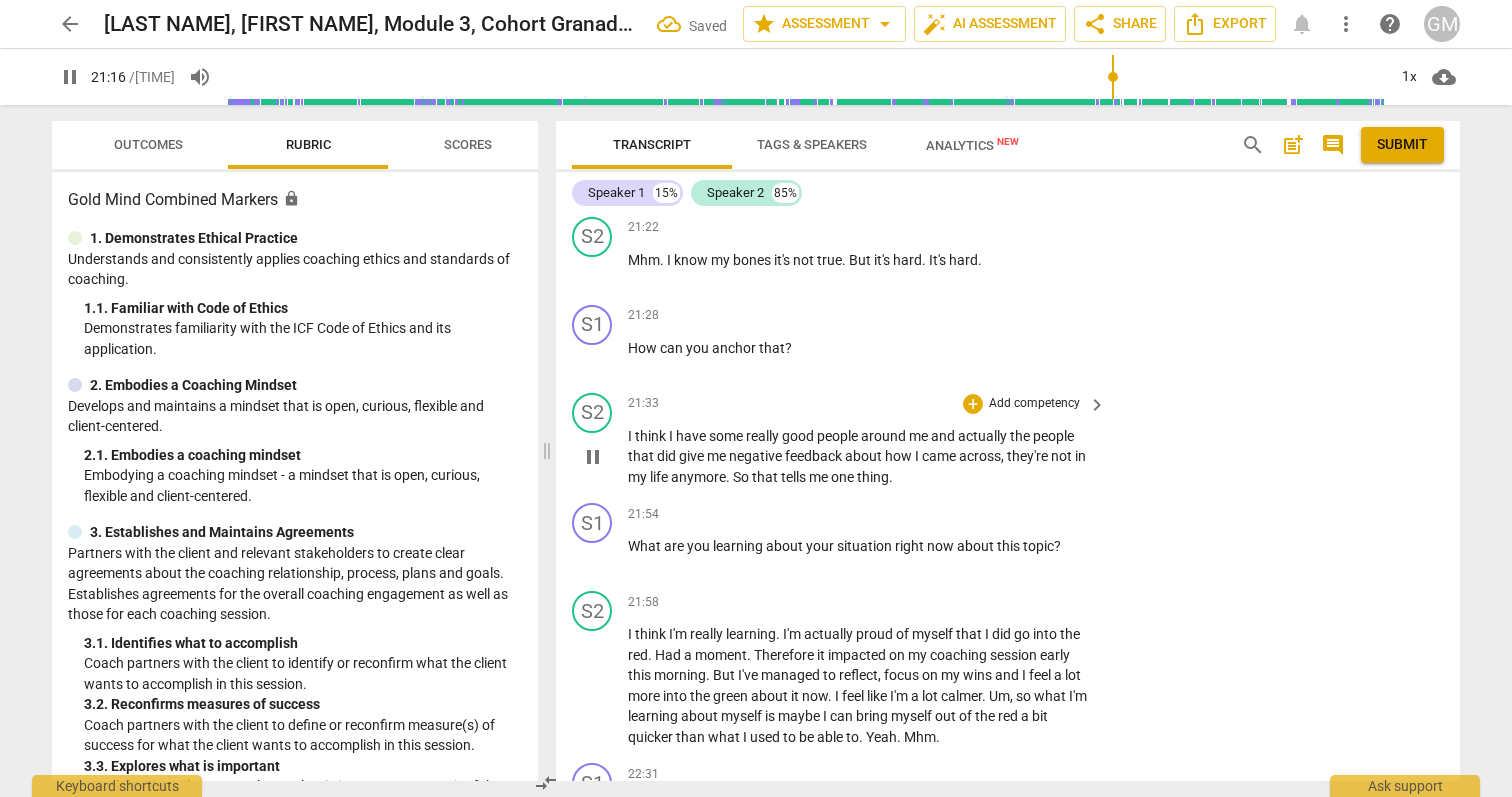 scroll, scrollTop: 11055, scrollLeft: 0, axis: vertical 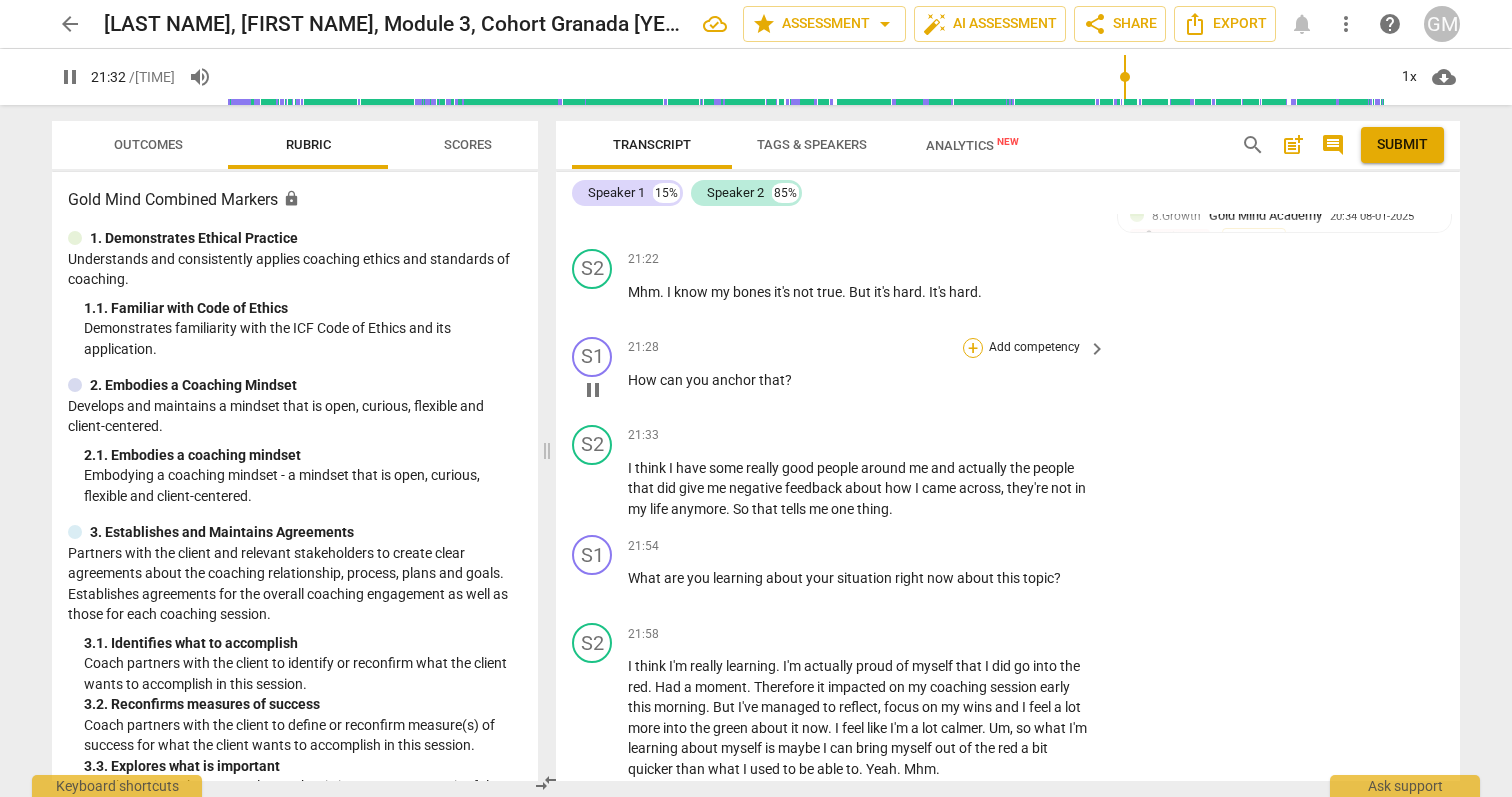 click on "+" at bounding box center (973, 348) 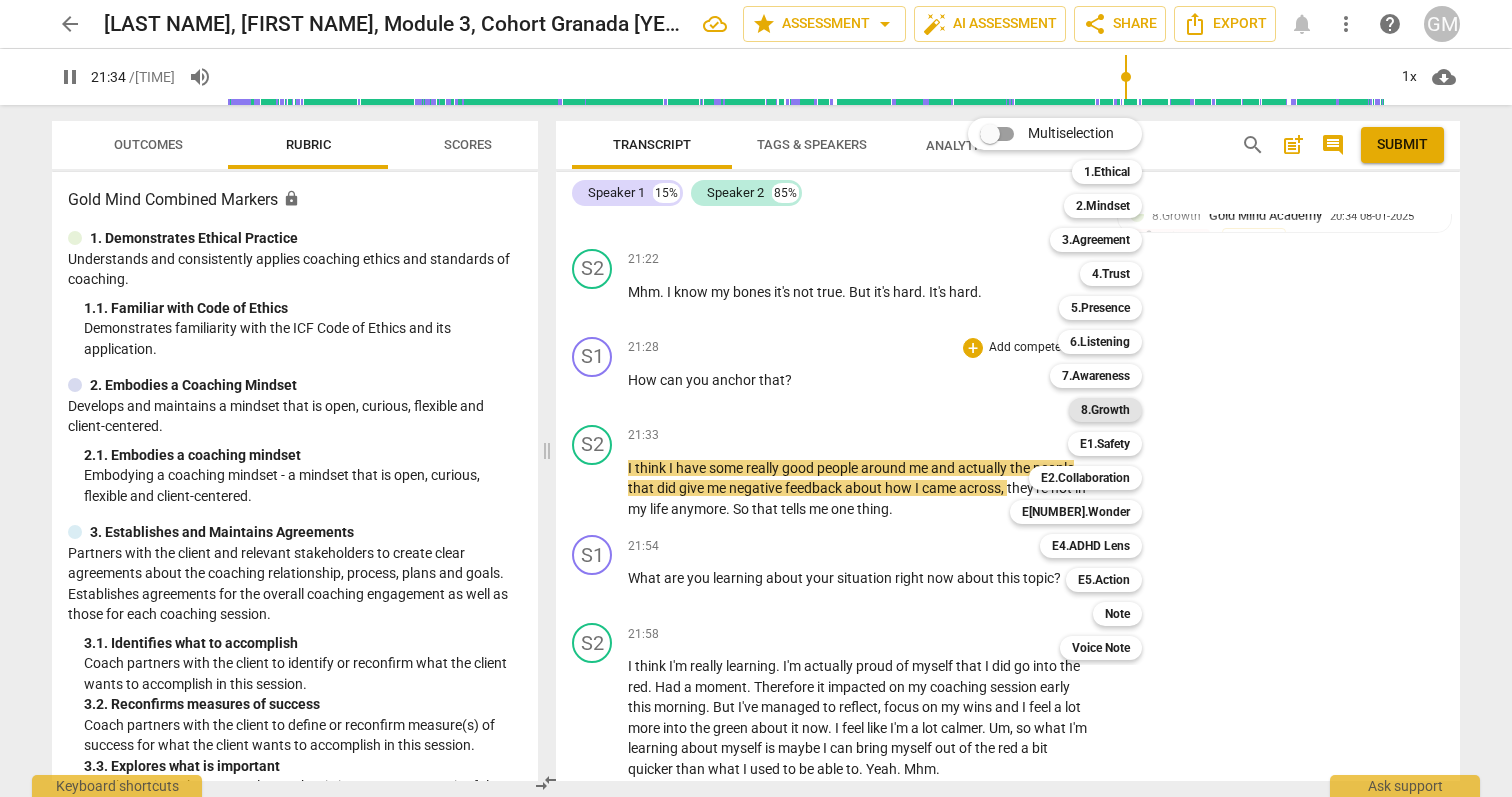 click on "8.Growth" at bounding box center (1105, 410) 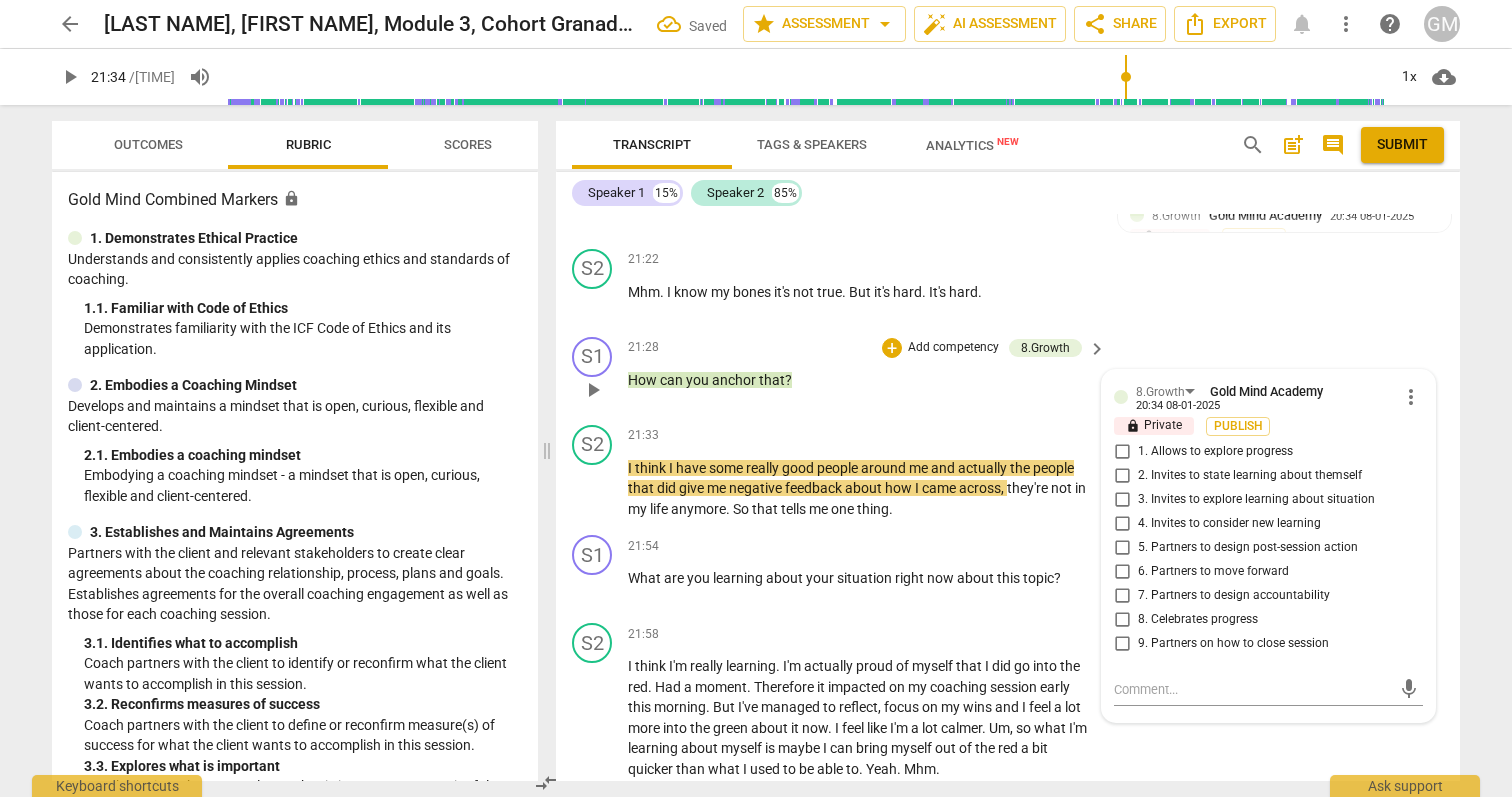 click on "6. Partners to move forward" at bounding box center [1213, 572] 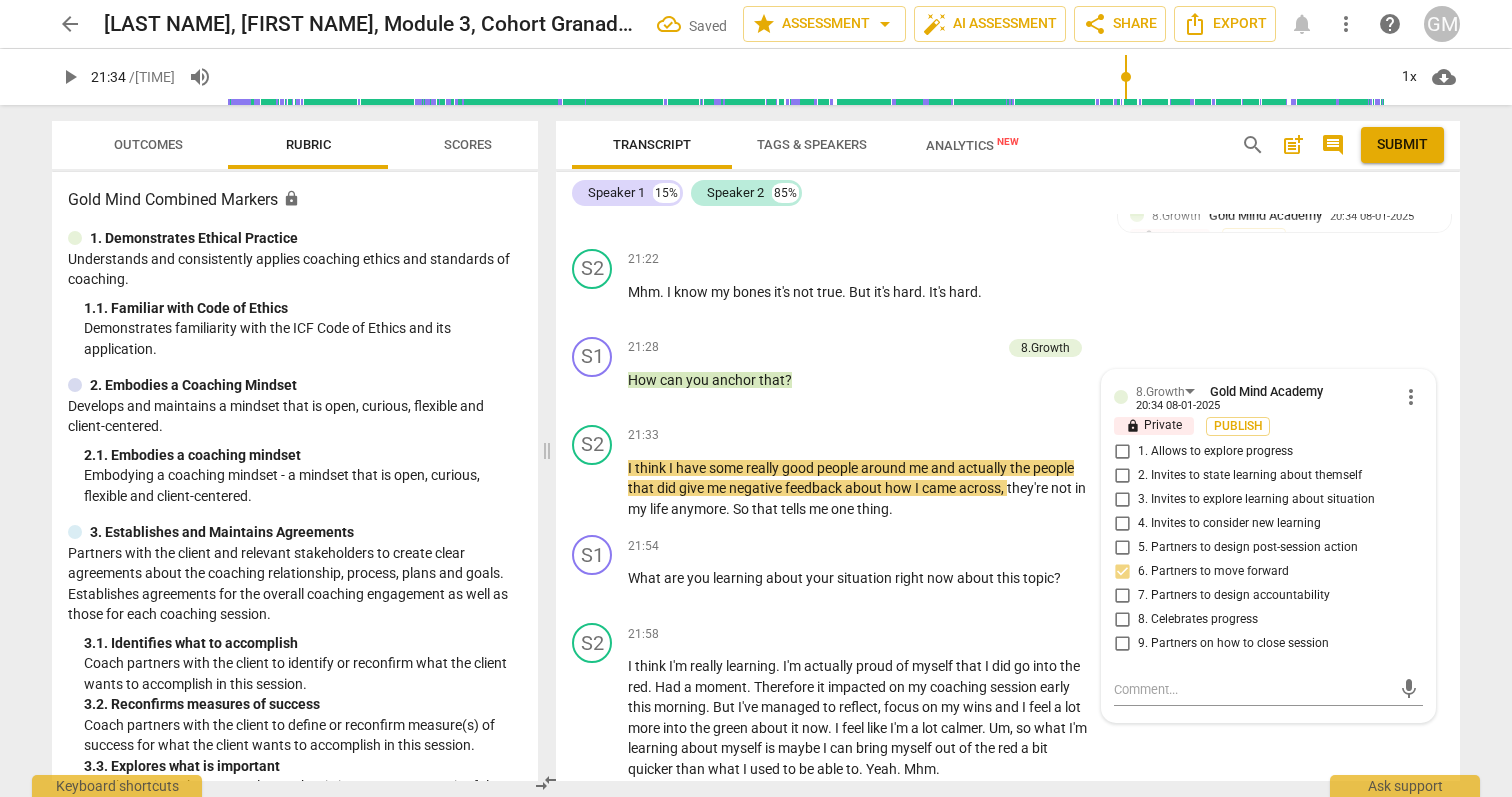 scroll, scrollTop: 10559, scrollLeft: 0, axis: vertical 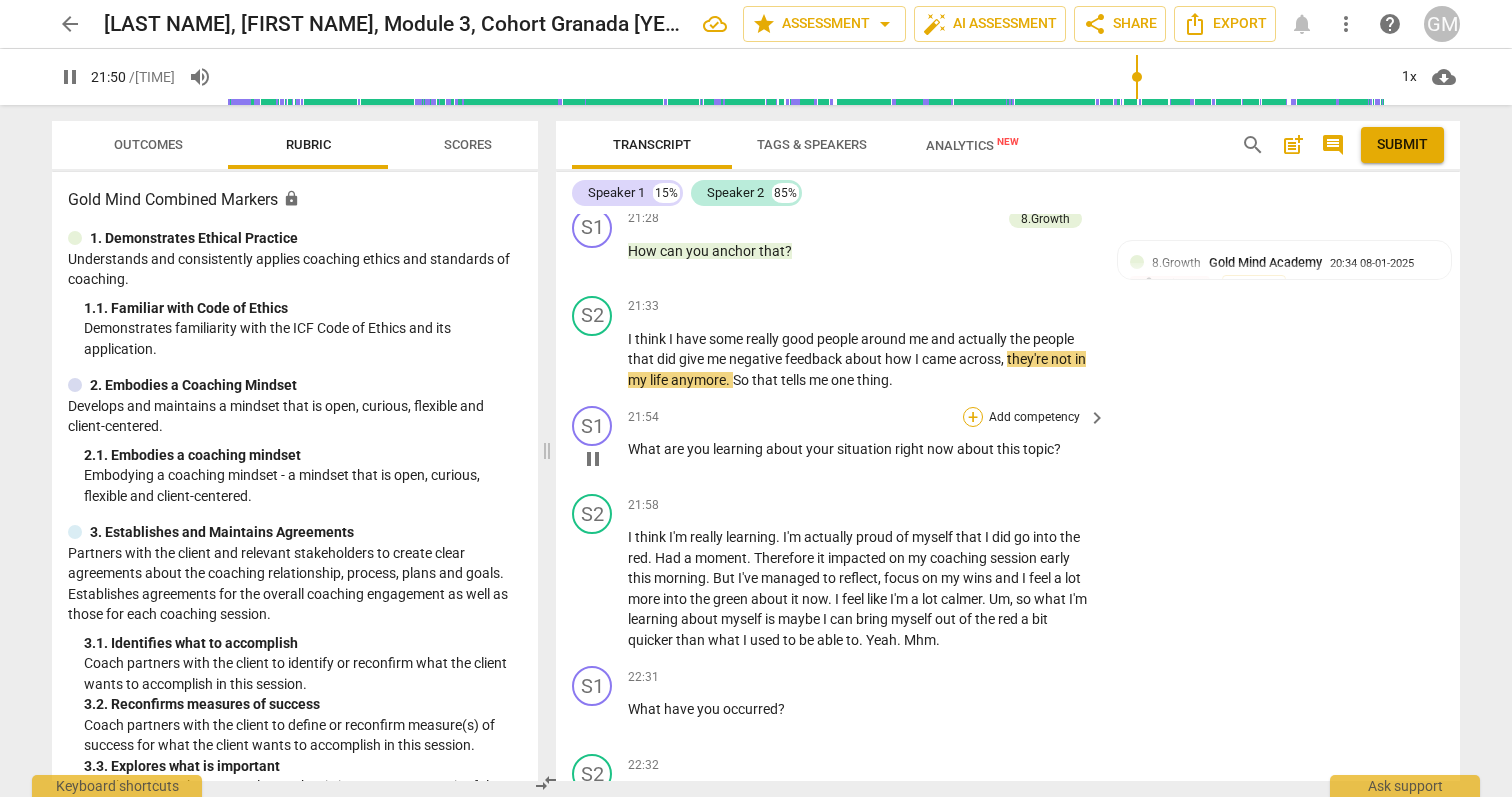 click on "+" at bounding box center [973, 417] 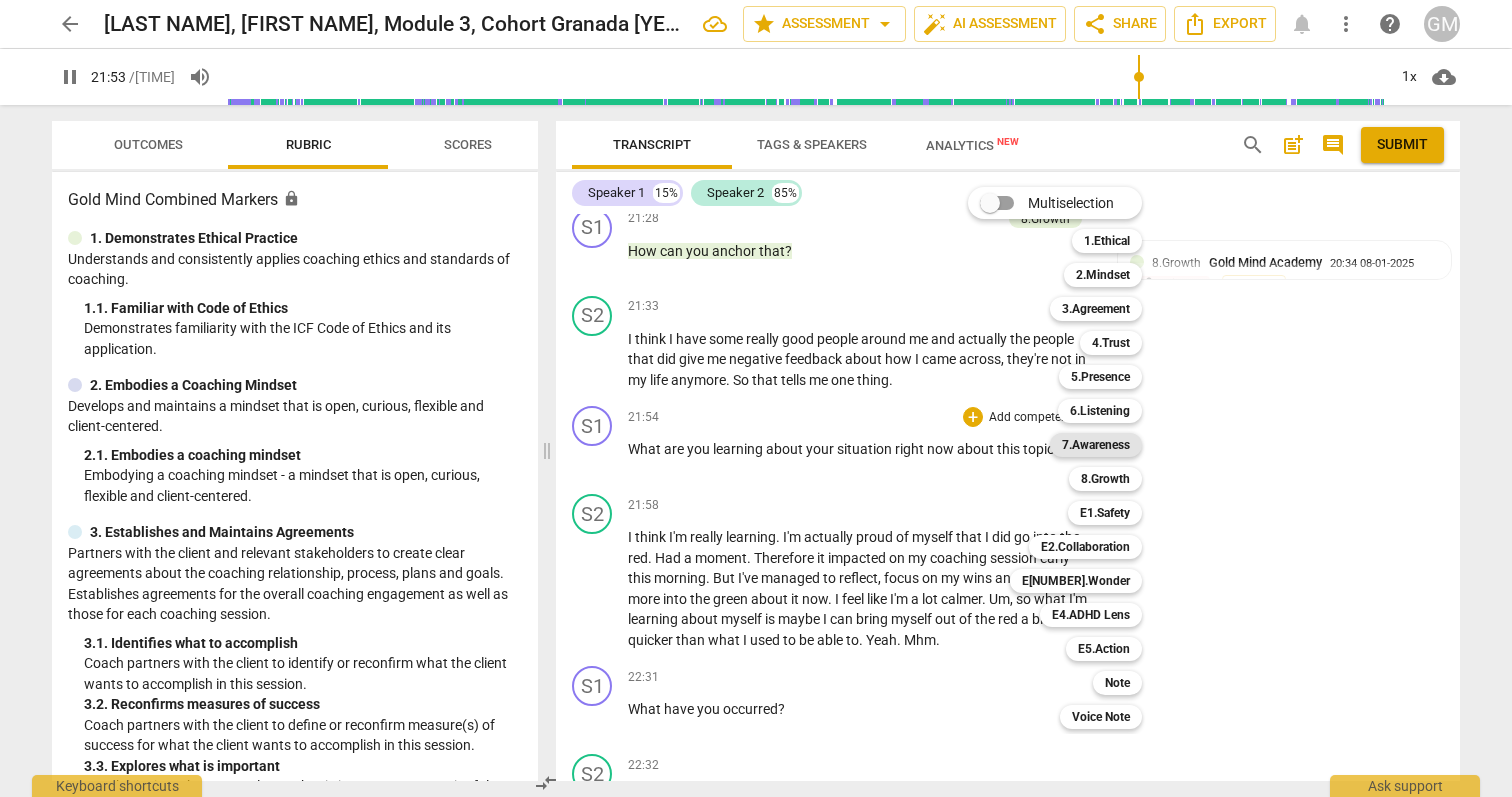 click on "7.Awareness" at bounding box center [1096, 445] 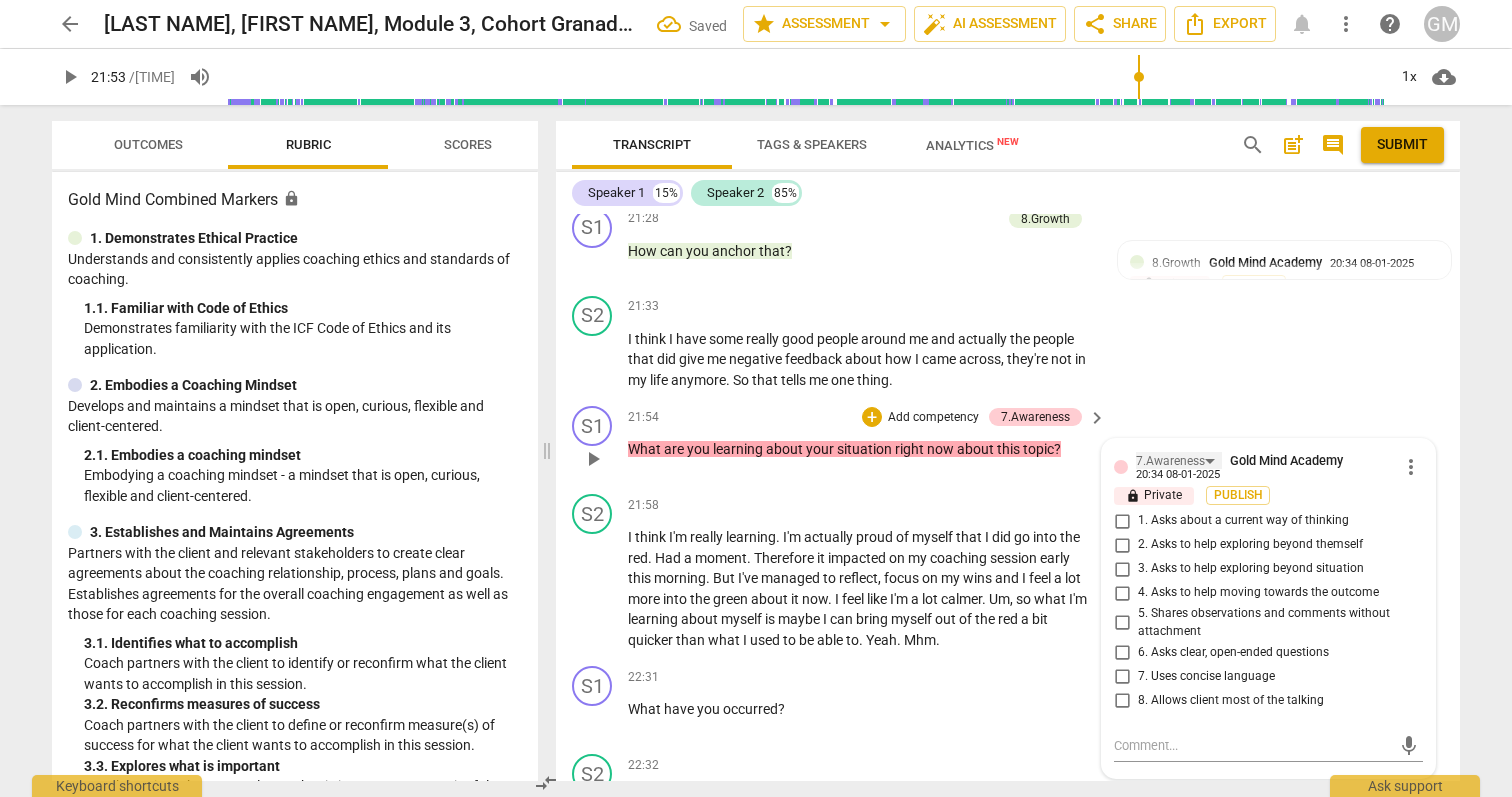 scroll, scrollTop: 11197, scrollLeft: 0, axis: vertical 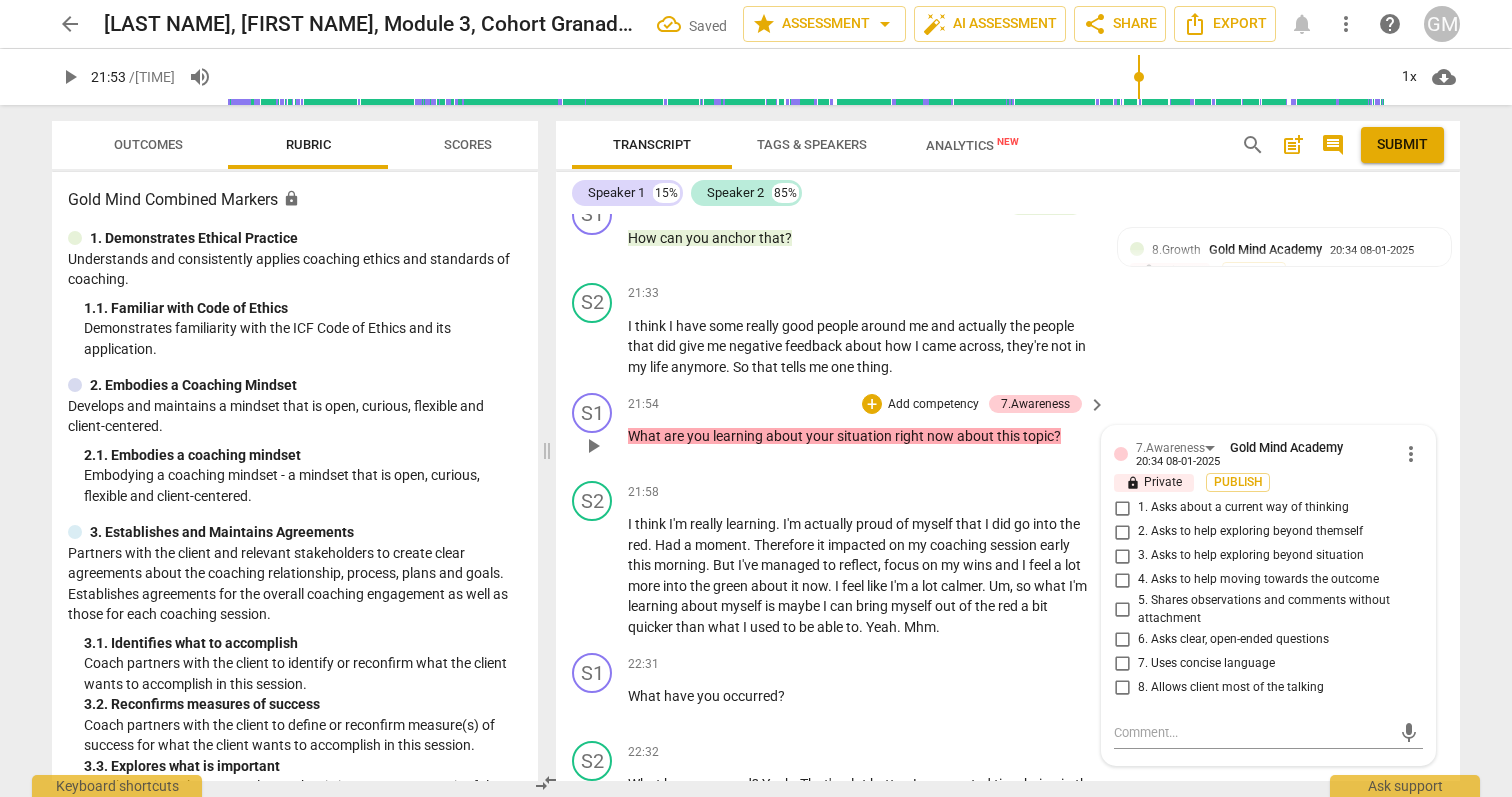 click on "2. Asks to help exploring beyond themself" at bounding box center (1250, 532) 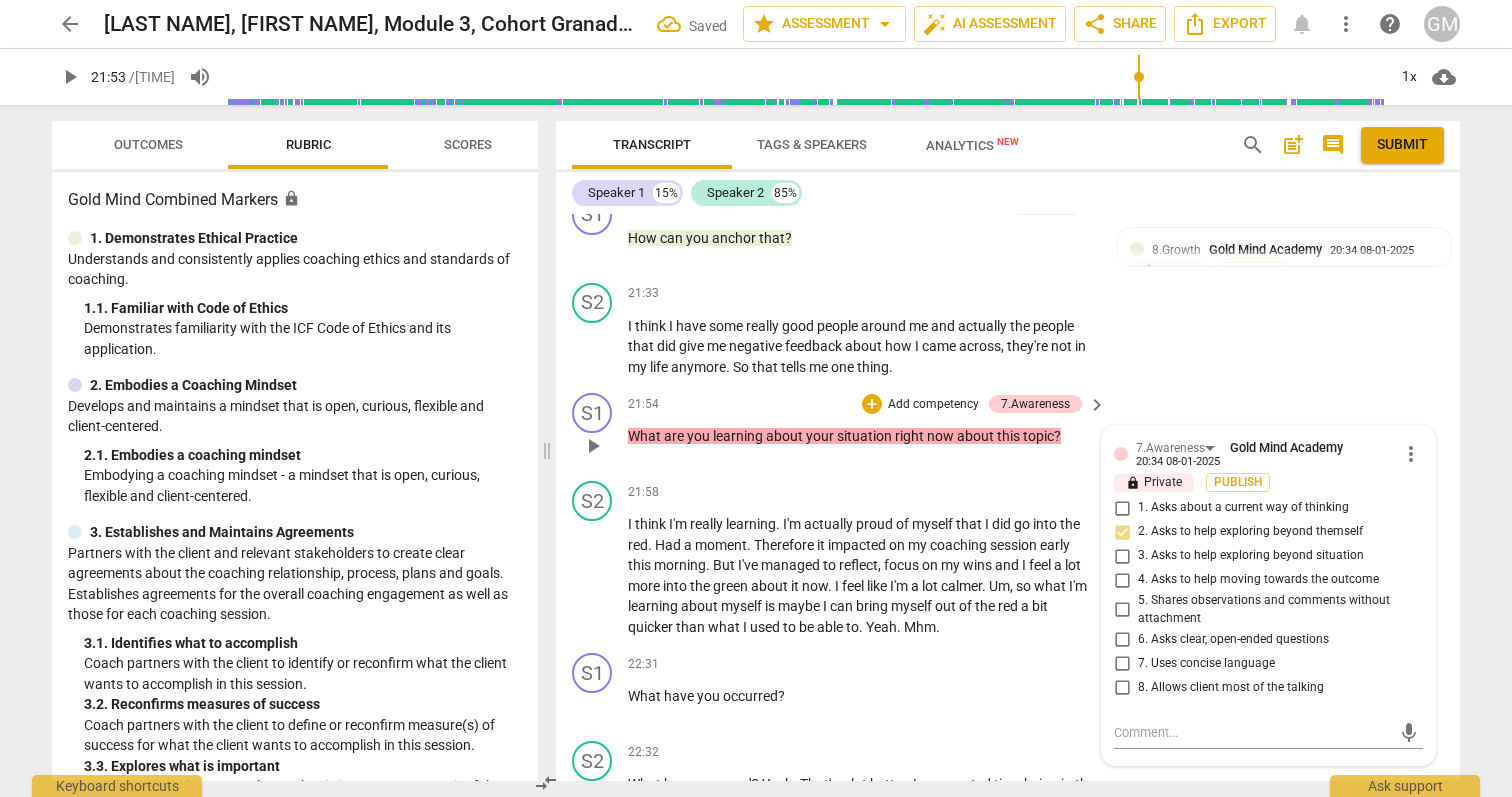 click on "3. Asks to help exploring beyond situation" at bounding box center (1251, 556) 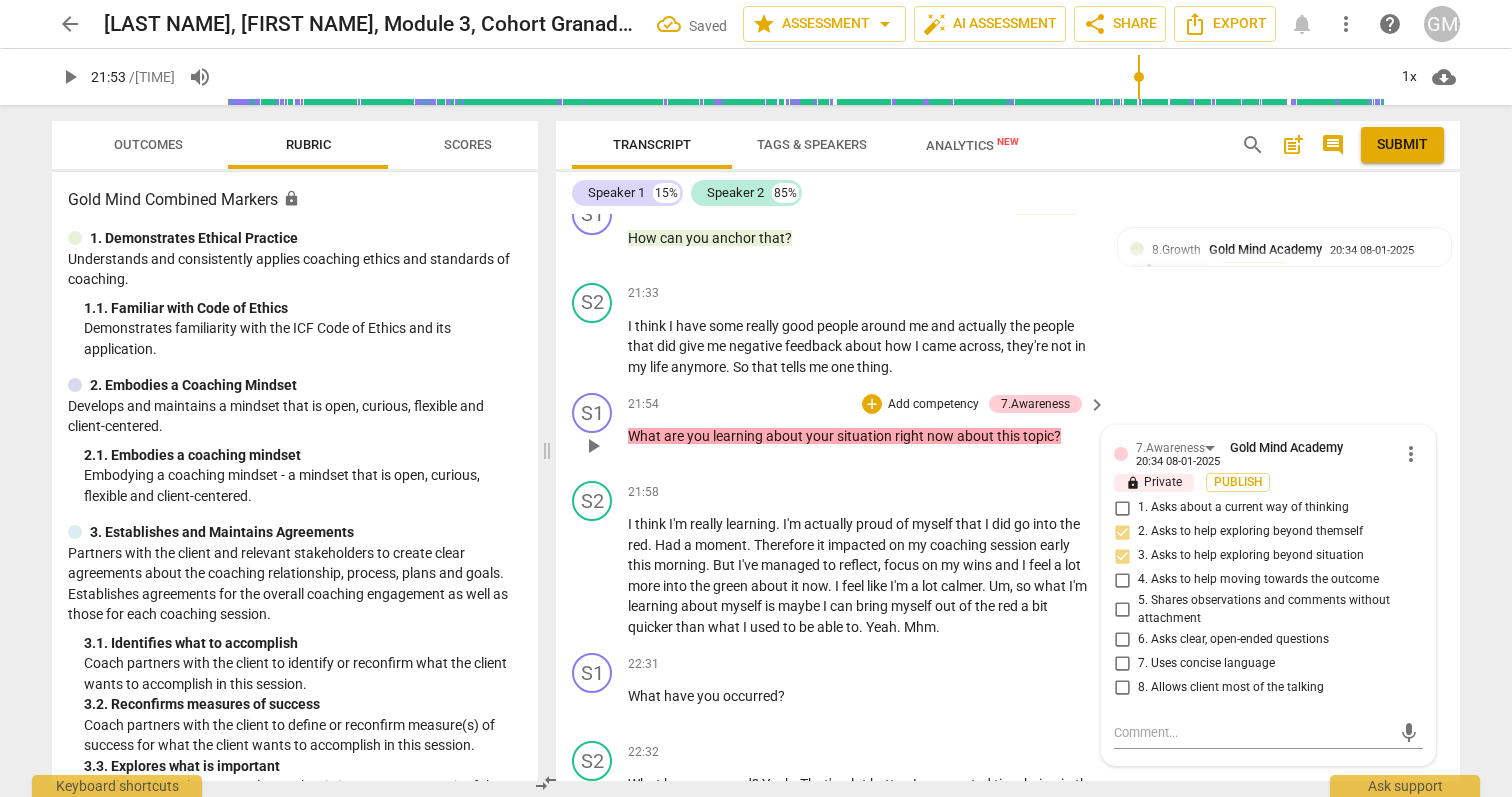click on "2. Asks to help exploring beyond themself" at bounding box center [1250, 532] 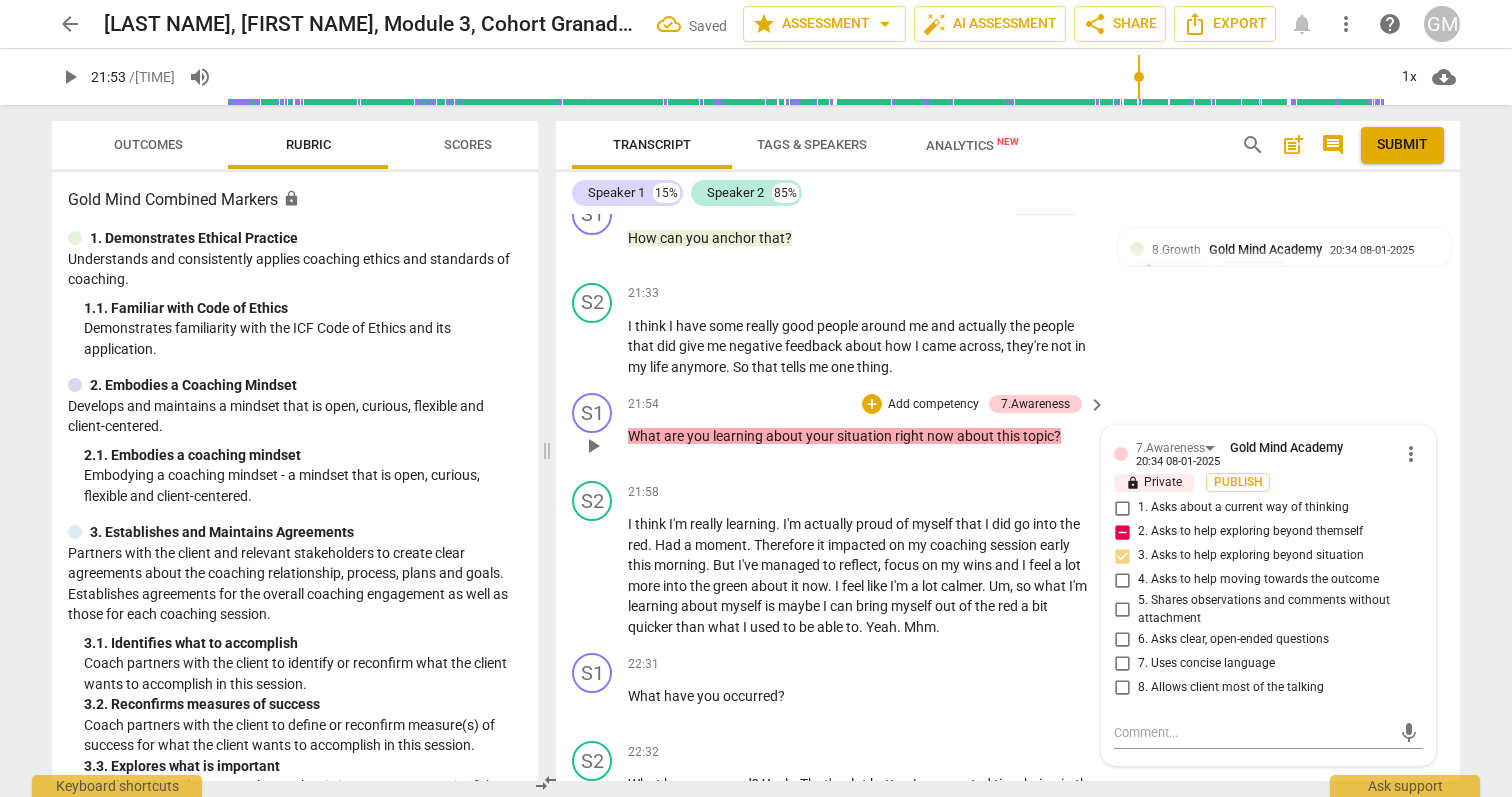 click on "2. Asks to help exploring beyond themself" at bounding box center [1250, 532] 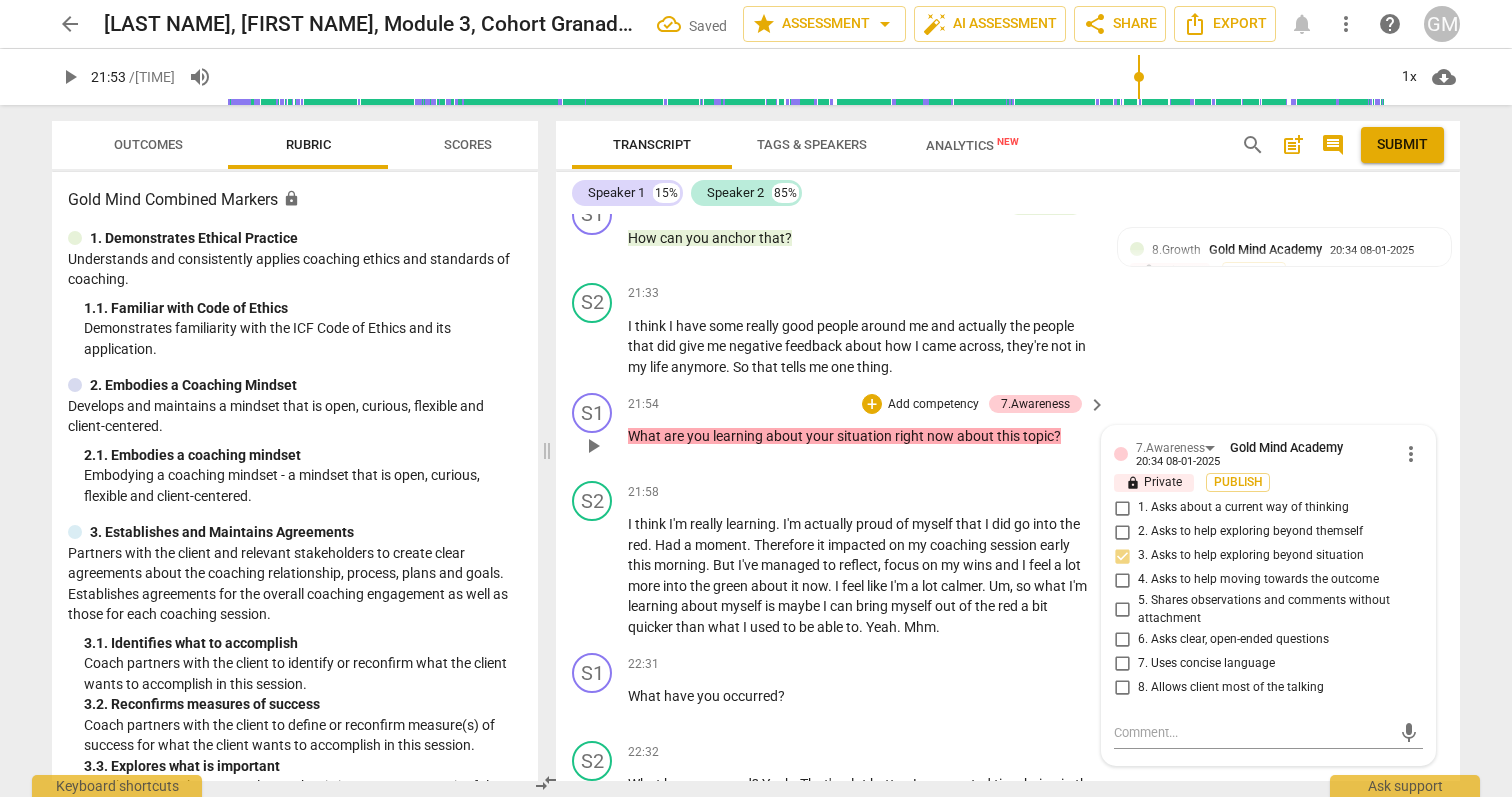 click on "S1 play_arrow pause [TIME] + Add competency 7.Awareness keyboard_arrow_right What   are   you   learning   about   your   situation   right   now   about   this   topic ? 7.Awareness Gold Mind Academy [TIME] [DATE] more_vert lock Private Publish 1. Asks about a current way of thinking 2. Asks to help exploring beyond themself 3. Asks to help exploring beyond situation 4. Asks to help moving towards the outcome 5. Shares observations and comments without attachment 6. Asks clear, open-ended questions 7. Uses concise language 8. Allows client most of the talking mic" at bounding box center (1008, 429) 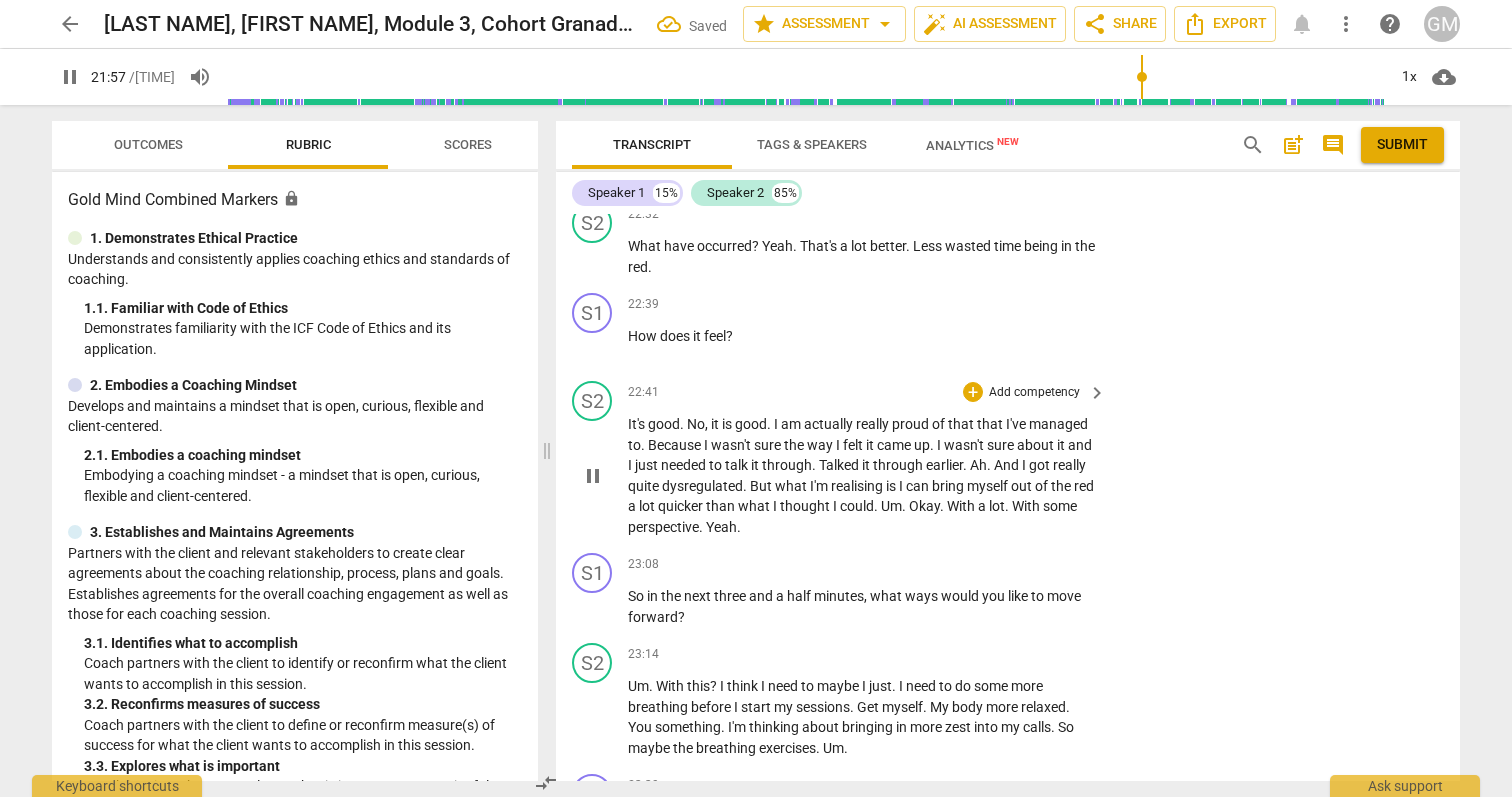 scroll, scrollTop: 11748, scrollLeft: 0, axis: vertical 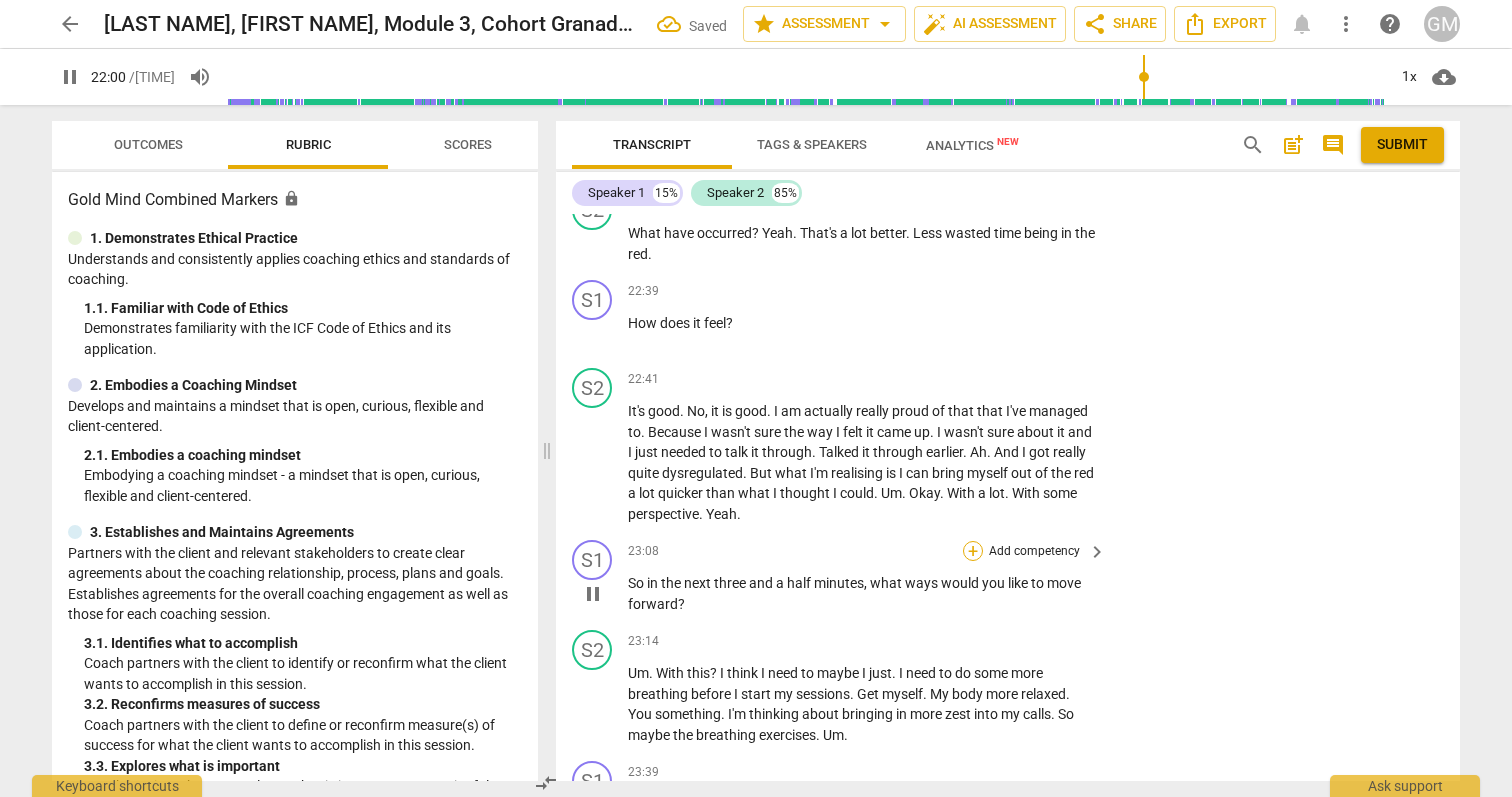 click on "+" at bounding box center [973, 551] 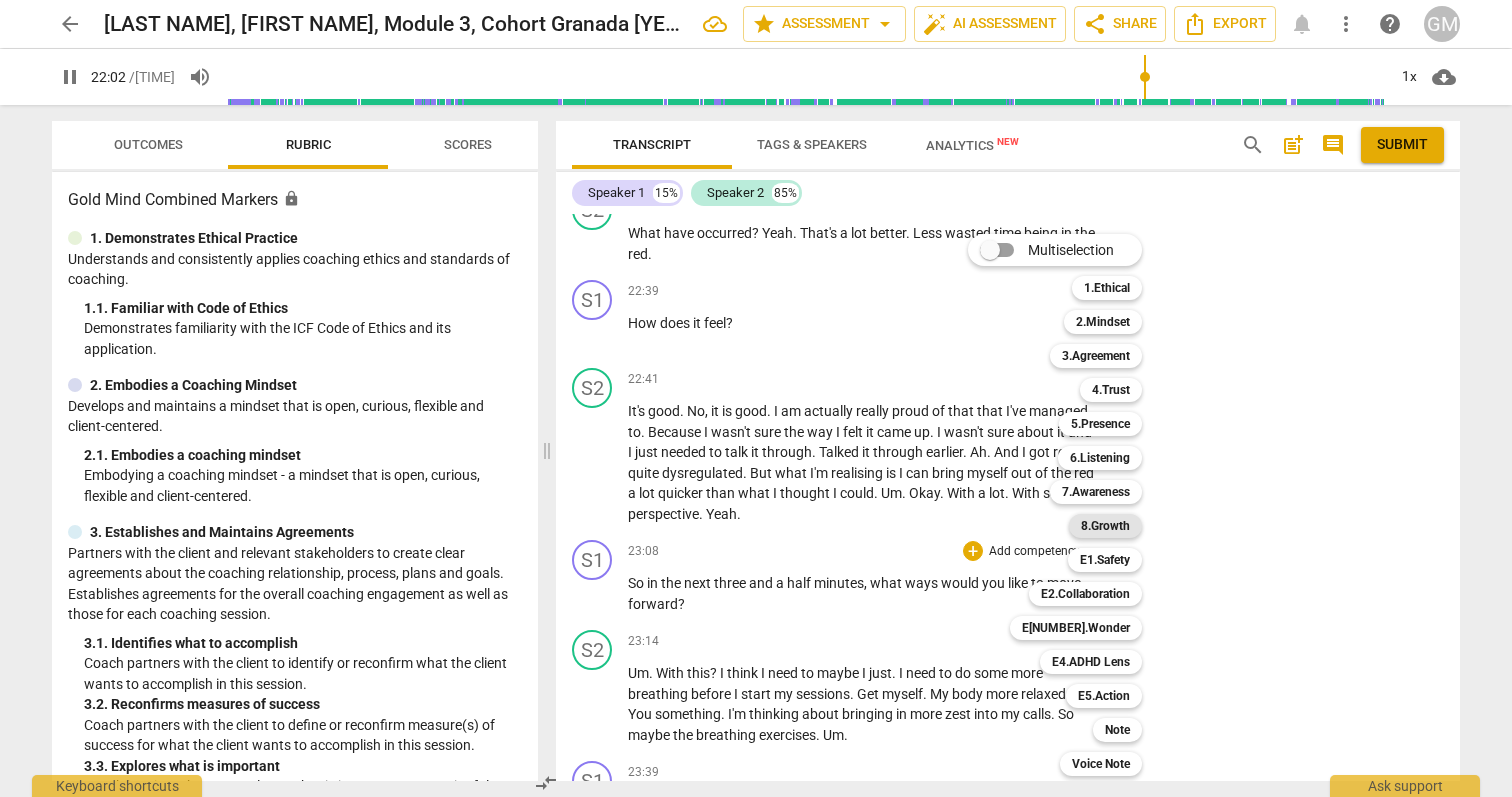 click on "8.Growth" at bounding box center [1105, 526] 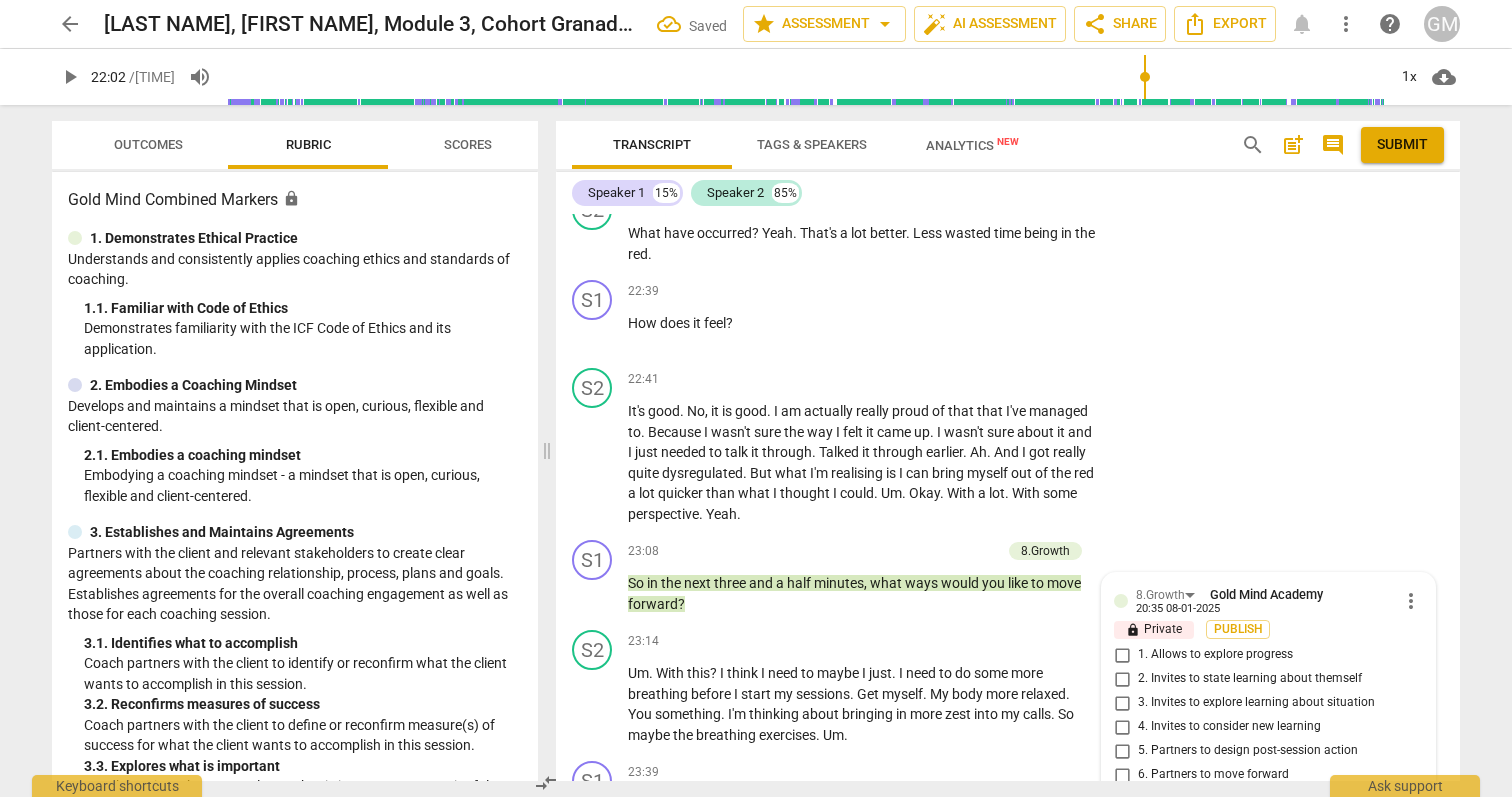 scroll, scrollTop: 12184, scrollLeft: 0, axis: vertical 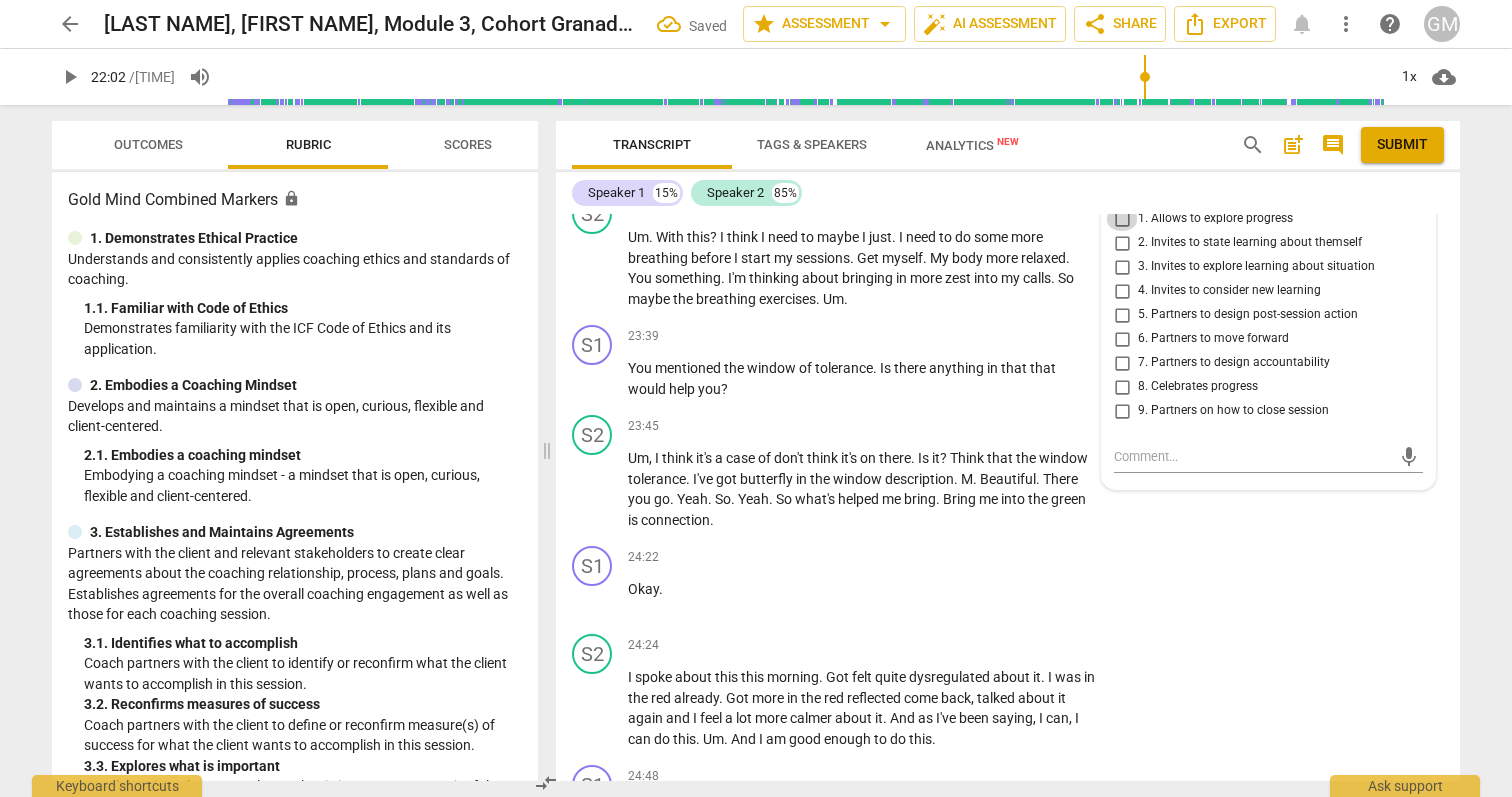 click on "1. Allows to explore progress" at bounding box center [1122, 219] 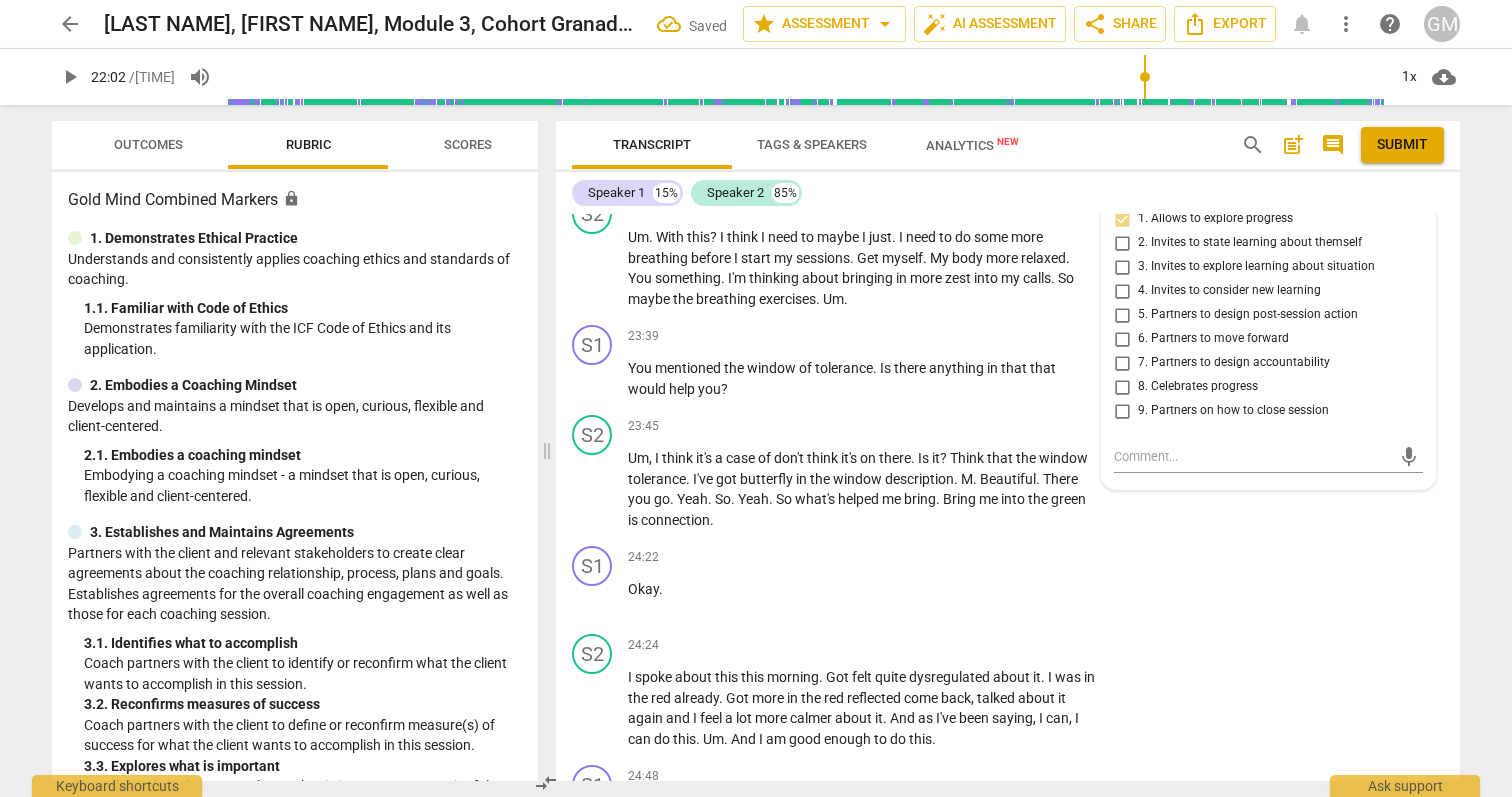 click on "arrow_back [PERSON_NAME], [PERSON_NAME], Module 3, Cohort [CITY] 2025 Saved edit star    Assessment   arrow_drop_down auto_fix_high    AI Assessment share    Share    Export notifications more_vert help GM play_arrow 22:02   /  27:50 volume_up 1x cloud_download Outcomes Rubric Scores Gold Mind Combined Markers lock 1. Demonstrates Ethical Practice Understands and consistently applies coaching ethics and standards of coaching. 1. 1. Familiar with Code of Ethics Demonstrates familiarity with the ICF Code of Ethics and its application. 2. Embodies a Coaching Mindset Develops and maintains a mindset that is open, curious, flexible and client-centered. 2. 1. Embodies a coaching mindset Embodying a coaching mindset - a mindset that is open, curious, flexible and client-centered. 3. Establishes and Maintains Agreements 3. 1. Identifies what to accomplish Coach partners with the client to identify or reconfirm what the client wants to accomplish in this session. 3. 2. Reconfirms measures of success 3. 3. 4. 4. 4. 4." at bounding box center [756, 398] 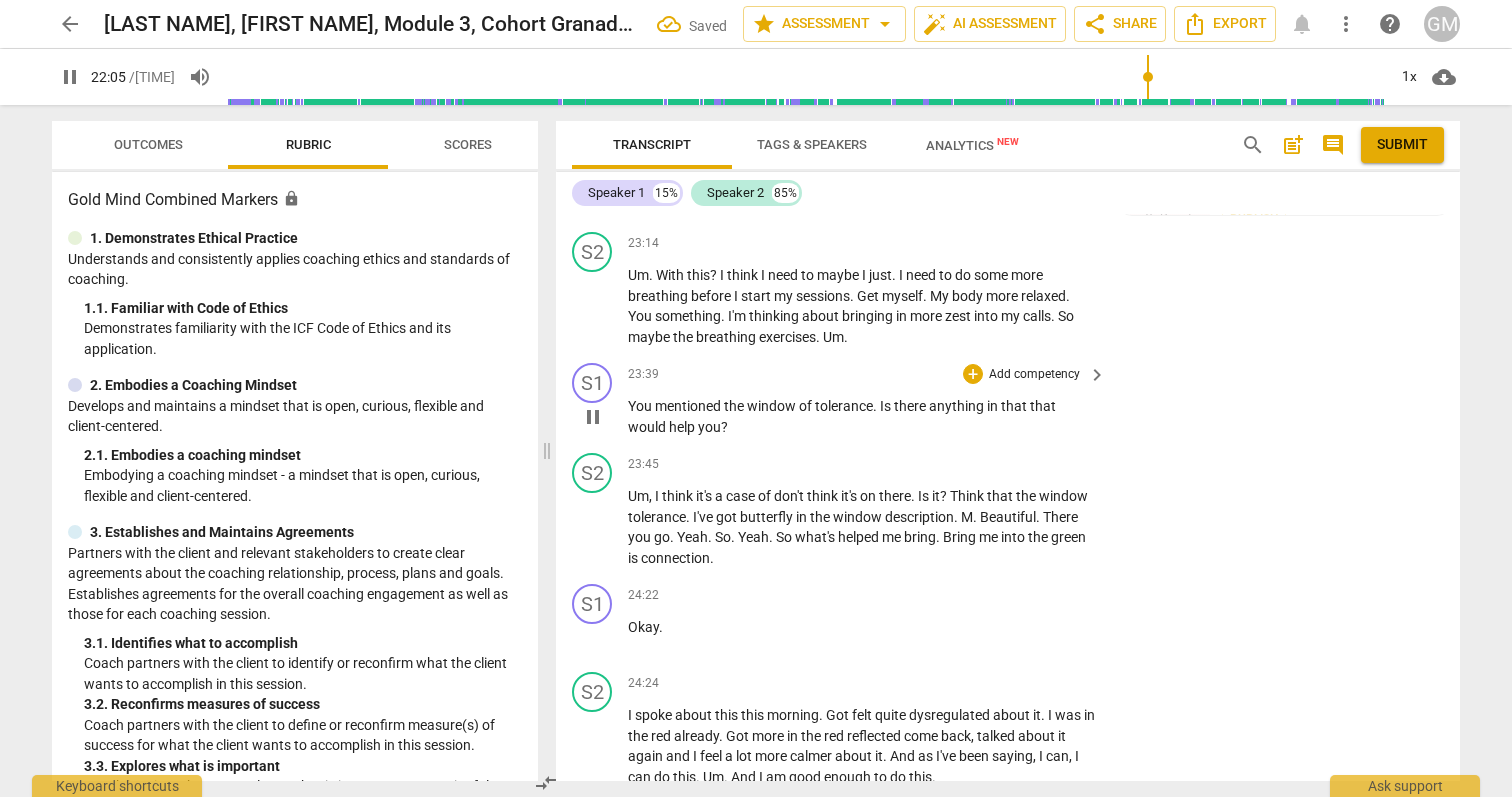 scroll, scrollTop: 12073, scrollLeft: 0, axis: vertical 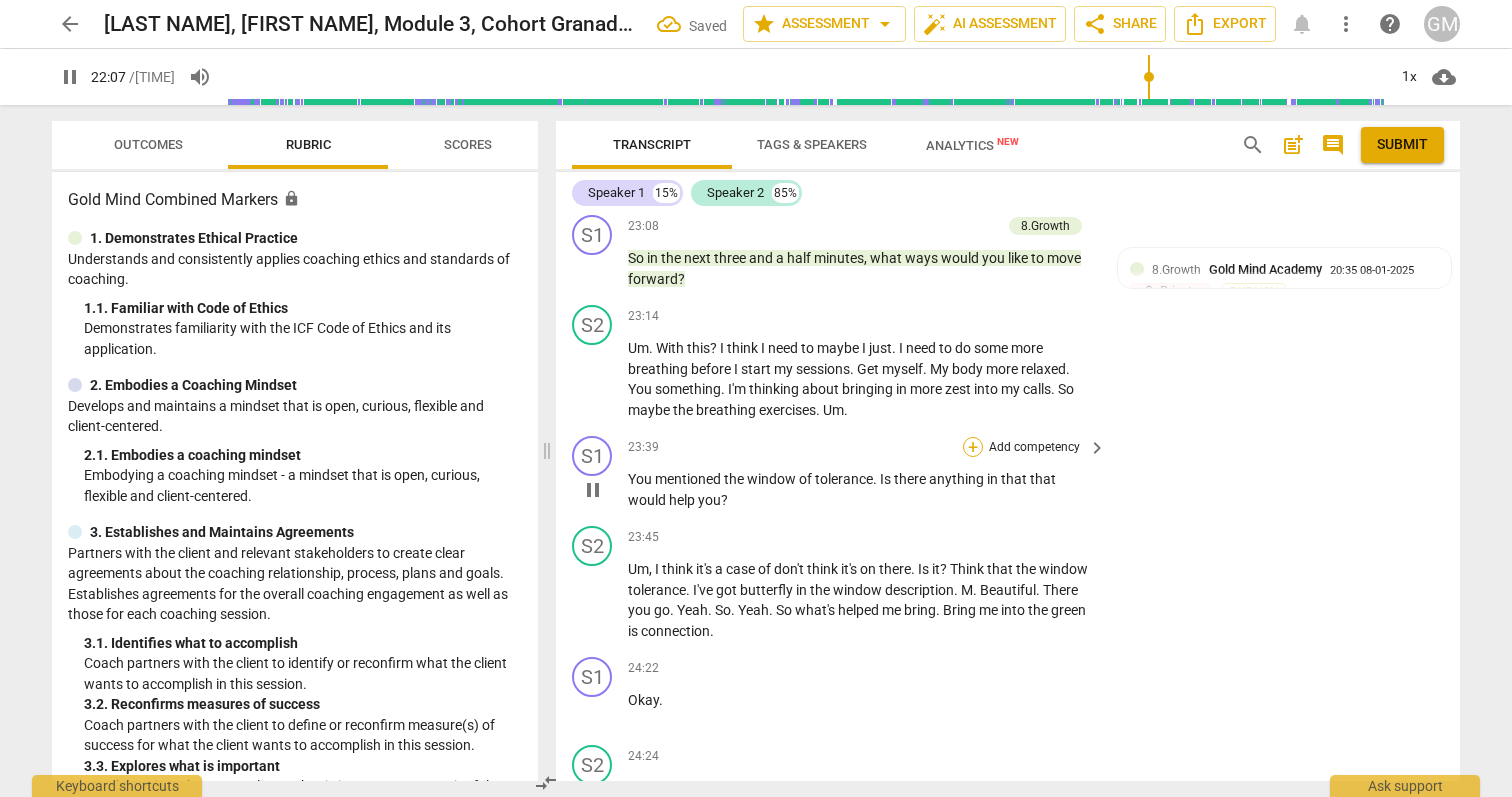 click on "+" at bounding box center [973, 447] 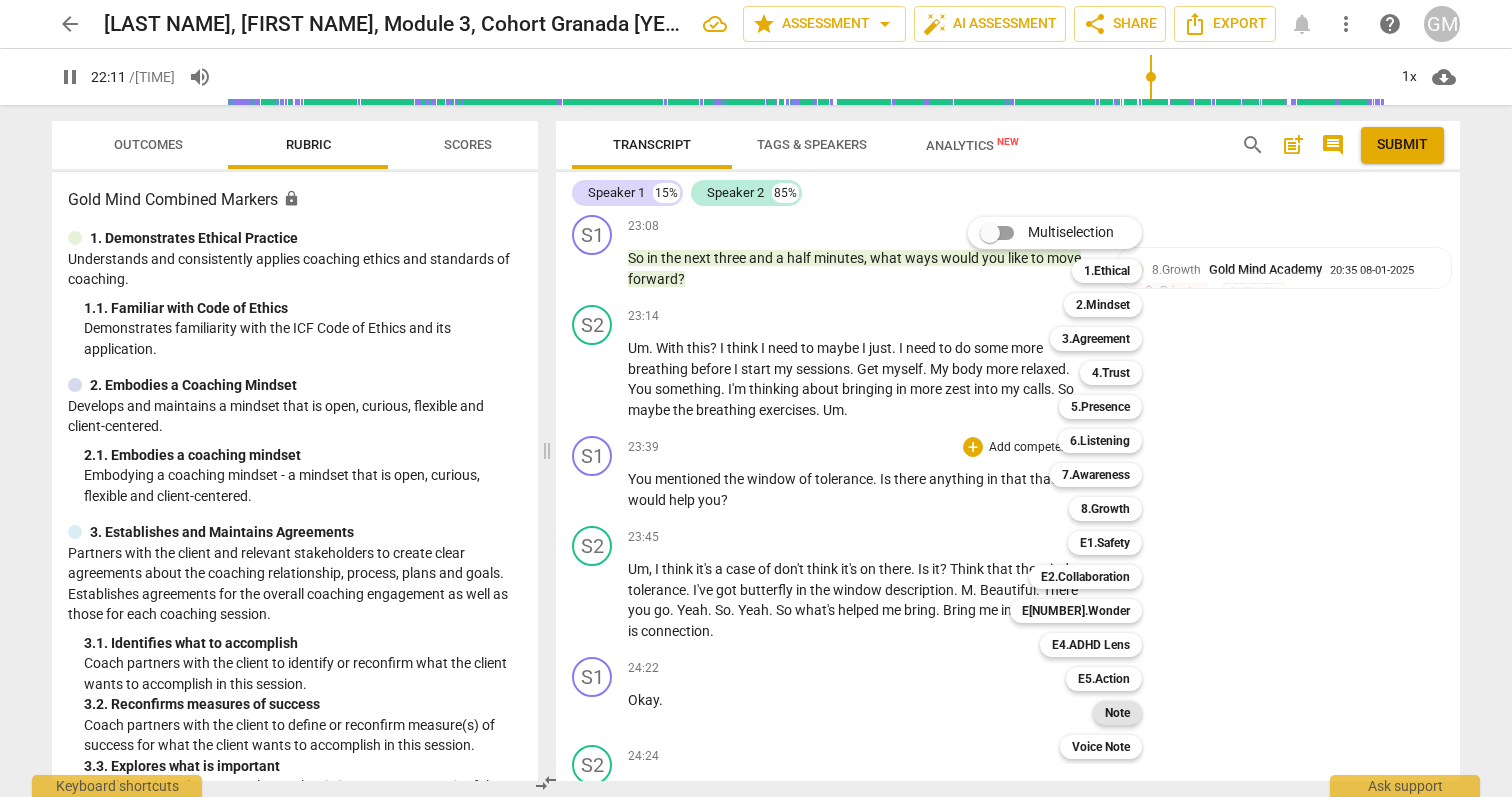 click on "Note" at bounding box center [1117, 713] 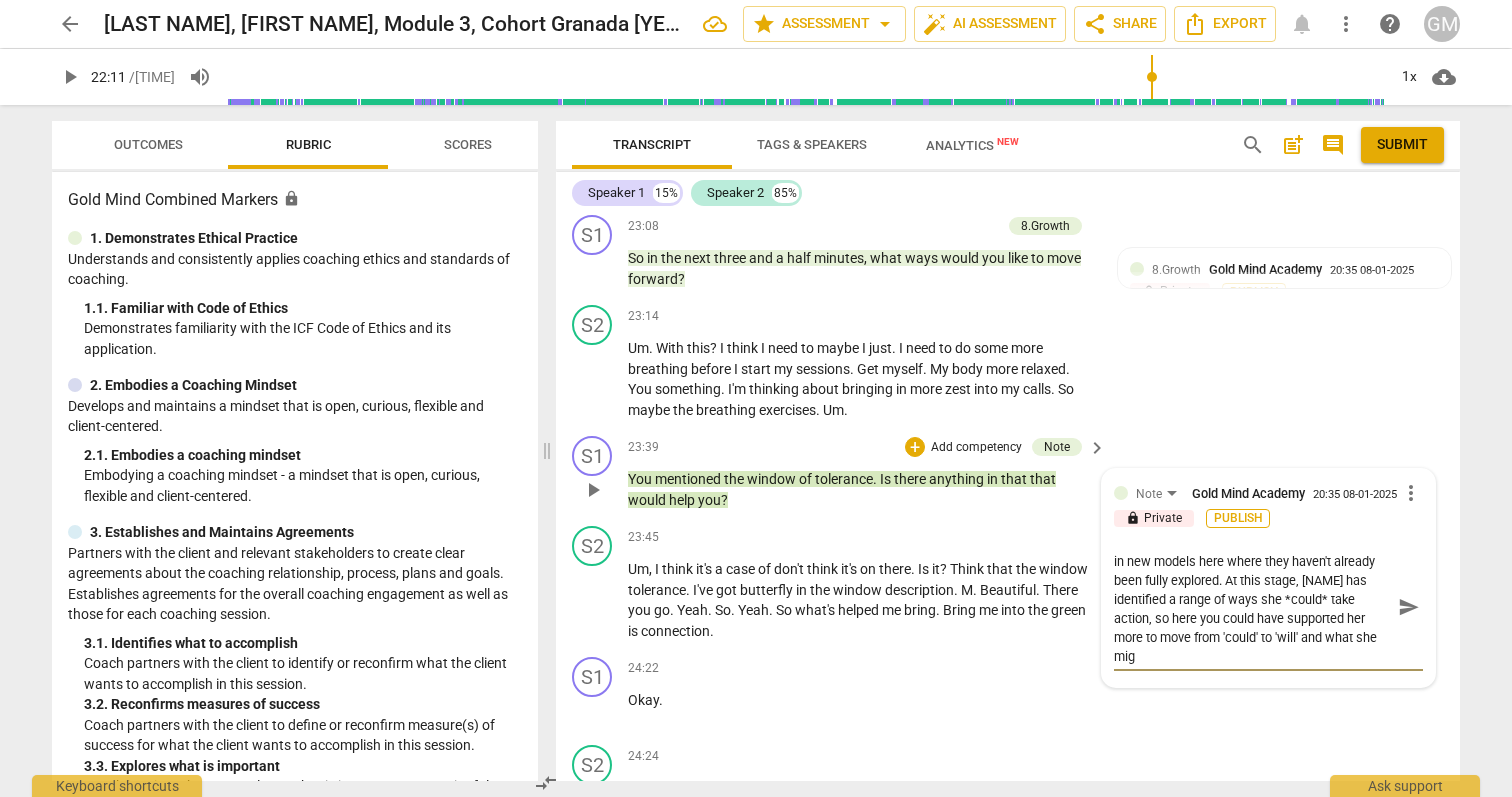scroll, scrollTop: 19, scrollLeft: 0, axis: vertical 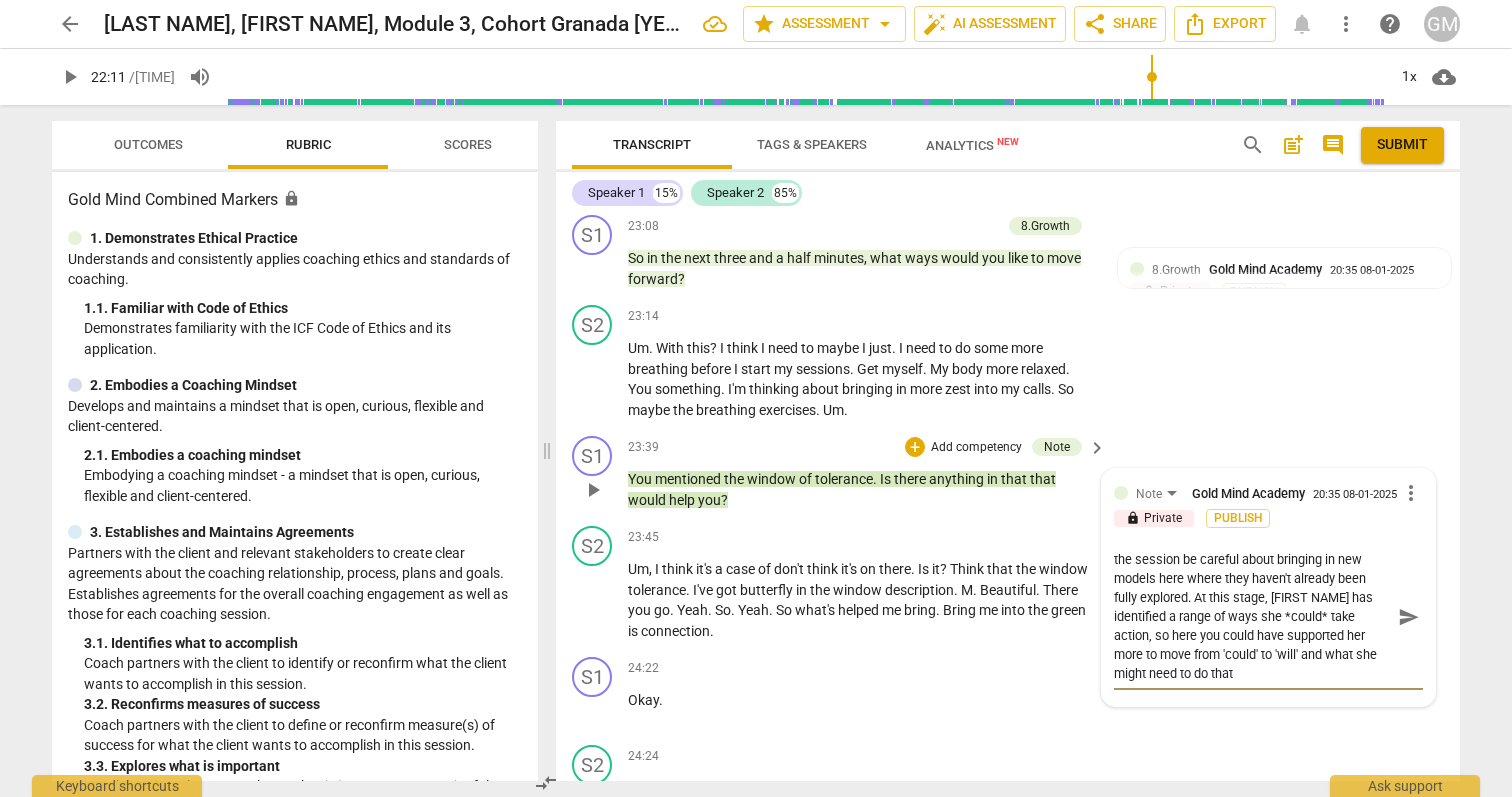 click on "Opportunities for growth: with just 2 mins left in the session be careful about bringing in new models here where they haven't already been fully explored. At this stage, [FIRST NAME] has identified a range of ways she *could* take action, so here you could have supported her more to move from 'could' to 'will' and what she might need to do that" at bounding box center (1252, 616) 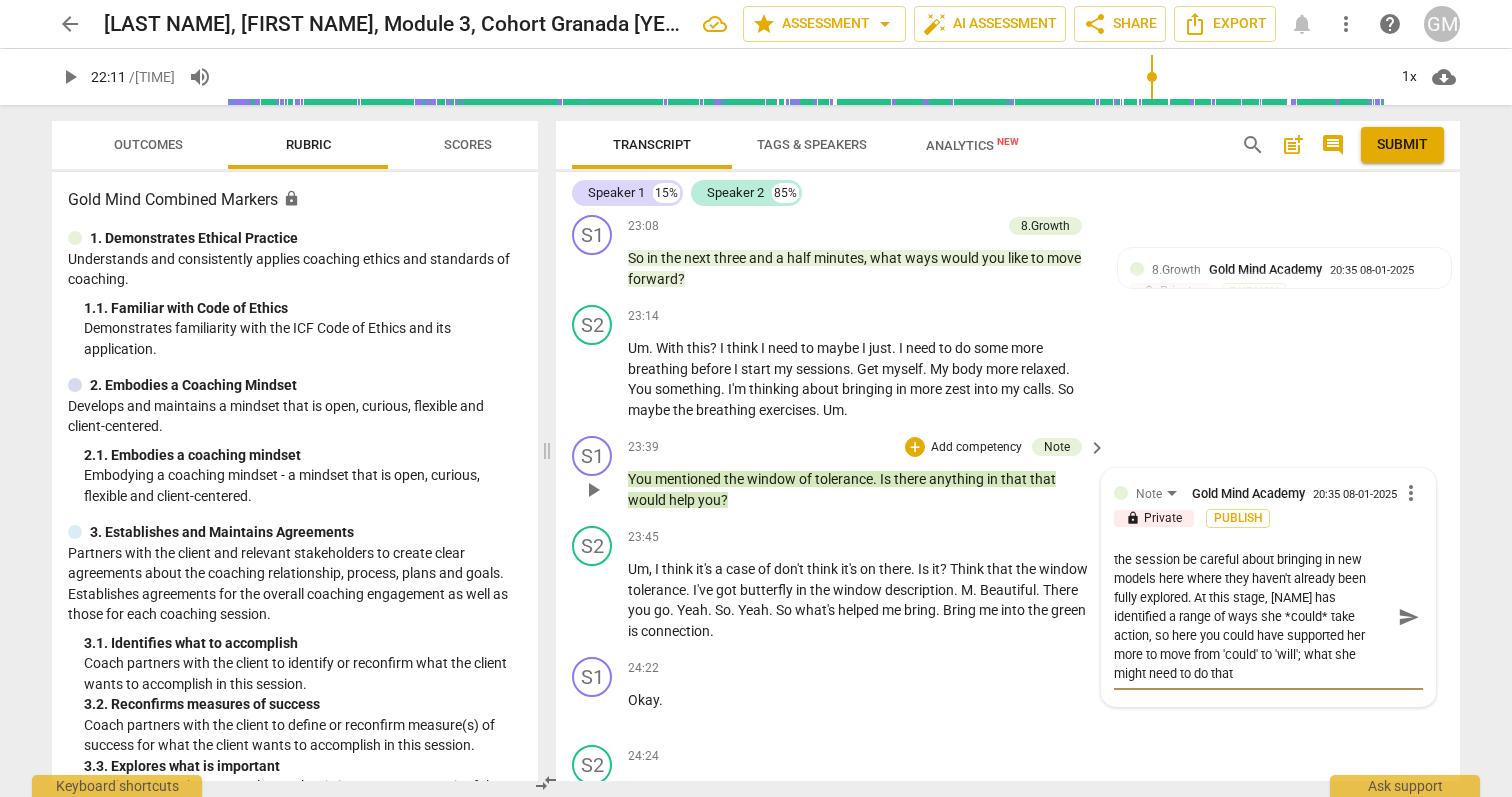 click on "Opportunities for growth: with just 2 mins left in the session be careful about bringing in new models here where they haven't already been fully explored. At this stage, [NAME] has identified a range of ways she *could* take action, so here you could have supported her more to move from 'could' to 'will'; what she might need to do that" at bounding box center (1252, 616) 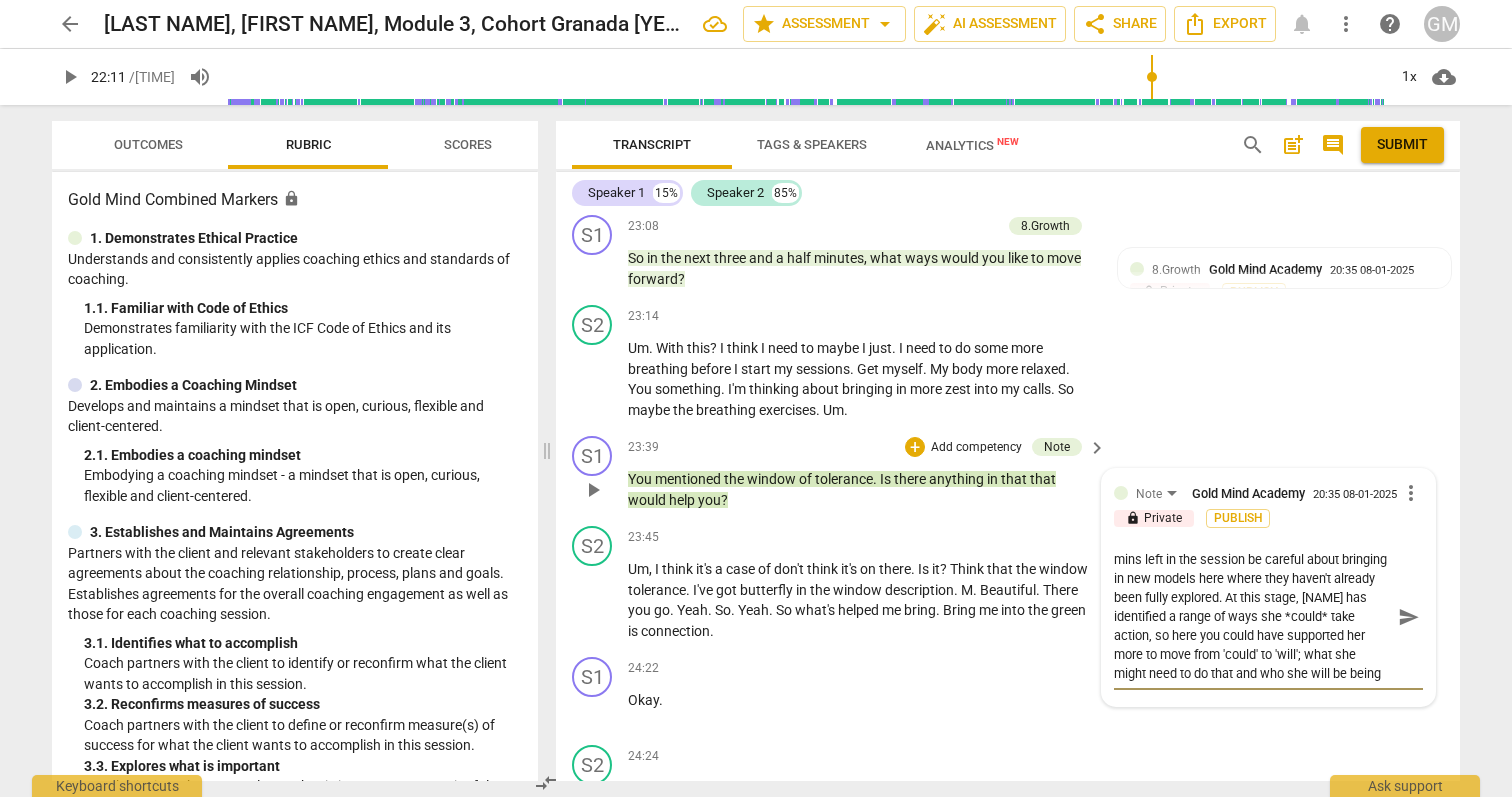 scroll, scrollTop: 36, scrollLeft: 0, axis: vertical 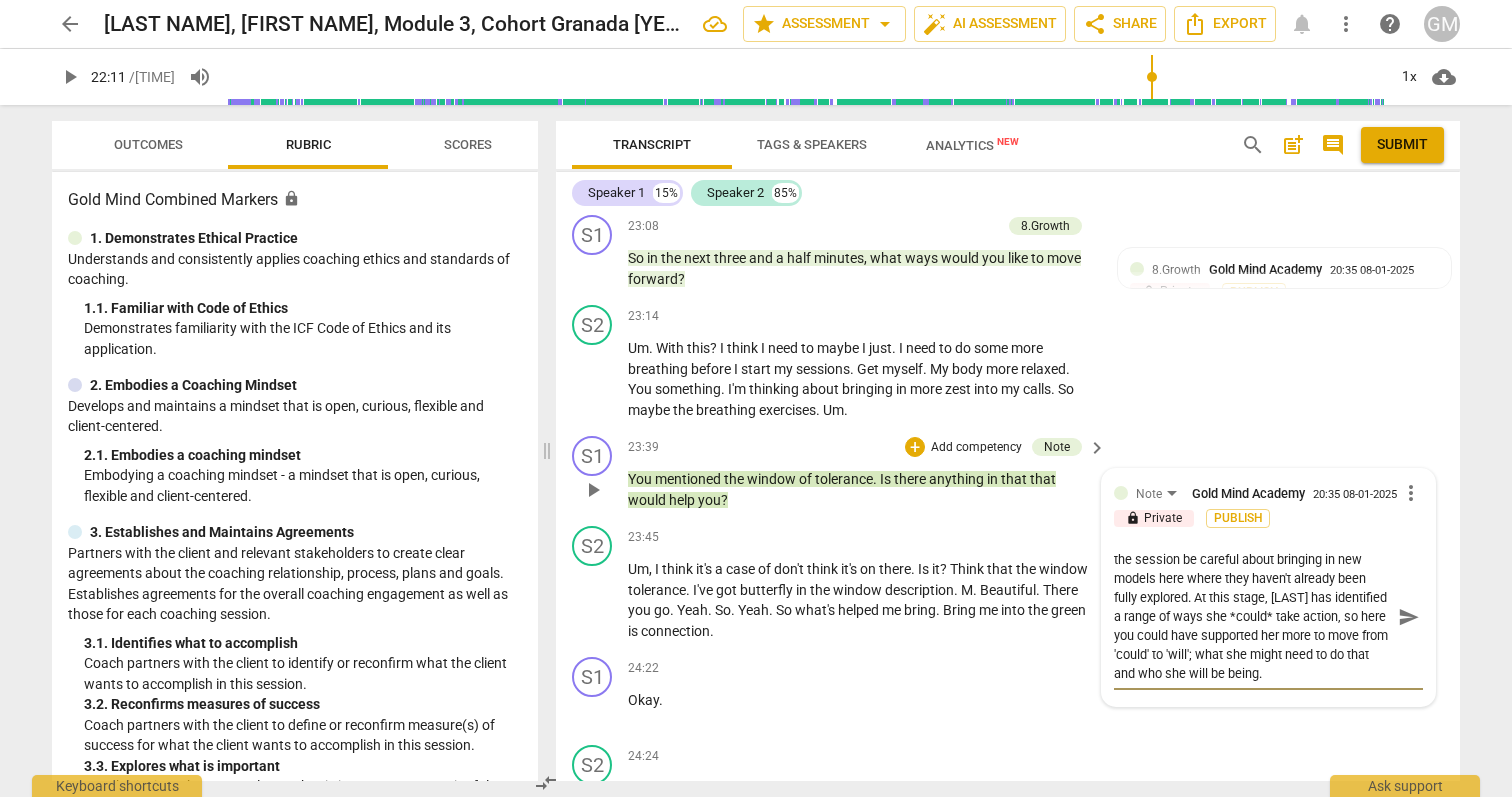 click on "send" at bounding box center (1409, 617) 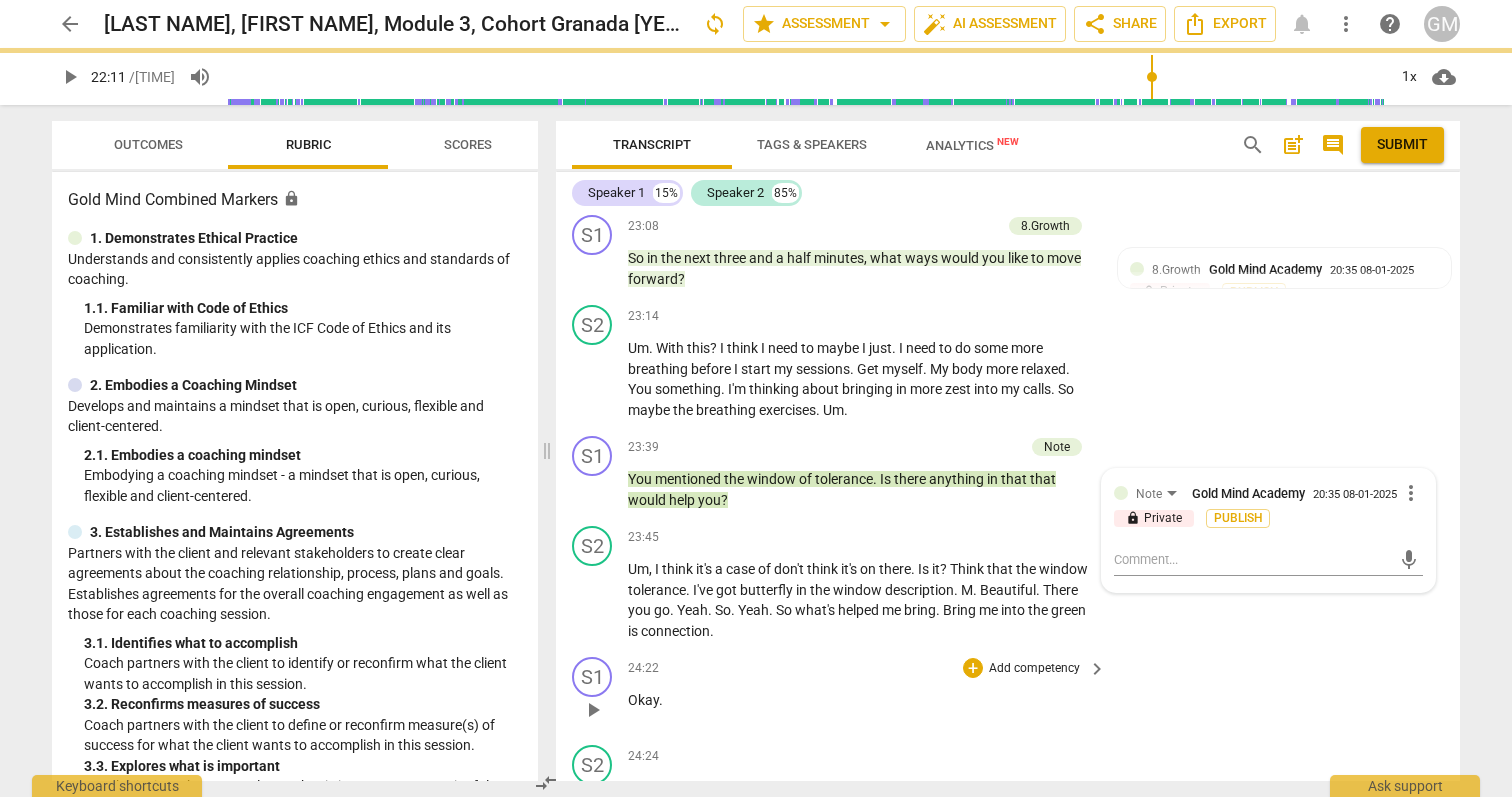 scroll, scrollTop: 0, scrollLeft: 0, axis: both 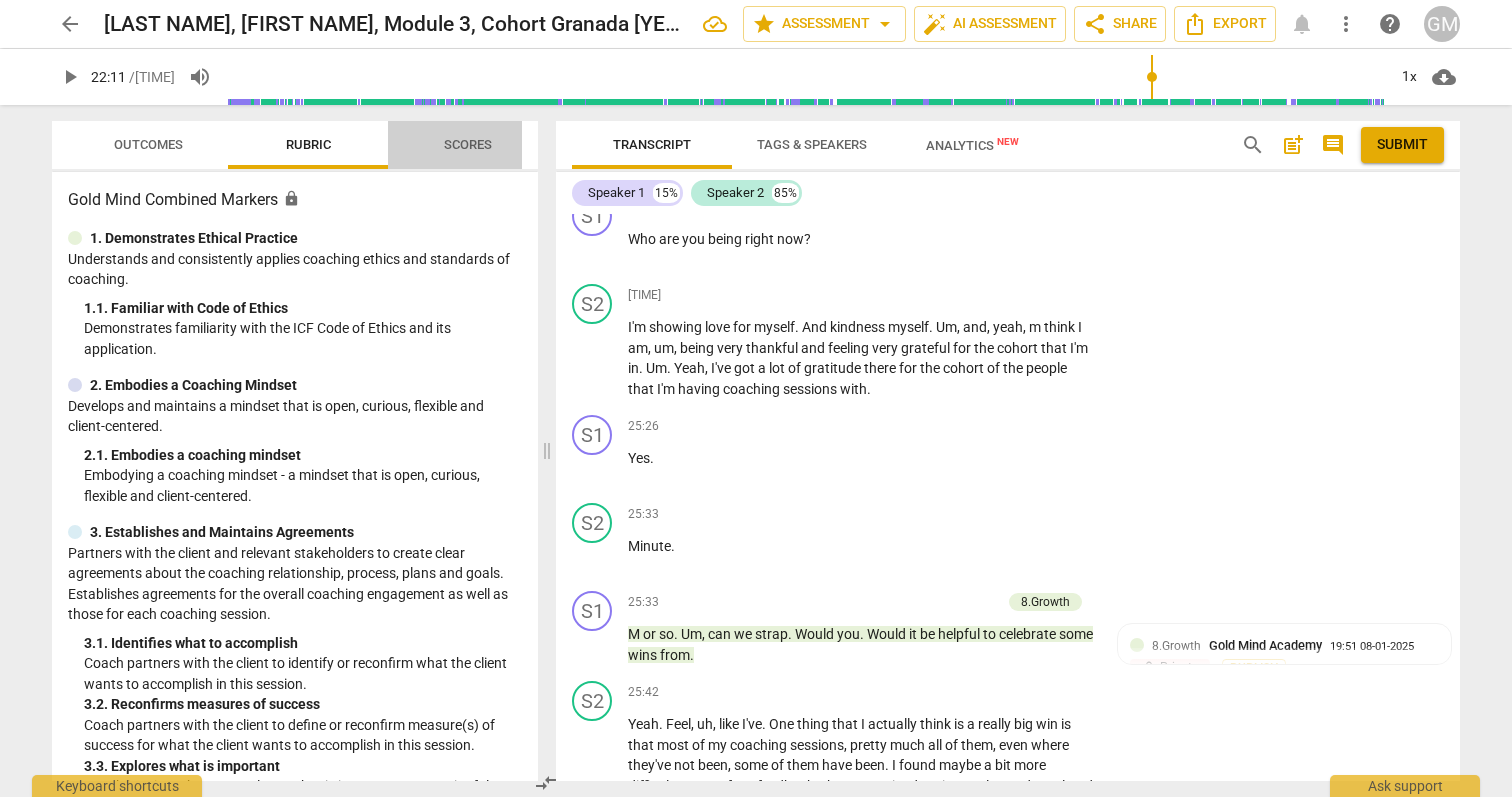 click on "Scores" at bounding box center (468, 144) 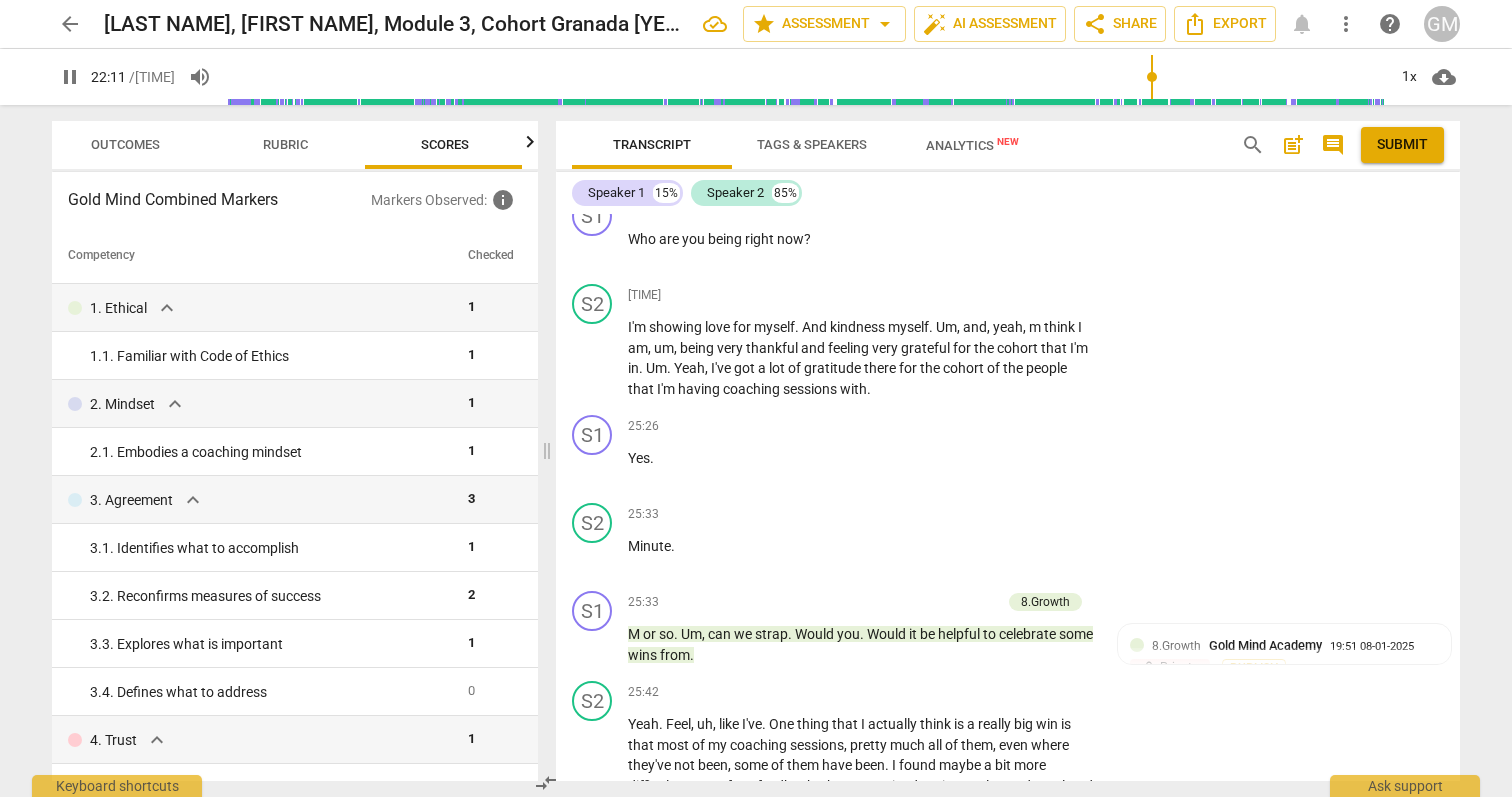 scroll, scrollTop: 0, scrollLeft: 26, axis: horizontal 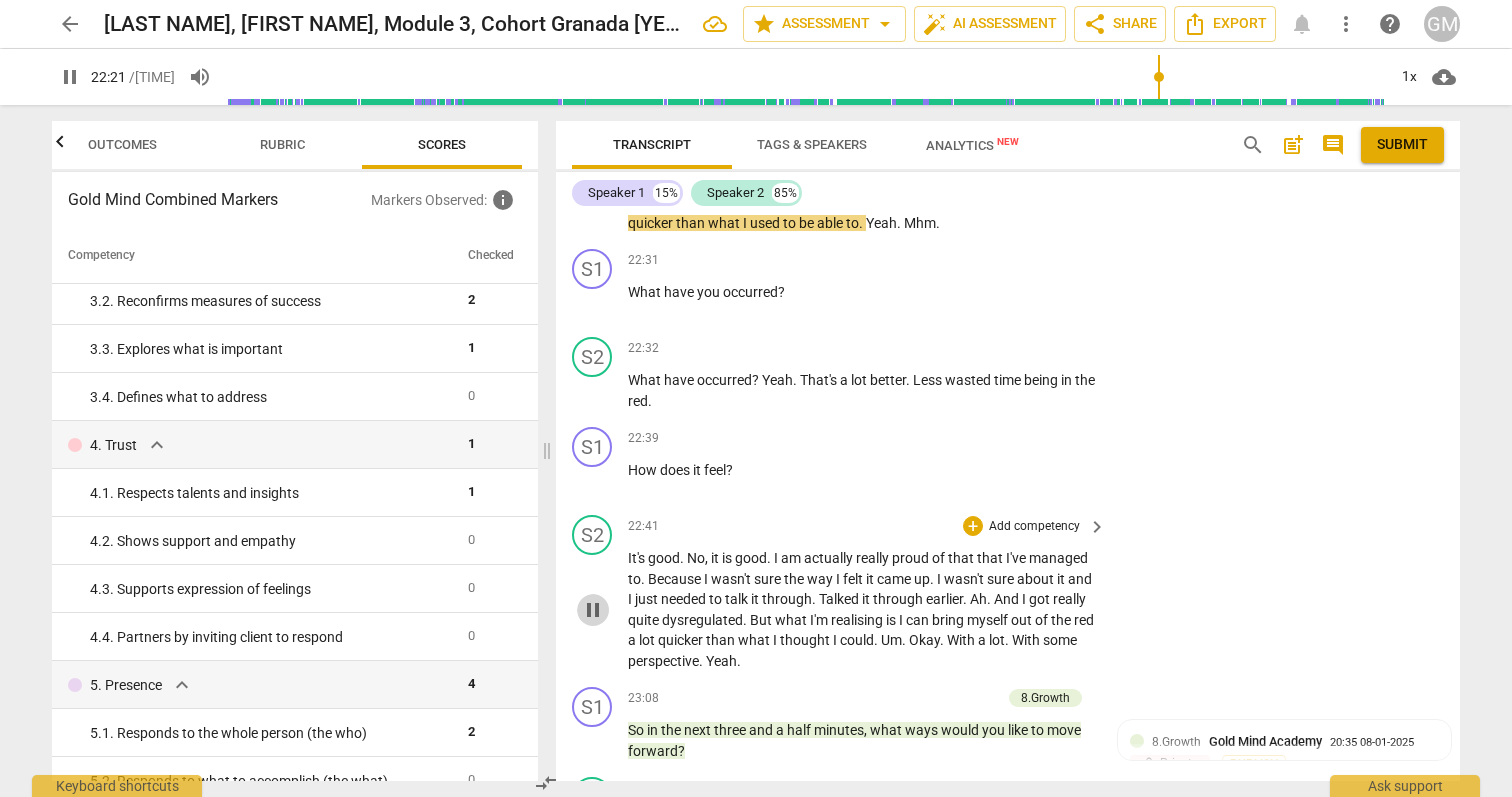 click on "pause" at bounding box center (593, 610) 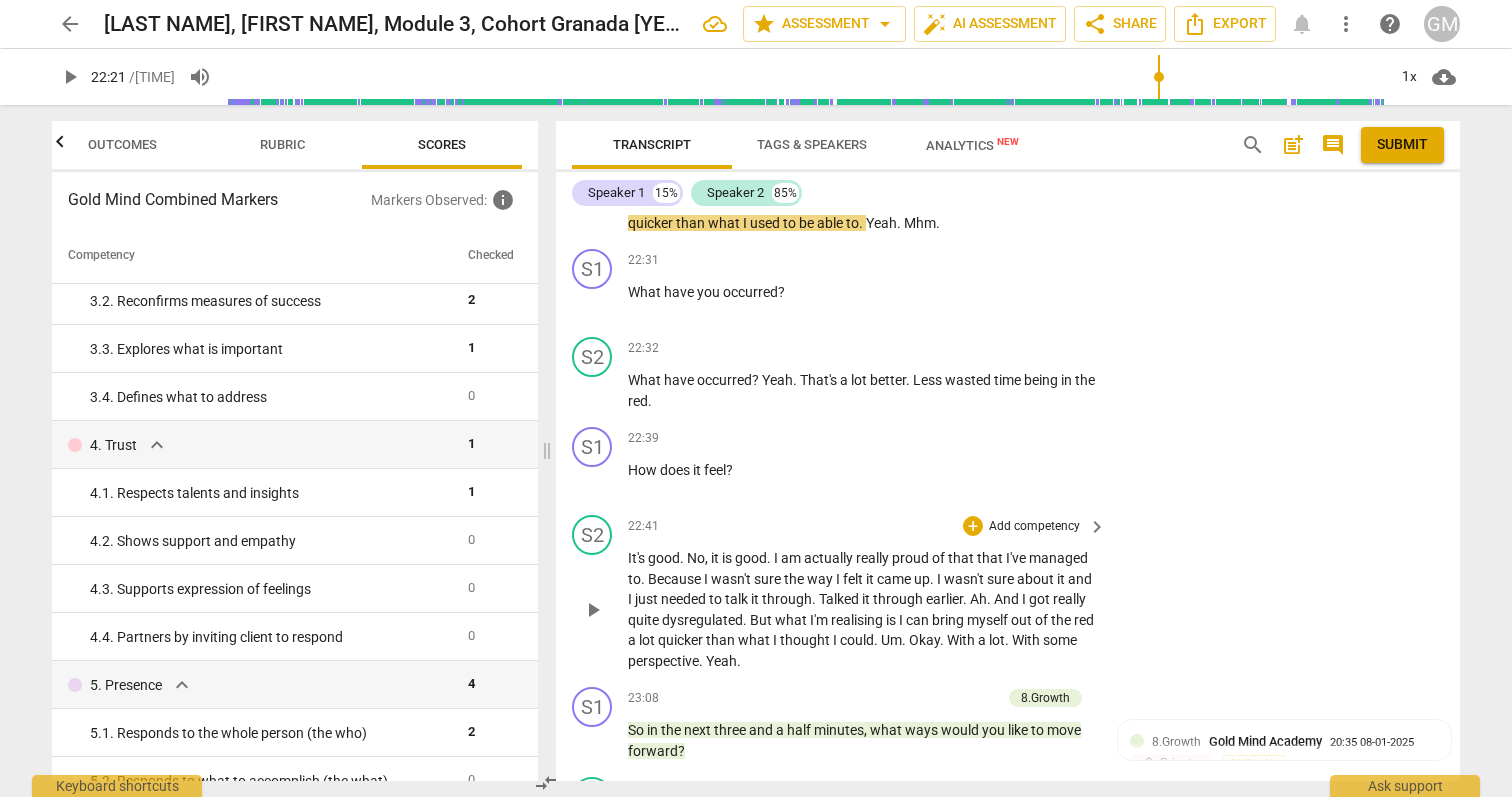 scroll, scrollTop: 11589, scrollLeft: 0, axis: vertical 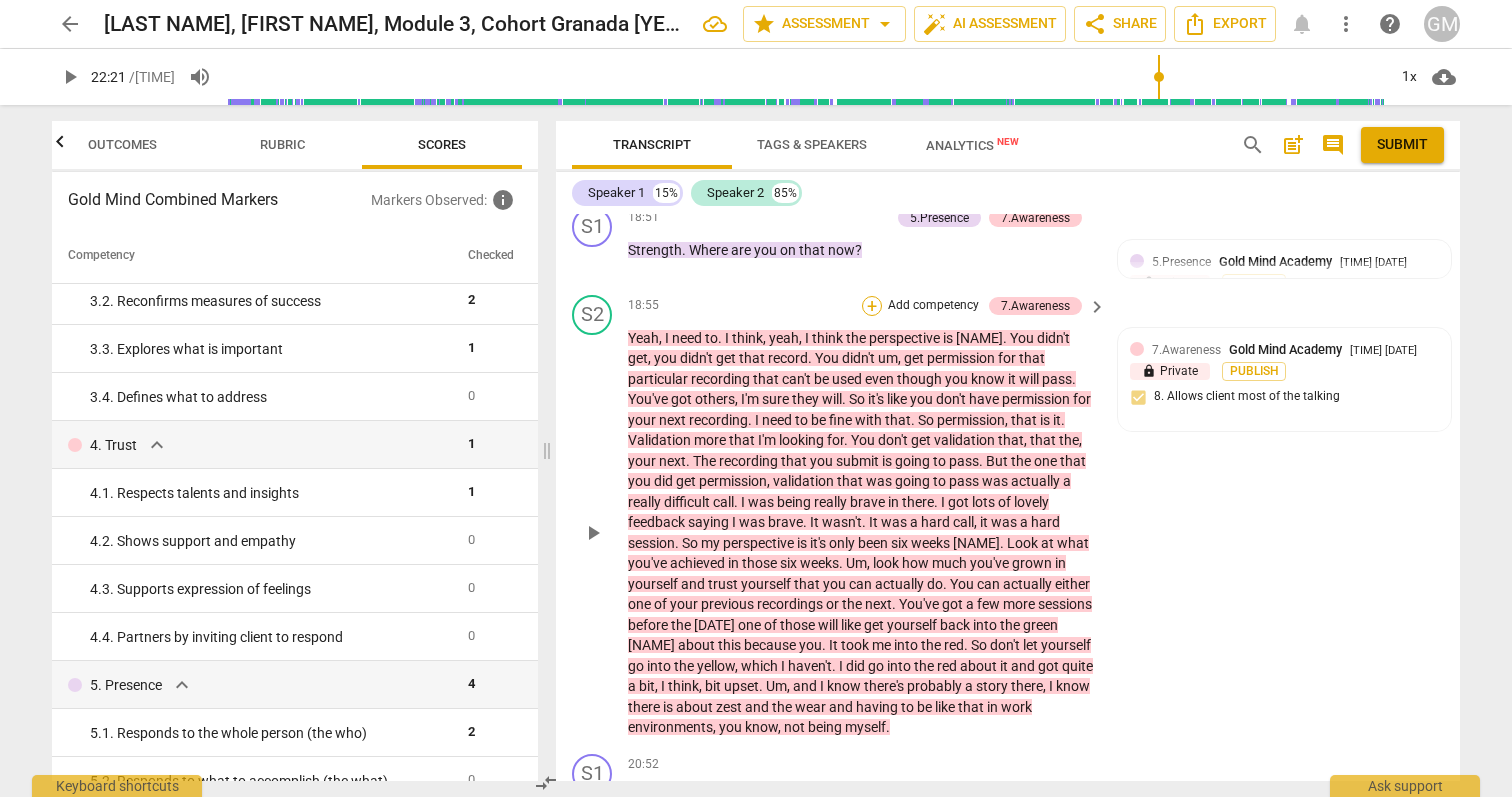 click on "+" at bounding box center (872, 306) 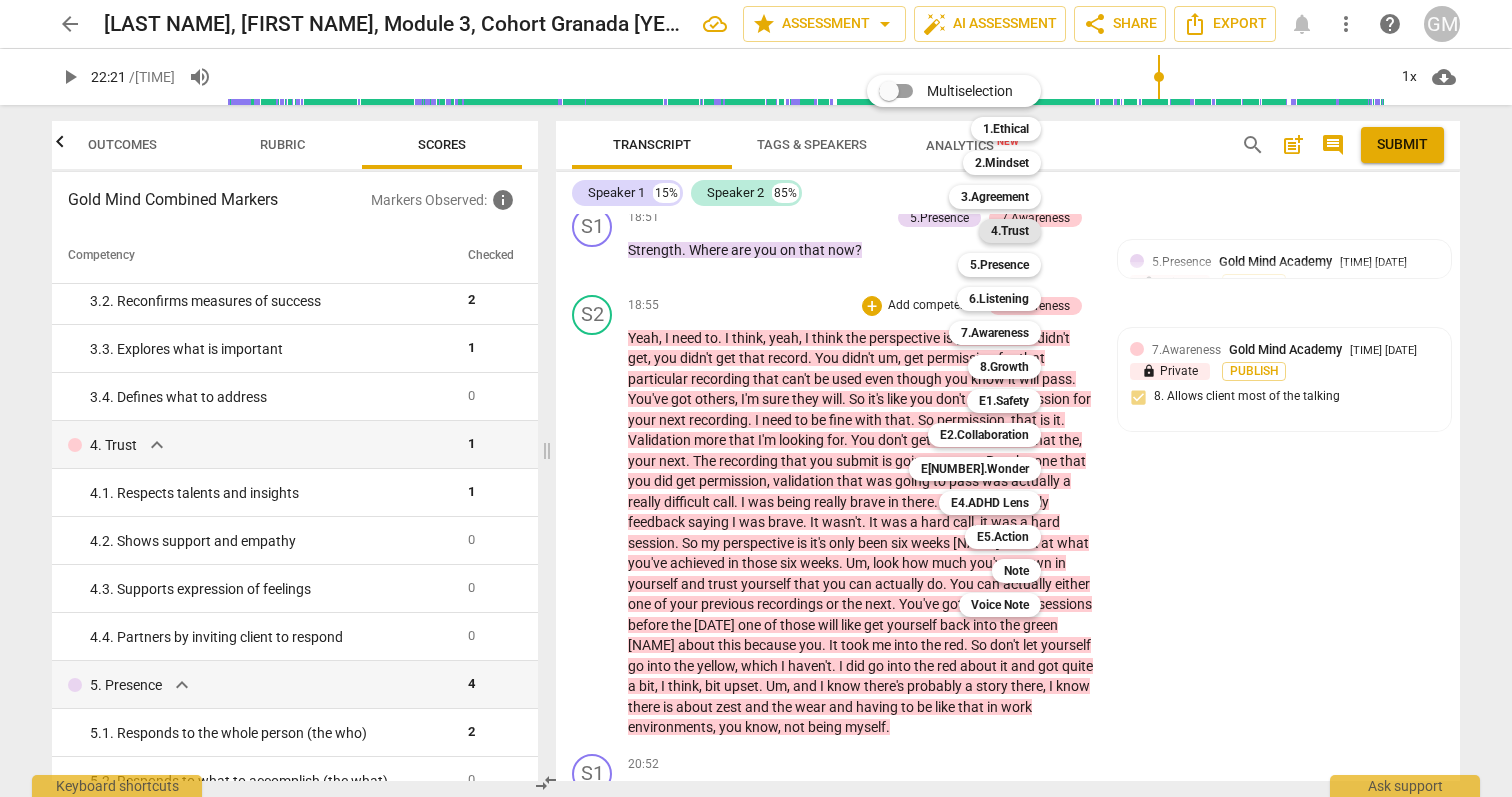 click on "4.Trust" at bounding box center (1010, 231) 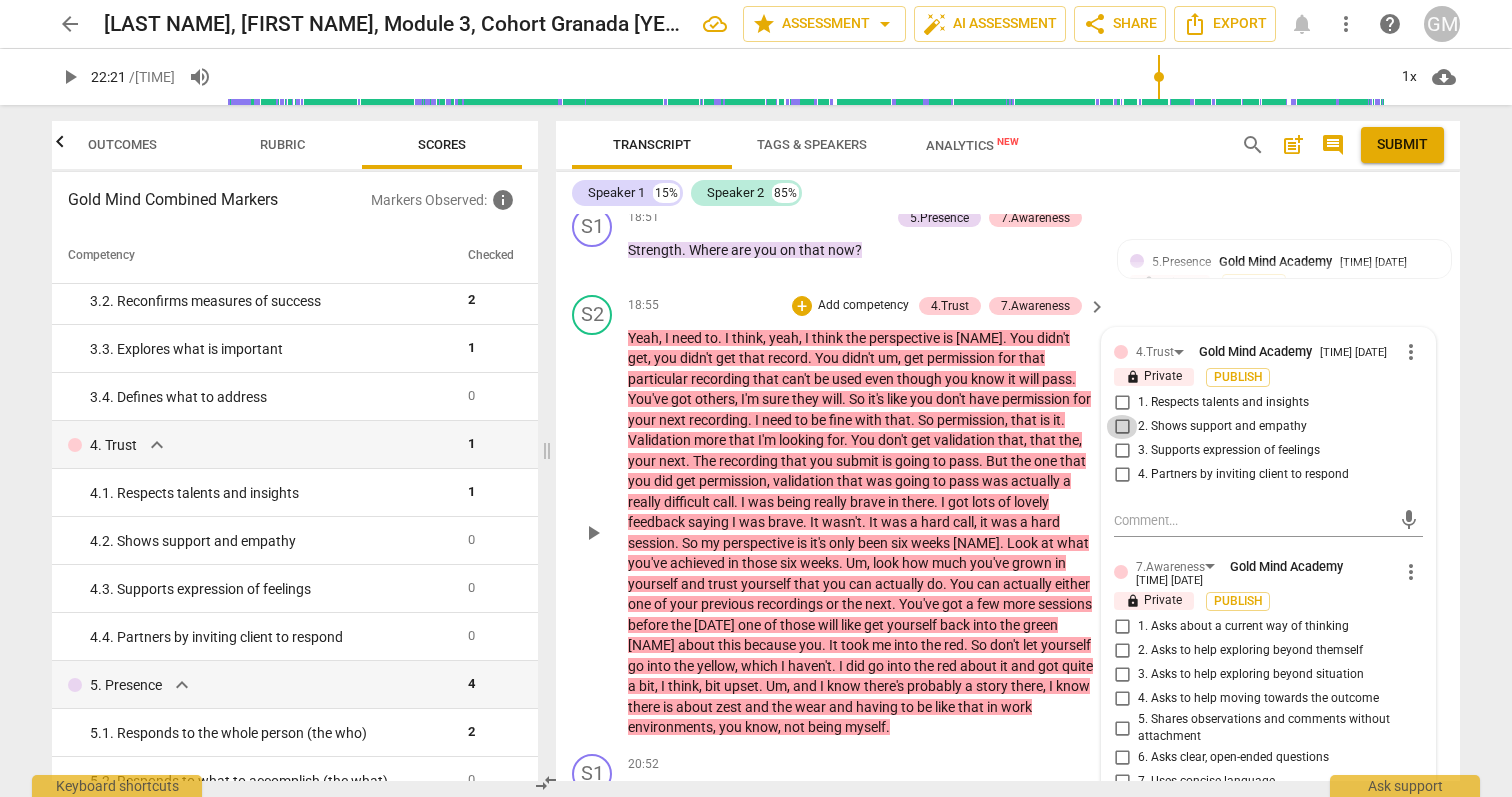 click on "2. Shows support and empathy" at bounding box center (1122, 427) 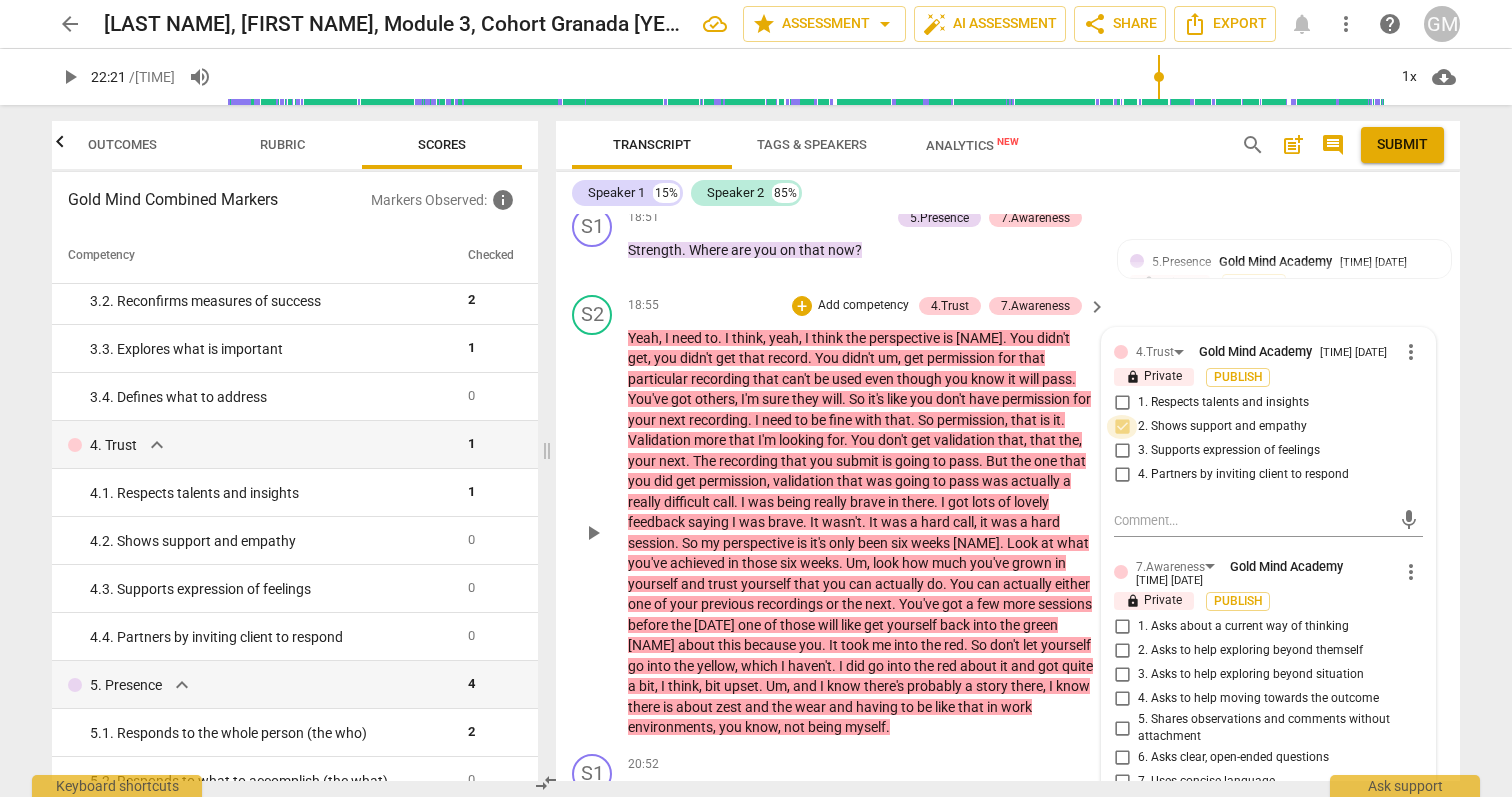 click on "2. Shows support and empathy" at bounding box center [1122, 427] 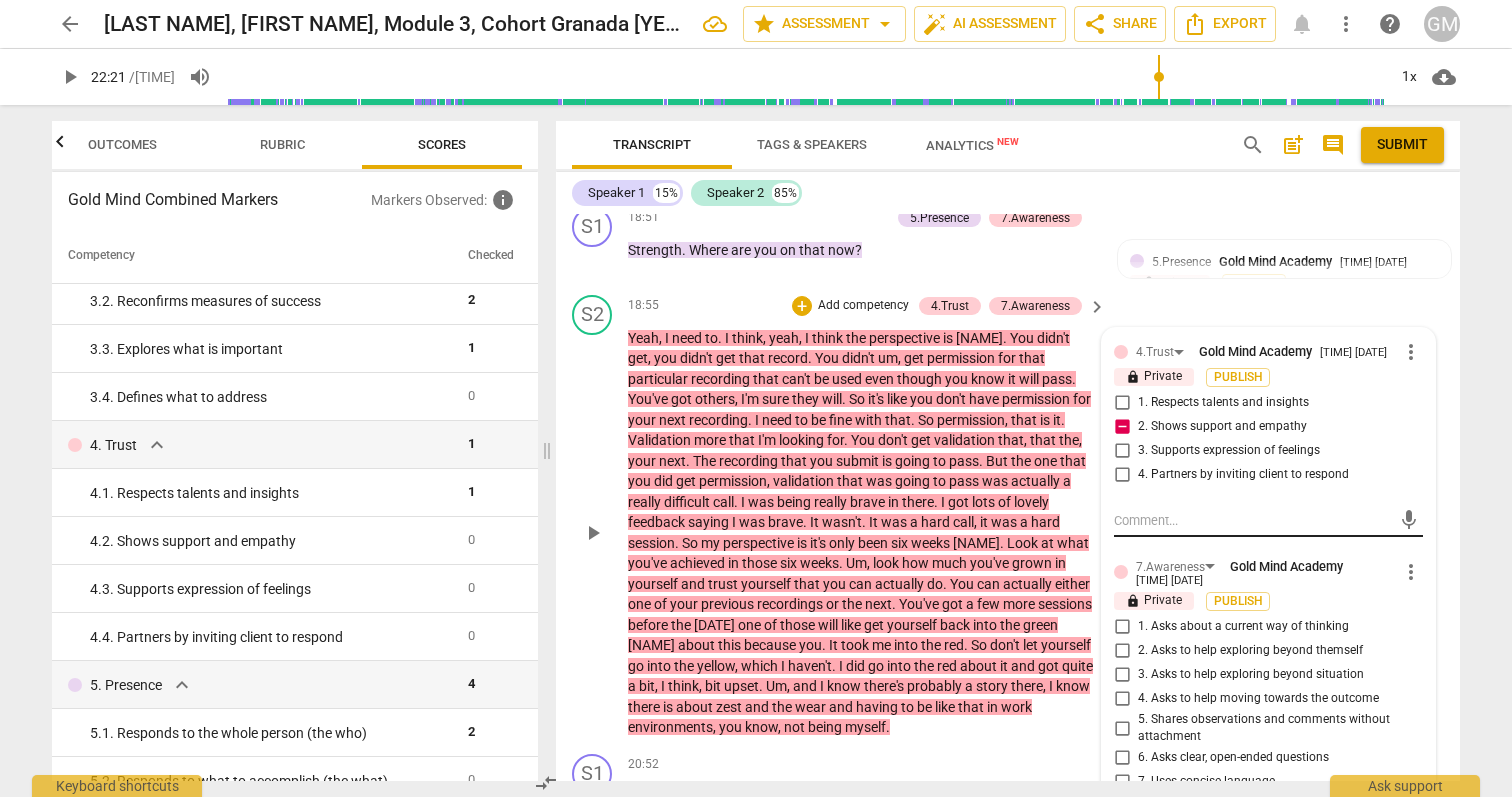 click at bounding box center [1252, 520] 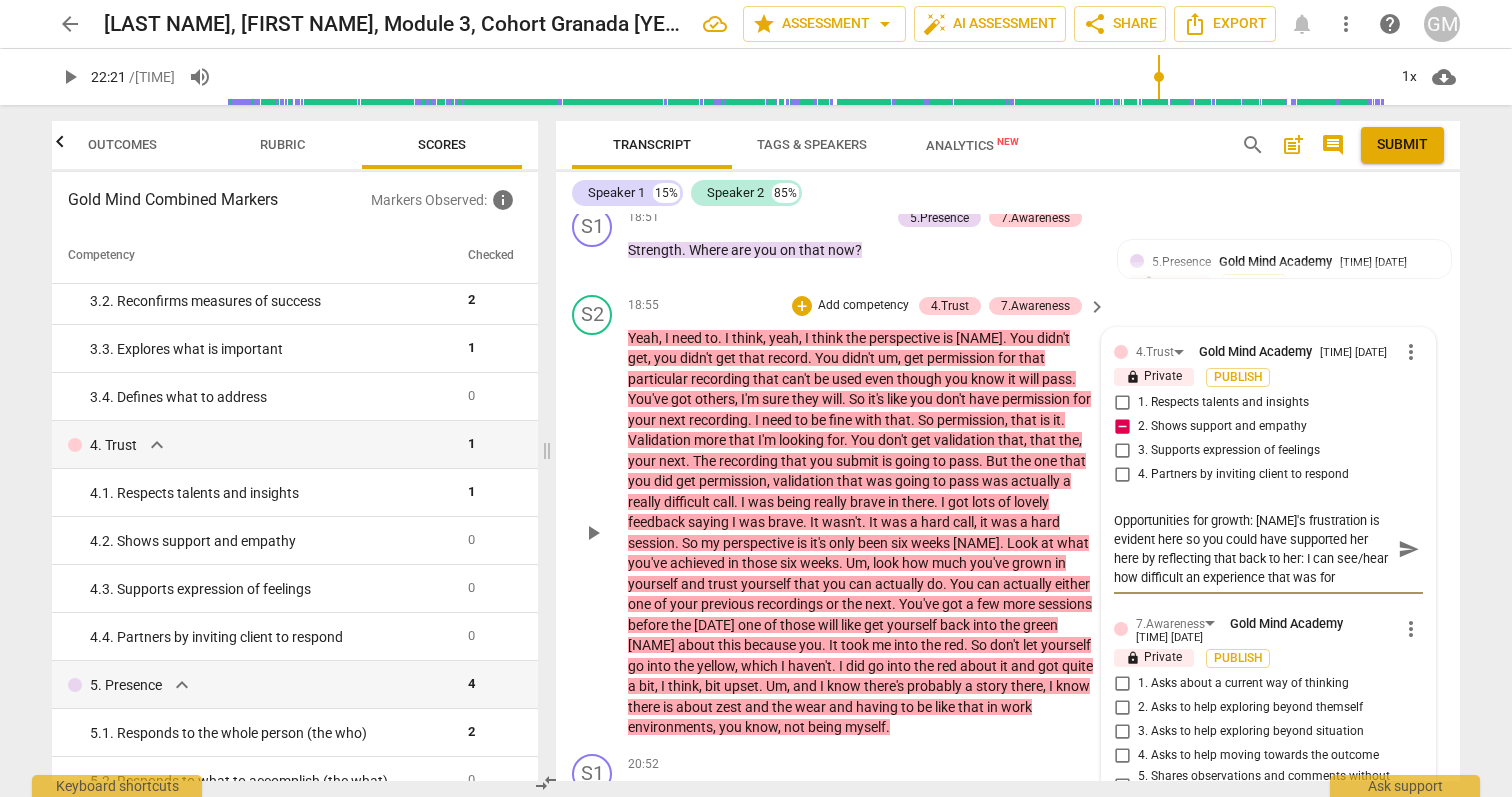 scroll, scrollTop: 17, scrollLeft: 0, axis: vertical 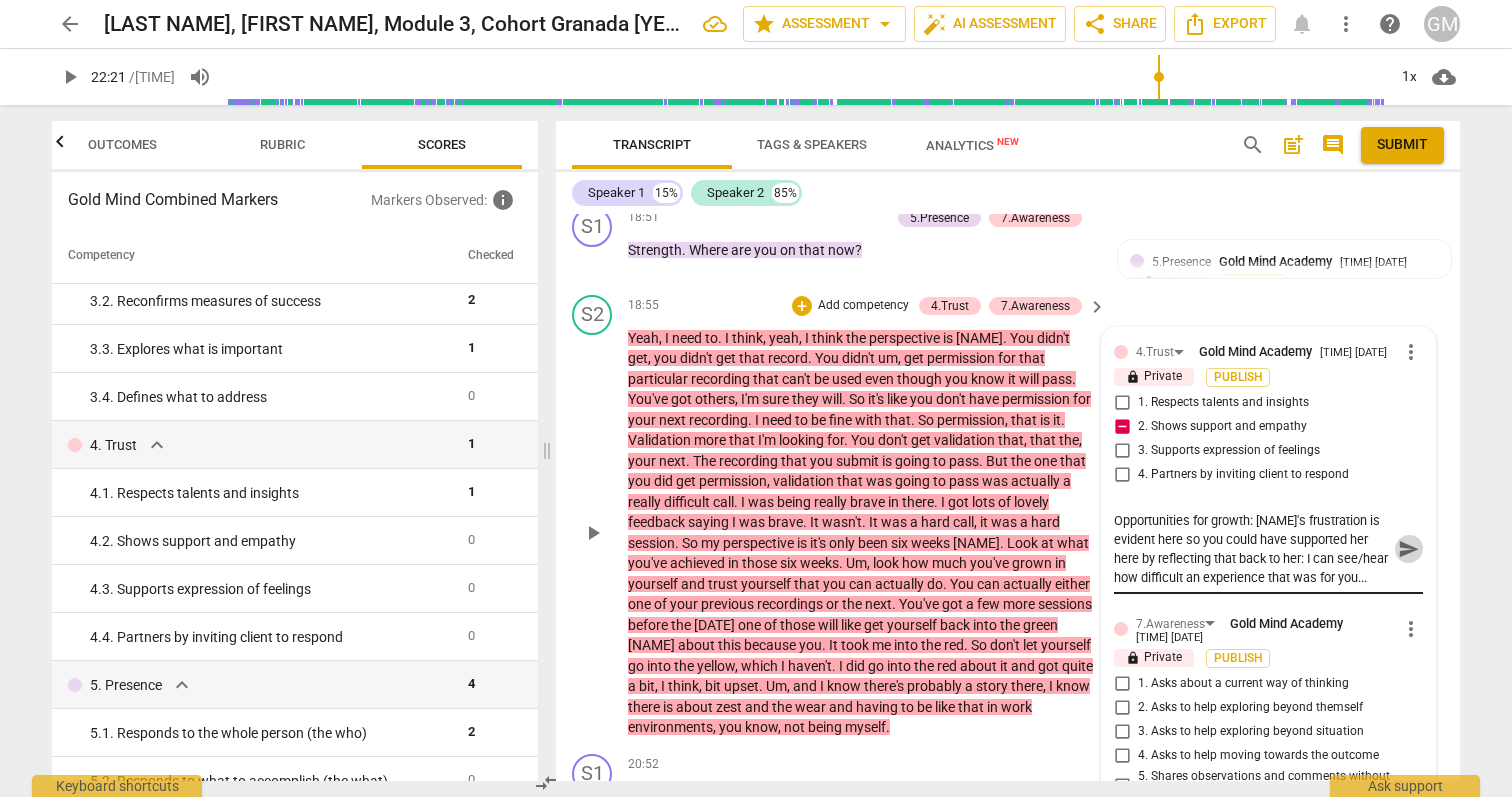 click on "send" at bounding box center (1409, 549) 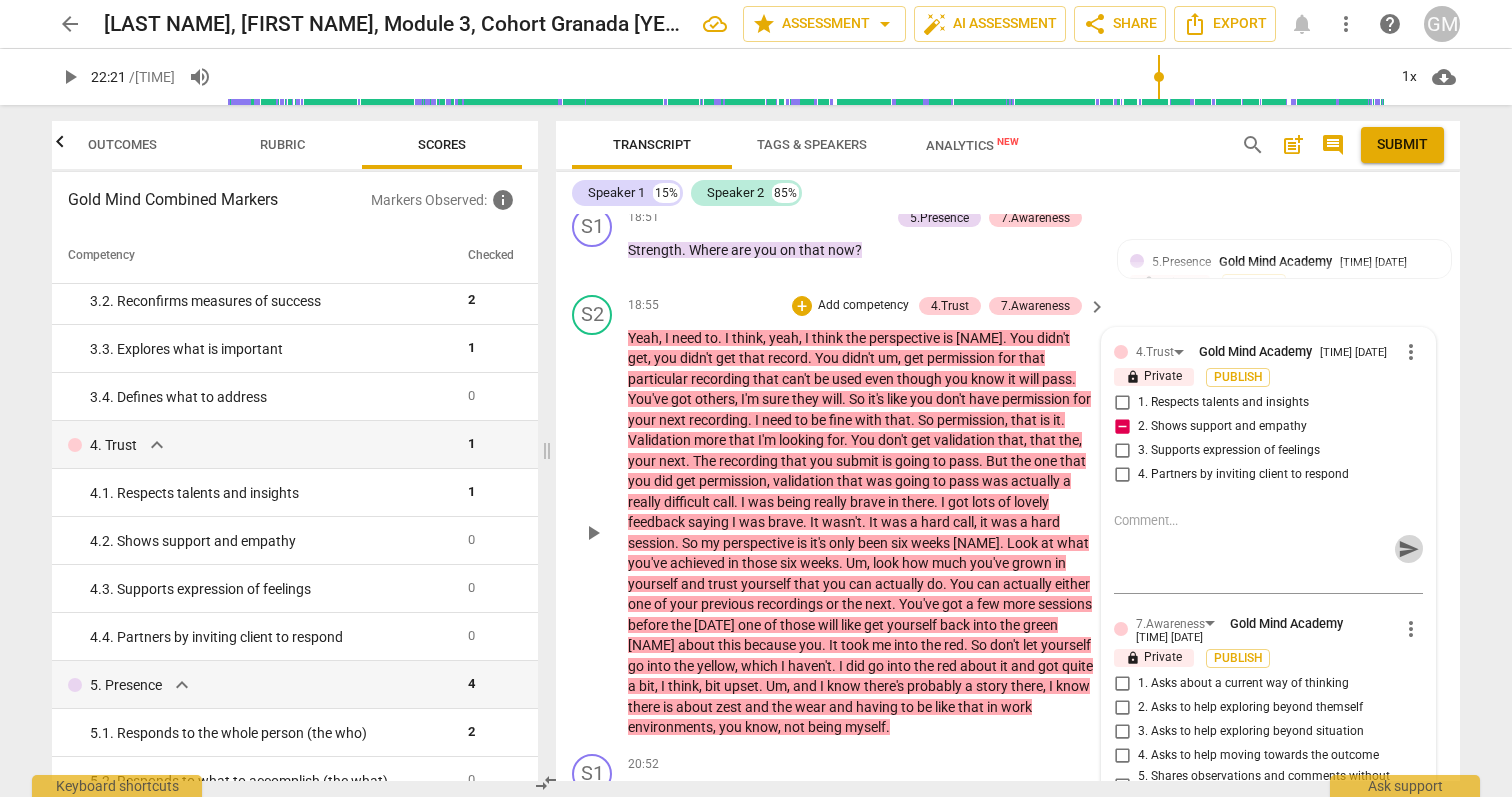 scroll, scrollTop: 0, scrollLeft: 0, axis: both 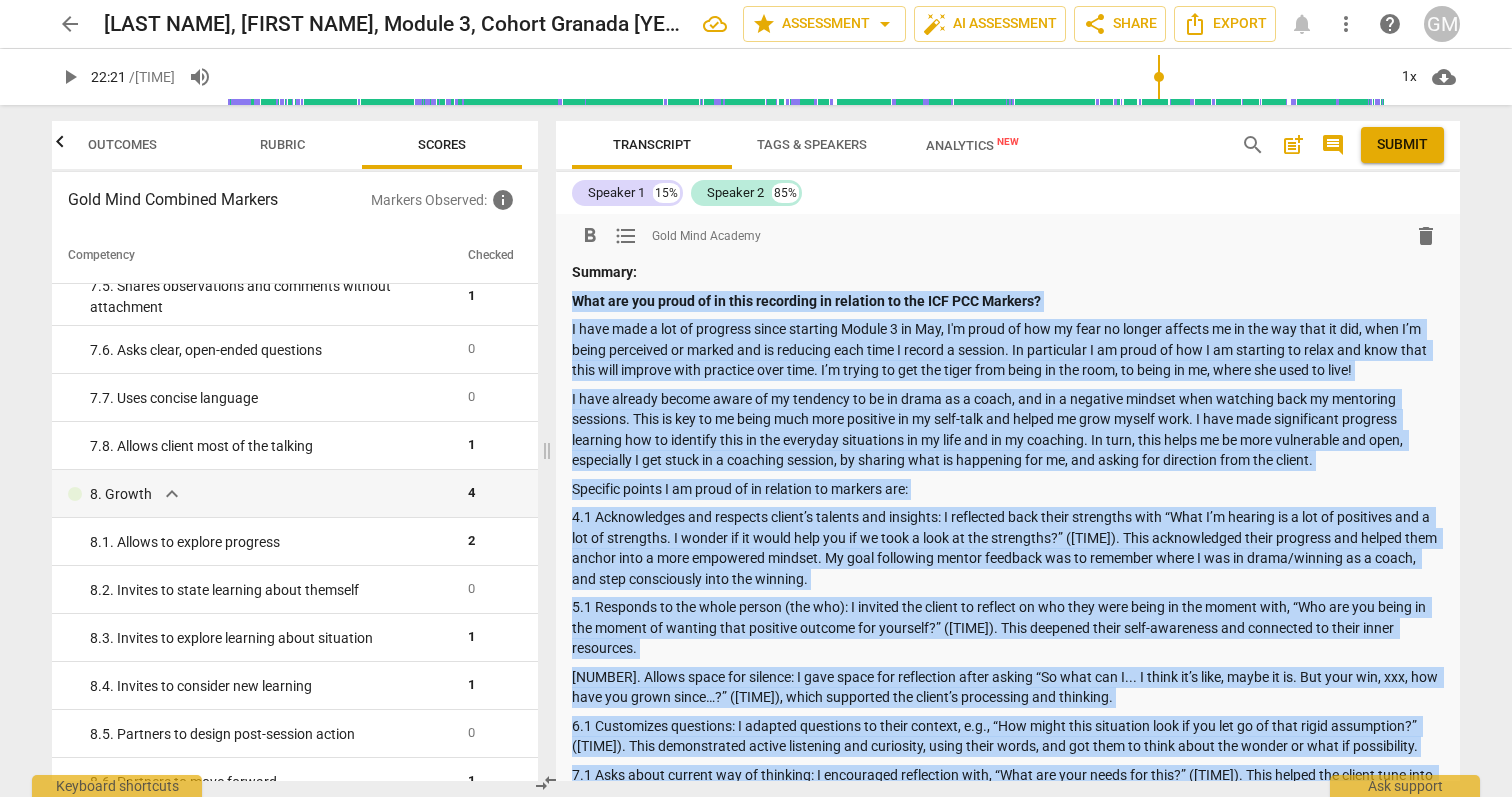 drag, startPoint x: 834, startPoint y: 650, endPoint x: 568, endPoint y: 292, distance: 446.0045 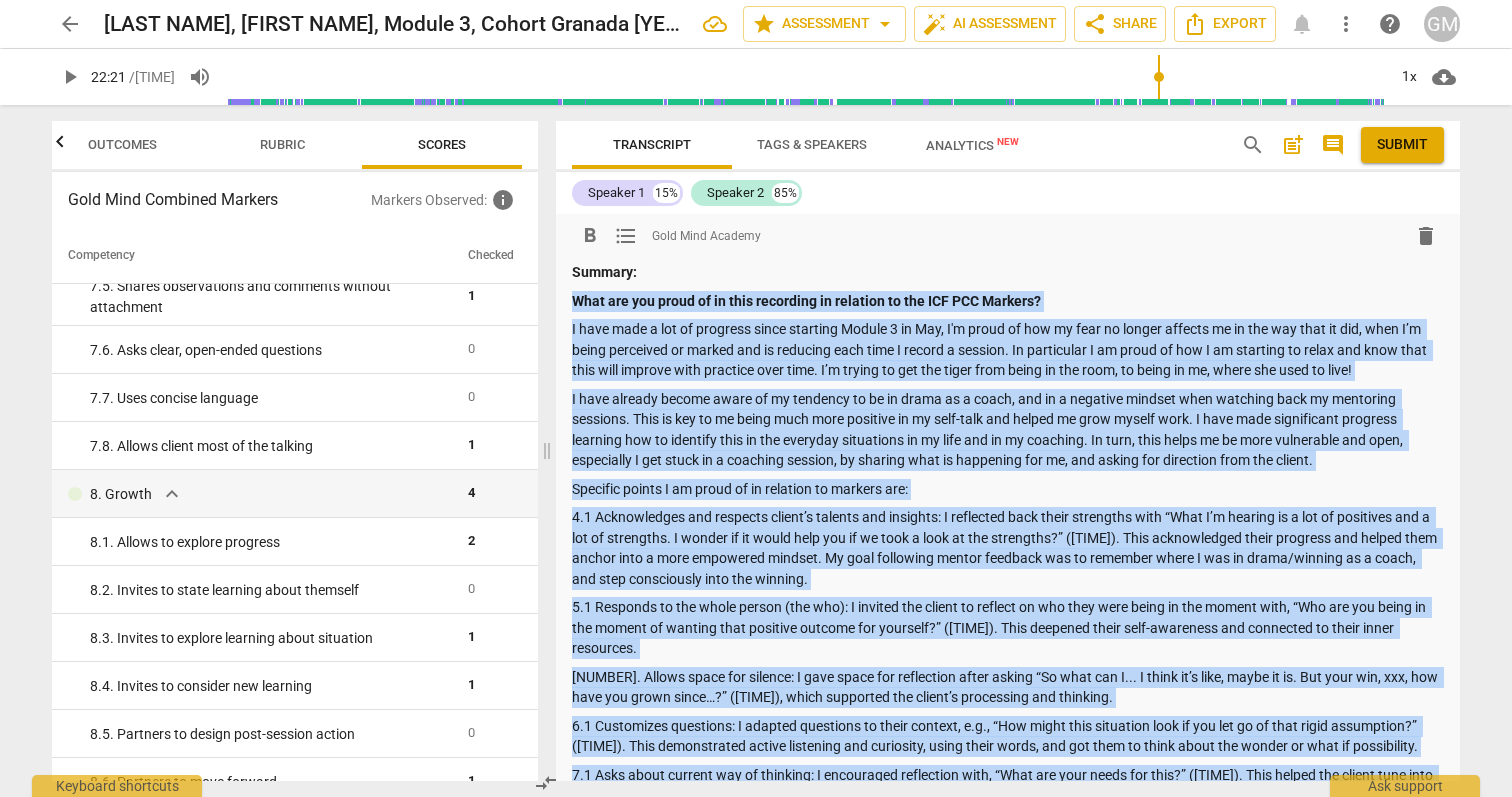 click on "format_bold format_list_bulleted Gold Mind Academy delete Summary: What are you proud of in this recording in relation to the ICF PCC Markers? I have made a lot of progress since starting Module 3 in May, I'm proud of how my fear no longer affects me in the way that it did, when I’m being perceived or marked and is reducing each time I record a session. In particular I am proud of how I am starting to relax and know that this will improve with practice over time. I’m trying to get the tiger from being in the room, to being in me, where she used to live! Specific points I am proud of in relation to markers are: 5.1 Responds to the whole person (the who): I invited the client to reflect on who they were being in the moment with, “Who are you being in the moment of wanting that positive outcome for yourself?” ([TIME]). This deepened their self-awareness and connected to their inner resources. What would you like feedback on in relation to the ICF PCC Markers?" at bounding box center (1008, 775) 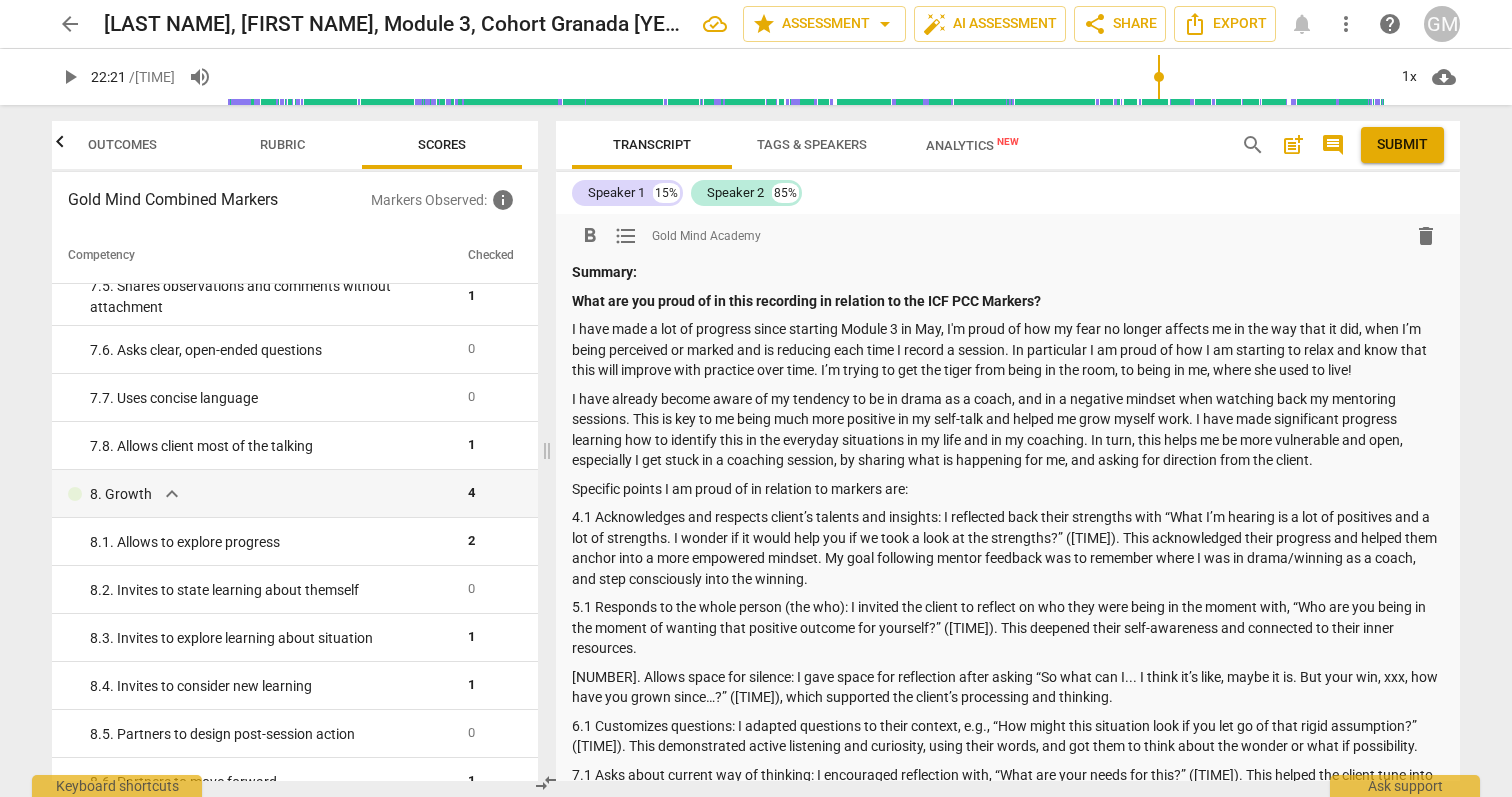 click on "Summary:" at bounding box center (1008, 272) 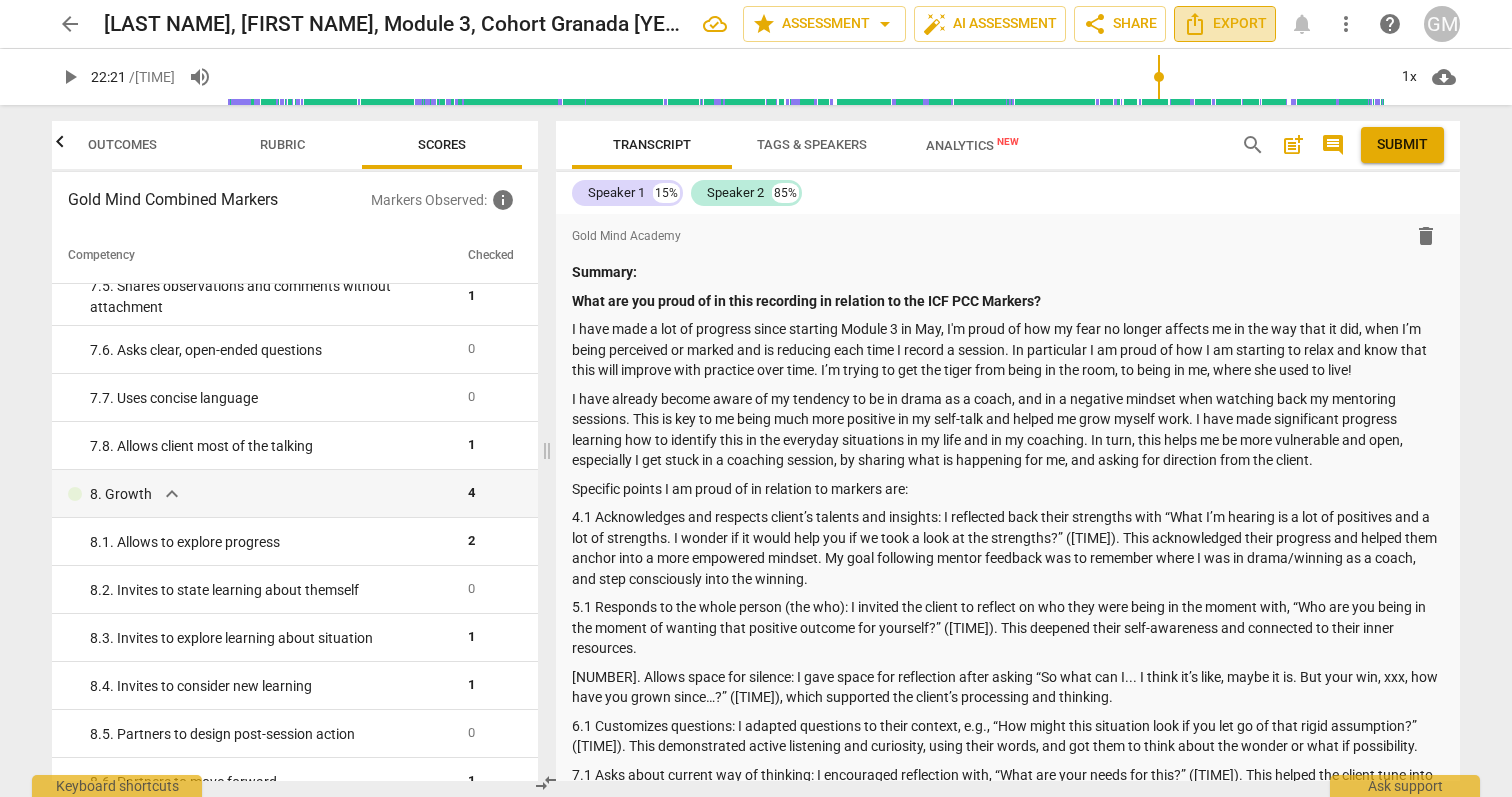 click on "Export" at bounding box center (1225, 24) 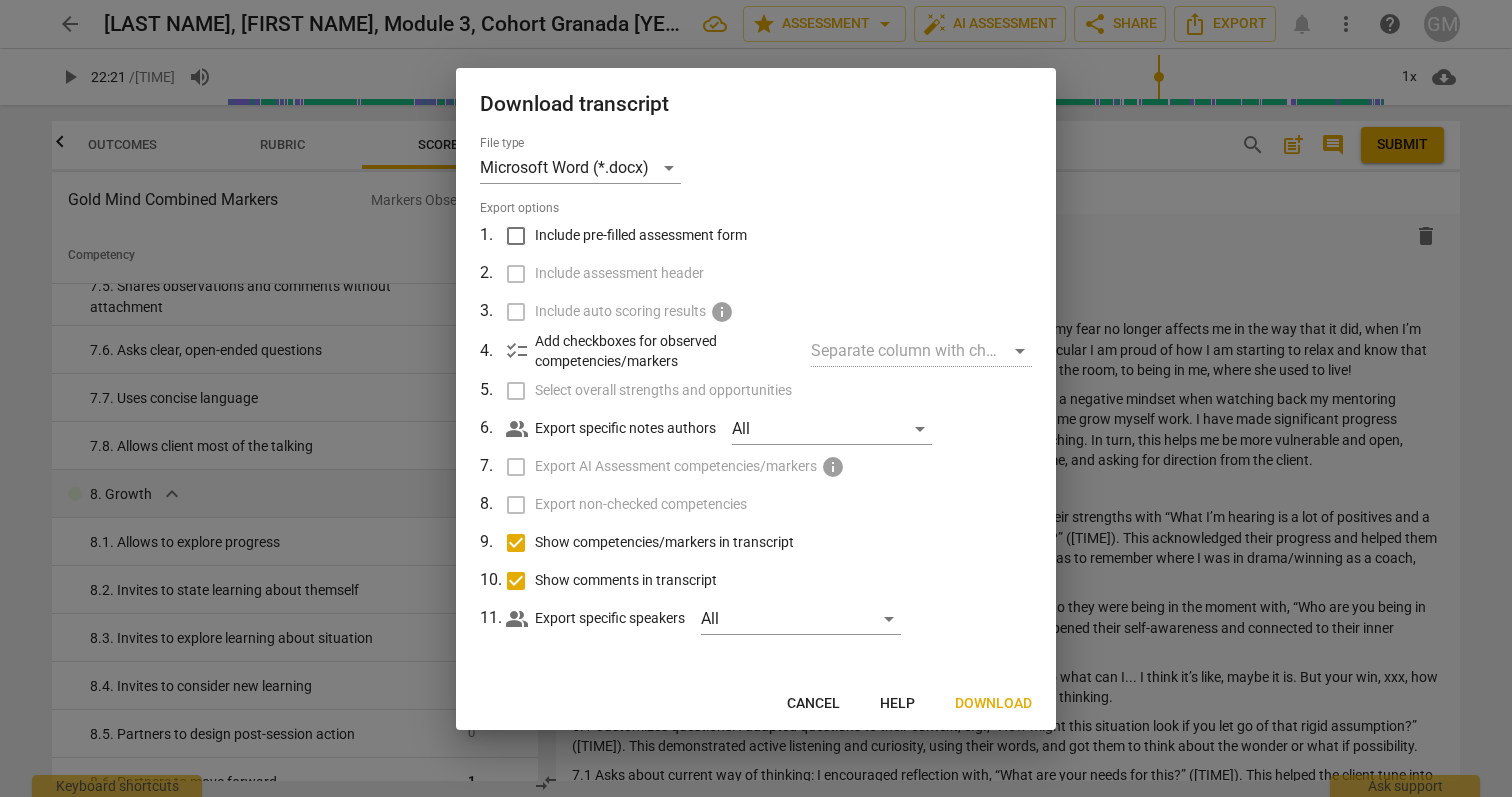 click on "Download" at bounding box center (993, 704) 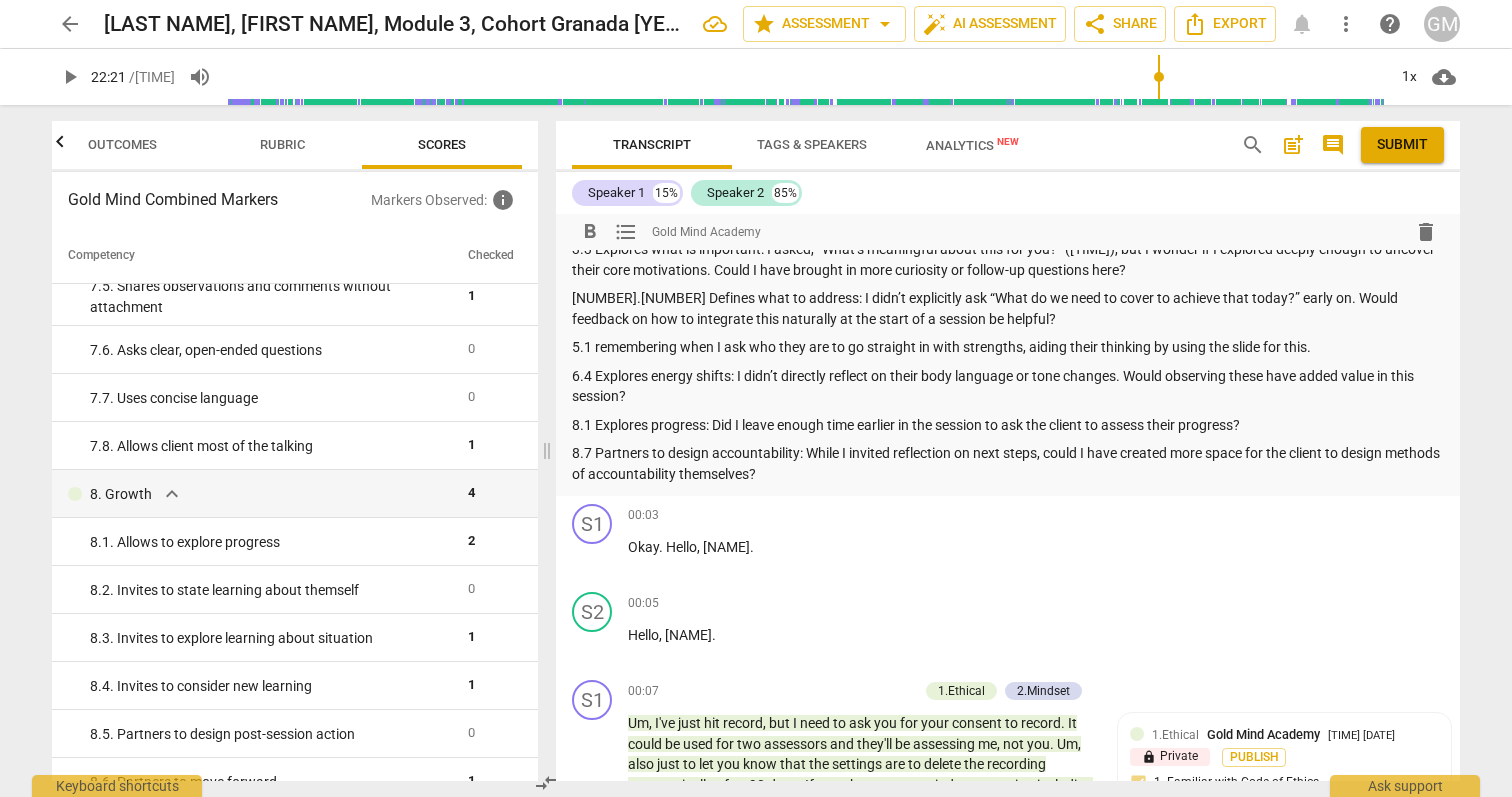 scroll, scrollTop: 542, scrollLeft: 0, axis: vertical 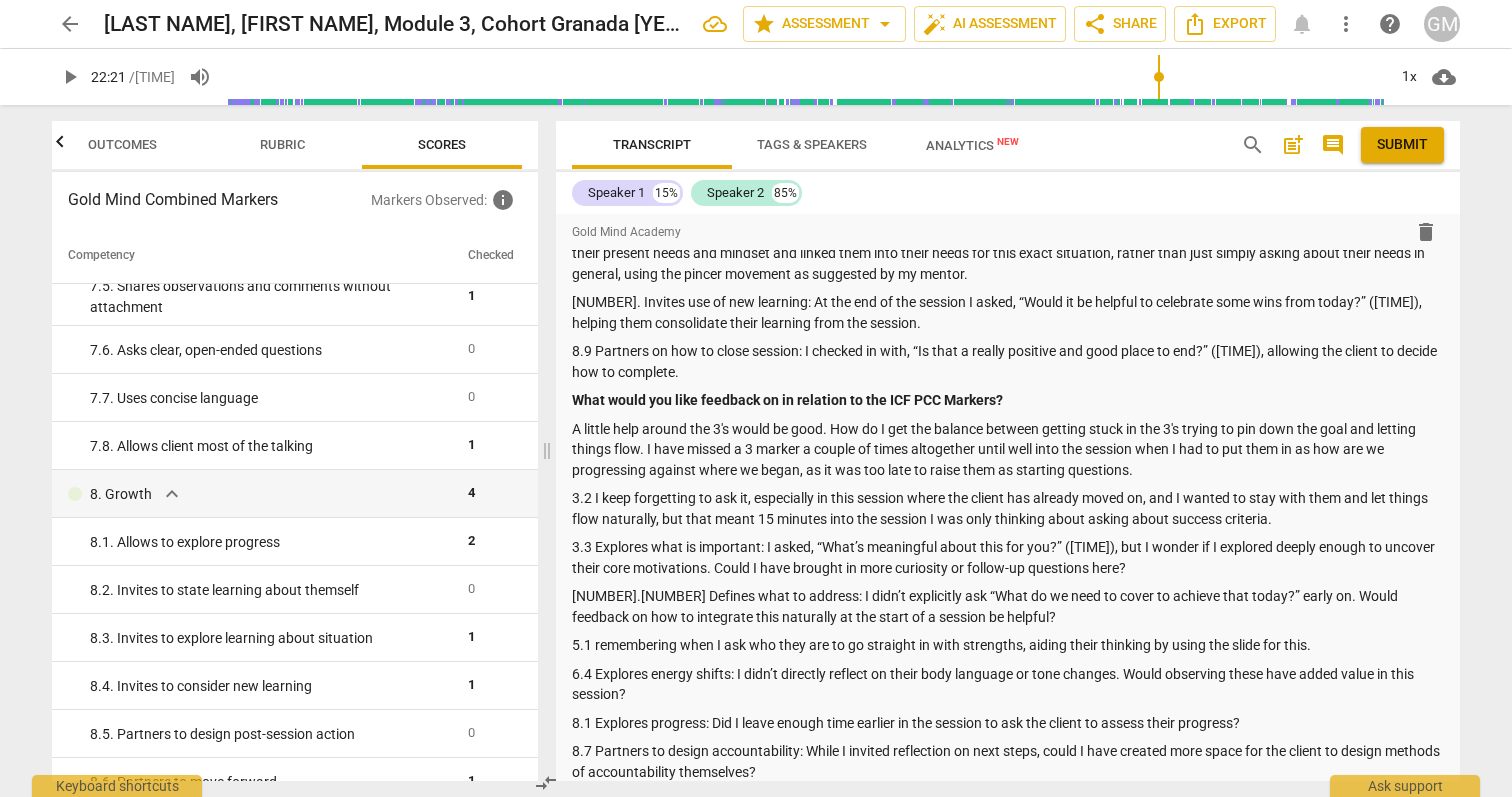 click on "comment" at bounding box center [1333, 145] 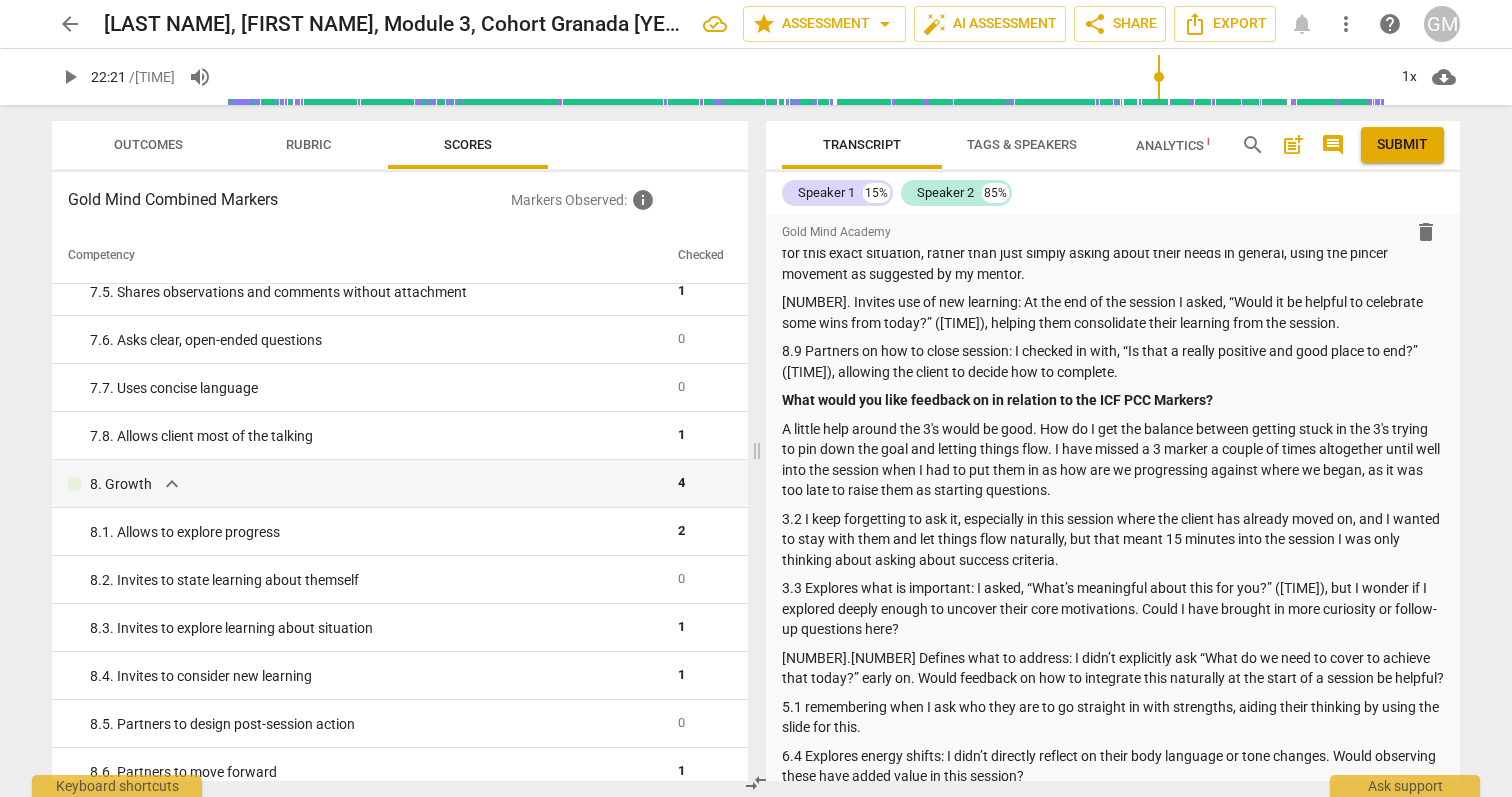 click on "comment" at bounding box center [1333, 145] 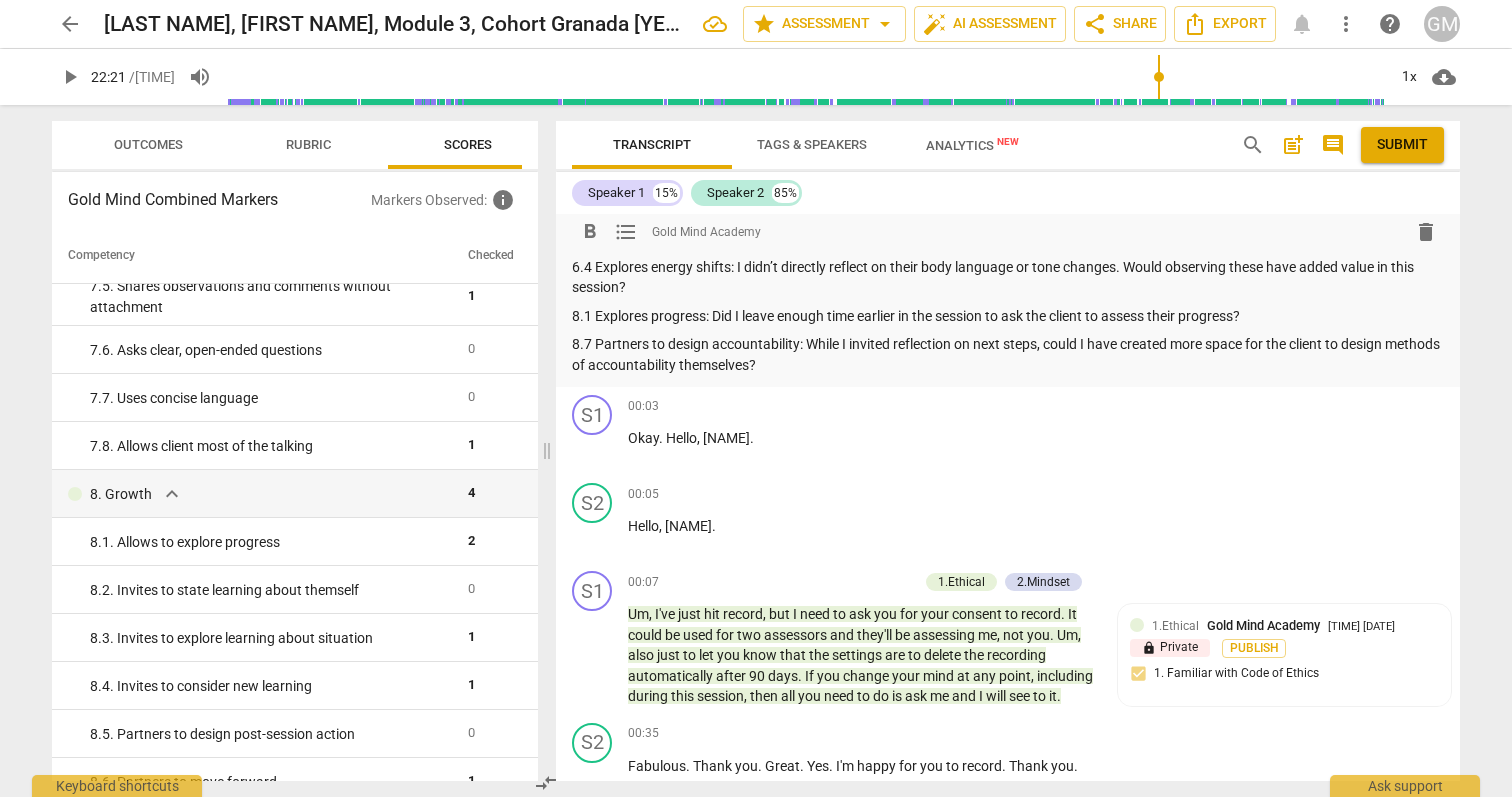 scroll, scrollTop: 846, scrollLeft: 0, axis: vertical 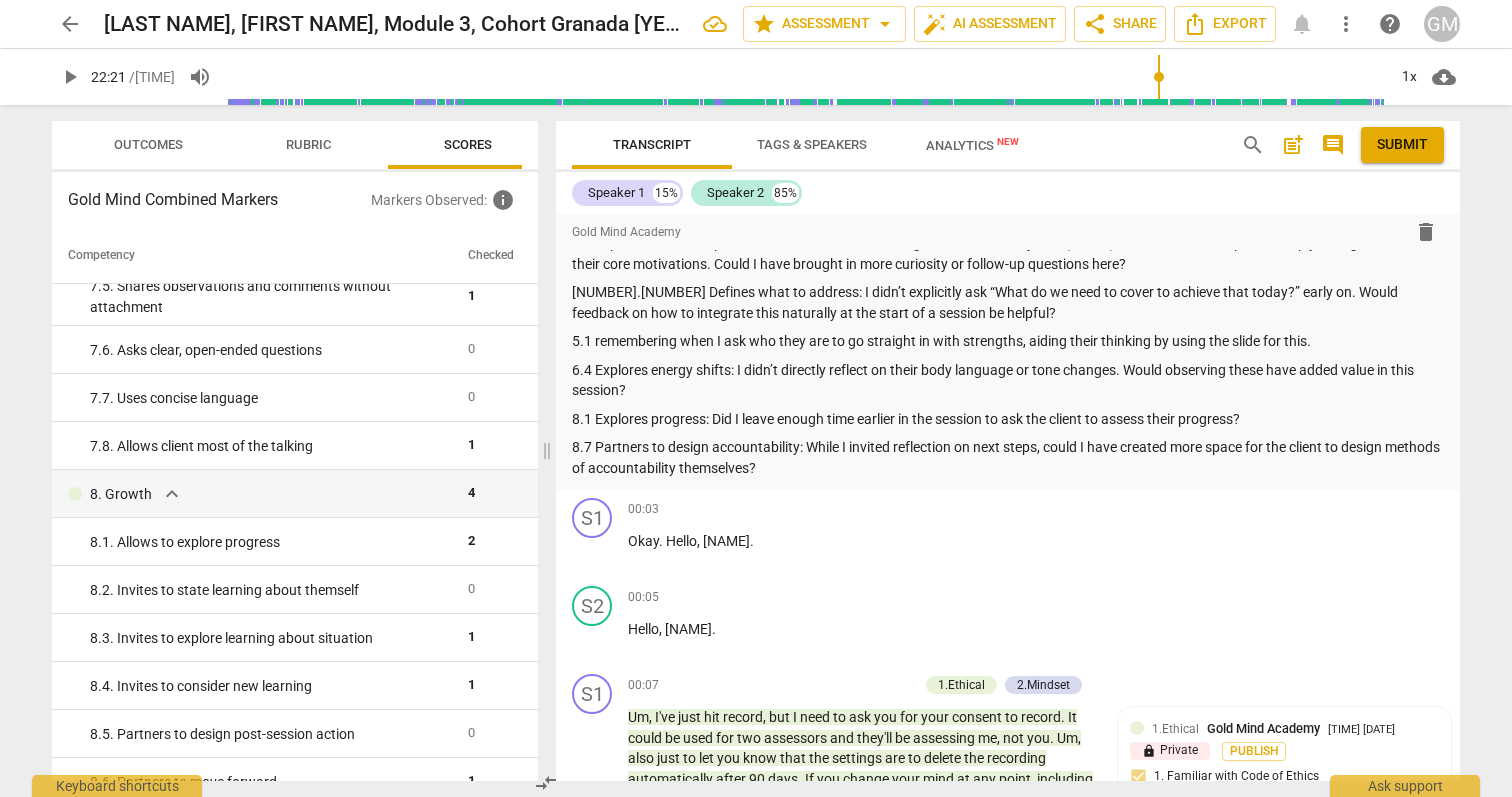 click on "post_add" at bounding box center [1293, 145] 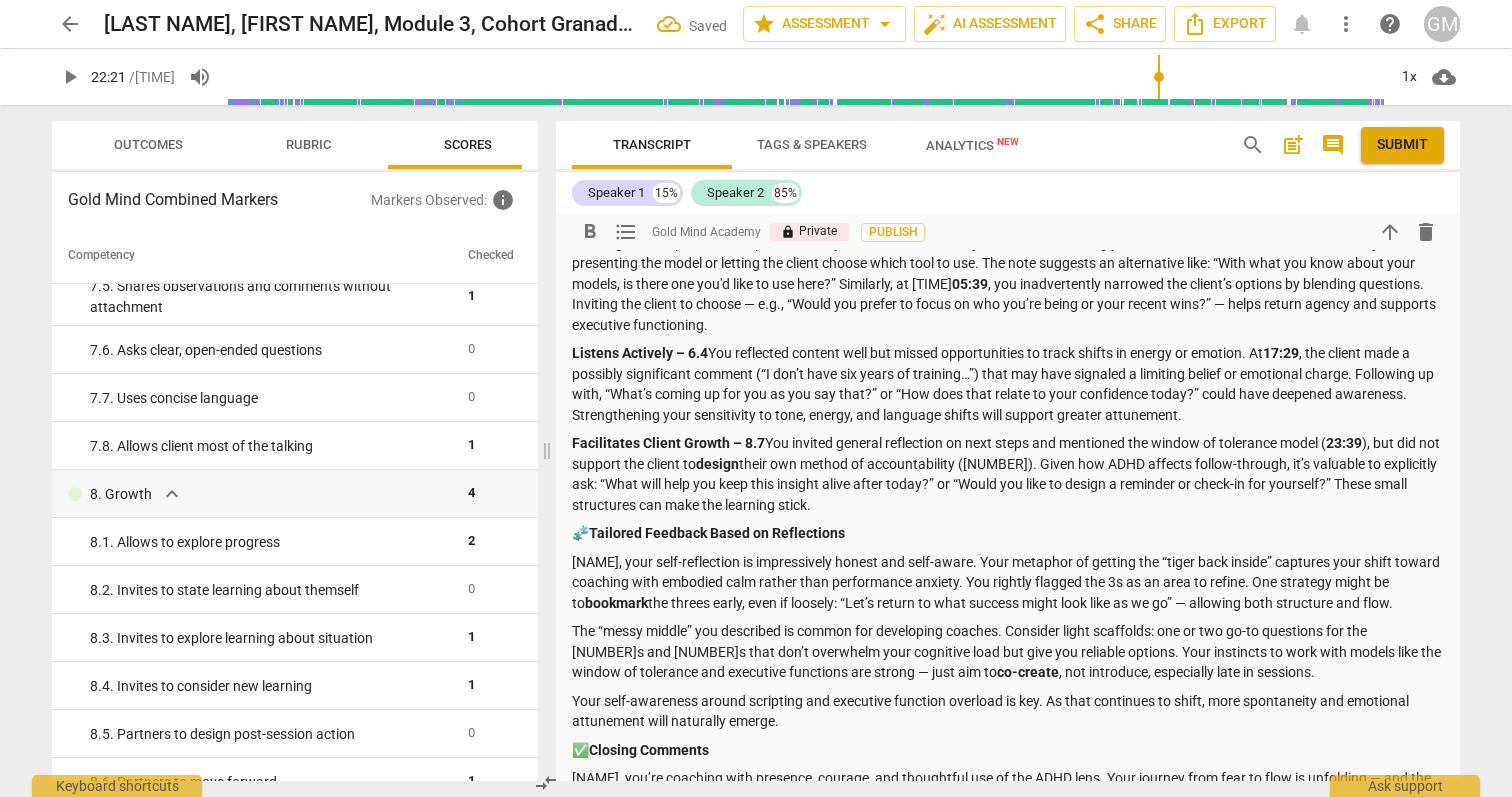 scroll, scrollTop: 1600, scrollLeft: 0, axis: vertical 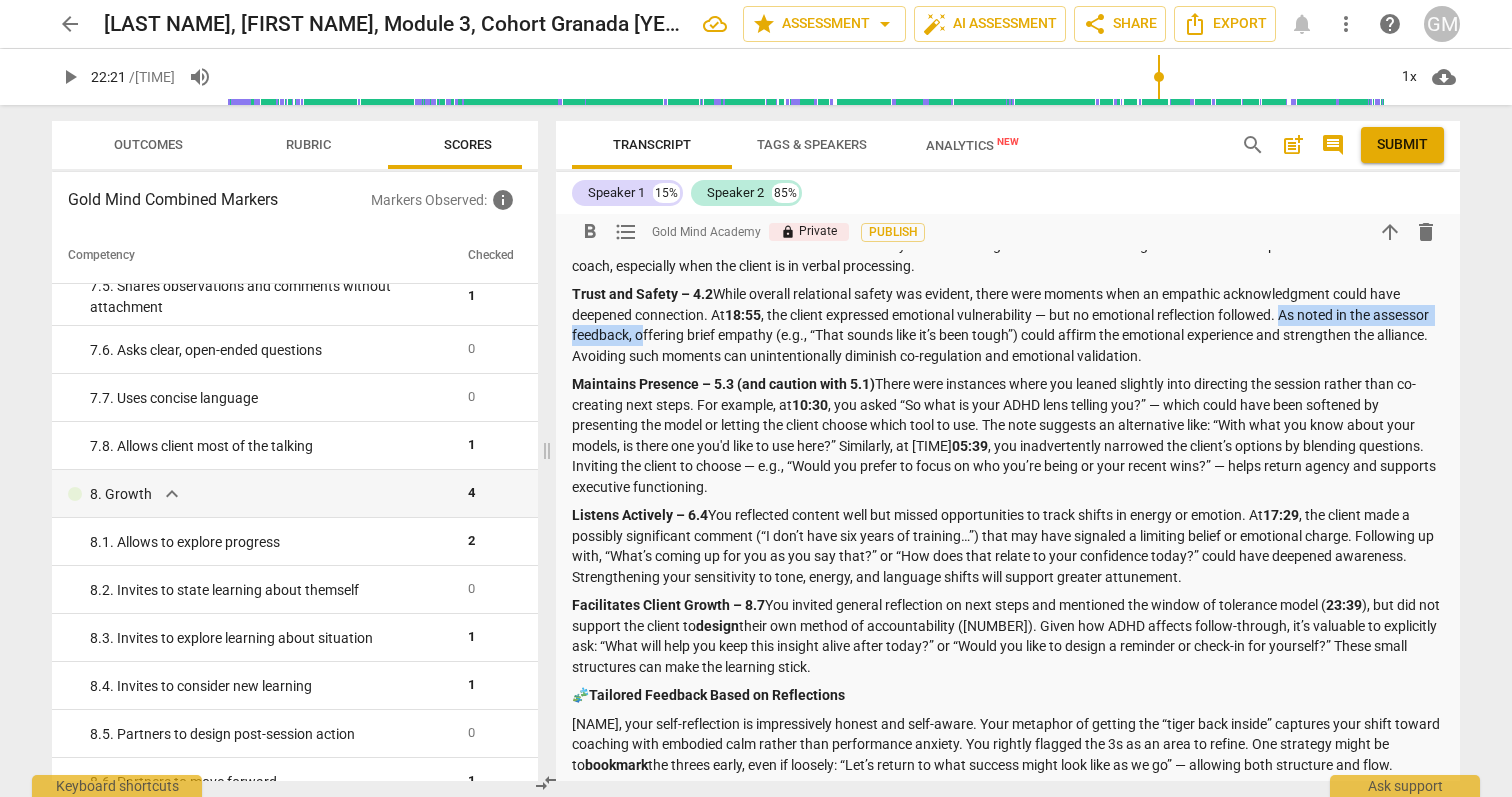 drag, startPoint x: 703, startPoint y: 332, endPoint x: 1294, endPoint y: 315, distance: 591.24445 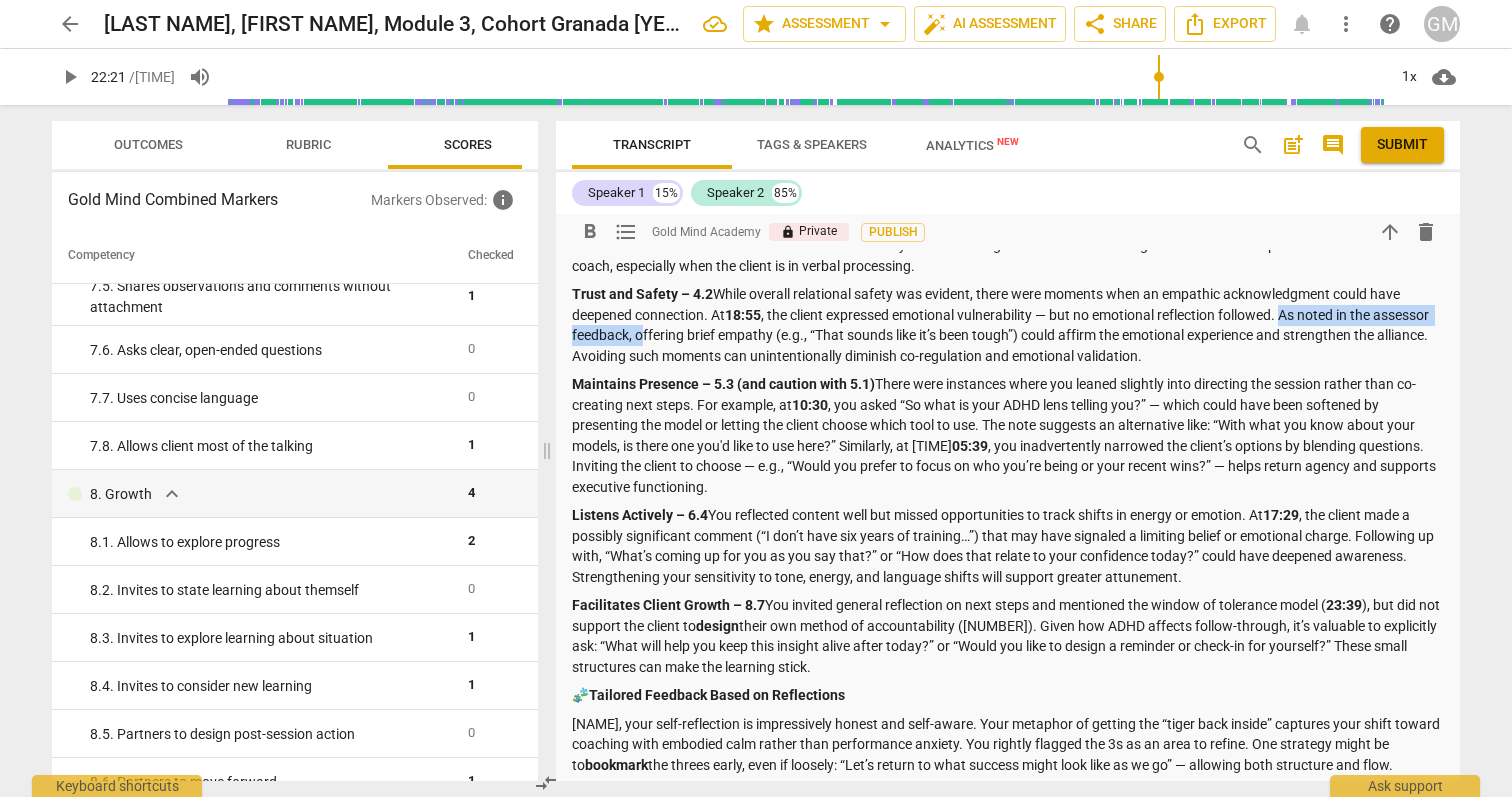 click on "Trust and Safety – 4.2  While overall relational safety was evident, there were moments when an empathic acknowledgment could have deepened connection. At  [TIME] , the client expressed emotional vulnerability — but no emotional reflection followed. As noted in the assessor feedback, offering brief empathy (e.g., “That sounds like it’s been tough”) could affirm the emotional experience and strengthen the alliance. Avoiding such moments can unintentionally diminish co-regulation and emotional validation." at bounding box center (1008, 325) 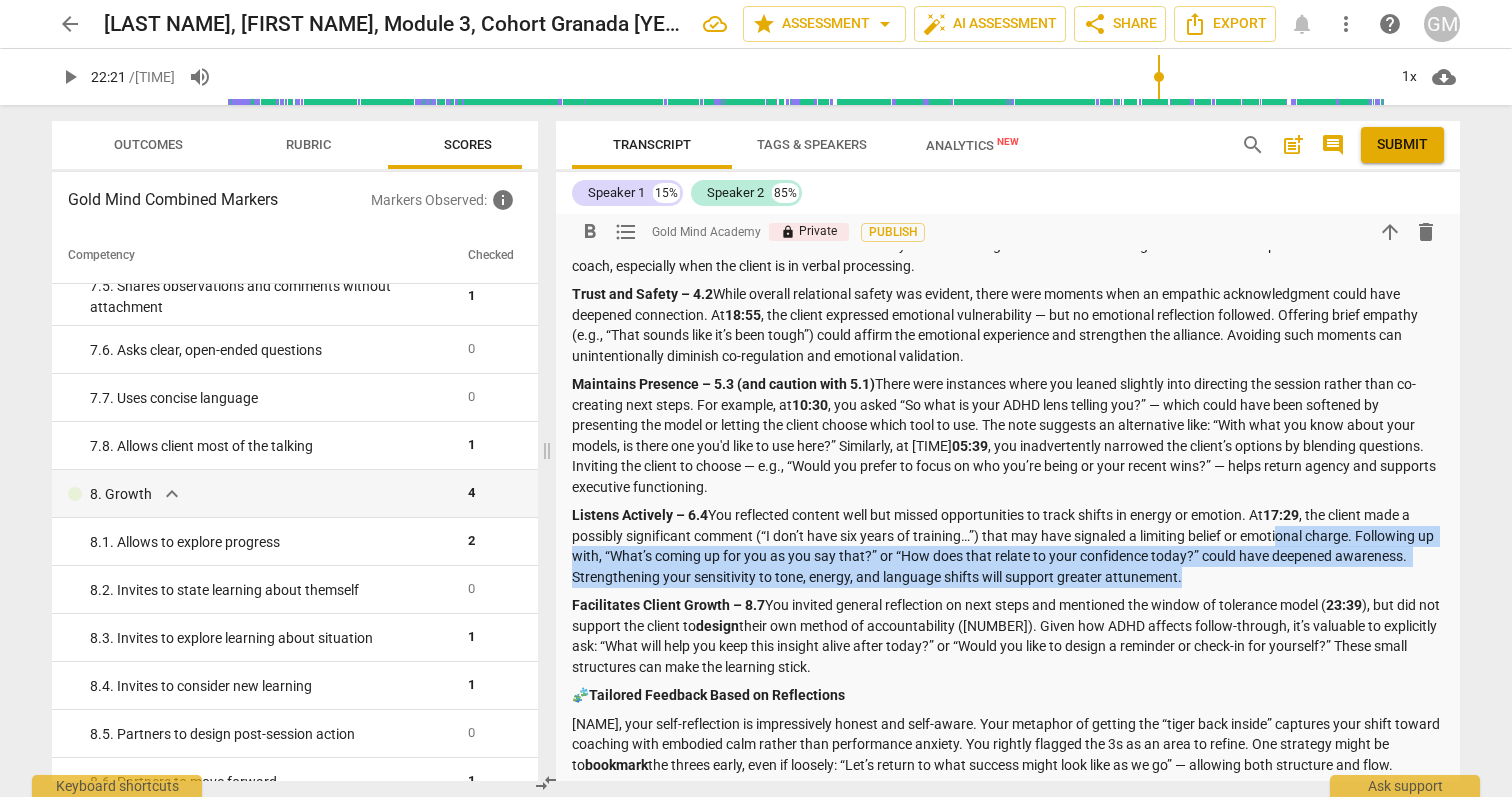 drag, startPoint x: 1206, startPoint y: 574, endPoint x: 1281, endPoint y: 528, distance: 87.982956 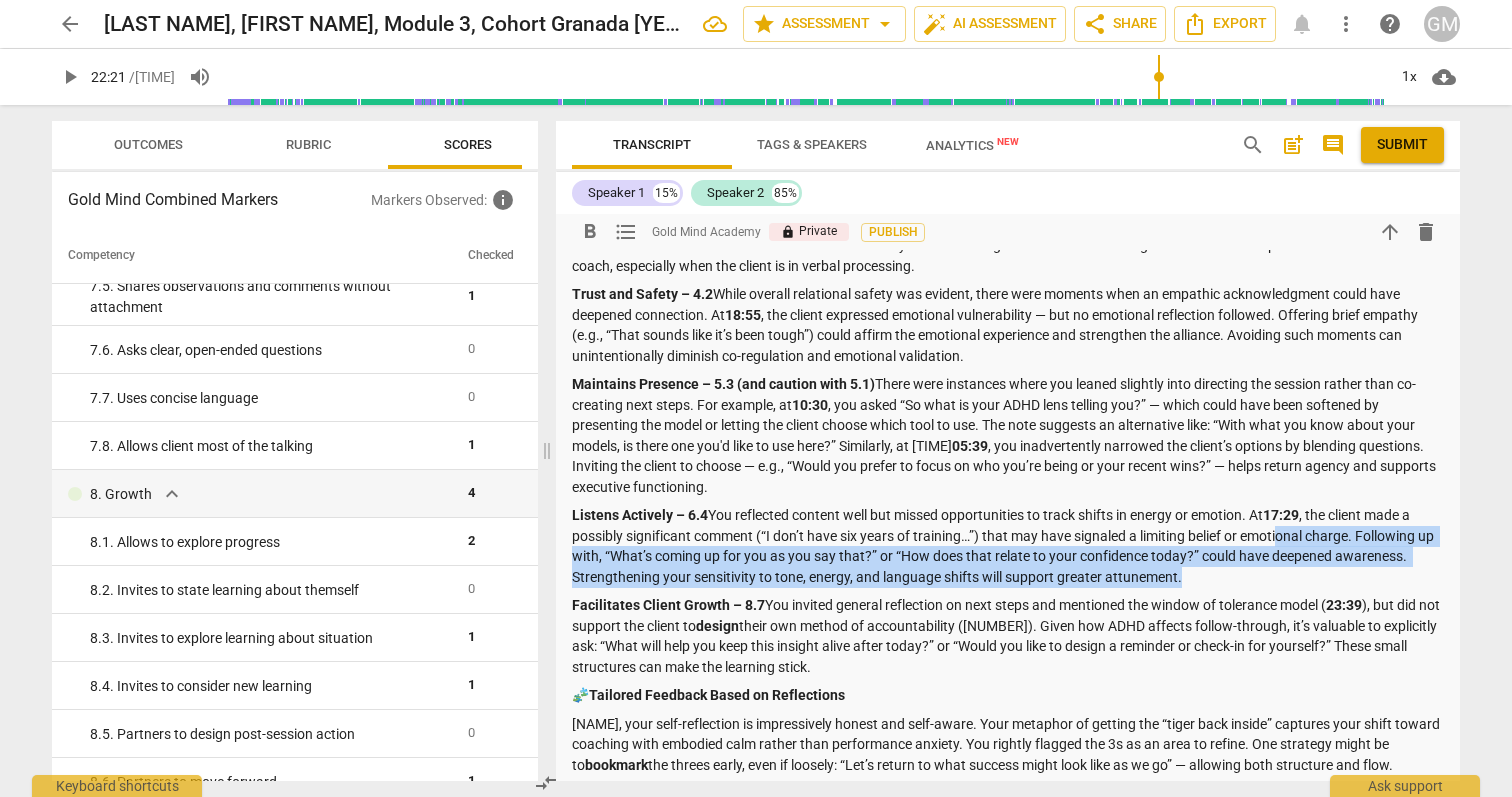click on "Listens Actively – [NUMBER].[NUMBER] You reflected content well but missed opportunities to track shifts in energy or emotion. At [TIME], the client made a possibly significant comment (“I don’t have six years of training…”) that may have signaled a limiting belief or emotional charge. Following up with, “What’s coming up for you as you say that?” or “How does that relate to your confidence today?” could have deepened awareness. Strengthening your sensitivity to tone, energy, and language shifts will support greater attunement." at bounding box center (1008, 546) 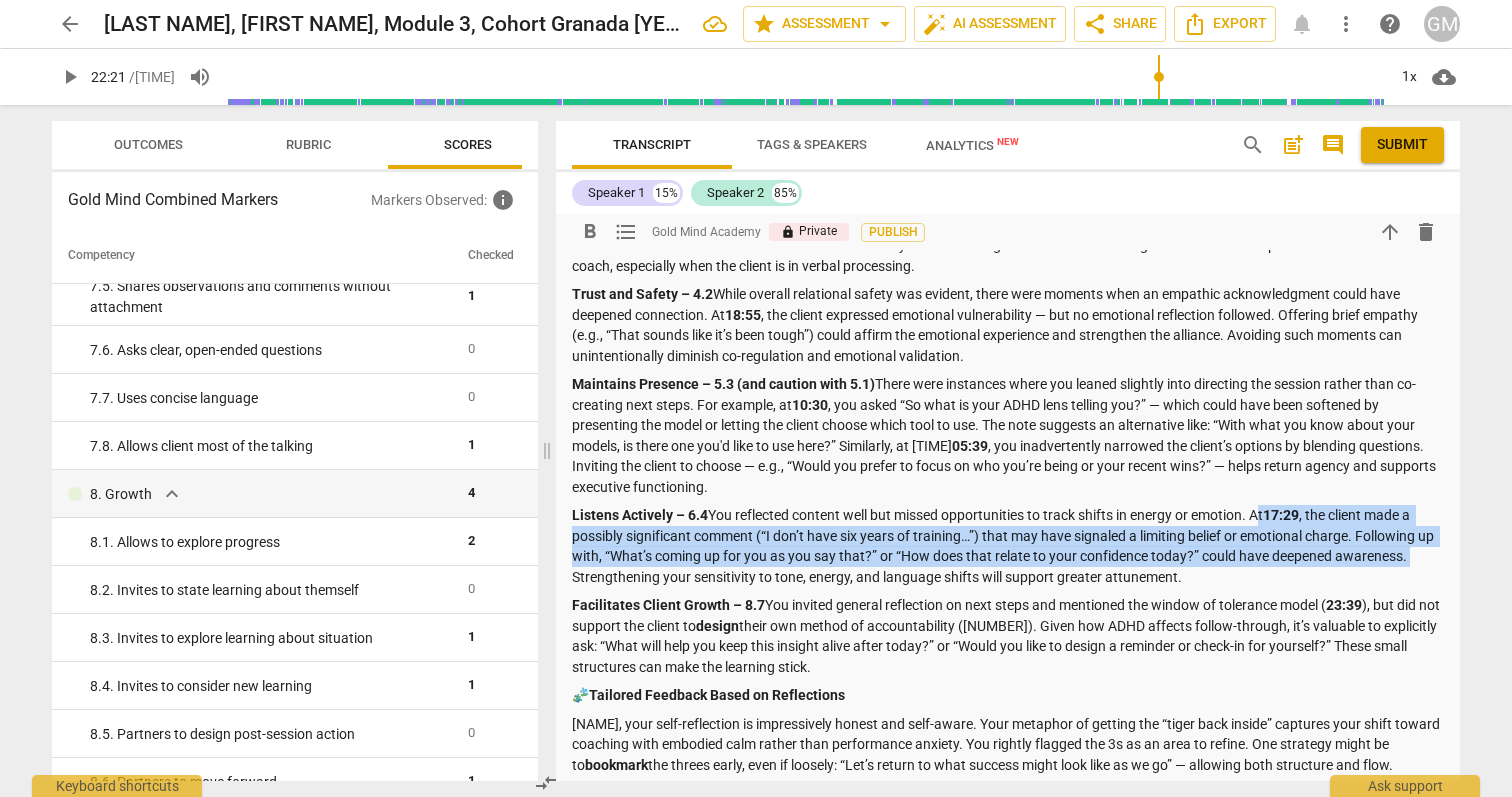 drag, startPoint x: 1430, startPoint y: 559, endPoint x: 1261, endPoint y: 512, distance: 175.4138 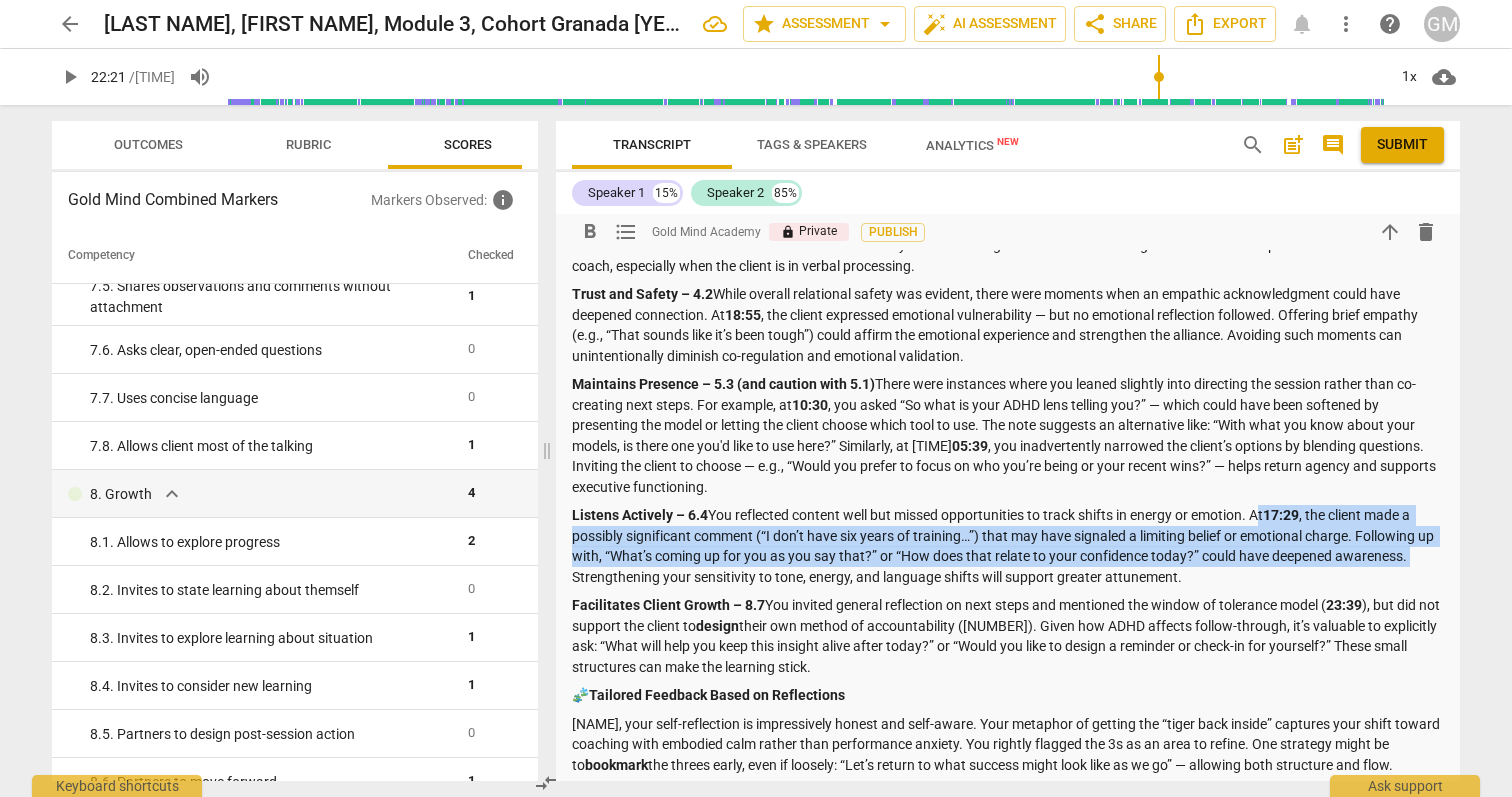 click on "Listens Actively – [NUMBER].[NUMBER] You reflected content well but missed opportunities to track shifts in energy or emotion. At [TIME], the client made a possibly significant comment (“I don’t have six years of training…”) that may have signaled a limiting belief or emotional charge. Following up with, “What’s coming up for you as you say that?” or “How does that relate to your confidence today?” could have deepened awareness. Strengthening your sensitivity to tone, energy, and language shifts will support greater attunement." at bounding box center [1008, 546] 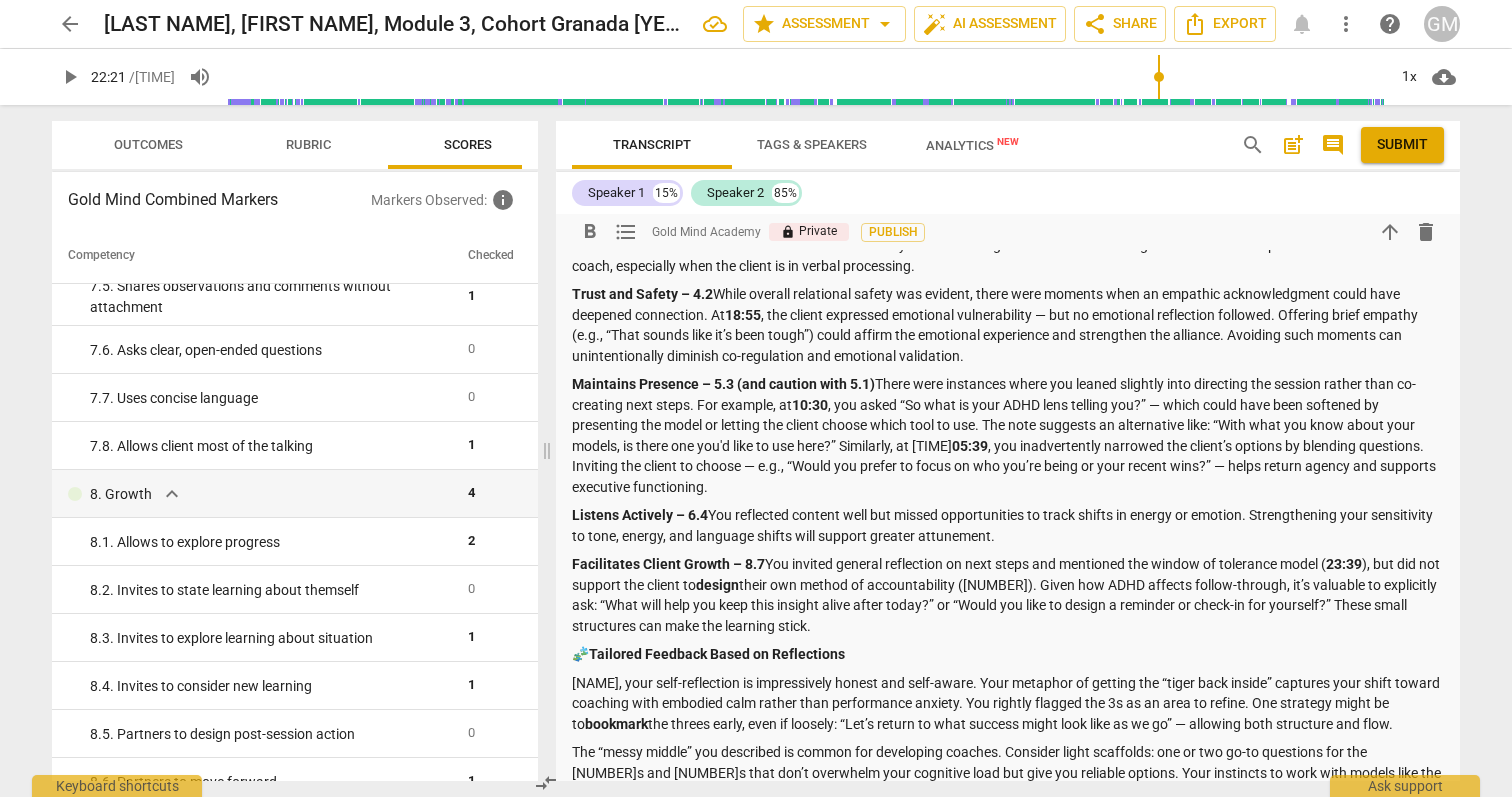 click on "Trust and Safety – [NUMBER]  While overall relational safety was evident, there were moments when an empathic acknowledgment could have deepened connection. At  [TIME] , the client expressed emotional vulnerability — but no emotional reflection followed. Offering brief empathy (e.g., “That sounds like it’s been tough”) could affirm the emotional experience and strengthen the alliance. Avoiding such moments can unintentionally diminish co-regulation and emotional validation." at bounding box center (1008, 325) 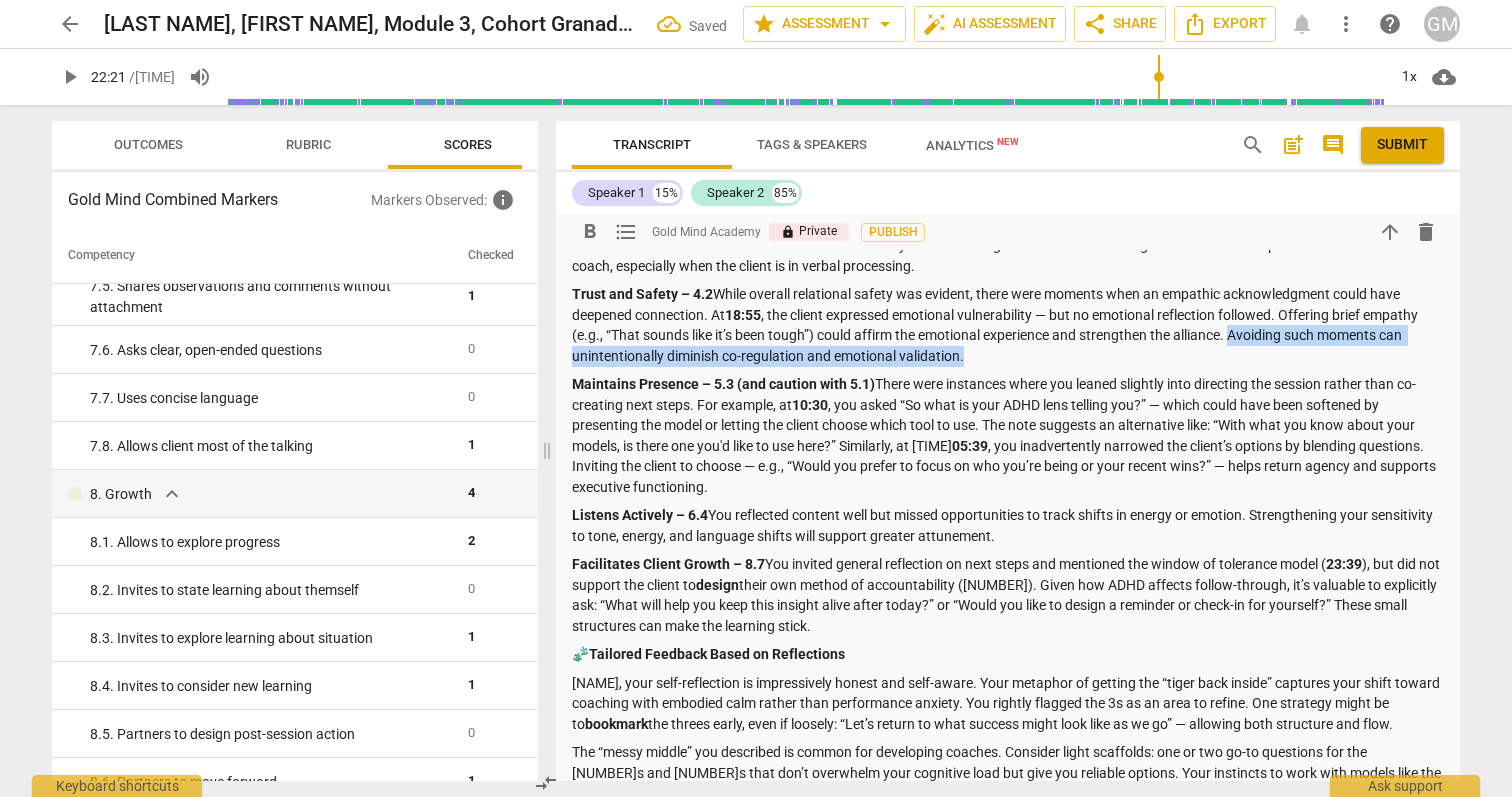 drag, startPoint x: 1242, startPoint y: 357, endPoint x: 1236, endPoint y: 337, distance: 20.880613 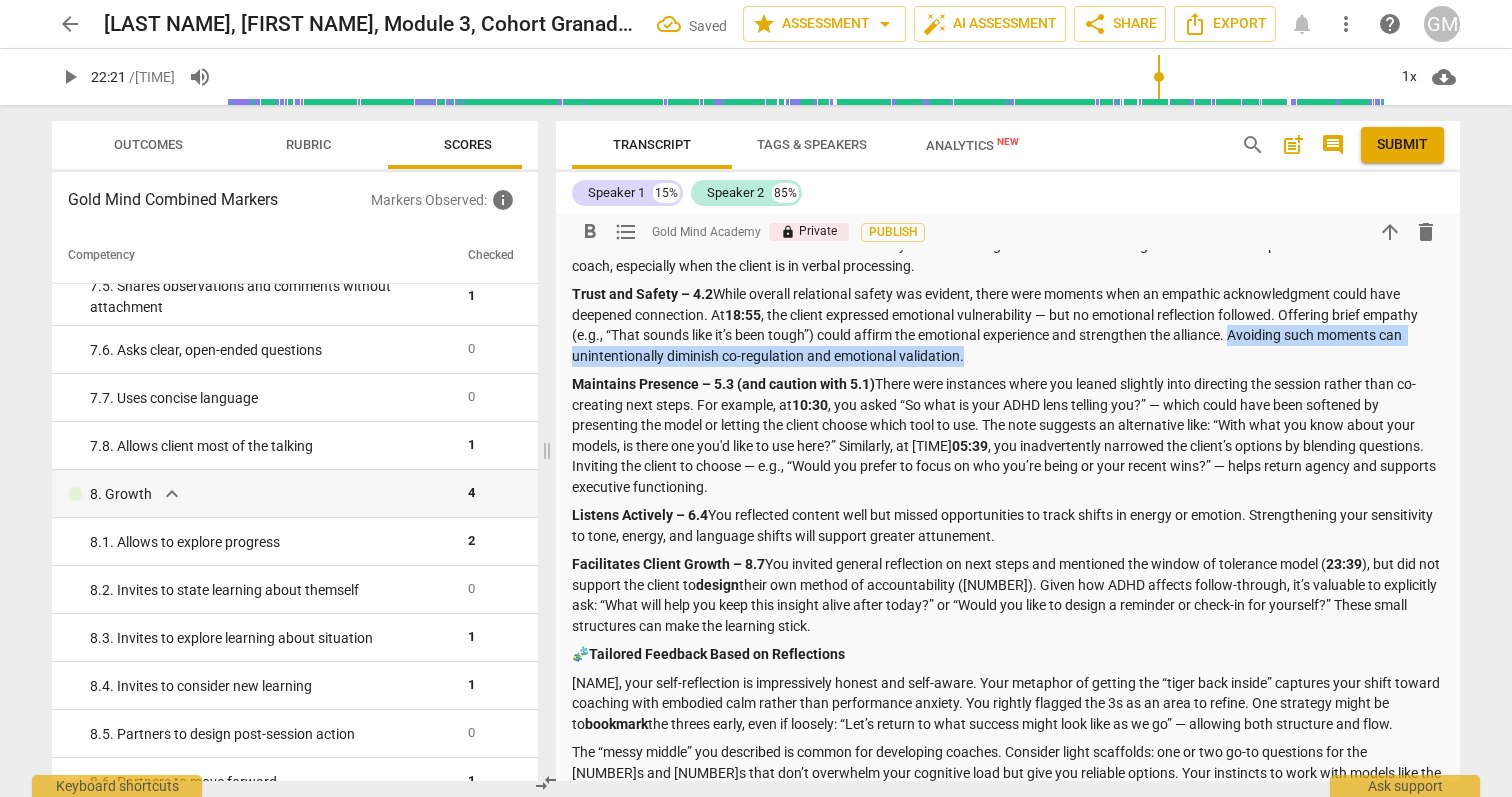 click on "Trust and Safety – [NUMBER]  While overall relational safety was evident, there were moments when an empathic acknowledgment could have deepened connection. At  [TIME] , the client expressed emotional vulnerability — but no emotional reflection followed. Offering brief empathy (e.g., “That sounds like it’s been tough”) could affirm the emotional experience and strengthen the alliance. Avoiding such moments can unintentionally diminish co-regulation and emotional validation." at bounding box center (1008, 325) 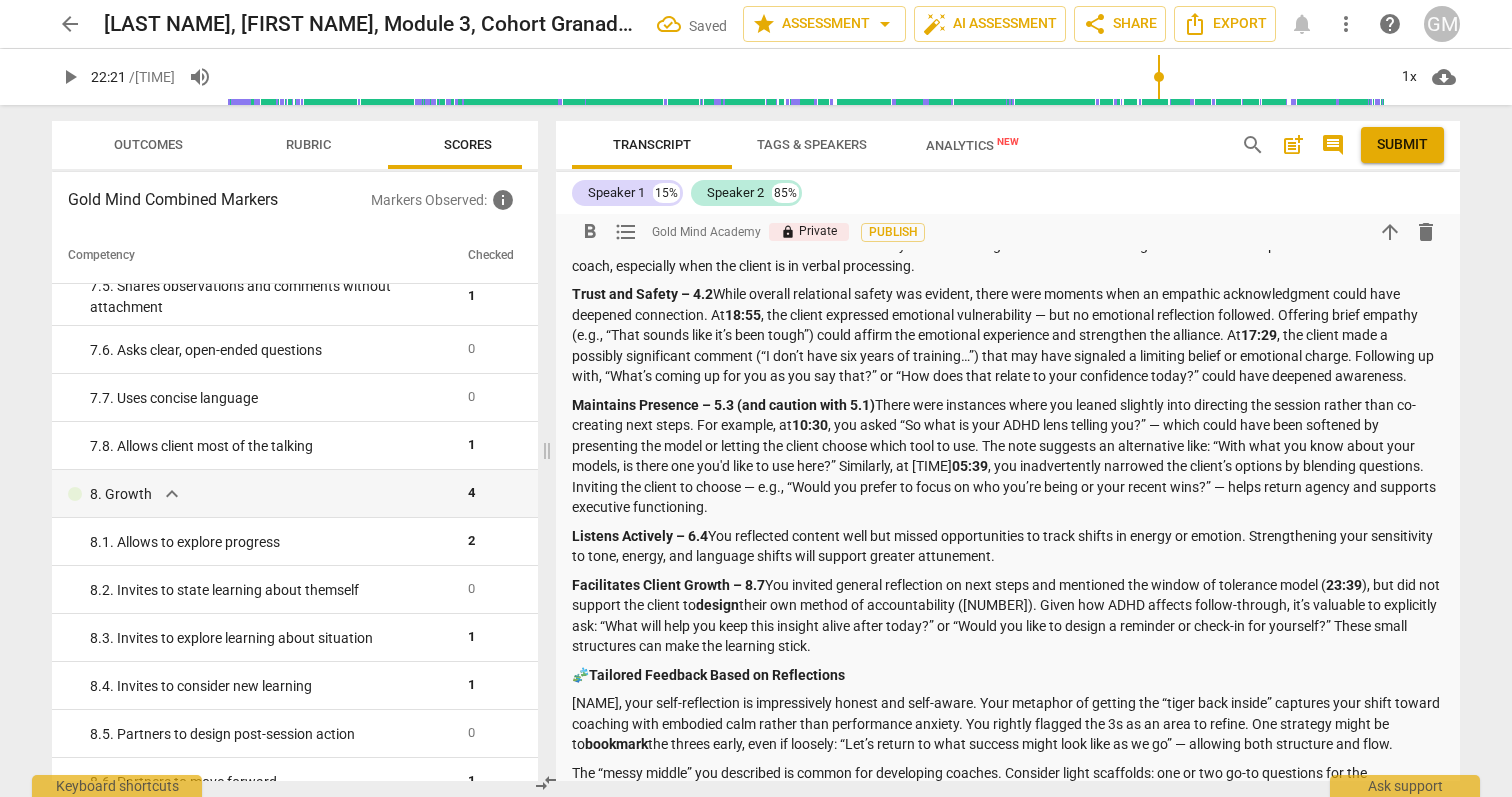 click on "Trust and Safety – 4.2" at bounding box center [642, 294] 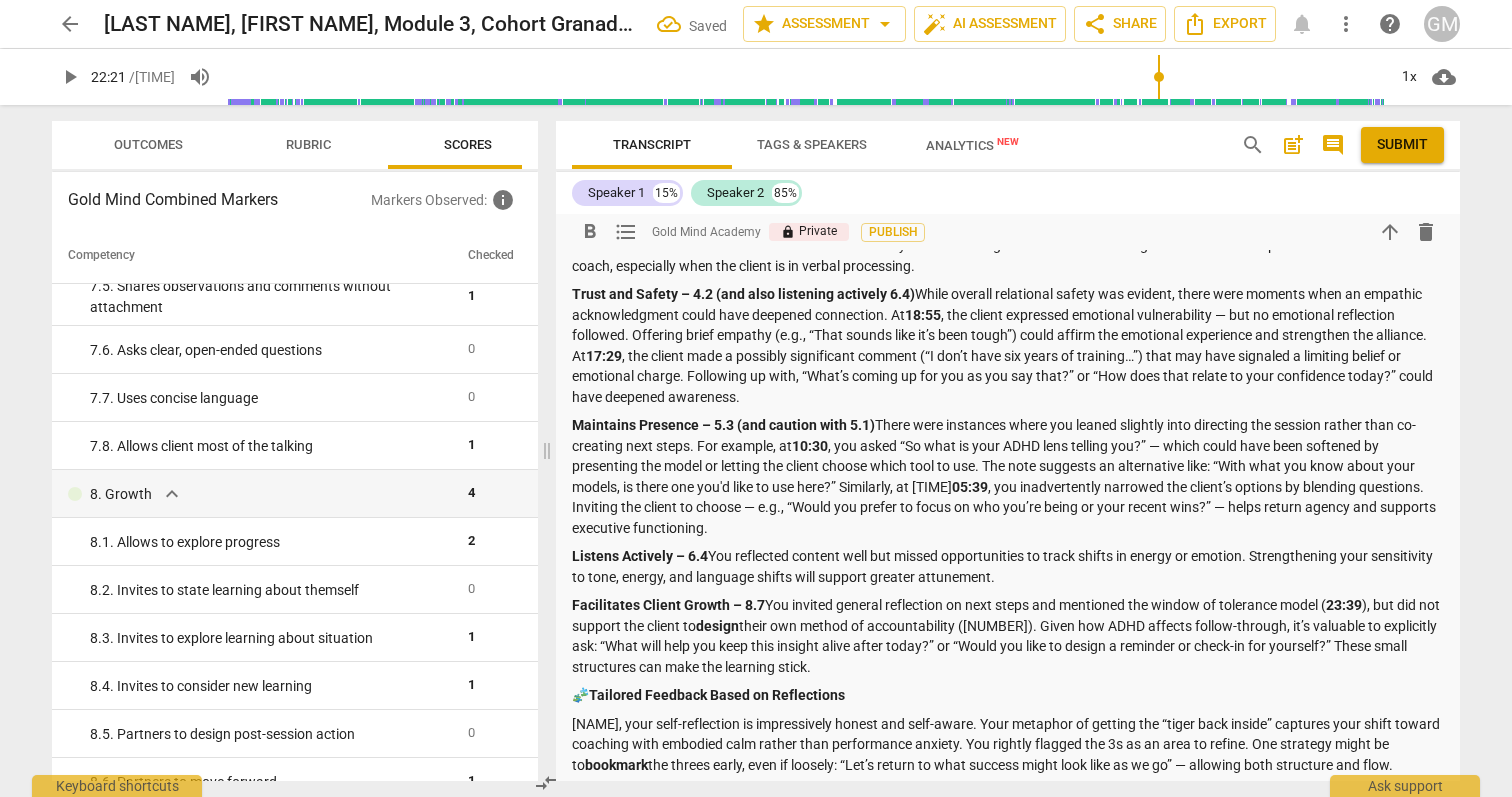 drag, startPoint x: 978, startPoint y: 577, endPoint x: 536, endPoint y: 554, distance: 442.59802 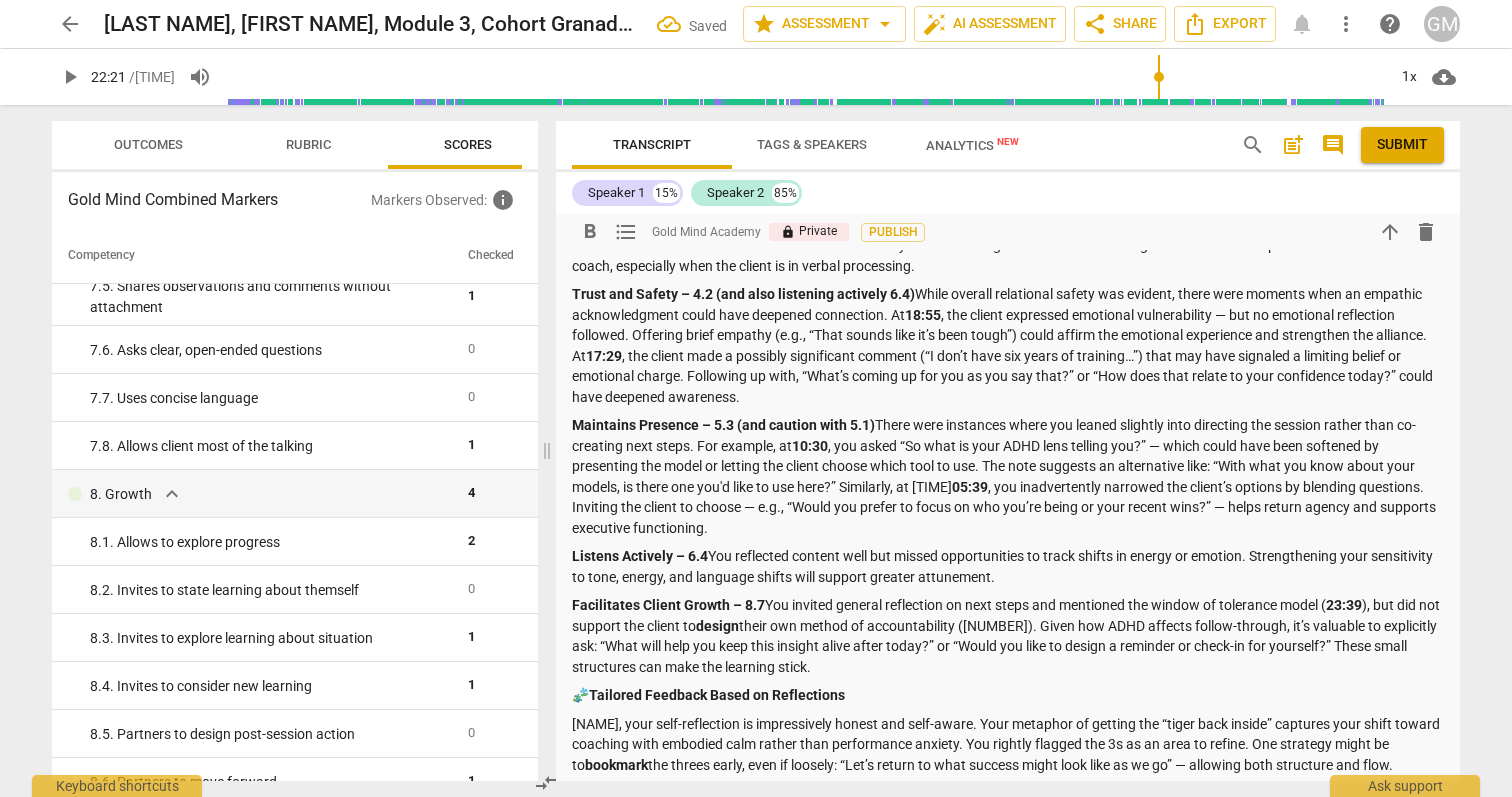 click on "Outcomes Rubric Scores Gold Mind Combined Markers Markers Observed : info Competency Checked 1. Ethical expand_more 1     1. 1. Familiar with Code of Ethics 1     2. Mindset expand_more 1     2. 1. Embodies a coaching mindset 1     3. Agreement expand_more 3     3. 1. Identifies what to accomplish 1     3. 2. Reconfirms measures of success 2     3. 3. Explores what is important 1     3. 4. Defines what to address 0     4. Trust expand_more 1     4. 1. Respects talents and insights 1     4. 2. Shows support and empathy 0     4. 3. Supports expression of feelings 0     4. 4. Partners by inviting client to respond 0     5. Presence expand_more 4     5. 1. Responds to the whole person (the who) 2     5. 2. Responds to what to accomplish (the what) 0     5. 3. Supports client to choose what happens 1     5. 4. Demonstrates curiosity 2     5. 5. Allows space for silence 1     6. Listening expand_more 3     6. 1. Customizes questions 1     6. 2. Explores client's words 0     6. 3. Explores client's emotions 0     6." at bounding box center (756, 451) 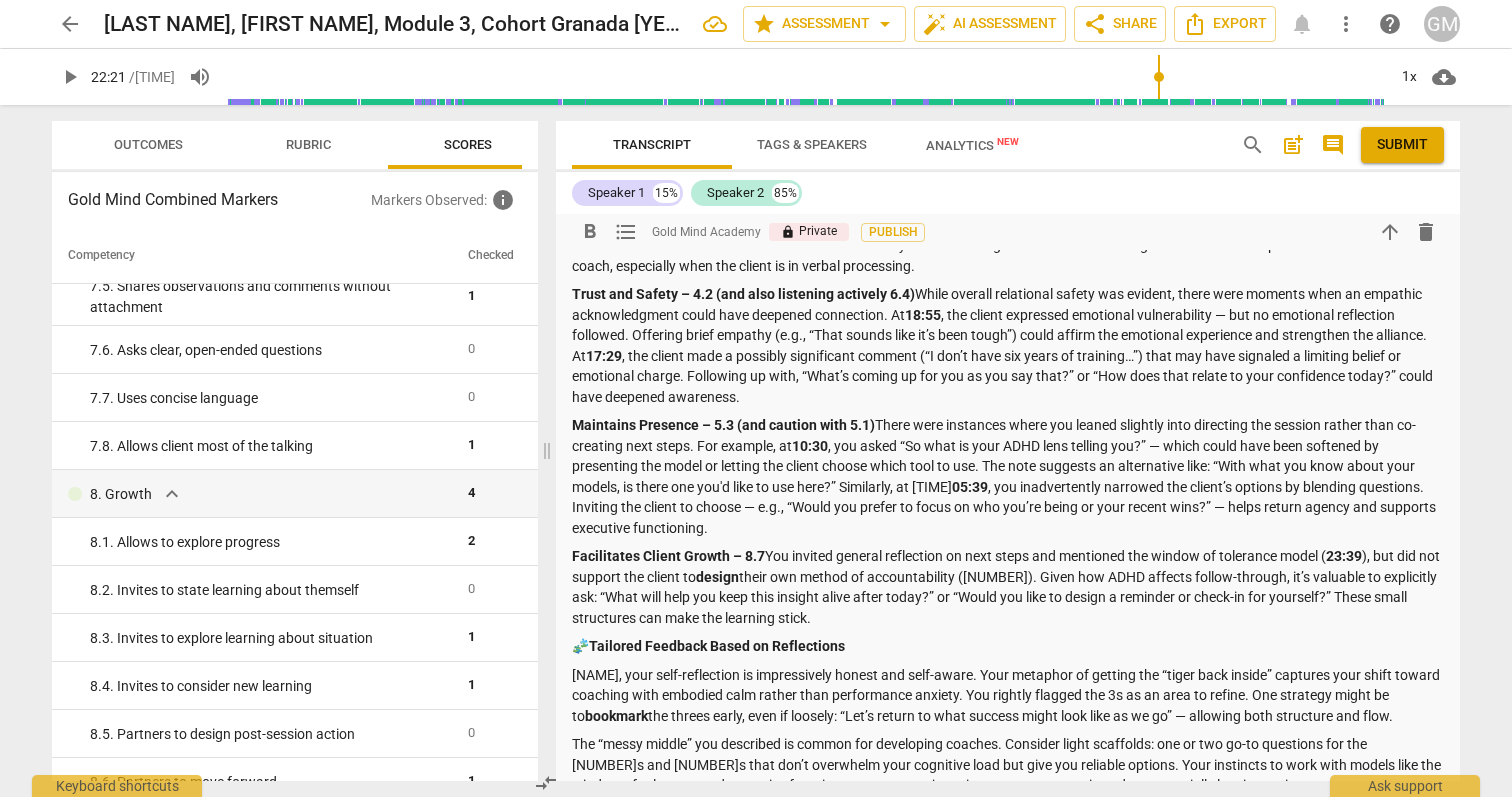 click on "Maintains Presence – 5.3 (and caution with 5.1)  There were instances where you leaned slightly into directing the session rather than co-creating next steps. For example, at  10:30 , you asked “So what is your ADHD lens telling you?” — which could have been softened by presenting the model or letting the client choose which tool to use. The note suggests an alternative like: “With what you know about your models, is there one you'd like to use here?” Similarly, at  05:39 , you inadvertently narrowed the client’s options by blending questions. Inviting the client to choose — e.g., “Would you prefer to focus on who you’re being or your recent wins?” — helps return agency and supports executive functioning." at bounding box center [1008, 476] 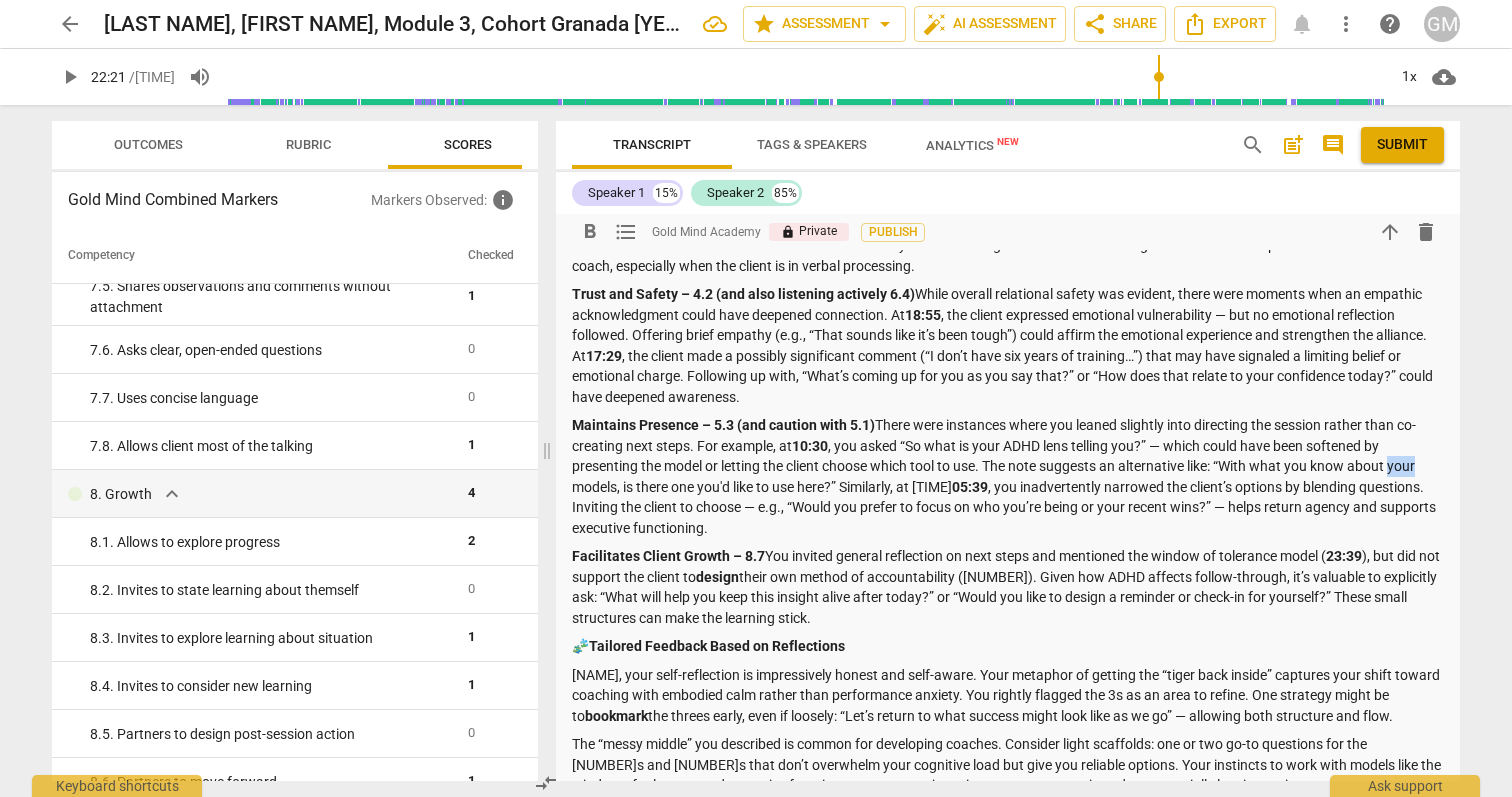 click on "Maintains Presence – 5.3 (and caution with 5.1)  There were instances where you leaned slightly into directing the session rather than co-creating next steps. For example, at  10:30 , you asked “So what is your ADHD lens telling you?” — which could have been softened by presenting the model or letting the client choose which tool to use. The note suggests an alternative like: “With what you know about your models, is there one you'd like to use here?” Similarly, at  05:39 , you inadvertently narrowed the client’s options by blending questions. Inviting the client to choose — e.g., “Would you prefer to focus on who you’re being or your recent wins?” — helps return agency and supports executive functioning." at bounding box center [1008, 476] 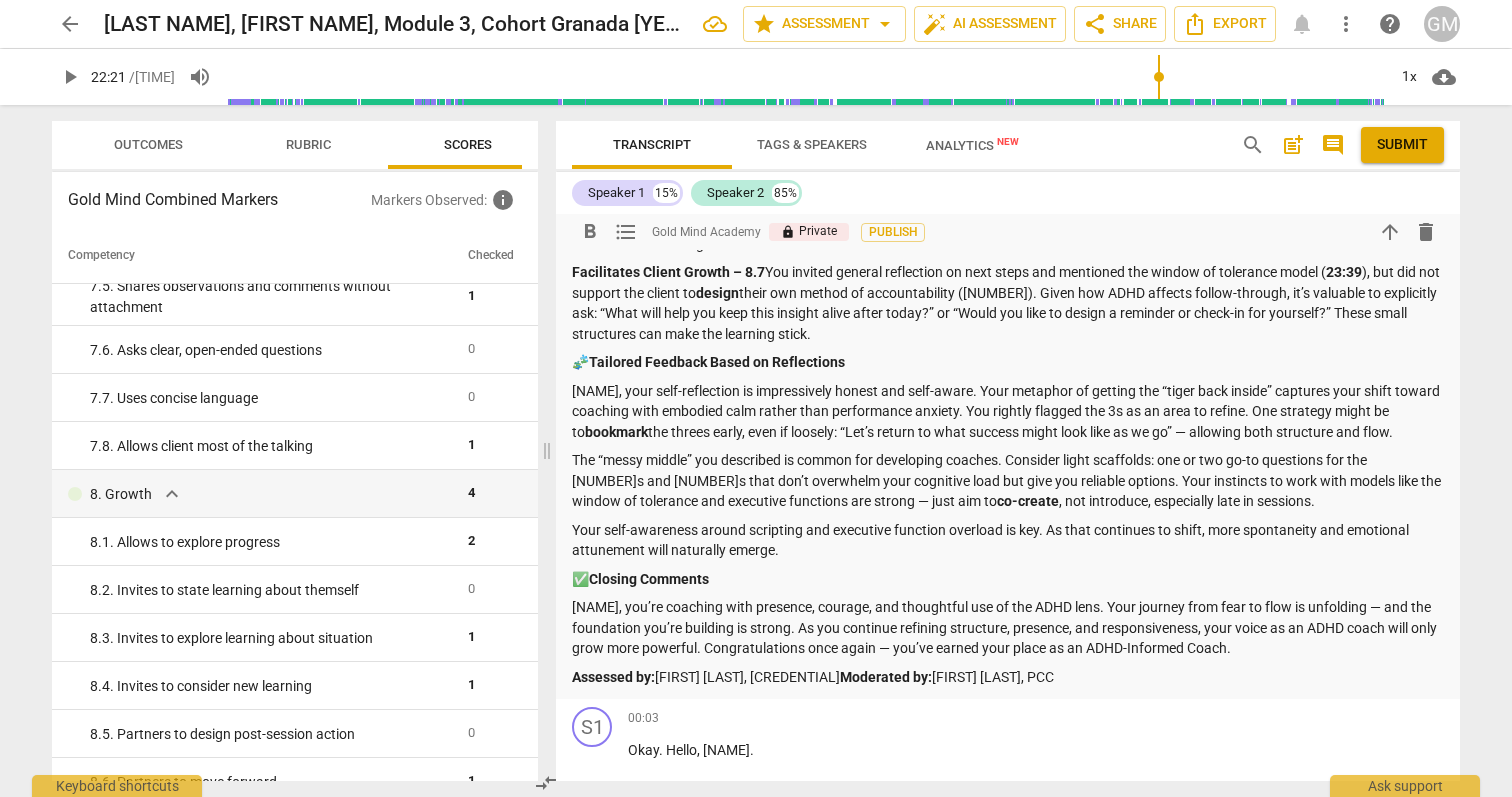 scroll, scrollTop: 1910, scrollLeft: 0, axis: vertical 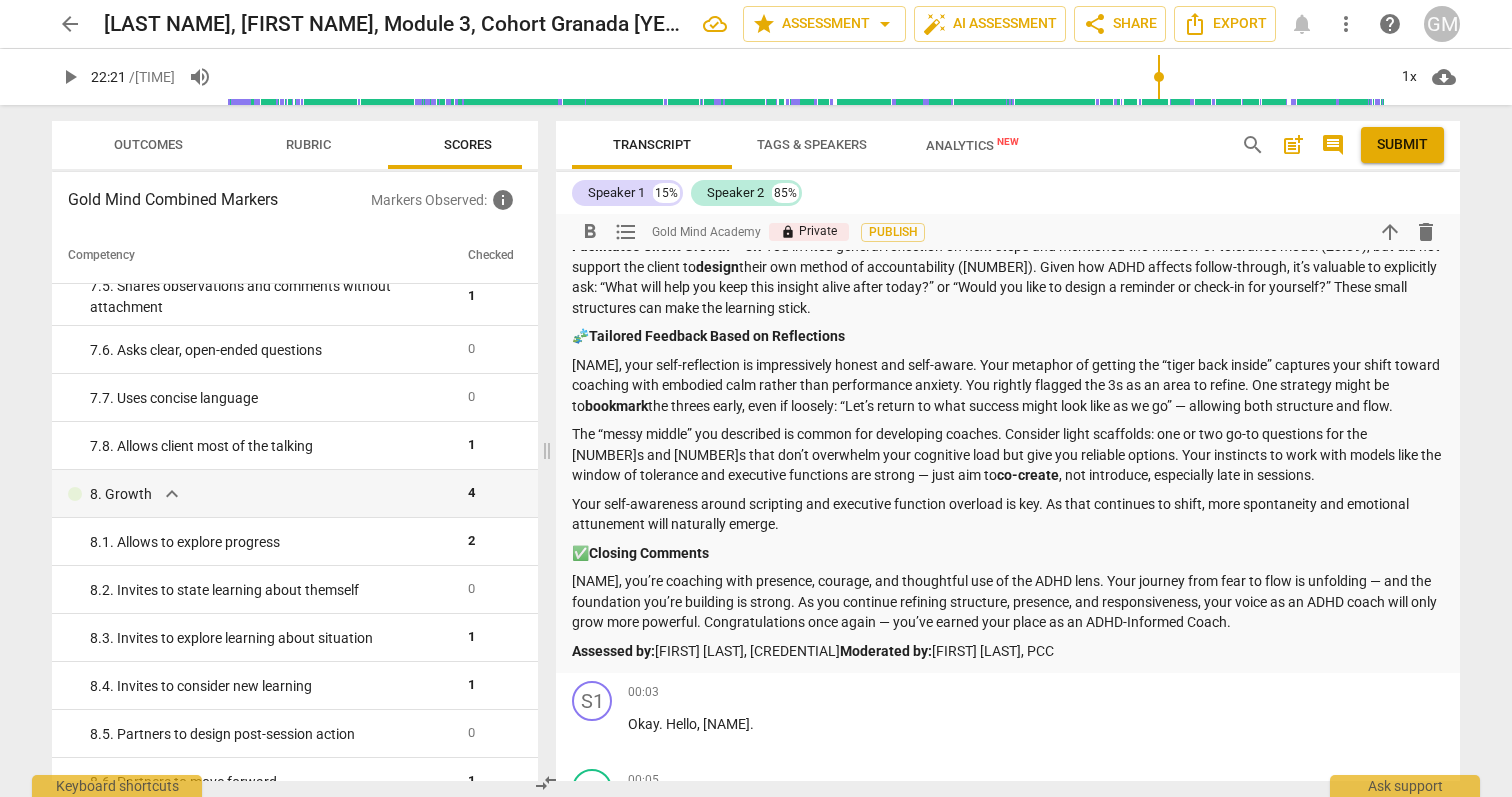 click on "Moderated by:" at bounding box center (886, 651) 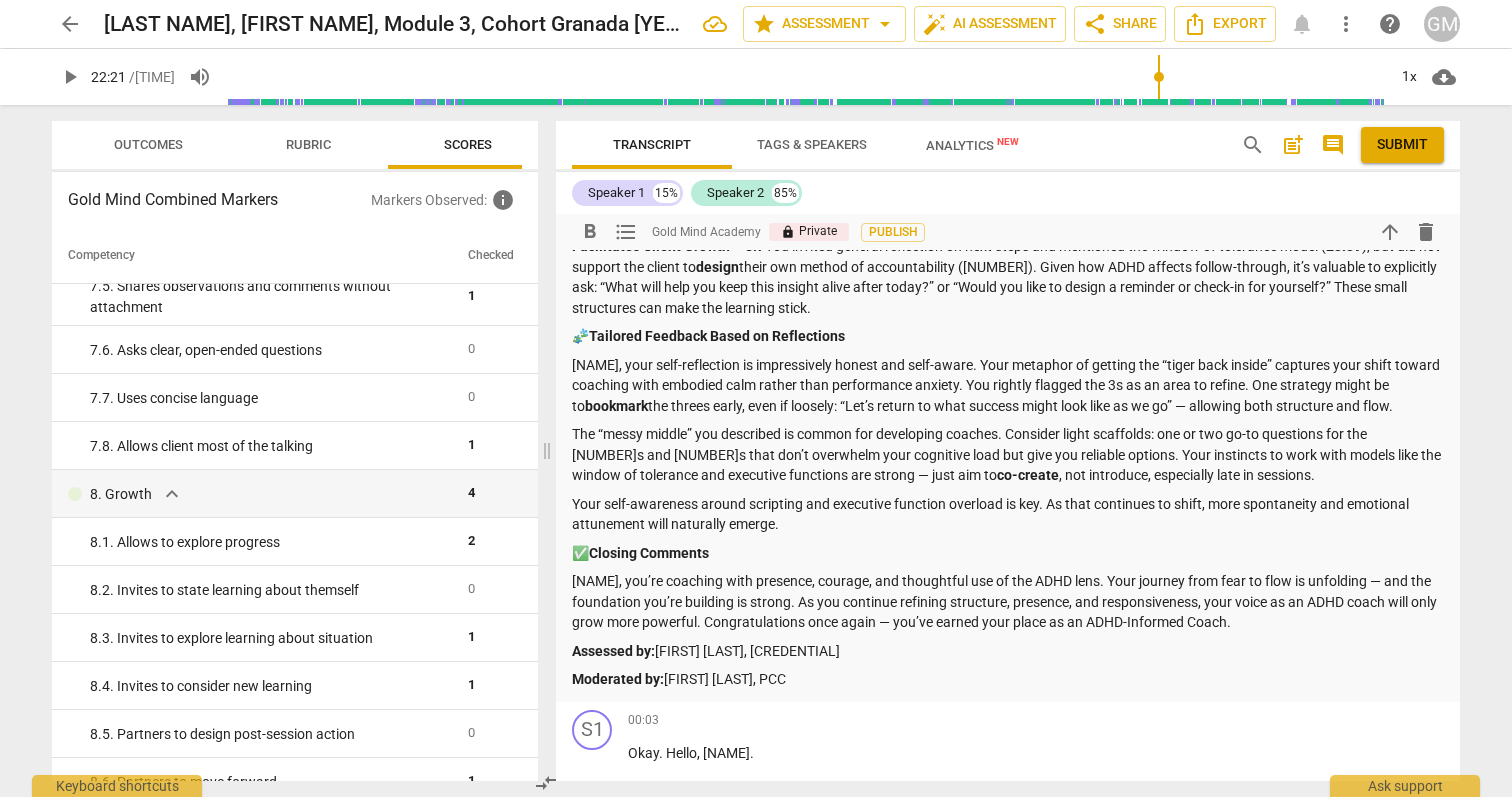 click on "Assessed by: [NAME], PCC" at bounding box center (1008, 651) 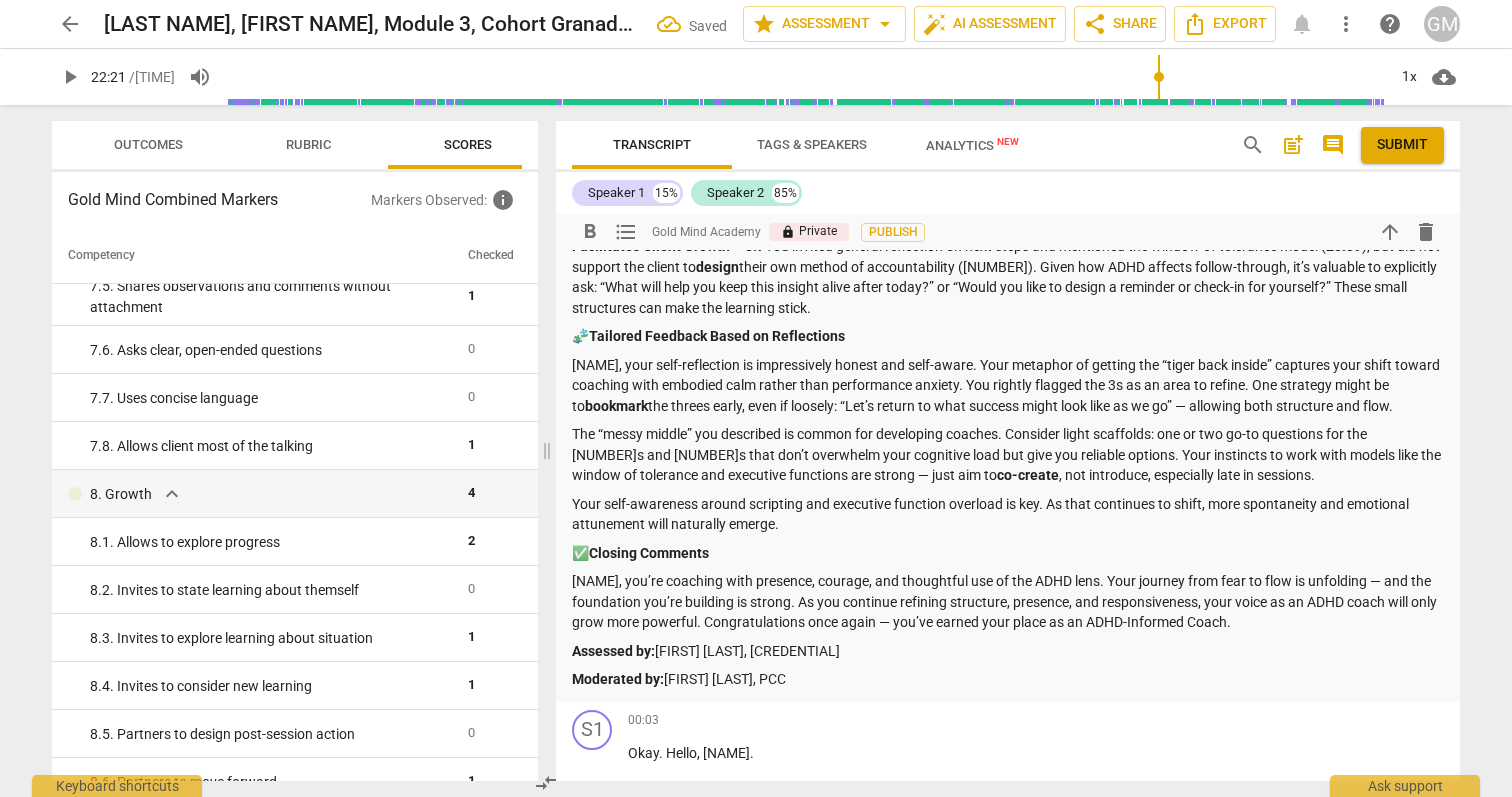 click on "arrow_back Henderson, Clair, Module [NUMBER], Cohort Granada [YEAR] Saved edit star    Assessment   arrow_drop_down auto_fix_high    AI Assessment share    Share    Export notifications more_vert help GM play_arrow [TIME]   /  [TIME] volume_up [NUMBER]x cloud_download Outcomes Rubric Scores Gold Mind Combined Markers Markers Observed : info Competency Checked [NUMBER]. Ethical expand_more [NUMBER]     [NUMBER]. [NUMBER]. Familiar with Code of Ethics [NUMBER]     [NUMBER]. Mindset expand_more [NUMBER]     [NUMBER]. [NUMBER]. Embodies a coaching mindset [NUMBER]     [NUMBER]. Agreement expand_more [NUMBER]     [NUMBER]. [NUMBER]. Identifies what to accomplish [NUMBER]     [NUMBER]. [NUMBER]. Reconfirms measures of success [NUMBER]     [NUMBER]. [NUMBER]. Explores what is important [NUMBER]     [NUMBER]. [NUMBER]. Defines what to address [NUMBER]     [NUMBER]. Trust expand_more [NUMBER]     [NUMBER]. [NUMBER]. Respects talents and insights [NUMBER]     [NUMBER]. [NUMBER]. Shows support and empathy [NUMBER]     [NUMBER]. [NUMBER]. Supports expression of feelings [NUMBER]     [NUMBER]. [NUMBER]. Partners by inviting client to respond [NUMBER]     [NUMBER]. Presence expand_more [NUMBER]     [NUMBER]. [NUMBER]. Responds to the whole person (the who) [NUMBER]     [NUMBER]. [NUMBER]. Responds to what to accomplish (the what) [NUMBER]     [NUMBER]." at bounding box center (756, 398) 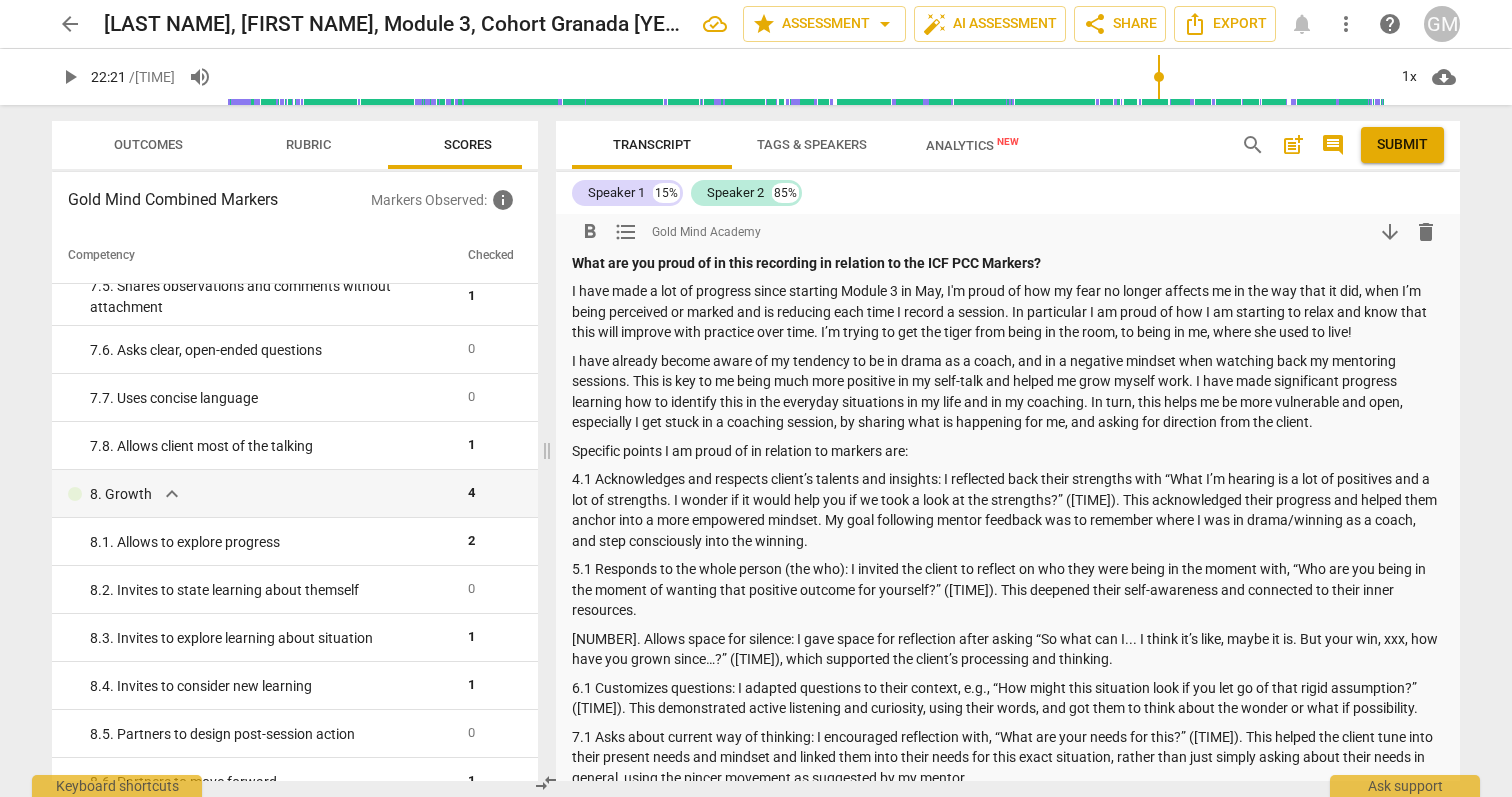 scroll, scrollTop: 0, scrollLeft: 0, axis: both 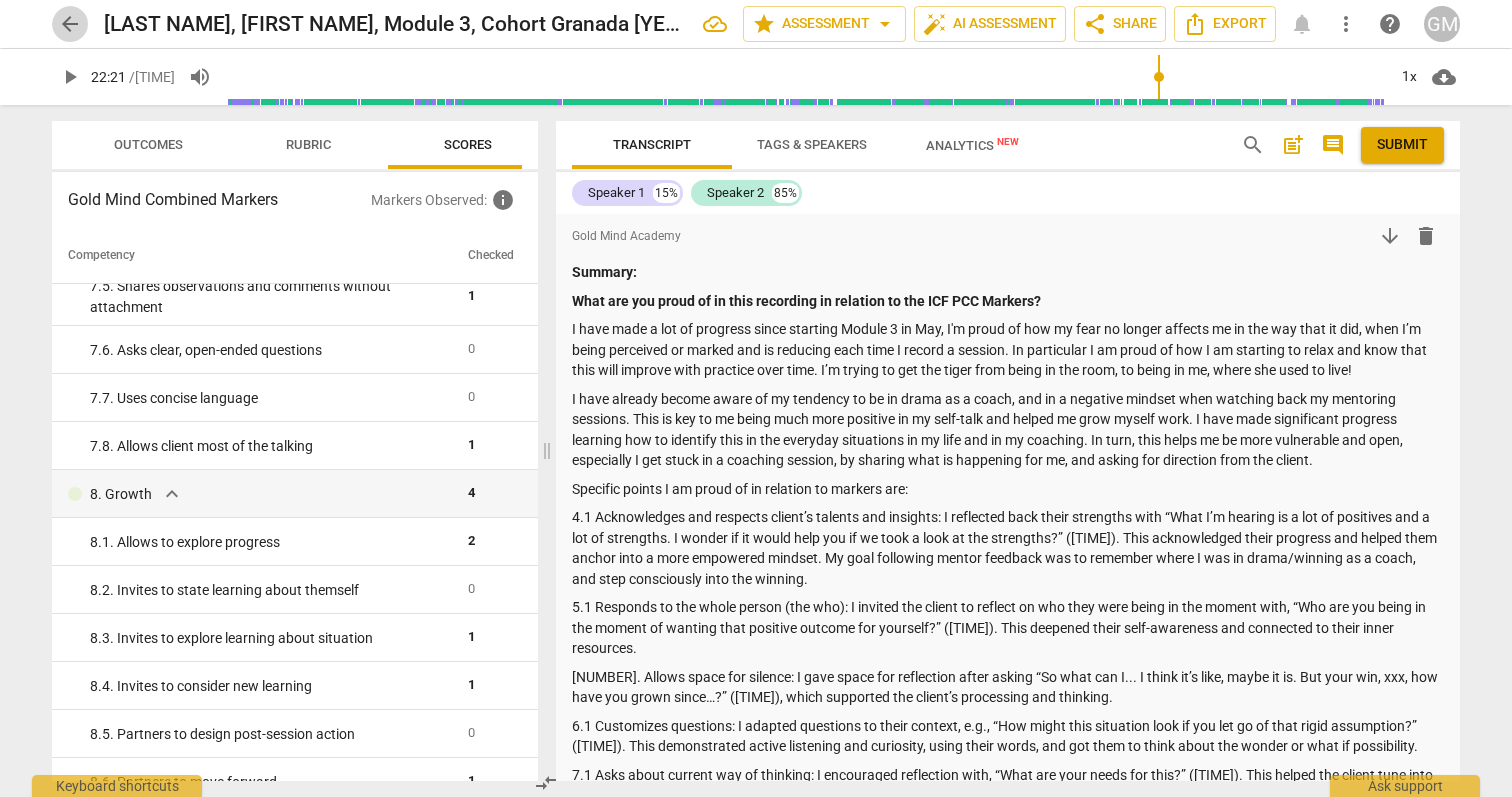 click on "arrow_back" at bounding box center [70, 24] 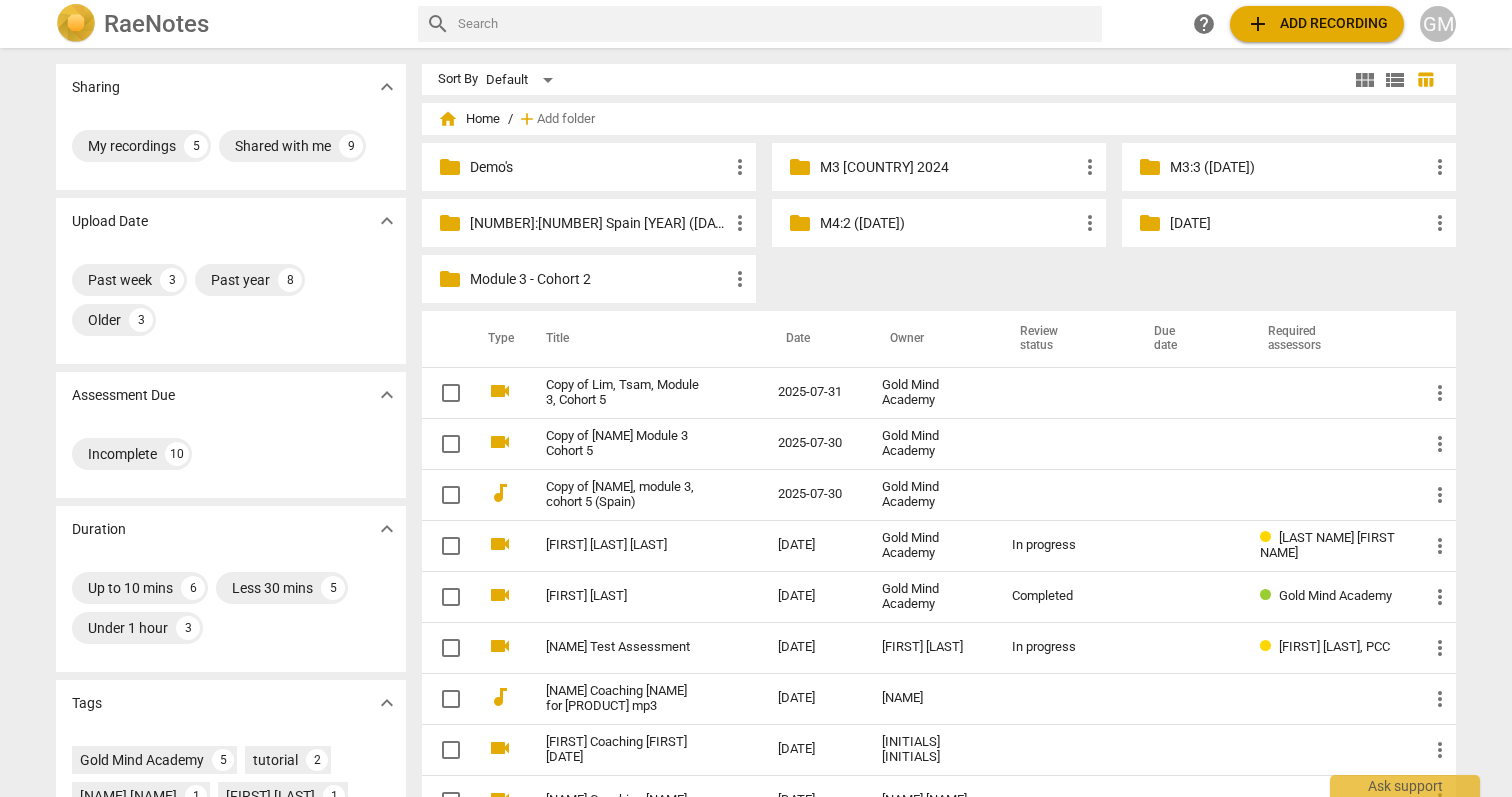 click on "[NUMBER]:[NUMBER] Spain [YEAR] ([DAY] [MONTH] '[YEAR])" at bounding box center [599, 223] 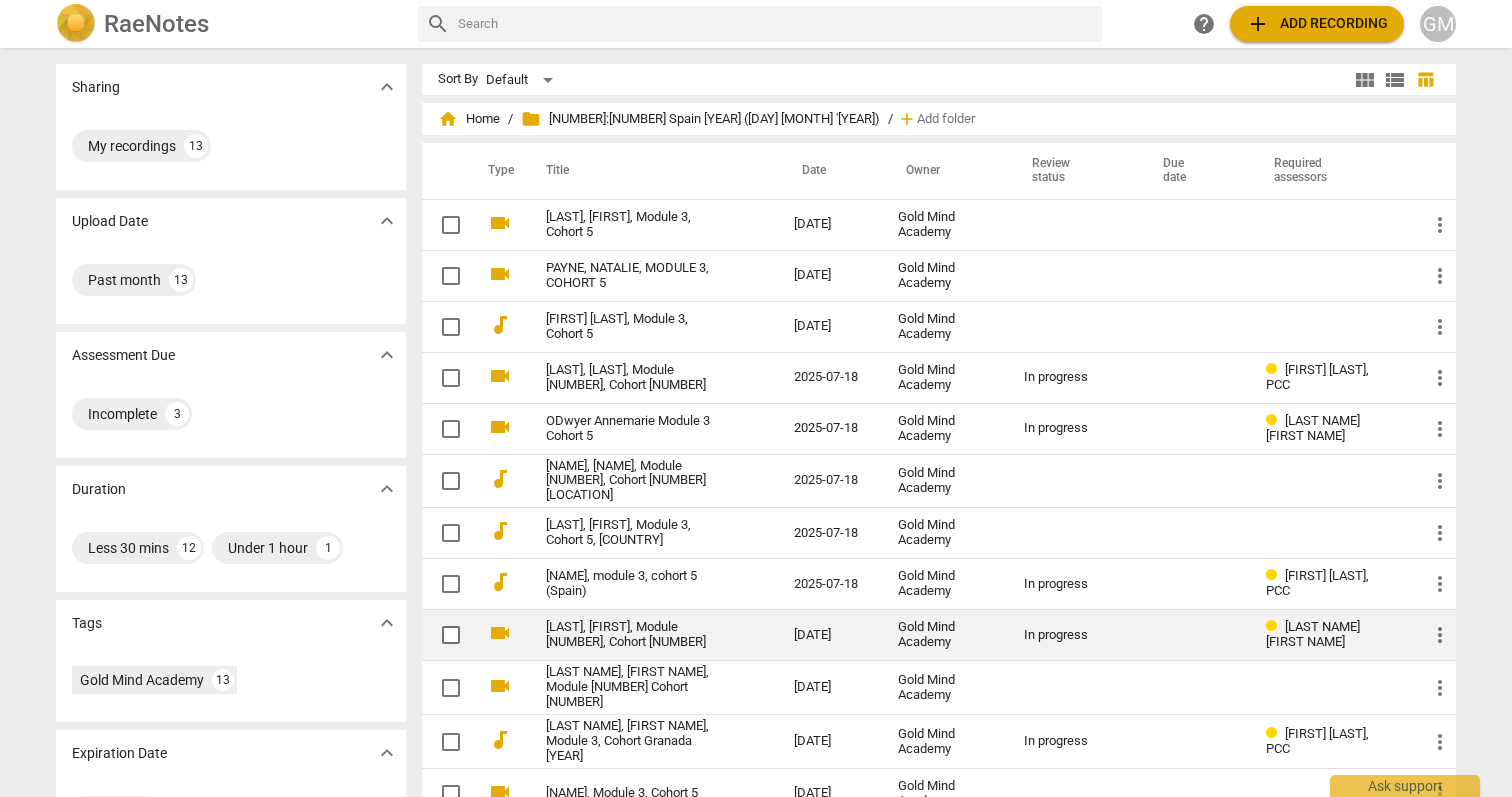 click on "[LAST], [FIRST], Module [NUMBER], Cohort [NUMBER]" at bounding box center (634, 635) 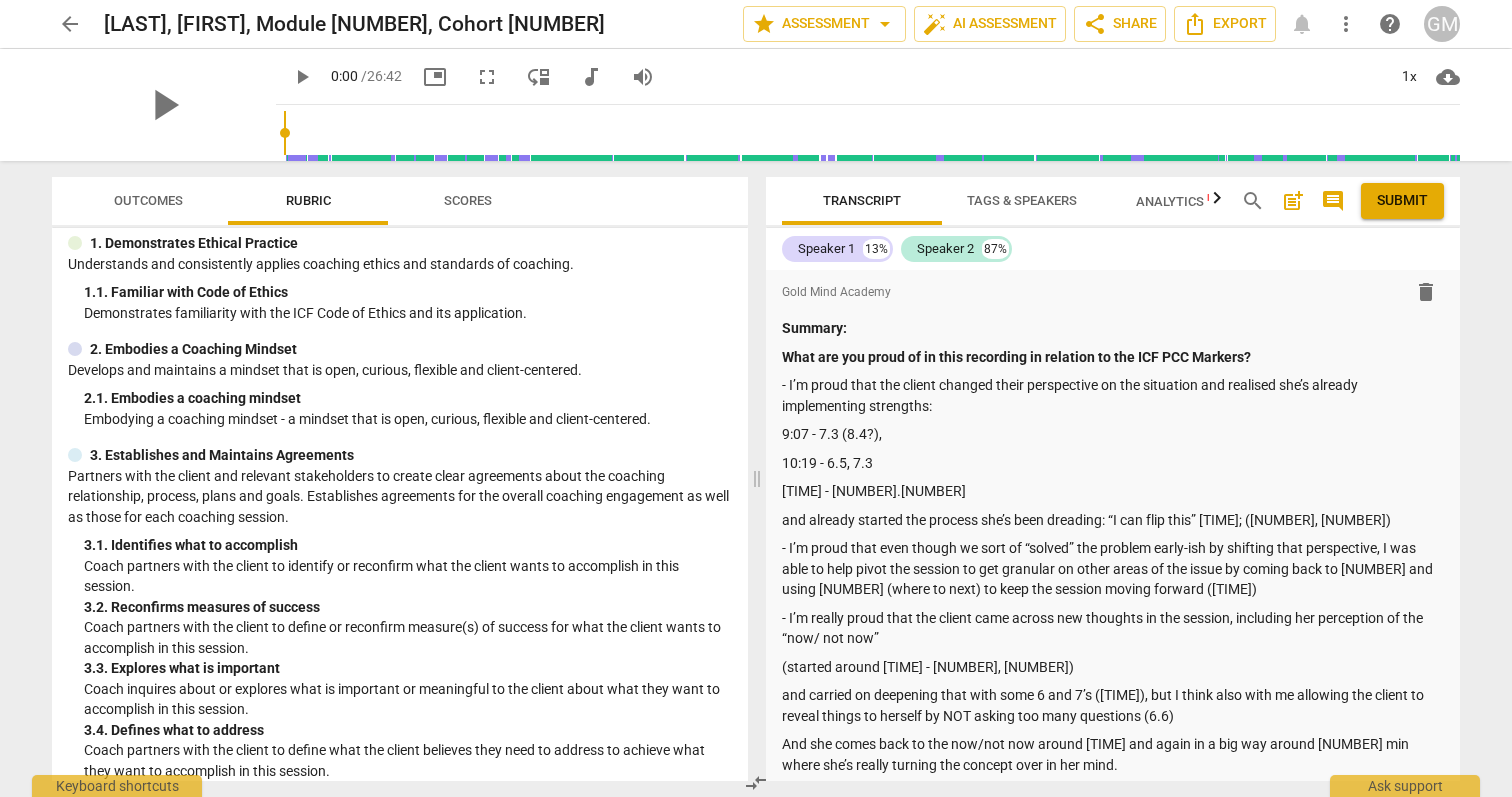 scroll, scrollTop: 0, scrollLeft: 0, axis: both 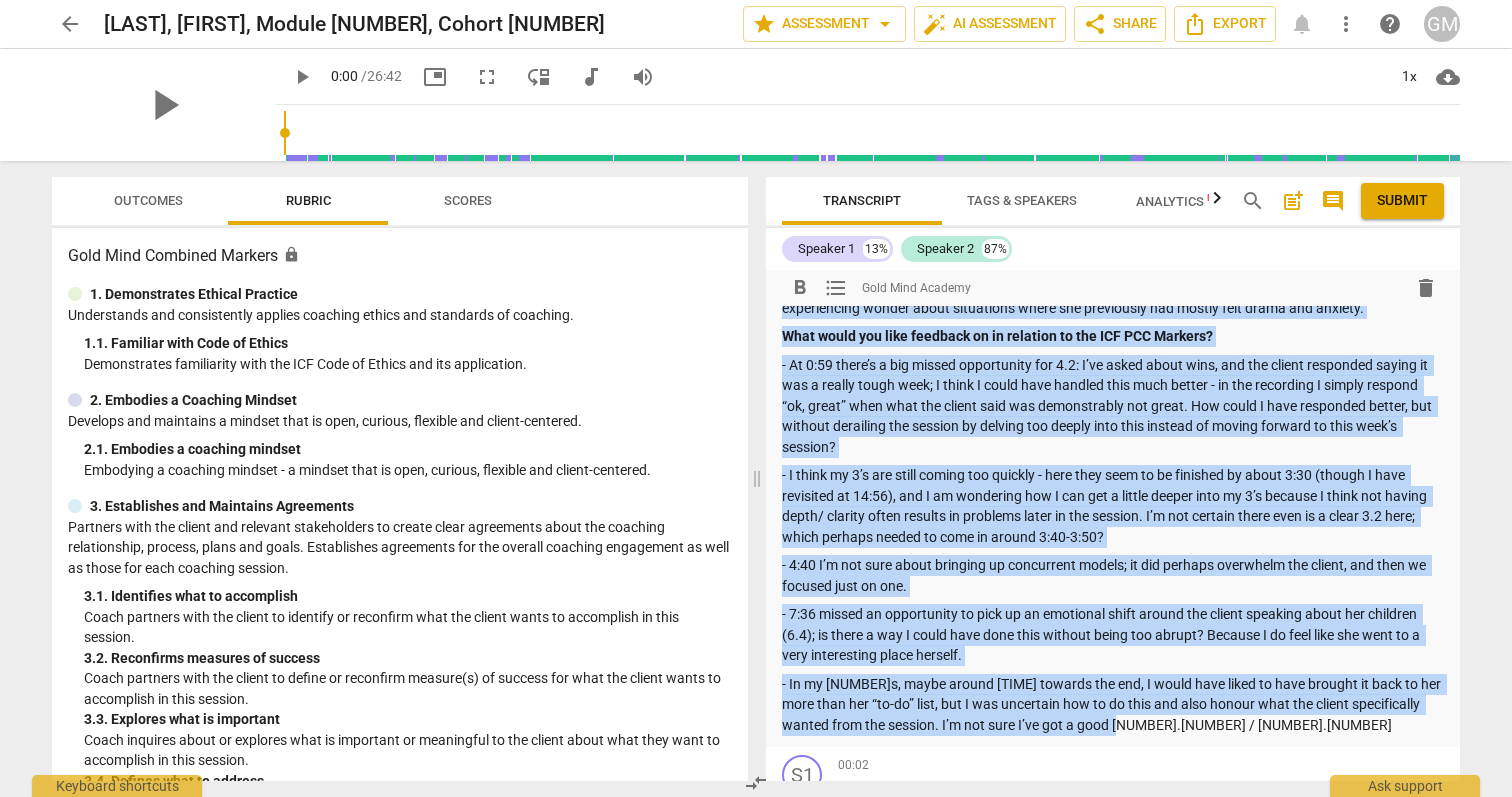 drag, startPoint x: 786, startPoint y: 354, endPoint x: 1175, endPoint y: 723, distance: 536.17346 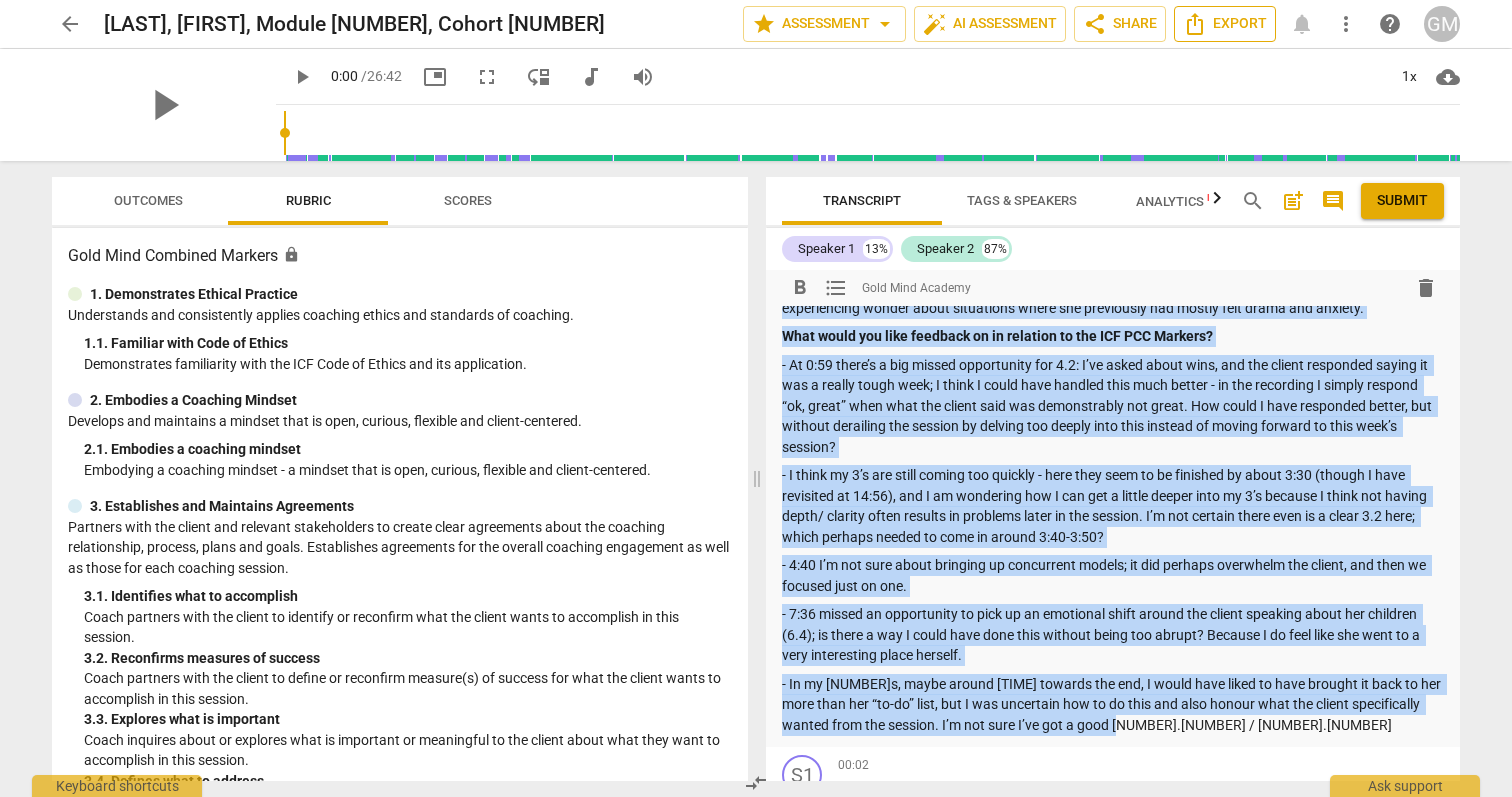 scroll, scrollTop: 542, scrollLeft: 0, axis: vertical 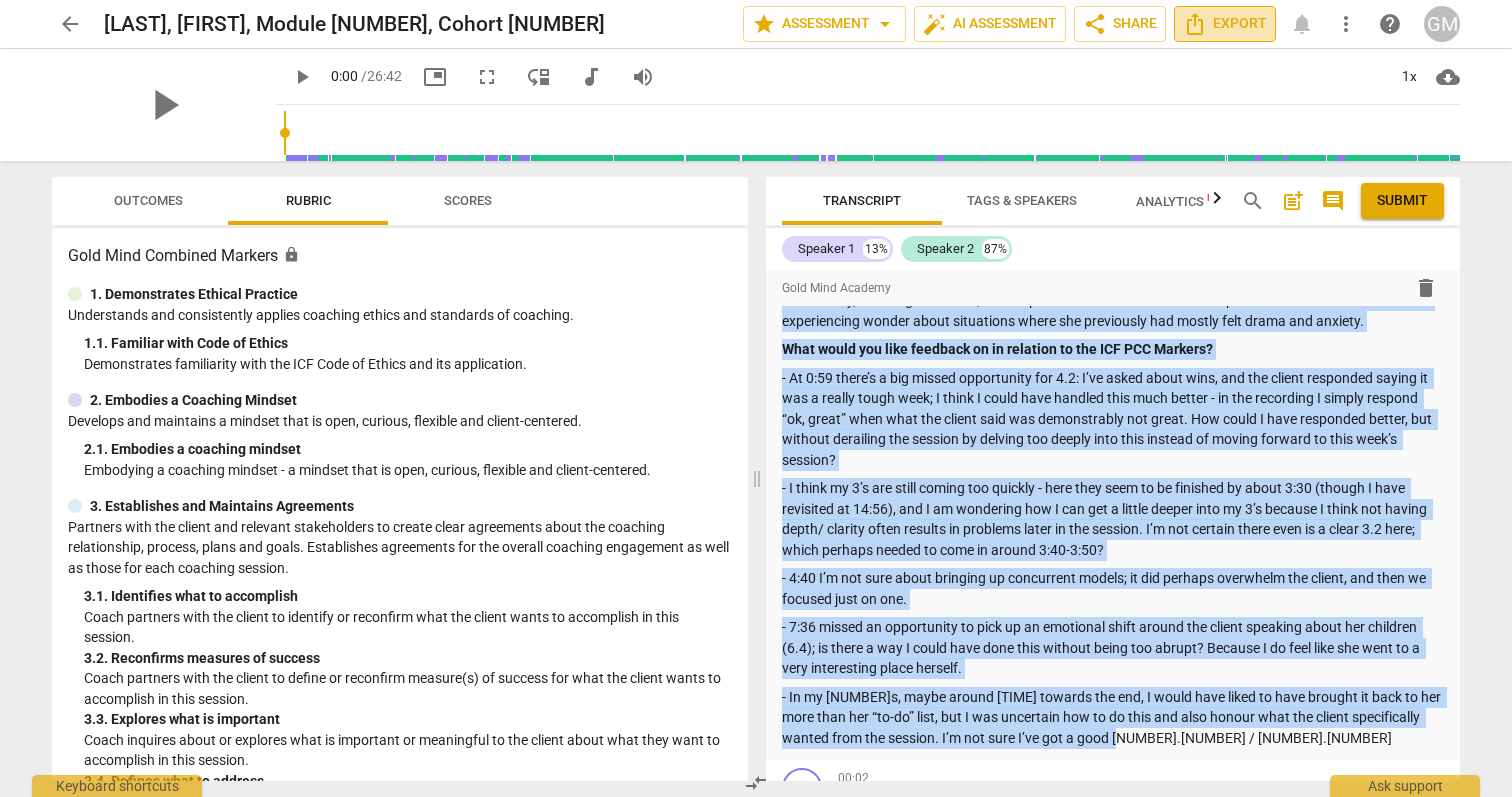 click on "Export" at bounding box center (1225, 24) 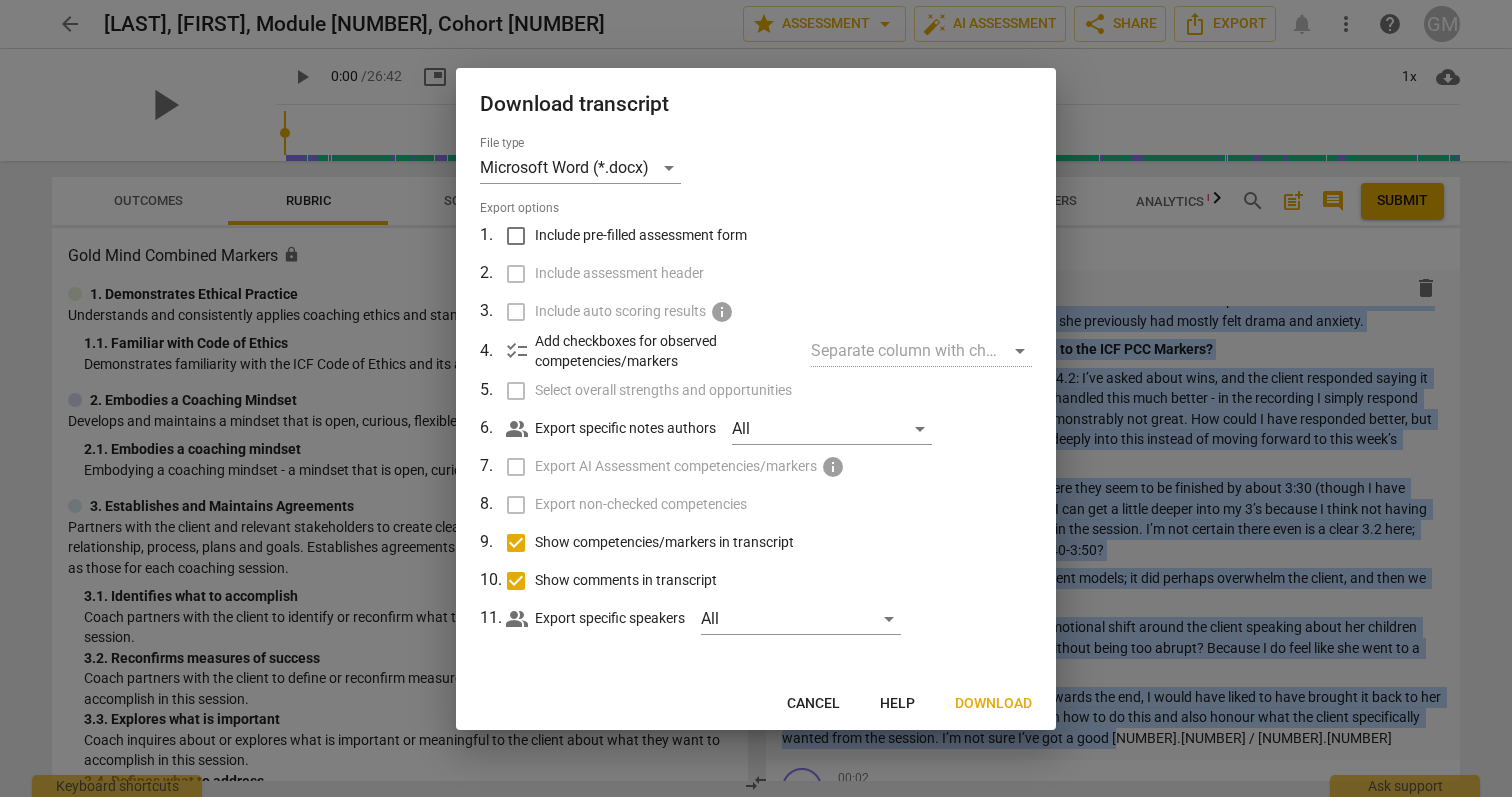 click on "Download" at bounding box center [993, 704] 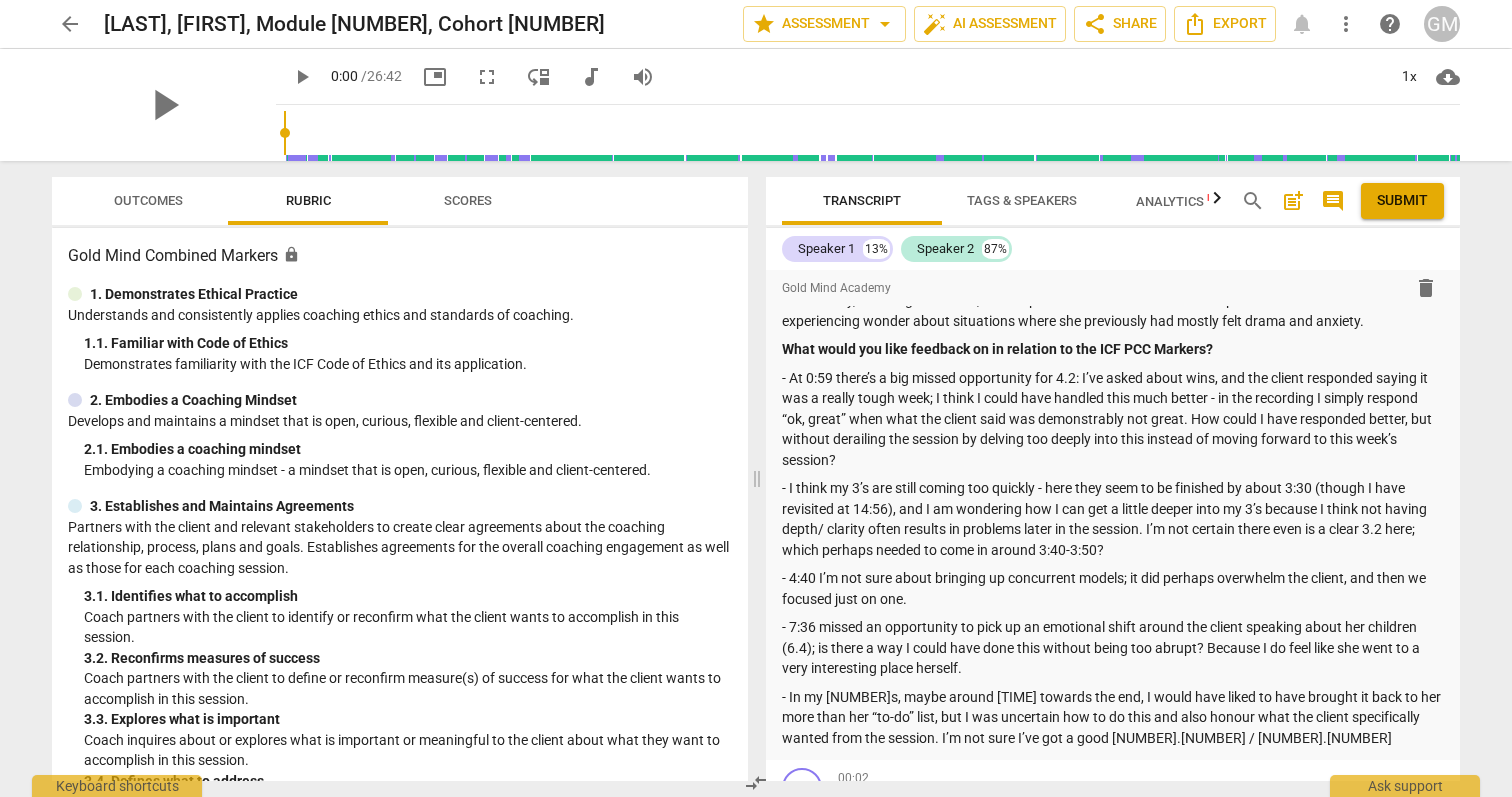 click on "arrow_back [LAST], [FIRST], Module 3, Cohort 5 edit star   Assessment   arrow_drop_down auto_fix_high   AI Assessment share   Share   Export notifications more_vert help GM play_arrow play_arrow 0:00   /  26:42 picture_in_picture fullscreen move_down audiotrack volume_up 1x cloud_download Outcomes Rubric Scores Gold Mind Combined Markers lock 1. Demonstrates Ethical Practice Understands and consistently applies coaching ethics and standards of coaching. 1. 1. Familiar with Code of Ethics Demonstrates familiarity with the ICF Code of Ethics and its application. 2. Embodies a Coaching Mindset Develops and maintains a mindset that is open, curious, flexible and client-centered. 2. 1. Embodies a coaching mindset Embodying a coaching mindset - a mindset that is open, curious, flexible and client-centered. 3. Establishes and Maintains Agreements 3. 1. Identifies what to accomplish Coach partners with the client to identify or reconfirm what the client wants to accomplish in this session. 3. 3. 3. 4." at bounding box center [756, 398] 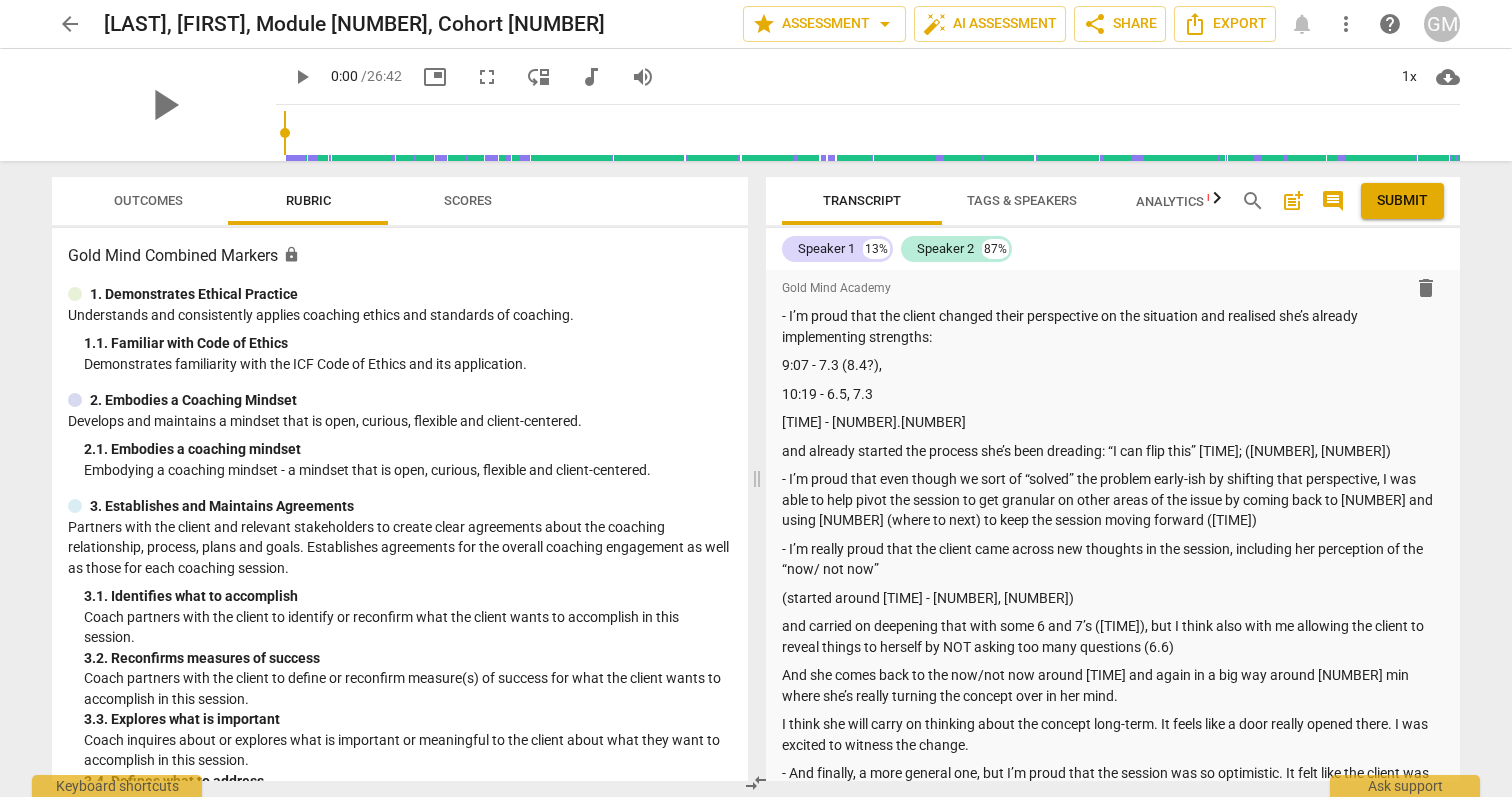scroll, scrollTop: 0, scrollLeft: 0, axis: both 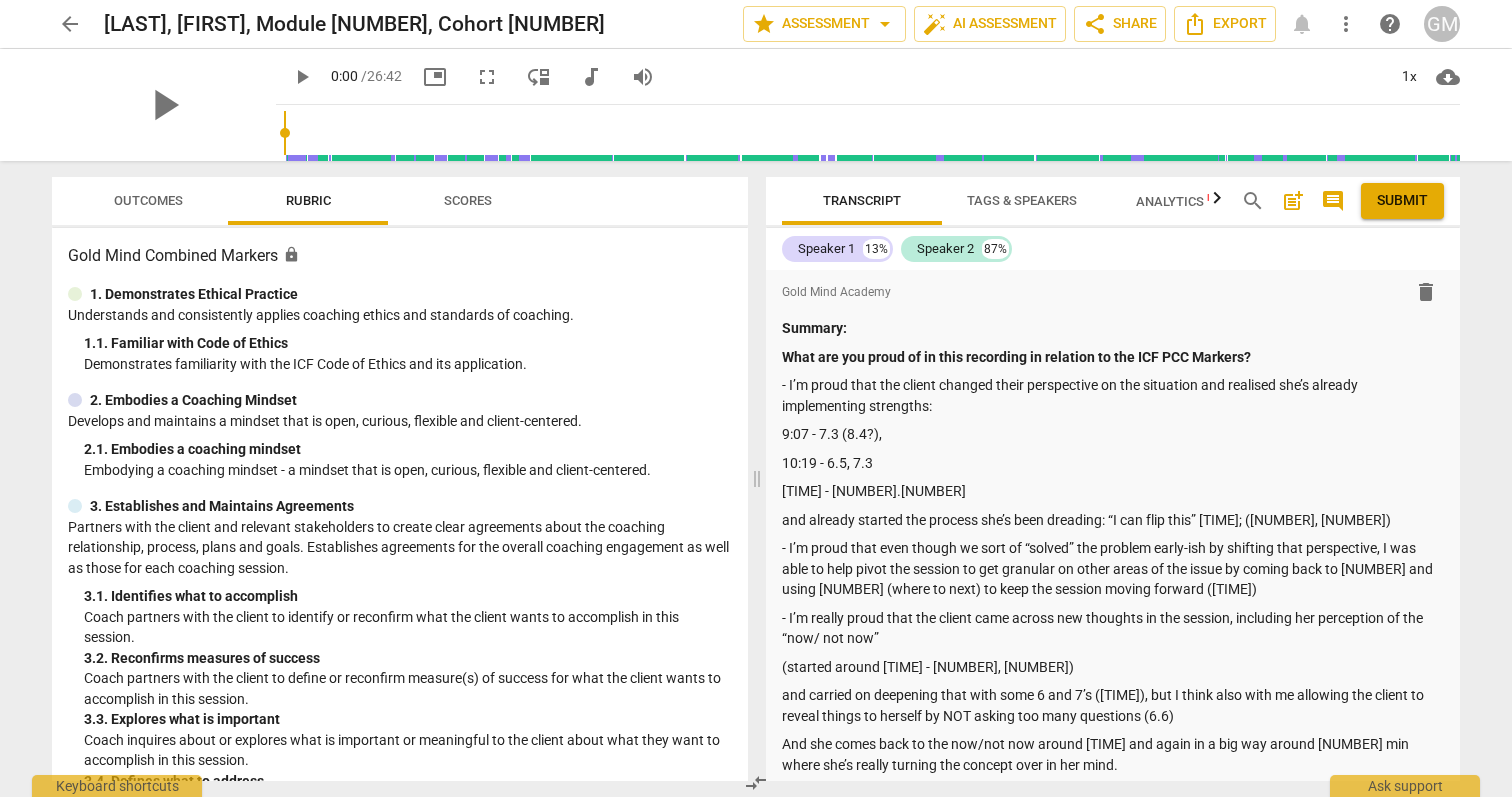 click on "post_add" at bounding box center [1293, 201] 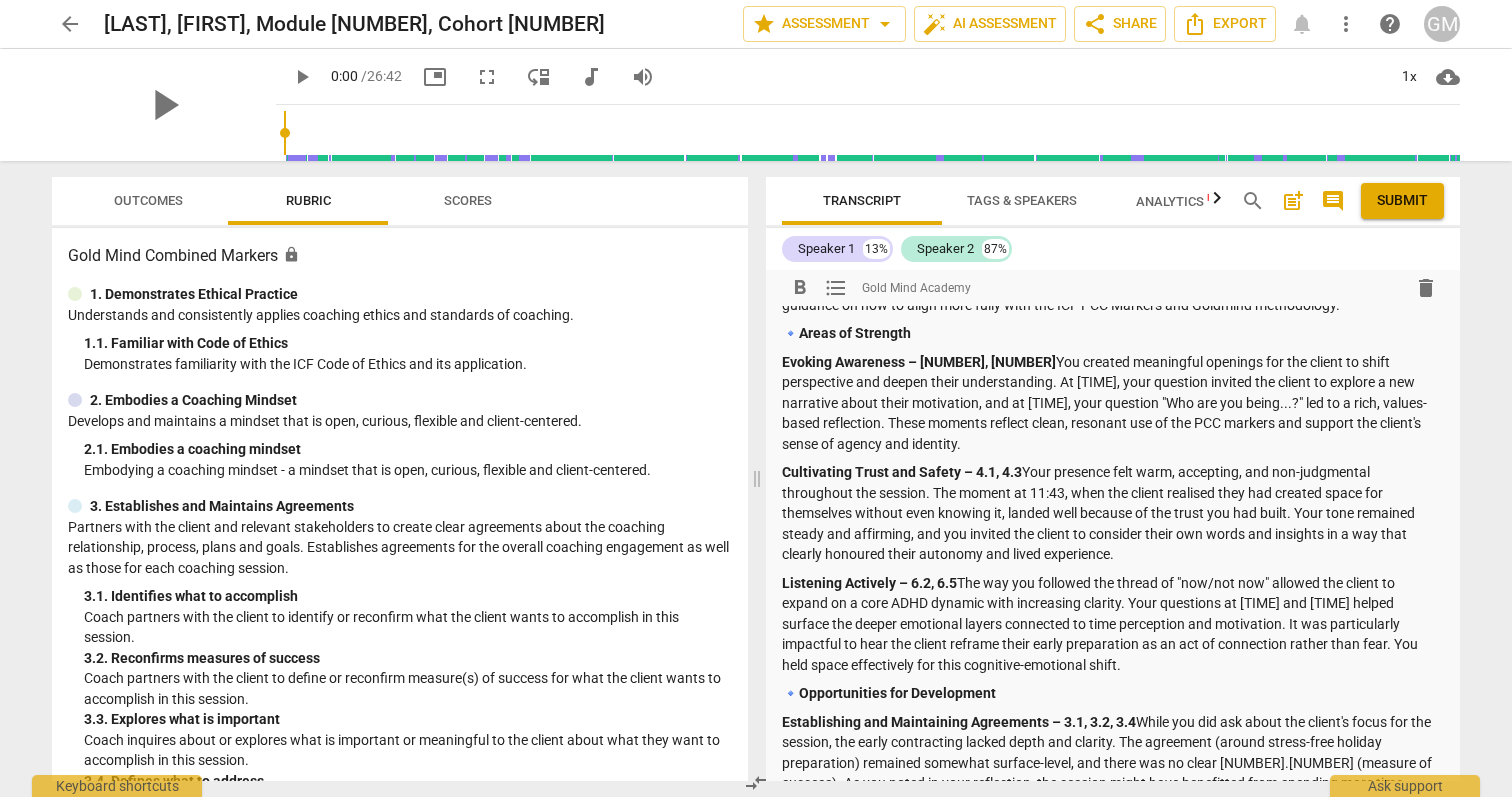 scroll, scrollTop: 953, scrollLeft: 0, axis: vertical 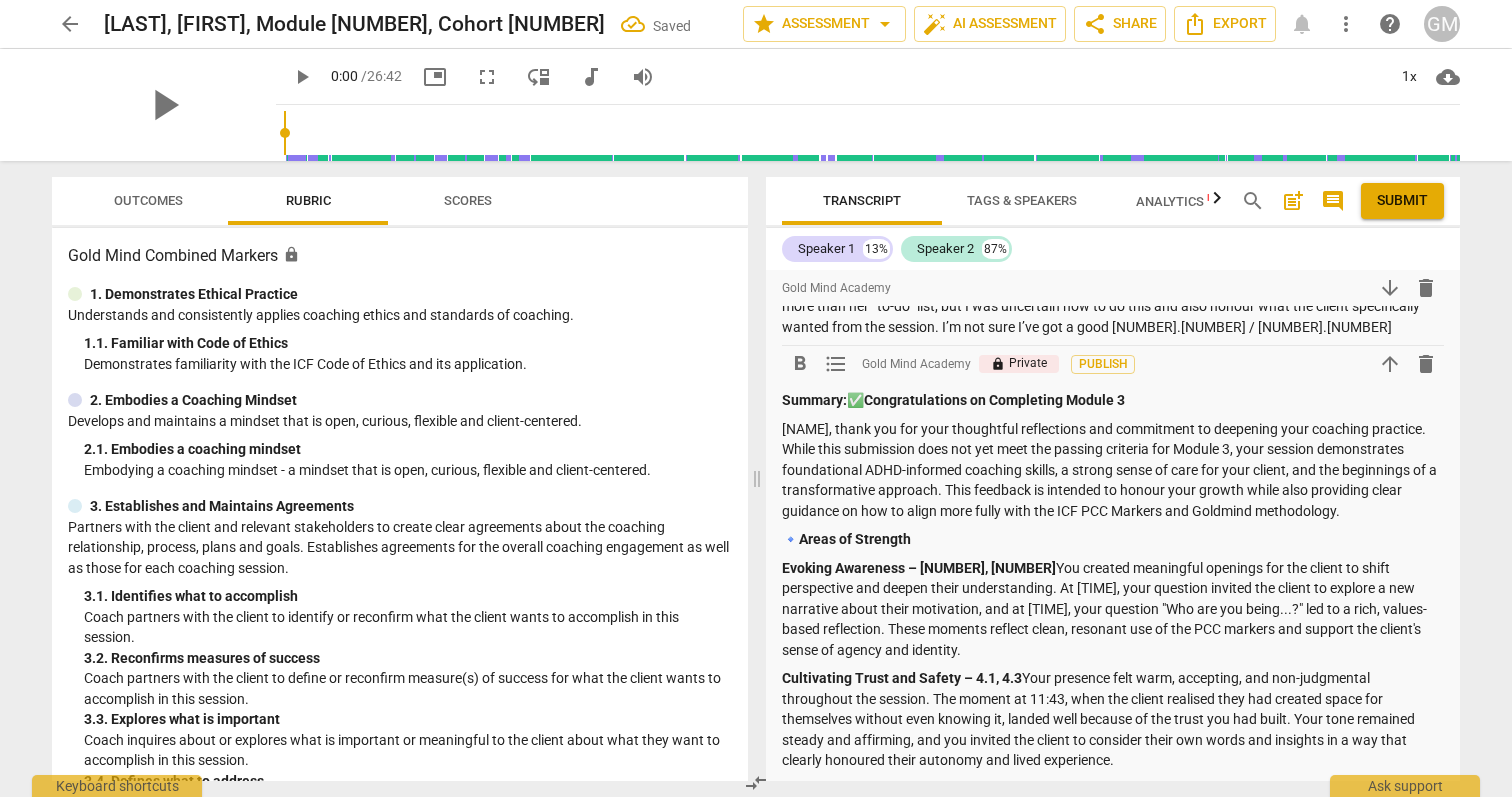 drag, startPoint x: 1140, startPoint y: 394, endPoint x: 855, endPoint y: 403, distance: 285.14206 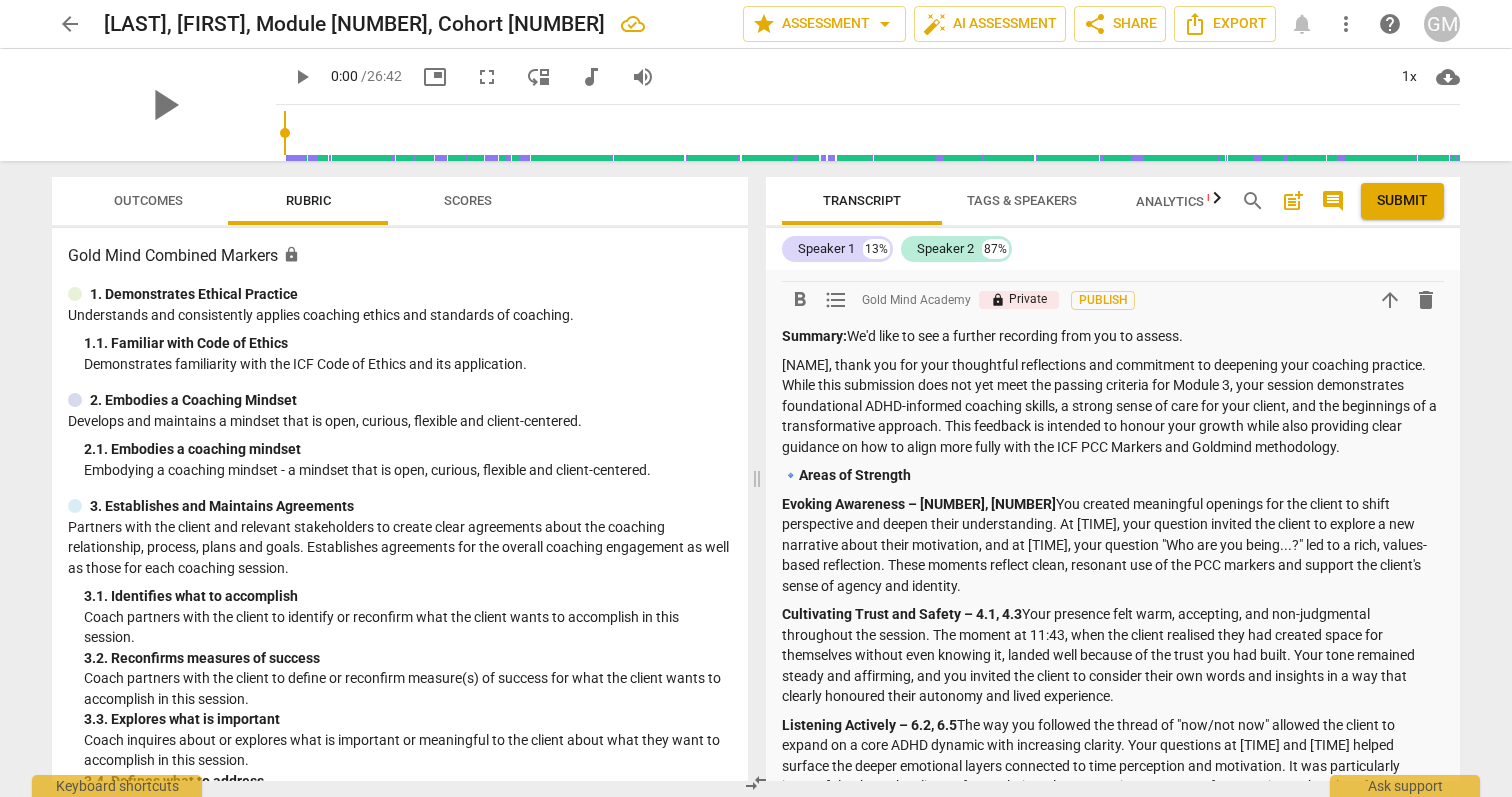 scroll, scrollTop: 1030, scrollLeft: 0, axis: vertical 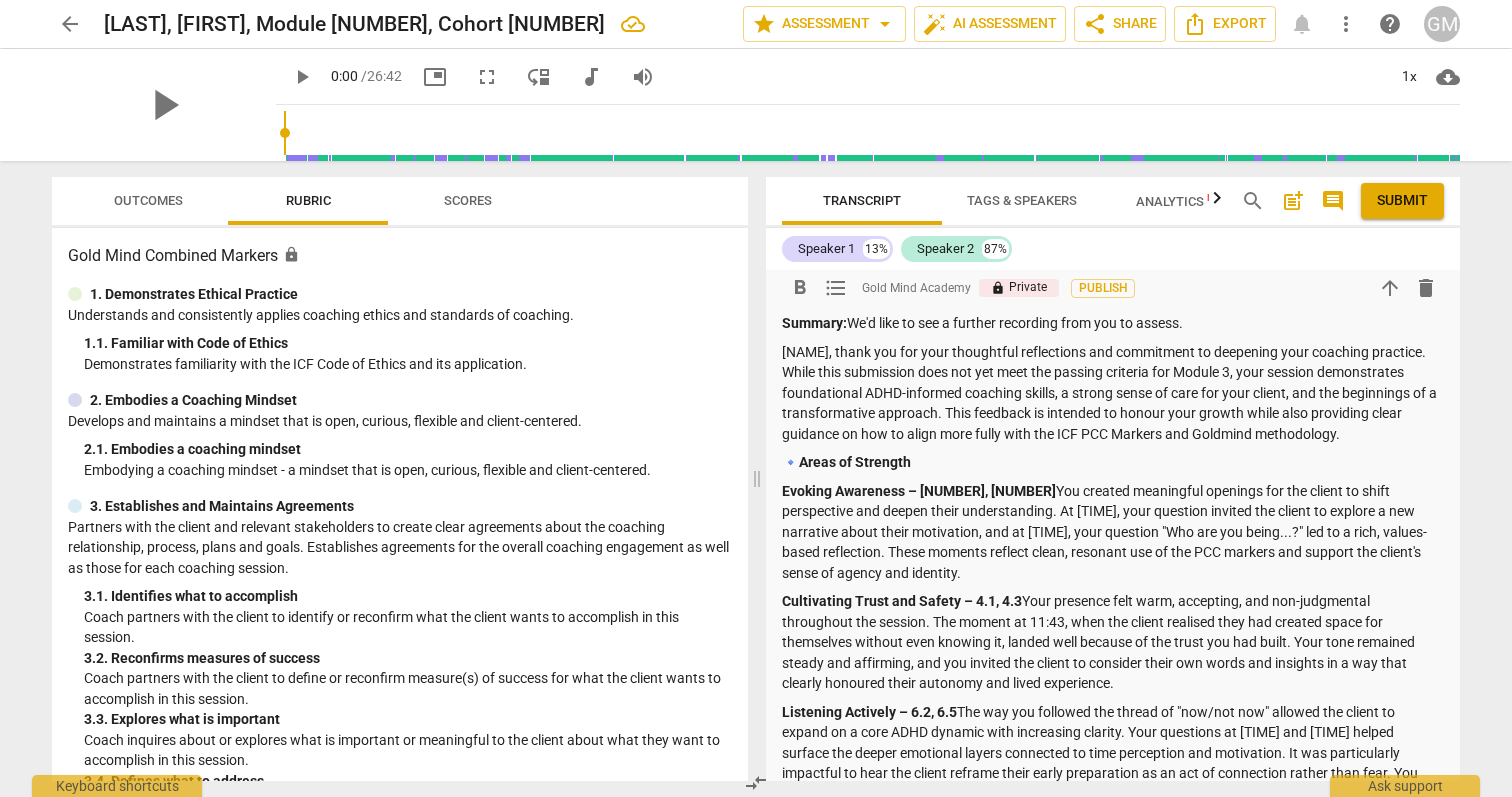 click on "[NAME], thank you for your thoughtful reflections and commitment to deepening your coaching practice. While this submission does not yet meet the passing criteria for Module 3, your session demonstrates foundational ADHD-informed coaching skills, a strong sense of care for your client, and the beginnings of a transformative approach. This feedback is intended to honour your growth while also providing clear guidance on how to align more fully with the ICF PCC Markers and Goldmind methodology." at bounding box center (1113, 393) 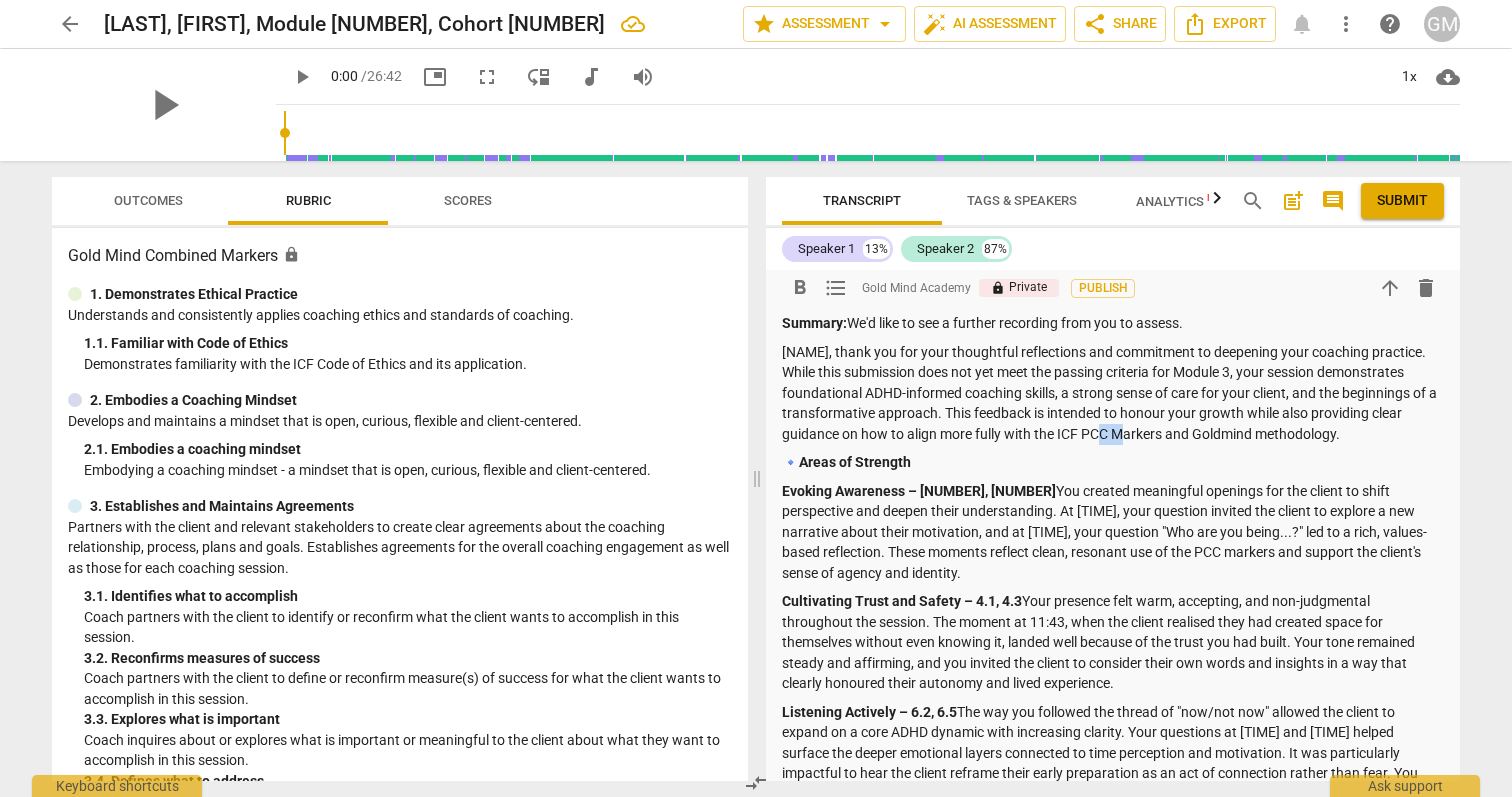click on "[NAME], thank you for your thoughtful reflections and commitment to deepening your coaching practice. While this submission does not yet meet the passing criteria for Module 3, your session demonstrates foundational ADHD-informed coaching skills, a strong sense of care for your client, and the beginnings of a transformative approach. This feedback is intended to honour your growth while also providing clear guidance on how to align more fully with the ICF PCC Markers and Goldmind methodology." at bounding box center (1113, 393) 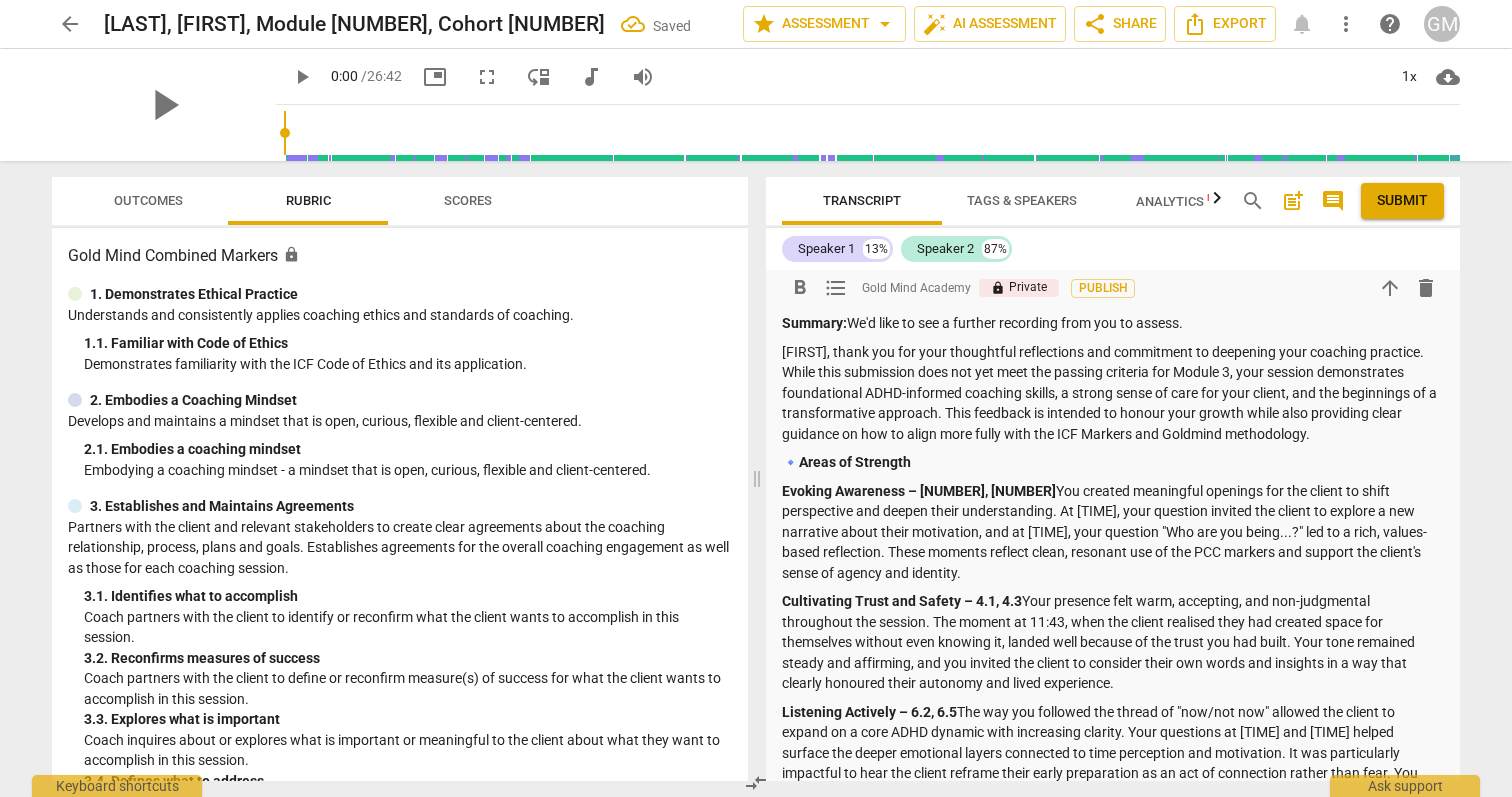 scroll, scrollTop: 1172, scrollLeft: 0, axis: vertical 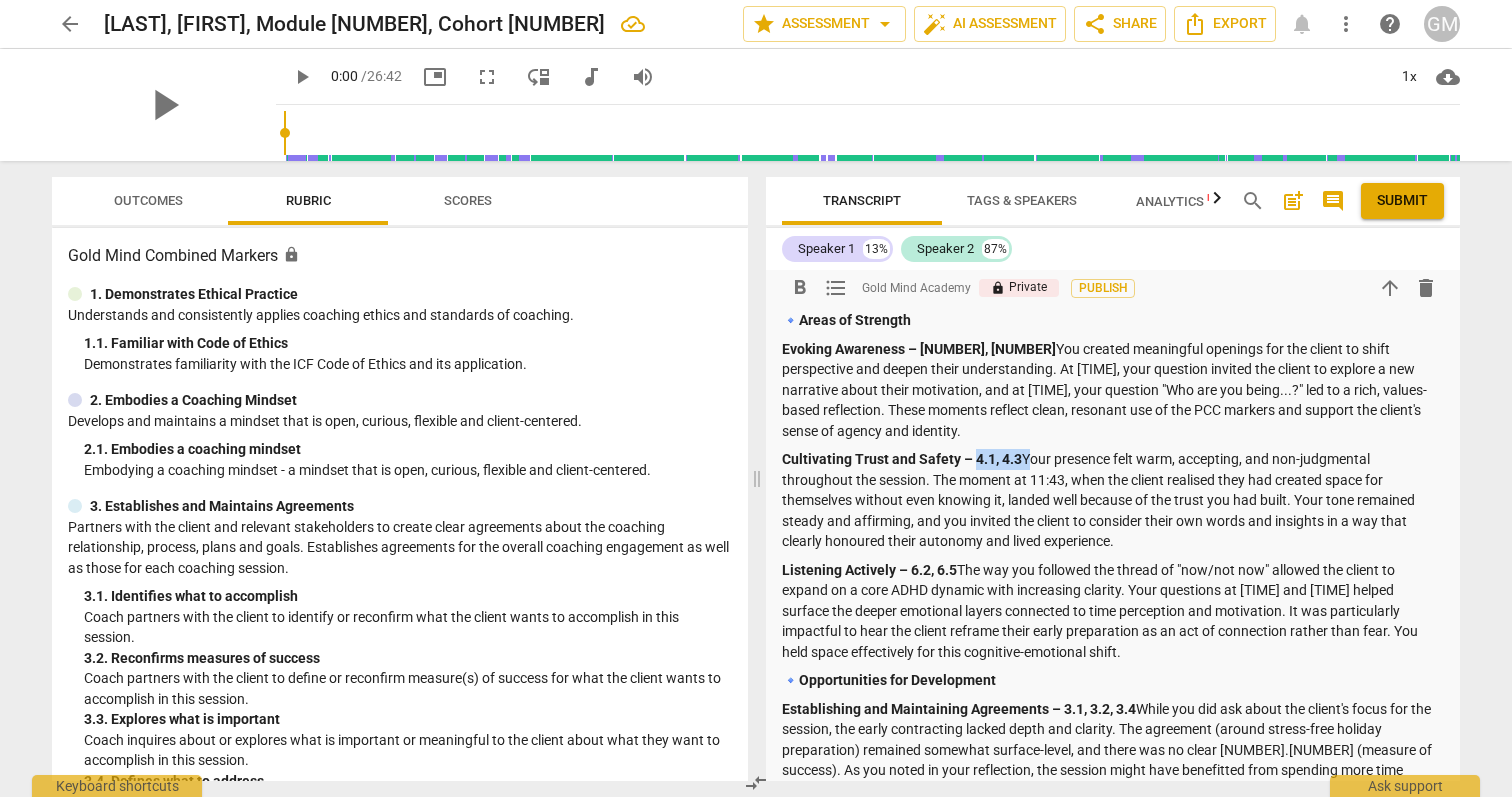 drag, startPoint x: 1023, startPoint y: 457, endPoint x: 971, endPoint y: 463, distance: 52.34501 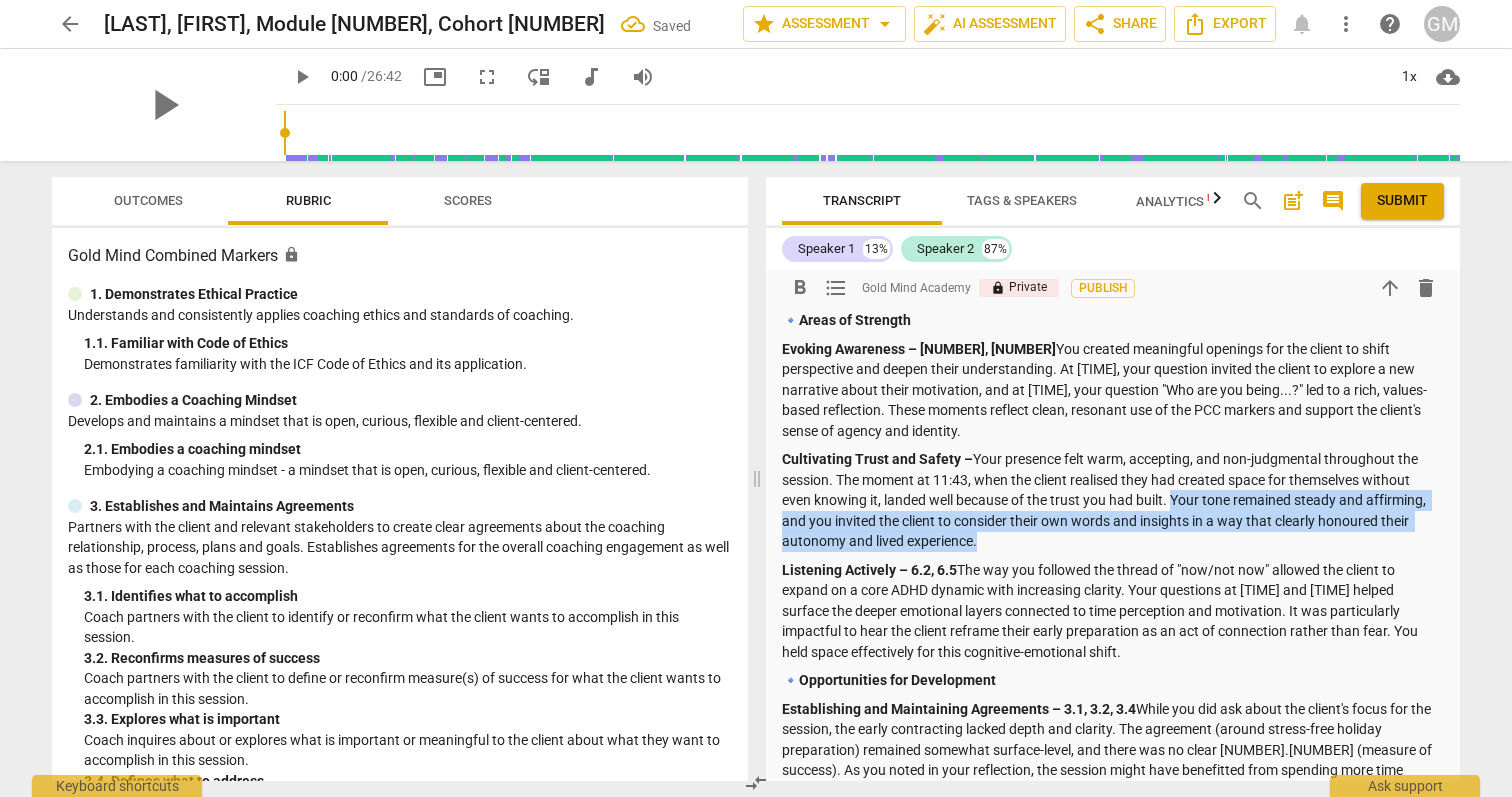 drag, startPoint x: 1174, startPoint y: 537, endPoint x: 1174, endPoint y: 500, distance: 37 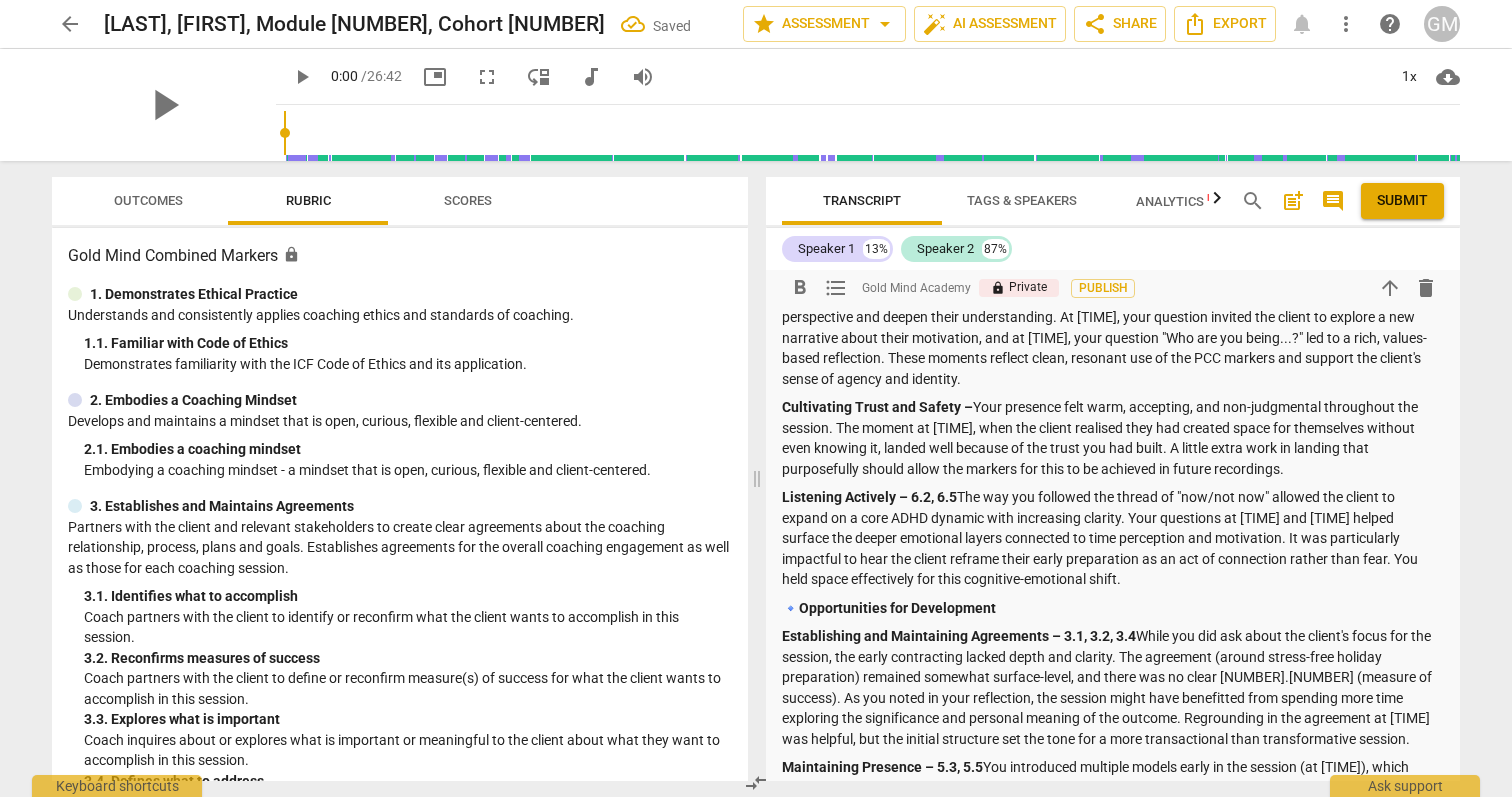 scroll, scrollTop: 1250, scrollLeft: 0, axis: vertical 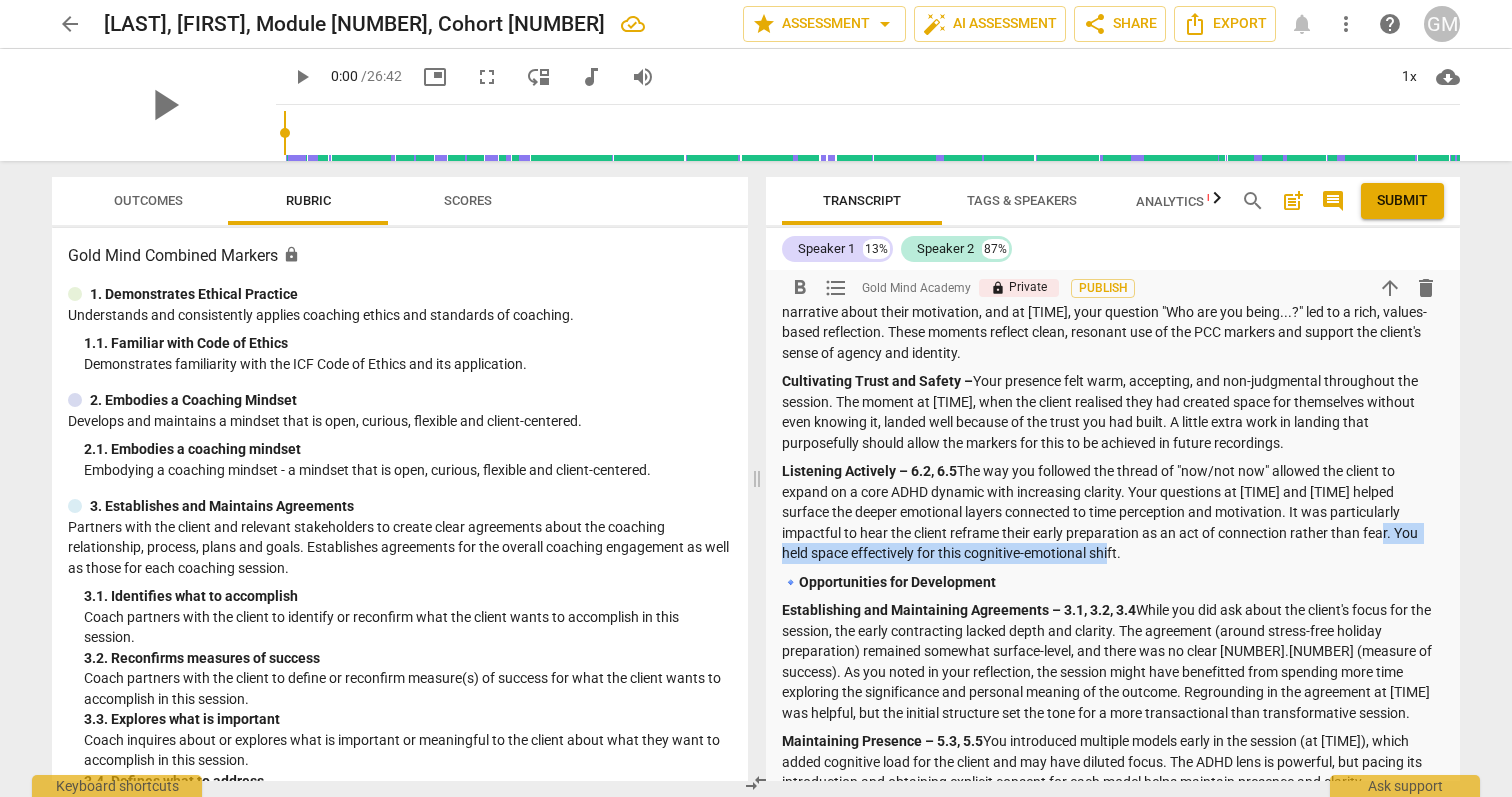 drag, startPoint x: 1313, startPoint y: 544, endPoint x: 1316, endPoint y: 533, distance: 11.401754 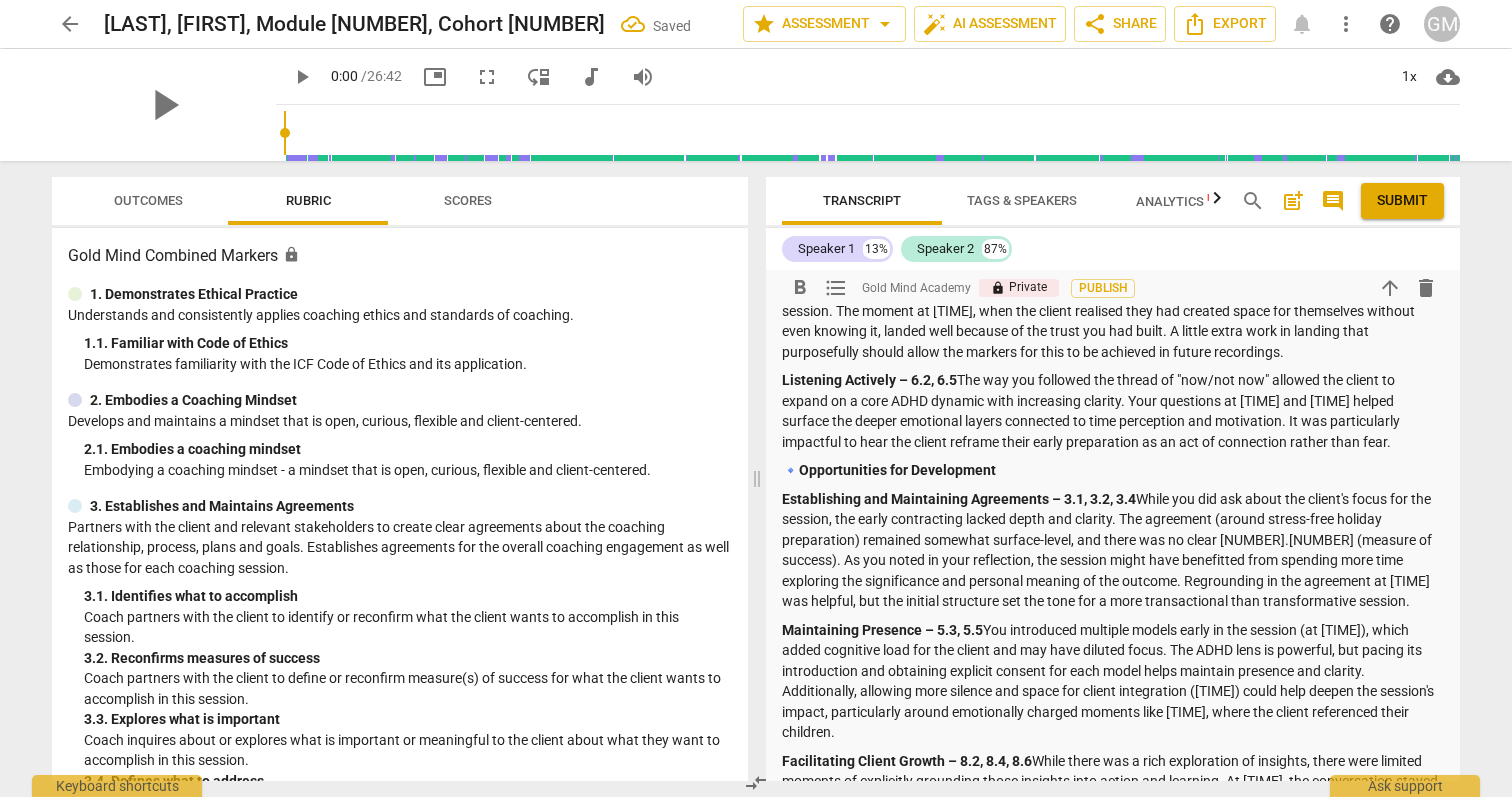 scroll, scrollTop: 1354, scrollLeft: 0, axis: vertical 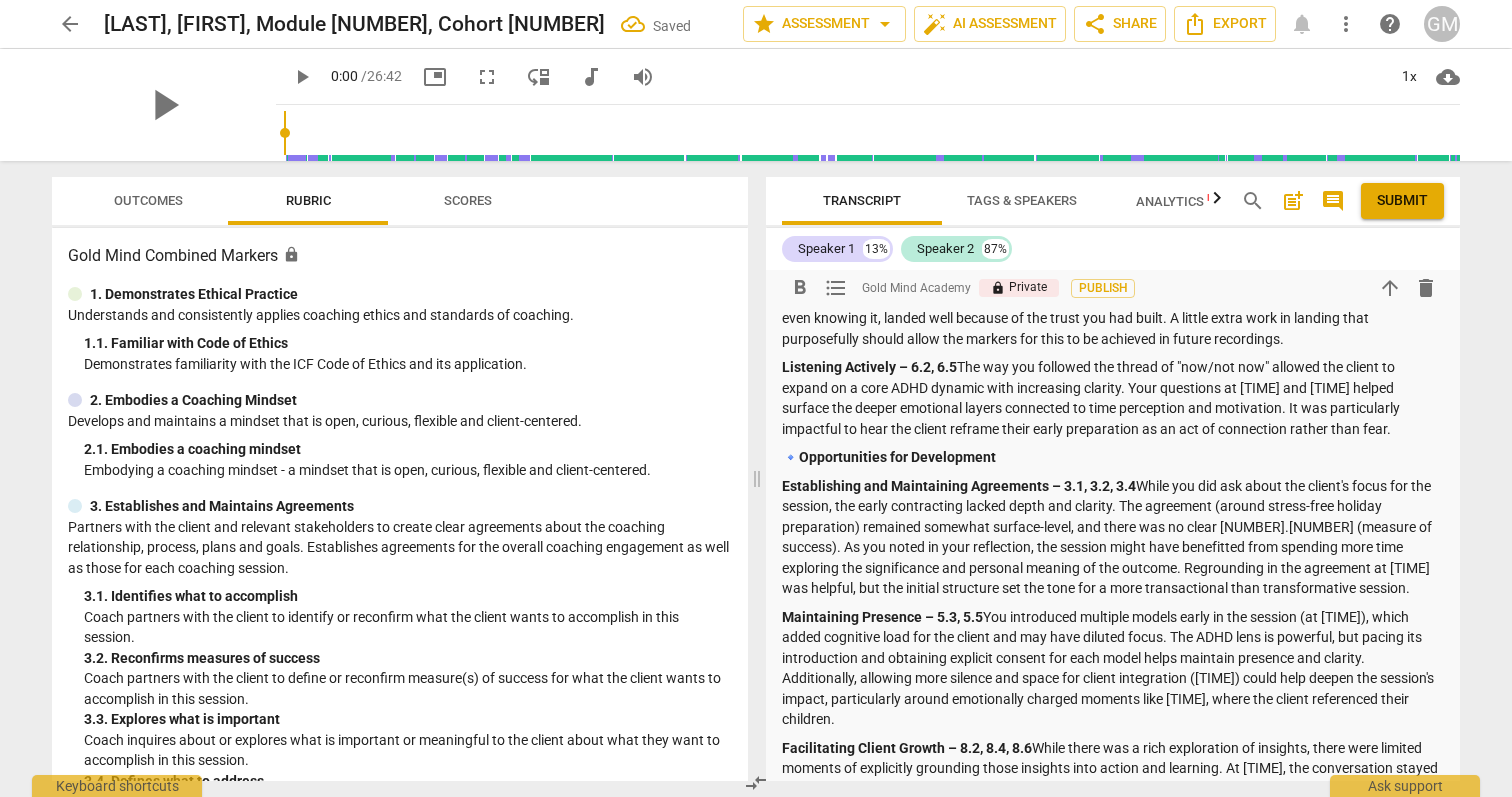 click on "Establishing and Maintaining Agreements – 3.1, 3.2, 3.4  While you did ask about the client's focus for the session, the early contracting lacked depth and clarity. The agreement (around stress-free holiday preparation) remained somewhat surface-level, and there was no clear 3.2 (measure of success). As you noted in your reflection, the session might have benefitted from spending more time exploring the significance and personal meaning of the outcome. Regrounding in the agreement at 14:48 was helpful, but the initial structure set the tone for a more transactional than transformative session." at bounding box center (1113, 537) 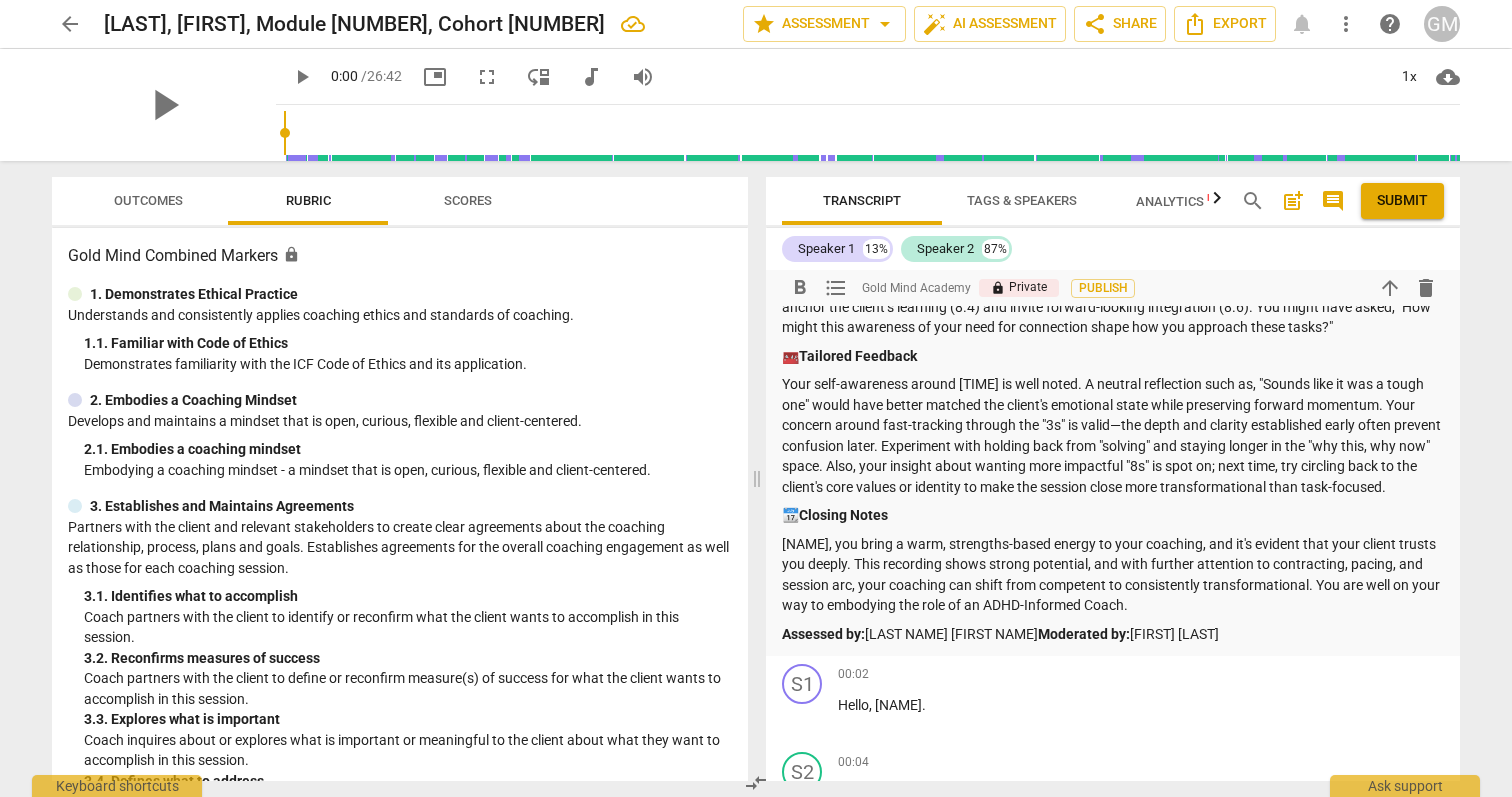 scroll, scrollTop: 1944, scrollLeft: 0, axis: vertical 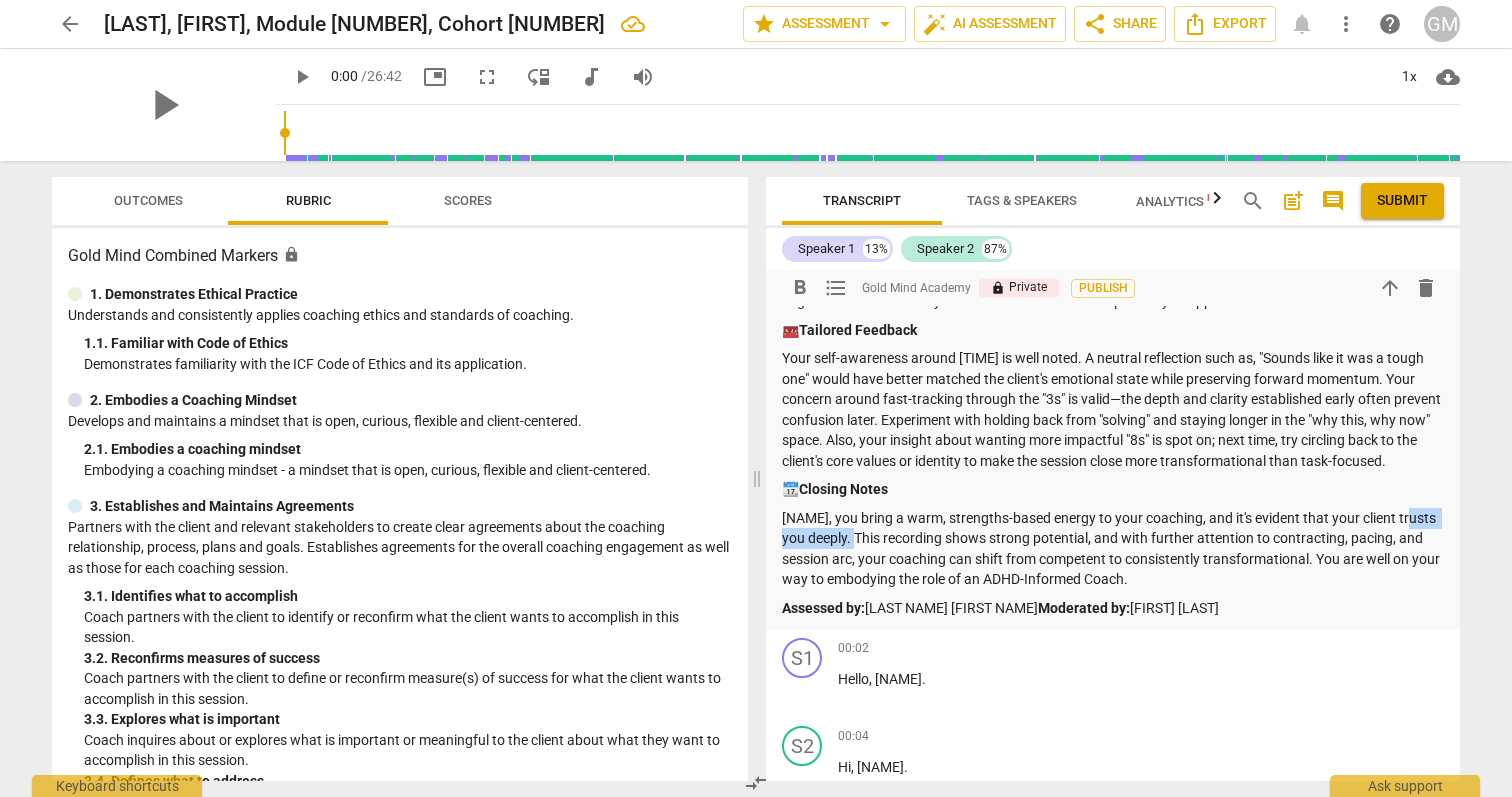 drag, startPoint x: 884, startPoint y: 560, endPoint x: 782, endPoint y: 556, distance: 102.0784 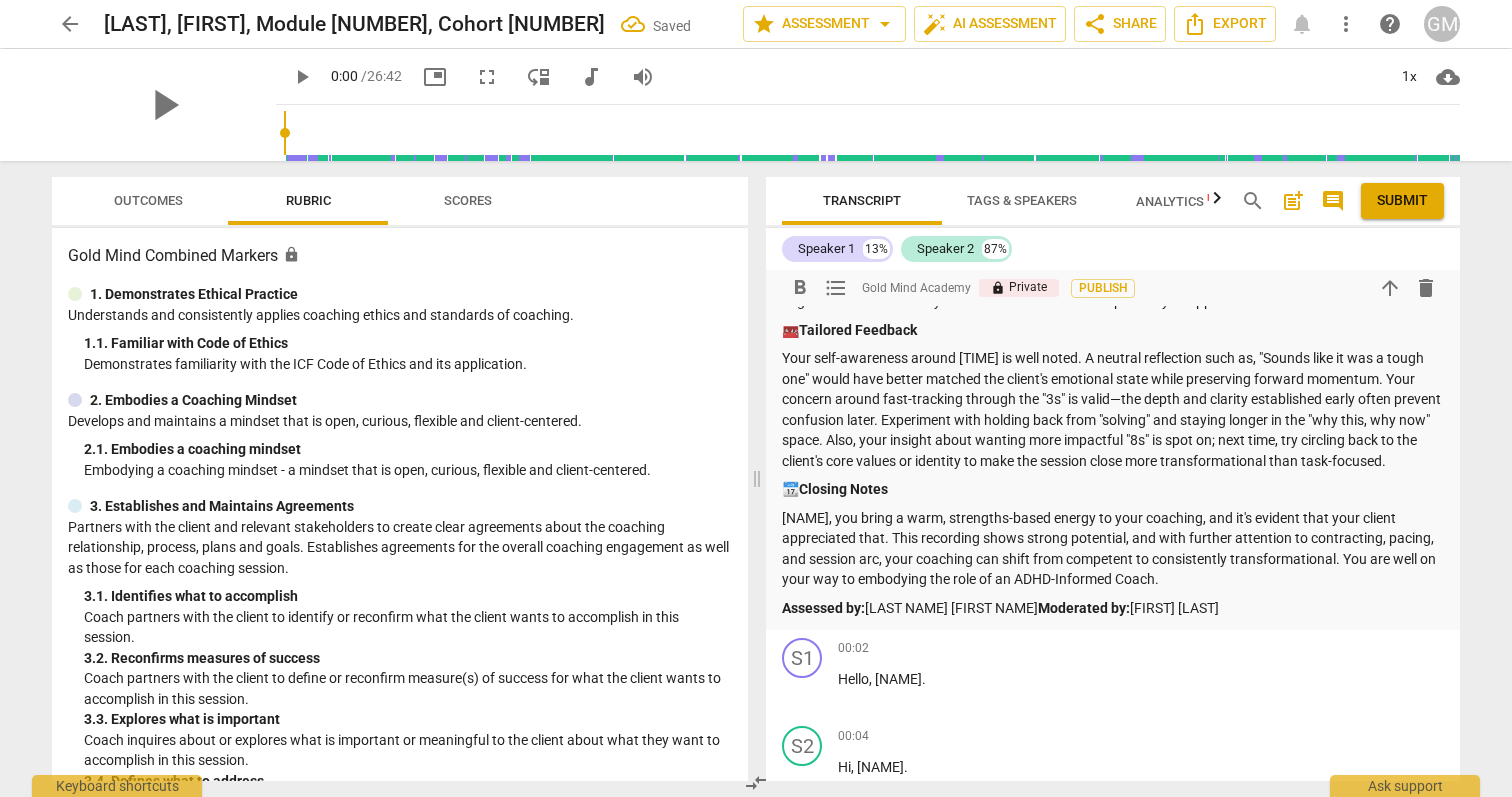 click on "[NAME], you bring a warm, strengths-based energy to your coaching, and it's evident that your client appreciated that. This recording shows strong potential, and with further attention to contracting, pacing, and session arc, your coaching can shift from competent to consistently transformational. You are well on your way to embodying the role of an ADHD-Informed Coach." at bounding box center (1113, 549) 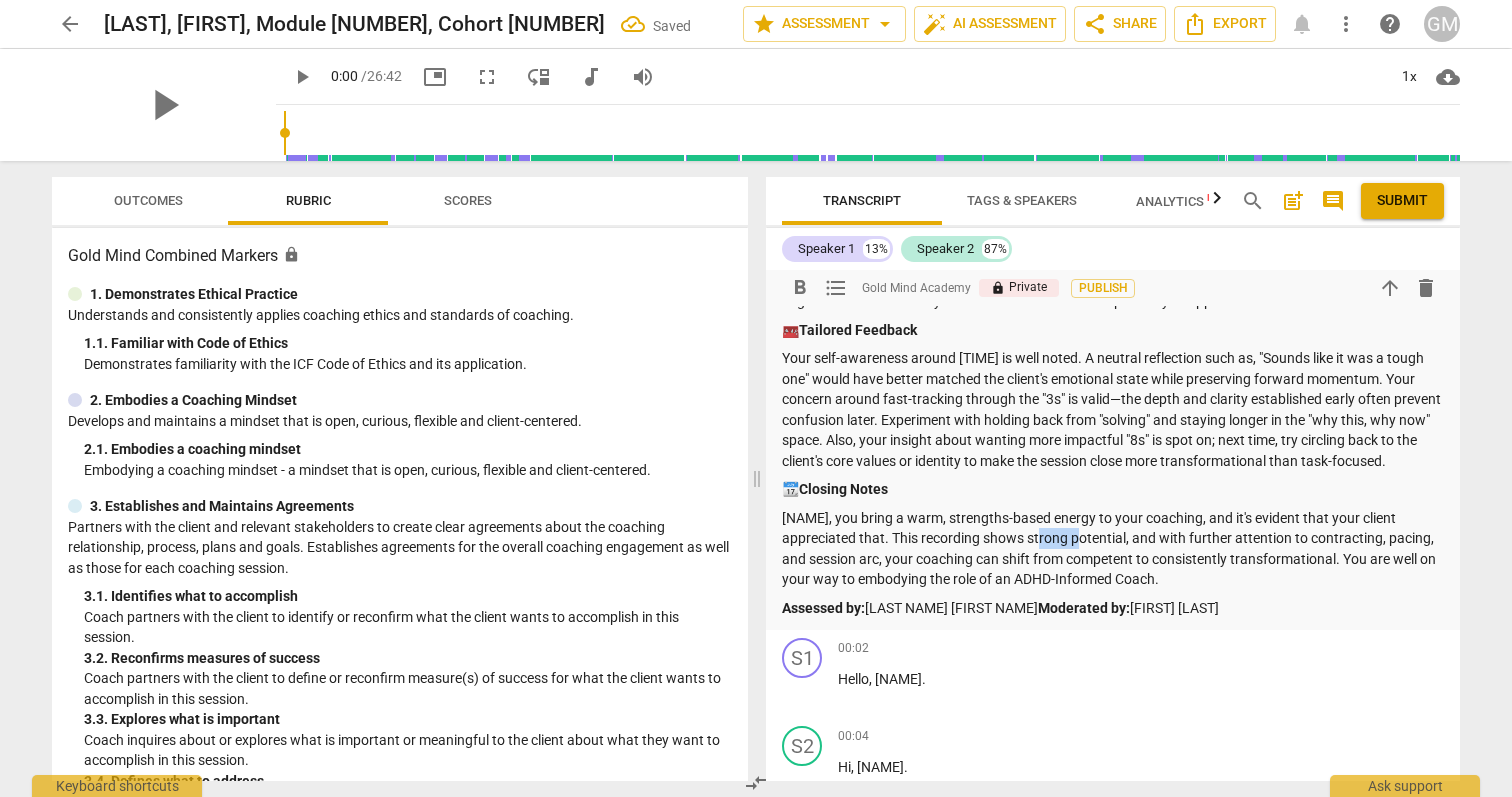 click on "[NAME], you bring a warm, strengths-based energy to your coaching, and it's evident that your client appreciated that. This recording shows strong potential, and with further attention to contracting, pacing, and session arc, your coaching can shift from competent to consistently transformational. You are well on your way to embodying the role of an ADHD-Informed Coach." at bounding box center (1113, 549) 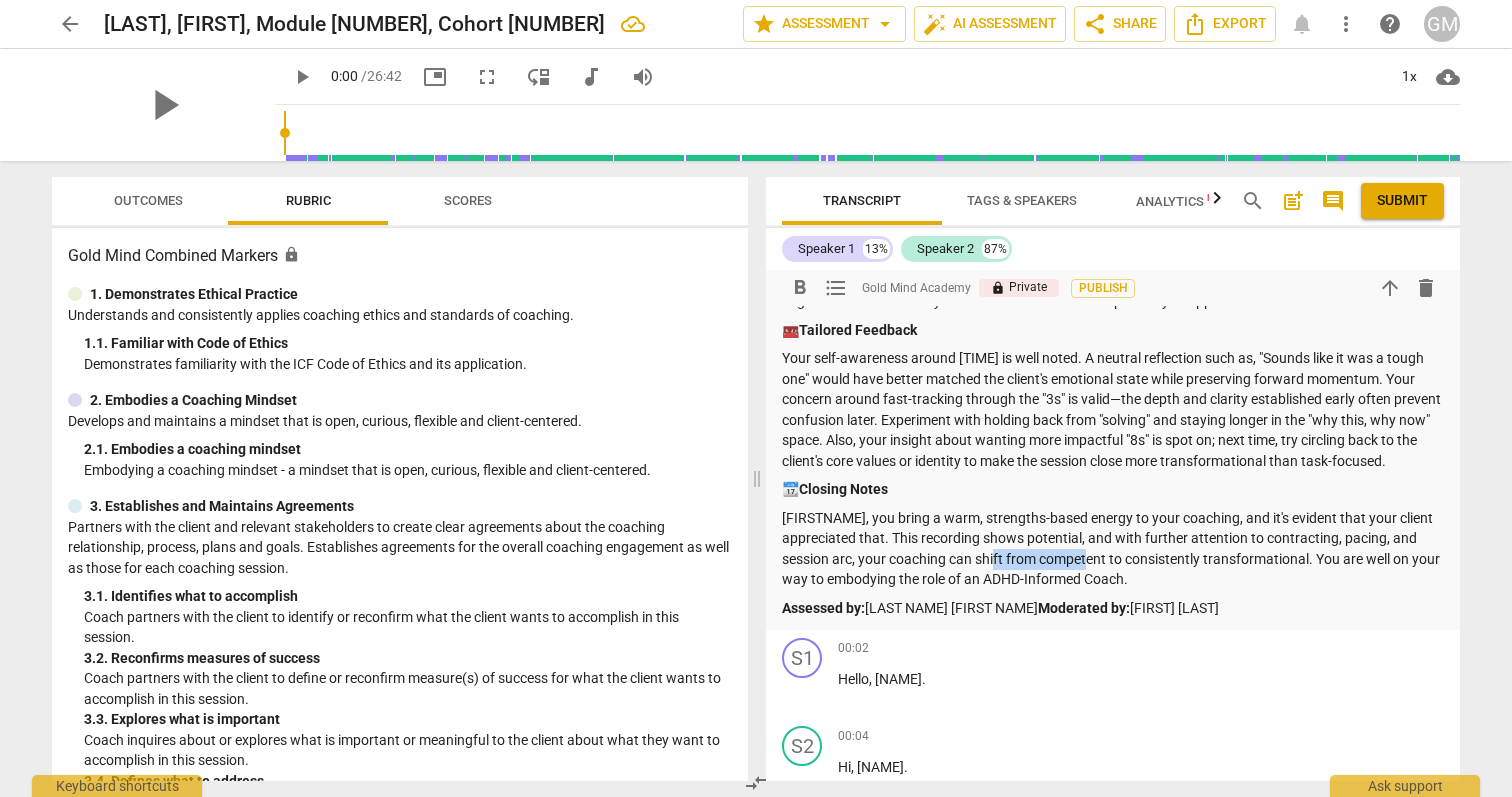 drag, startPoint x: 1107, startPoint y: 580, endPoint x: 1007, endPoint y: 579, distance: 100.005 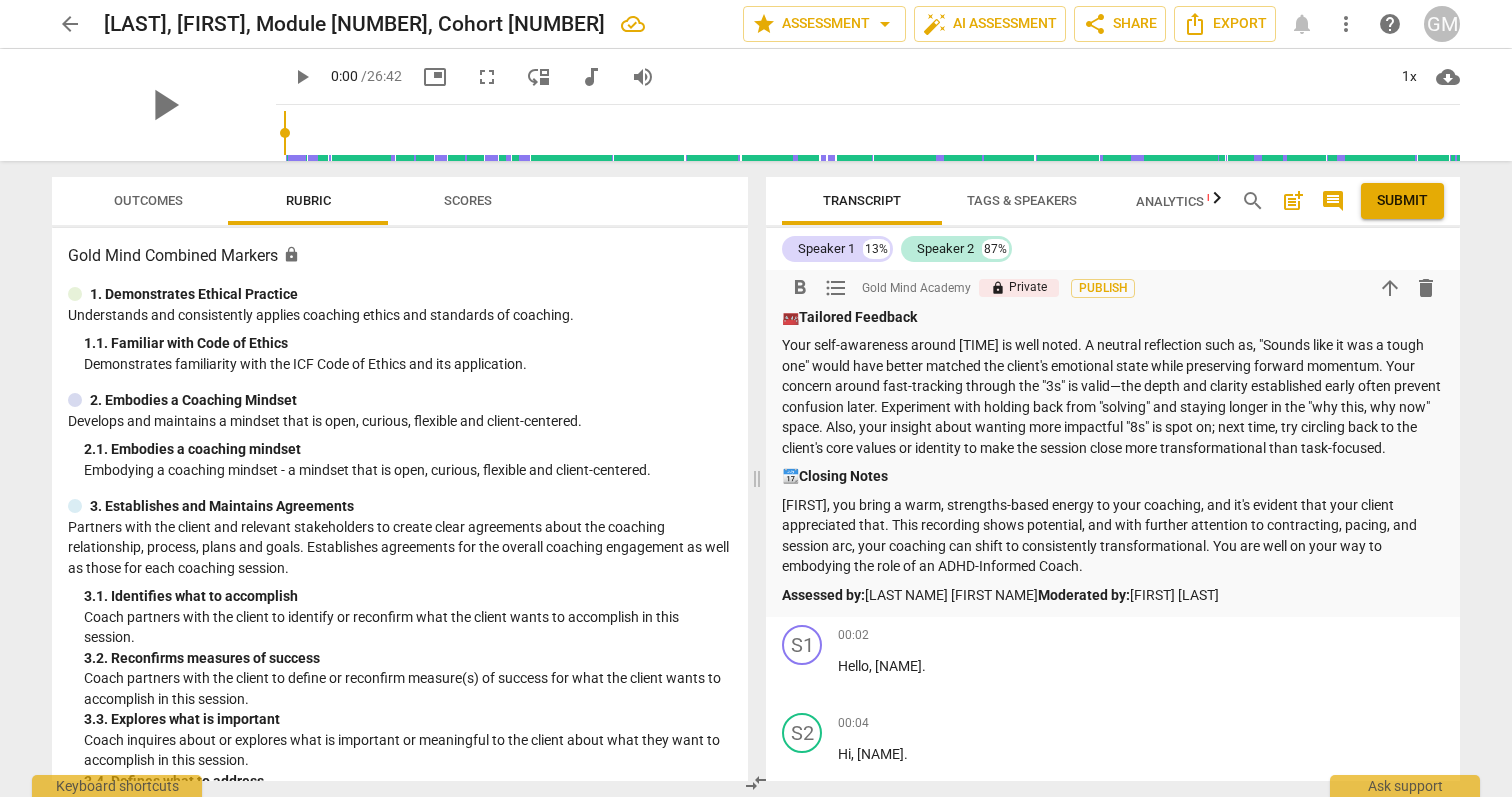 scroll, scrollTop: 1970, scrollLeft: 0, axis: vertical 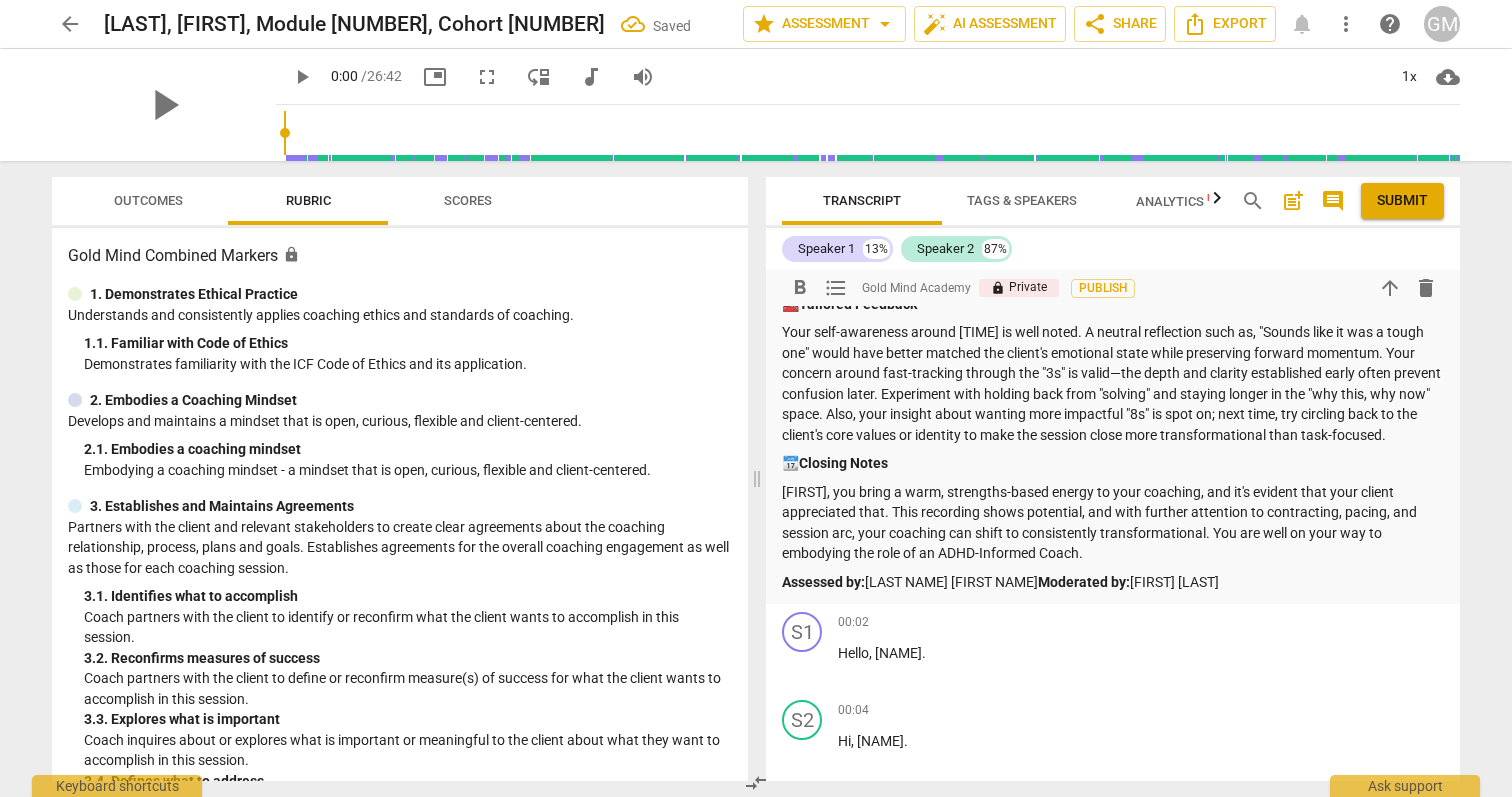 click on "[FIRST], you bring a warm, strengths-based energy to your coaching, and it's evident that your client appreciated that. This recording shows potential, and with further attention to contracting, pacing, and session arc, your coaching can shift to consistently transformational. You are well on your way to embodying the role of an ADHD-Informed Coach." at bounding box center [1113, 523] 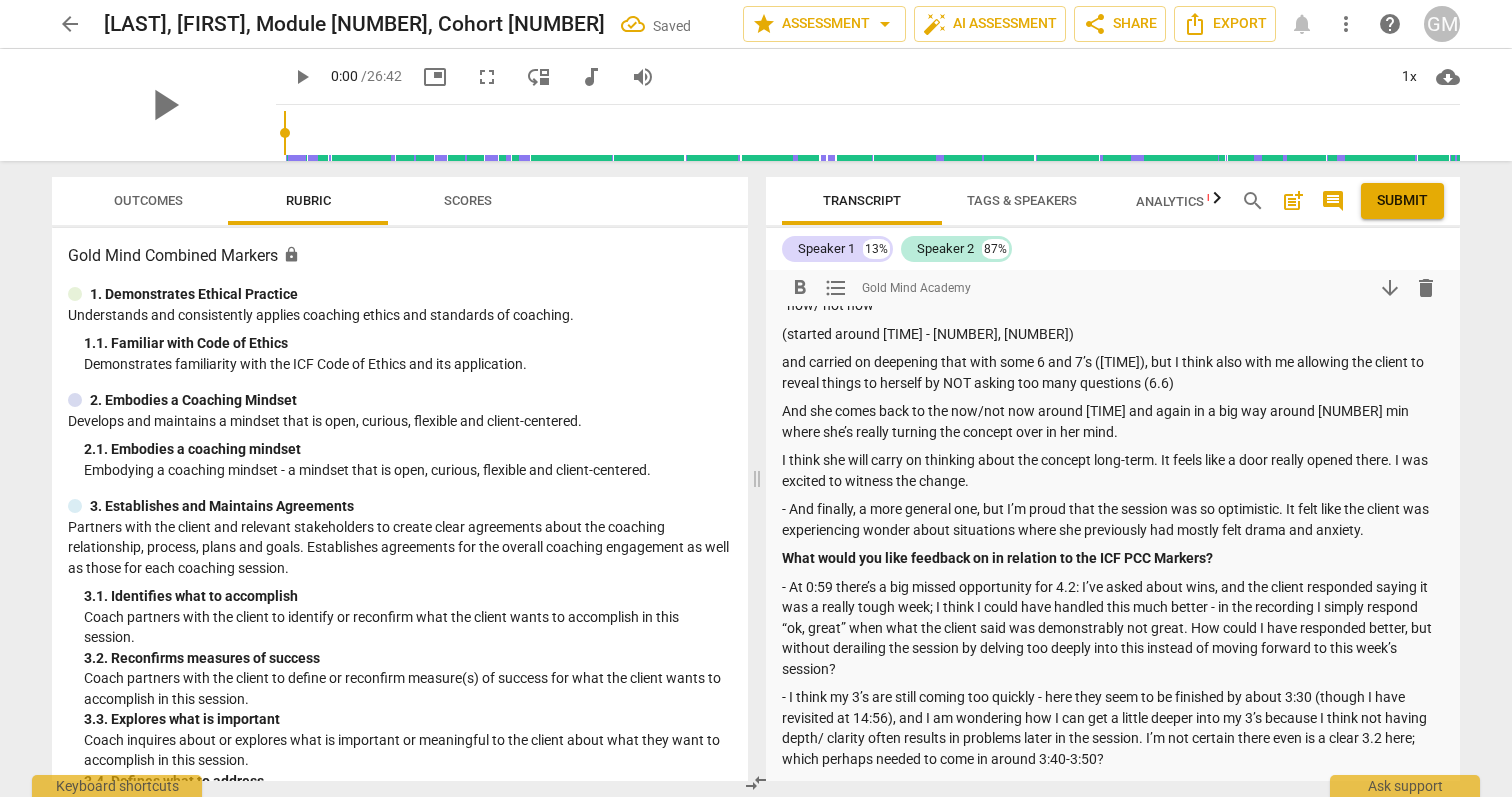 scroll, scrollTop: 0, scrollLeft: 0, axis: both 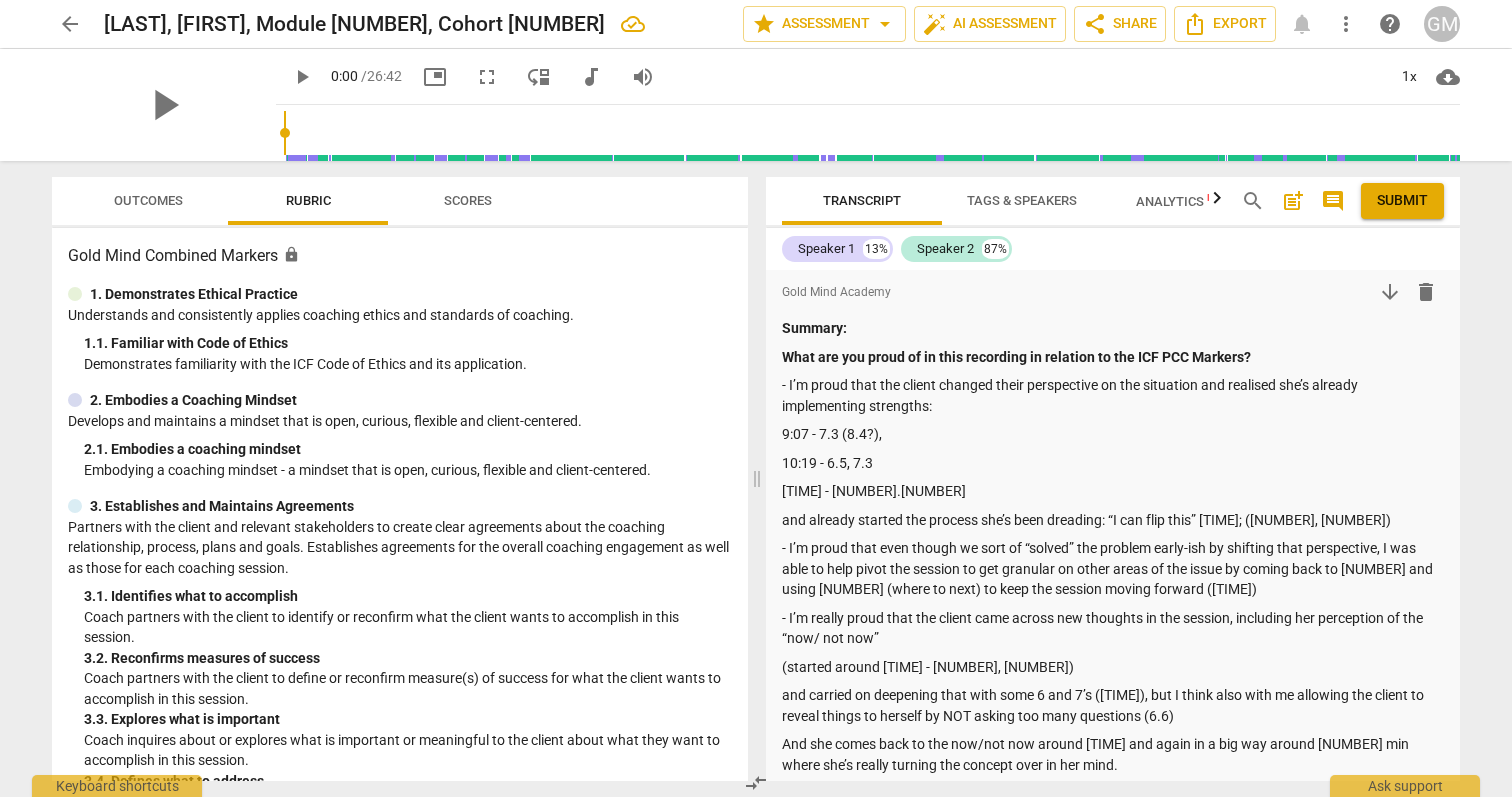click on "arrow_back [LAST], [FIRST], Module 3, Cohort 5 edit star   Assessment   arrow_drop_down auto_fix_high   AI Assessment share   Share   Export notifications more_vert help GM play_arrow play_arrow 0:00   /  26:42 picture_in_picture fullscreen move_down audiotrack volume_up 1x cloud_download Outcomes Rubric Scores Gold Mind Combined Markers lock 1. Demonstrates Ethical Practice Understands and consistently applies coaching ethics and standards of coaching. 1. 1. Familiar with Code of Ethics Demonstrates familiarity with the ICF Code of Ethics and its application. 2. Embodies a Coaching Mindset Develops and maintains a mindset that is open, curious, flexible and client-centered. 2. 1. Embodies a coaching mindset Embodying a coaching mindset - a mindset that is open, curious, flexible and client-centered. 3. Establishes and Maintains Agreements 3. 1. Identifies what to accomplish Coach partners with the client to identify or reconfirm what the client wants to accomplish in this session. 3. 3. 3. 4." at bounding box center (756, 398) 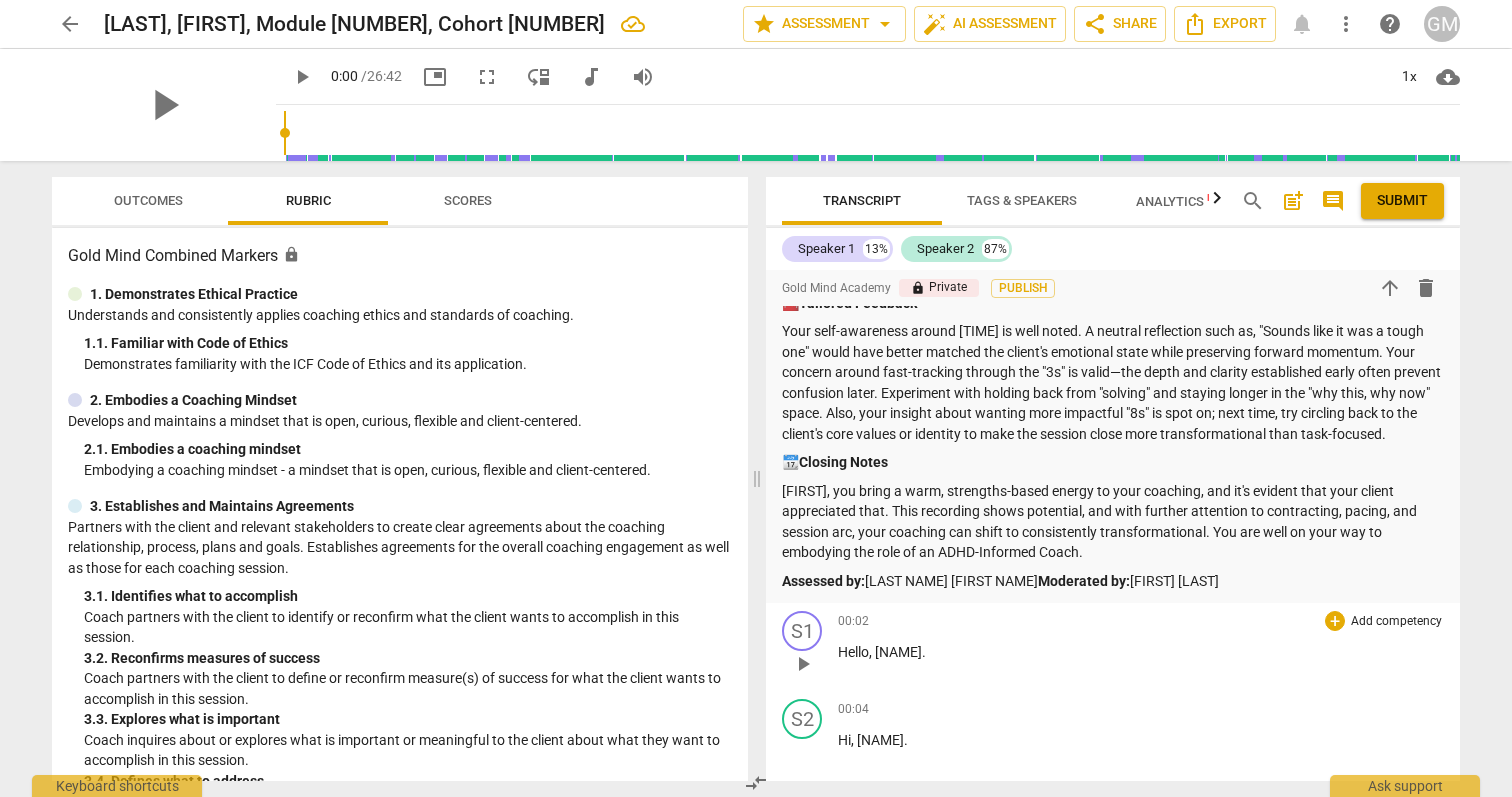 scroll, scrollTop: 2065, scrollLeft: 0, axis: vertical 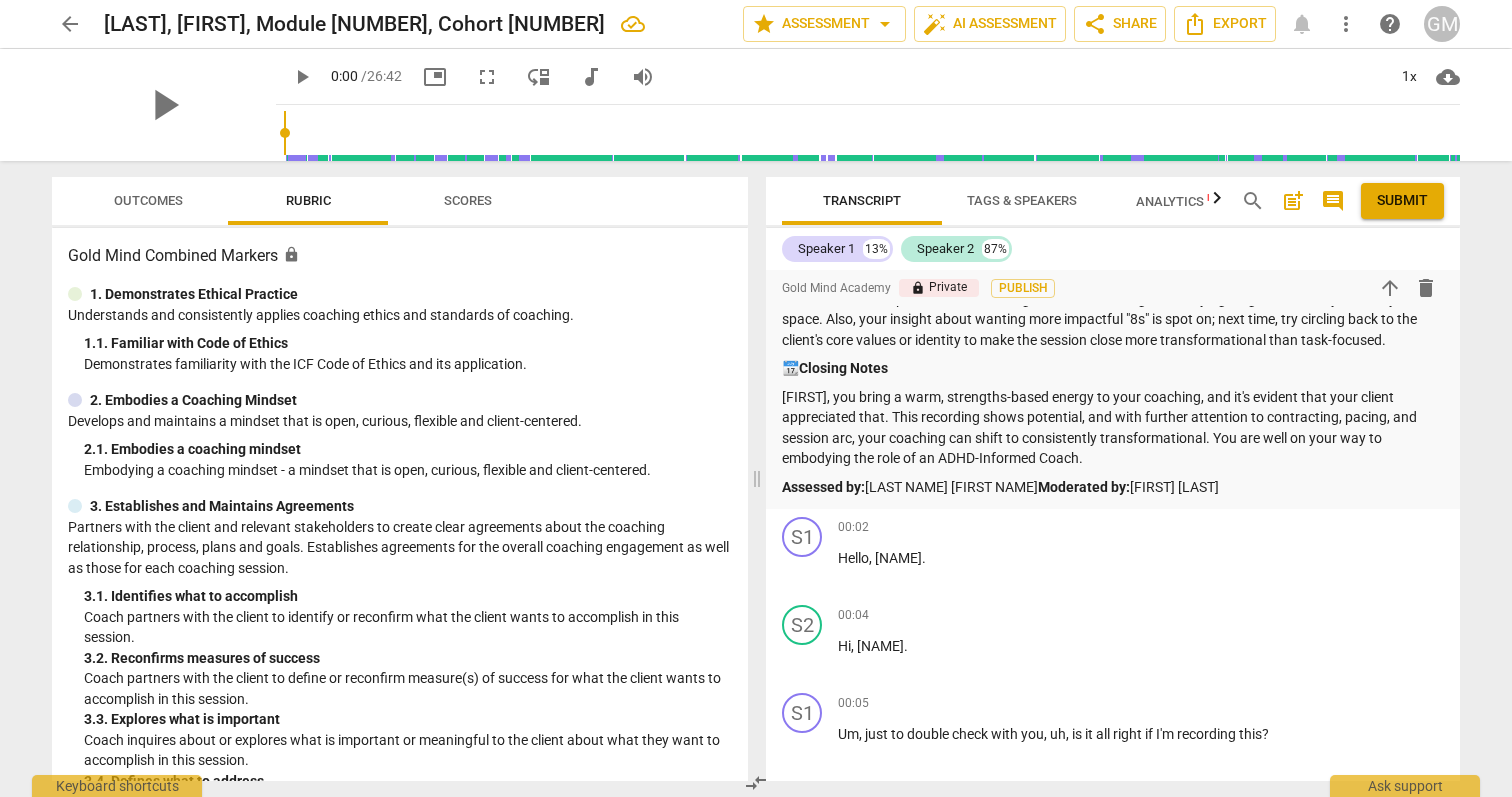 click on "arrow_back [LAST], [FIRST], Module 3, Cohort 5 edit star   Assessment   arrow_drop_down auto_fix_high   AI Assessment share   Share   Export notifications more_vert help GM play_arrow play_arrow 0:00   /  26:42 picture_in_picture fullscreen move_down audiotrack volume_up 1x cloud_download Outcomes Rubric Scores Gold Mind Combined Markers lock 1. Demonstrates Ethical Practice Understands and consistently applies coaching ethics and standards of coaching. 1. 1. Familiar with Code of Ethics Demonstrates familiarity with the ICF Code of Ethics and its application. 2. Embodies a Coaching Mindset Develops and maintains a mindset that is open, curious, flexible and client-centered. 2. 1. Embodies a coaching mindset Embodying a coaching mindset - a mindset that is open, curious, flexible and client-centered. 3. Establishes and Maintains Agreements 3. 1. Identifies what to accomplish Coach partners with the client to identify or reconfirm what the client wants to accomplish in this session. 3. 3. 3. 4." at bounding box center (756, 398) 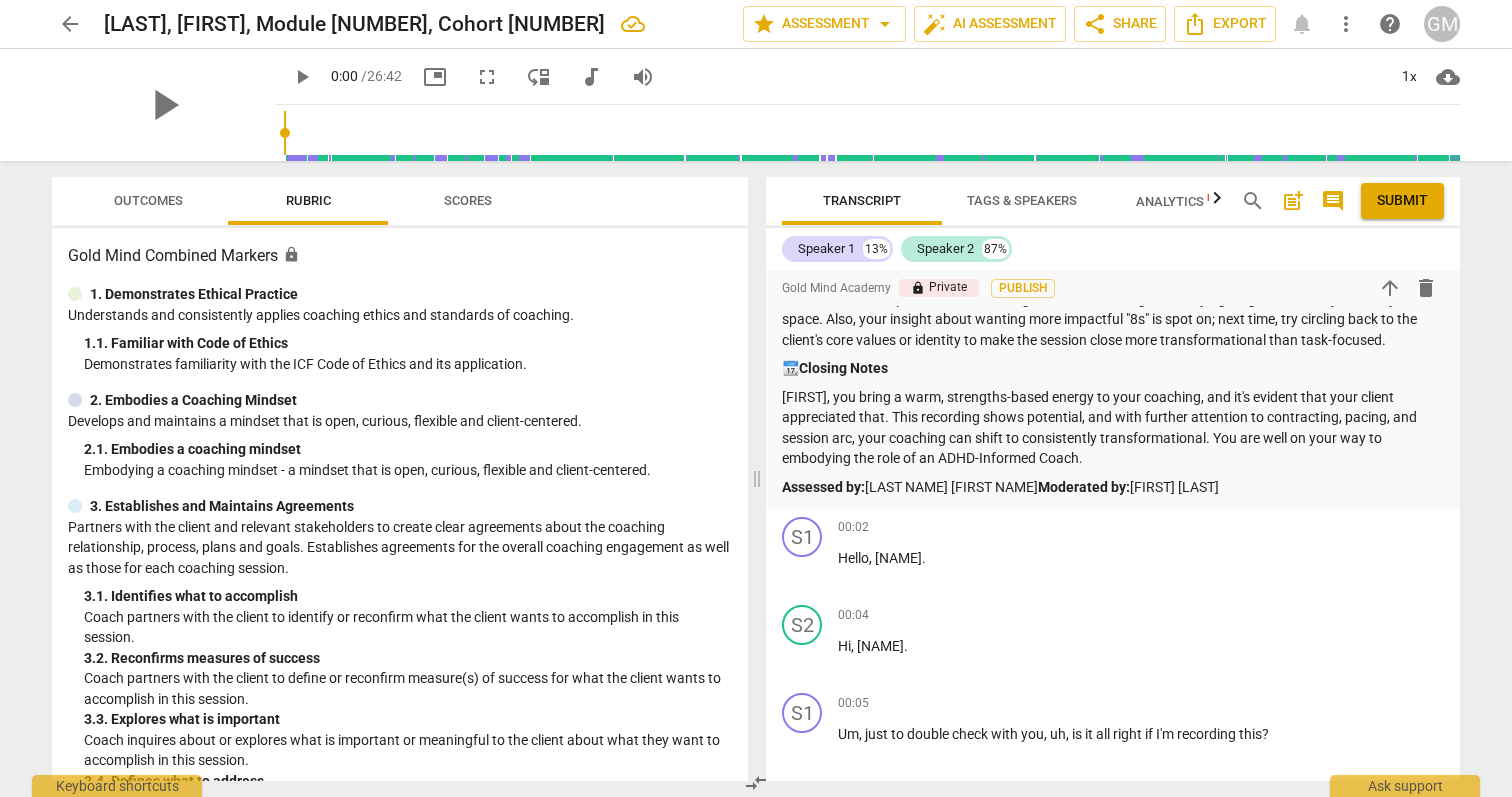 click on "arrow_back" at bounding box center [70, 24] 